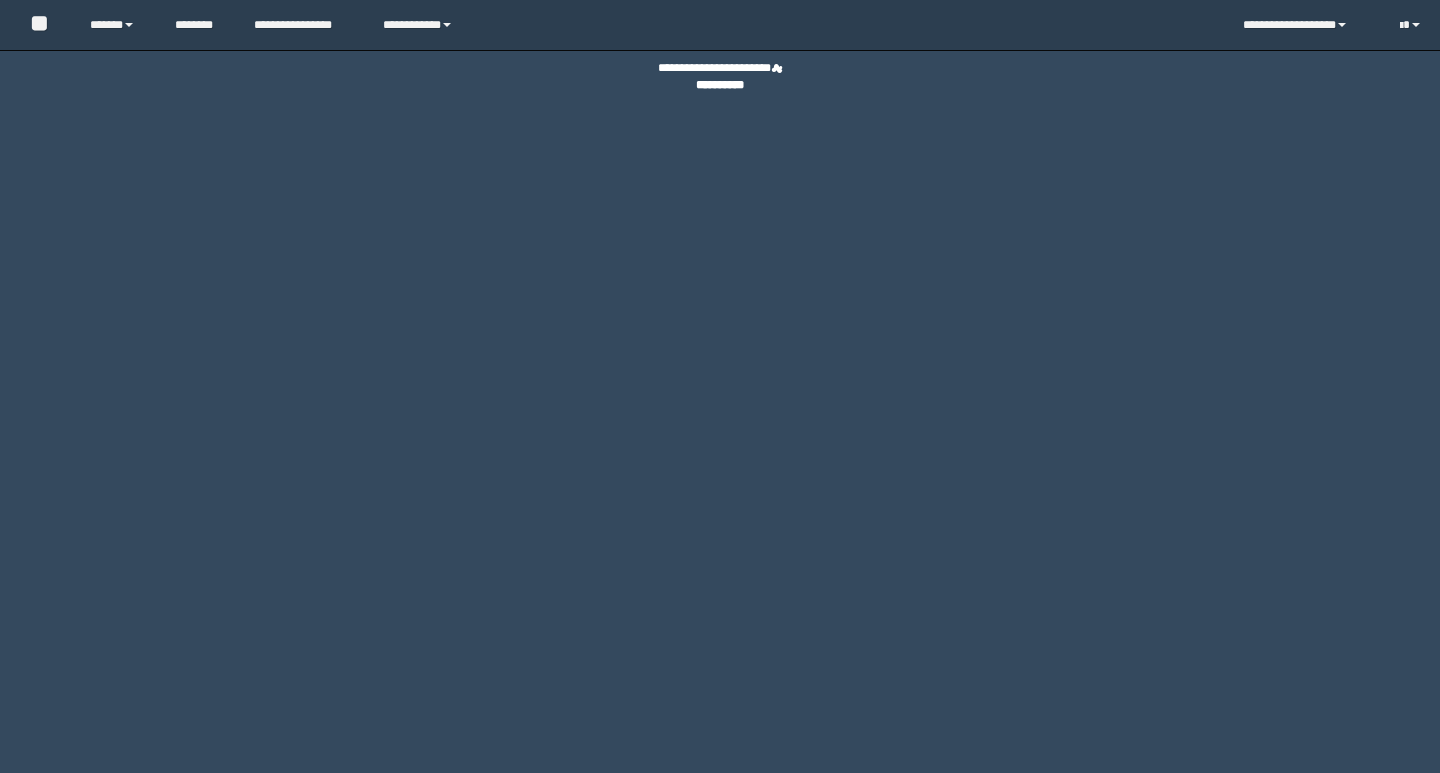 scroll, scrollTop: 0, scrollLeft: 0, axis: both 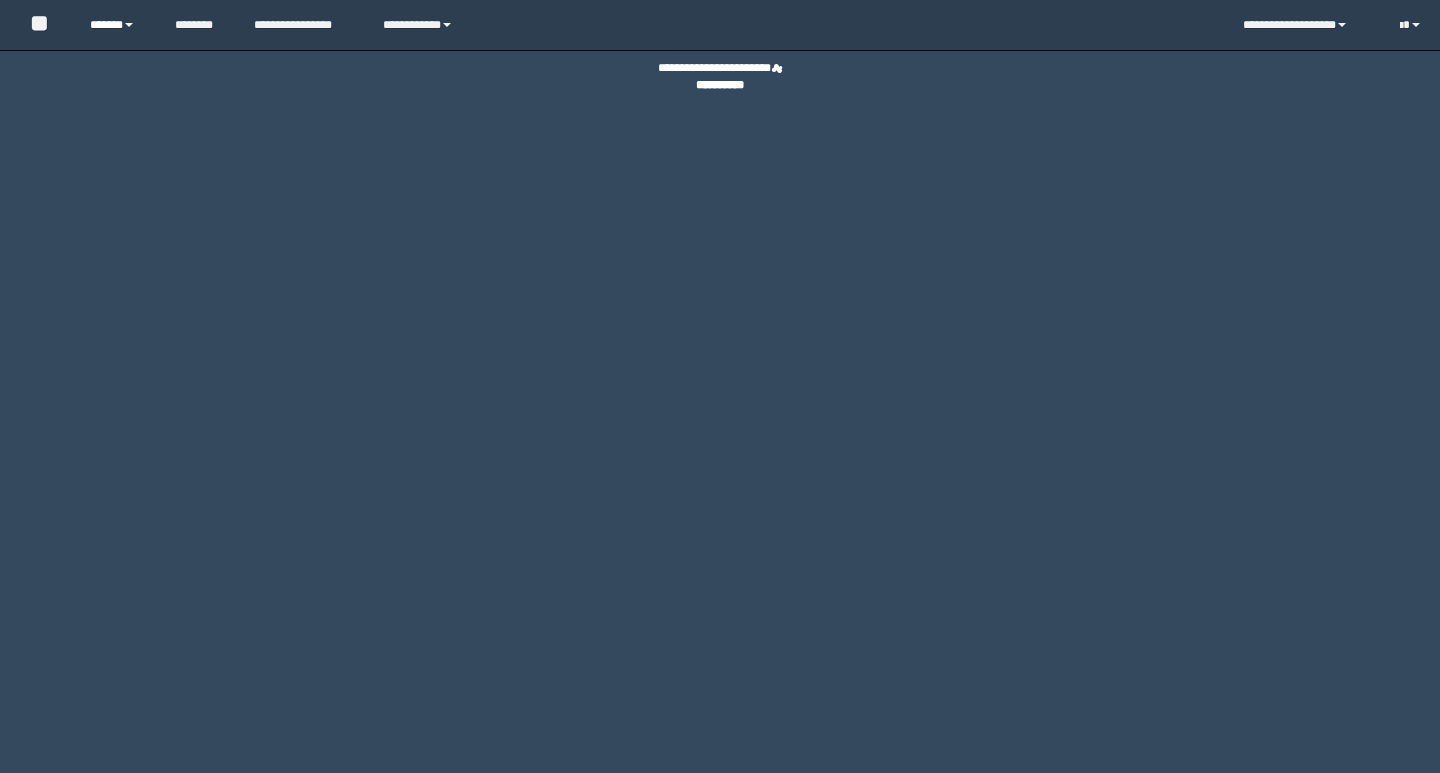 drag, startPoint x: 0, startPoint y: 0, endPoint x: 141, endPoint y: 31, distance: 144.36758 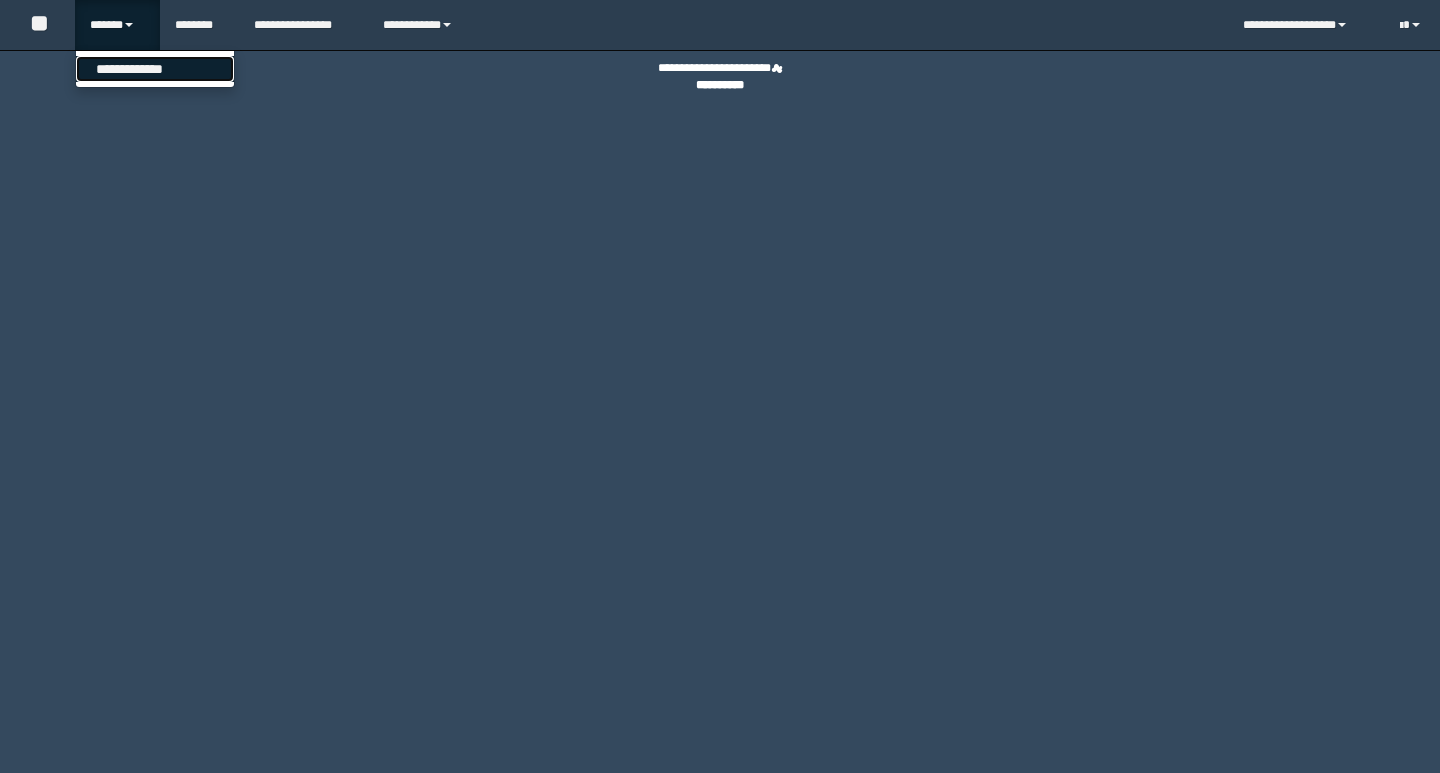 click on "**********" at bounding box center (155, 69) 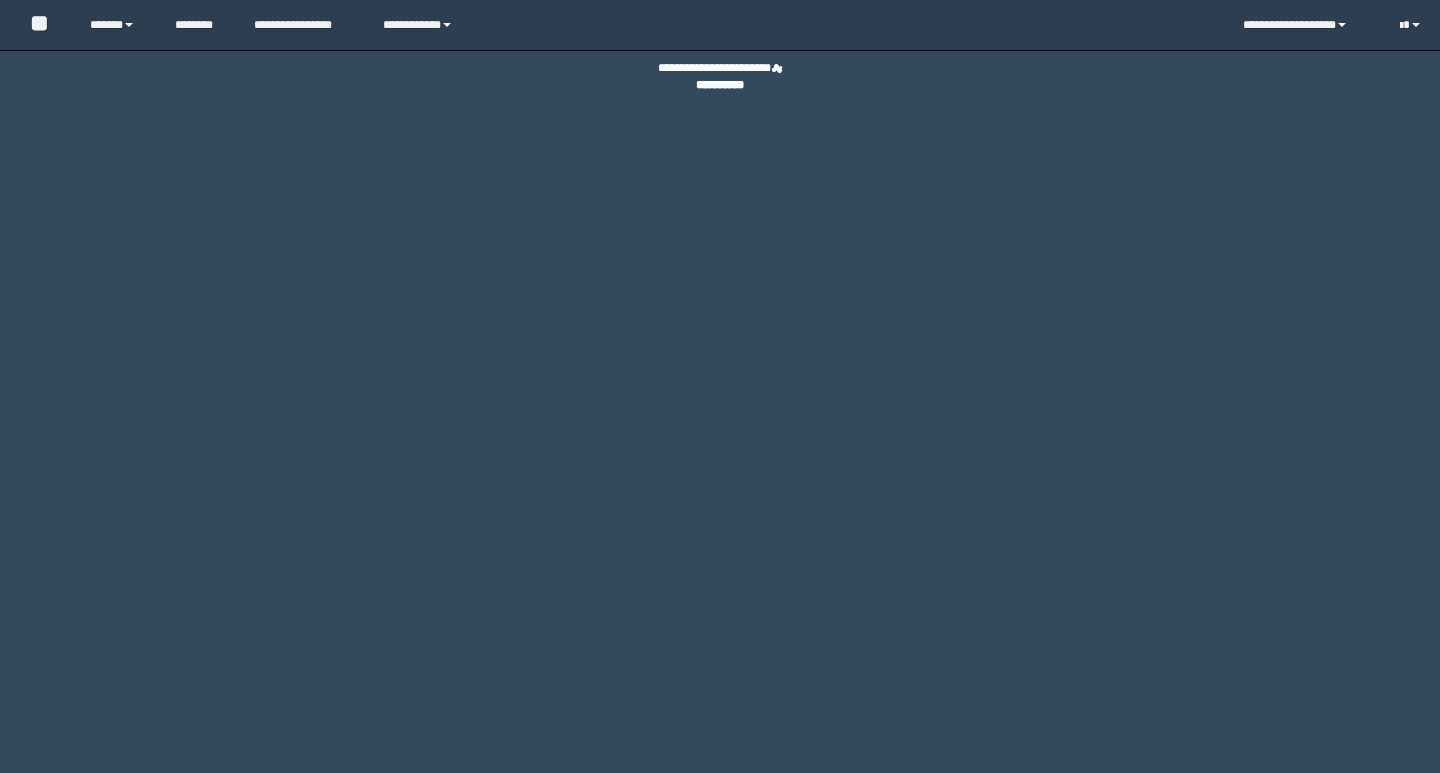 scroll, scrollTop: 0, scrollLeft: 0, axis: both 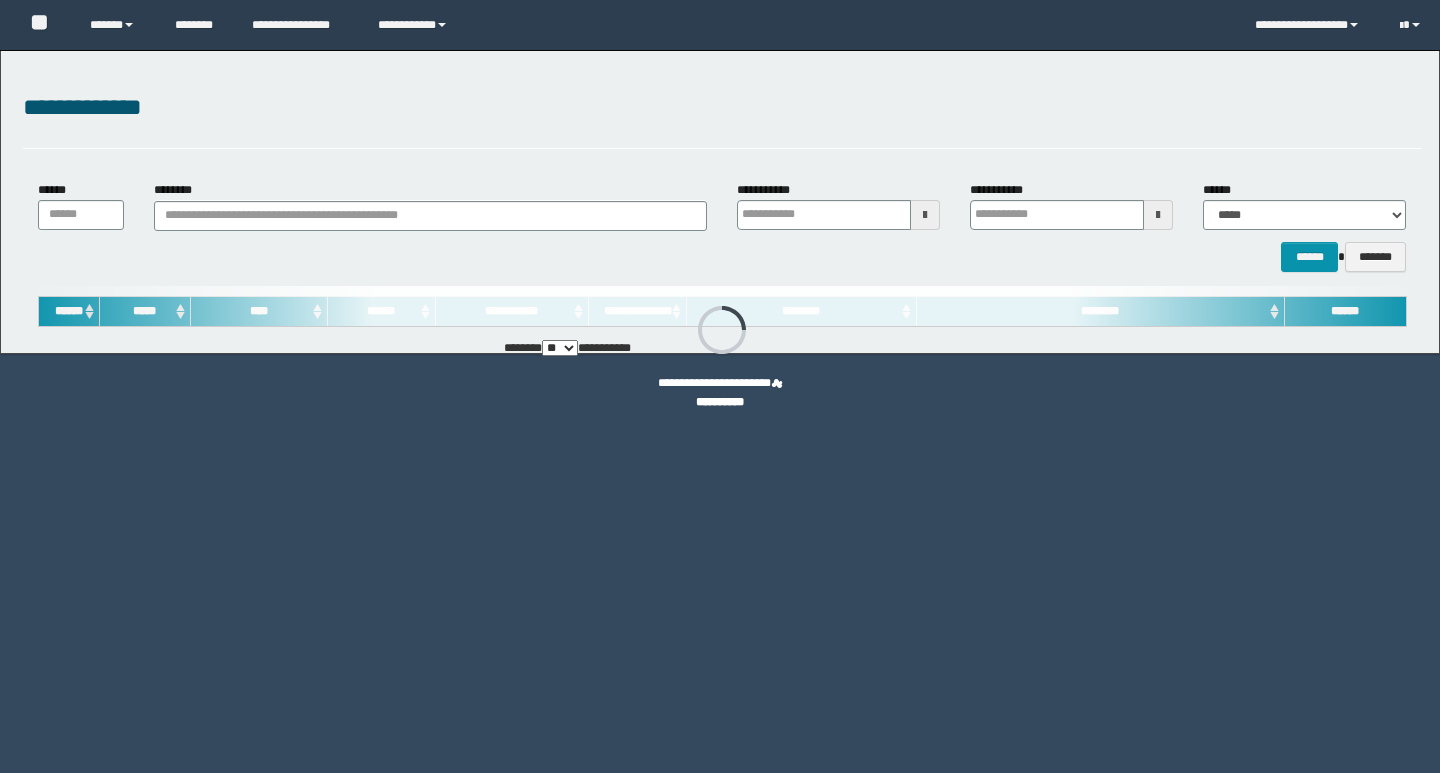 type on "**********" 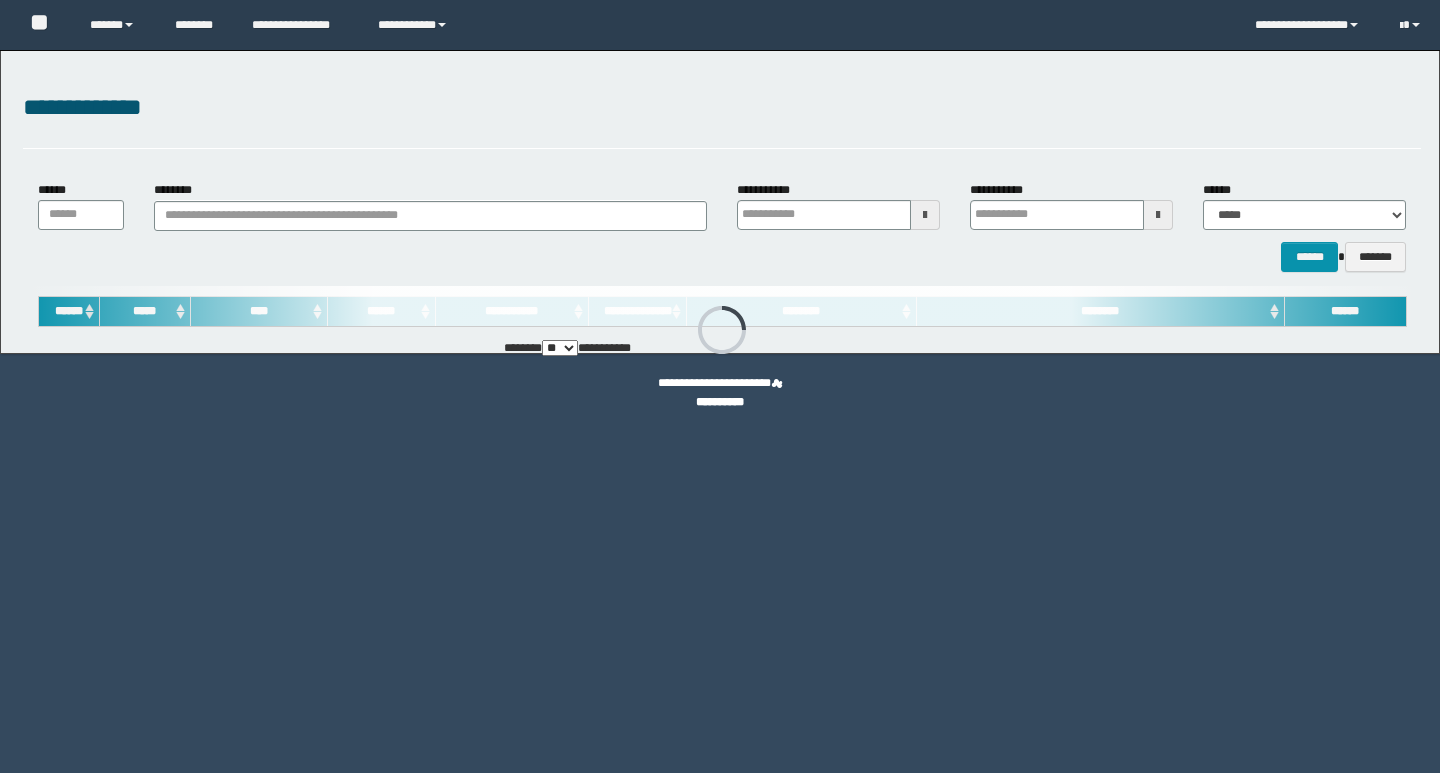 type on "**********" 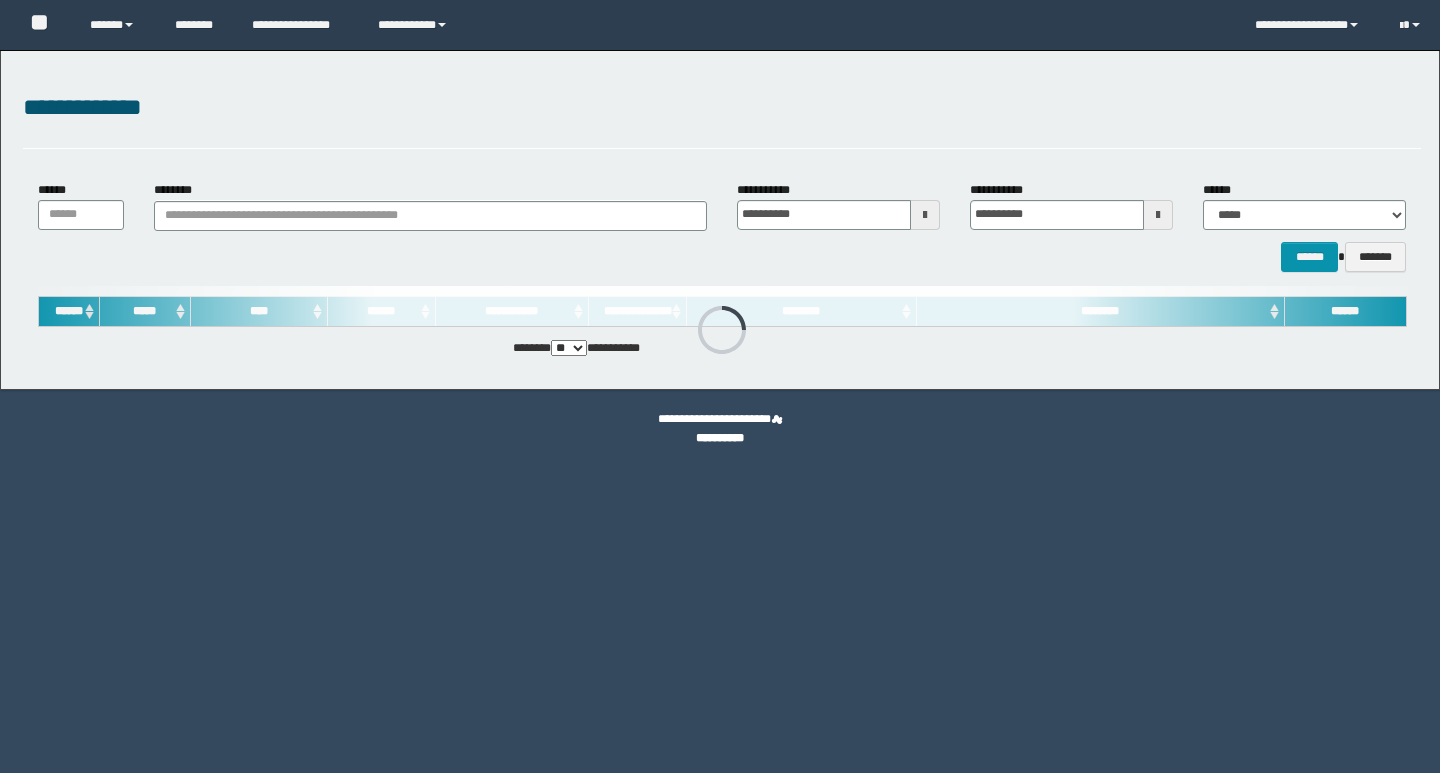 scroll, scrollTop: 0, scrollLeft: 0, axis: both 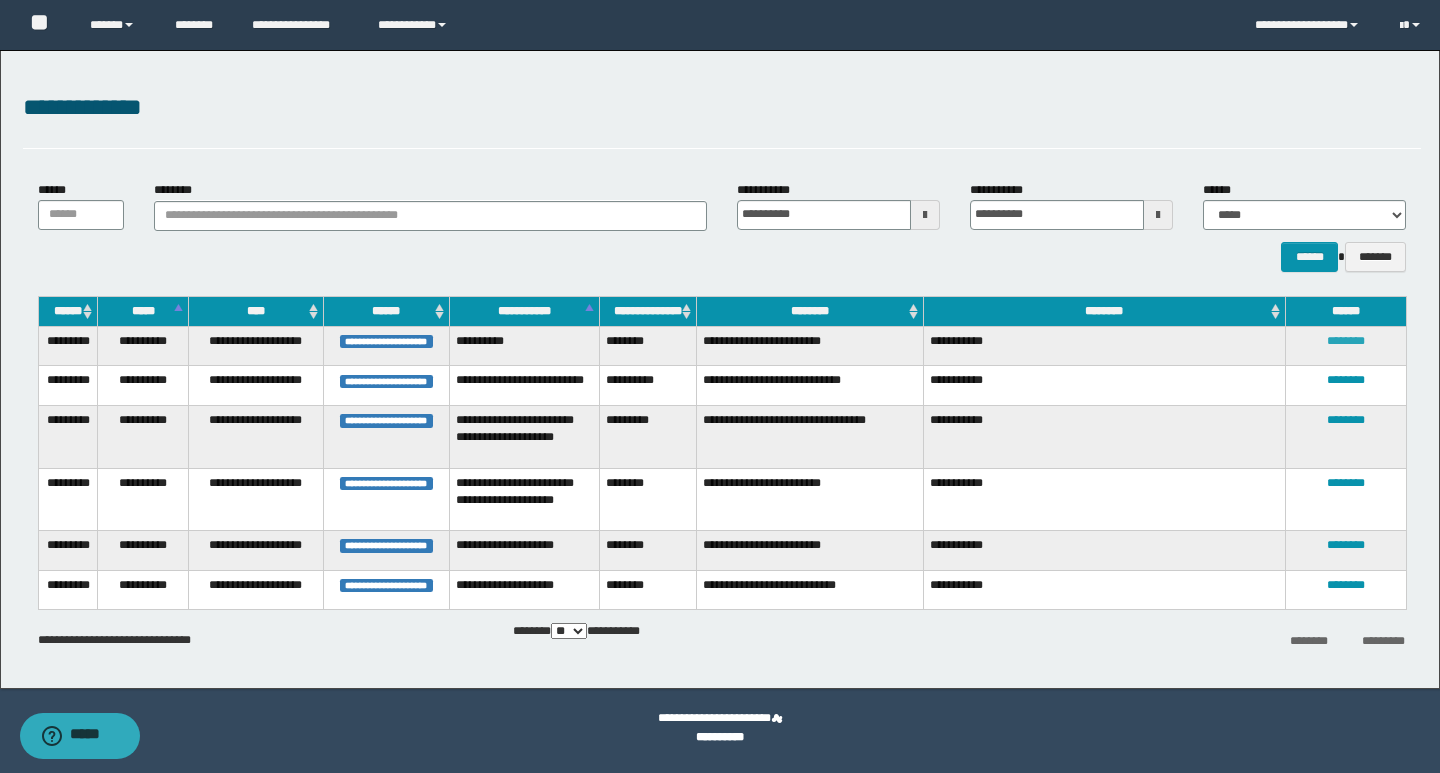 click on "********" at bounding box center [1346, 341] 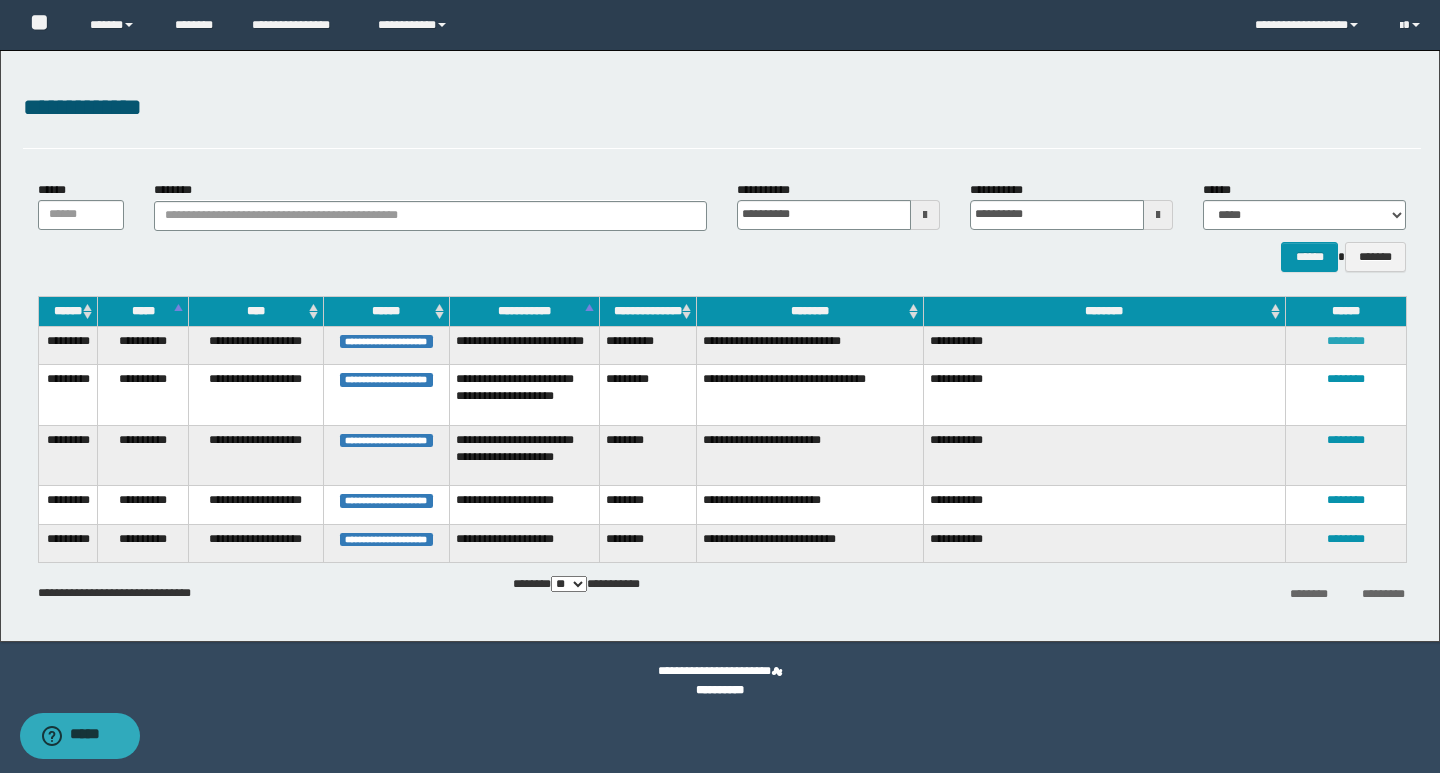 click on "********" at bounding box center (1346, 341) 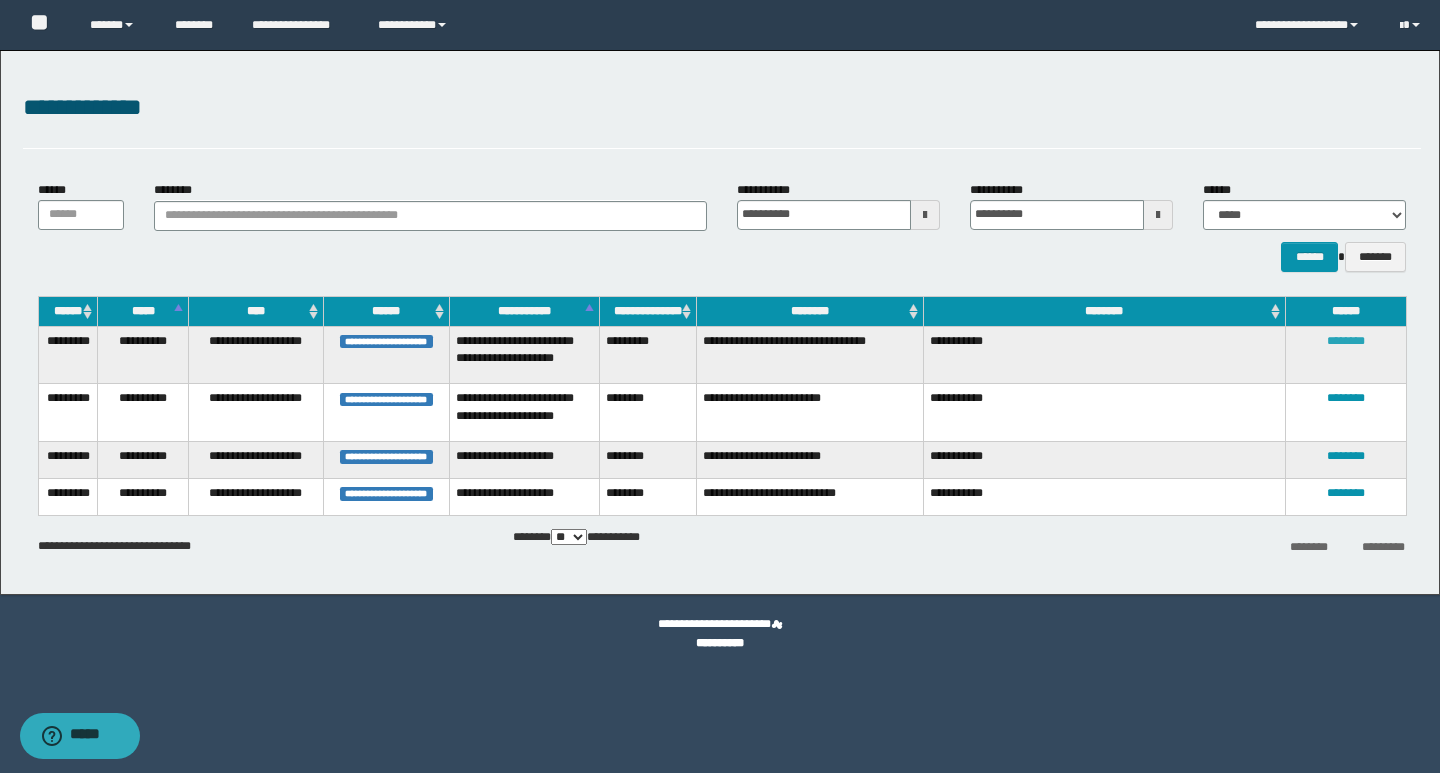 click on "********" at bounding box center [1346, 341] 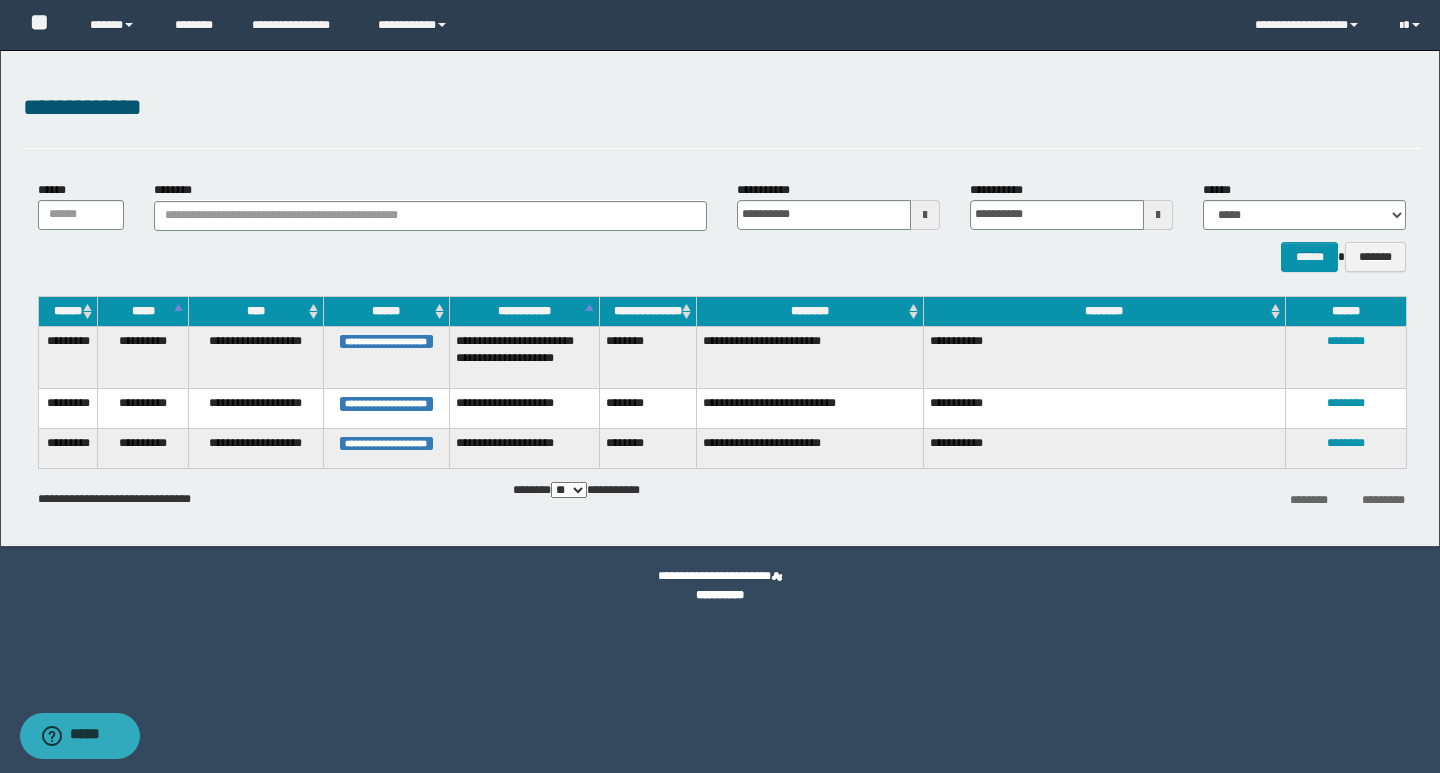 click on "********" at bounding box center [1346, 357] 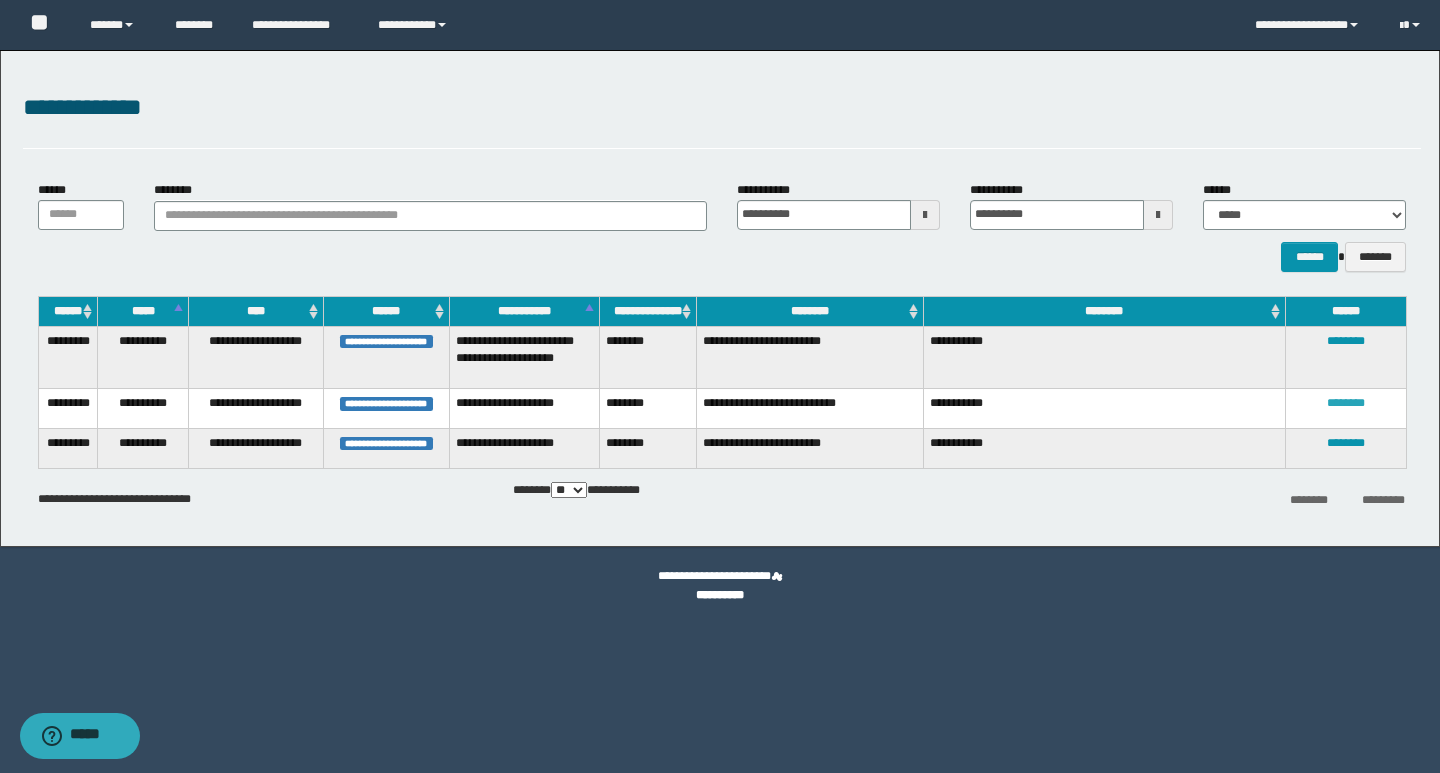 click on "********" at bounding box center [1346, 403] 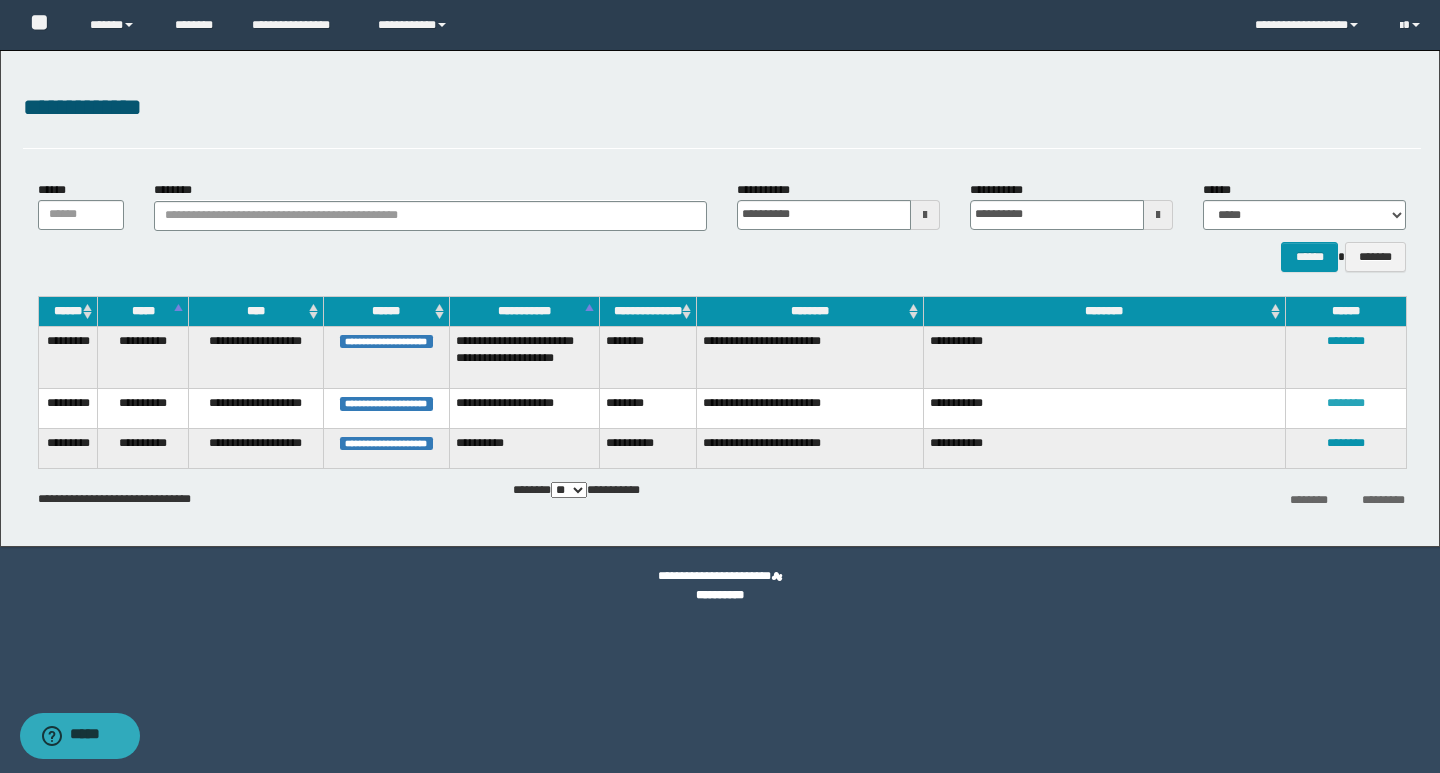 click on "********" at bounding box center (1346, 403) 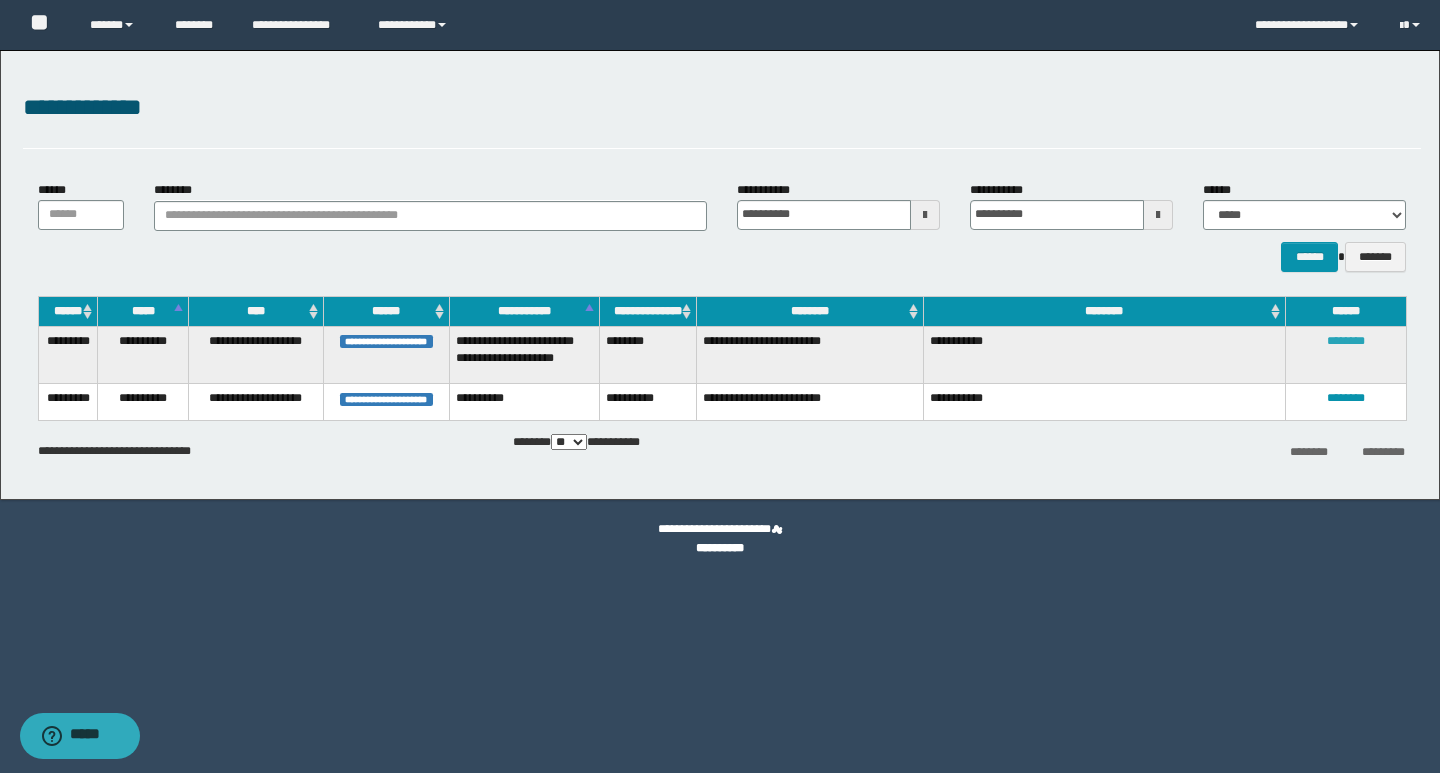 click on "********" at bounding box center (1346, 341) 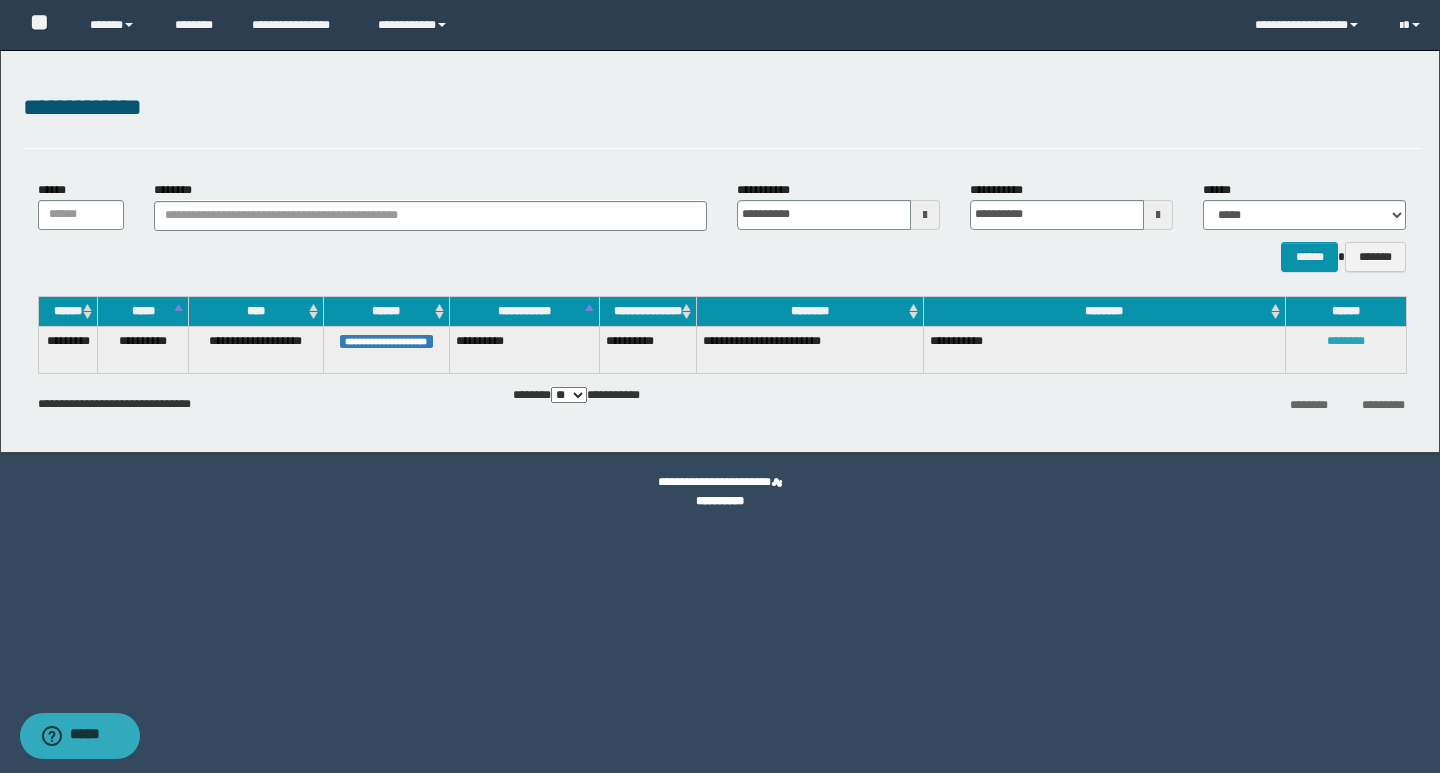 click on "********" at bounding box center [1346, 341] 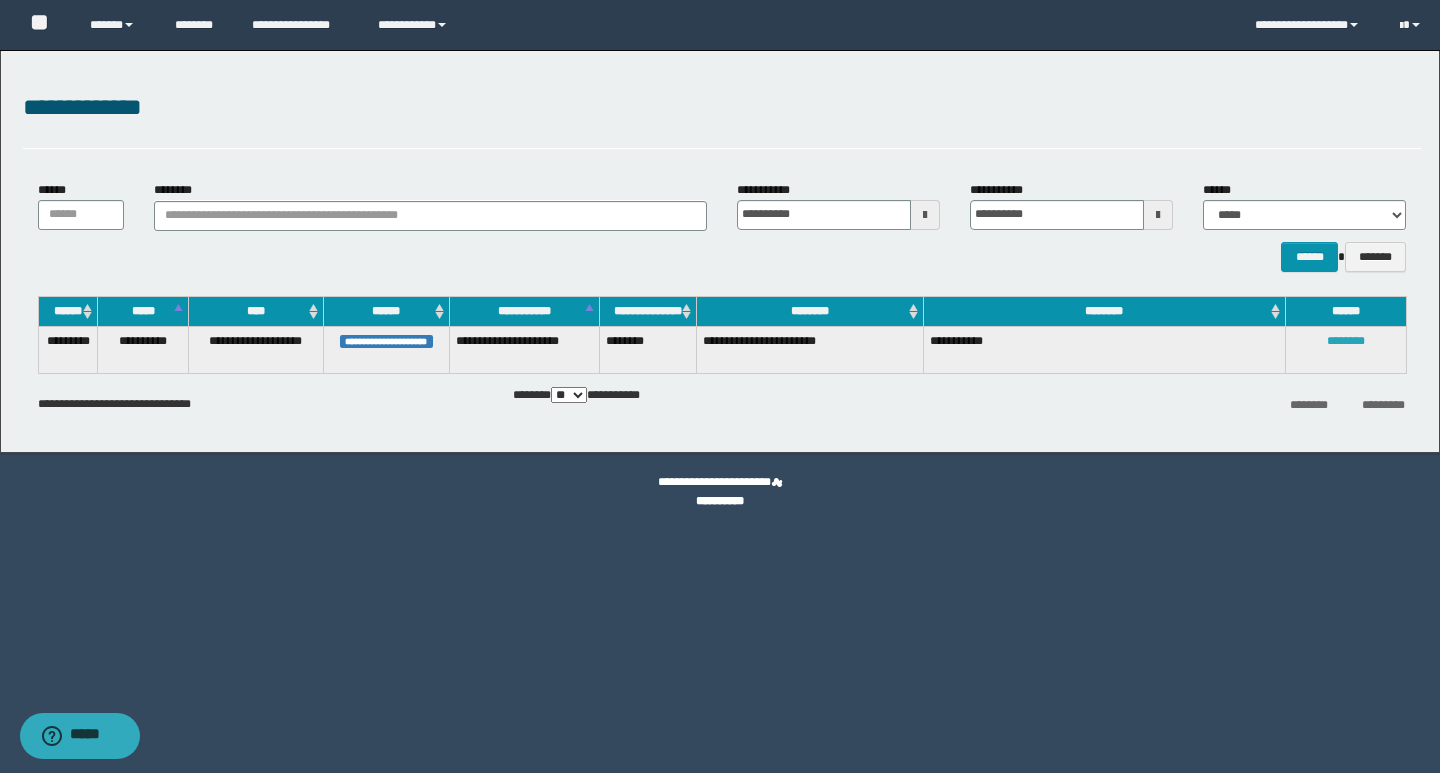 click on "********" at bounding box center (1346, 341) 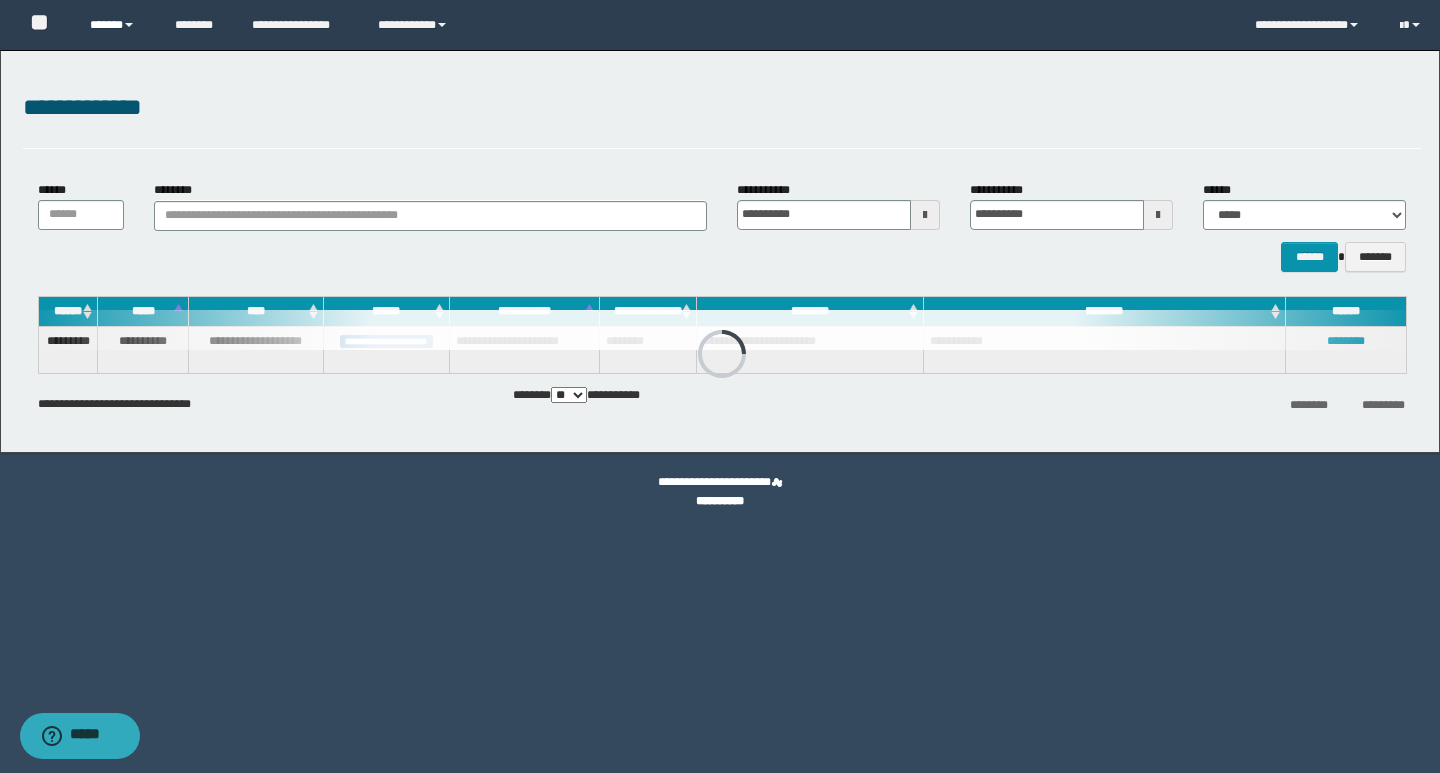 click on "******" at bounding box center [117, 25] 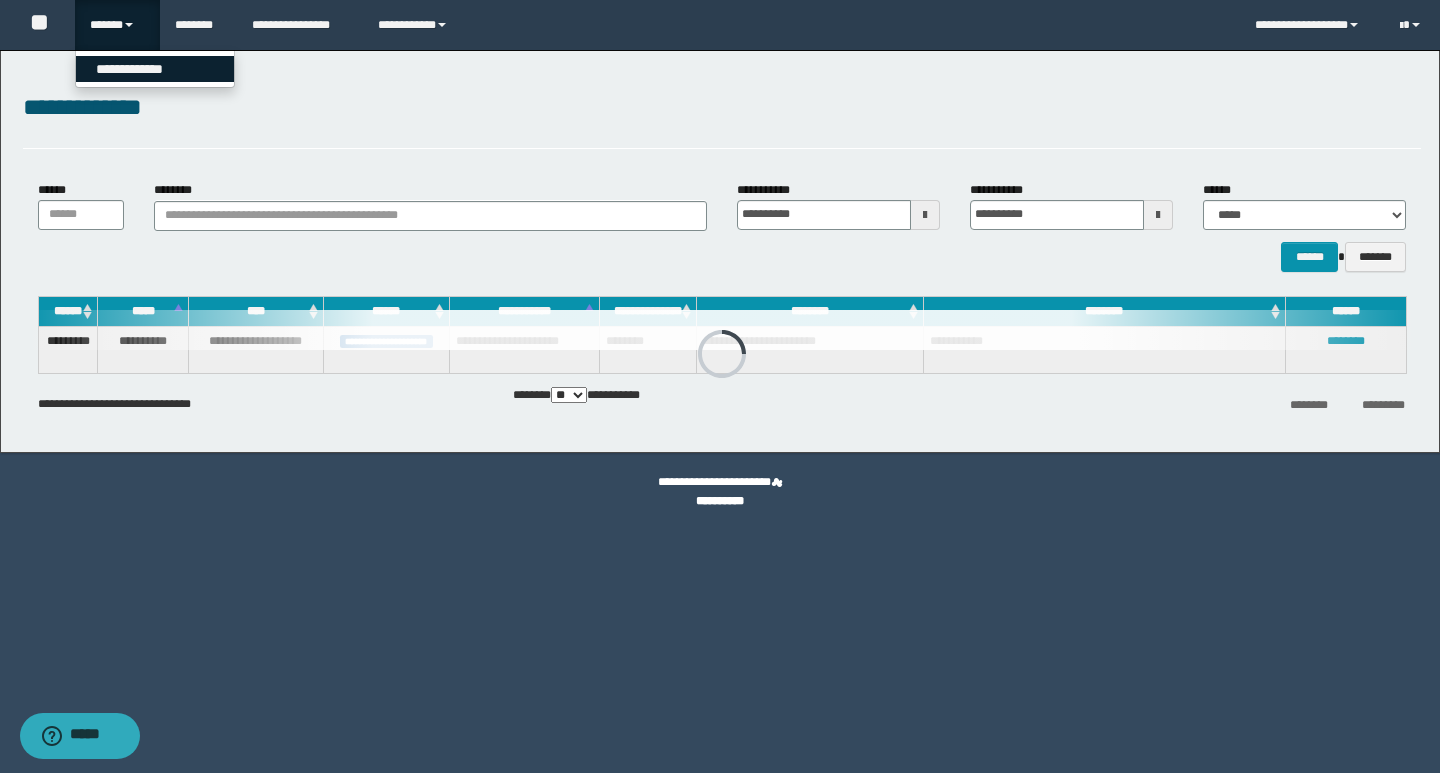 click on "**********" at bounding box center [155, 69] 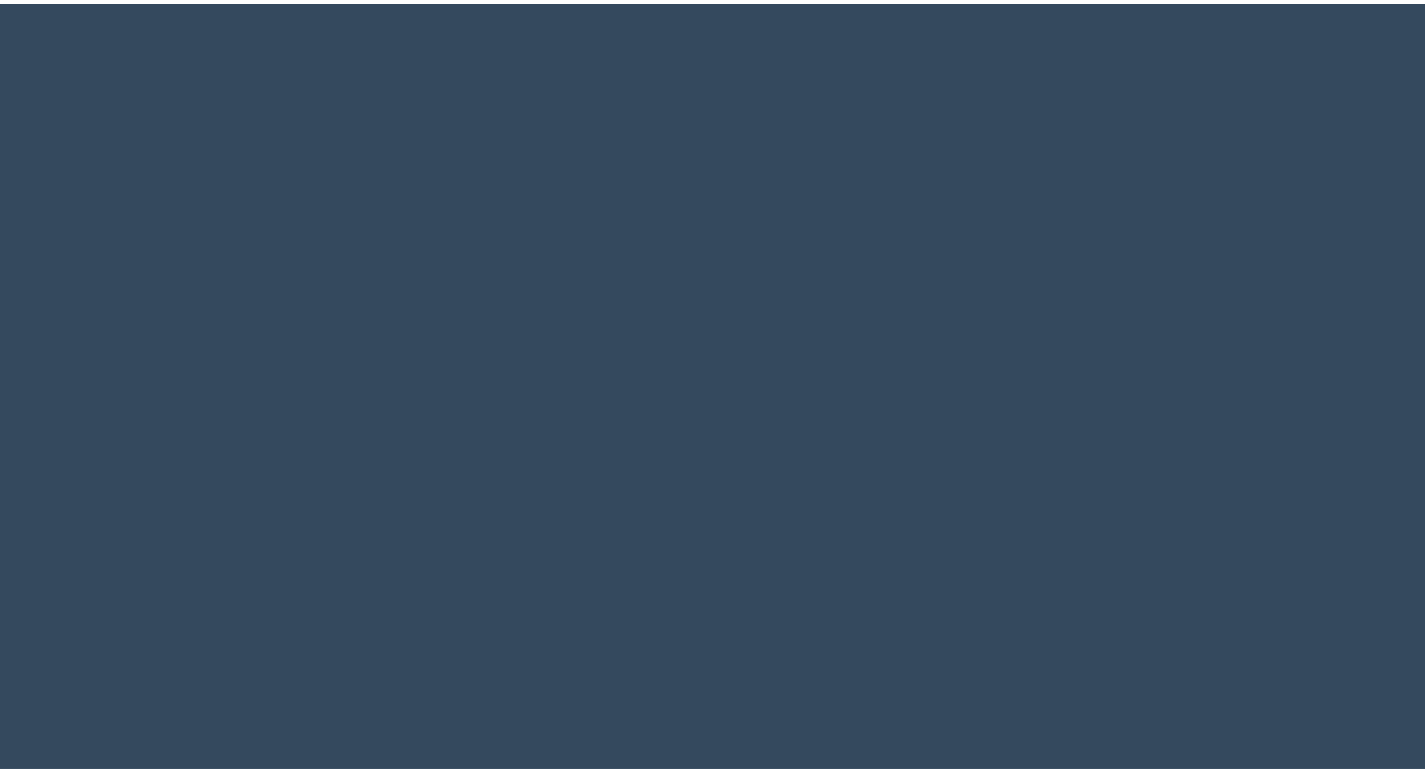 scroll, scrollTop: 0, scrollLeft: 0, axis: both 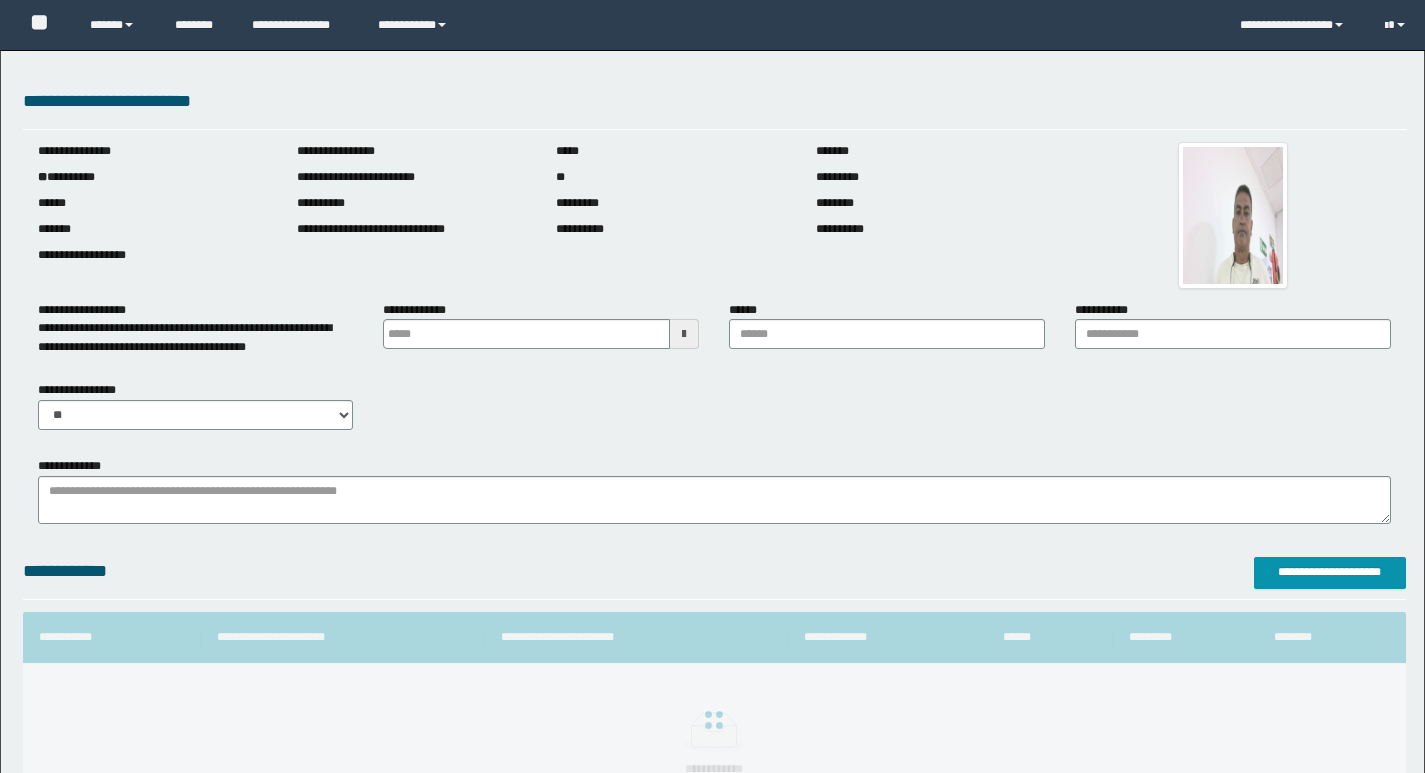 click at bounding box center [684, 334] 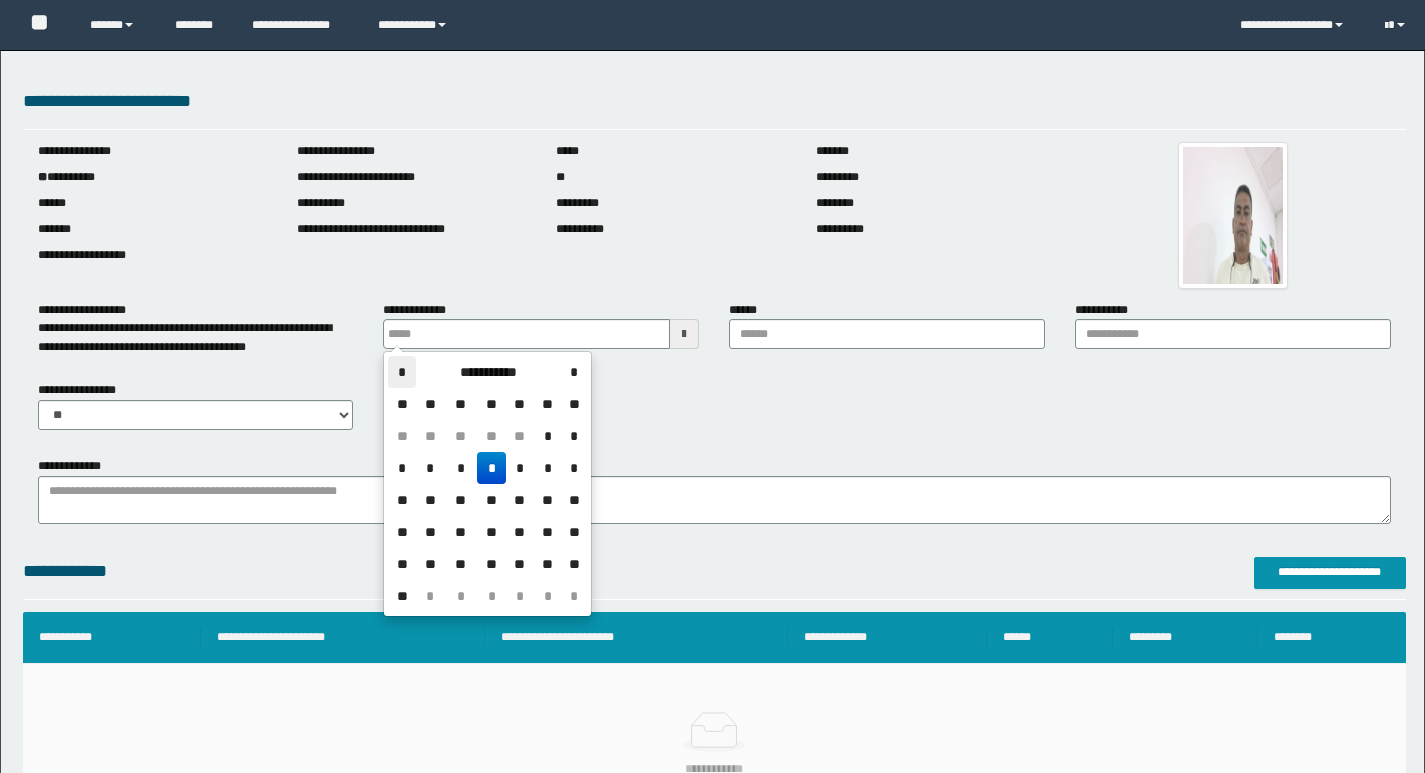 click on "*" at bounding box center (402, 372) 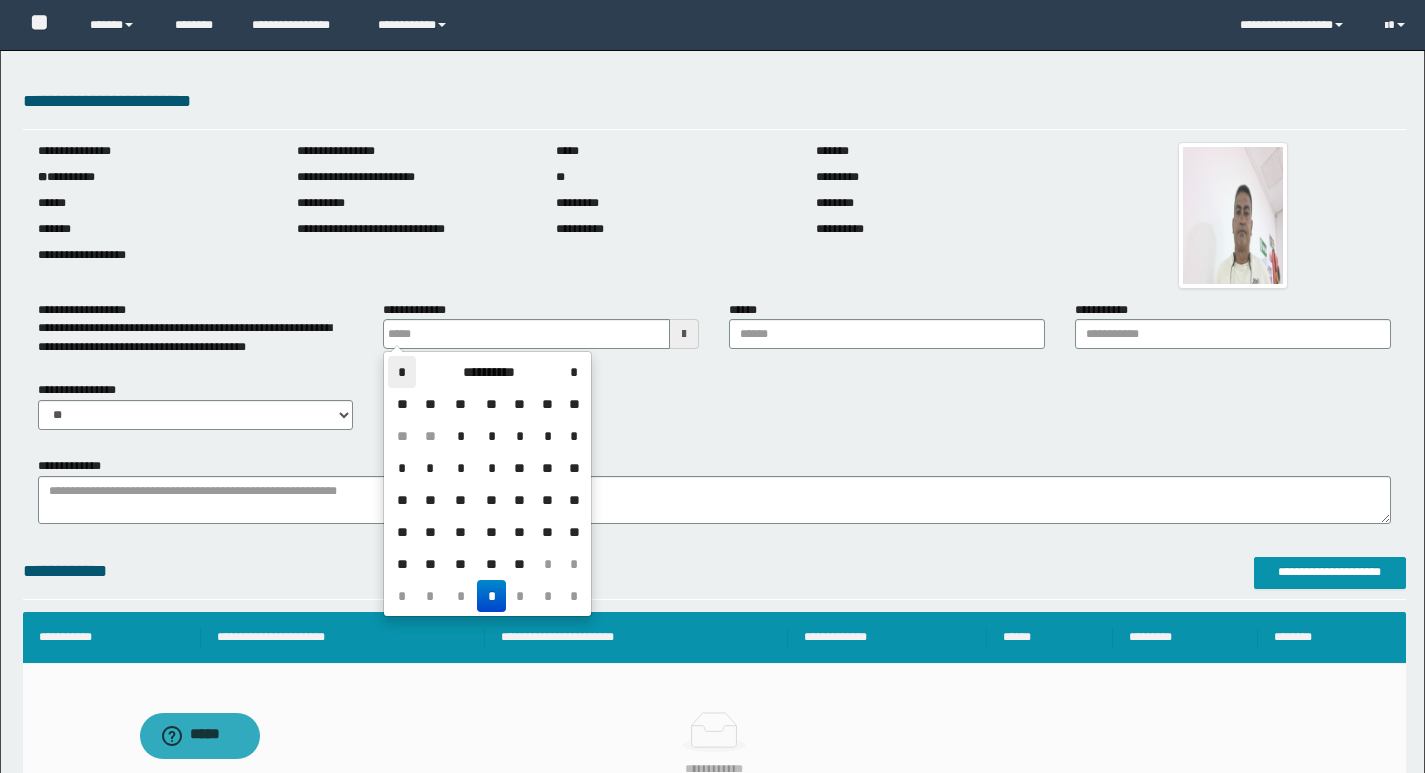 click on "*" at bounding box center (402, 372) 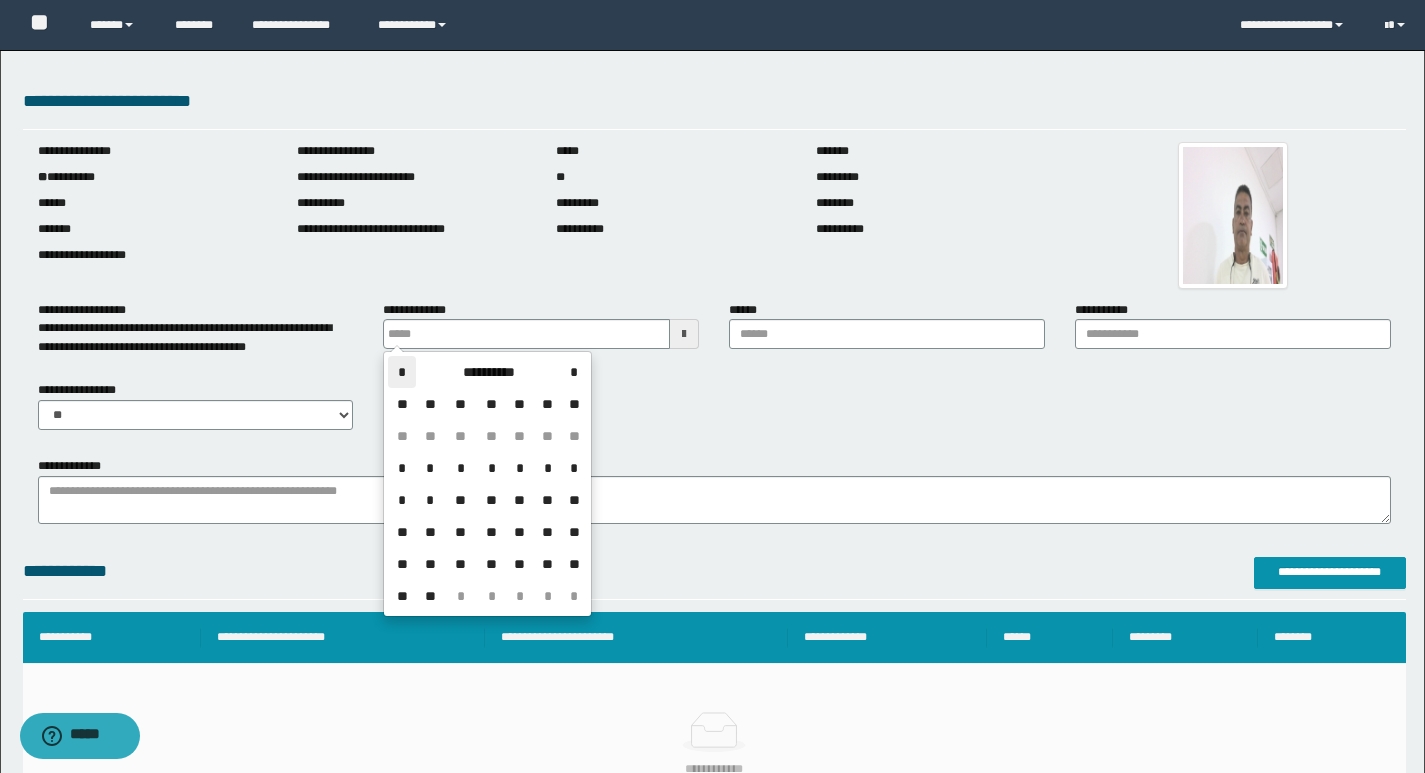 click on "*" at bounding box center (402, 372) 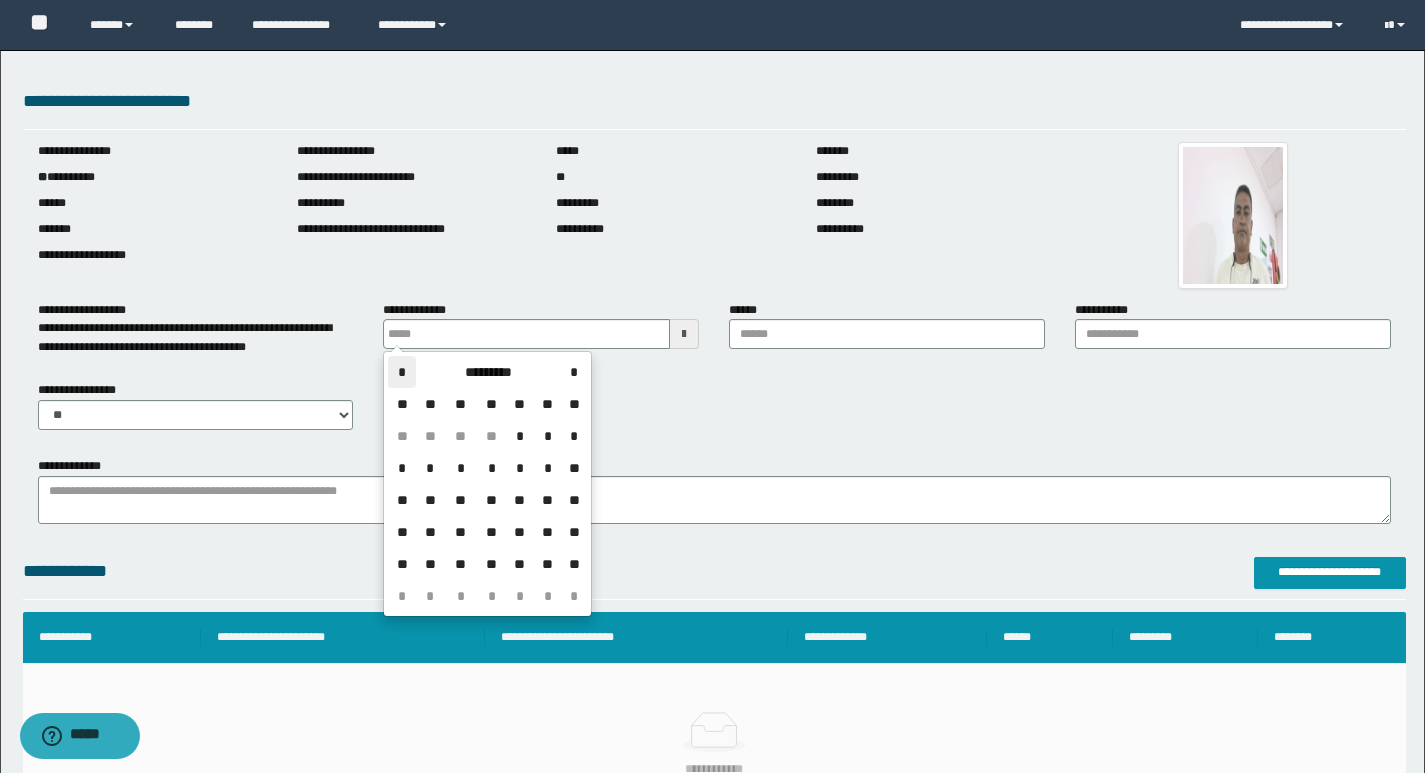 click on "*" at bounding box center [402, 372] 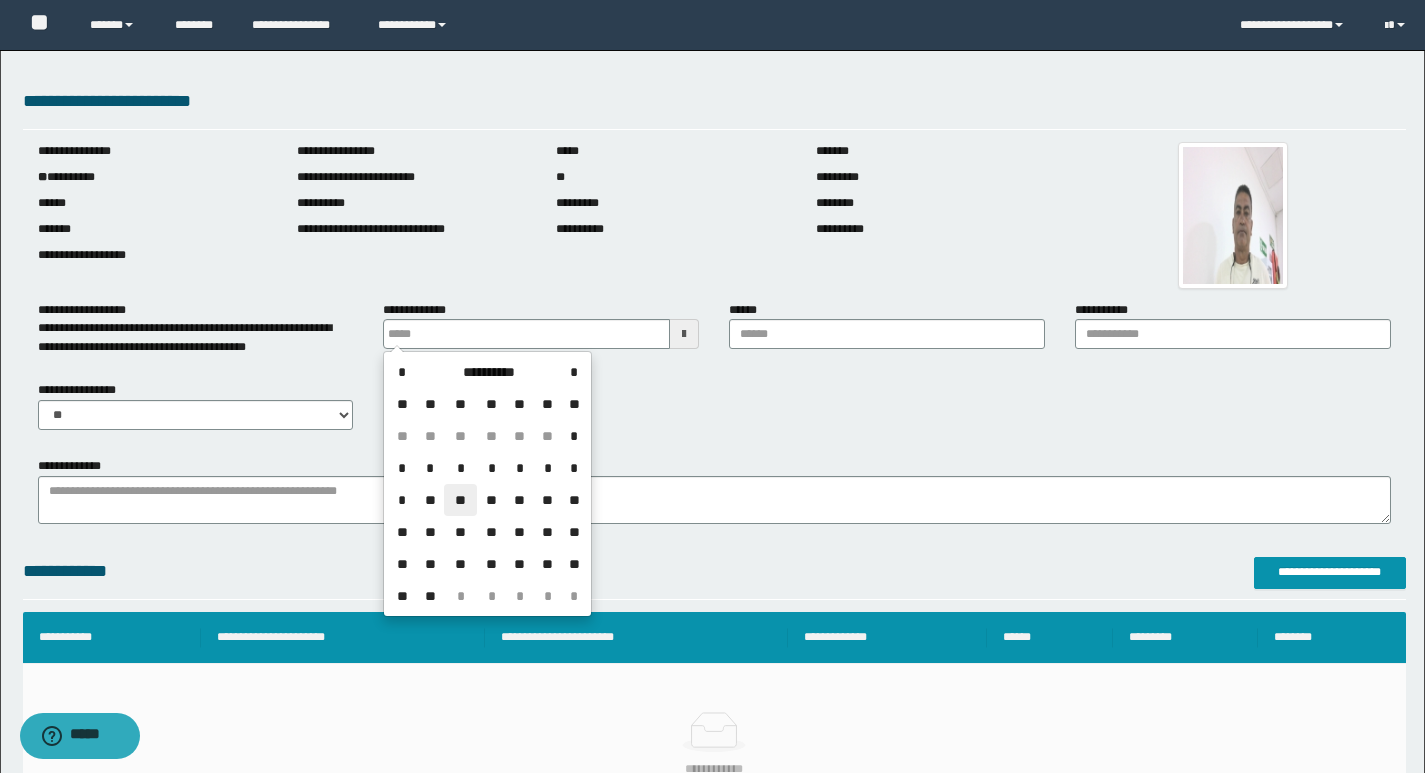 click on "**" at bounding box center [460, 500] 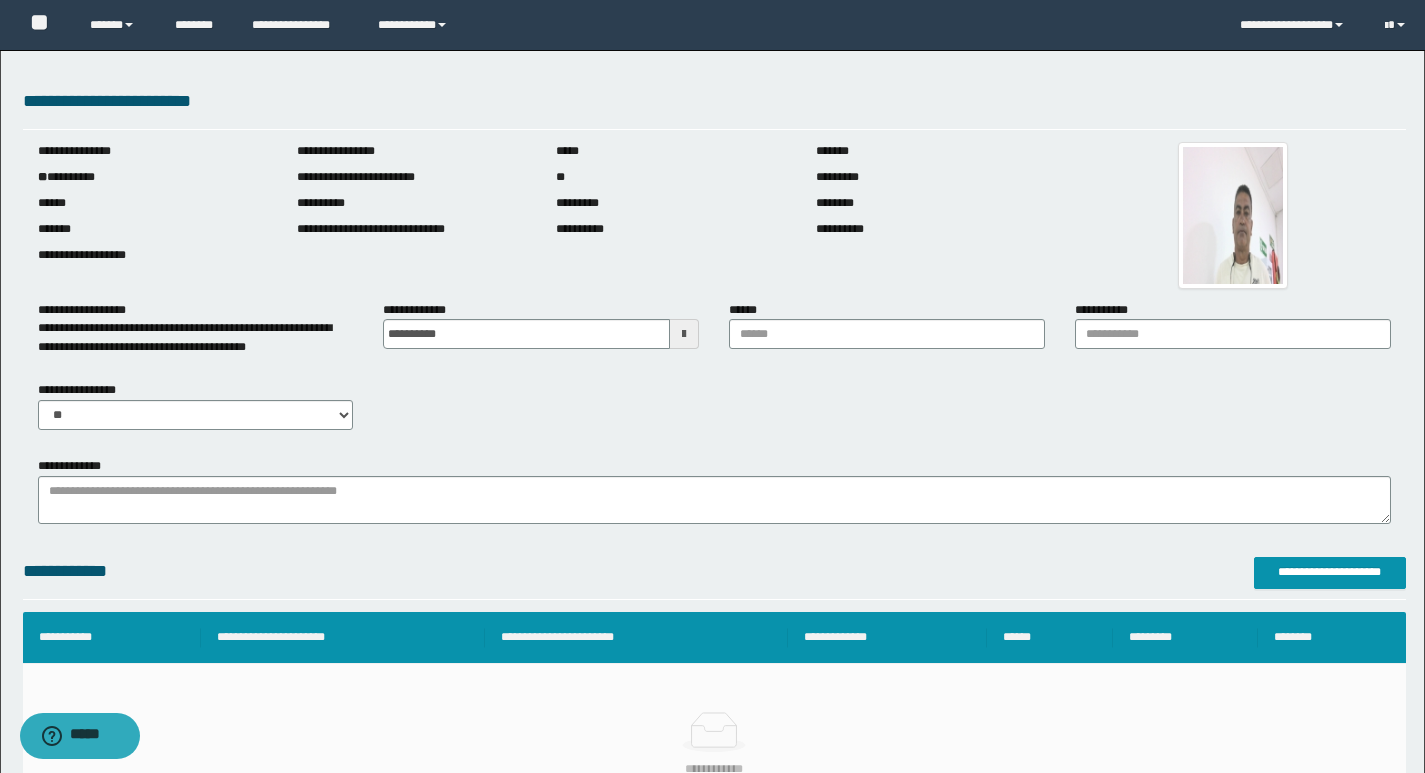 click on "**********" at bounding box center (714, 413) 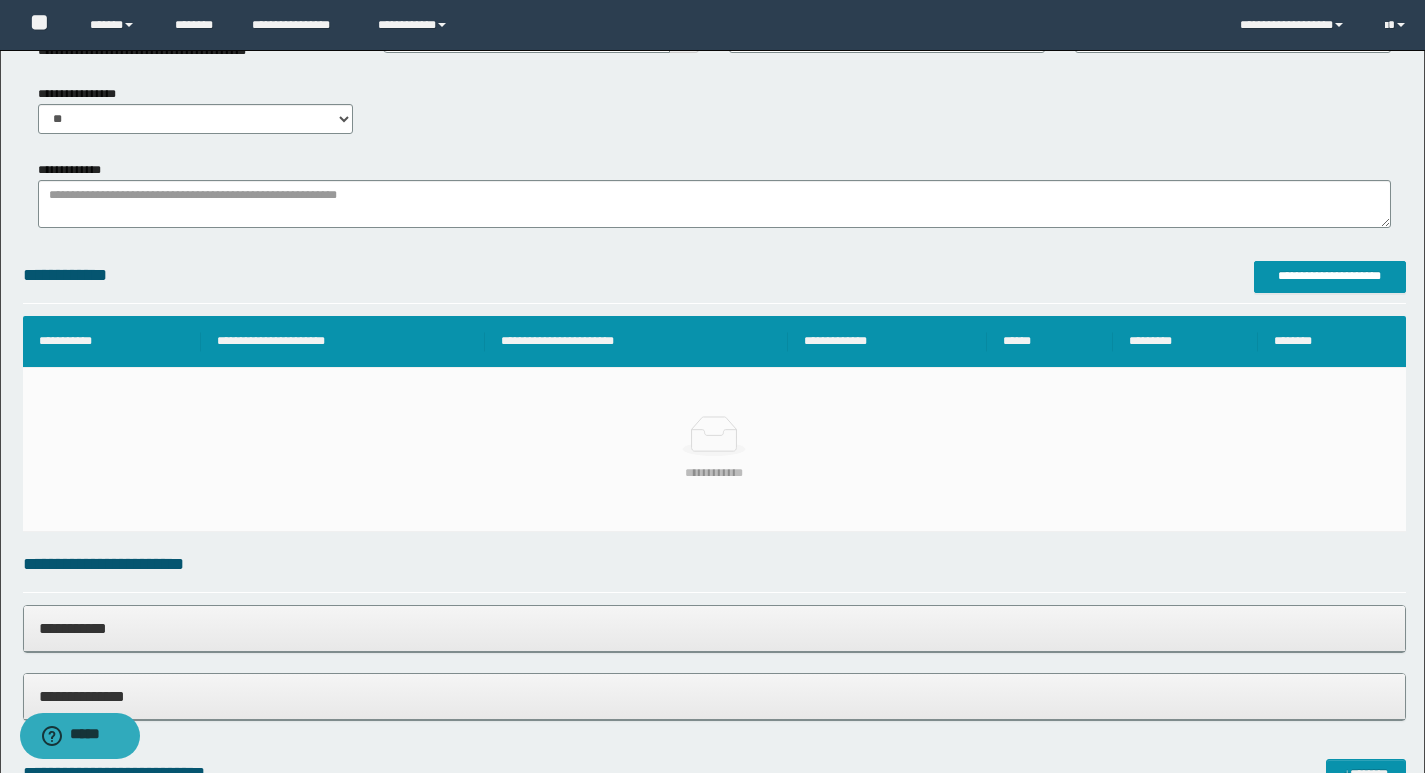 scroll, scrollTop: 300, scrollLeft: 0, axis: vertical 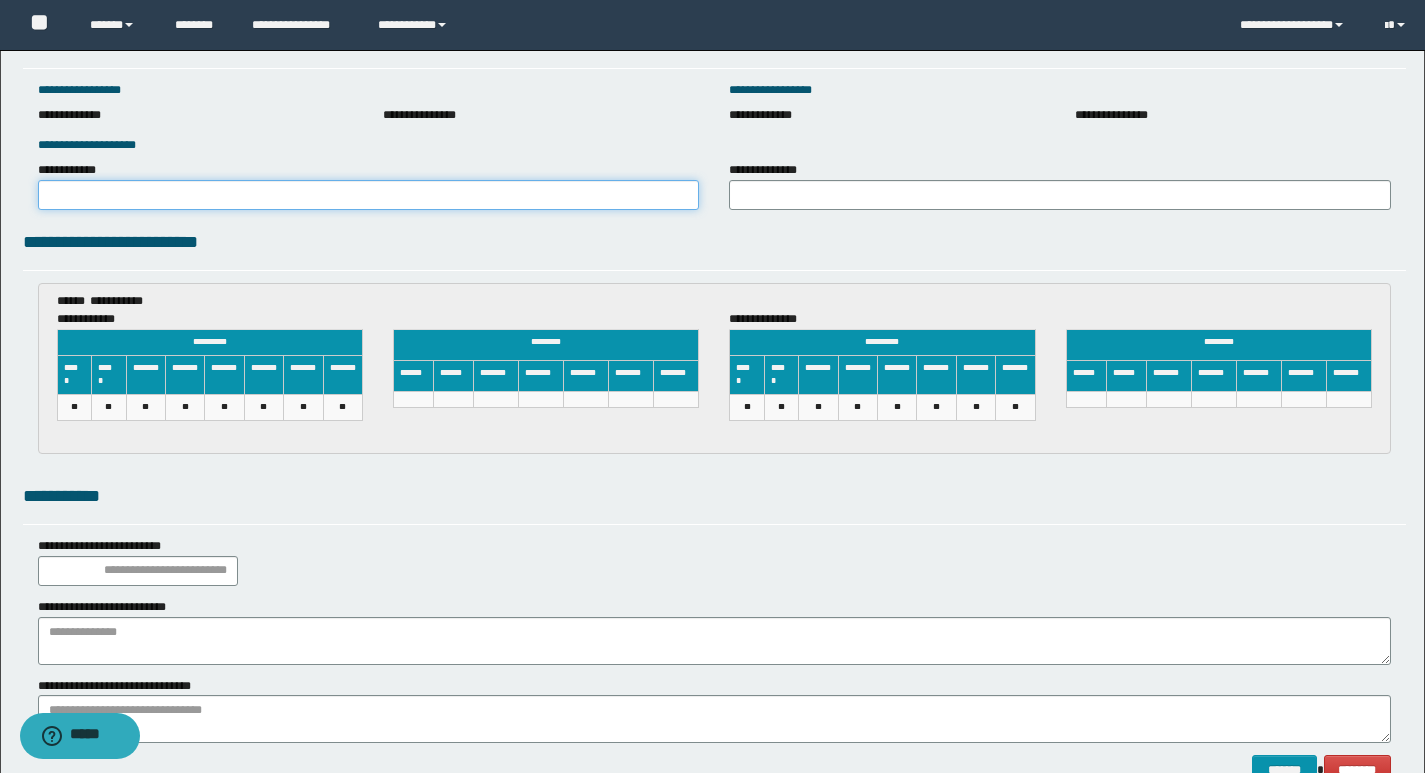 click on "**********" at bounding box center (369, 195) 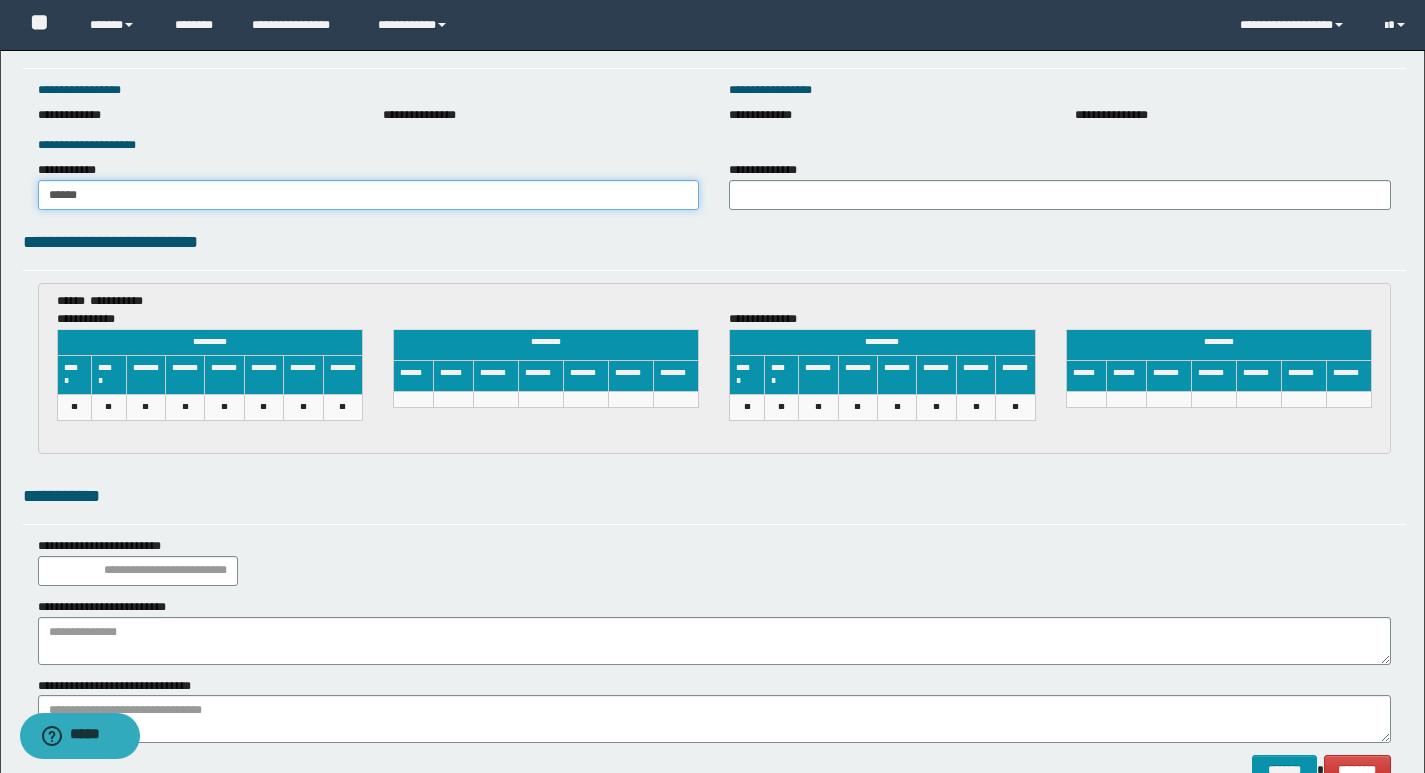 drag, startPoint x: 117, startPoint y: 199, endPoint x: 0, endPoint y: 205, distance: 117.15375 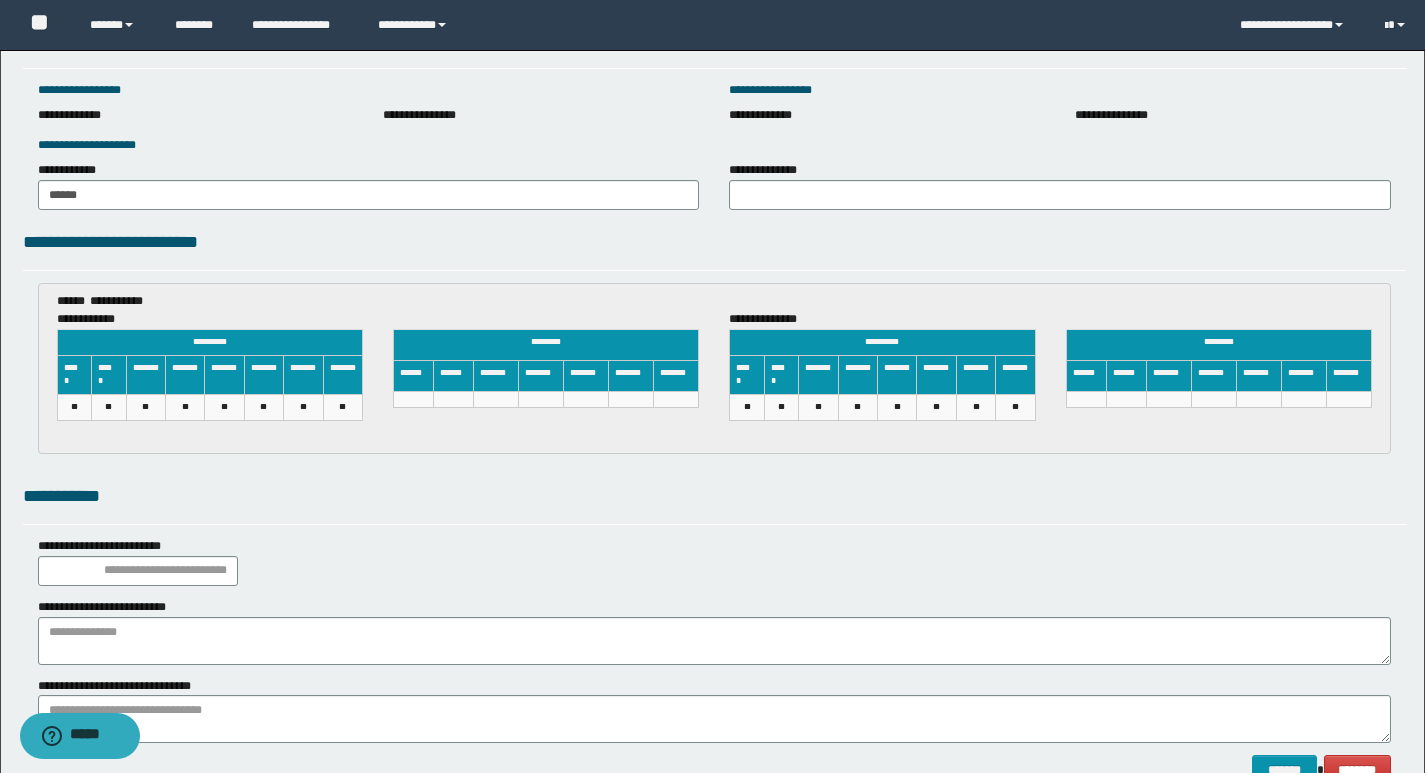 click on "**********" at bounding box center (369, 185) 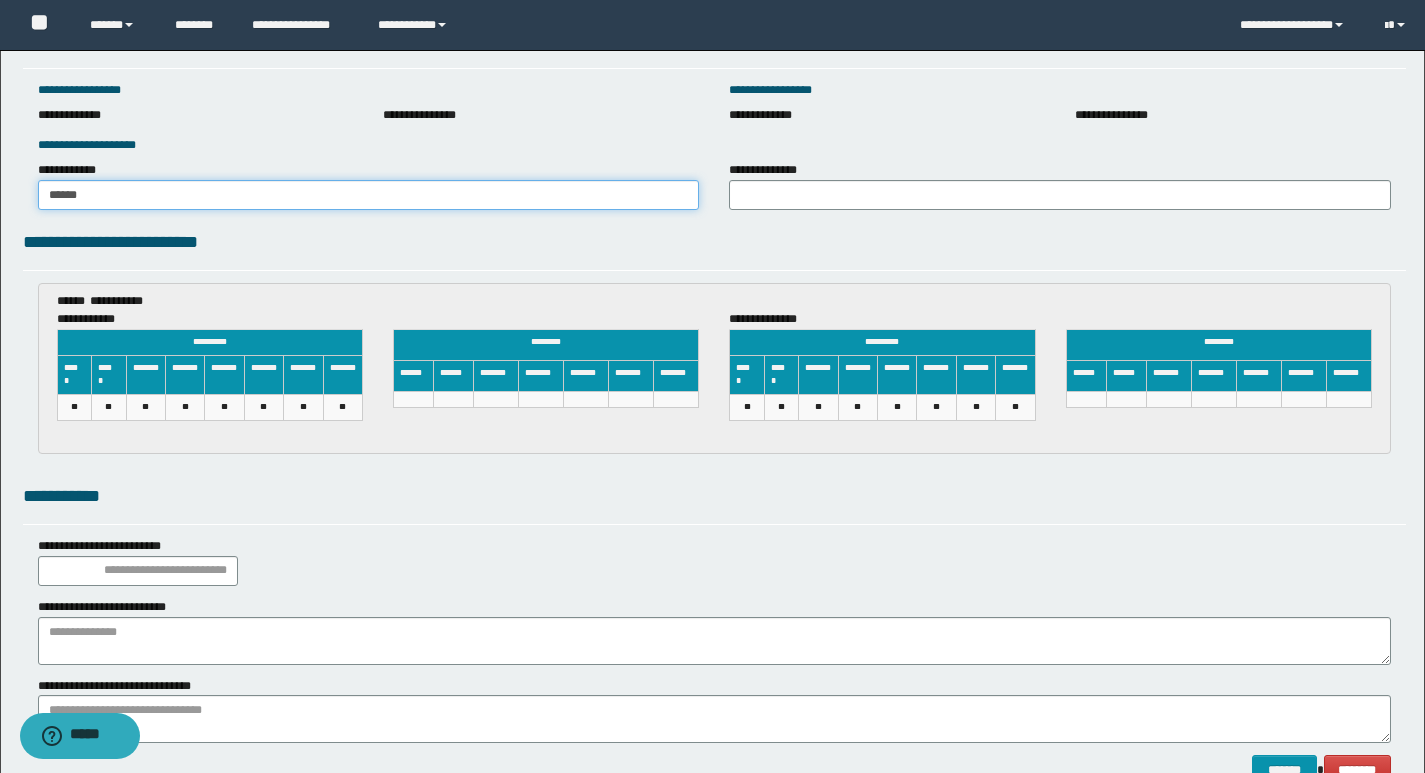 drag, startPoint x: 129, startPoint y: 199, endPoint x: 78, endPoint y: 195, distance: 51.156624 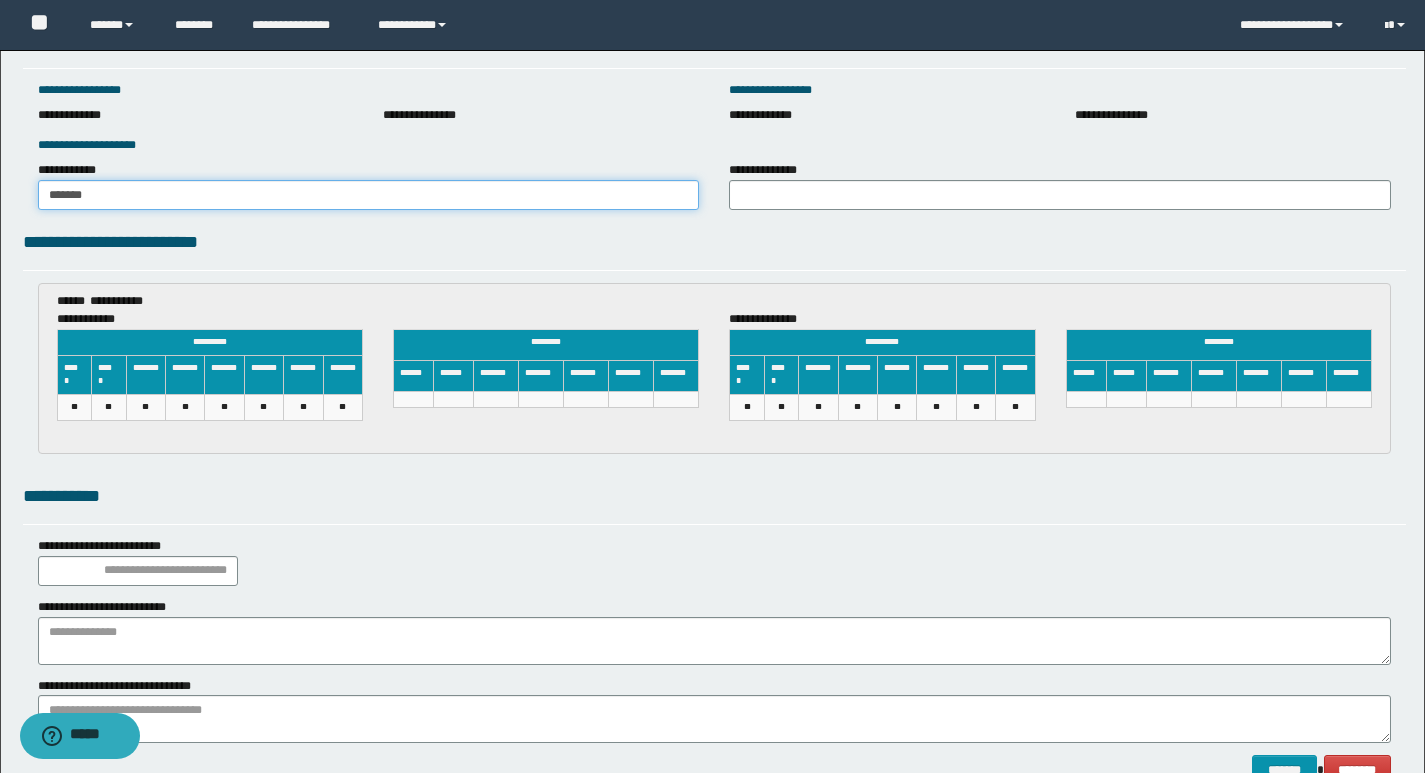 type on "*******" 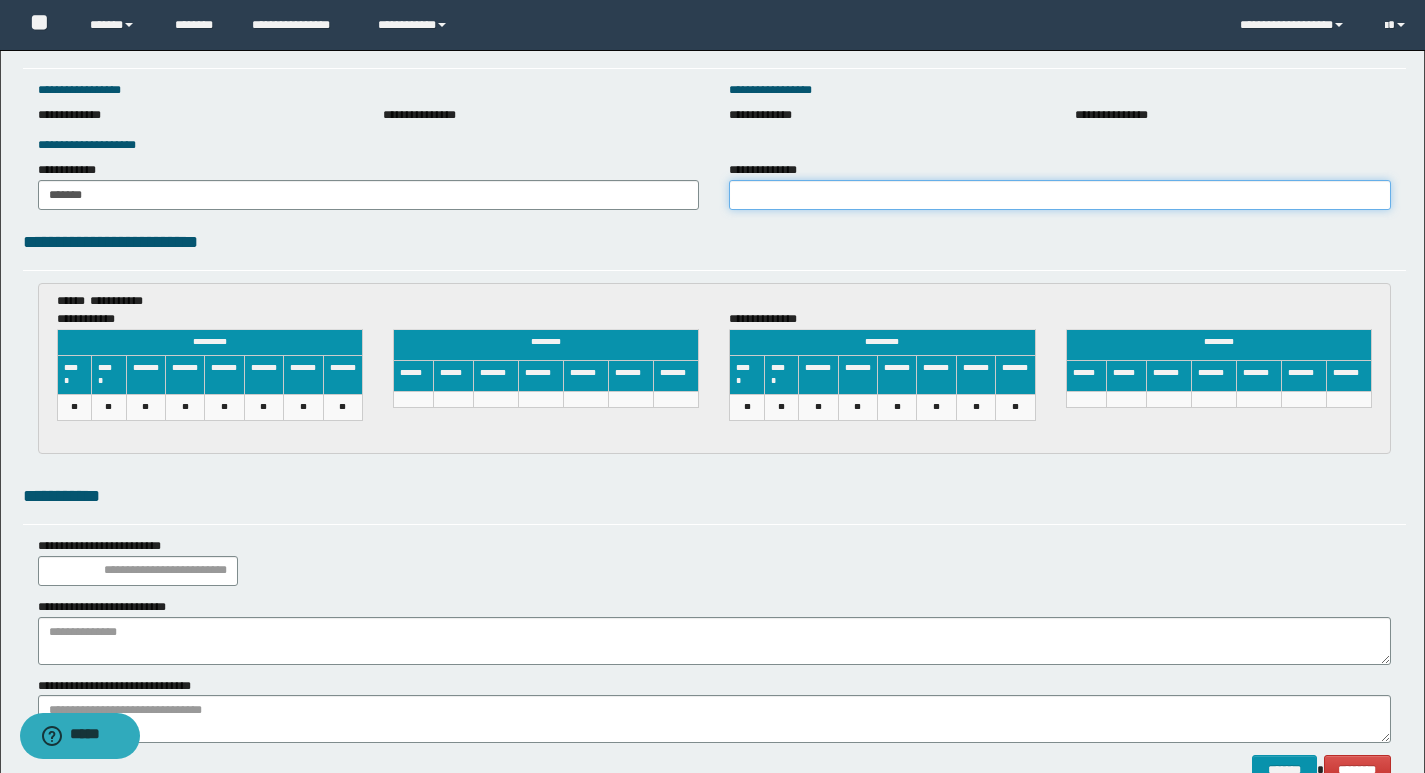 click on "**********" at bounding box center [1060, 195] 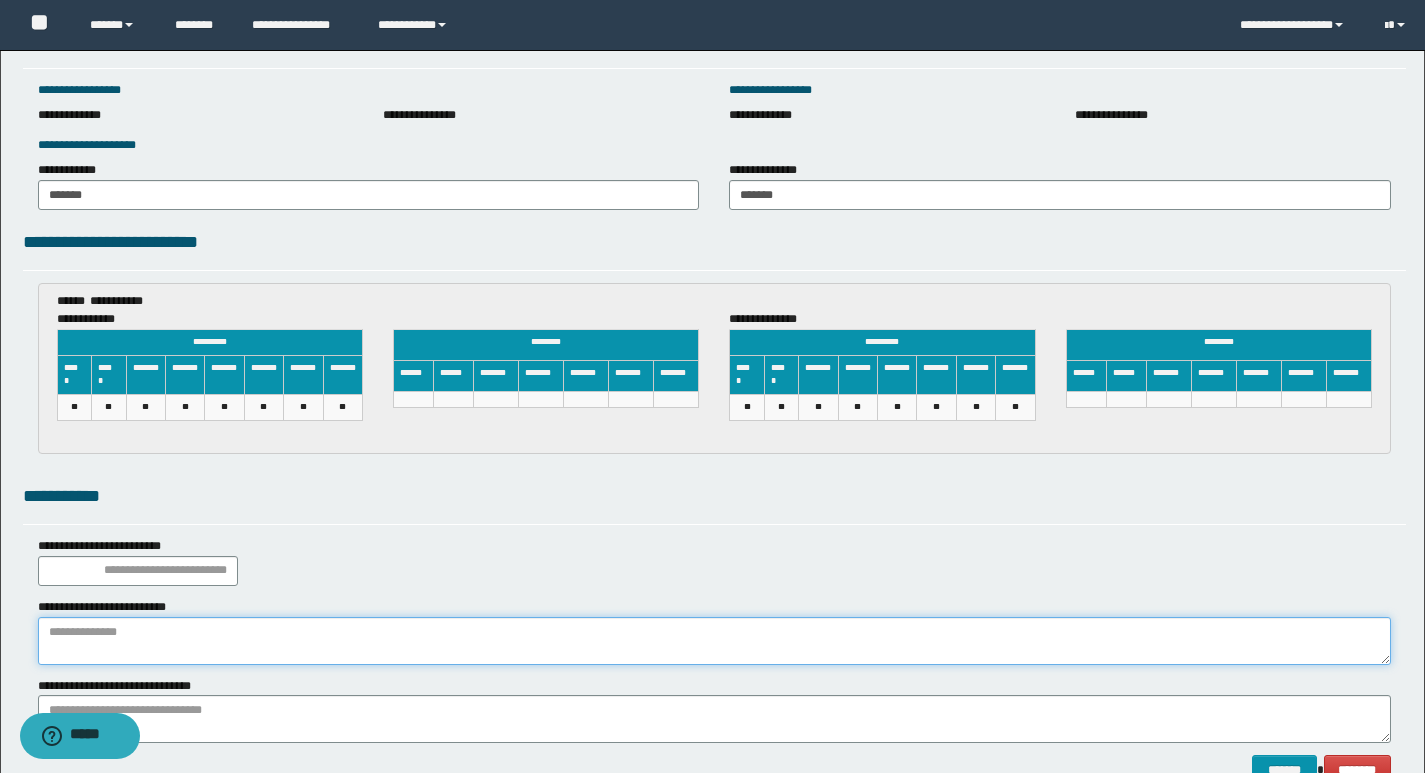 click at bounding box center (714, 641) 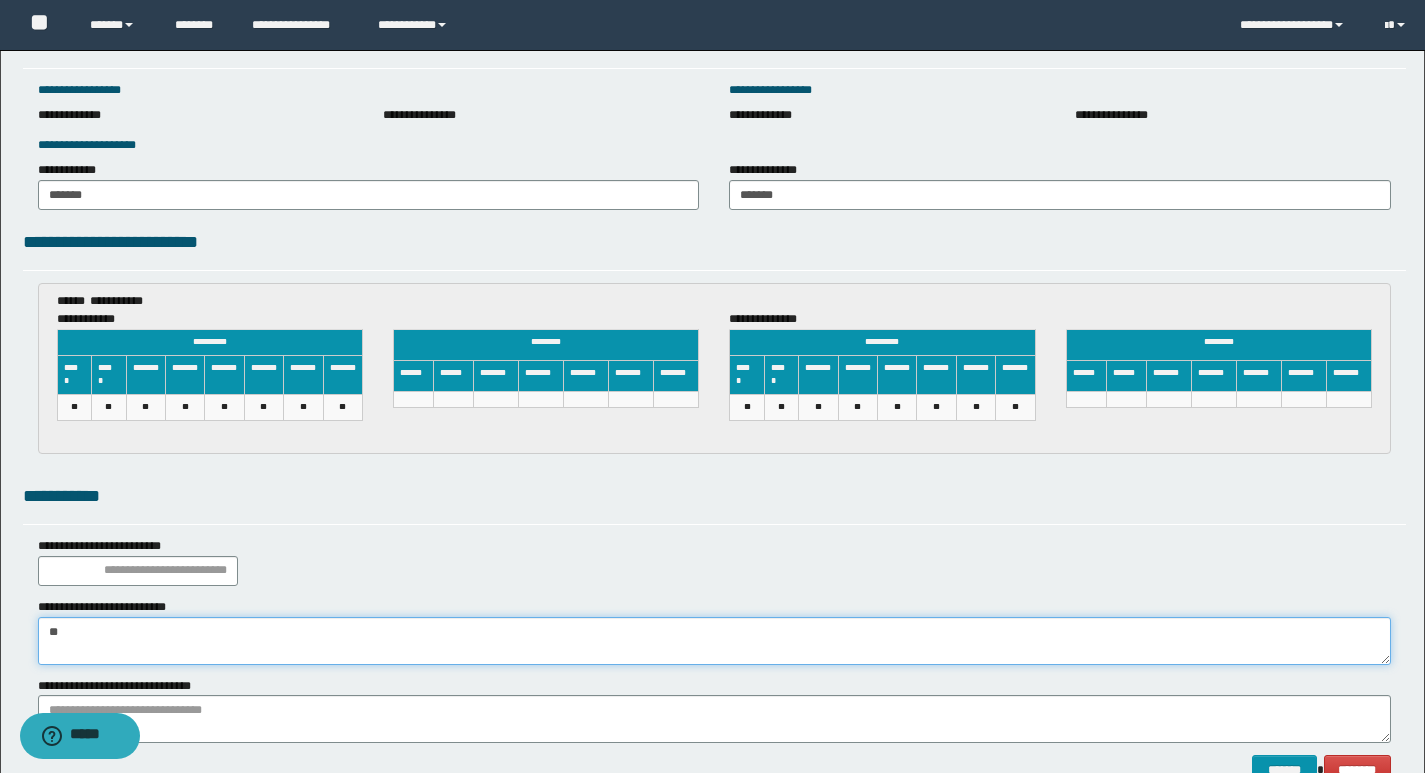 type on "*" 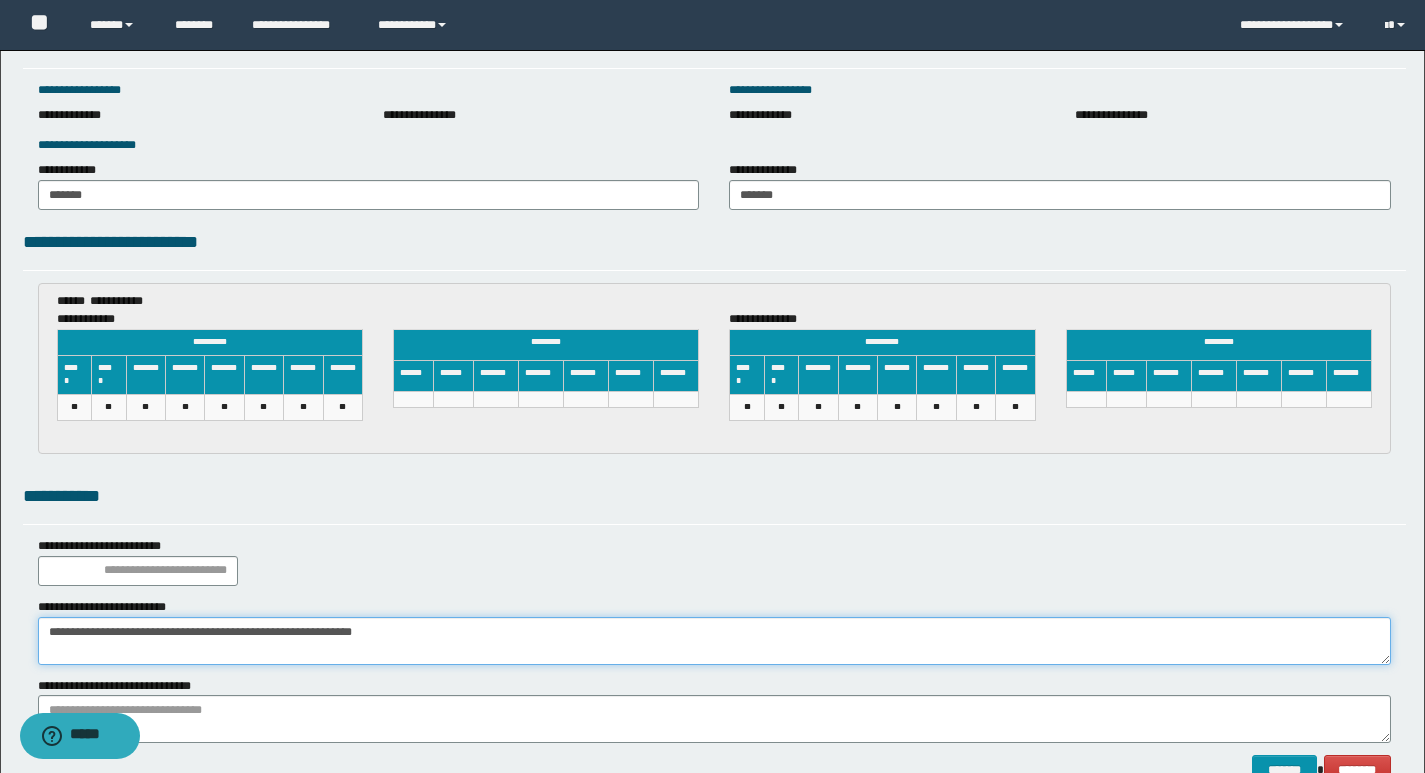 click on "**********" at bounding box center [714, 641] 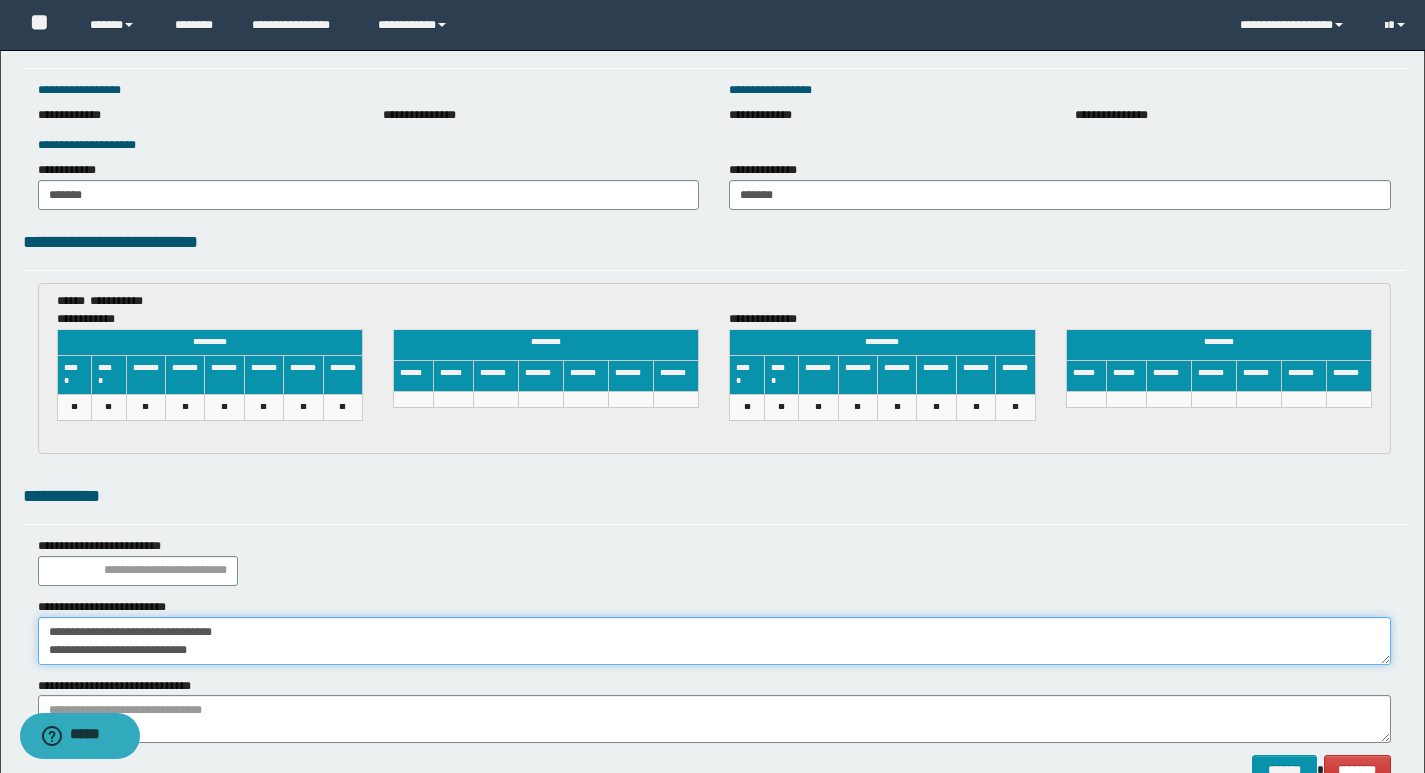 drag, startPoint x: 238, startPoint y: 653, endPoint x: 12, endPoint y: 594, distance: 233.5744 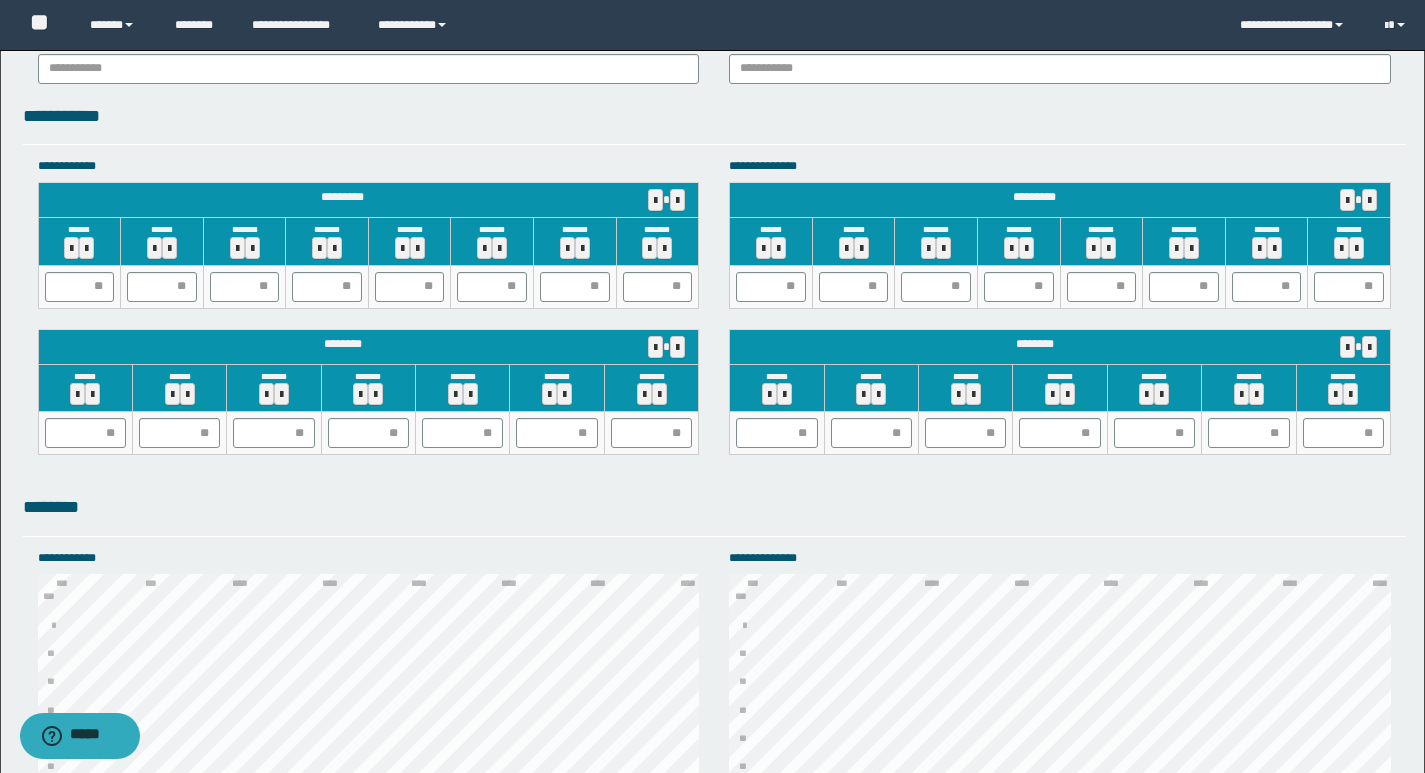 scroll, scrollTop: 1843, scrollLeft: 0, axis: vertical 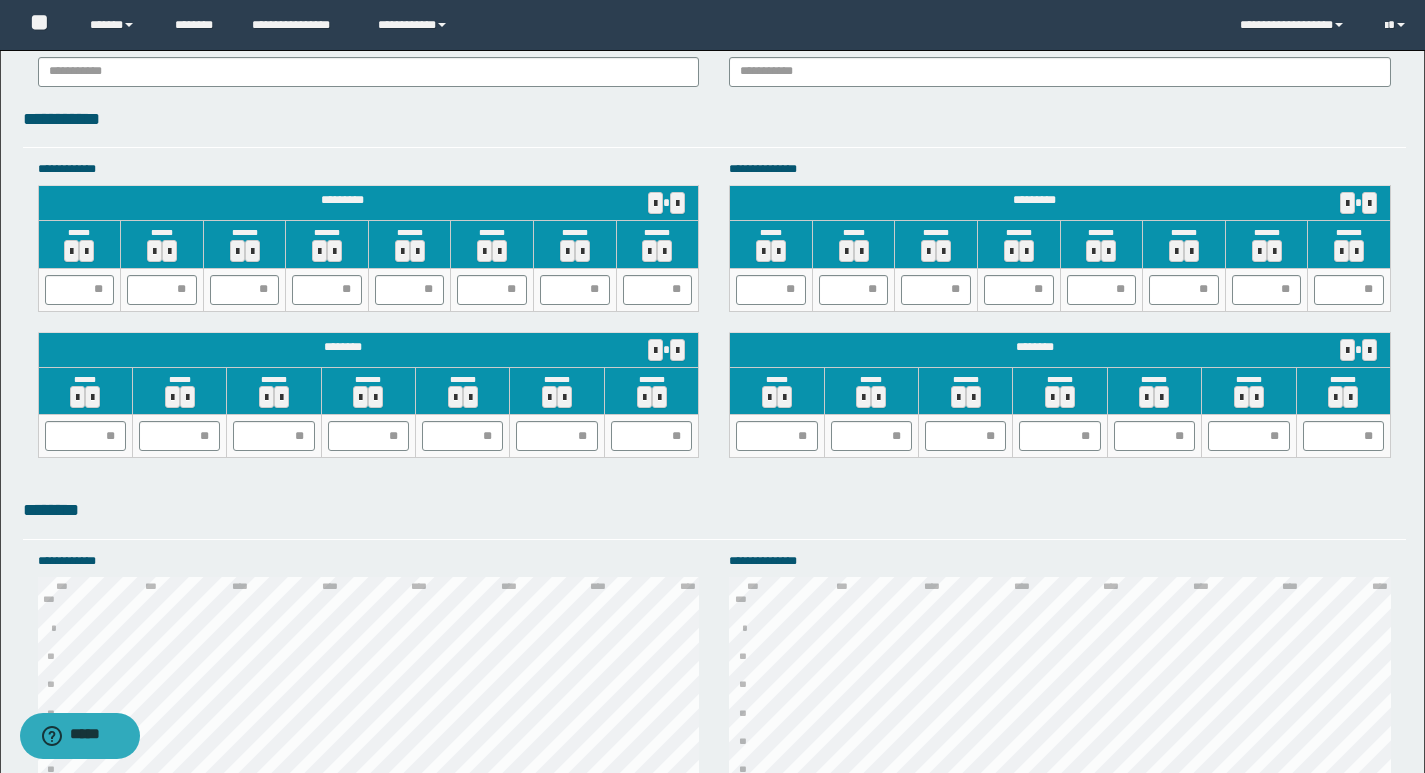 type on "**********" 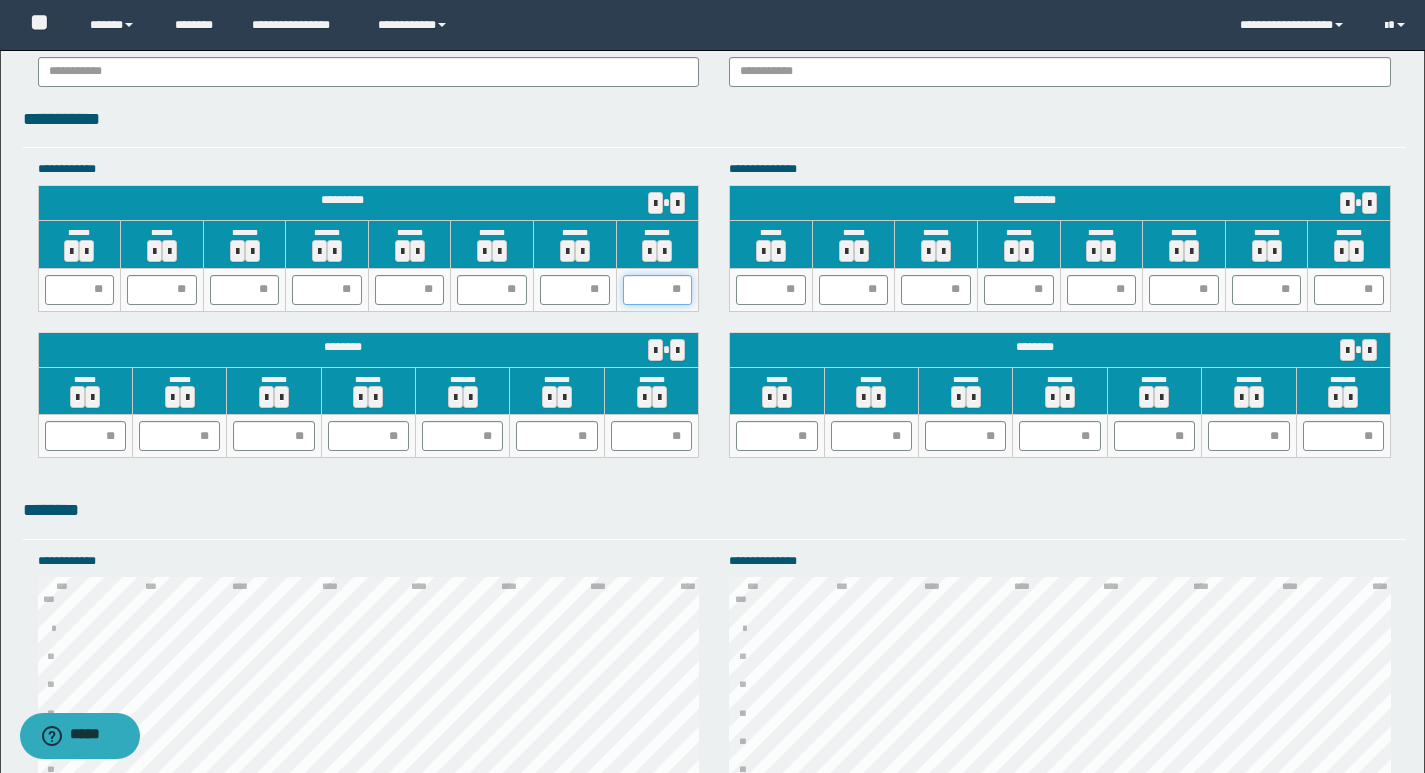 click at bounding box center [658, 290] 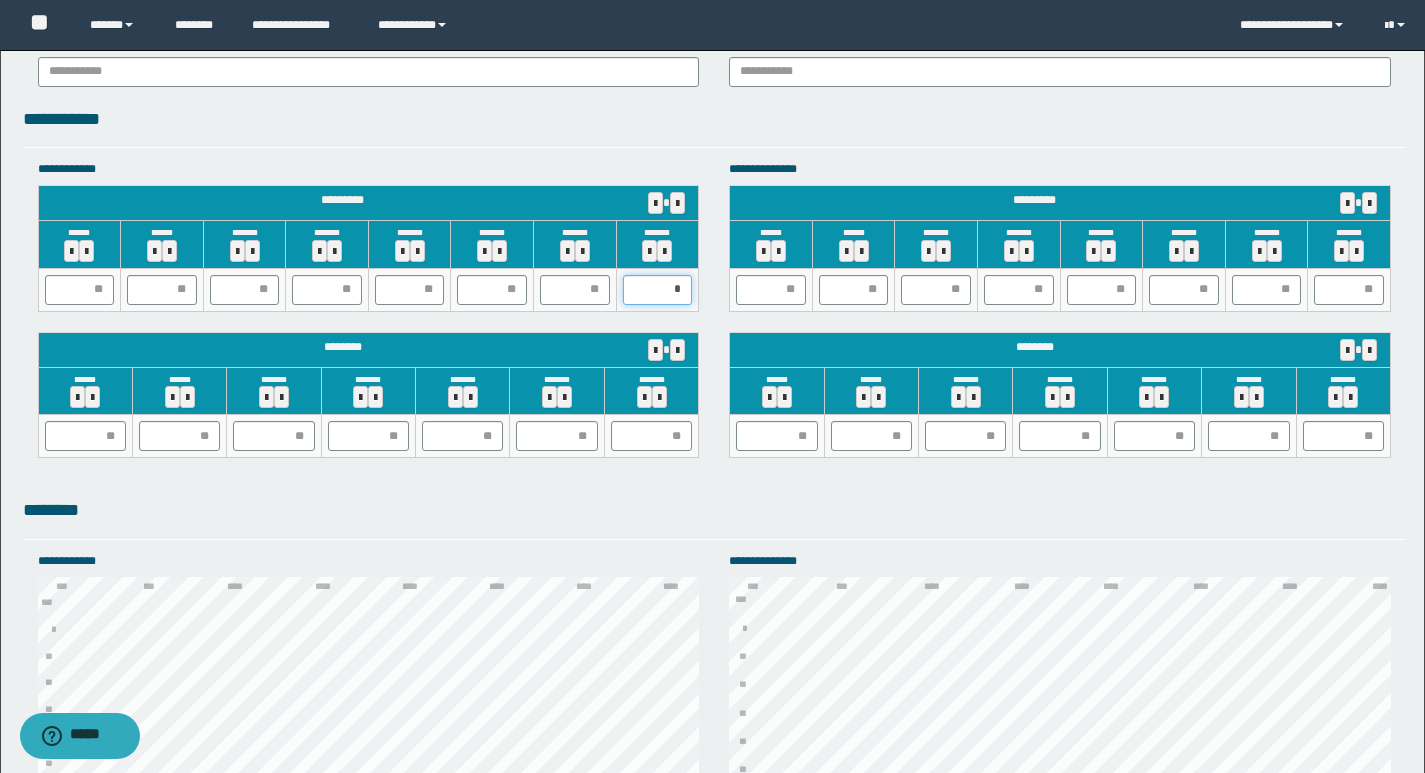 type on "**" 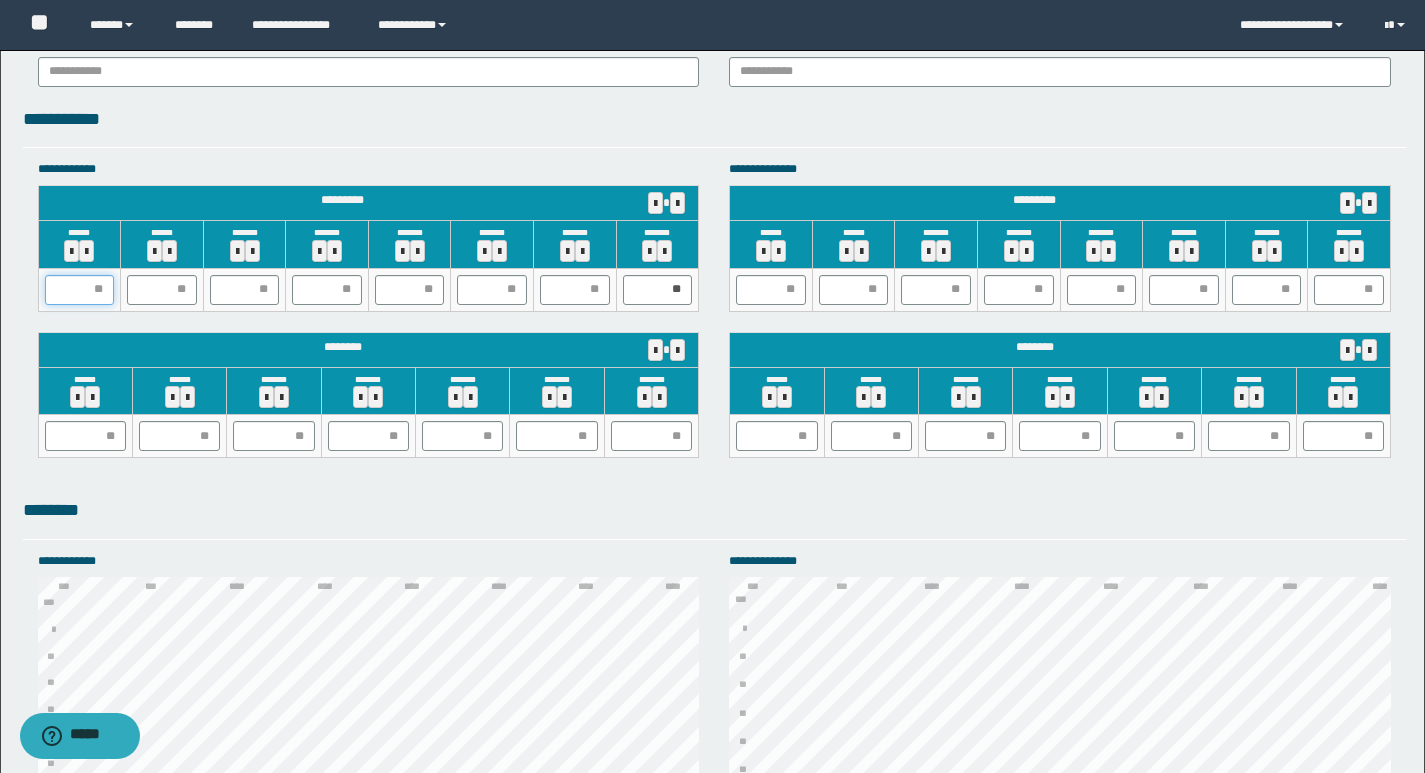 click at bounding box center [80, 290] 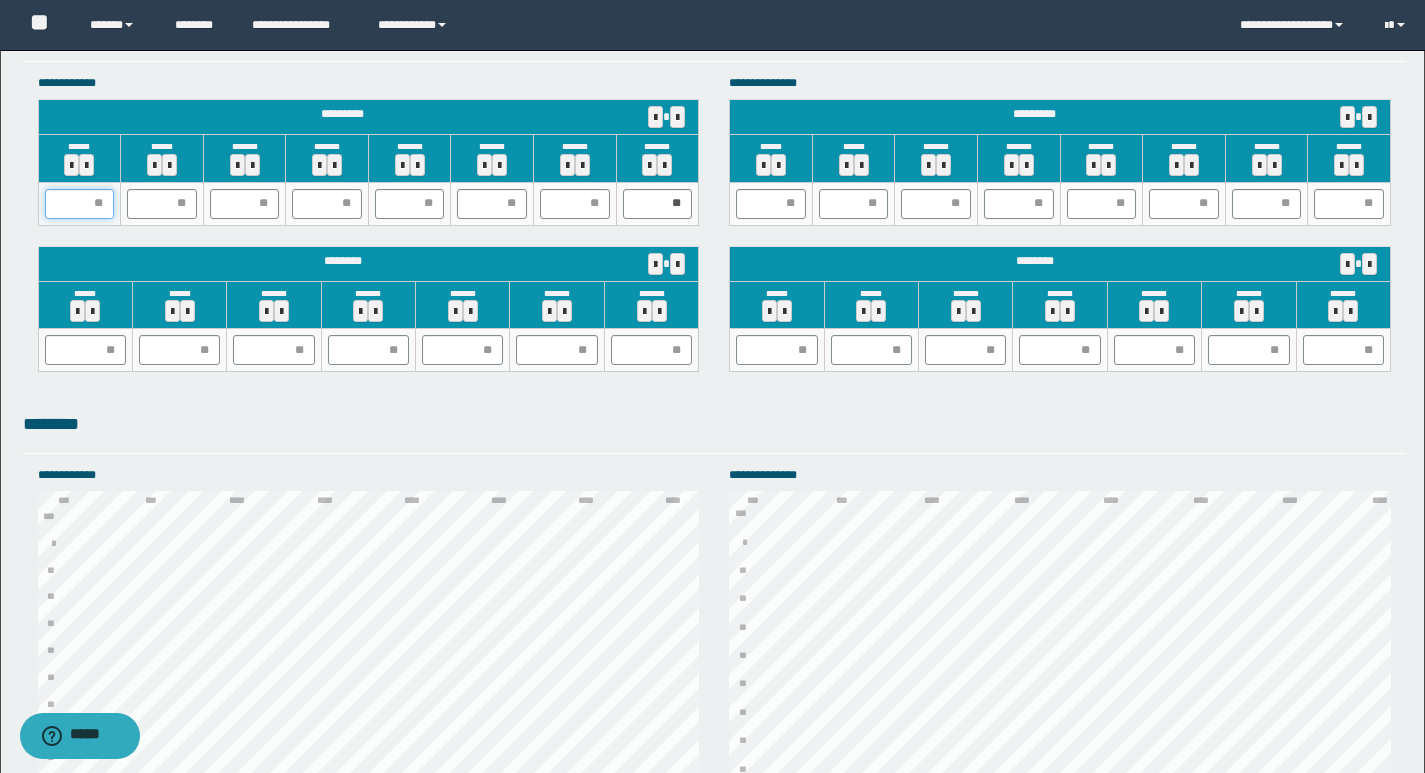scroll, scrollTop: 1843, scrollLeft: 0, axis: vertical 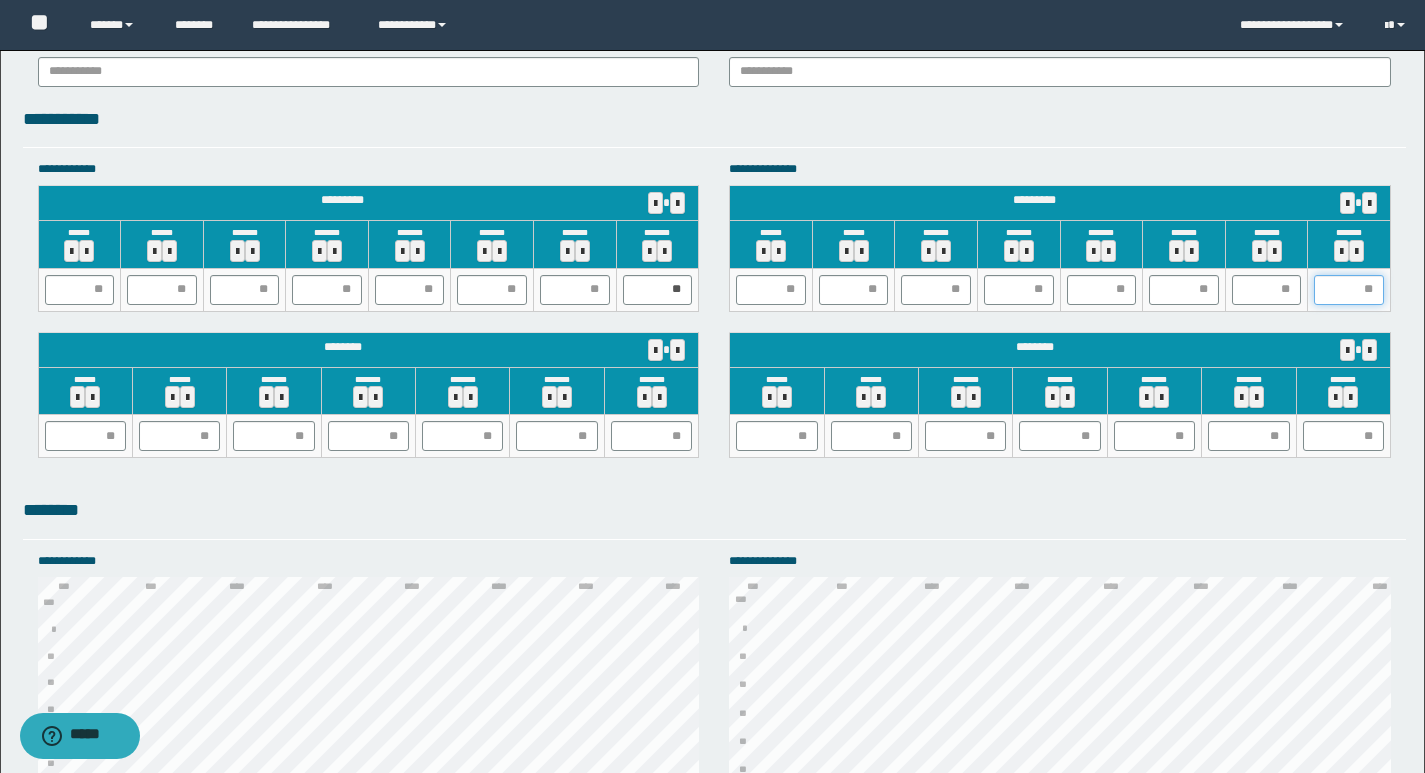 click at bounding box center (1349, 290) 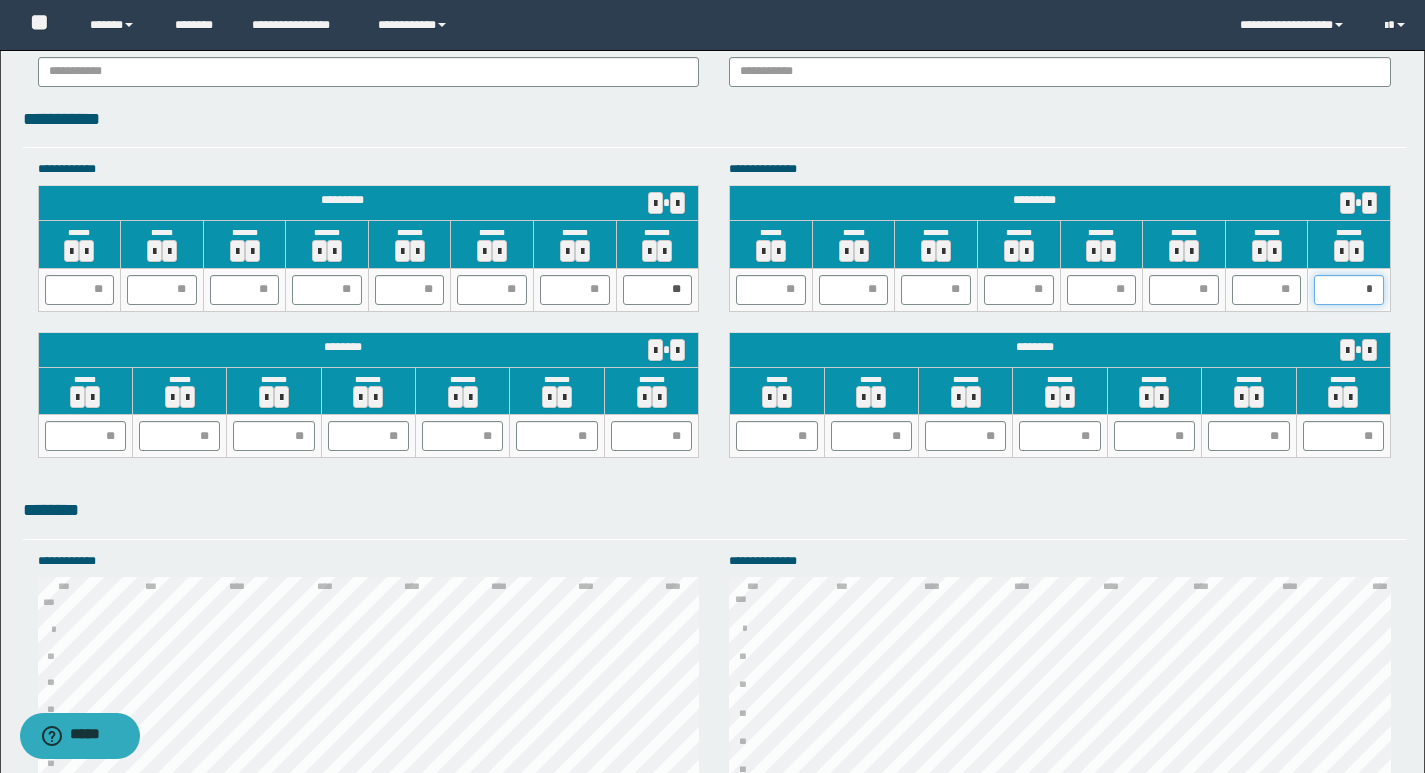 type on "**" 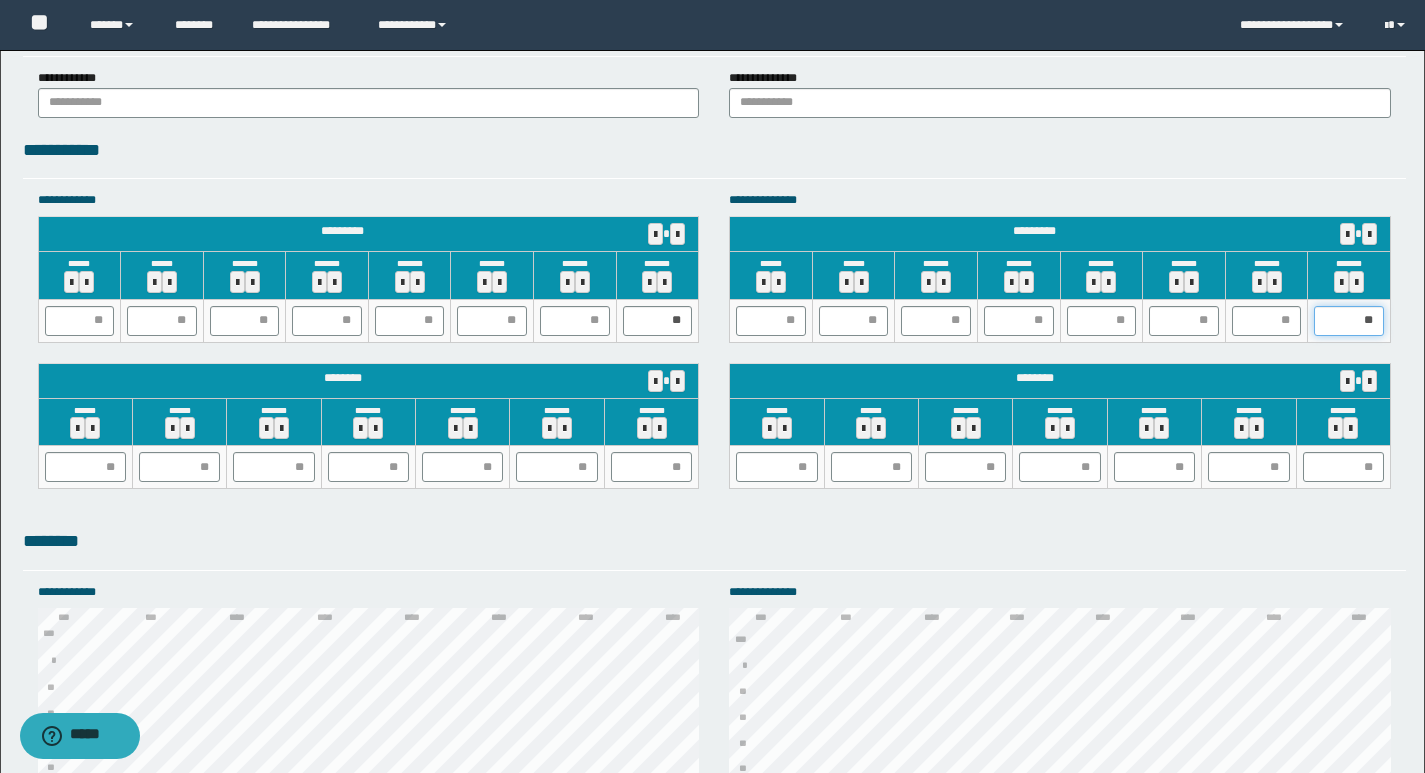scroll, scrollTop: 1743, scrollLeft: 0, axis: vertical 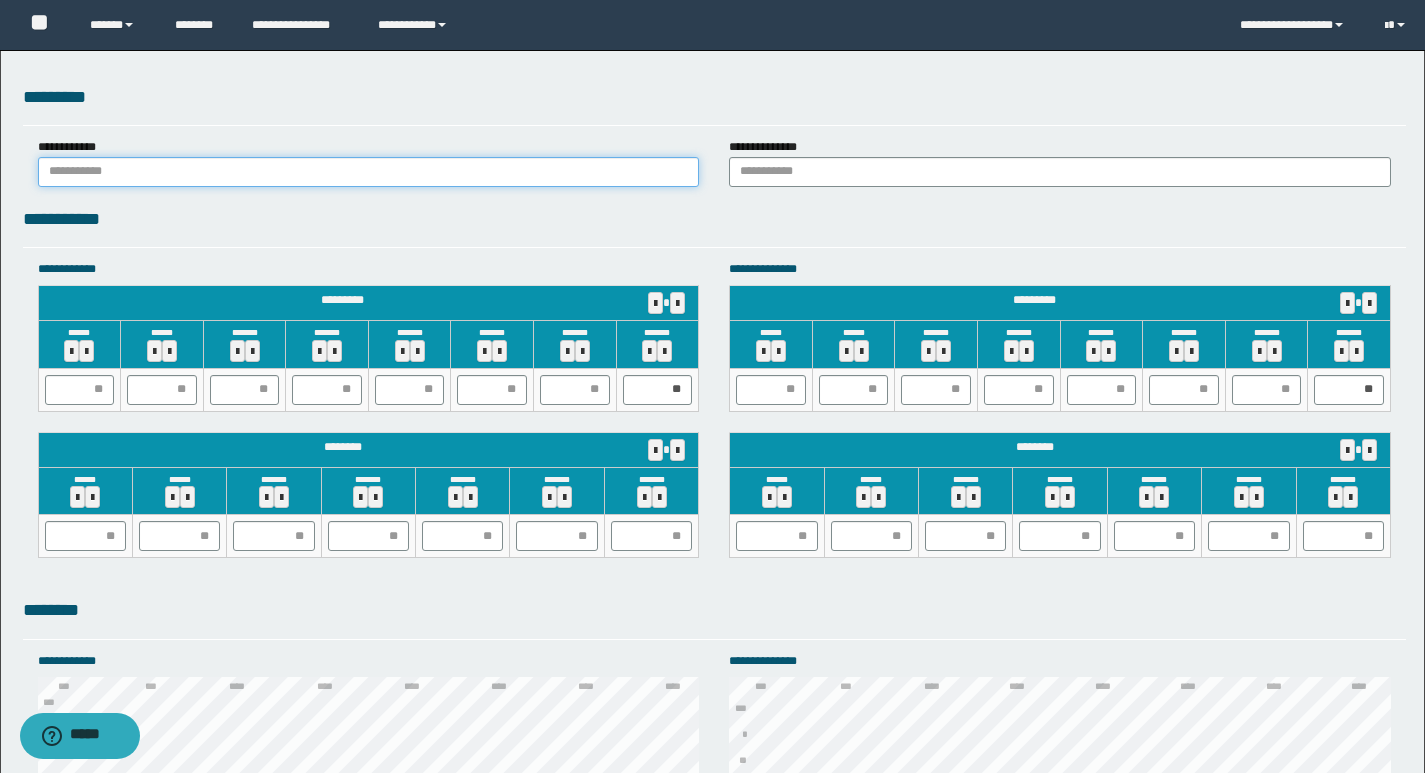 click at bounding box center (369, 172) 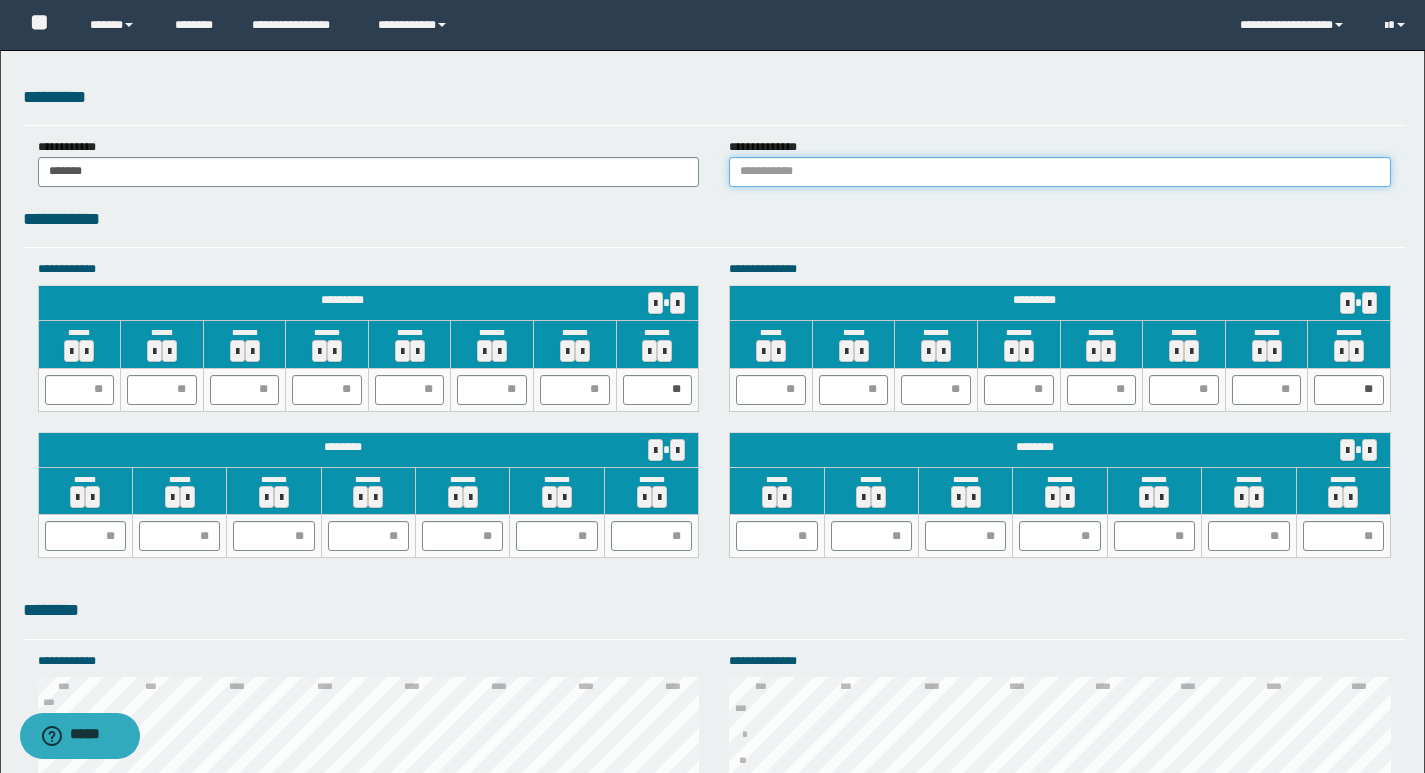 click at bounding box center [1060, 172] 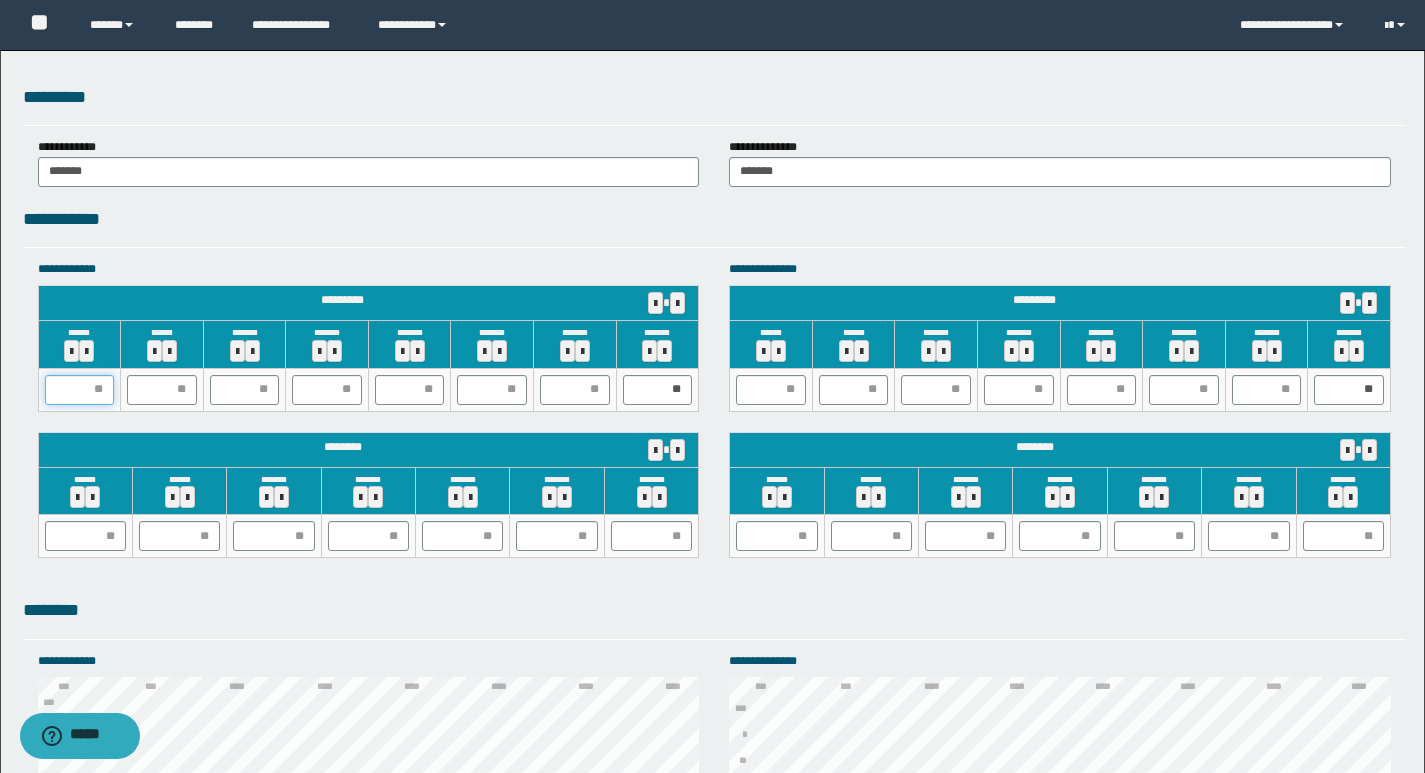 click at bounding box center (80, 390) 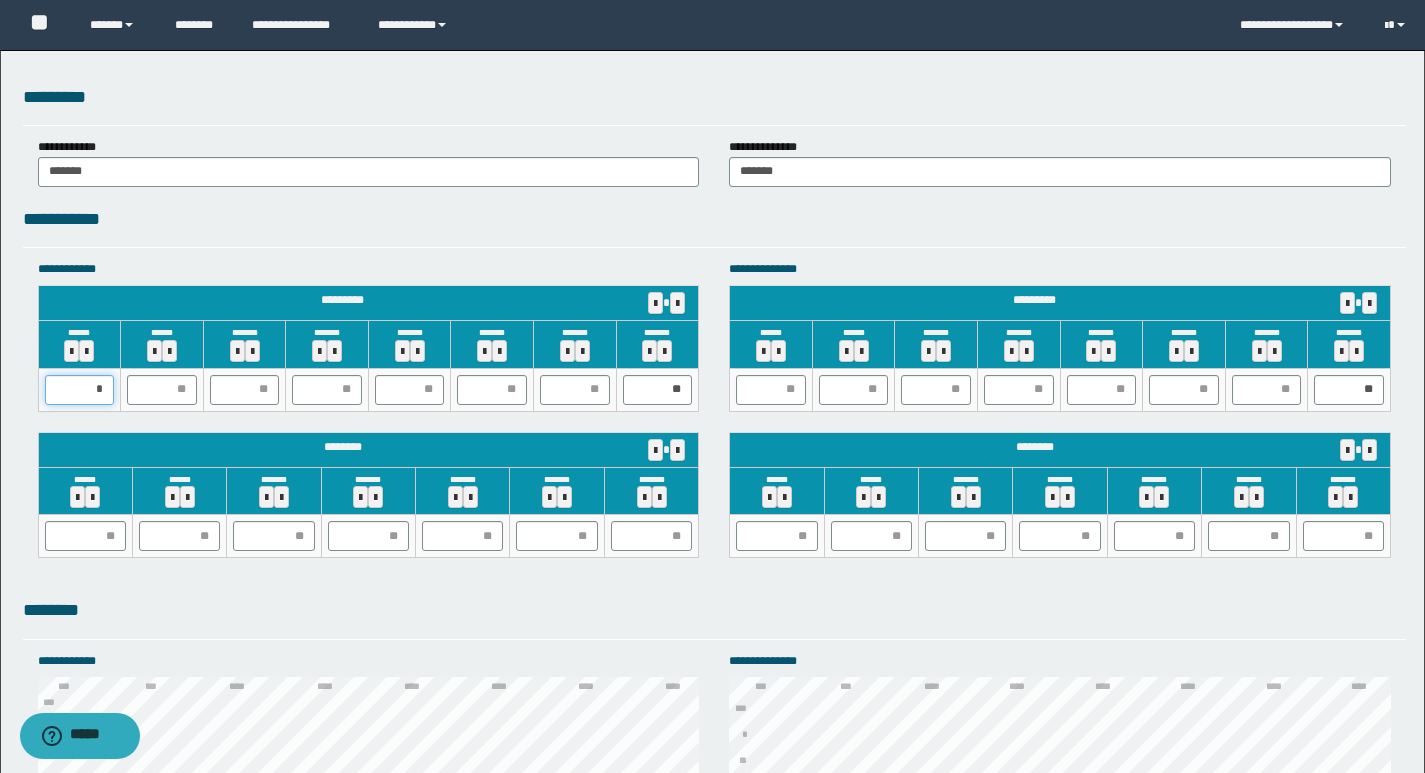 type on "**" 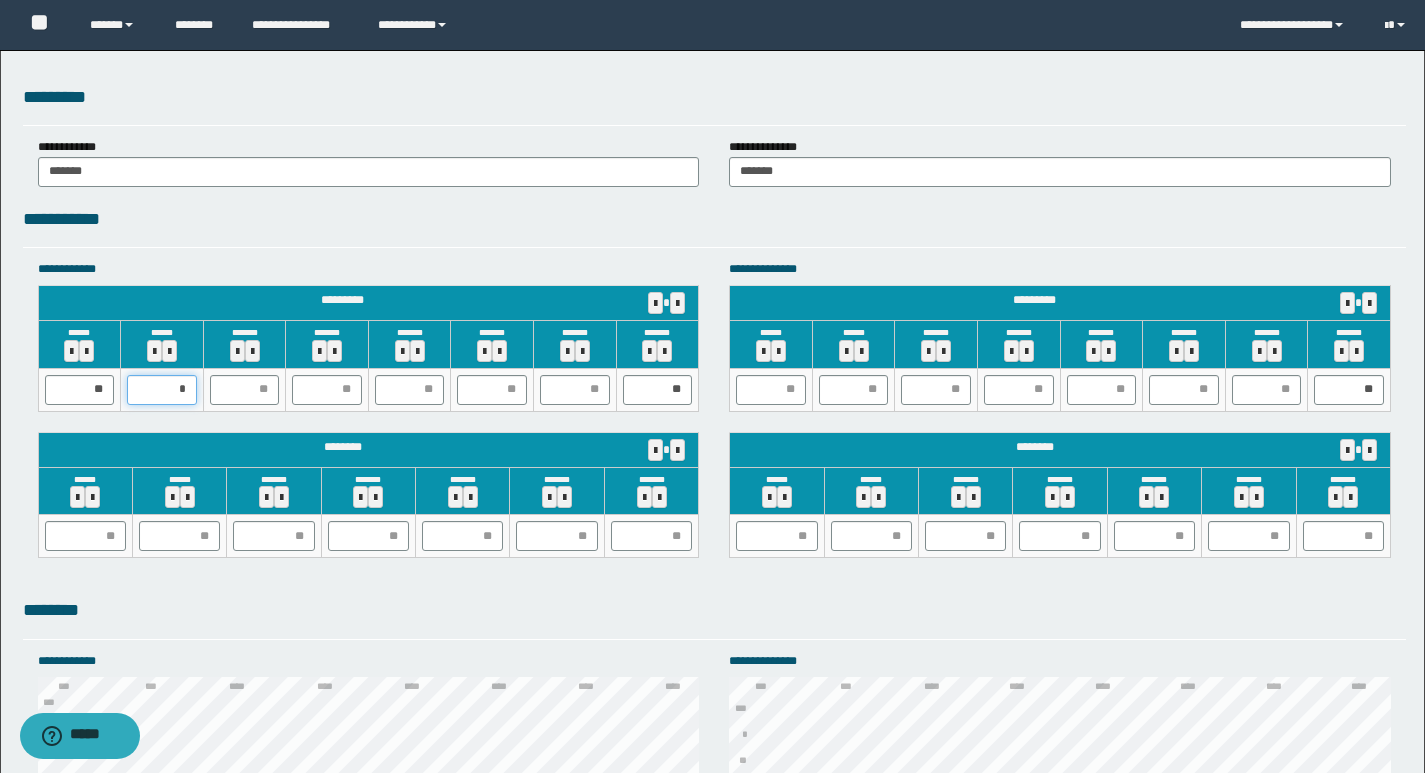 type on "**" 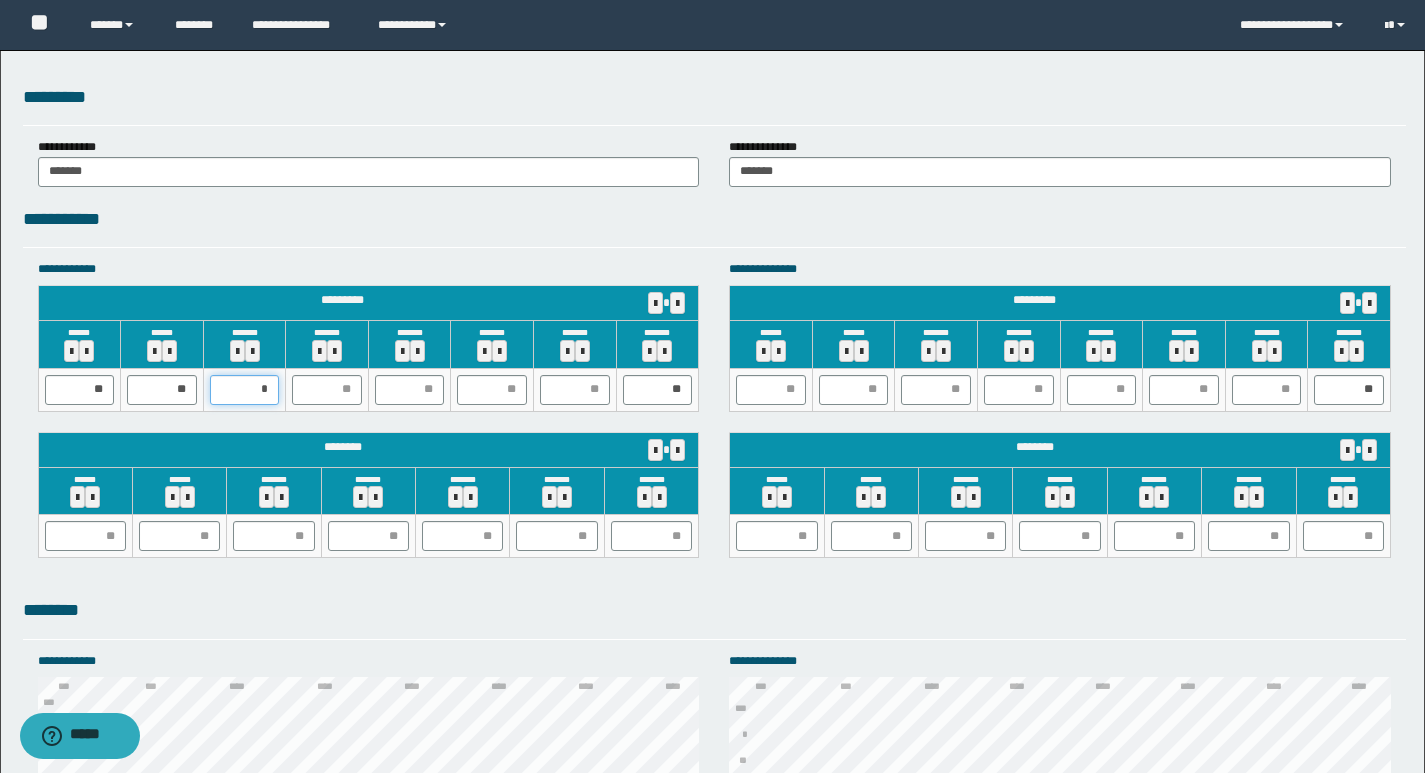type on "**" 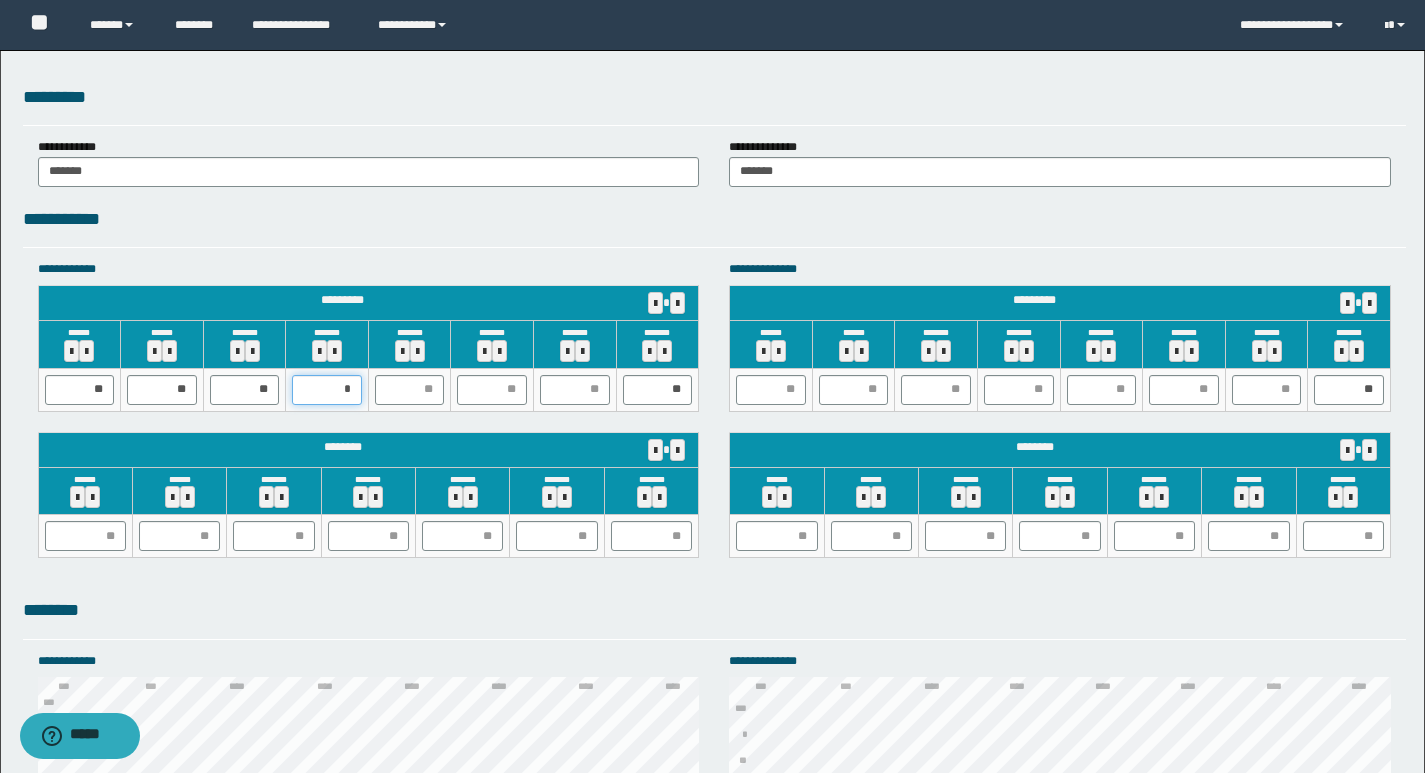 type on "**" 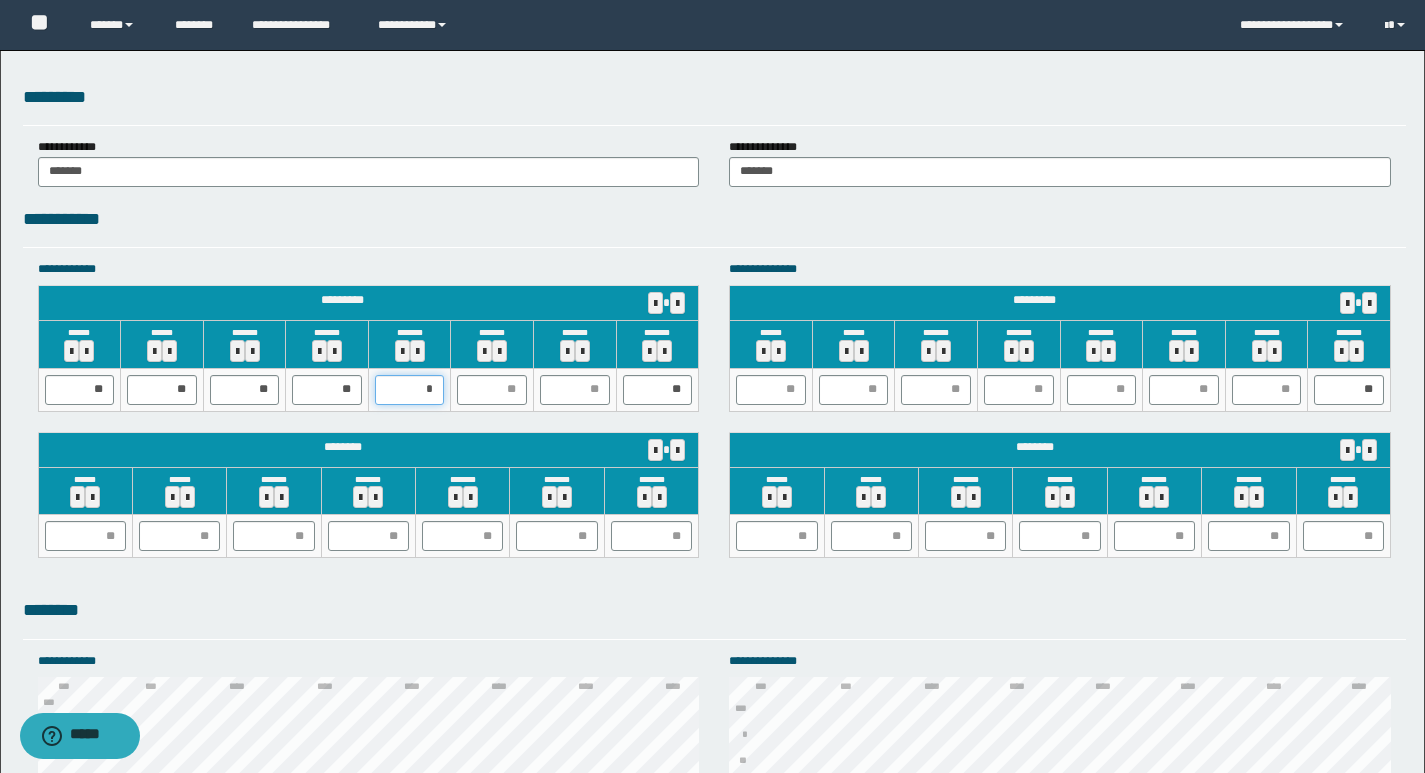 type on "**" 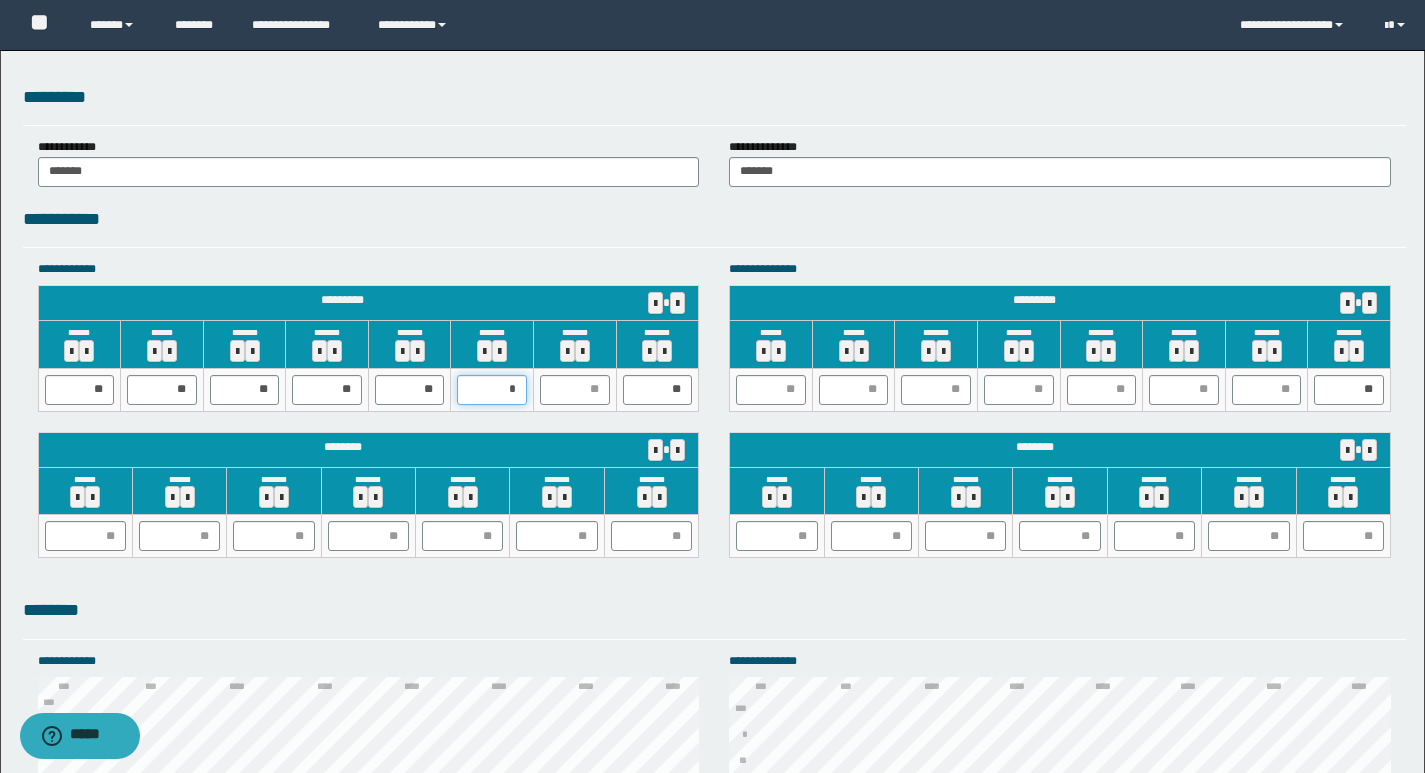 type on "**" 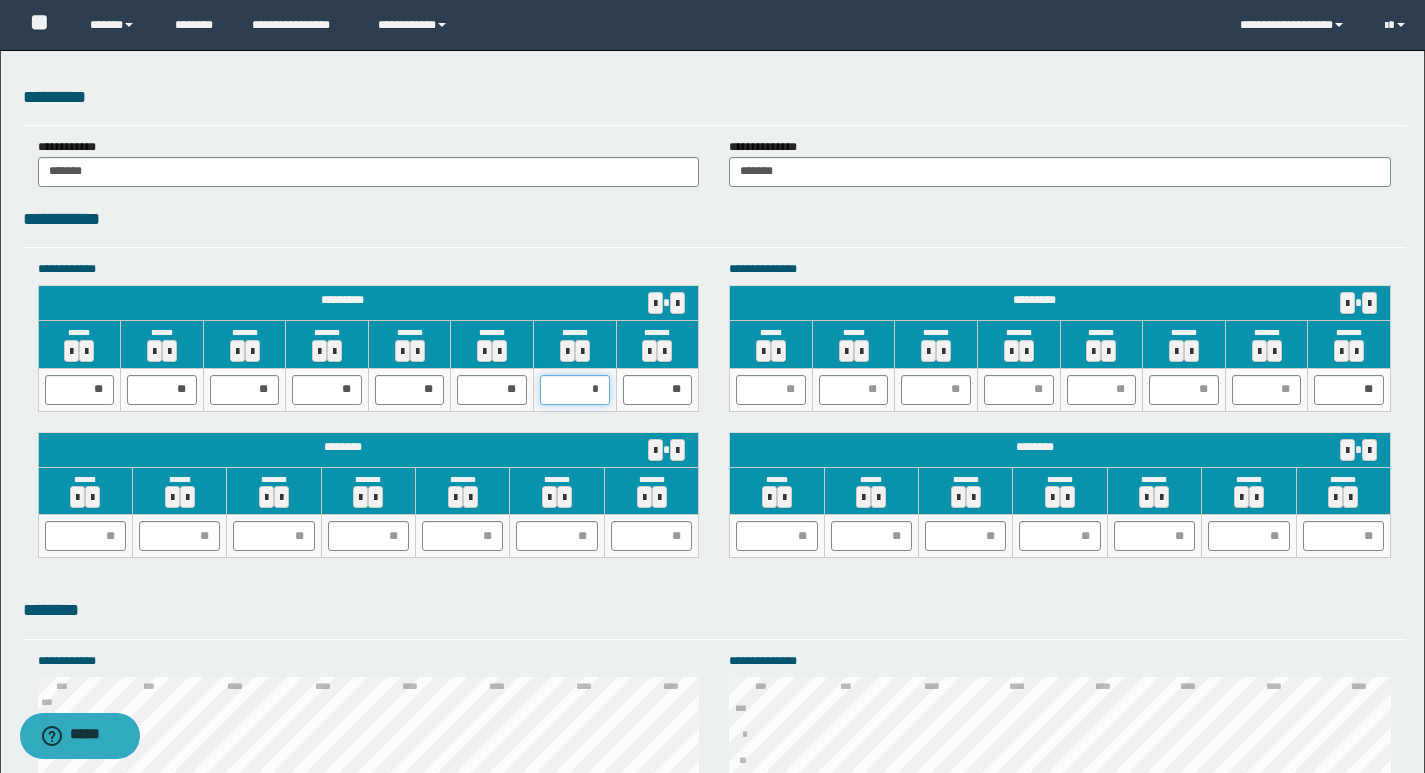 type on "**" 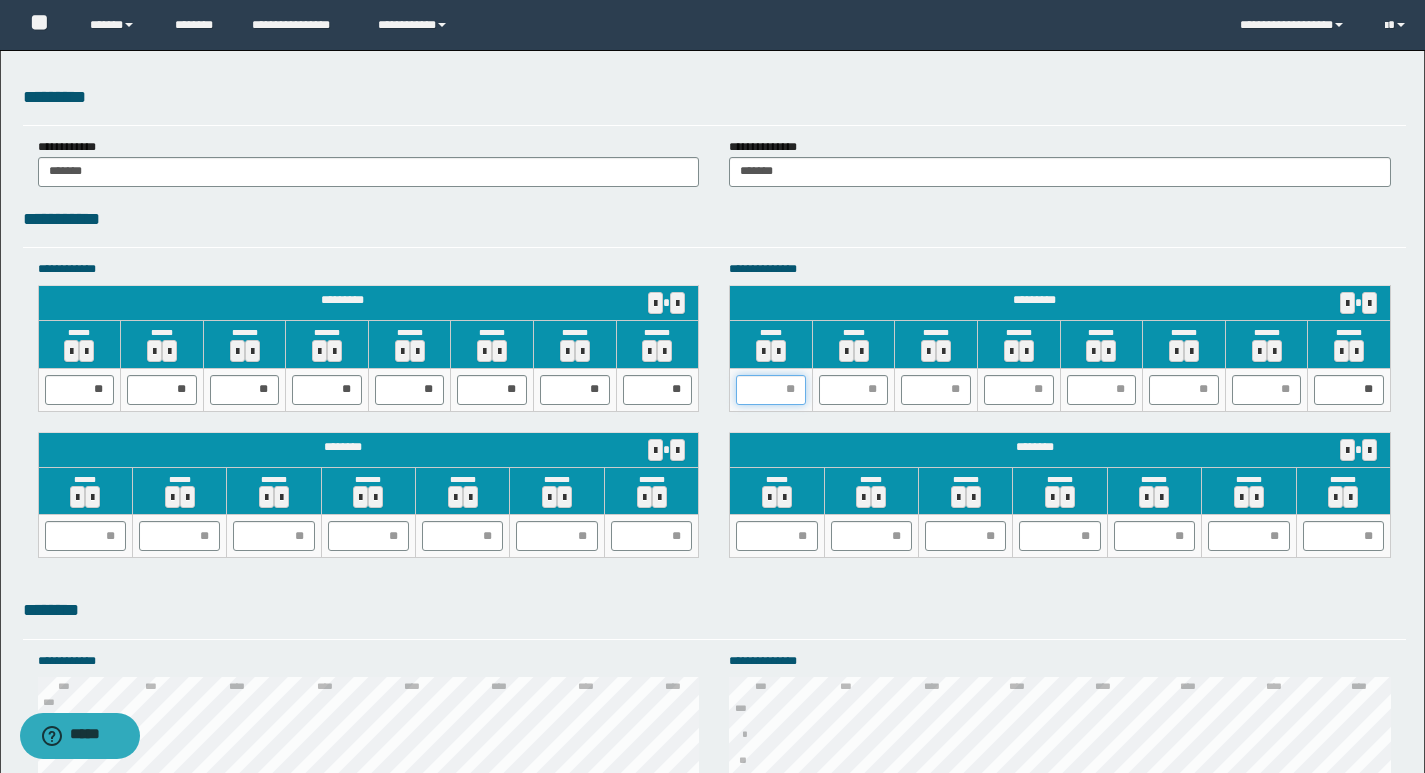 click at bounding box center [771, 390] 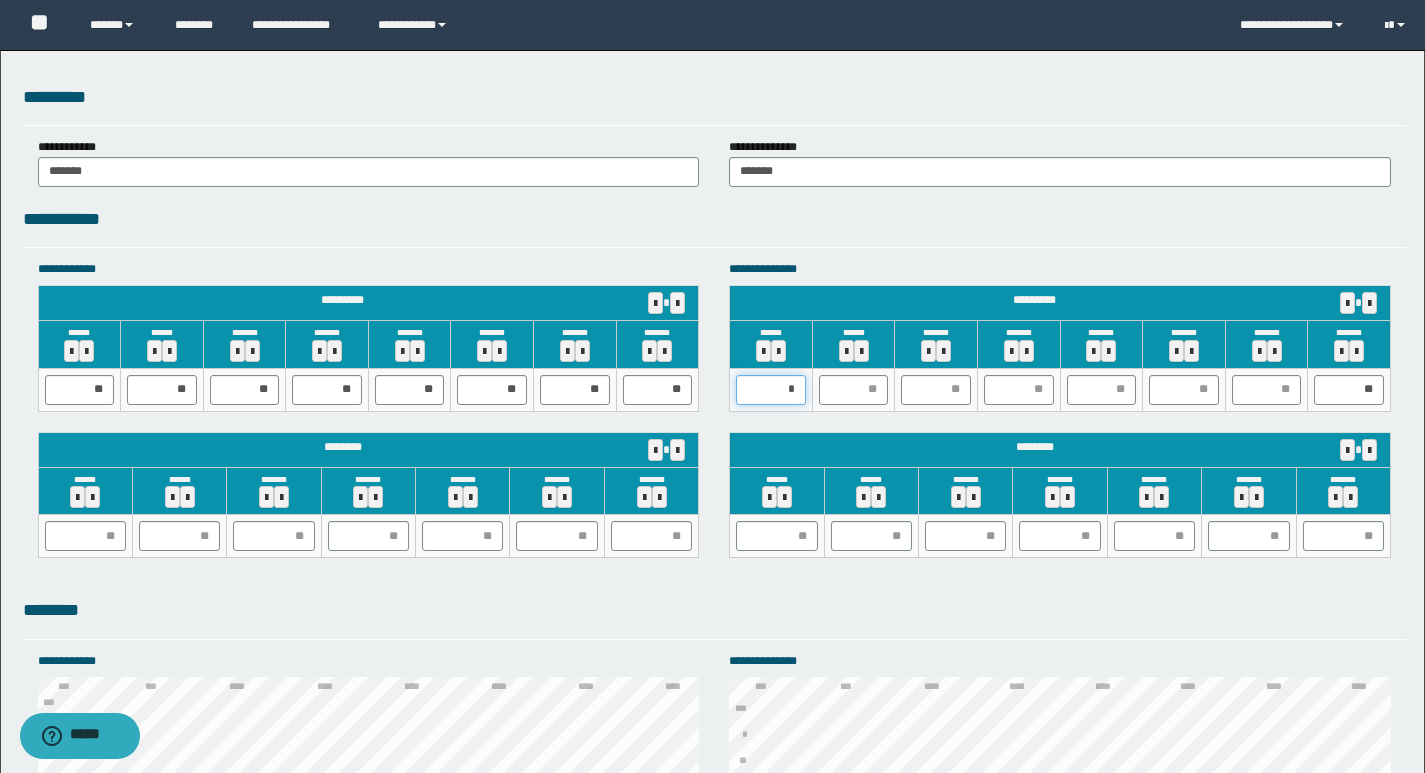 type on "**" 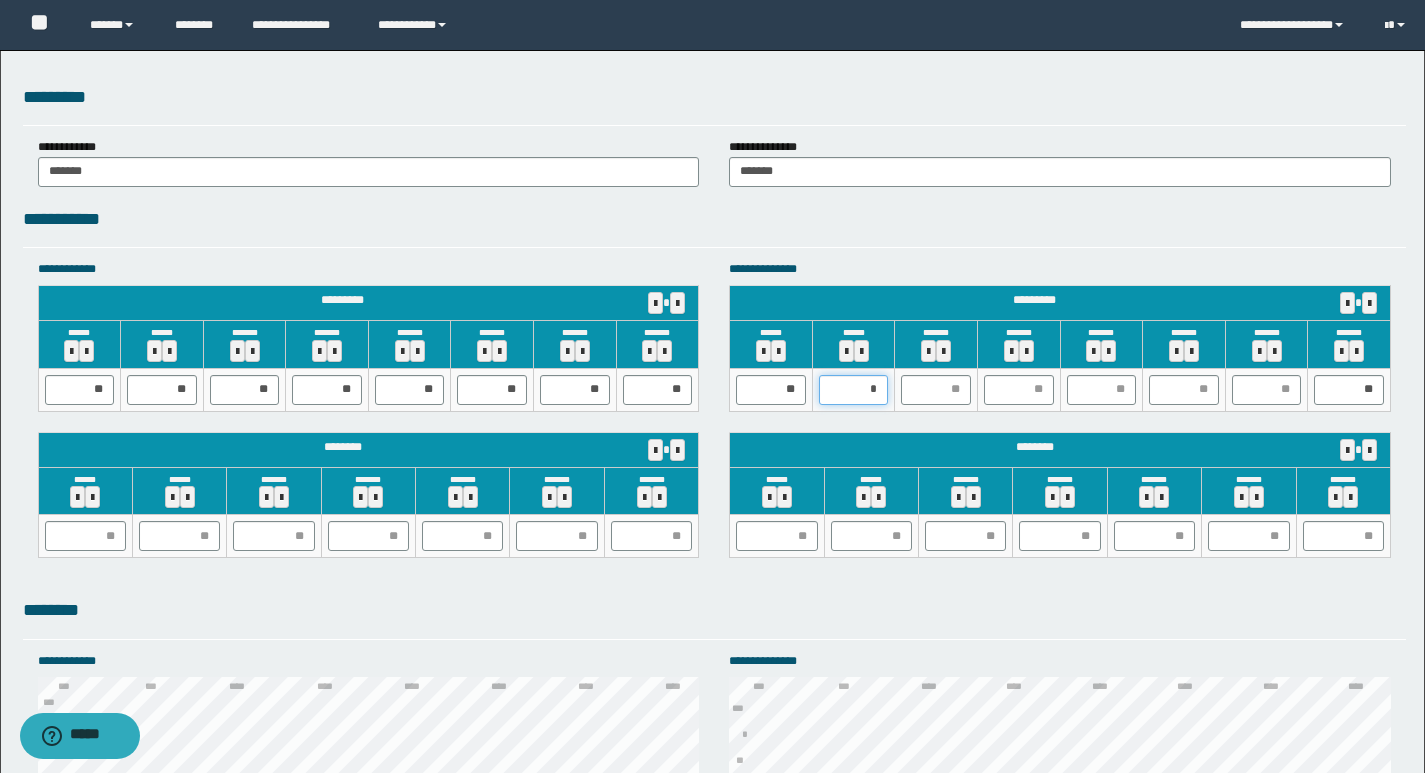 type on "**" 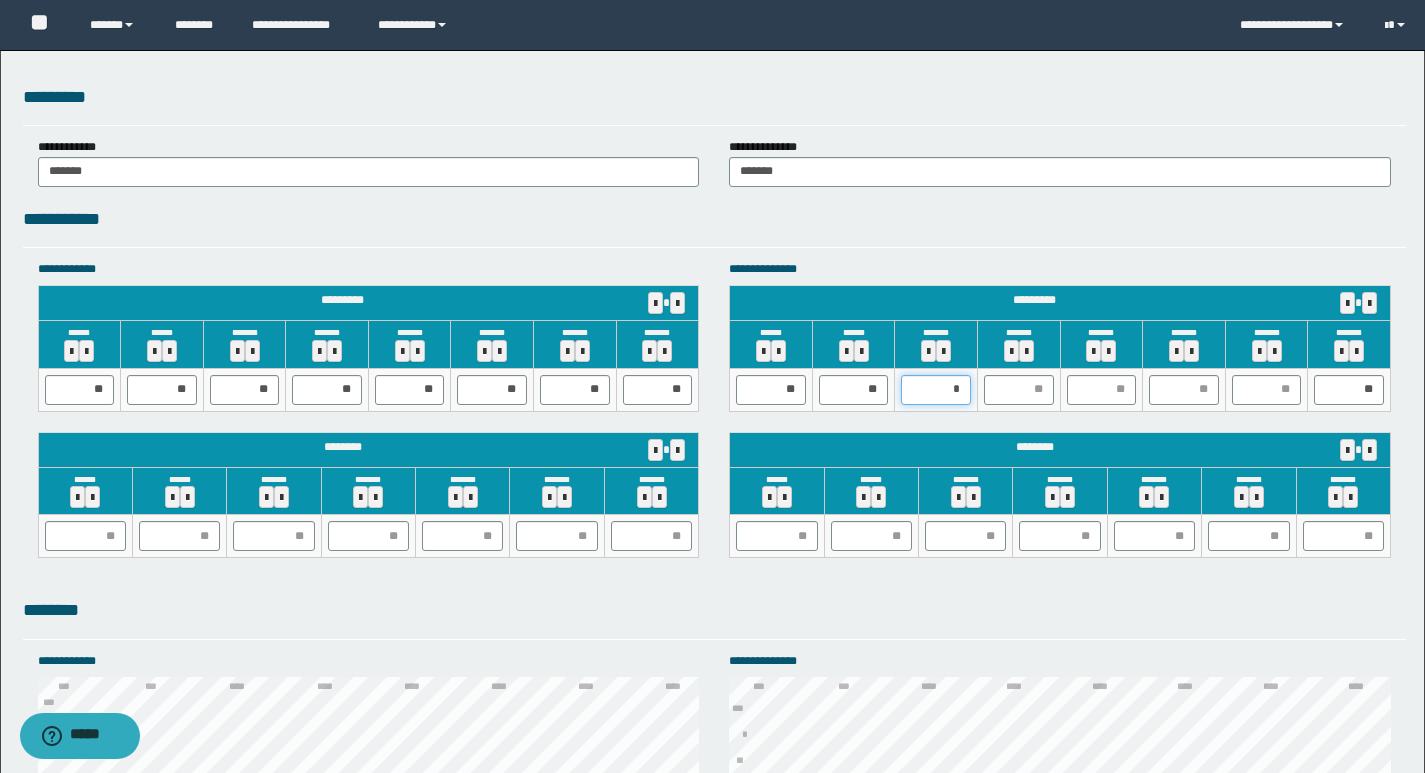 type on "**" 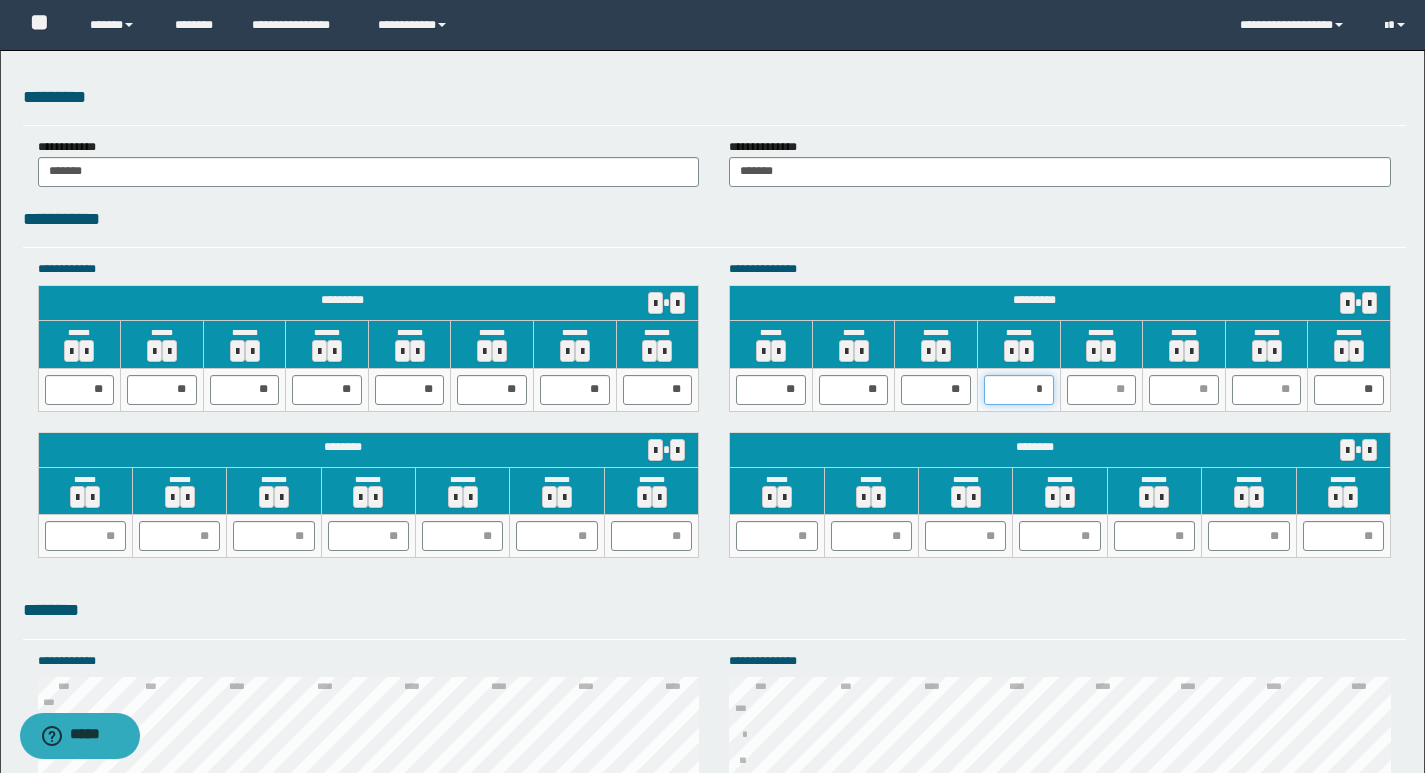 type on "**" 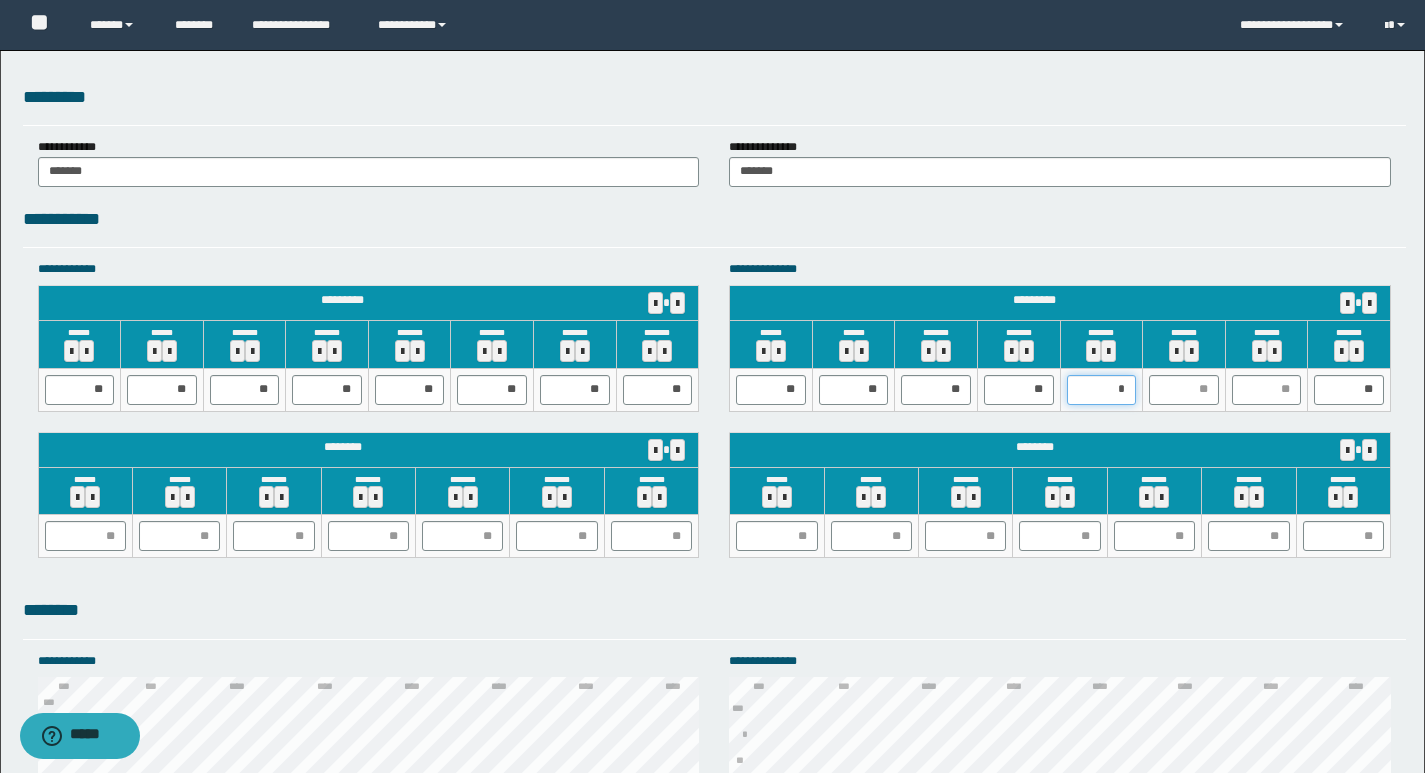 type on "**" 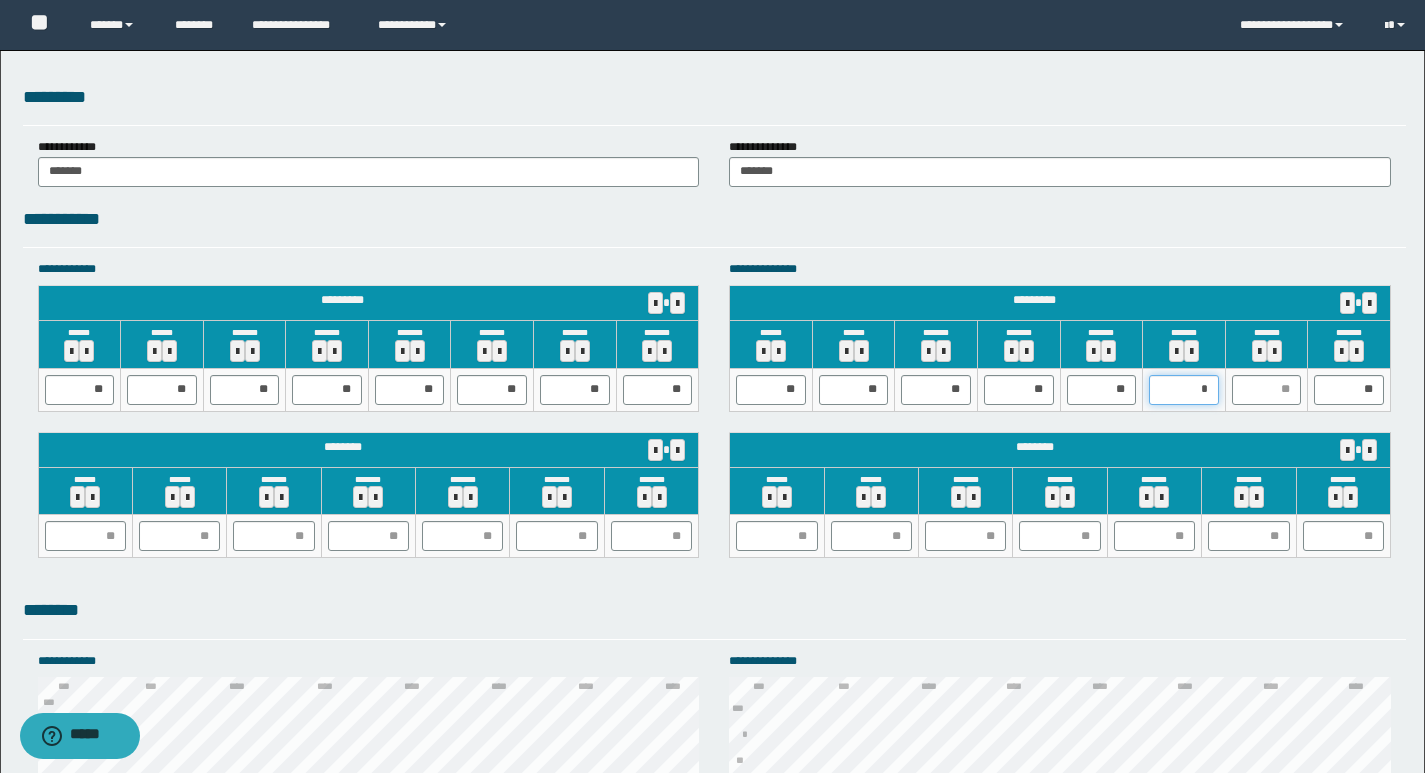 type on "**" 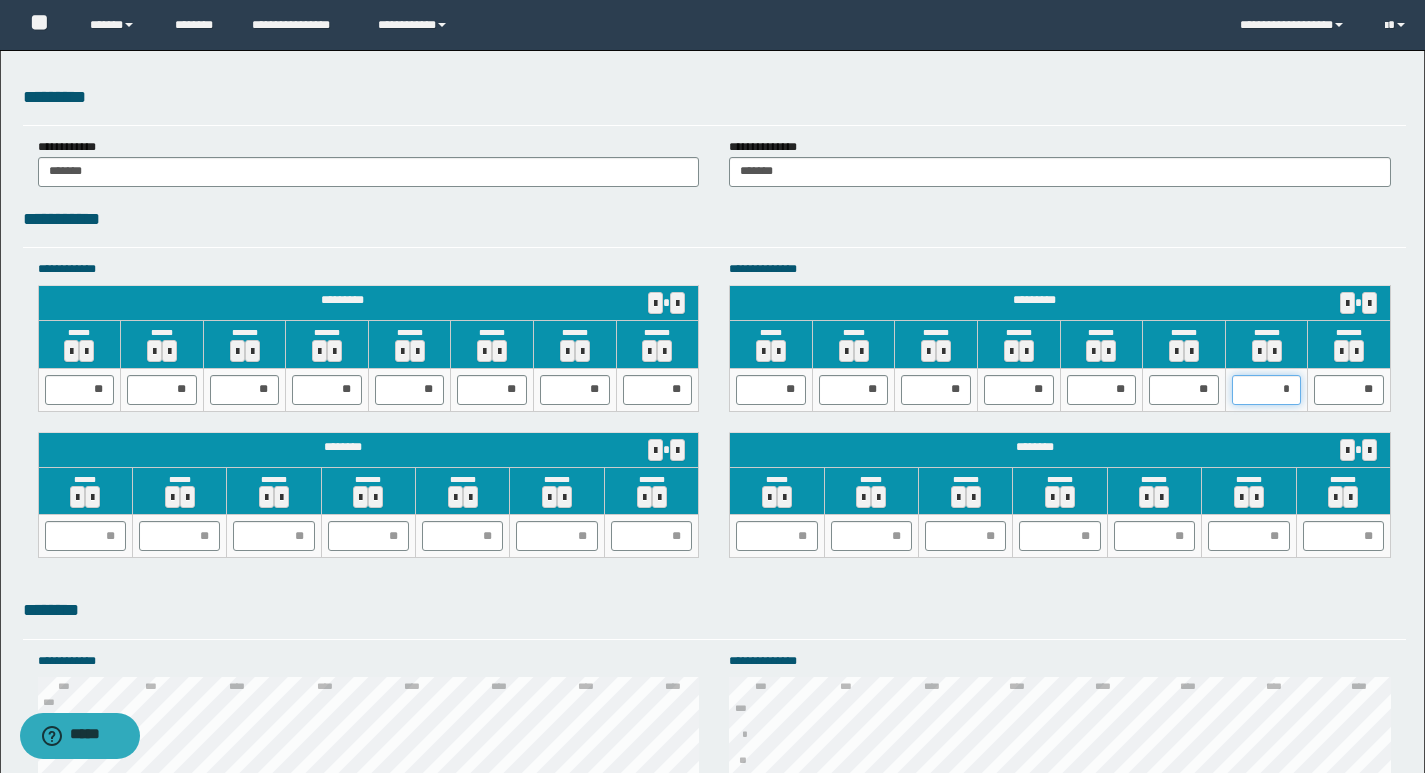 type on "**" 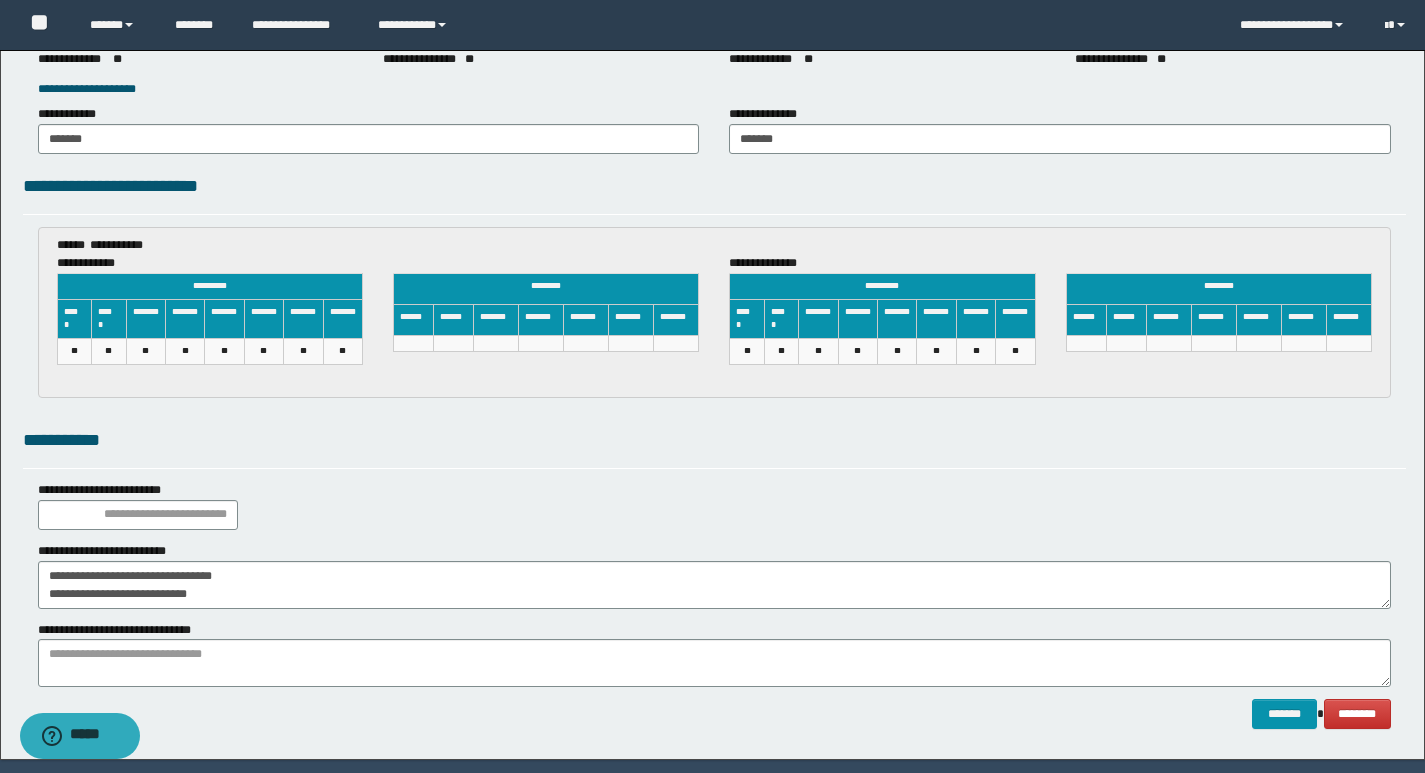 scroll, scrollTop: 2959, scrollLeft: 0, axis: vertical 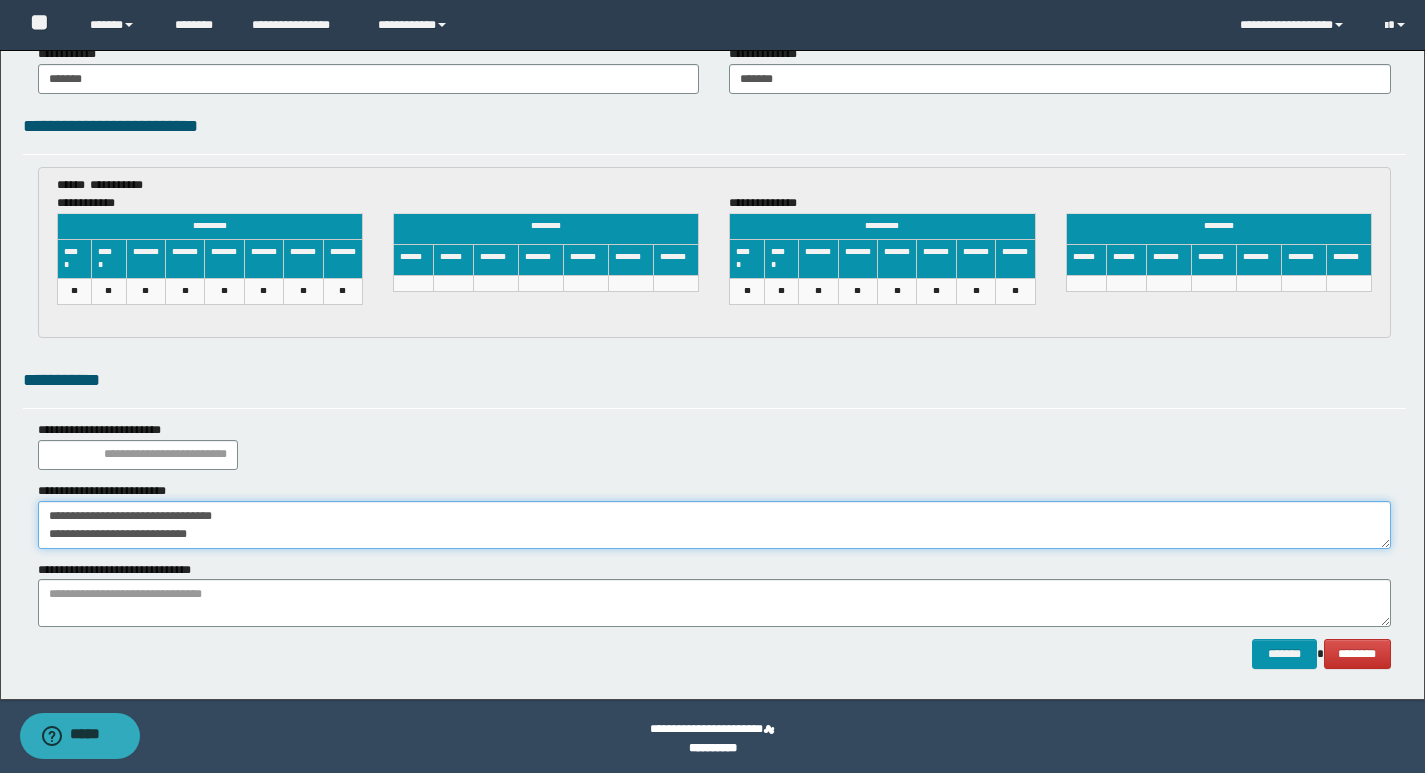 drag, startPoint x: 235, startPoint y: 542, endPoint x: 33, endPoint y: 504, distance: 205.54318 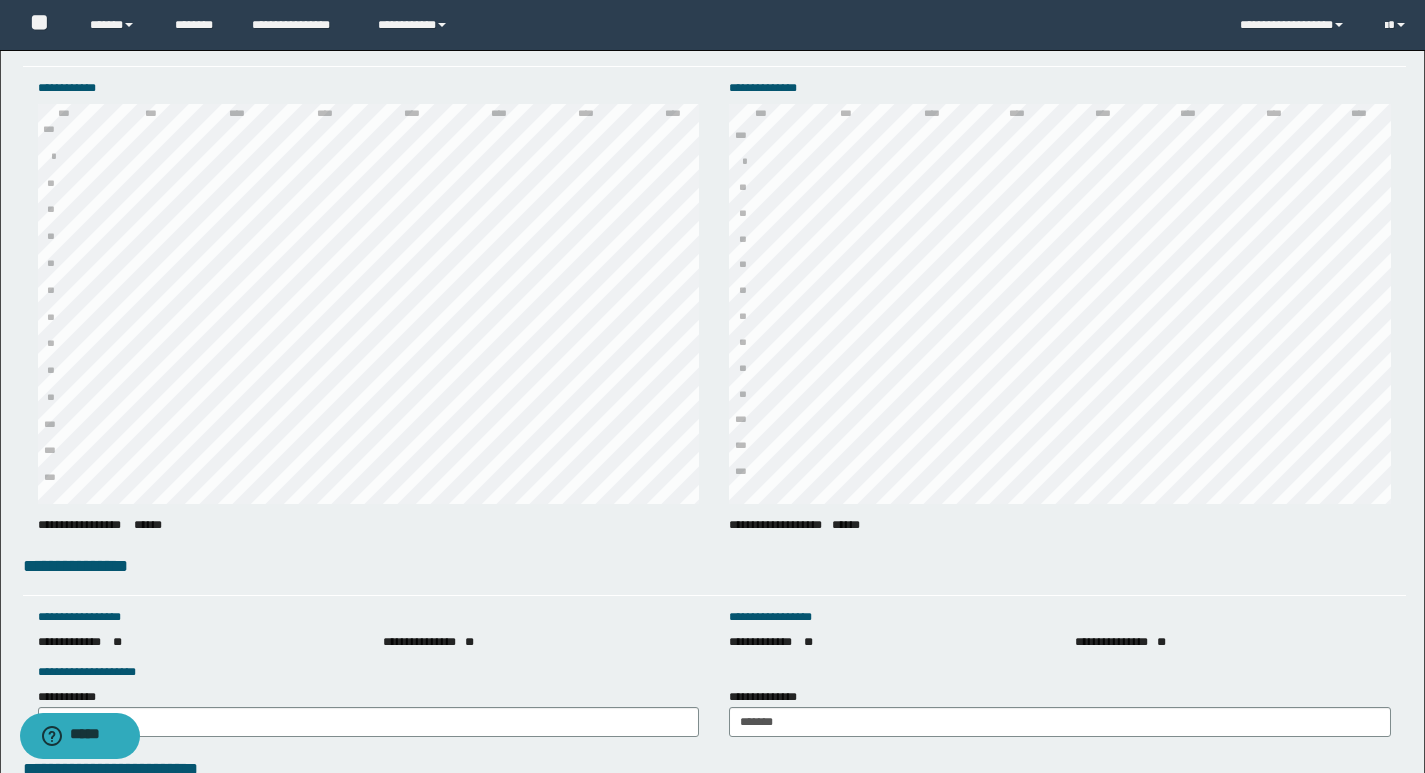 scroll, scrollTop: 2264, scrollLeft: 0, axis: vertical 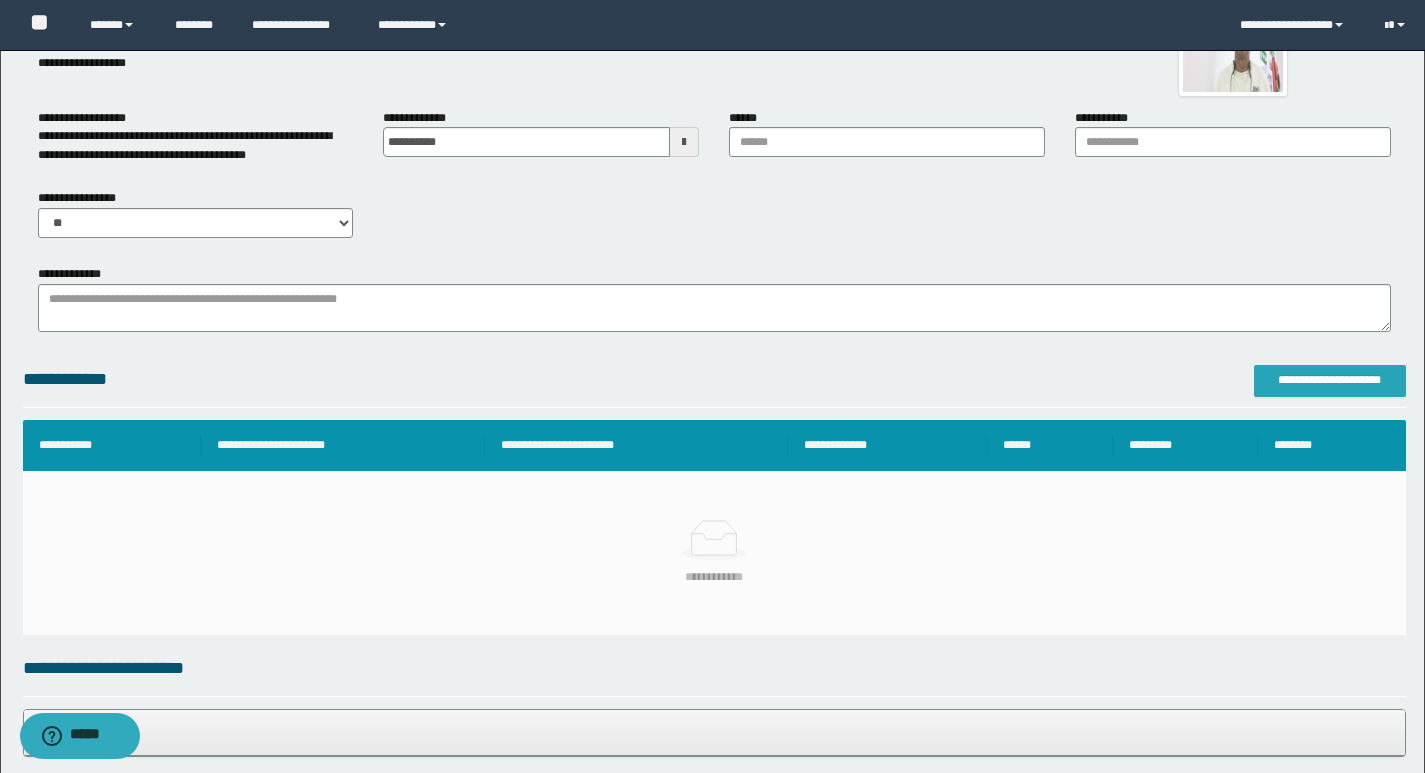 type on "**********" 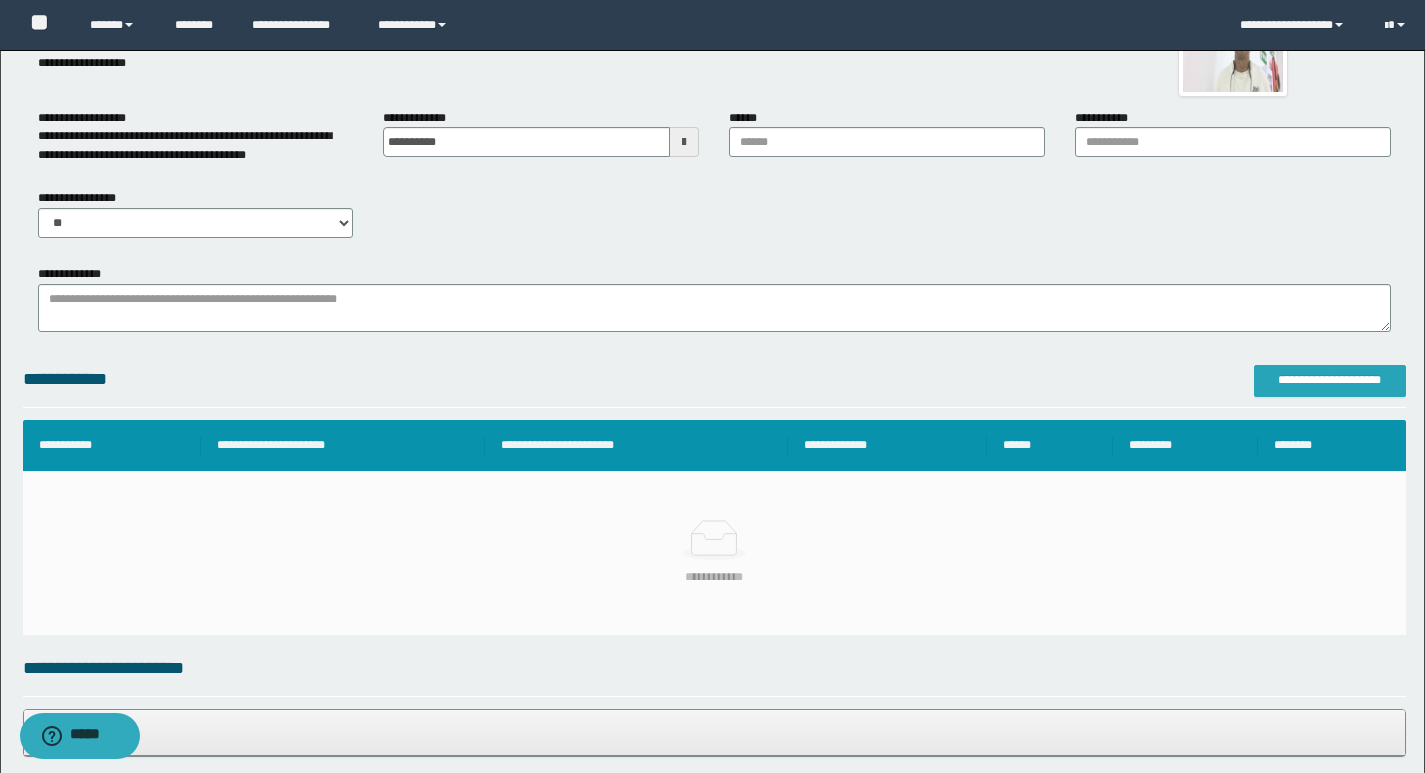 click on "**********" at bounding box center (1330, 380) 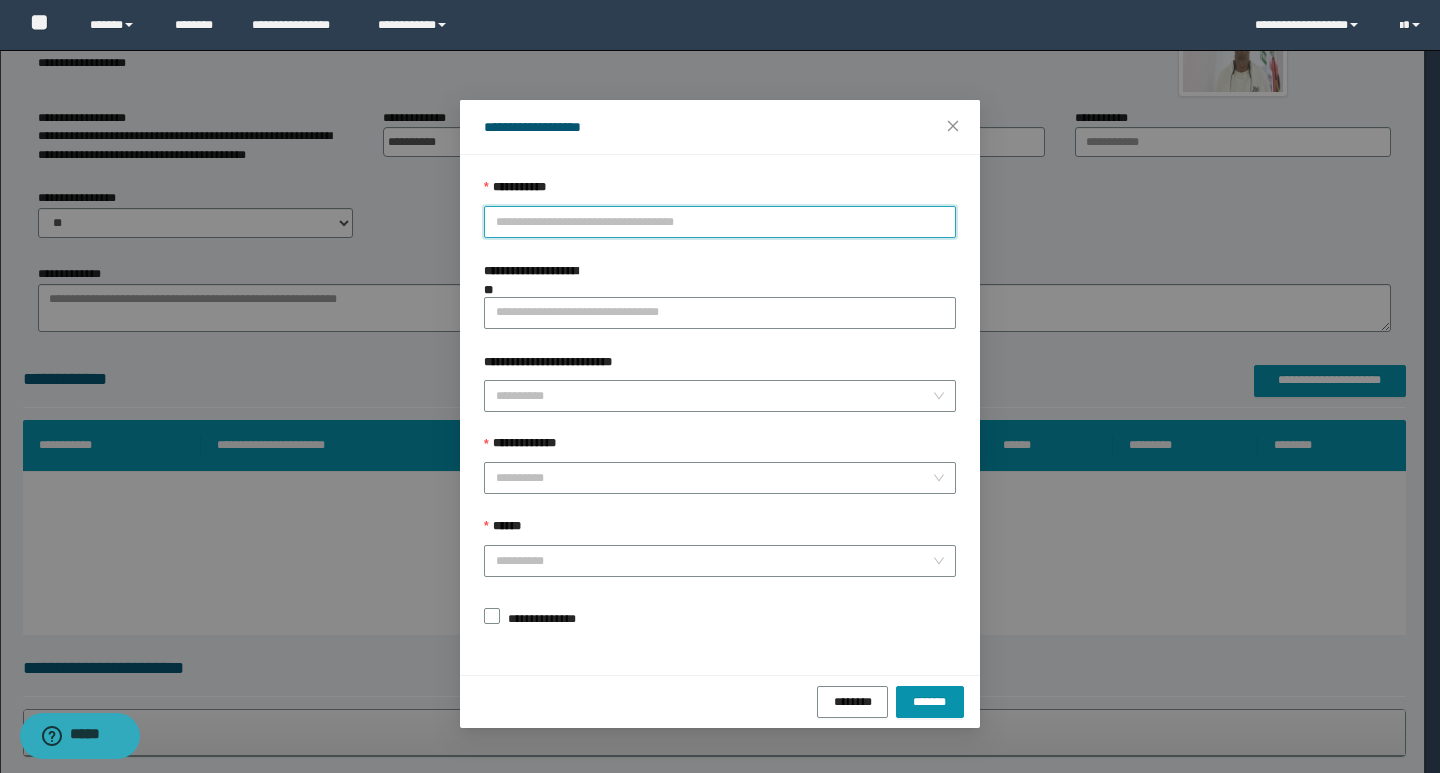 click on "**********" at bounding box center [720, 222] 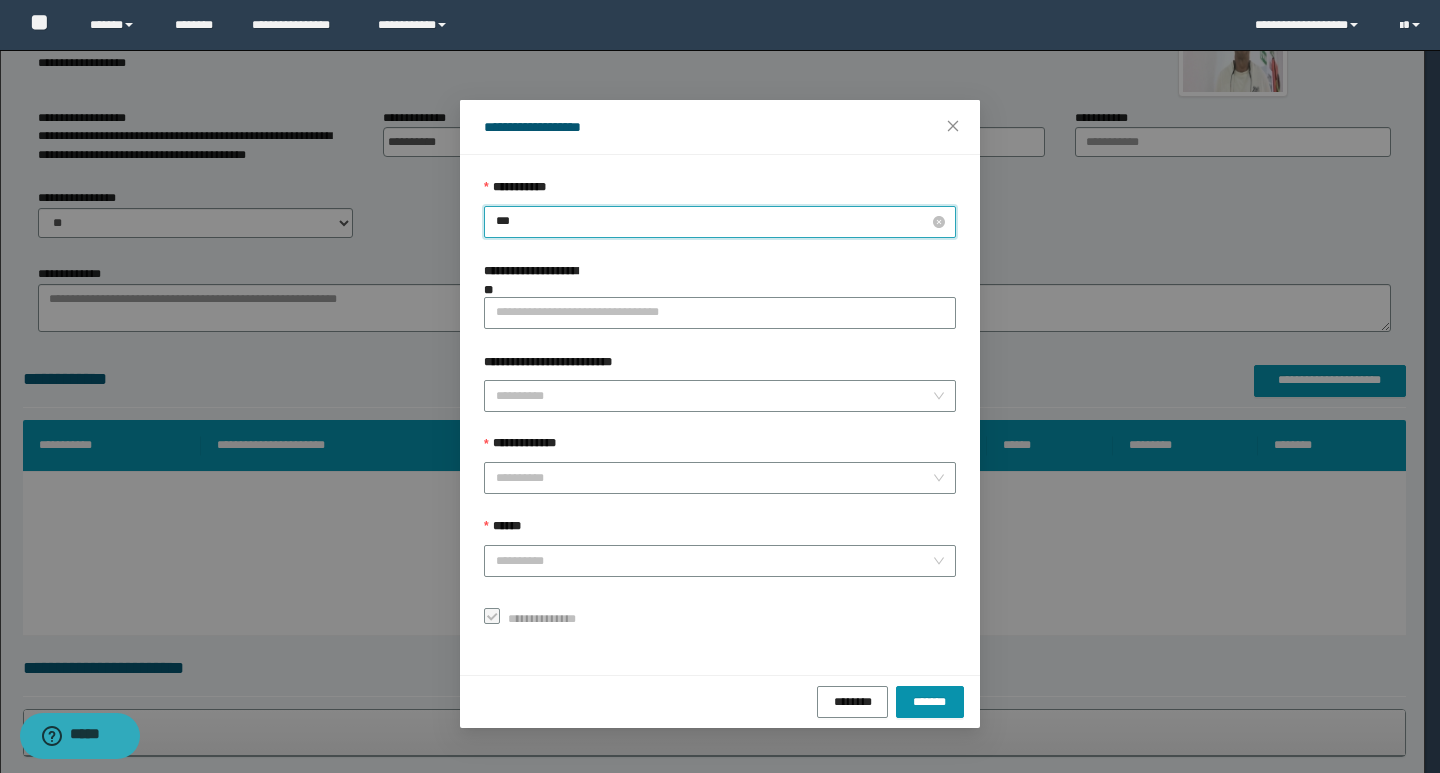 type on "****" 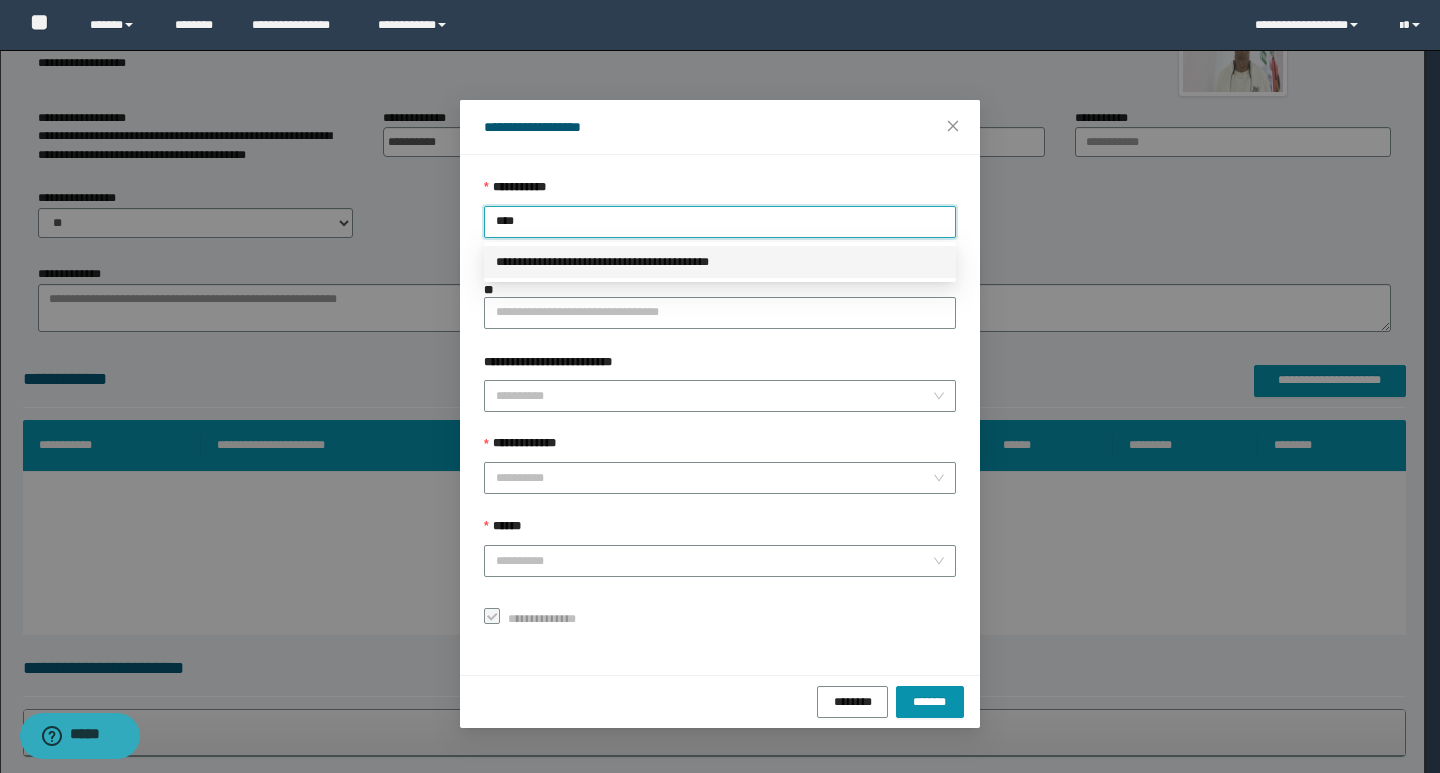 click on "**********" at bounding box center (720, 262) 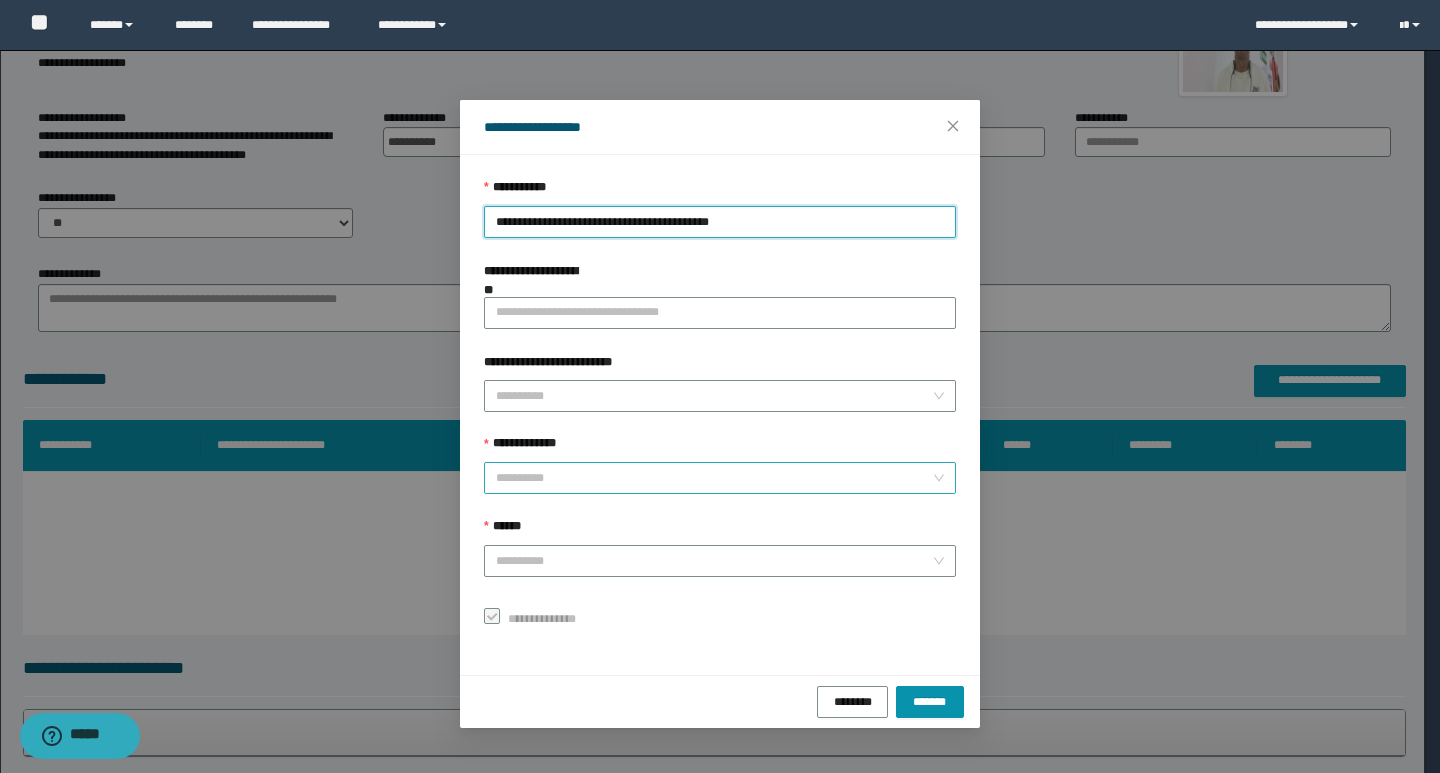 click on "**********" at bounding box center [714, 478] 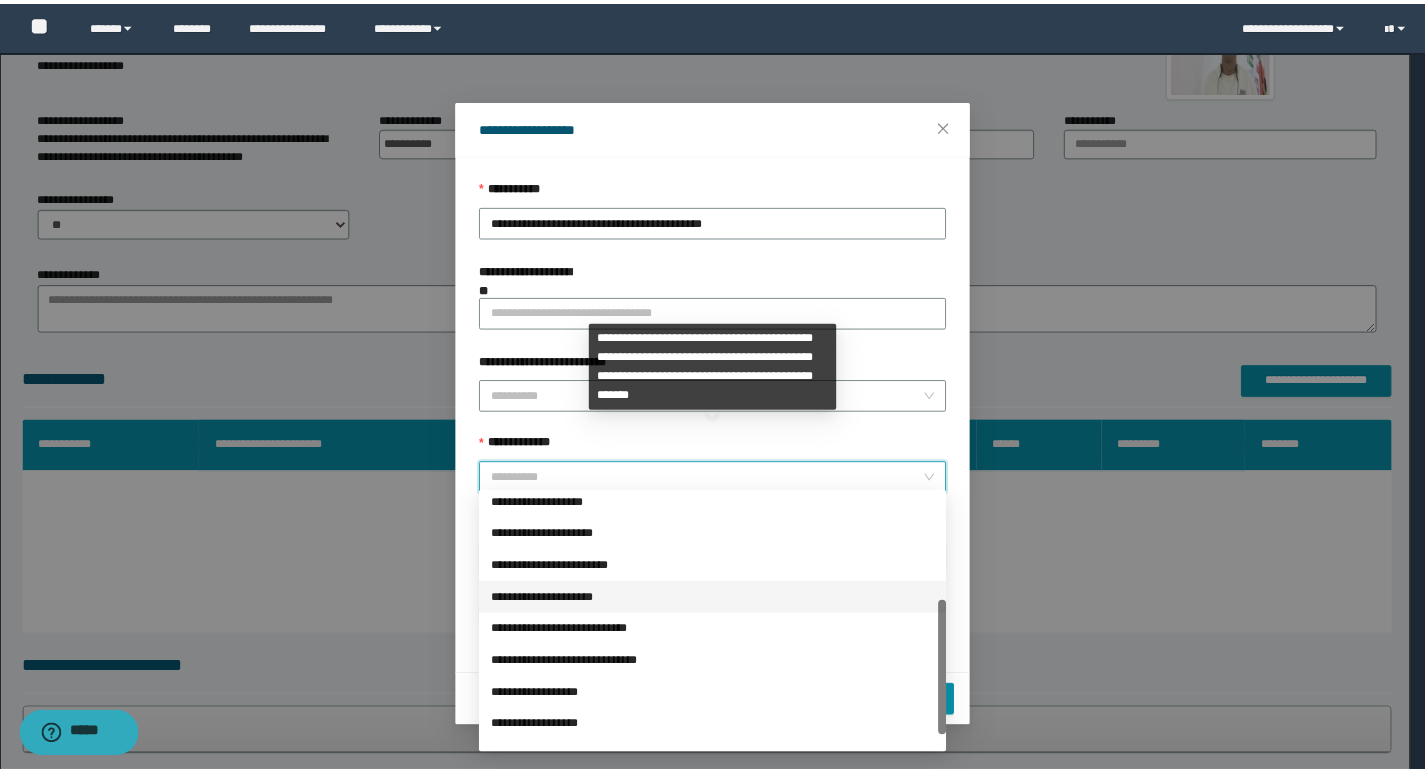 scroll, scrollTop: 224, scrollLeft: 0, axis: vertical 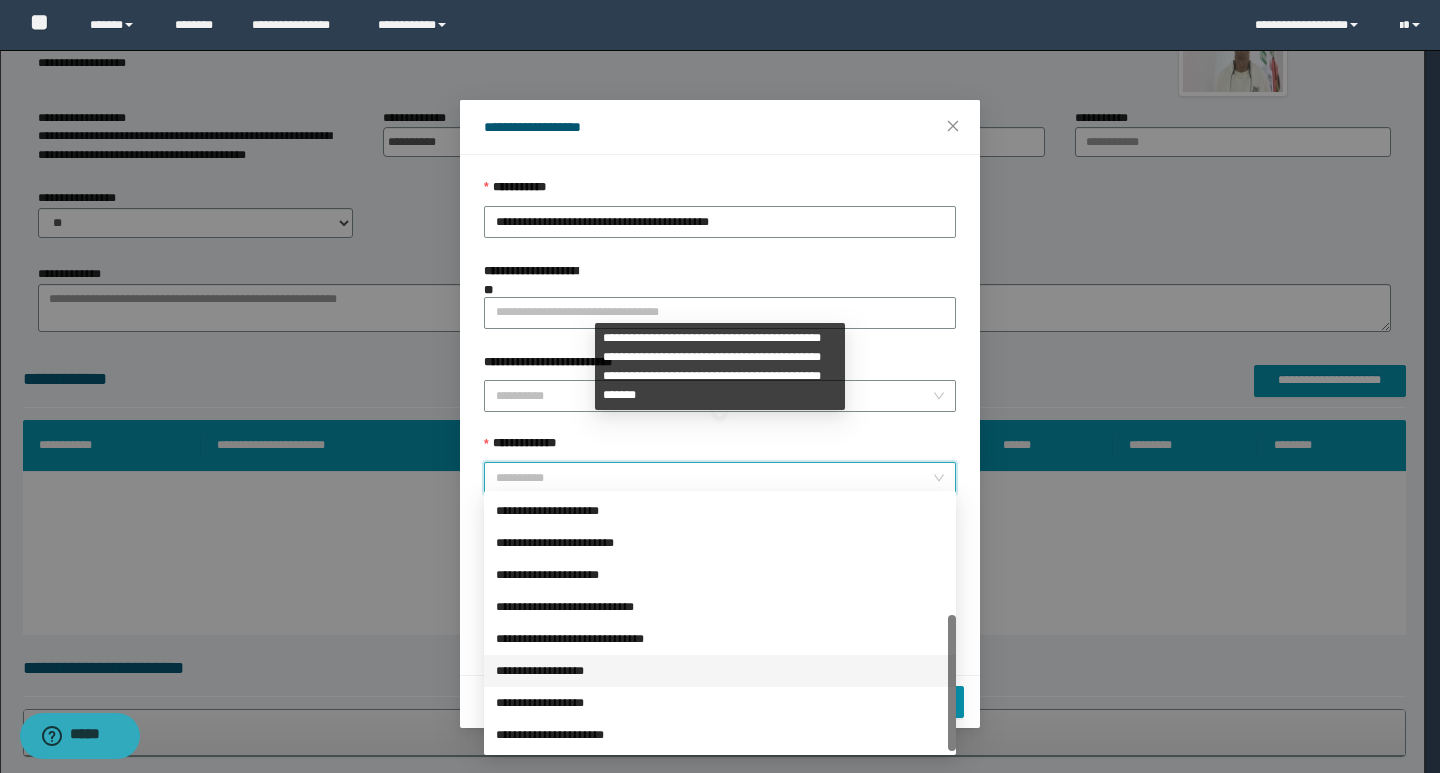 click on "**********" at bounding box center (720, 671) 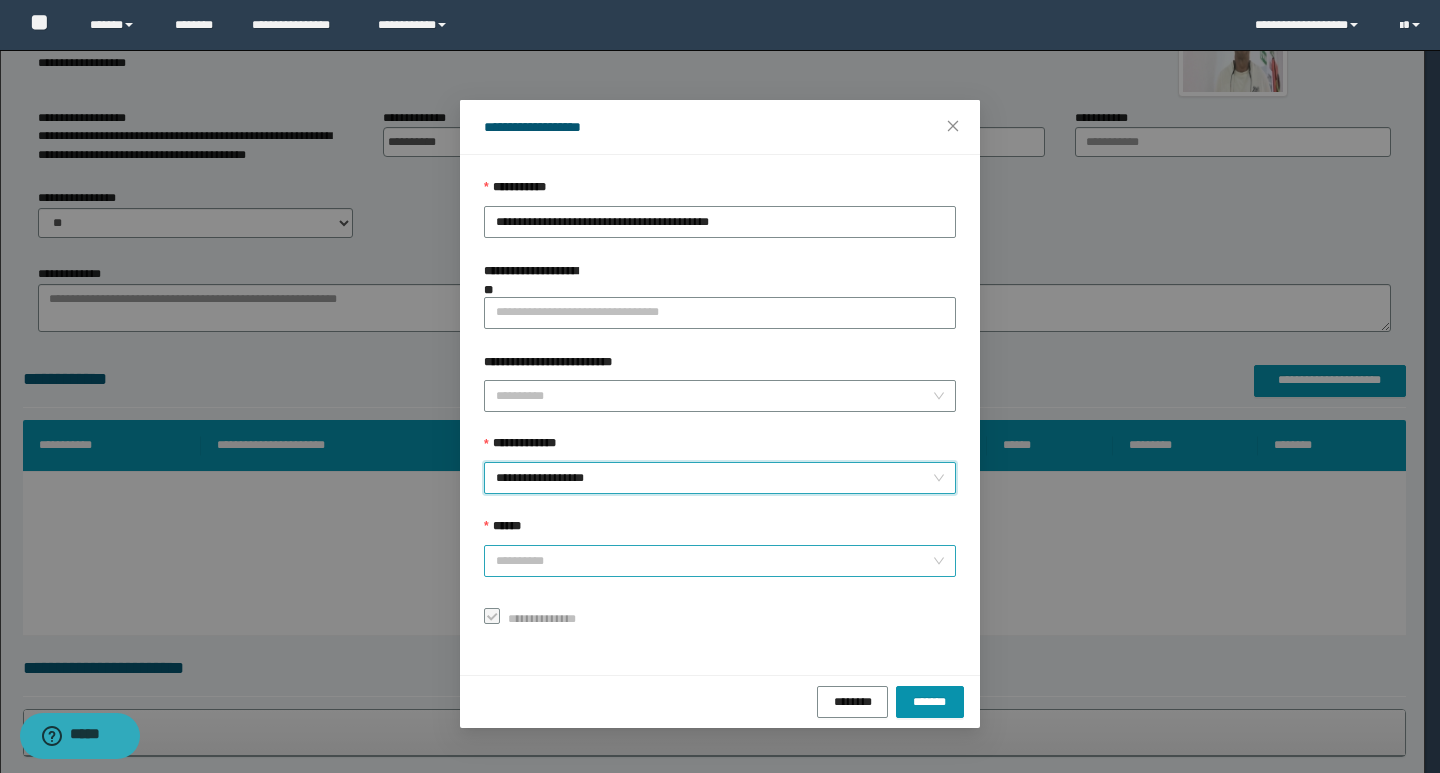 click on "******" at bounding box center [714, 561] 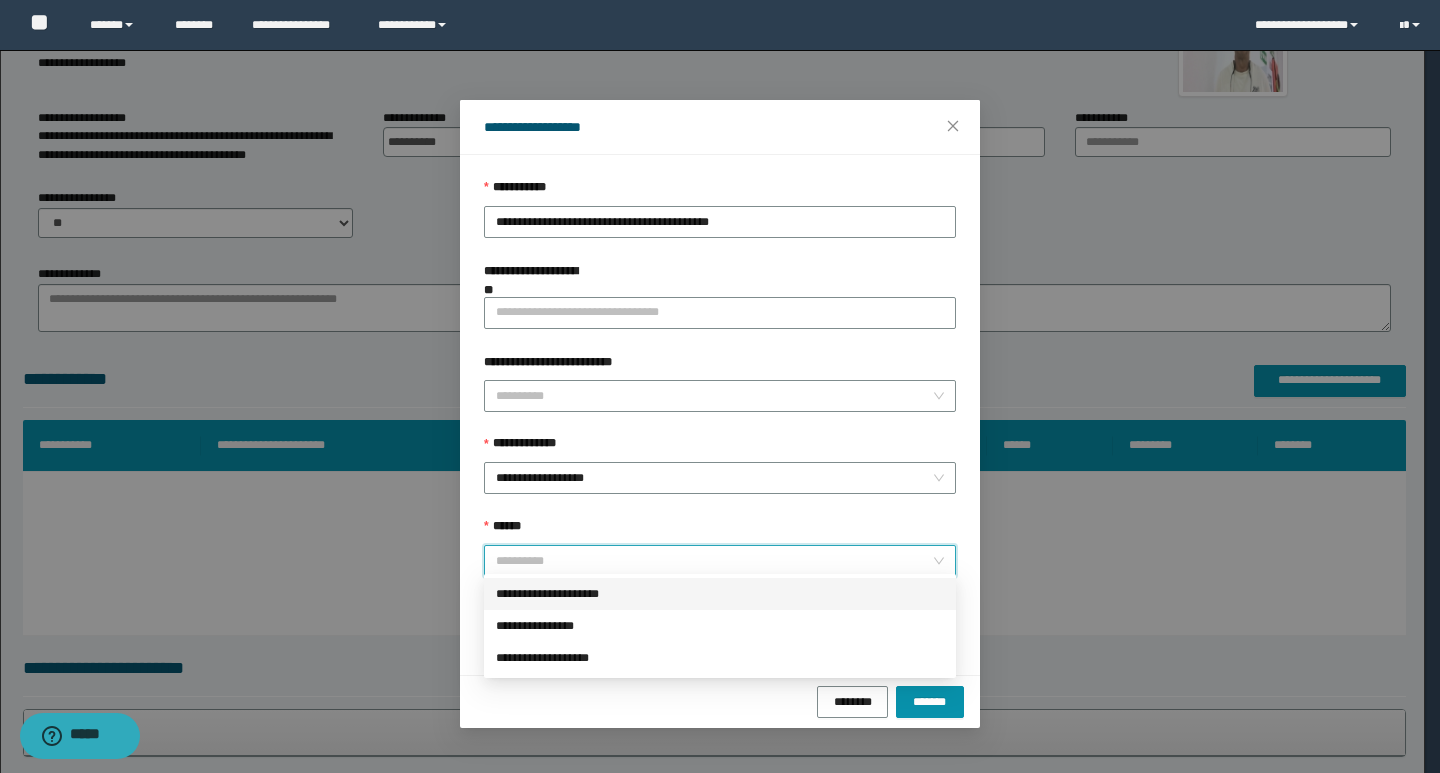 click on "**********" at bounding box center (720, 594) 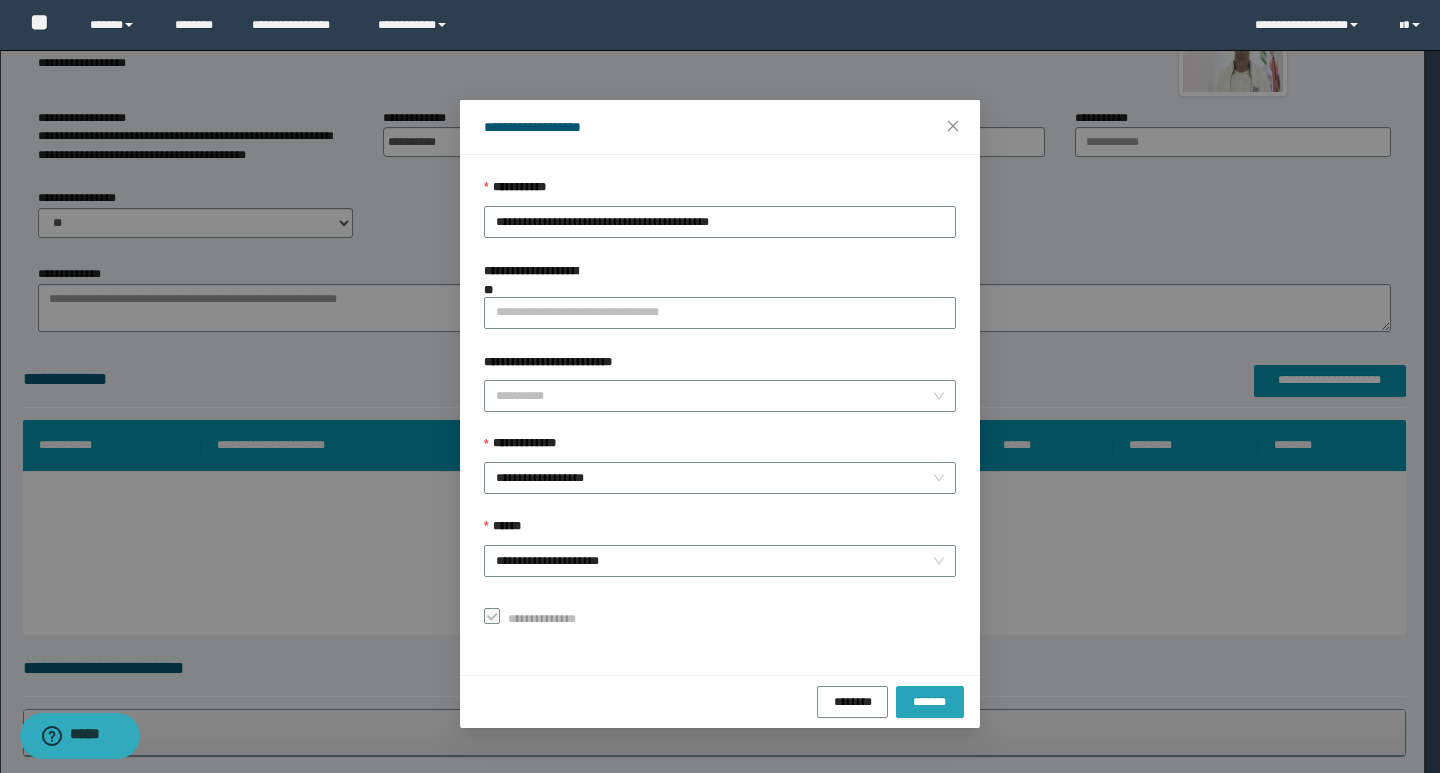 drag, startPoint x: 932, startPoint y: 705, endPoint x: 881, endPoint y: 473, distance: 237.53947 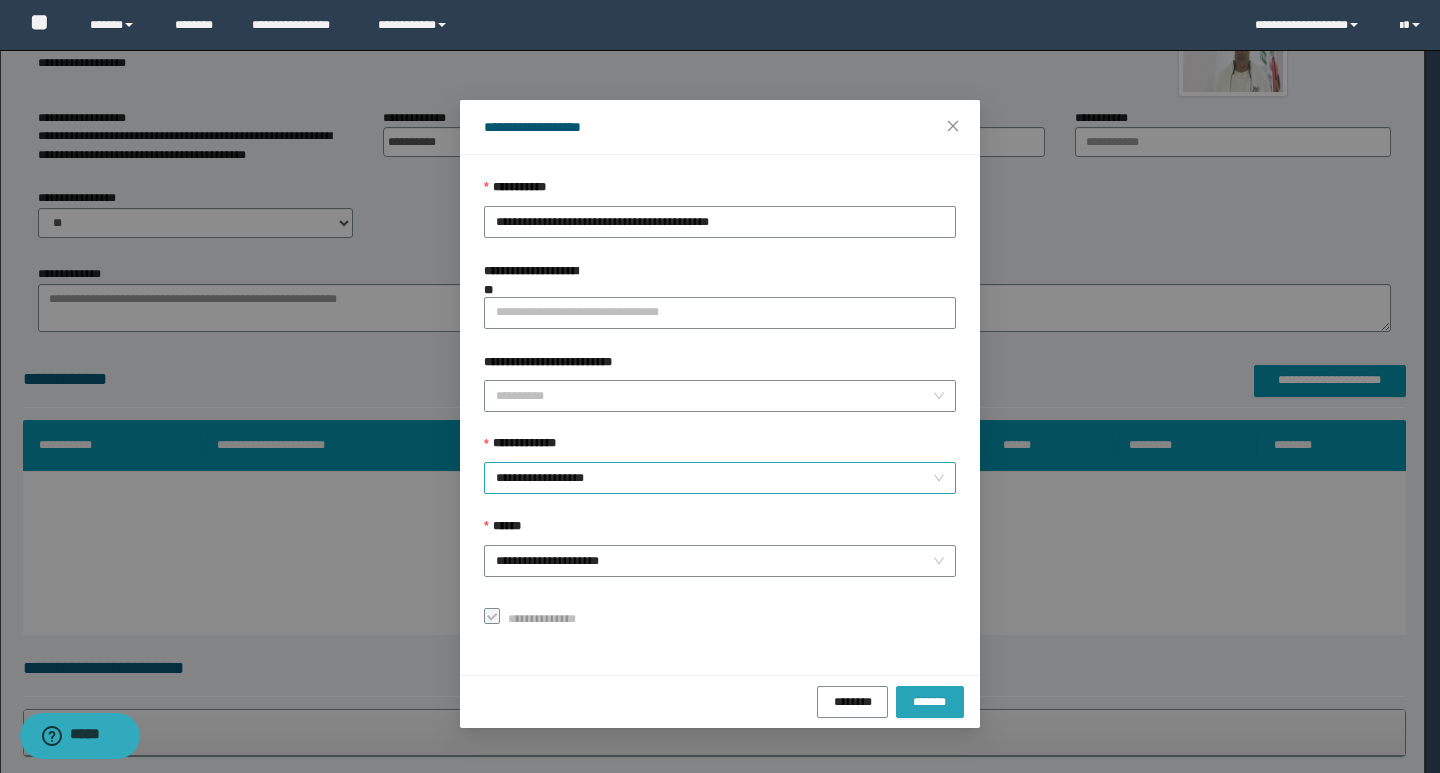 click on "*******" at bounding box center [930, 701] 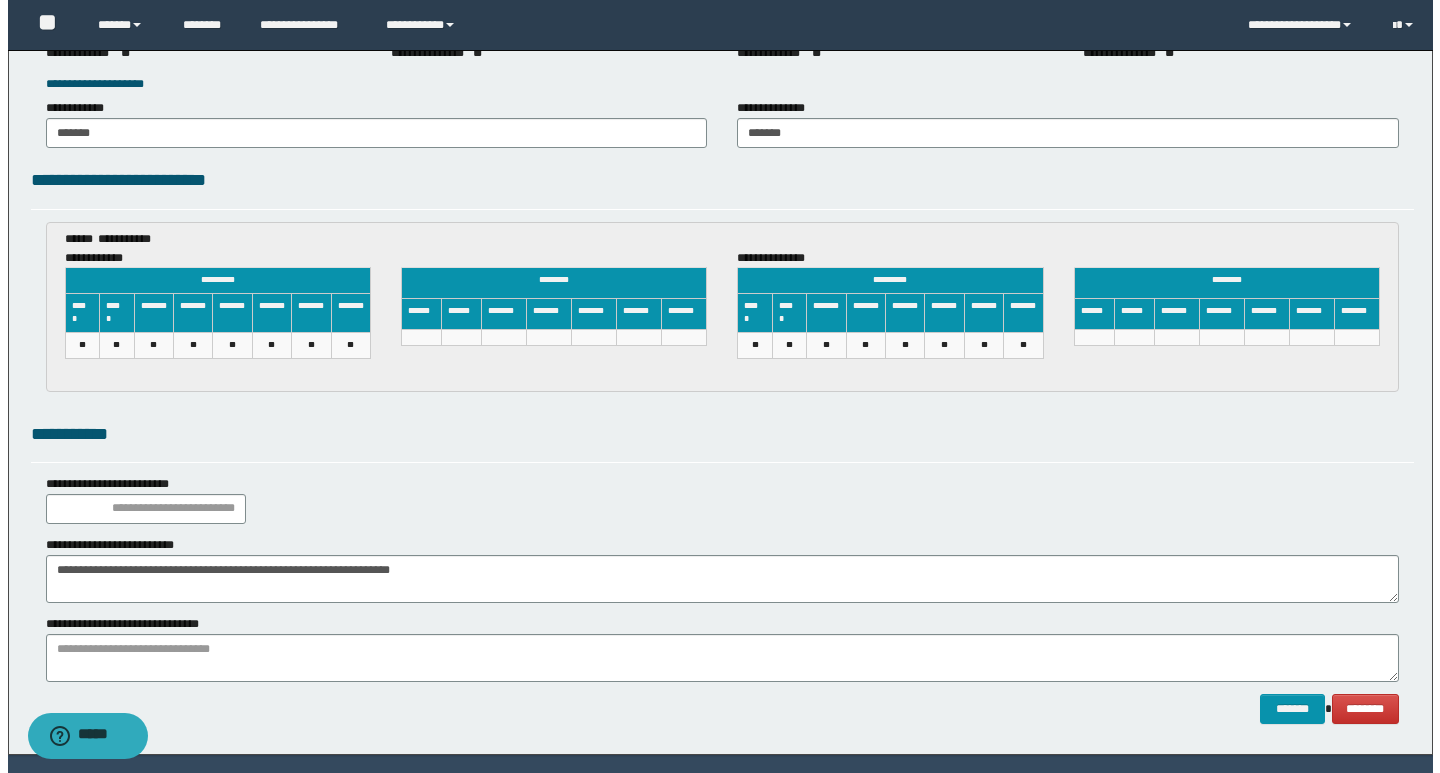 scroll, scrollTop: 2929, scrollLeft: 0, axis: vertical 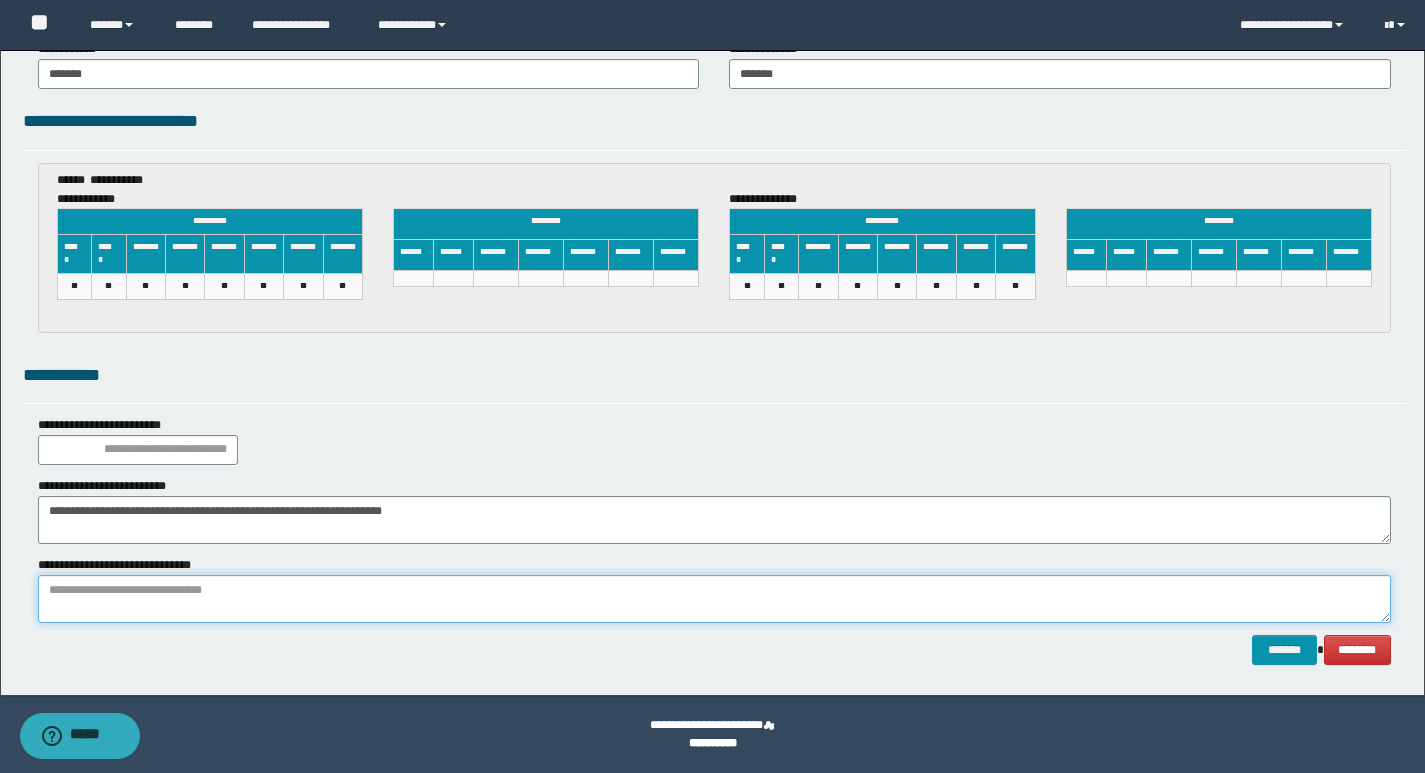 click at bounding box center [714, 599] 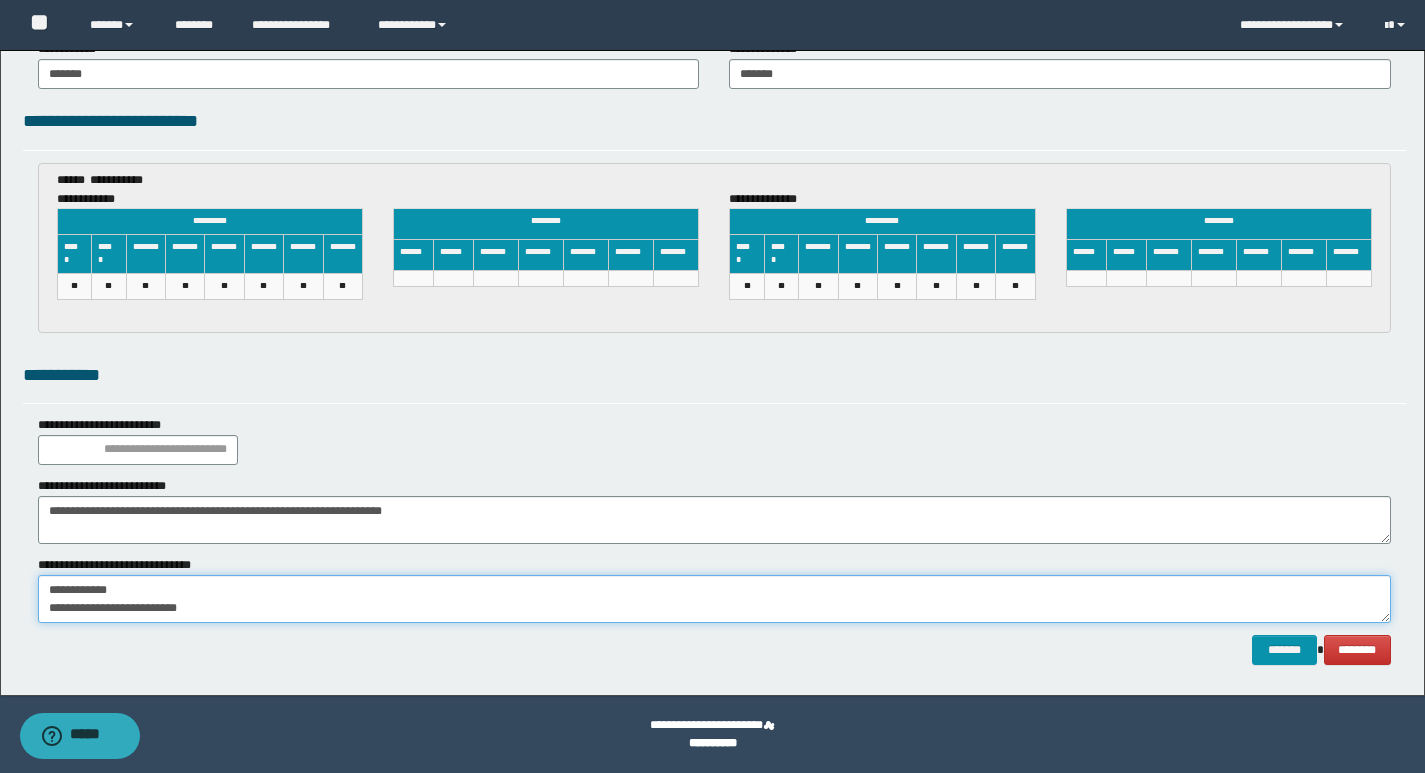 click on "**********" at bounding box center (714, 599) 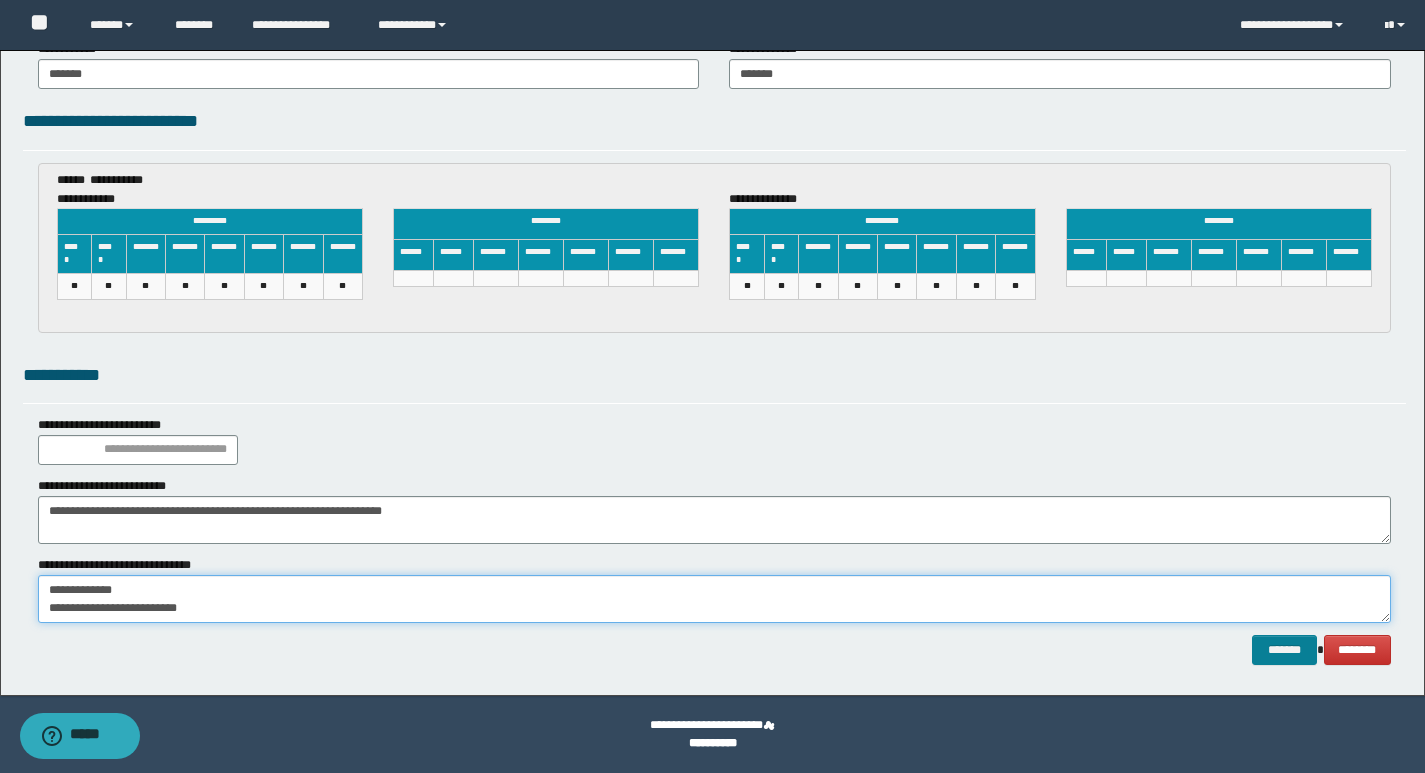 type on "**********" 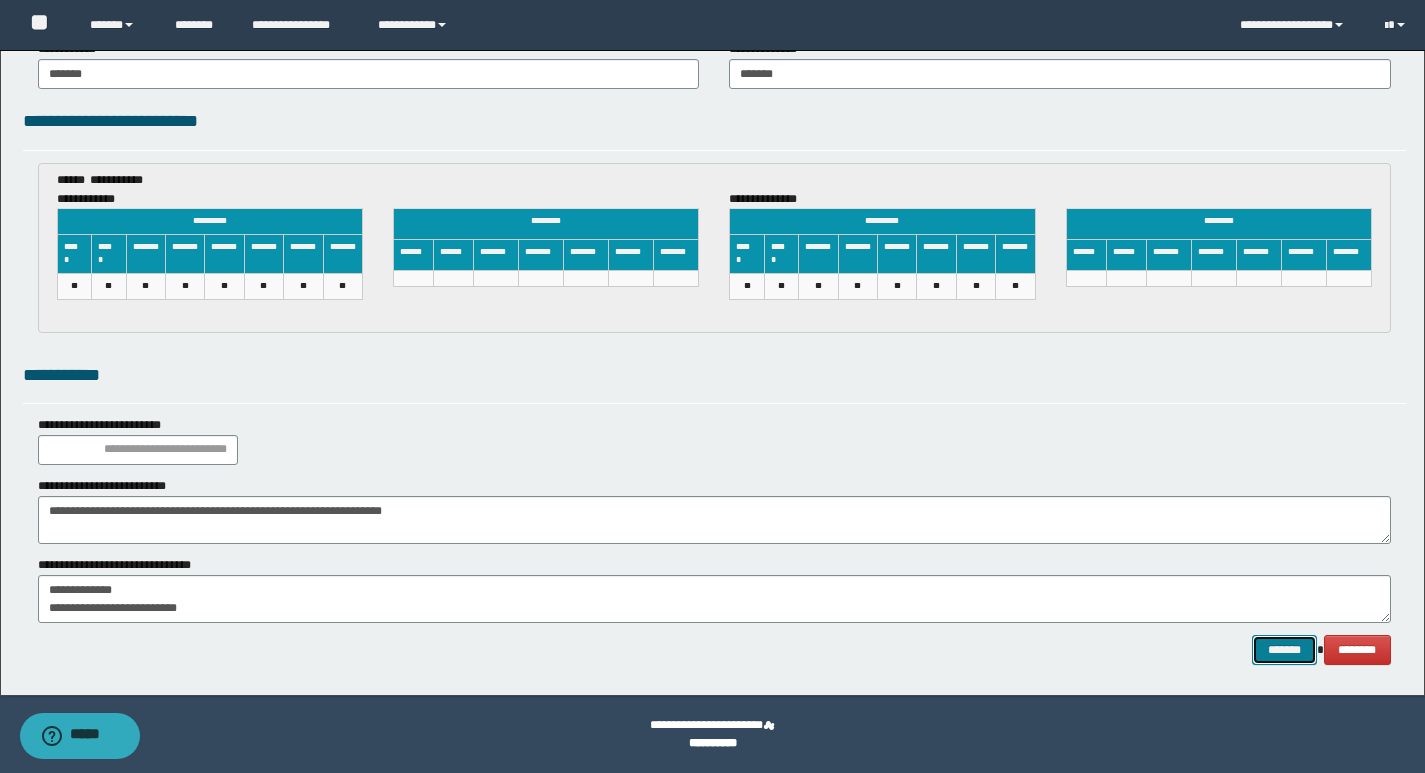 click on "*******" at bounding box center (1284, 650) 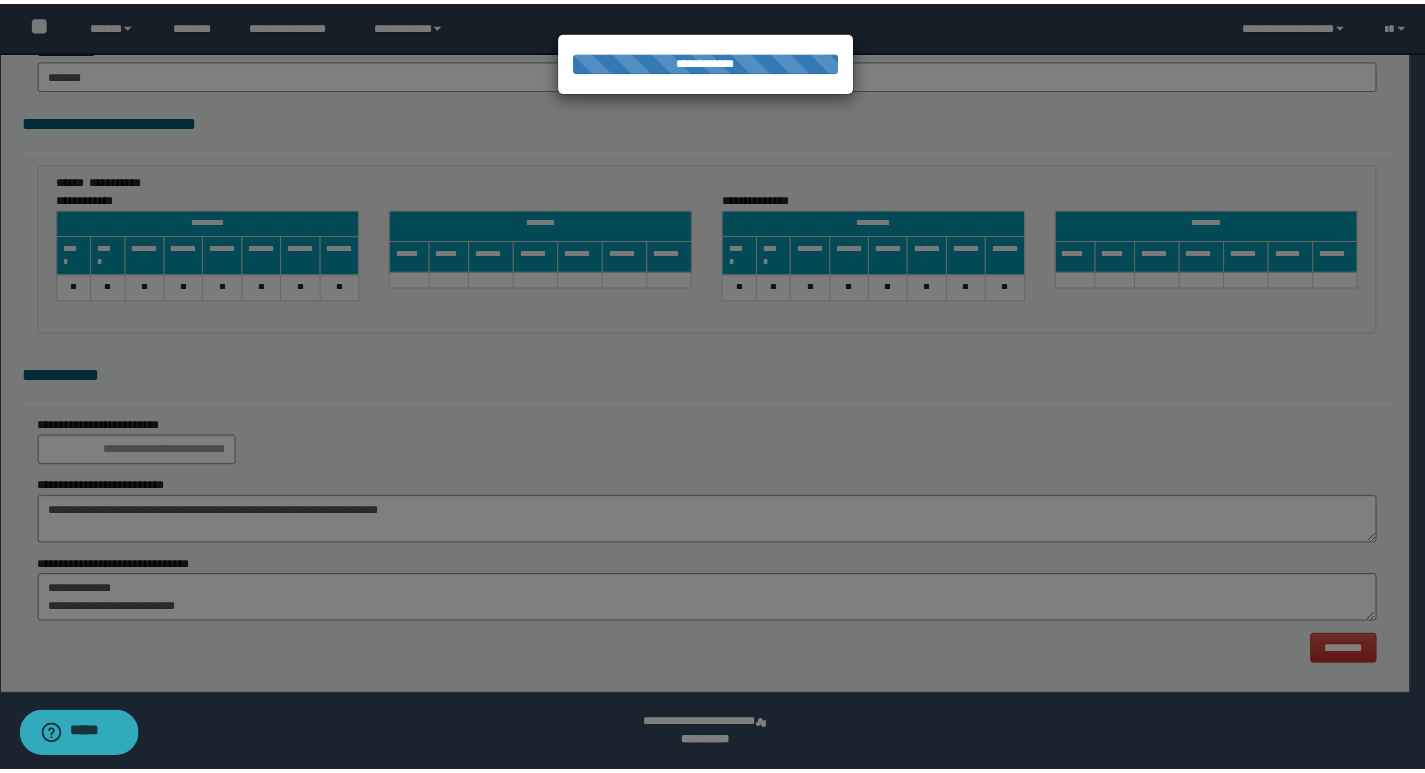 scroll, scrollTop: 0, scrollLeft: 0, axis: both 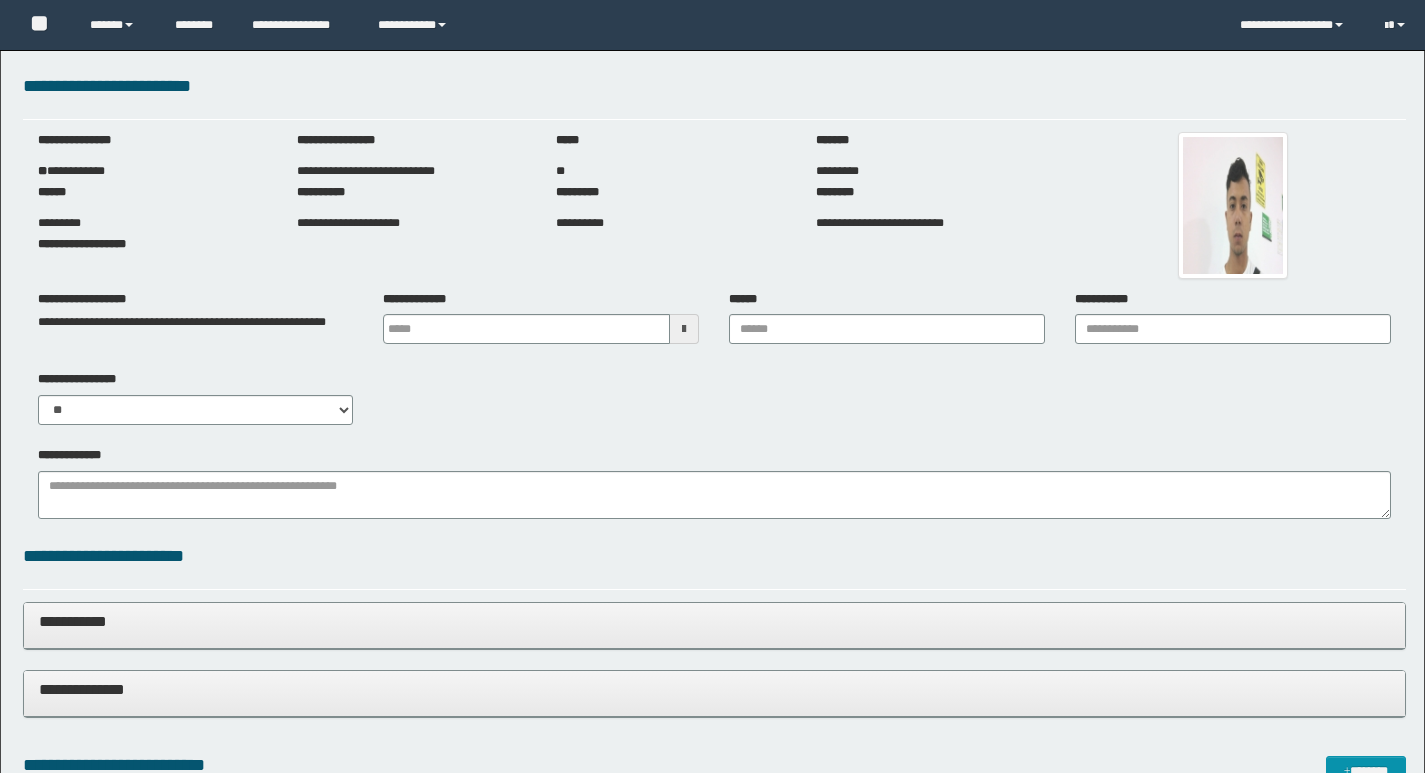 type 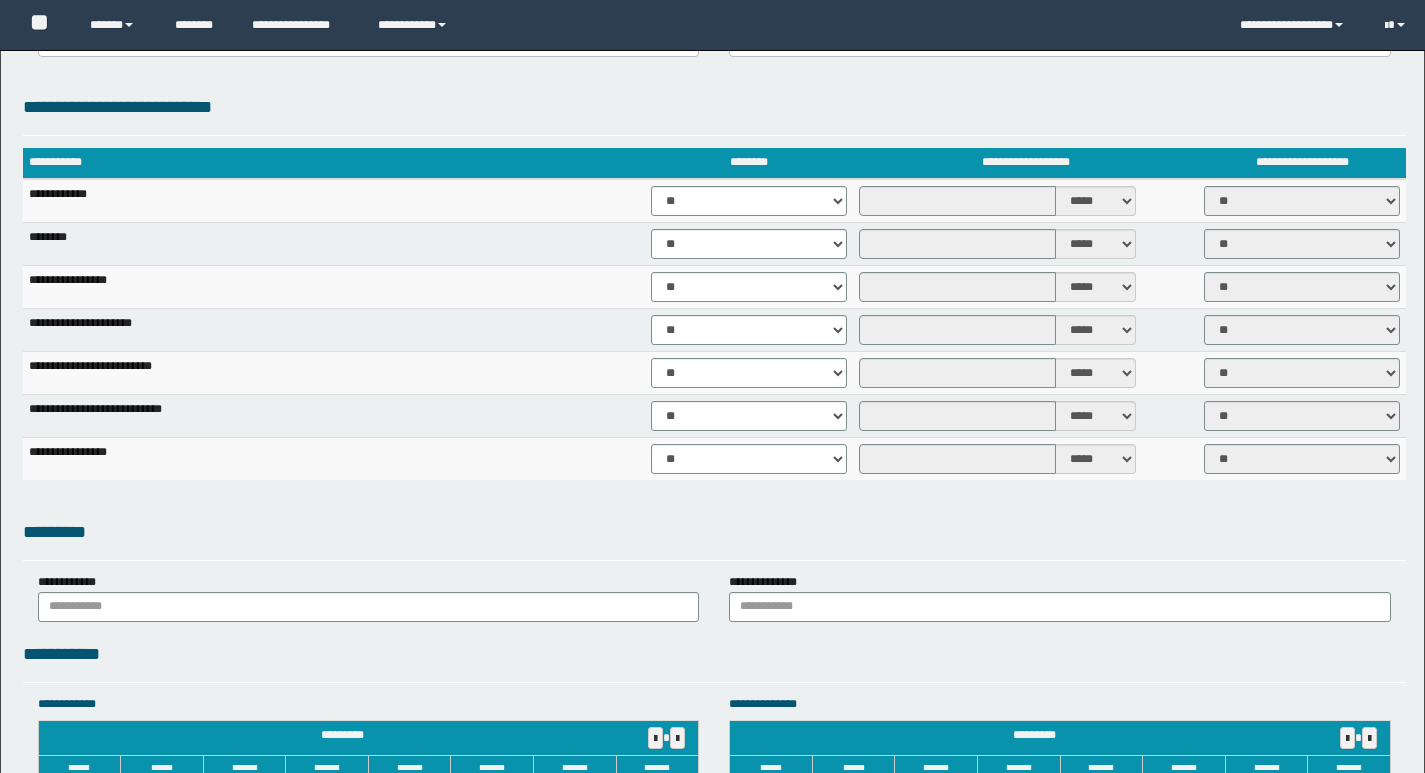 scroll, scrollTop: 1833, scrollLeft: 0, axis: vertical 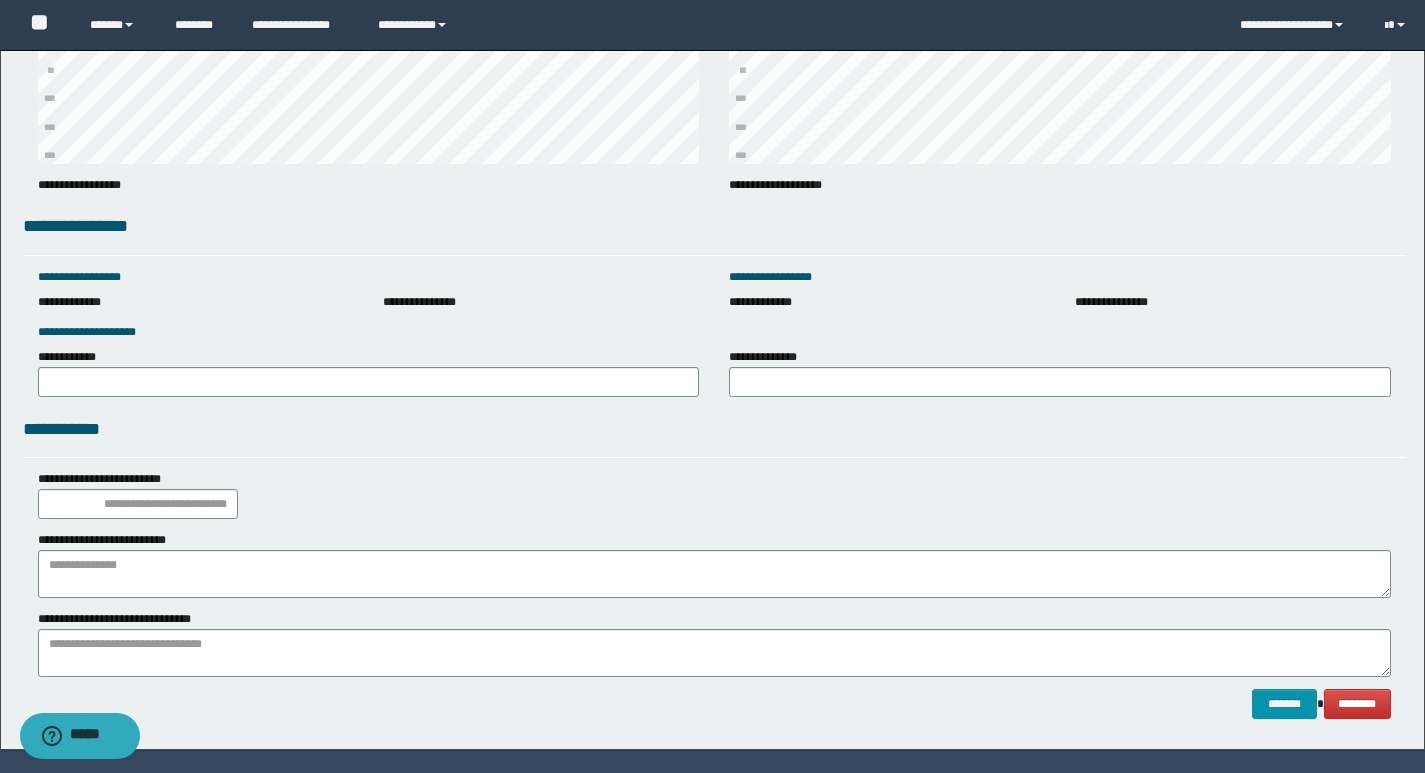drag, startPoint x: 1439, startPoint y: 92, endPoint x: 1439, endPoint y: 664, distance: 572 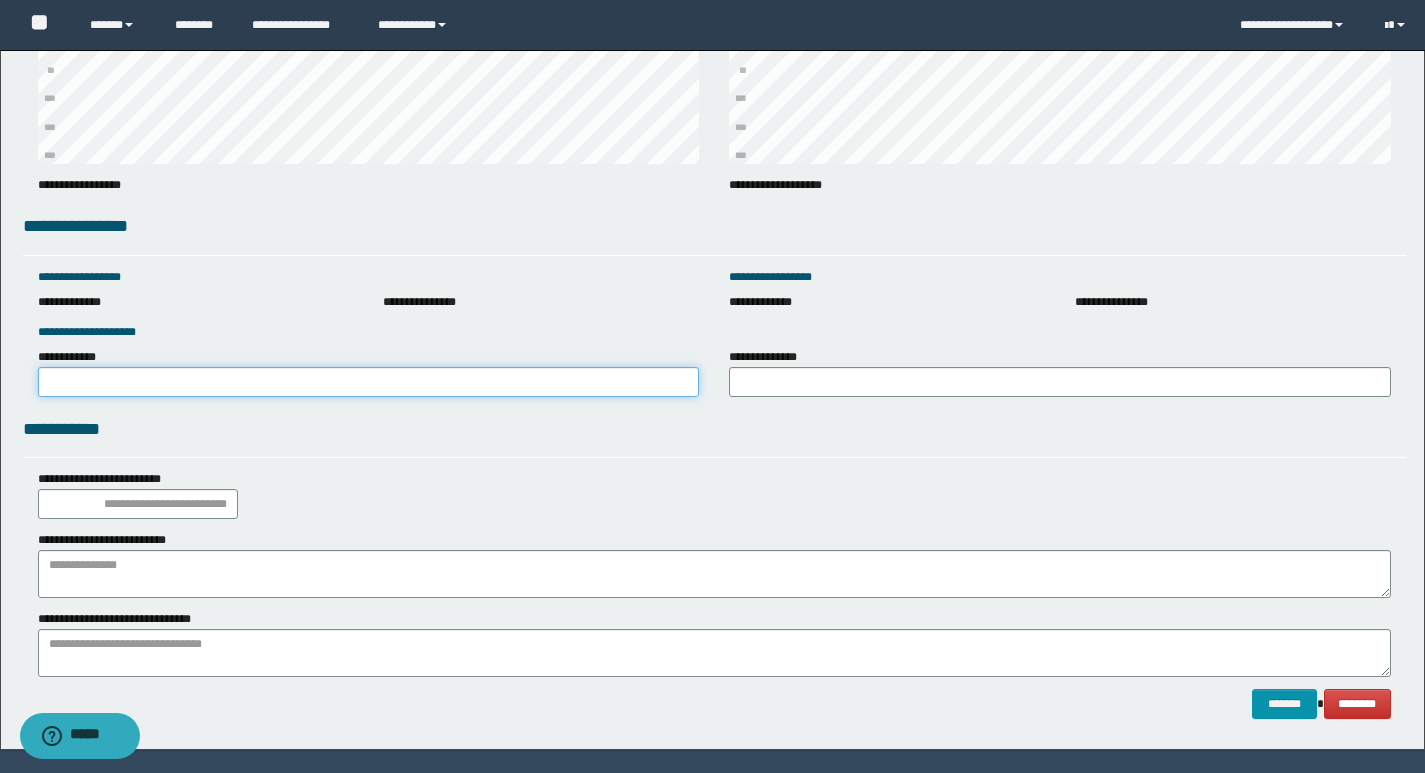 click on "**********" at bounding box center (369, 382) 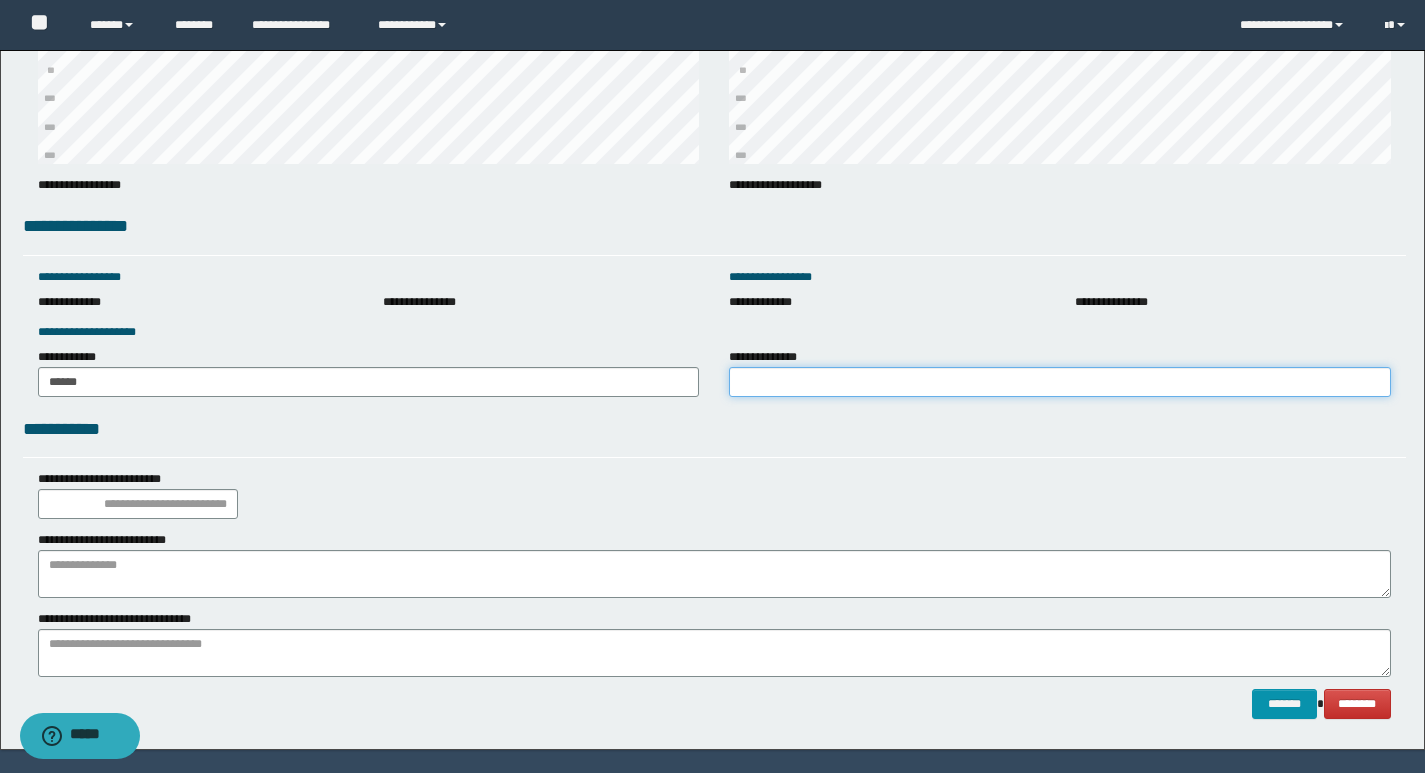 click on "**********" at bounding box center [1060, 382] 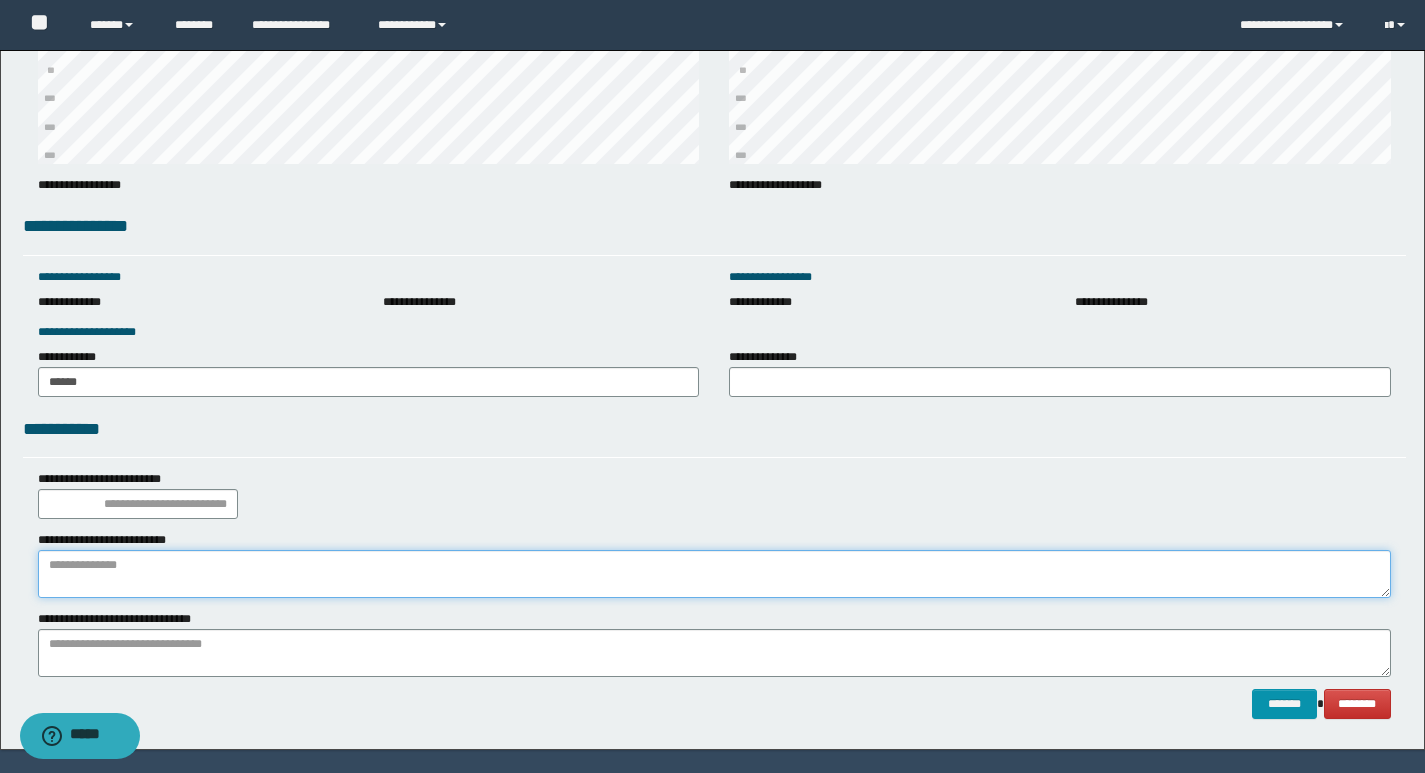 paste on "**********" 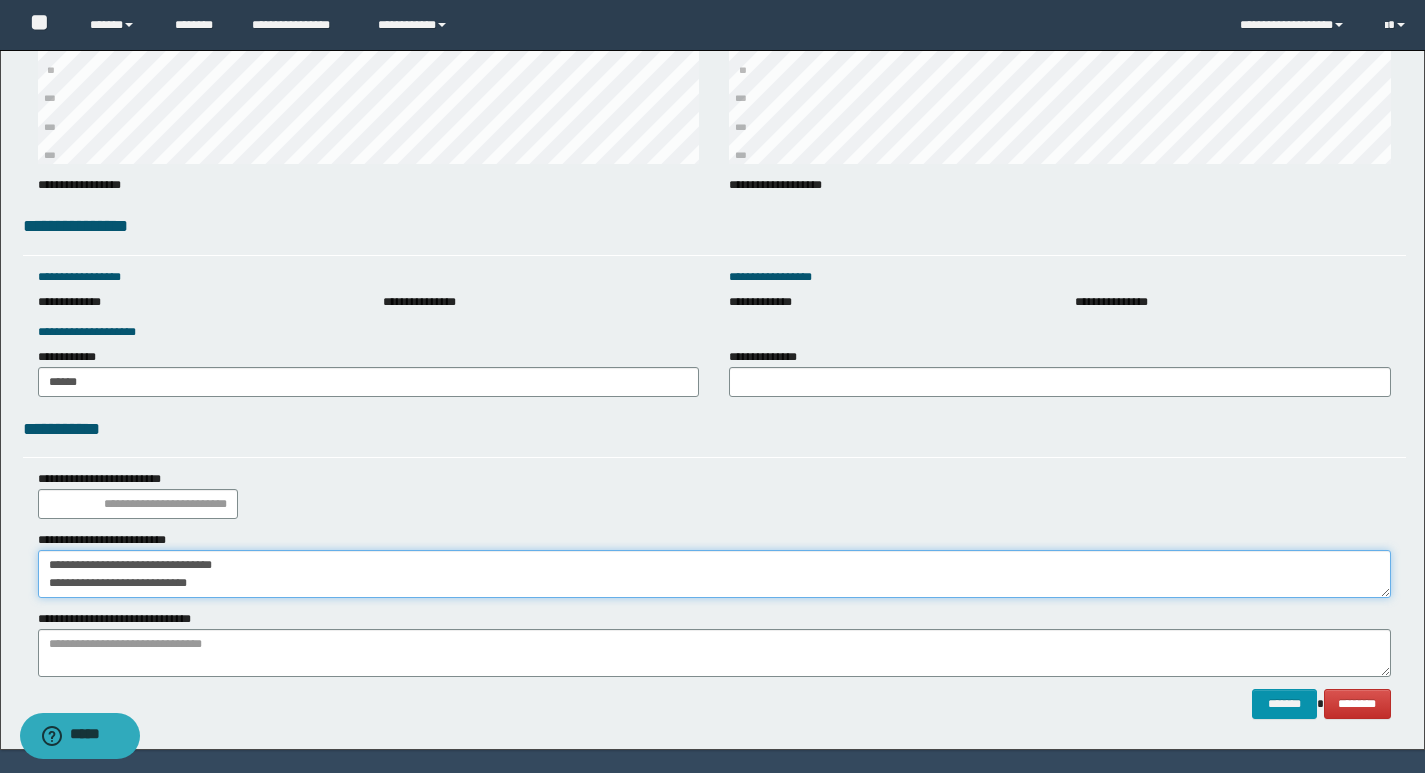 type on "**********" 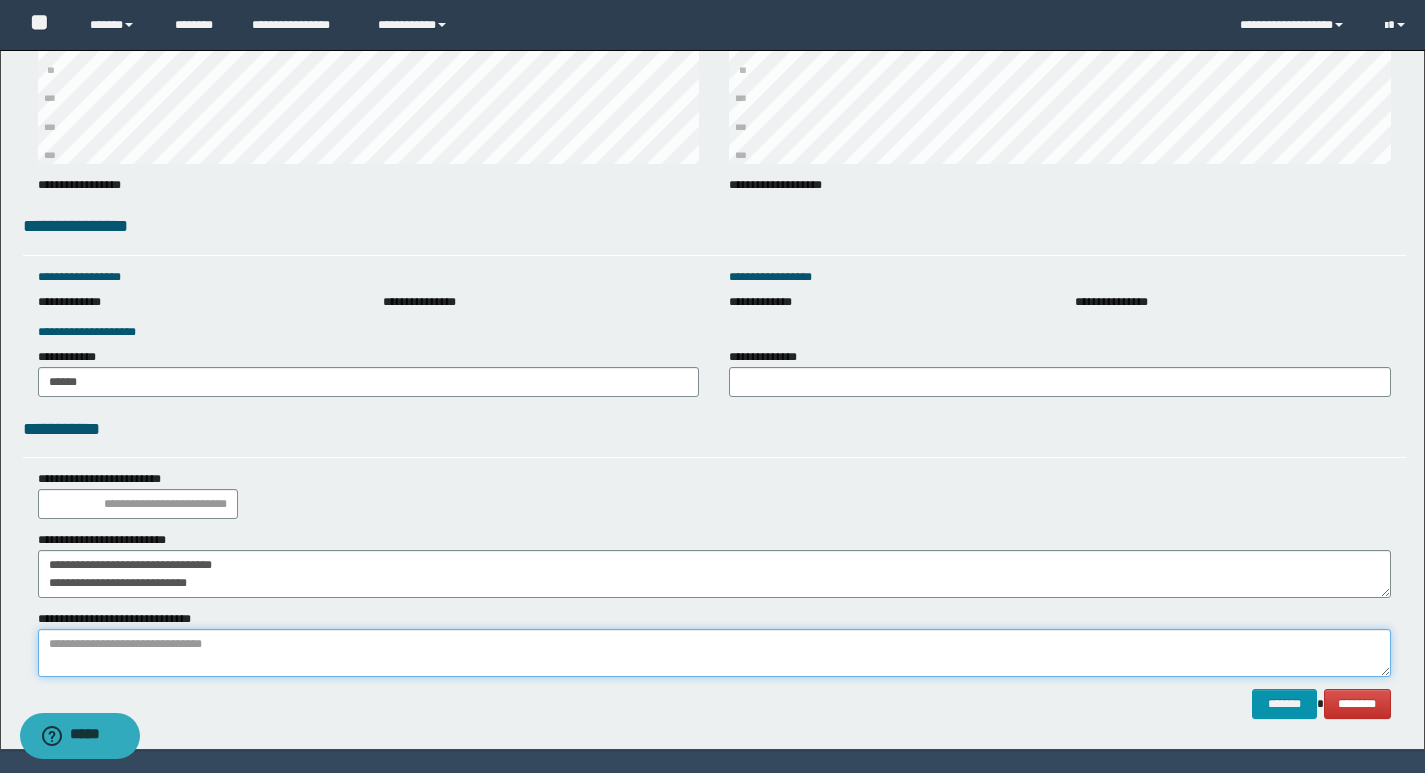 click at bounding box center (714, 653) 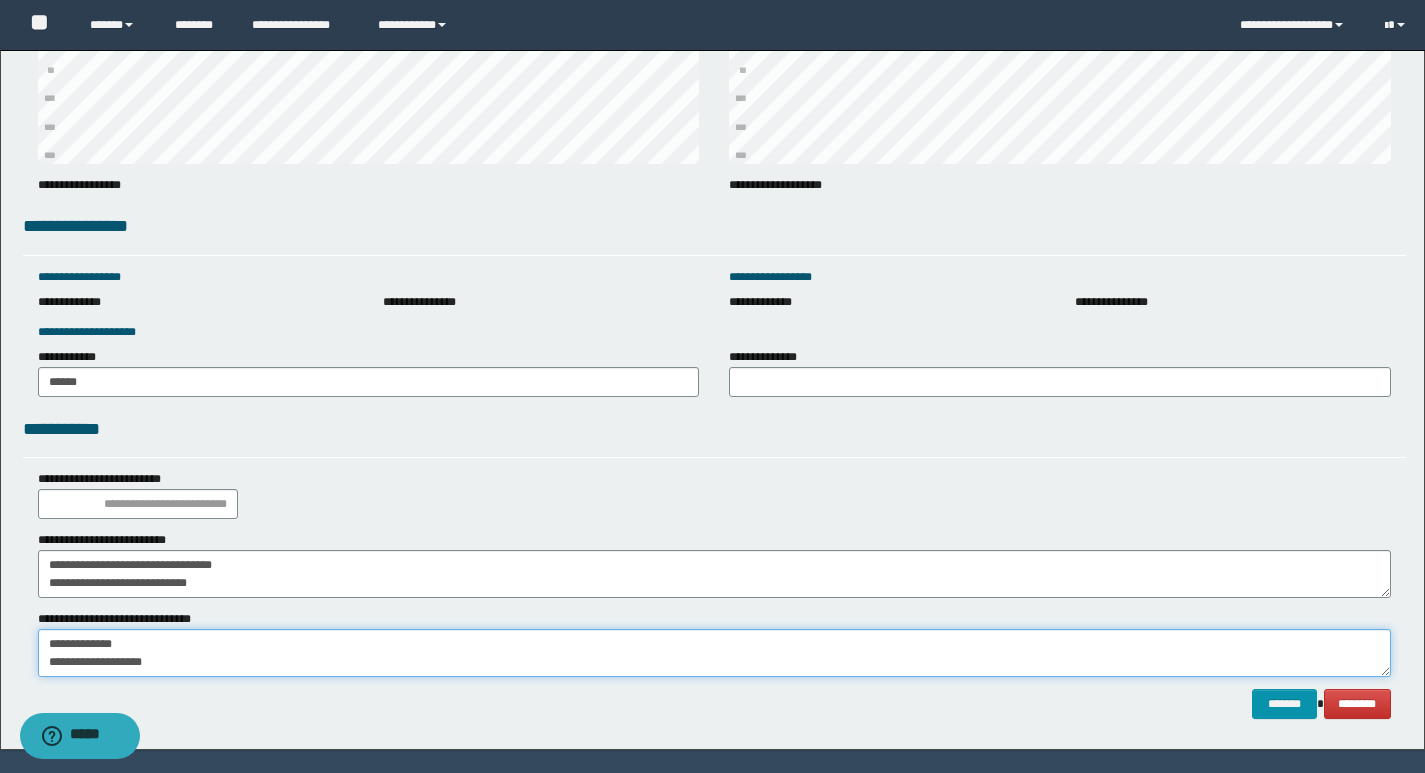 type on "**********" 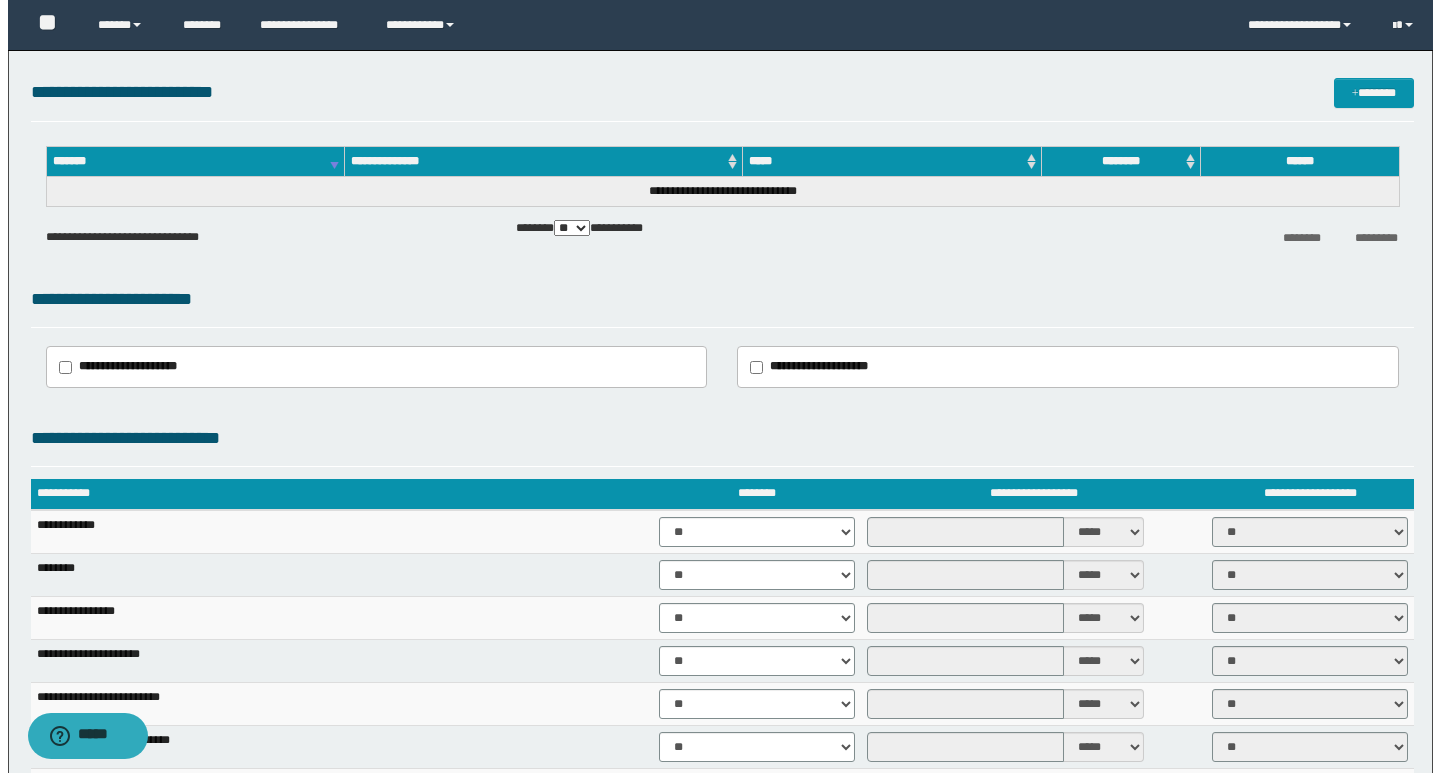 scroll, scrollTop: 0, scrollLeft: 0, axis: both 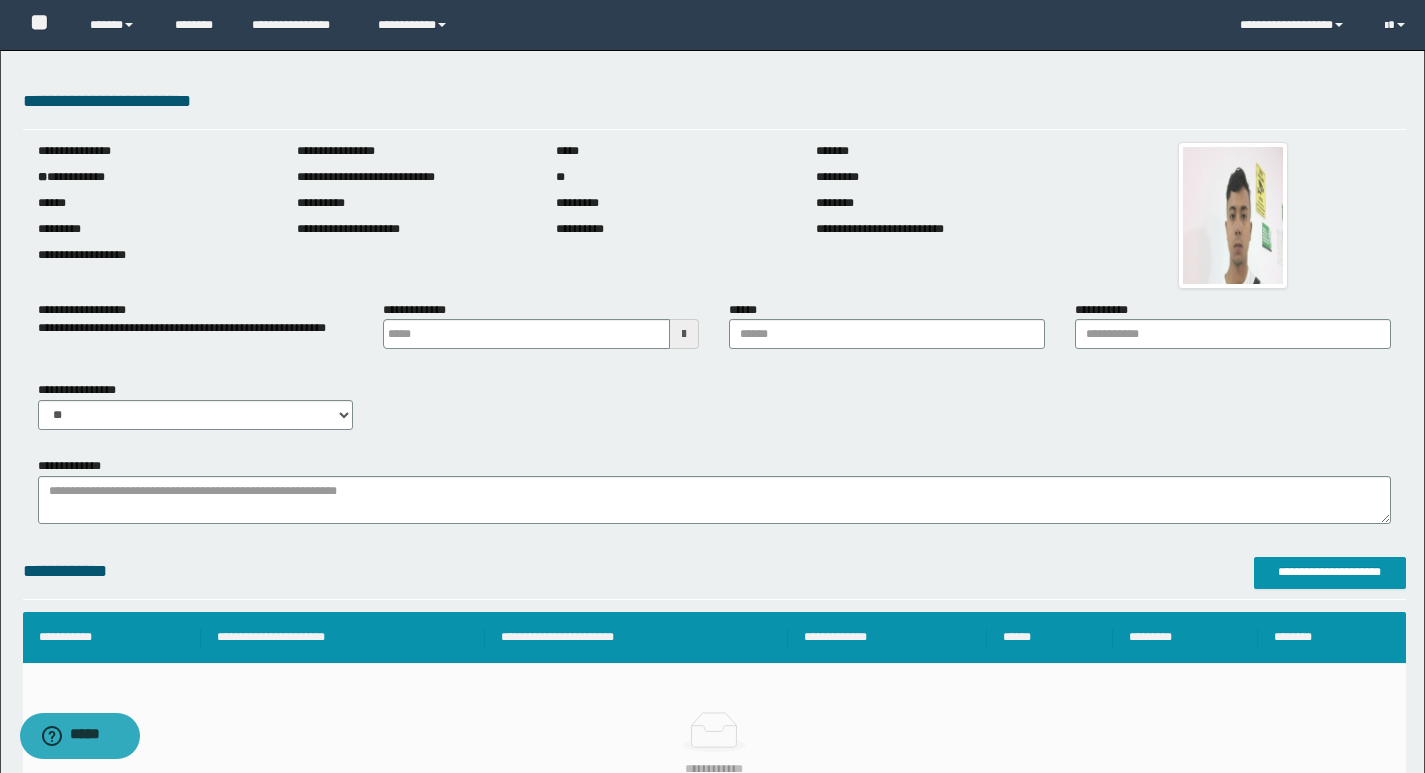 click at bounding box center (684, 334) 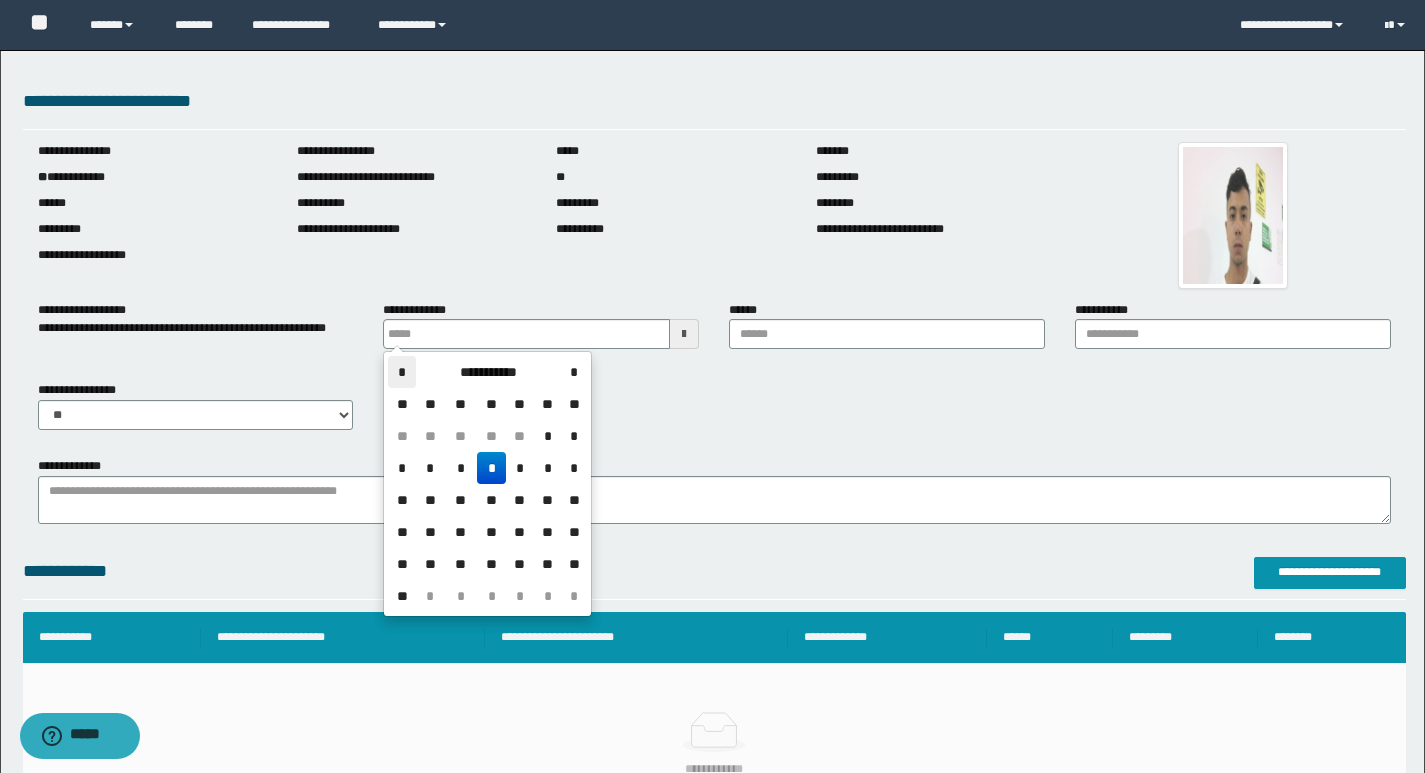 click on "*" at bounding box center (402, 372) 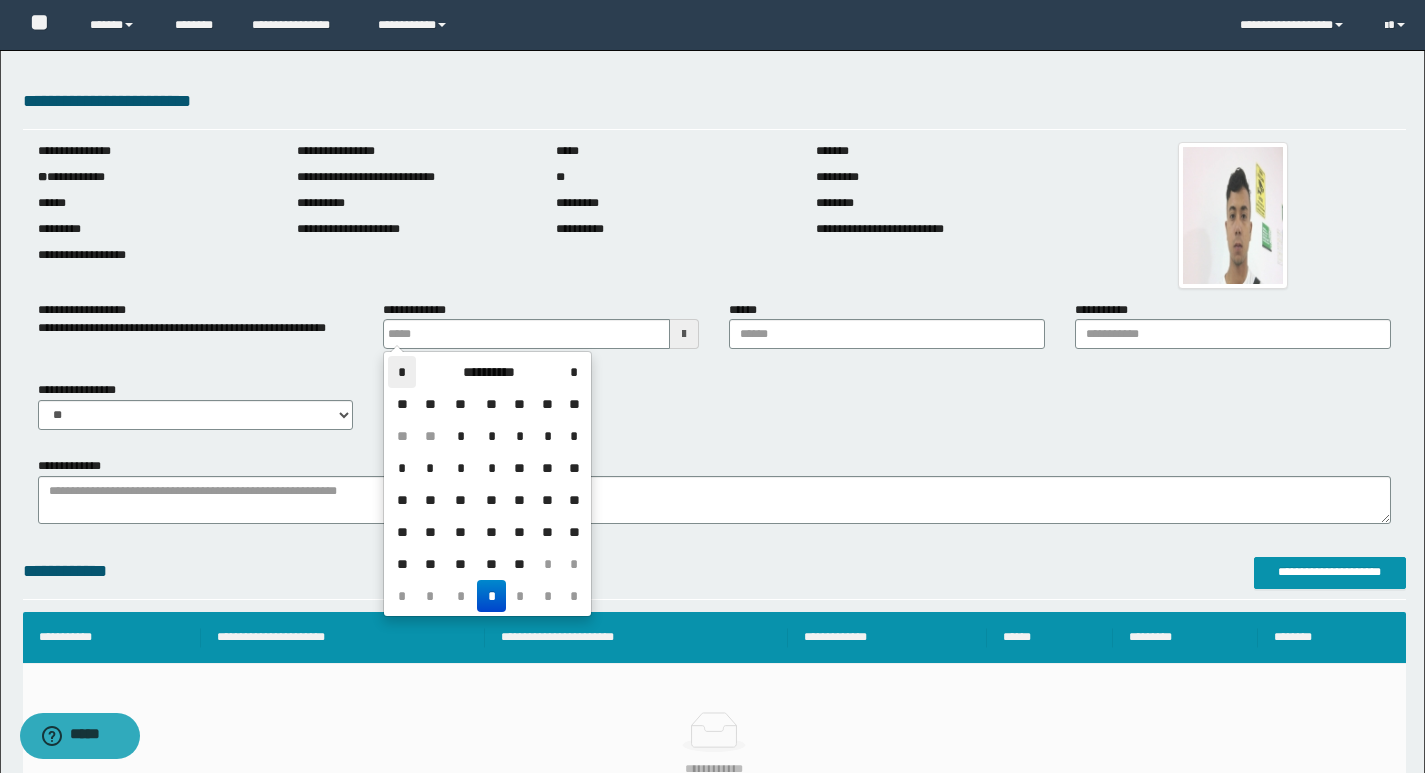 click on "*" at bounding box center (402, 372) 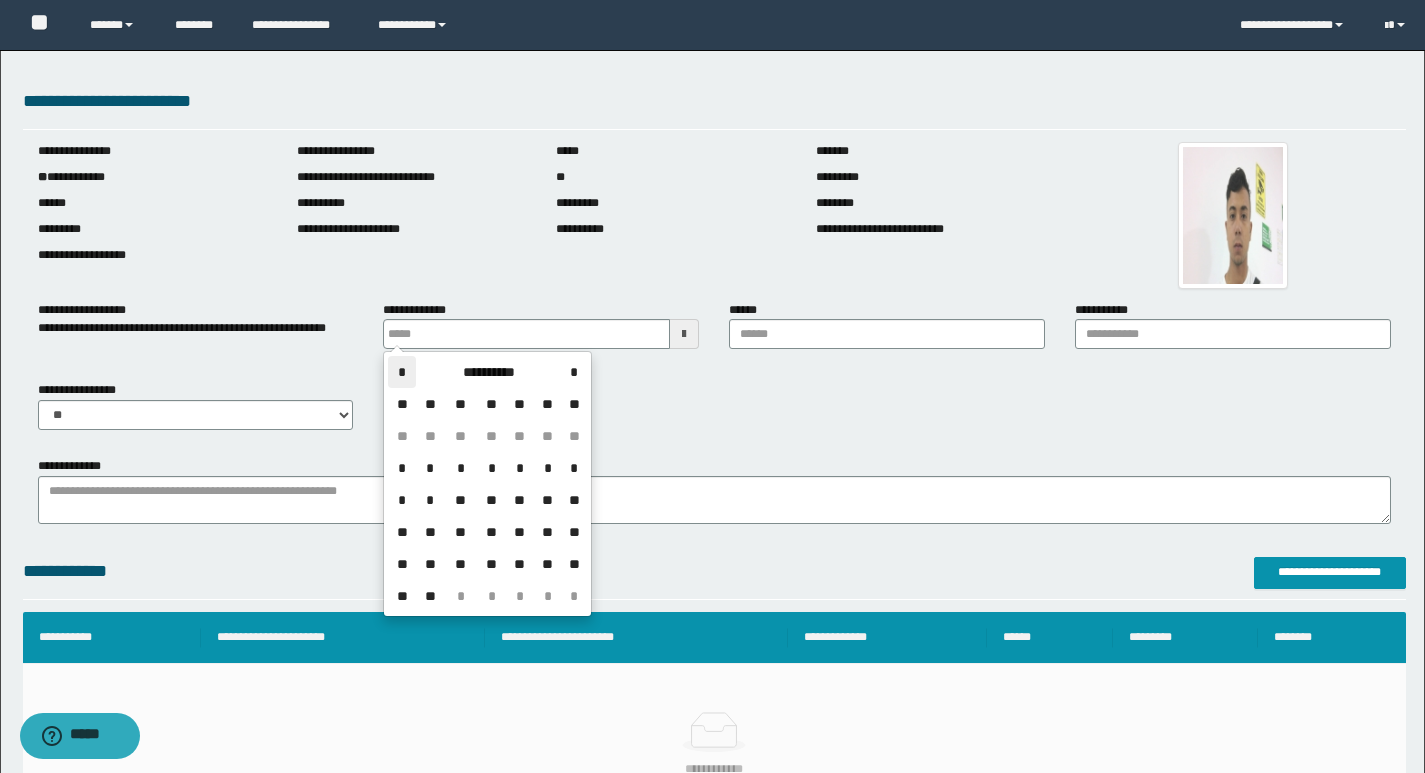 click on "*" at bounding box center [402, 372] 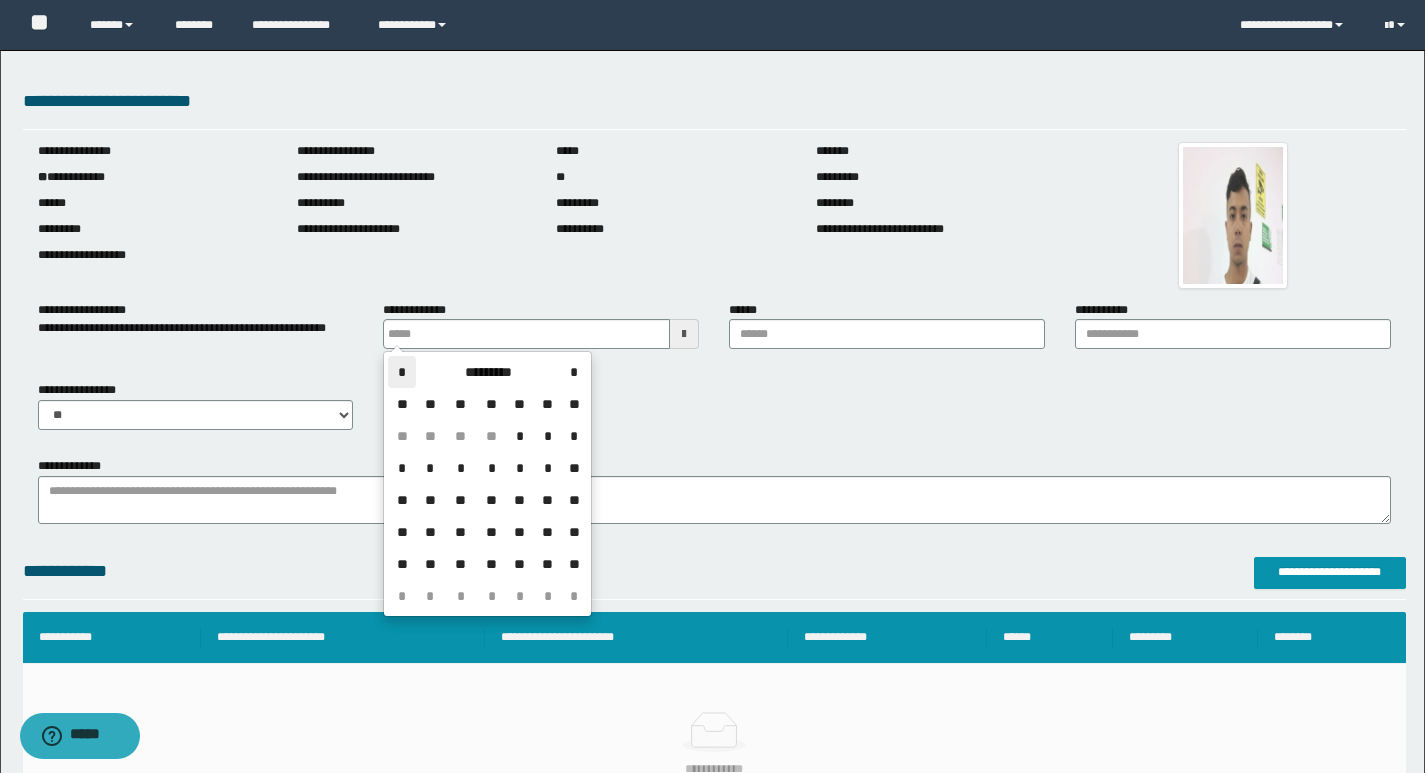 click on "*" at bounding box center (402, 372) 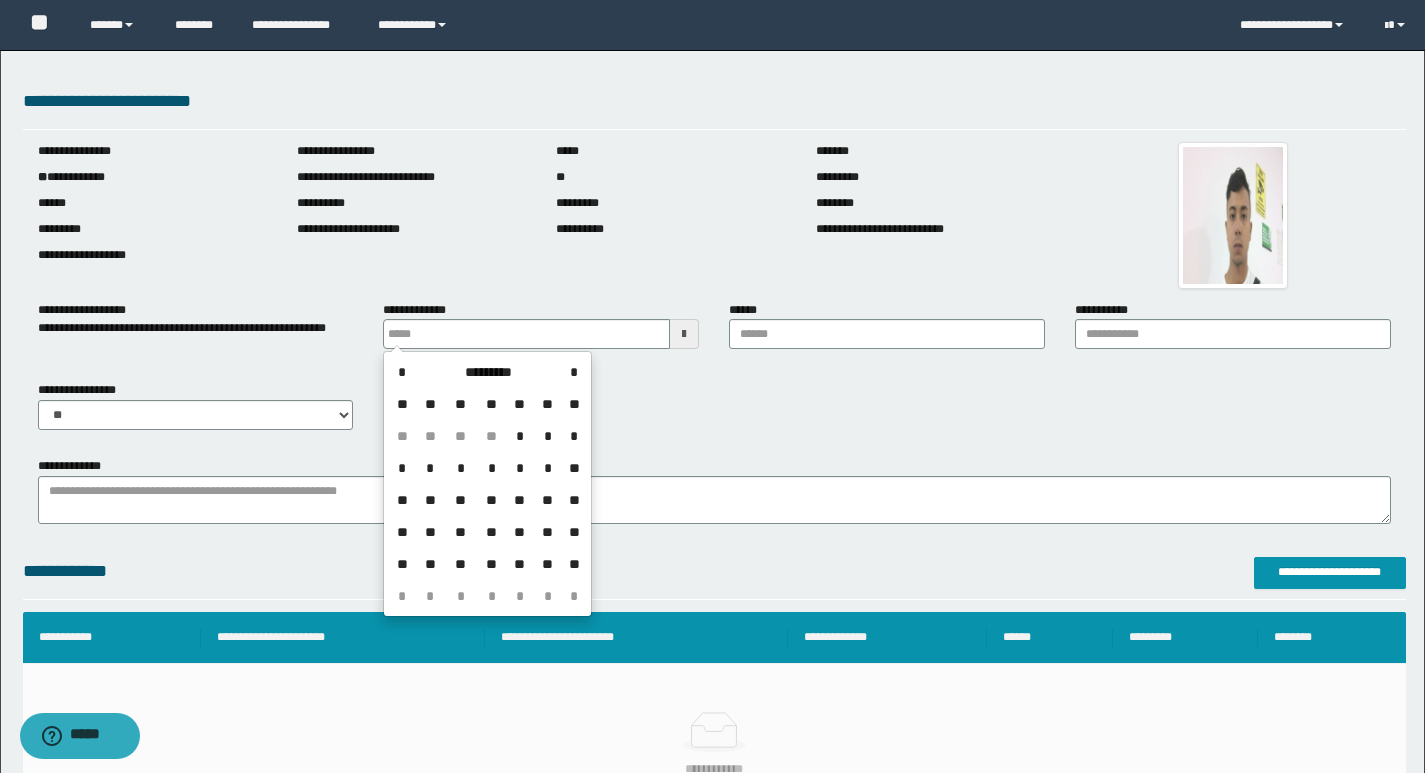 click on "*" at bounding box center [402, 372] 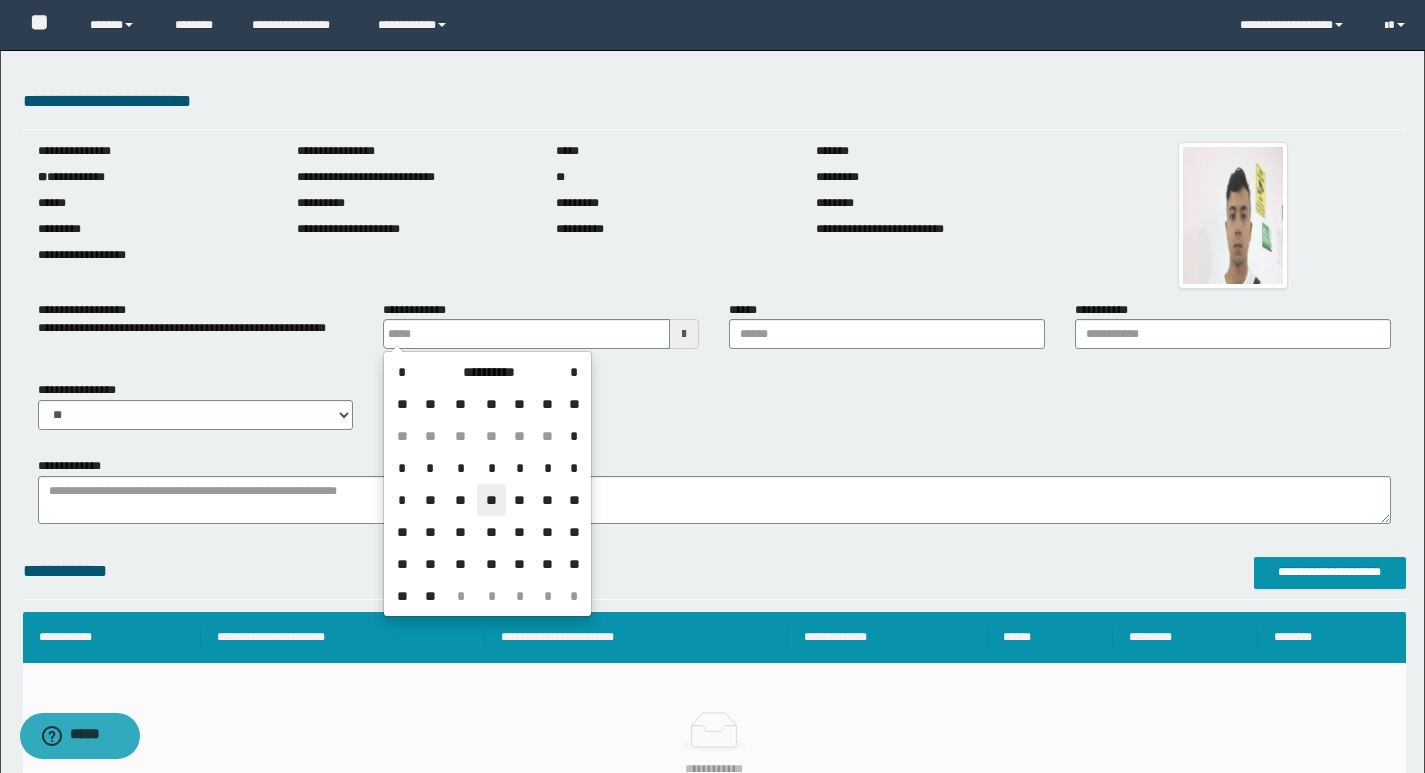 click on "**" at bounding box center [491, 500] 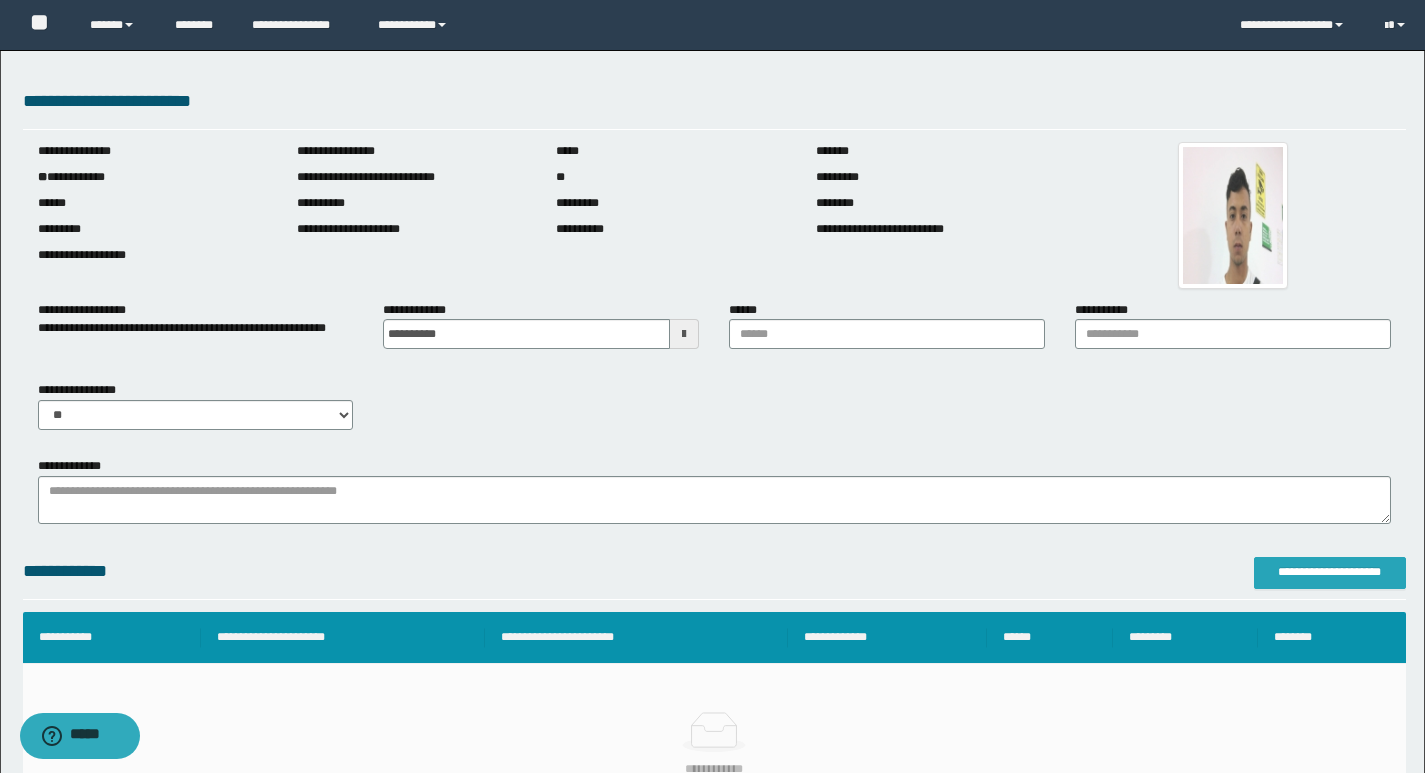 click on "**********" at bounding box center (1330, 572) 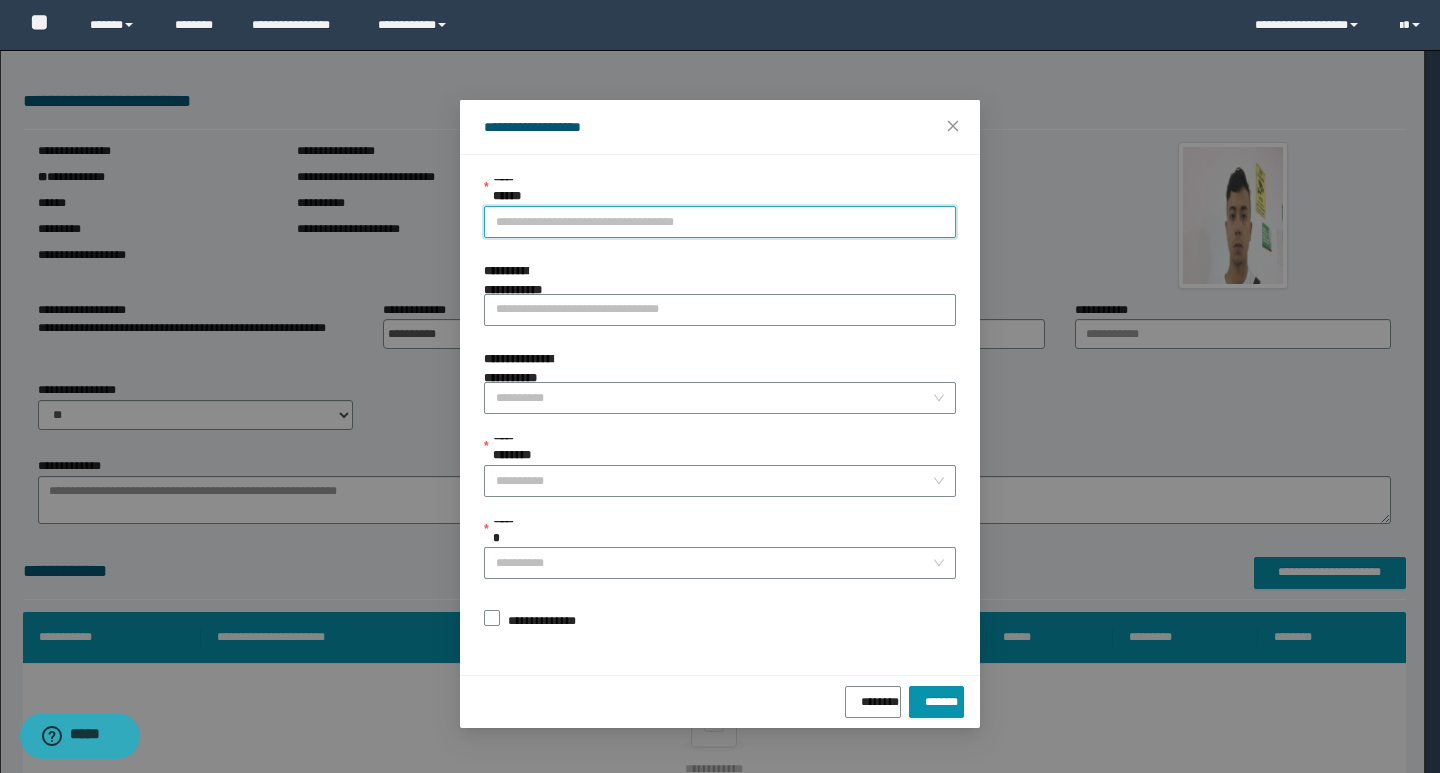 click on "**********" at bounding box center (720, 222) 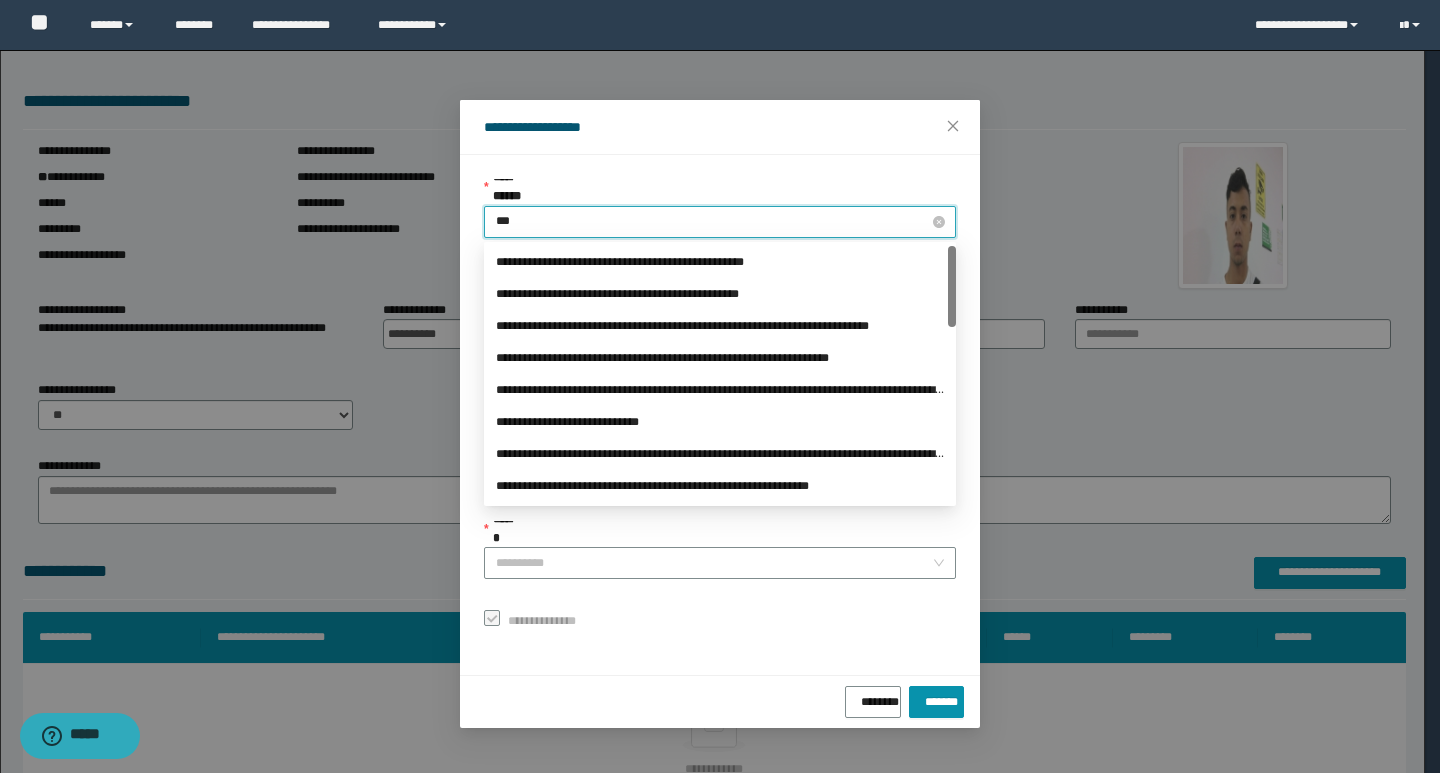 type on "****" 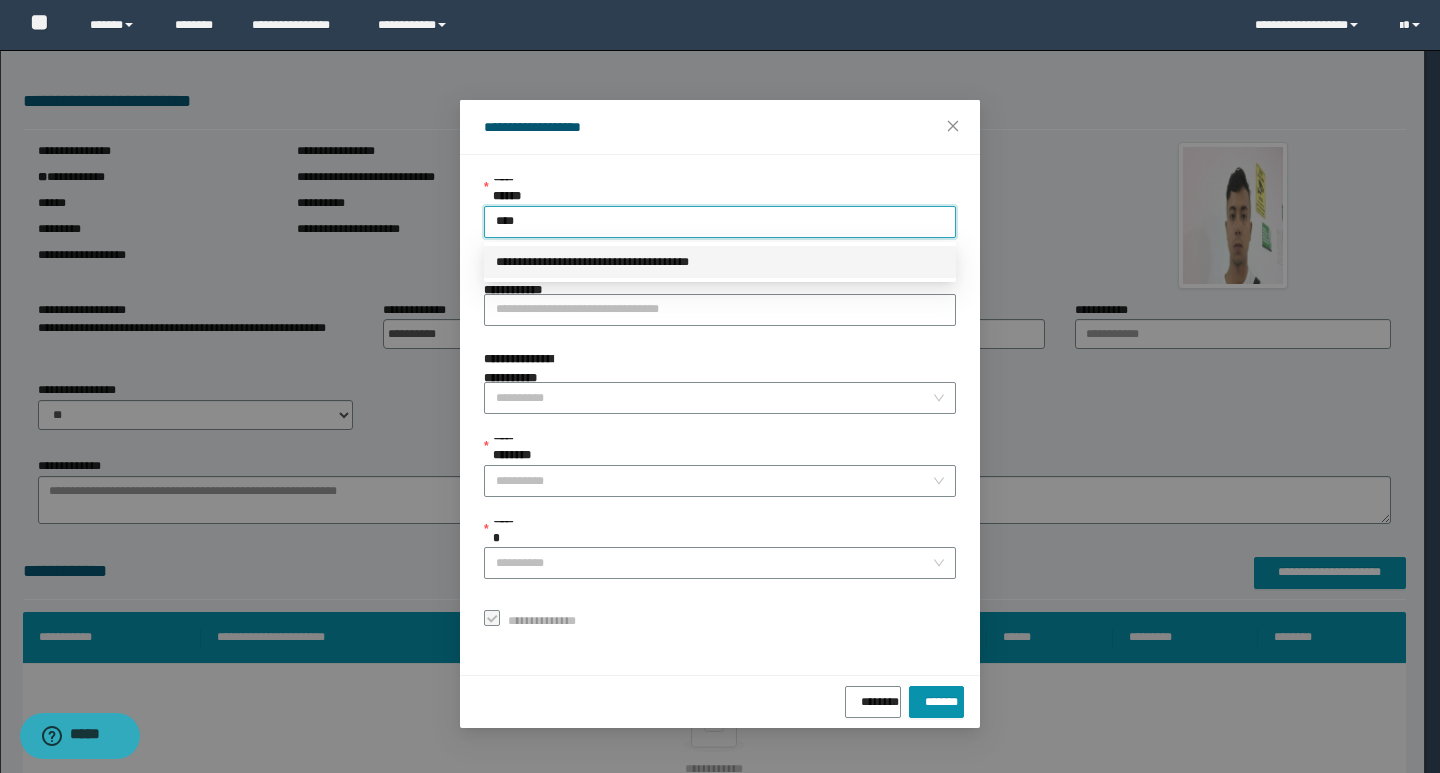 click on "**********" at bounding box center (720, 262) 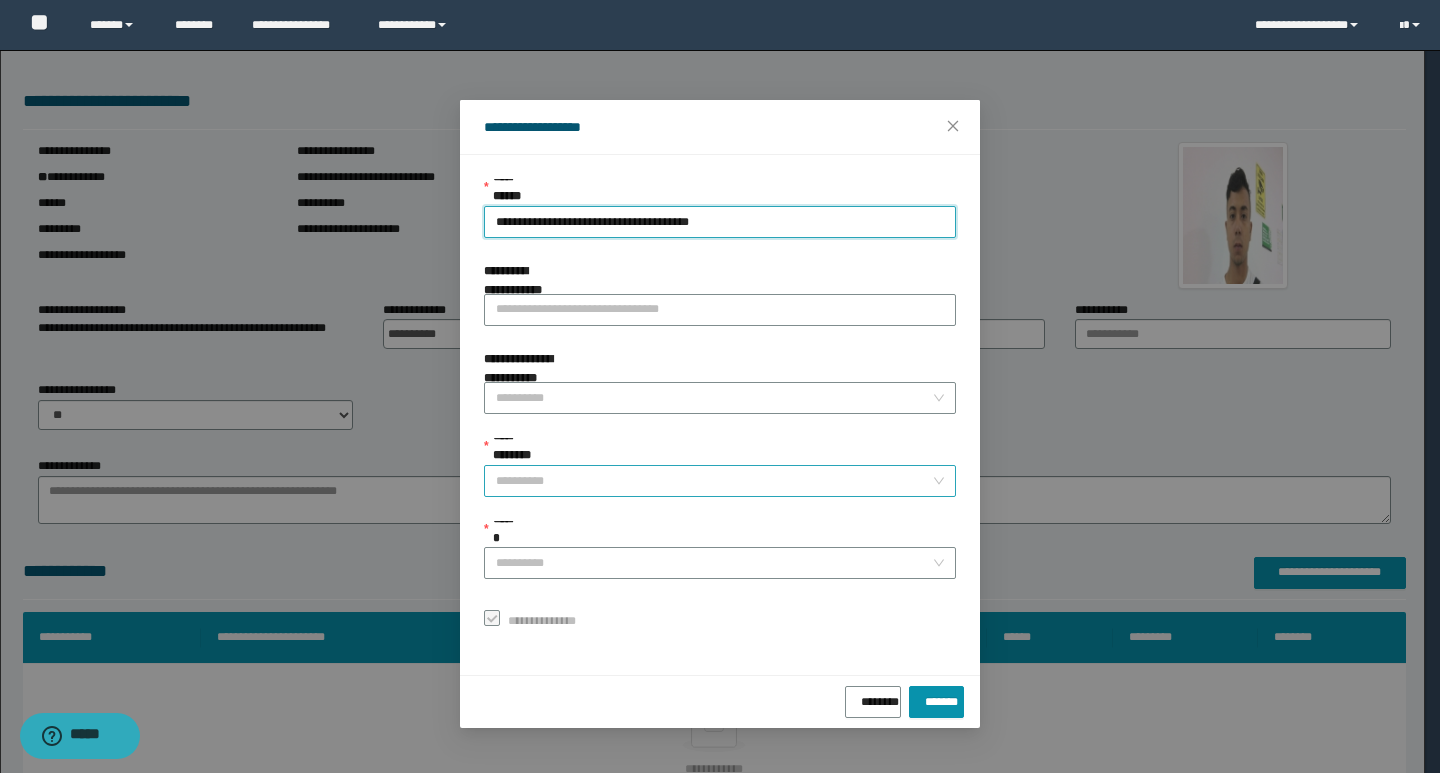 click on "**********" at bounding box center (714, 481) 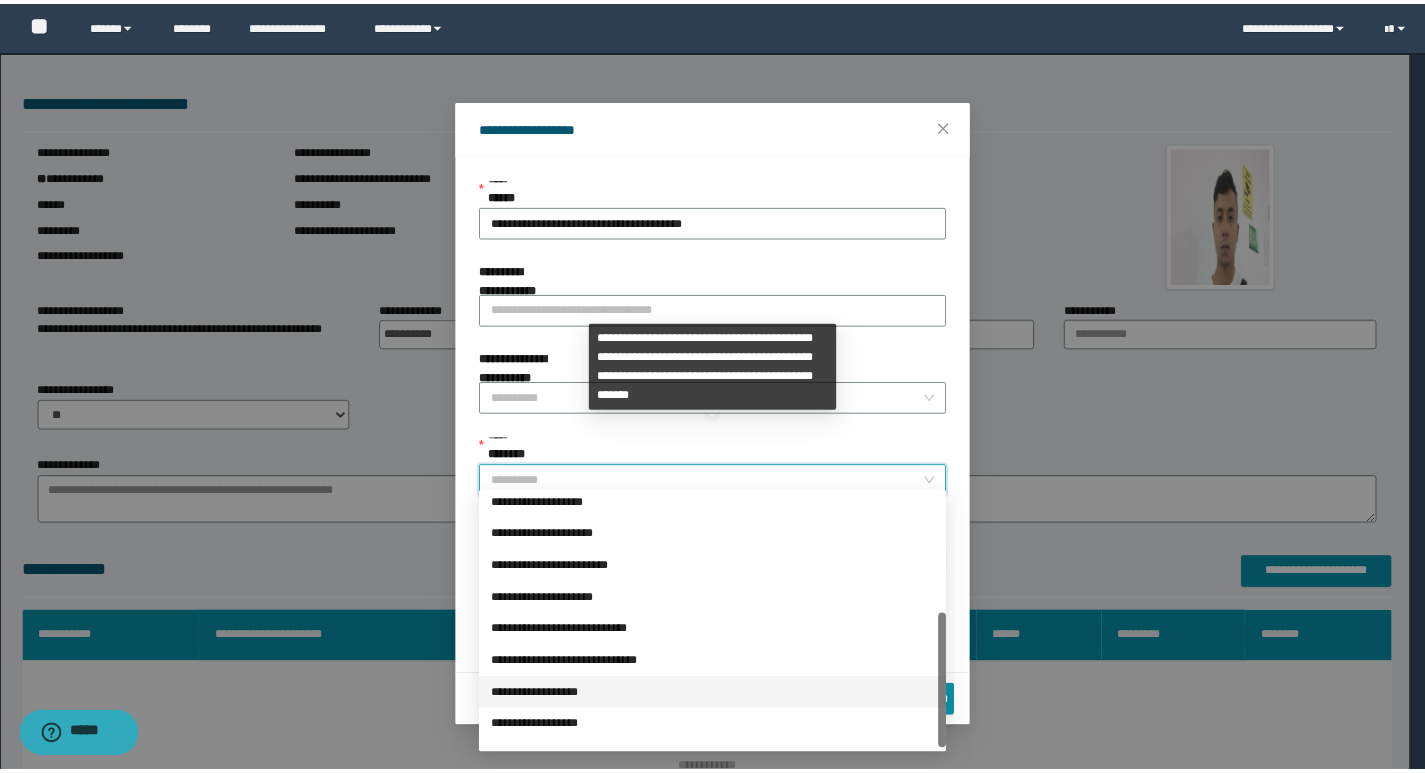 scroll, scrollTop: 224, scrollLeft: 0, axis: vertical 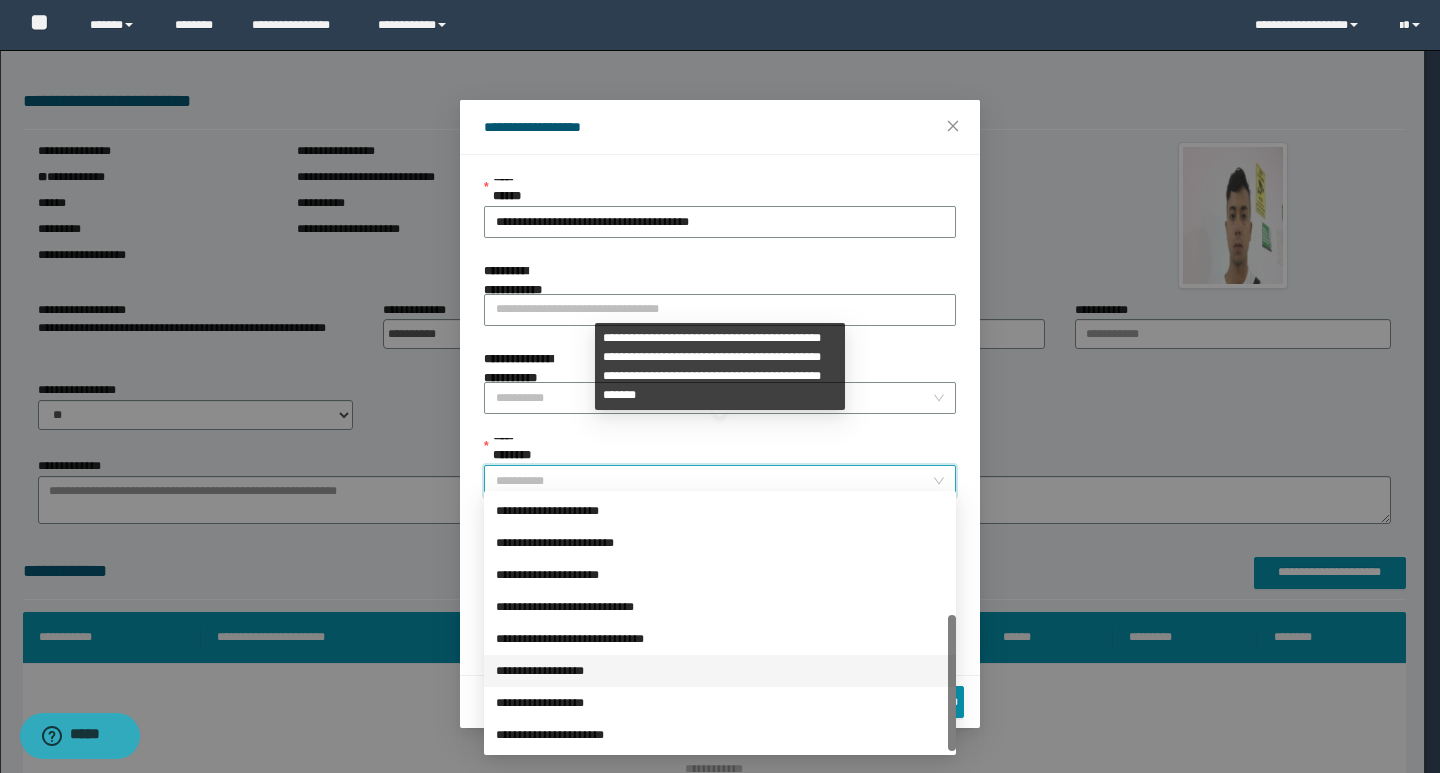 click on "**********" at bounding box center (720, 671) 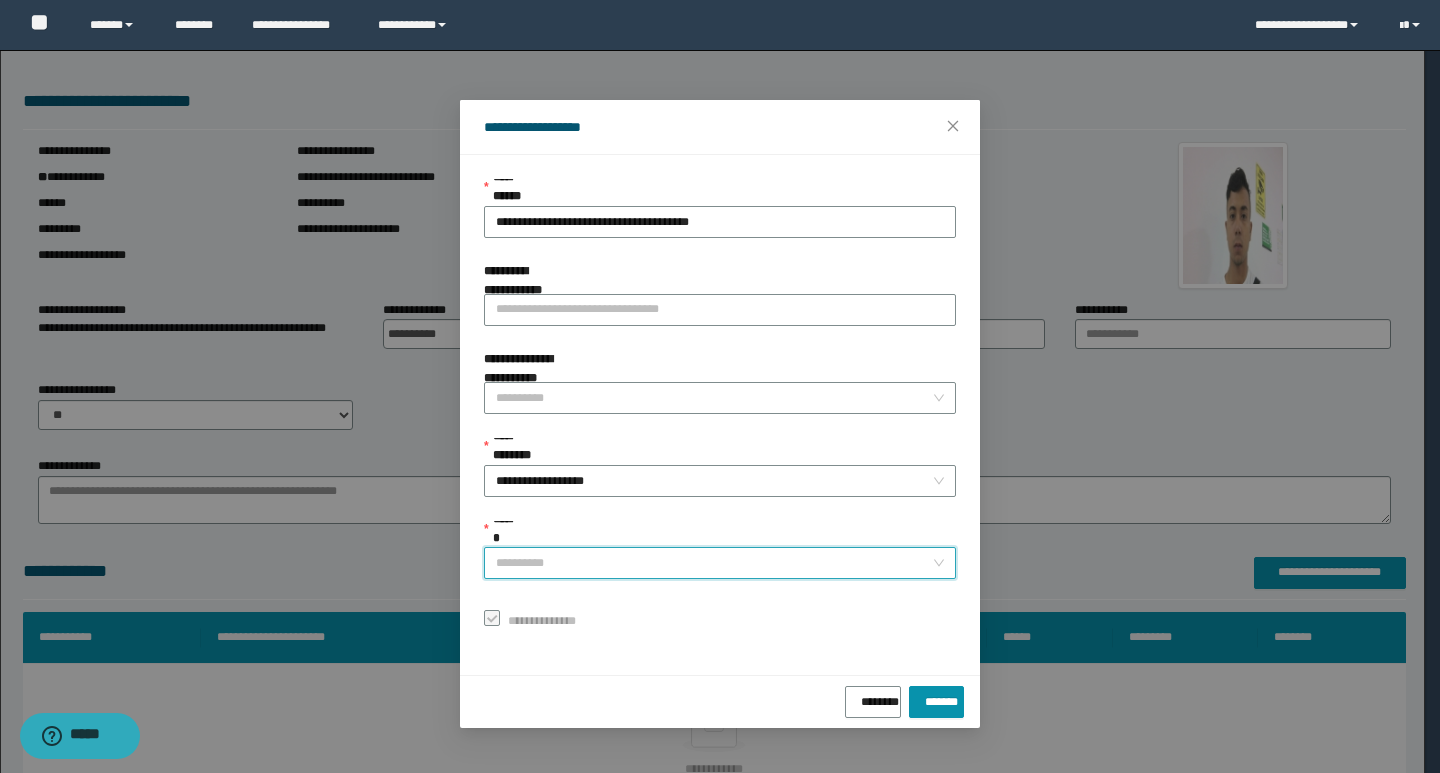 click on "******" at bounding box center [714, 563] 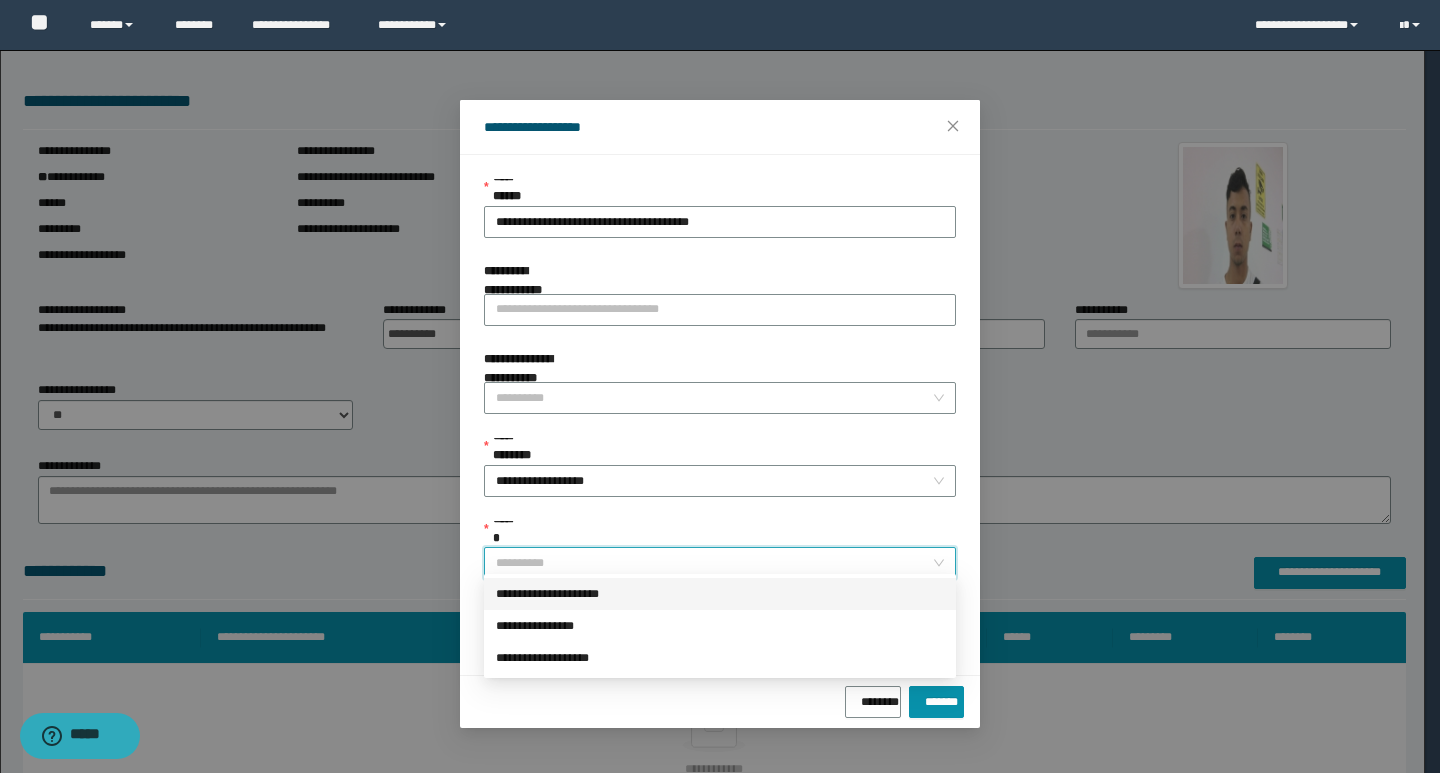 click on "**********" at bounding box center (720, 594) 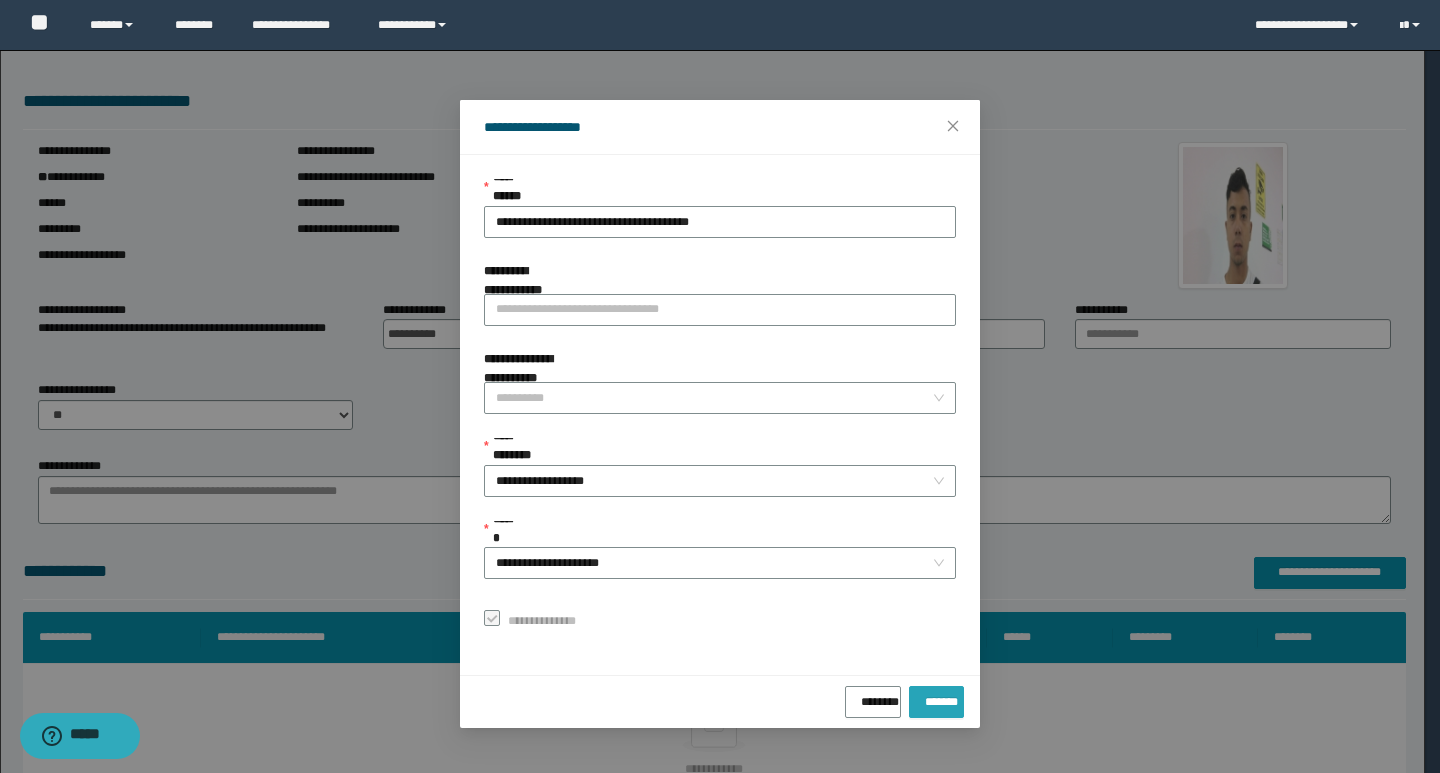 click on "*******" at bounding box center (936, 702) 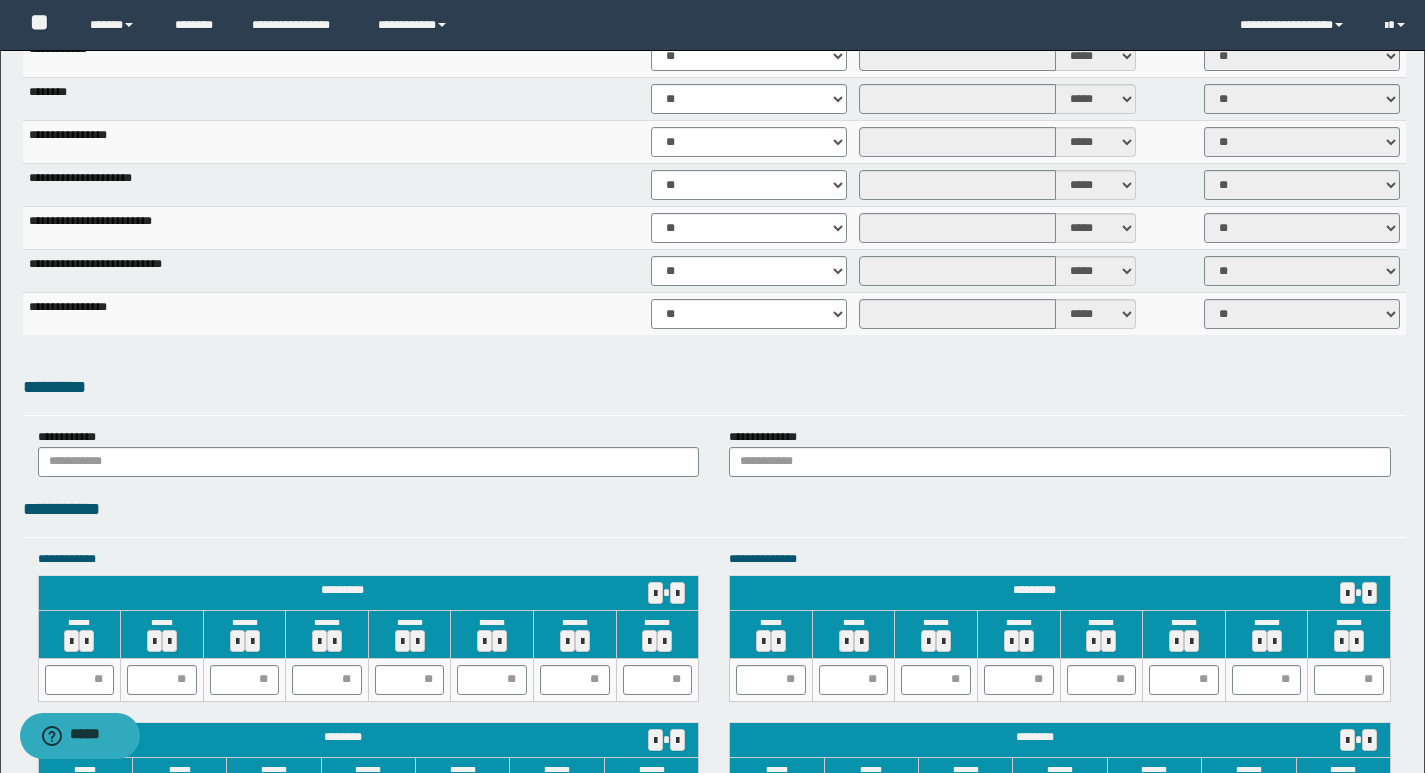 scroll, scrollTop: 1427, scrollLeft: 0, axis: vertical 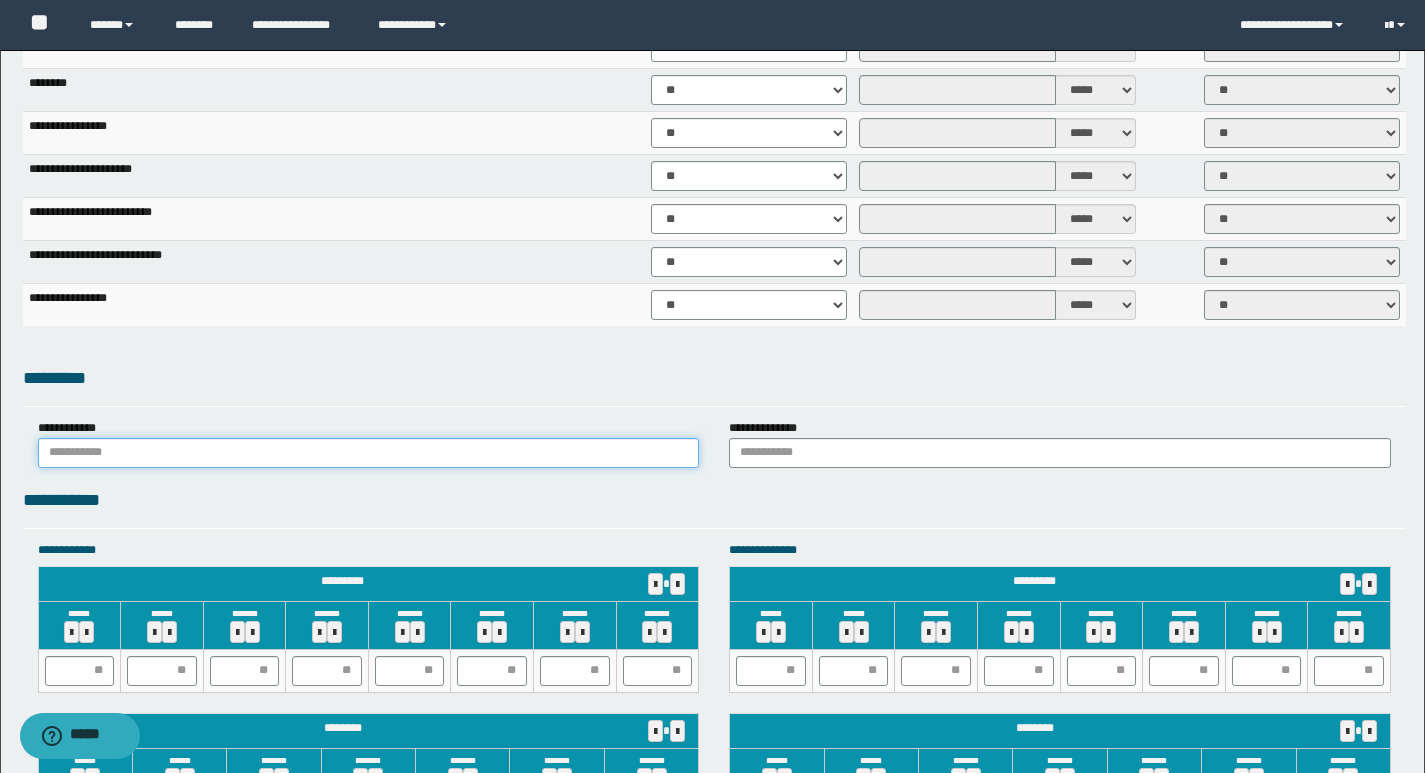 click at bounding box center [369, 453] 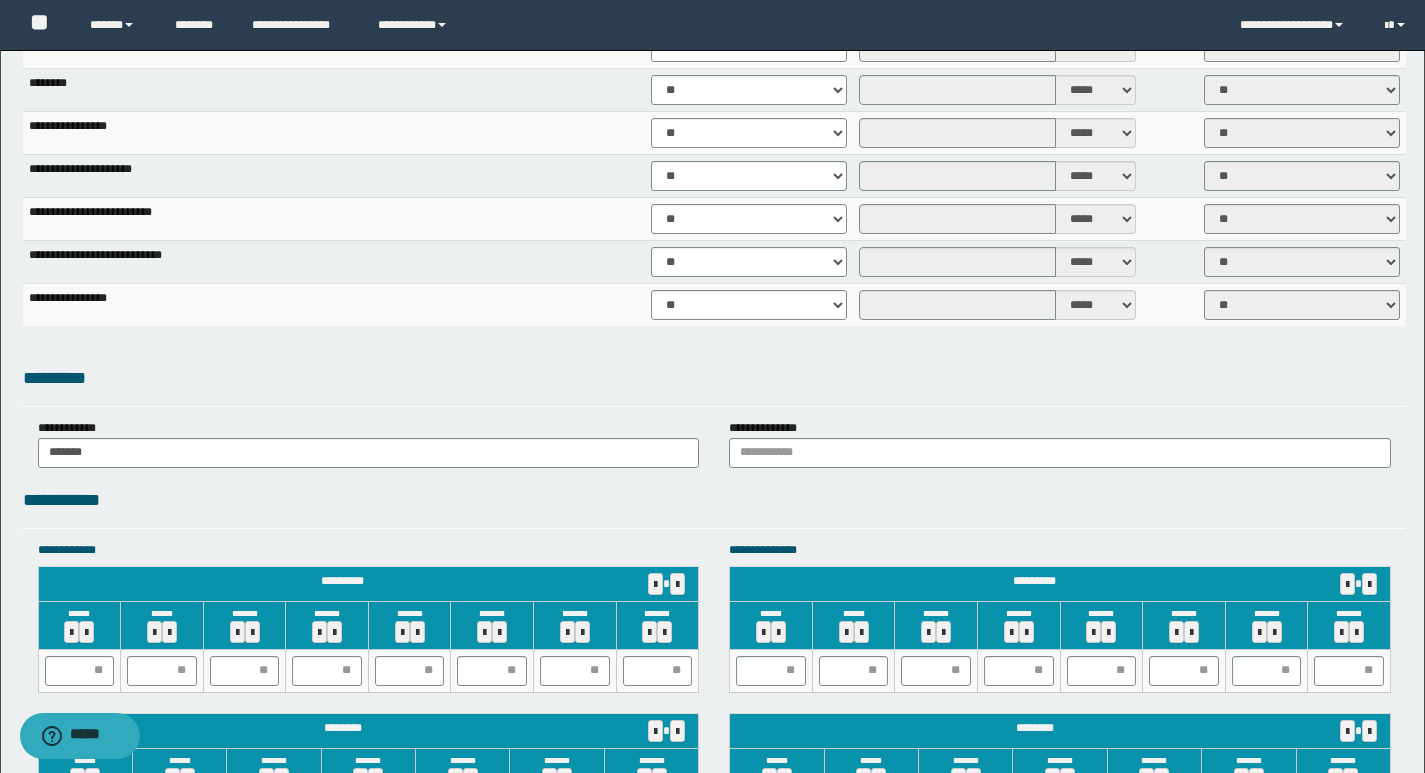 drag, startPoint x: 741, startPoint y: 437, endPoint x: 765, endPoint y: 450, distance: 27.294687 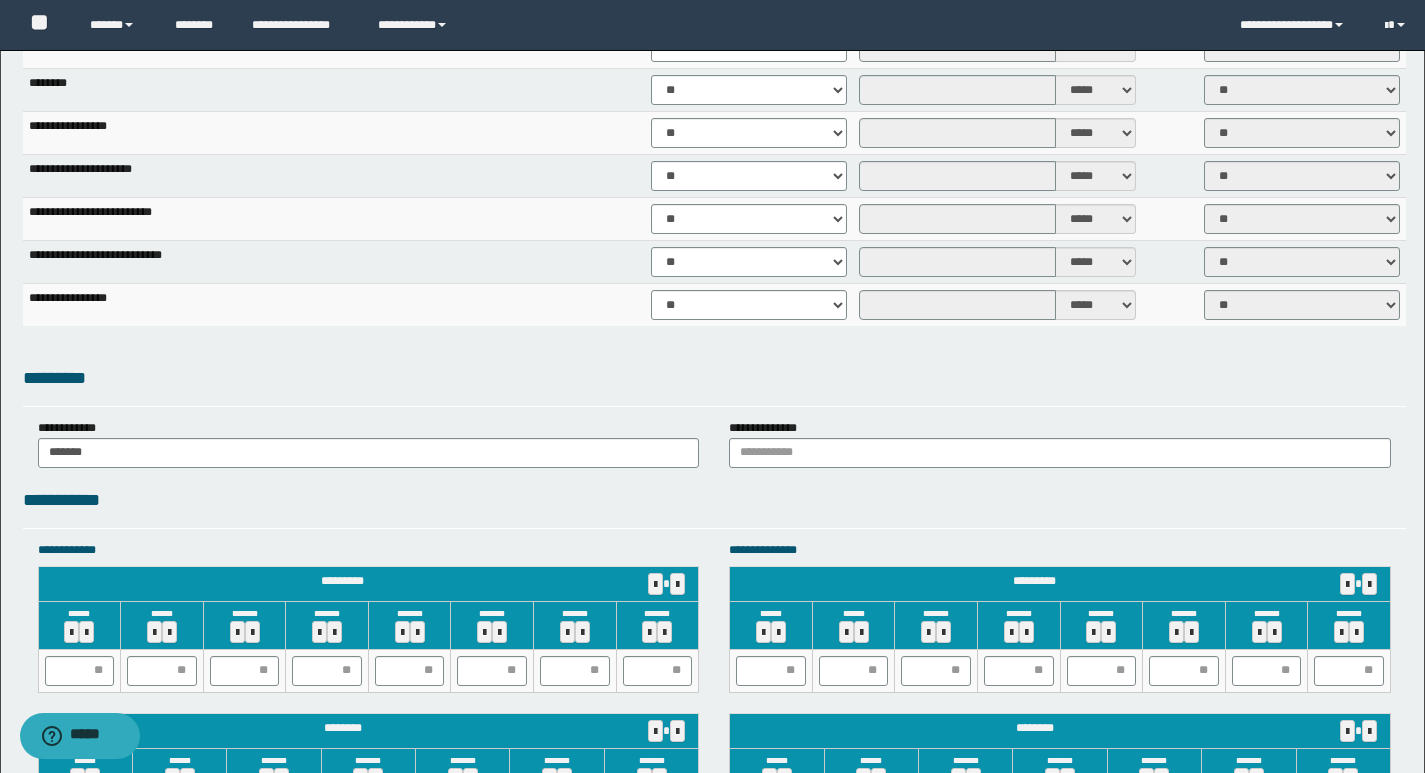 click on "**********" at bounding box center (768, 428) 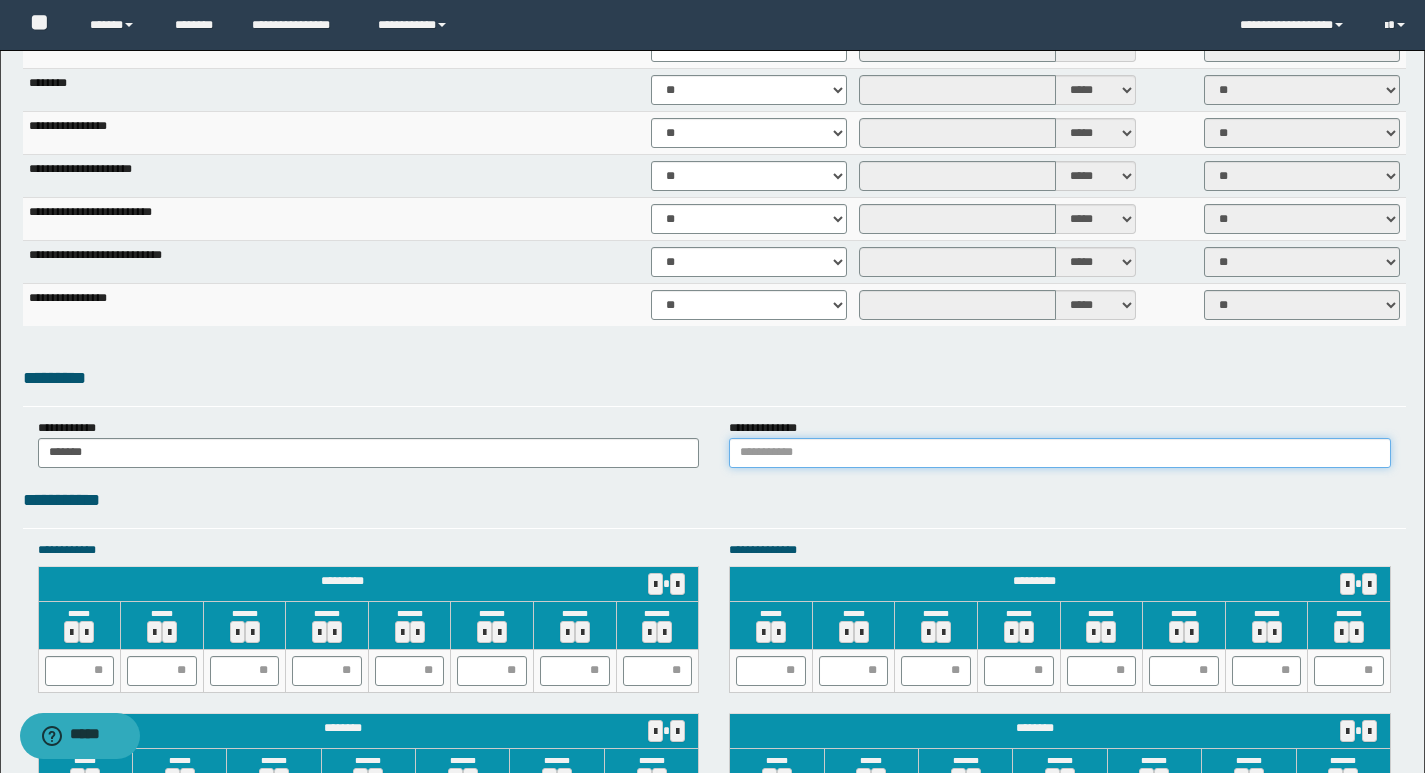 click at bounding box center (1060, 453) 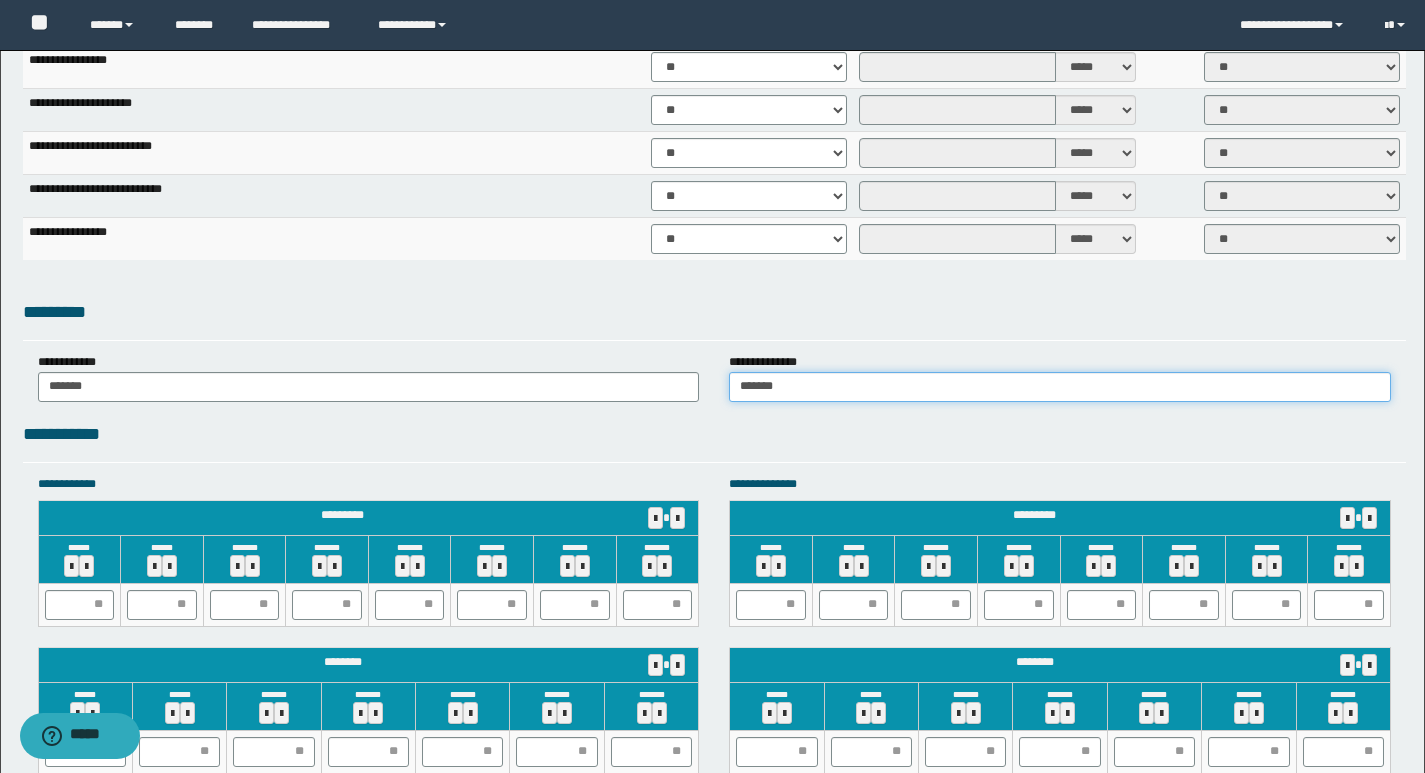 scroll, scrollTop: 1627, scrollLeft: 0, axis: vertical 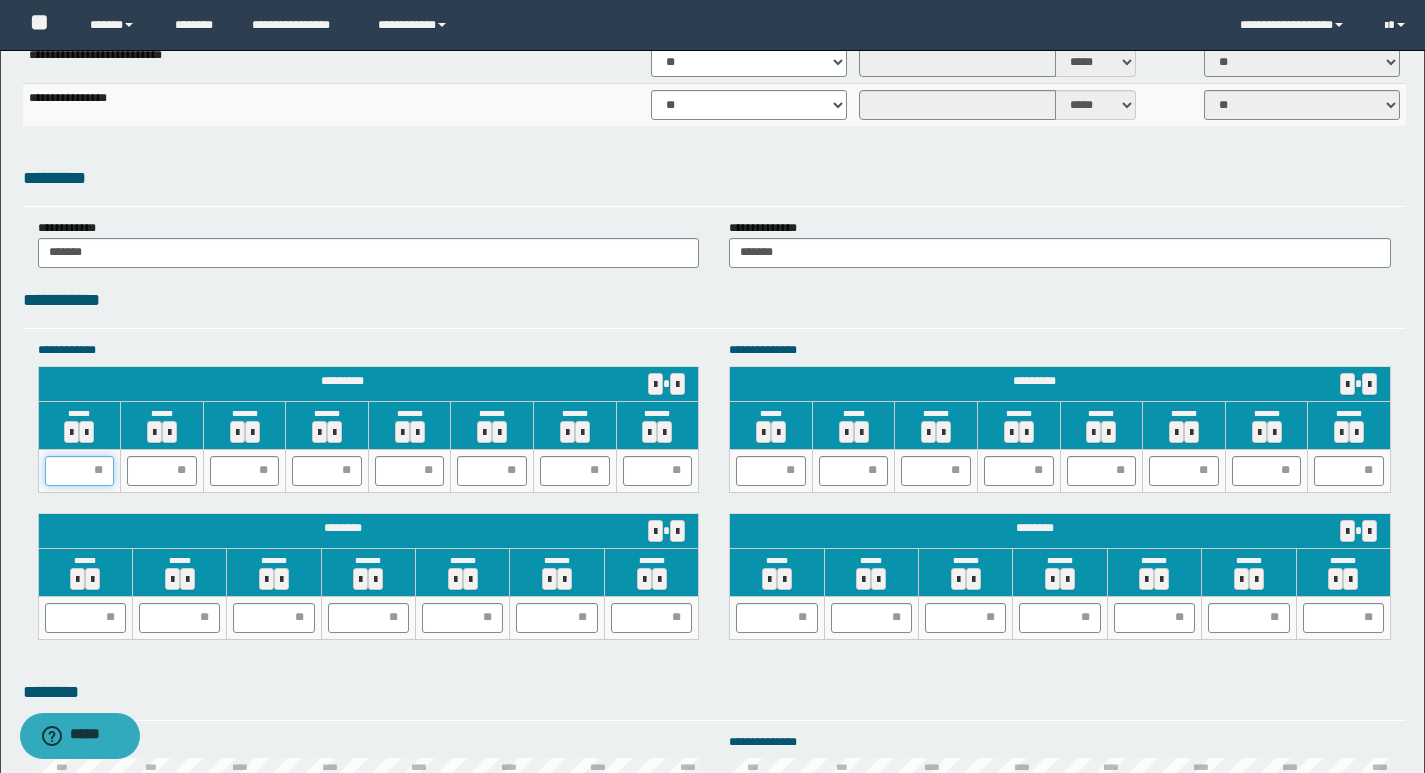 click at bounding box center [80, 471] 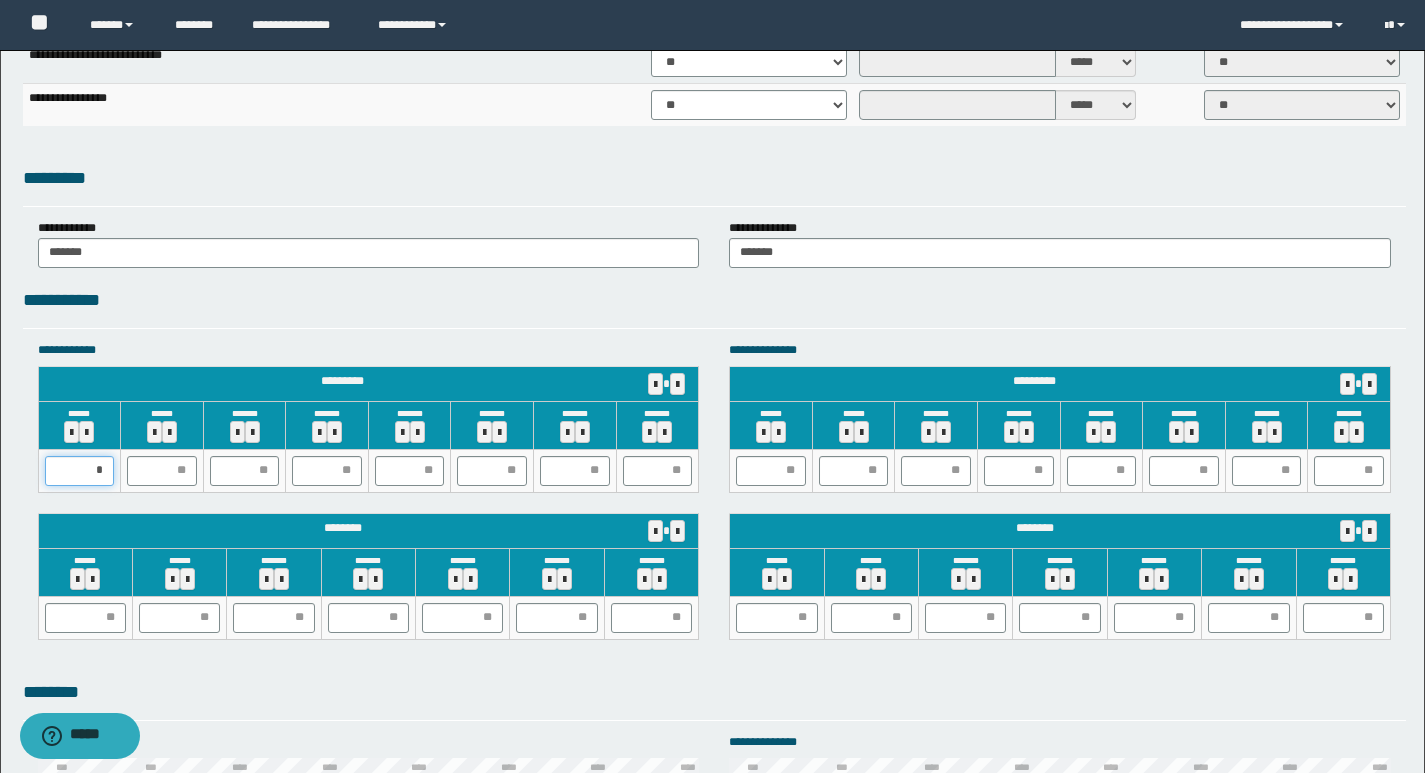 type on "**" 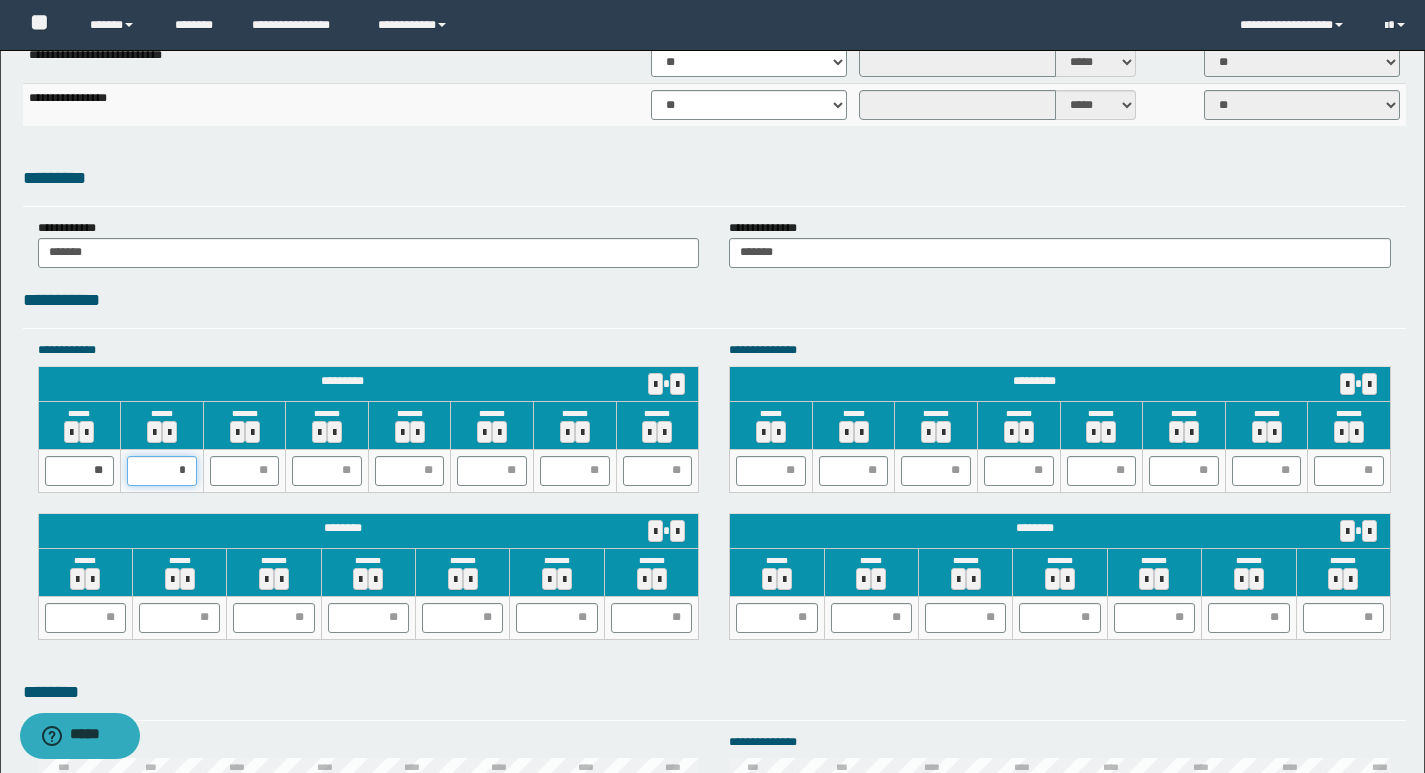 type on "**" 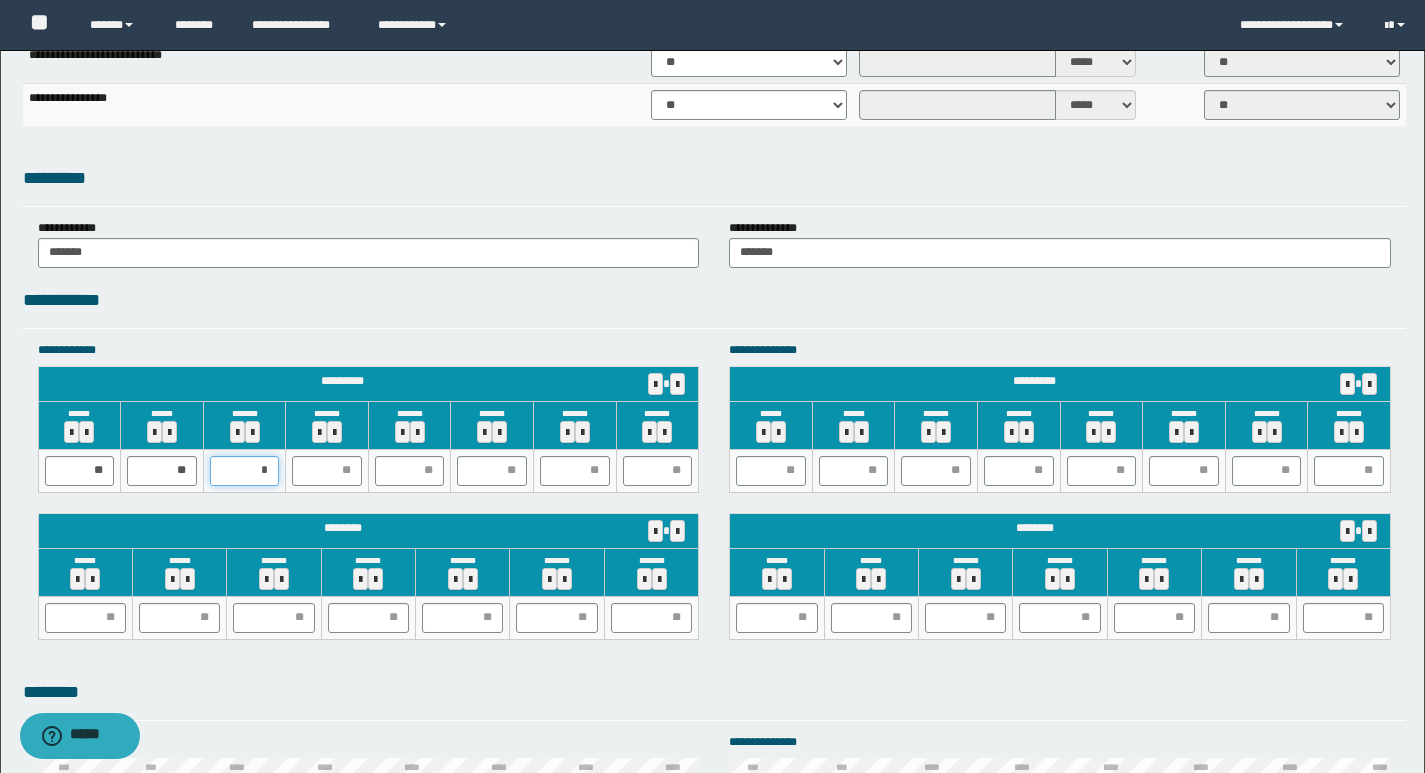 type on "**" 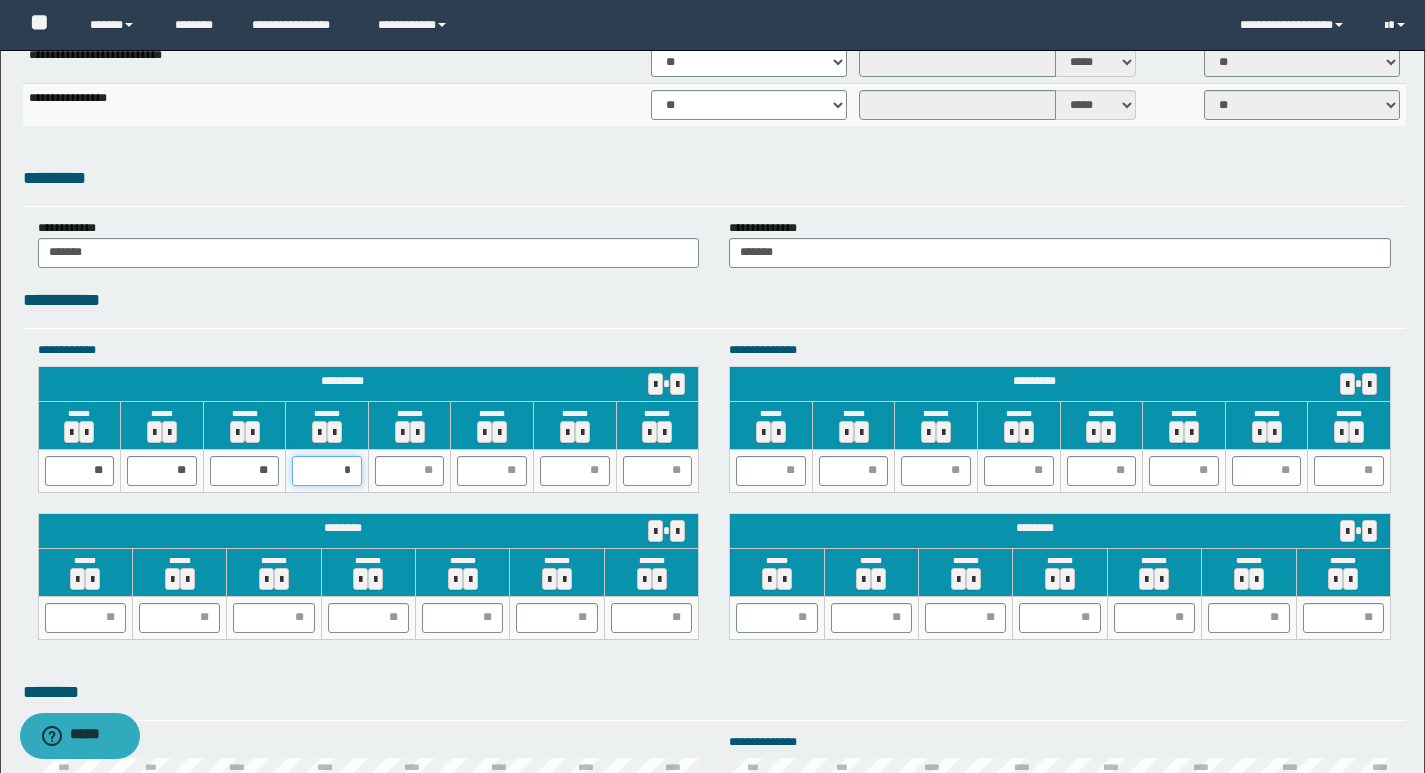 type on "**" 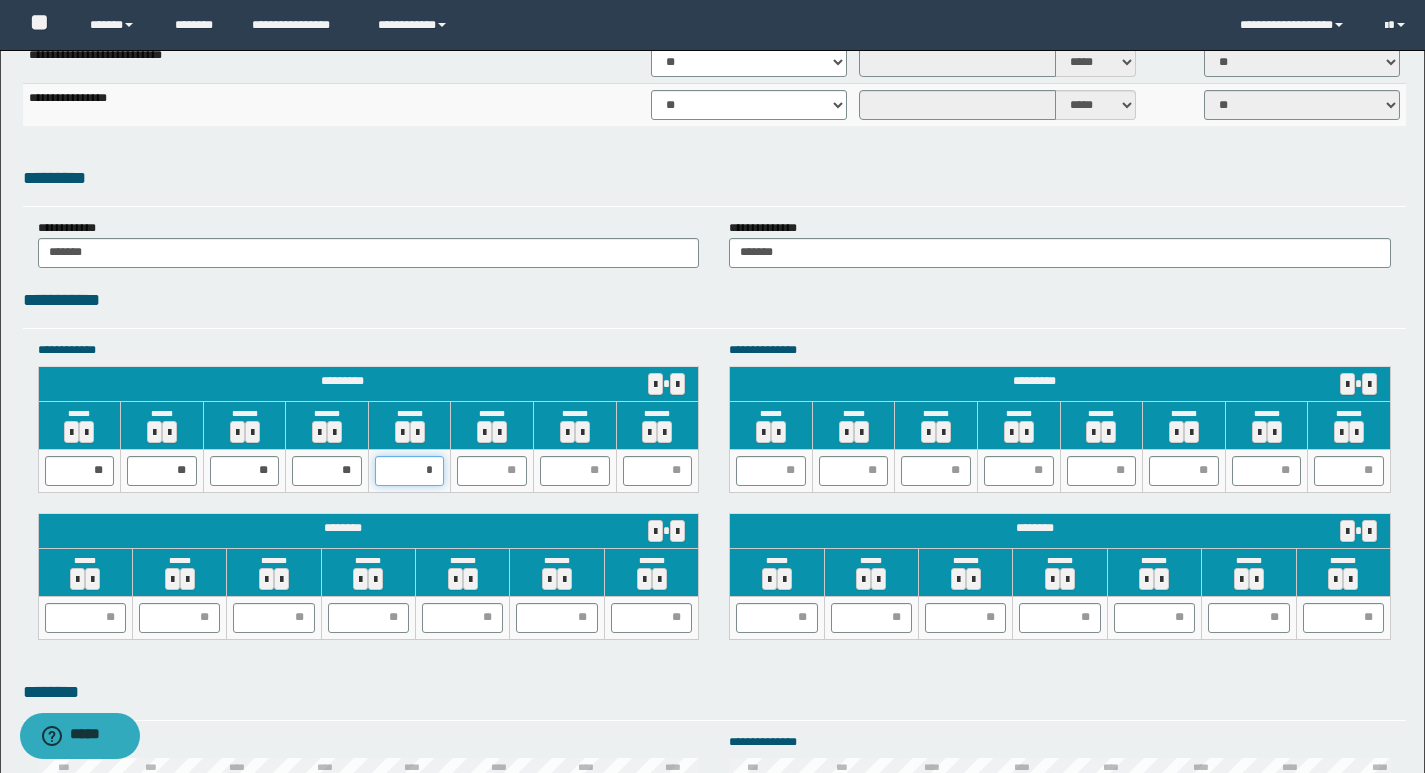 type on "**" 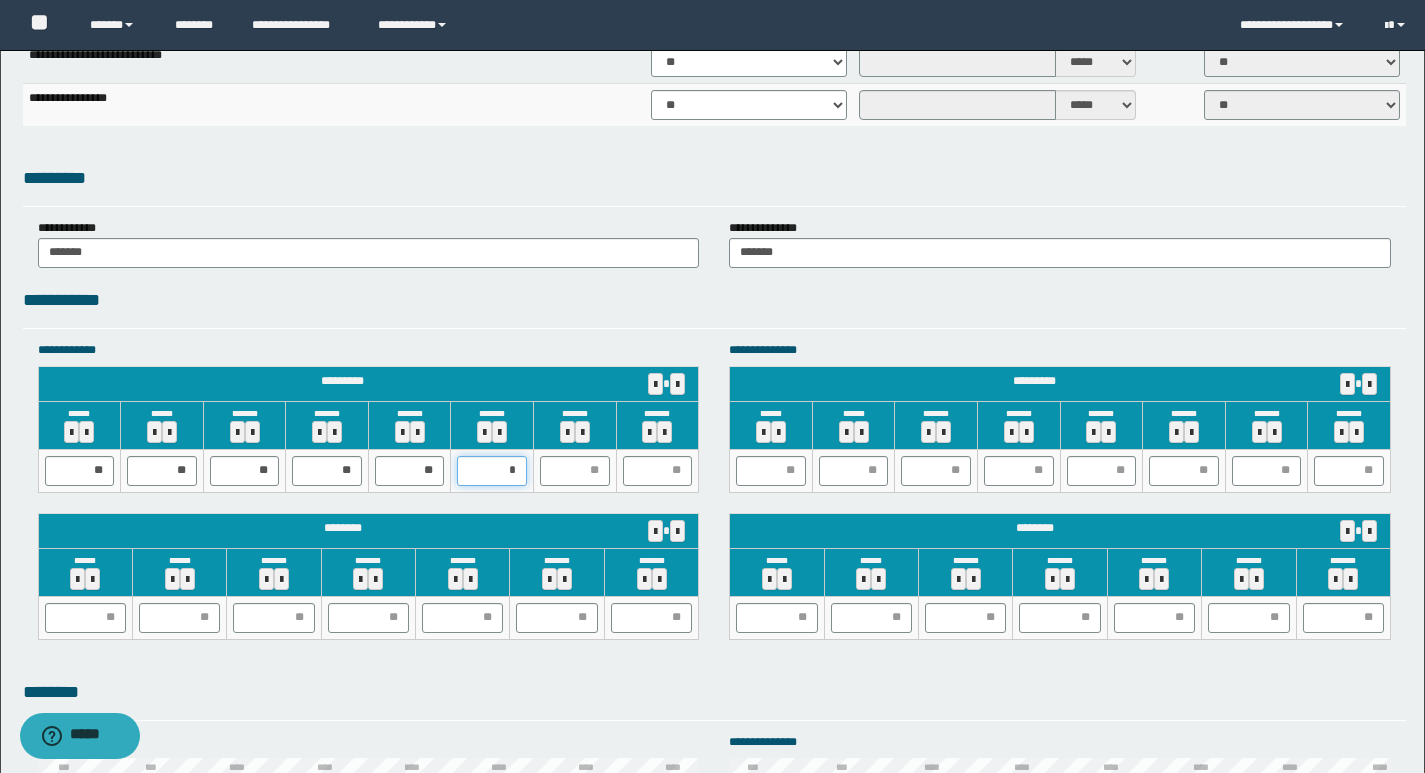 type on "**" 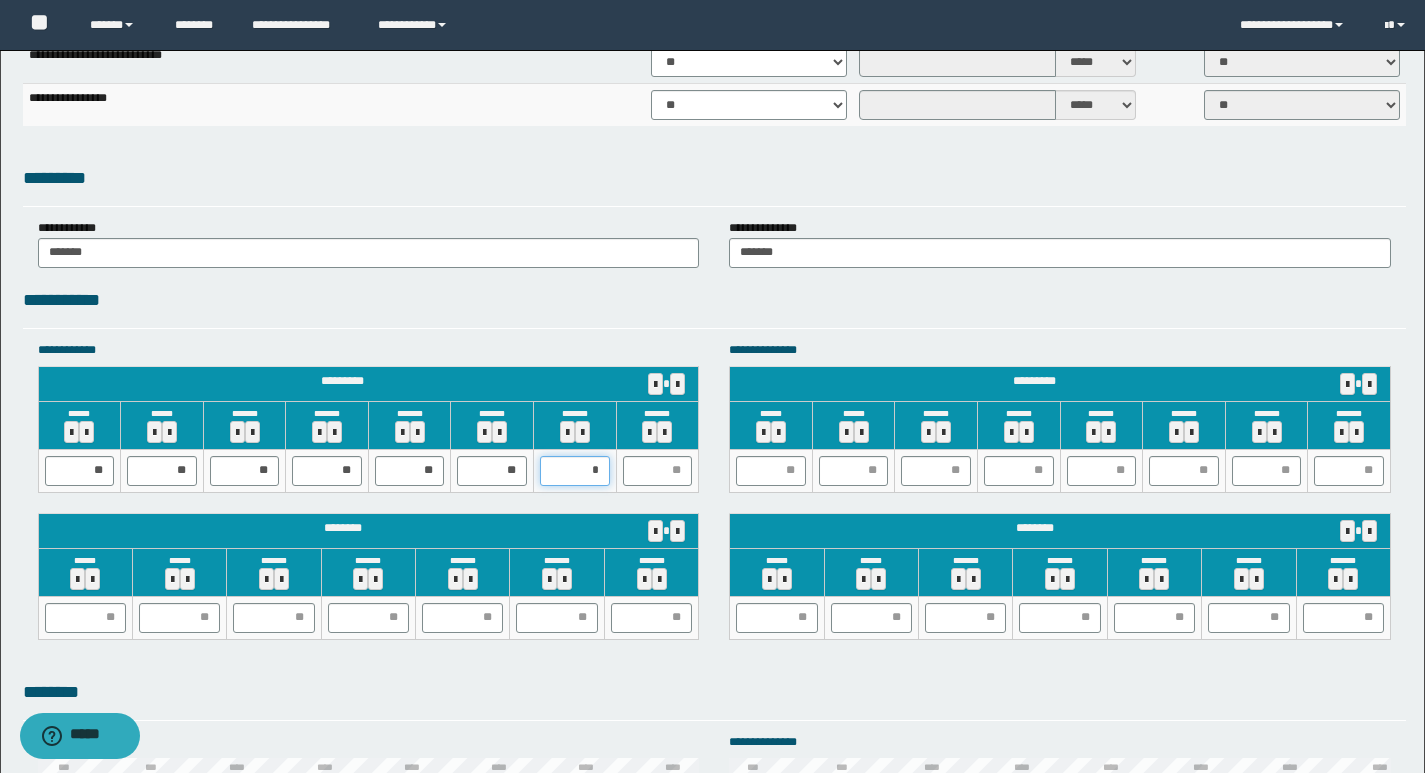 type on "**" 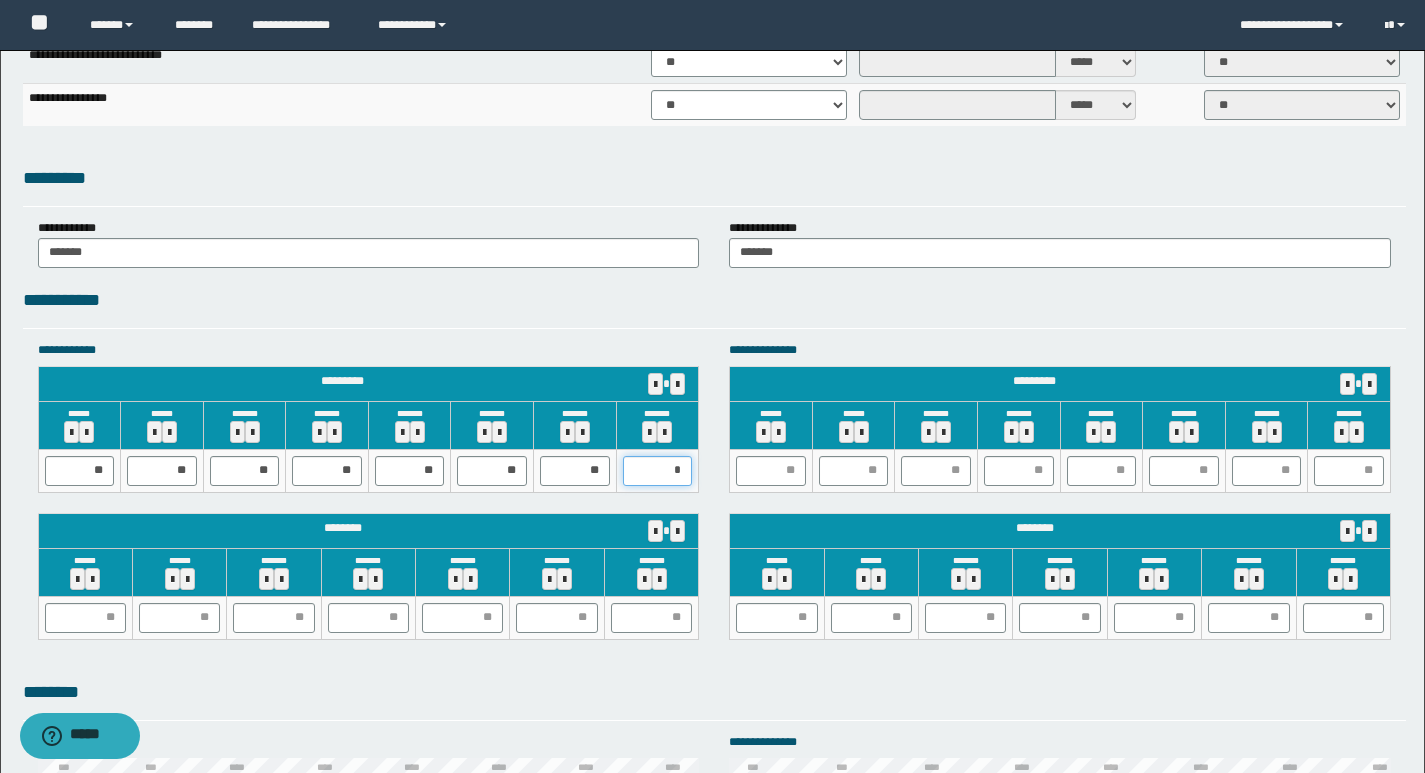 type on "**" 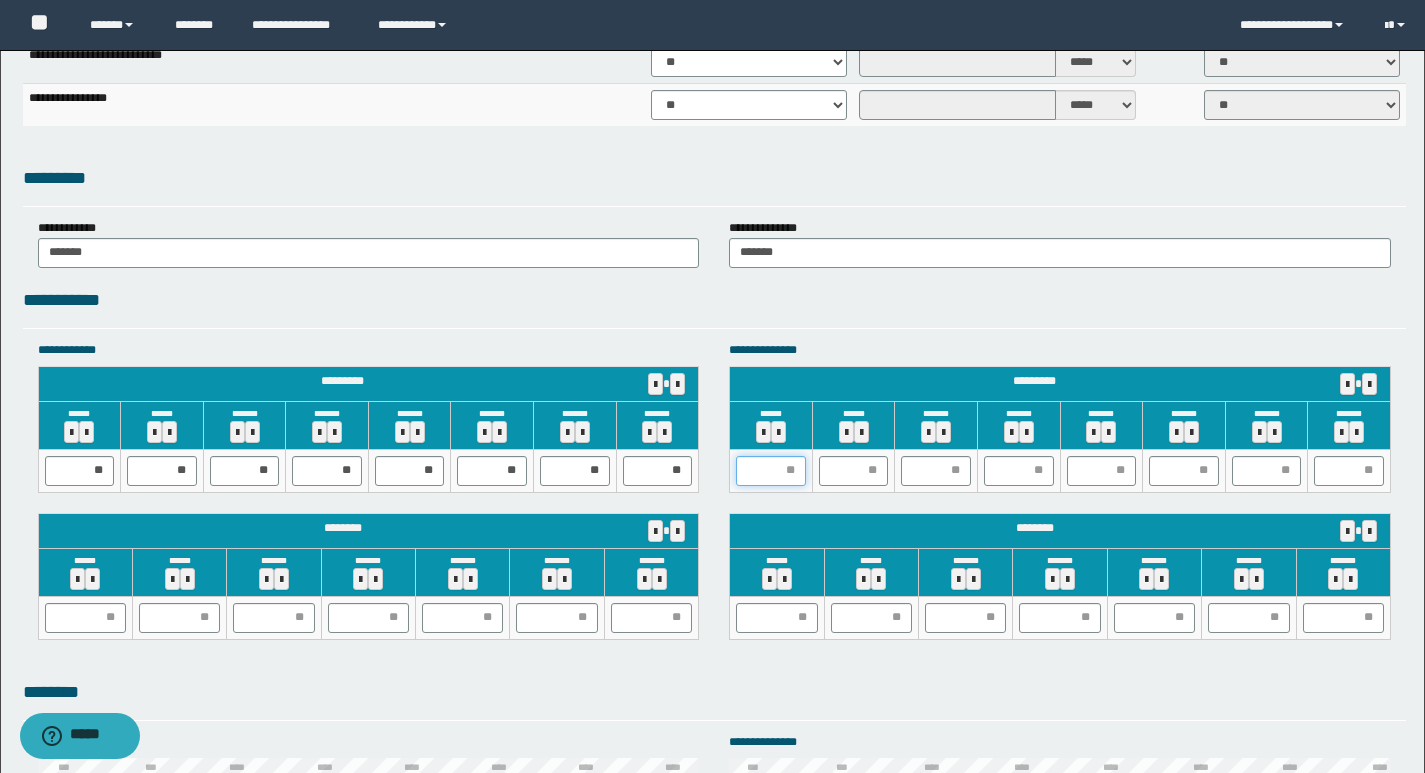 click at bounding box center [771, 471] 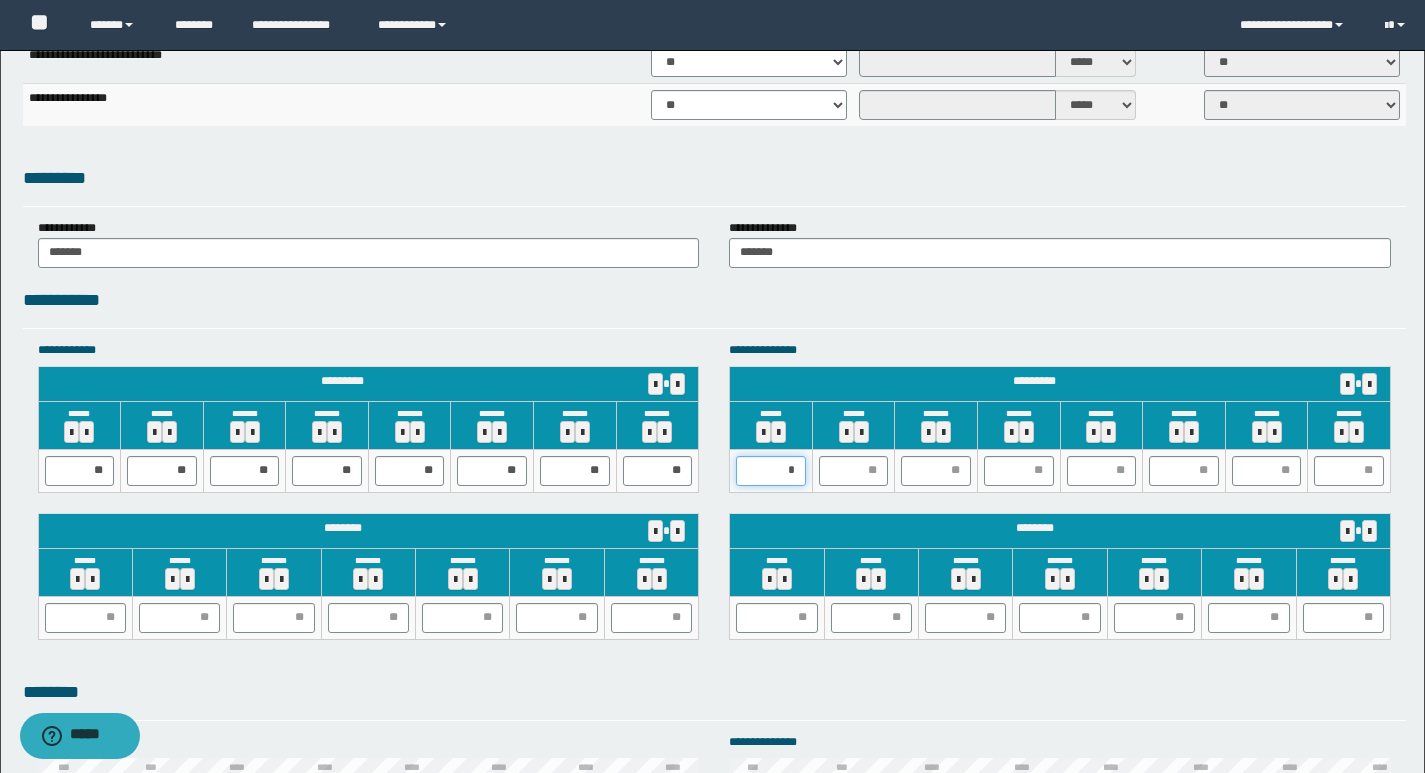 type on "**" 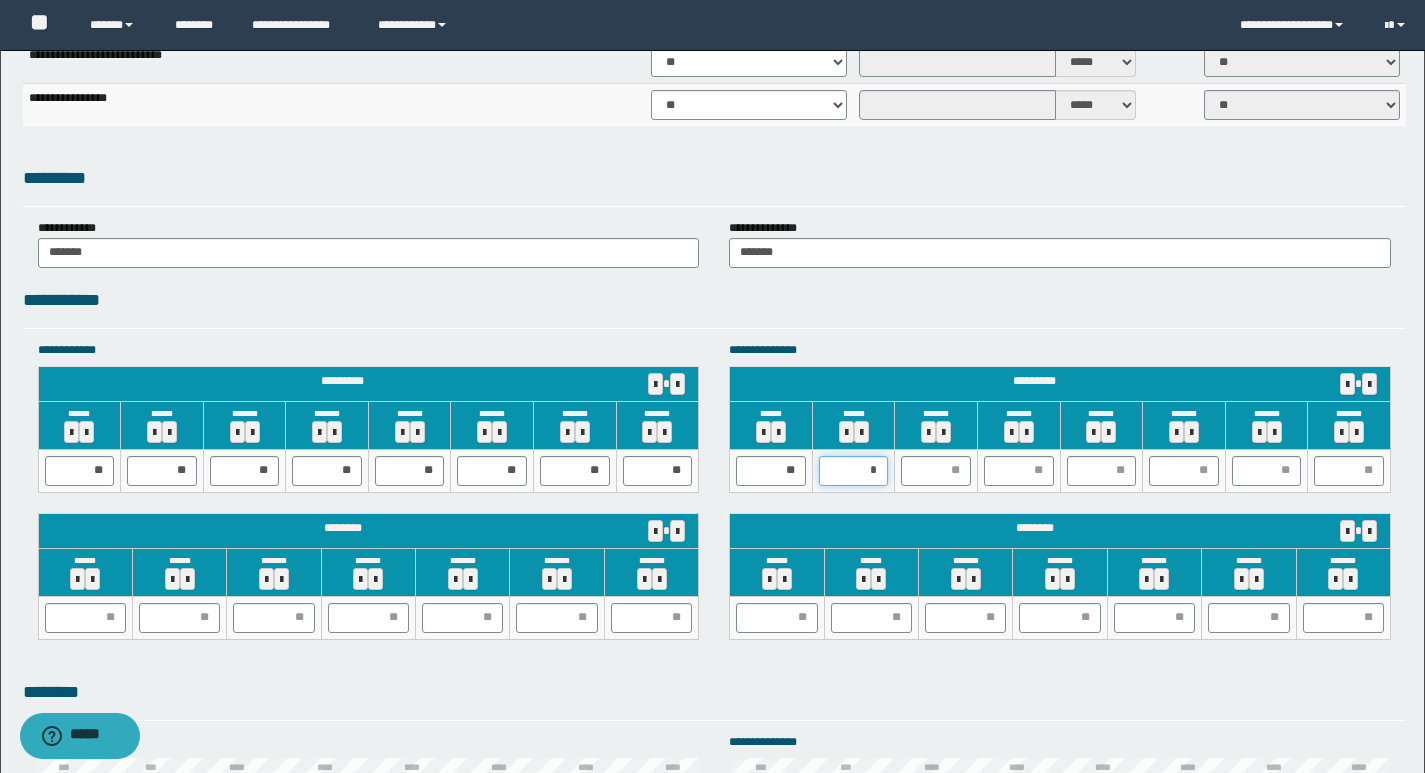 type on "**" 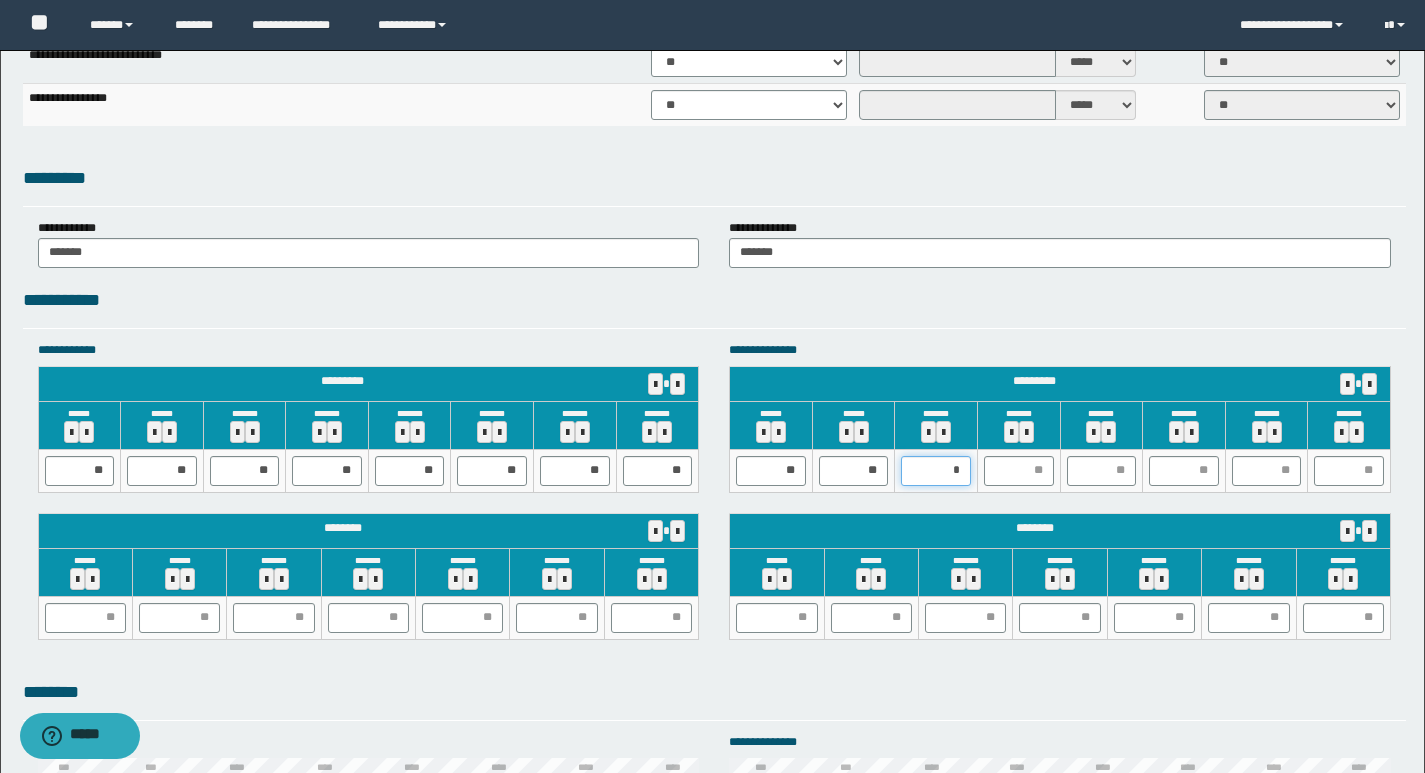 type on "**" 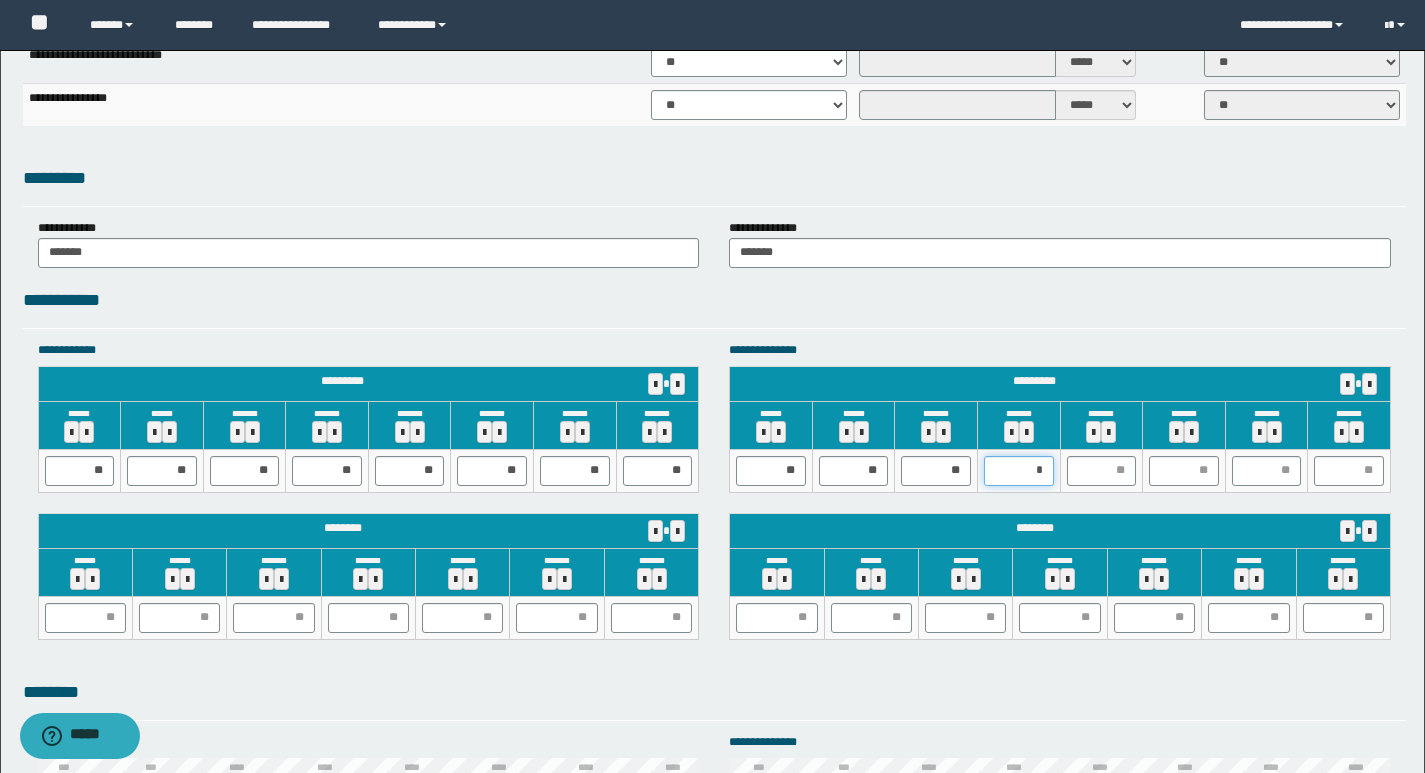 type on "**" 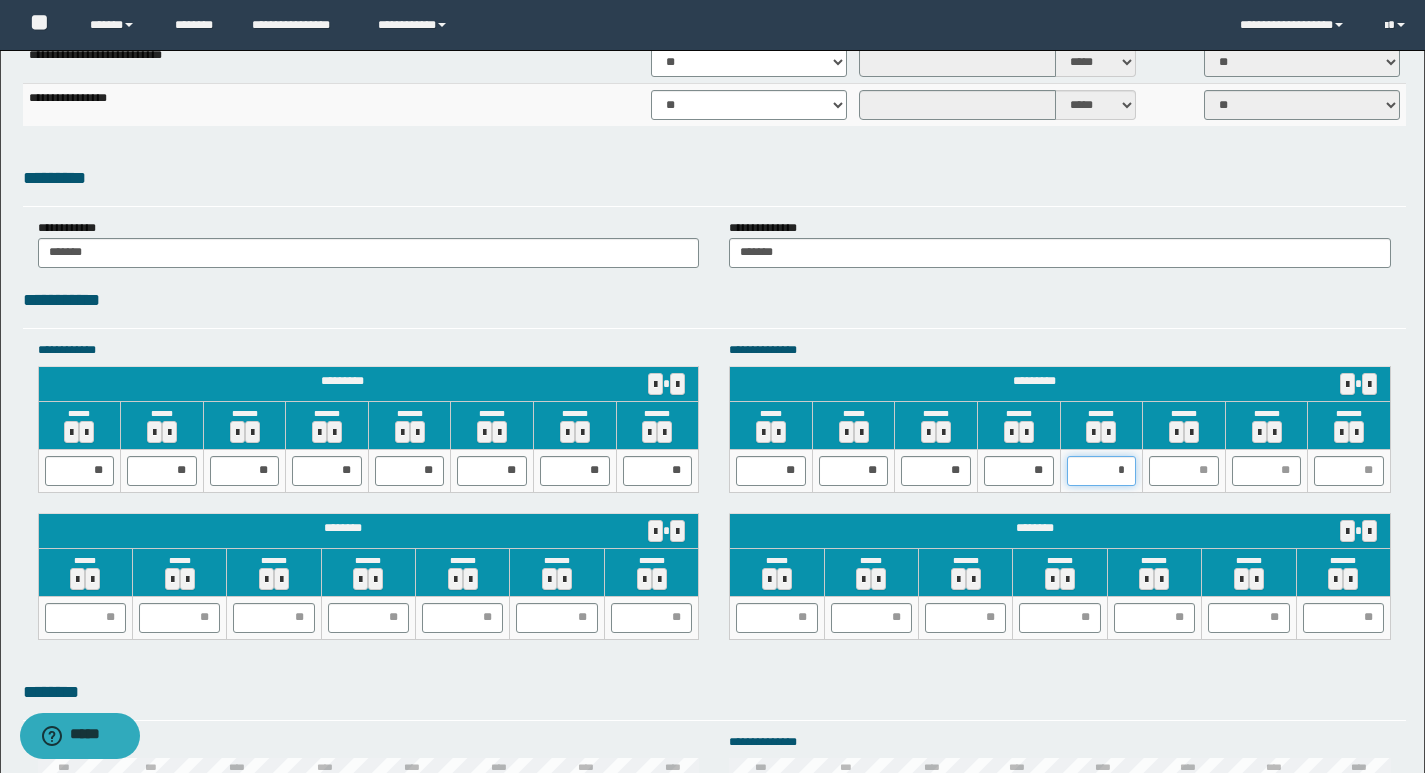 type on "**" 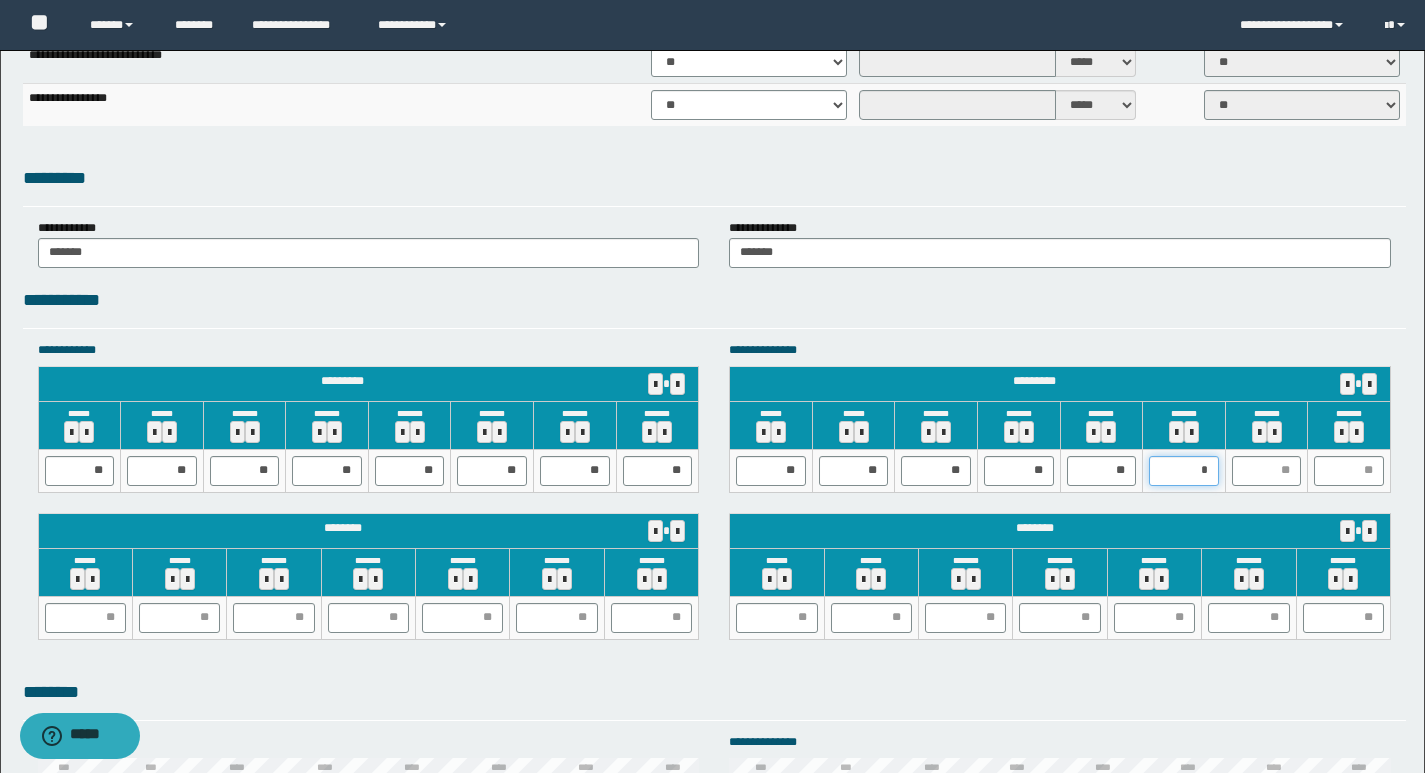 type on "**" 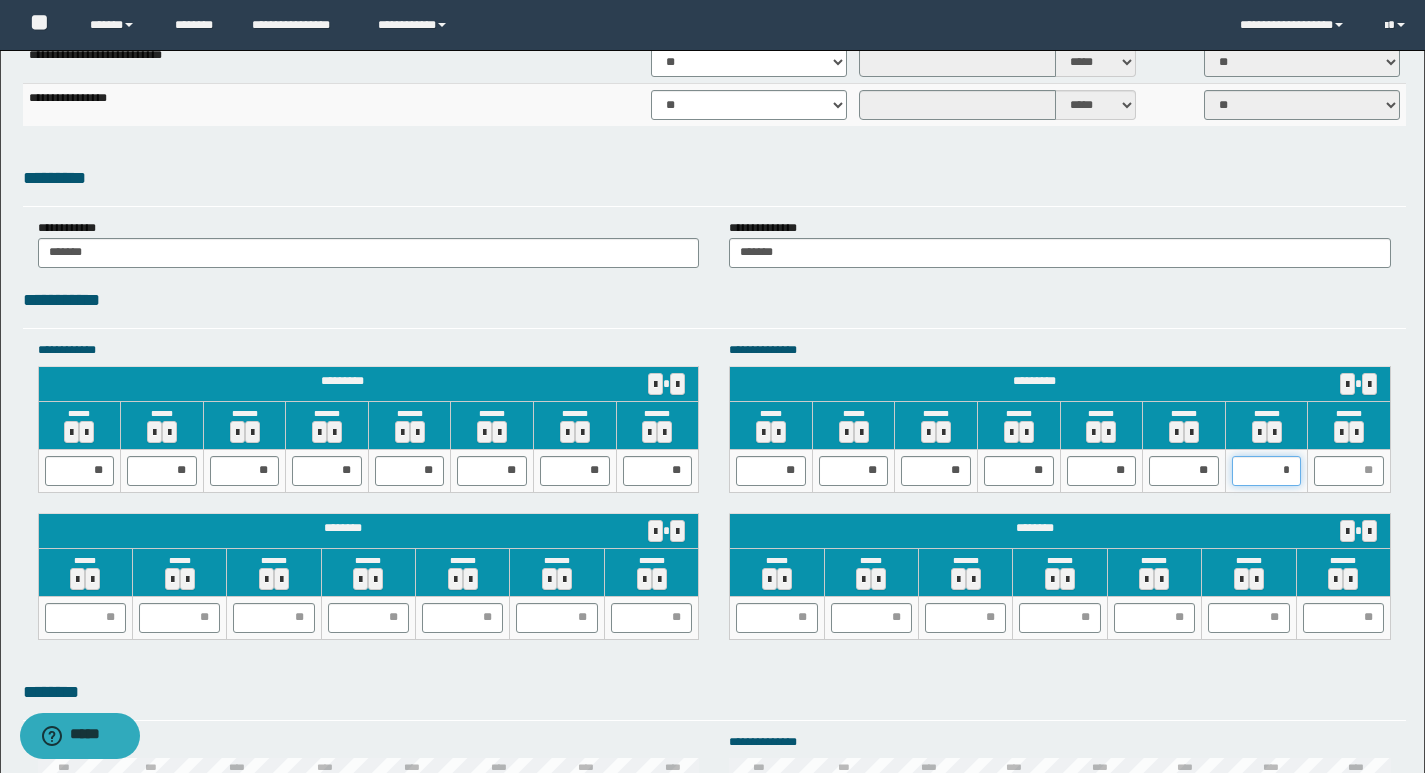 type on "**" 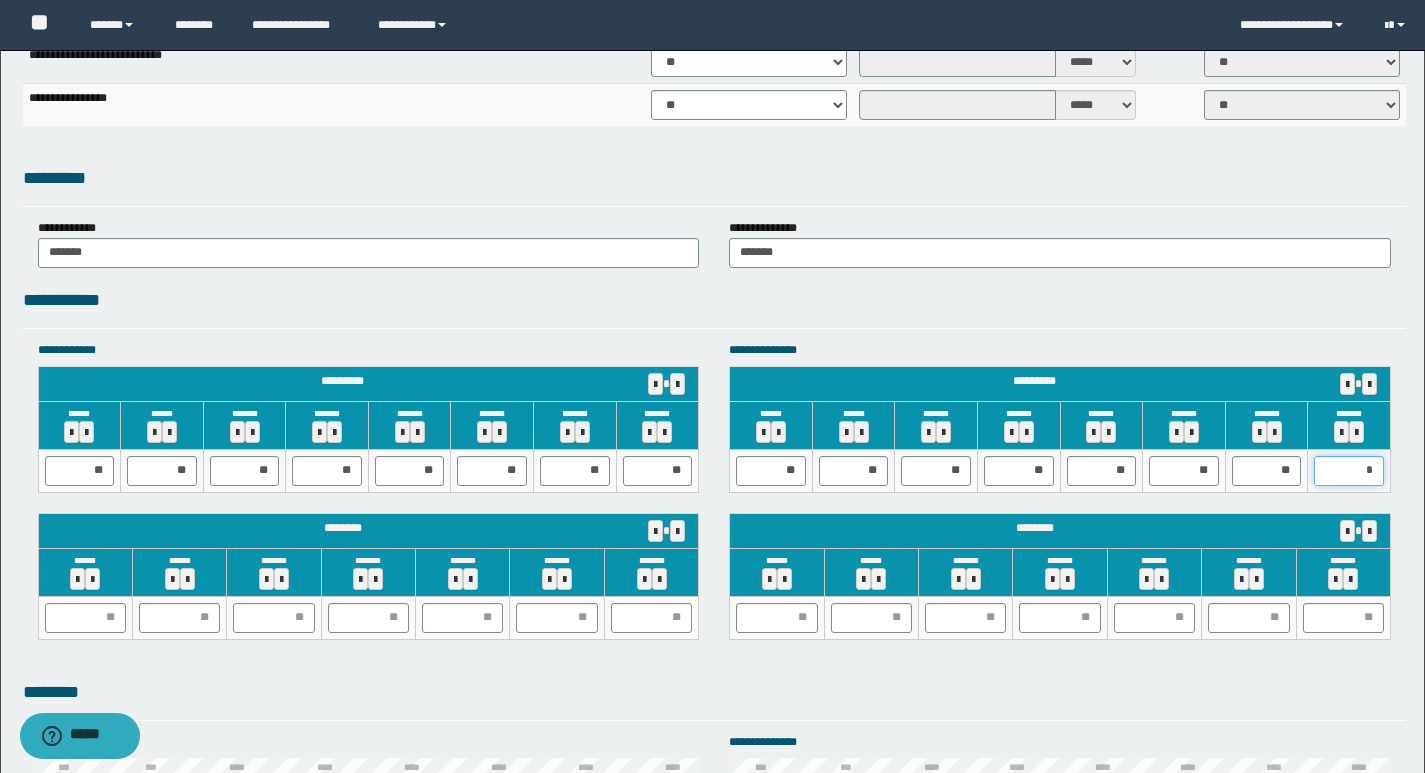 type on "**" 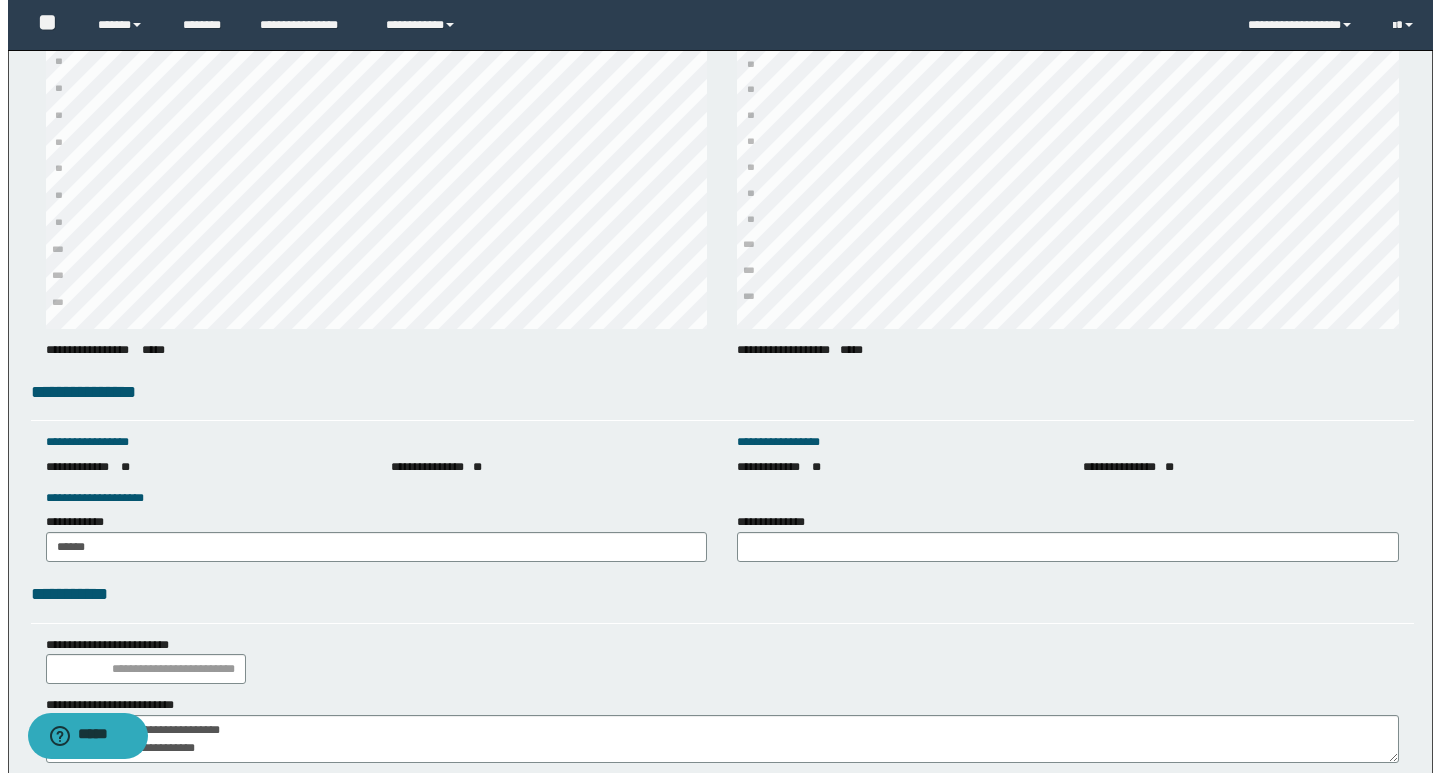 scroll, scrollTop: 2676, scrollLeft: 0, axis: vertical 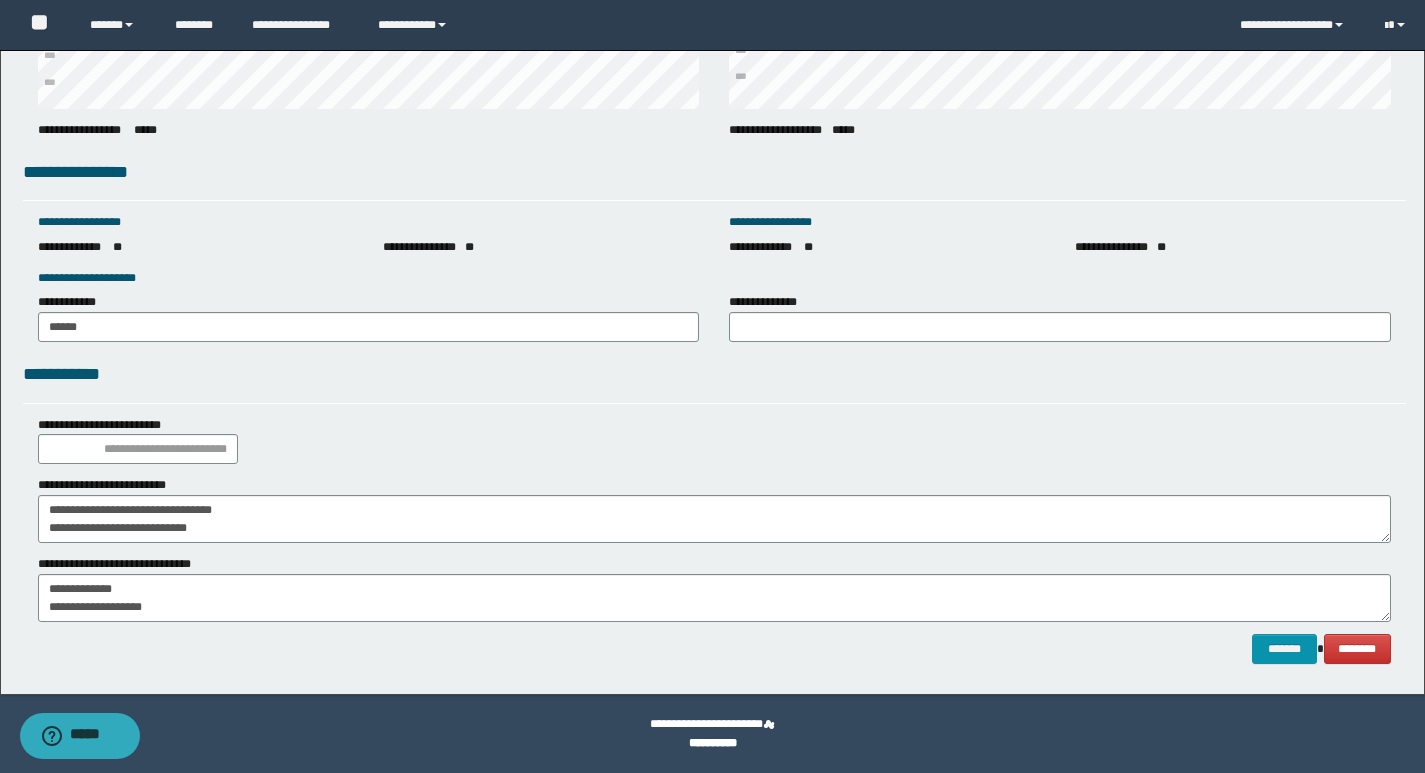 click on "**********" at bounding box center (768, 302) 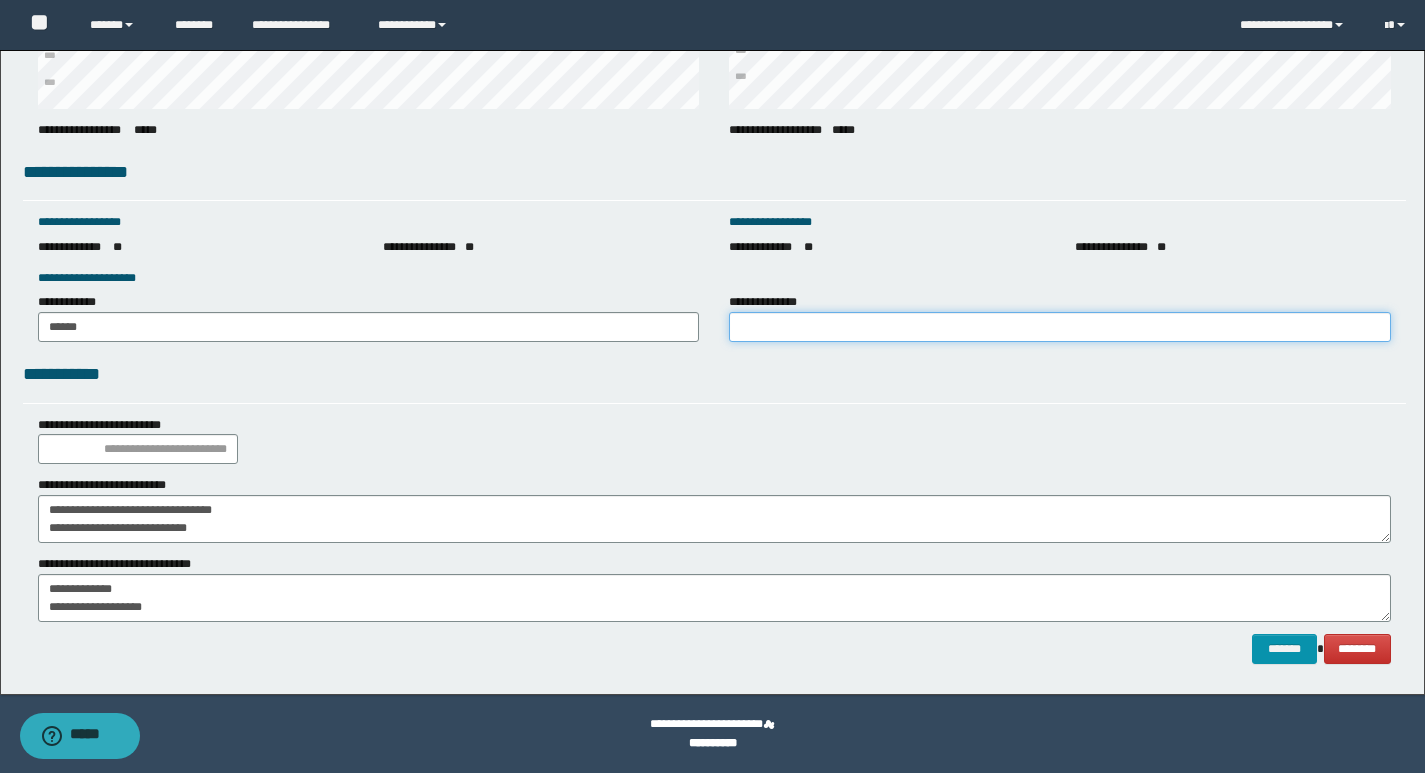 click on "**********" at bounding box center [1060, 327] 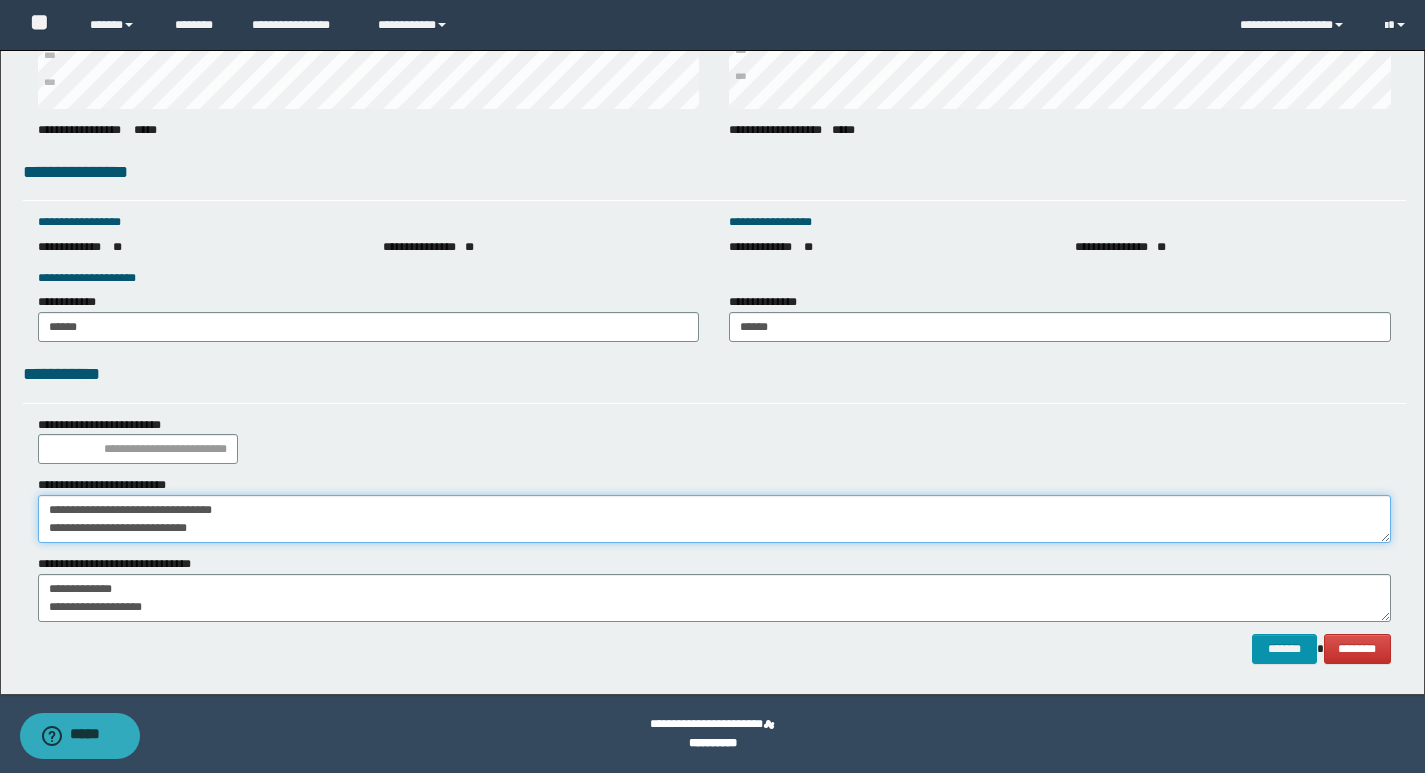 drag, startPoint x: 257, startPoint y: 534, endPoint x: 0, endPoint y: 594, distance: 263.91098 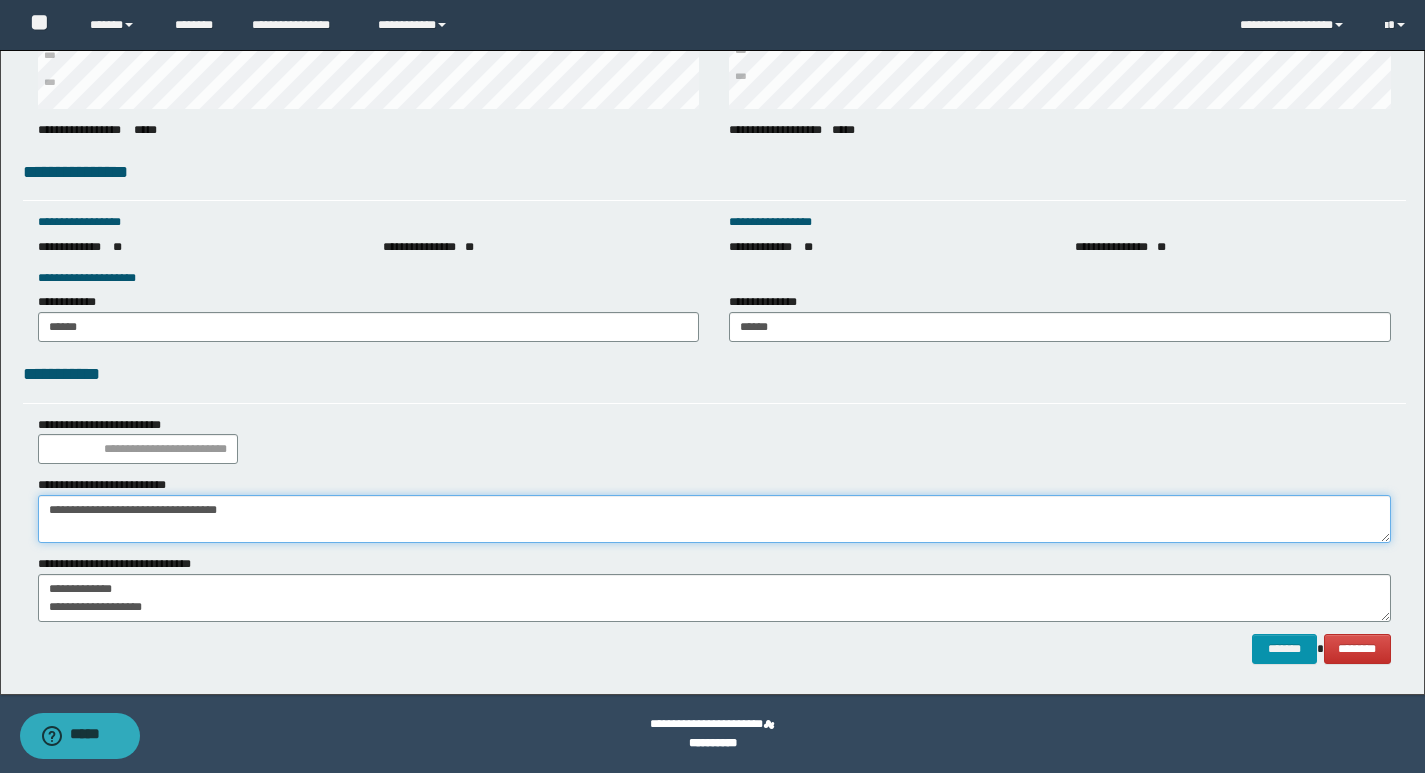 type on "**********" 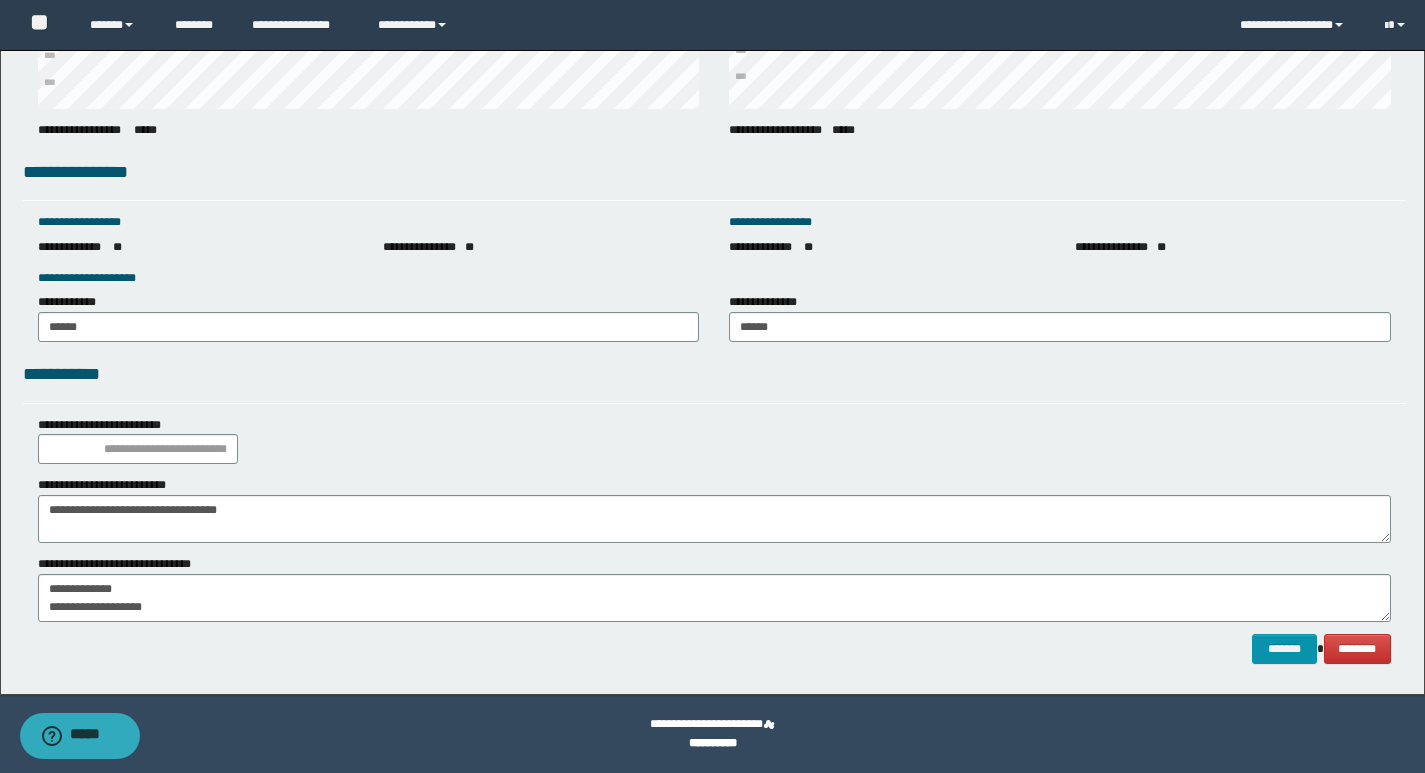 click on "**********" at bounding box center [712, -966] 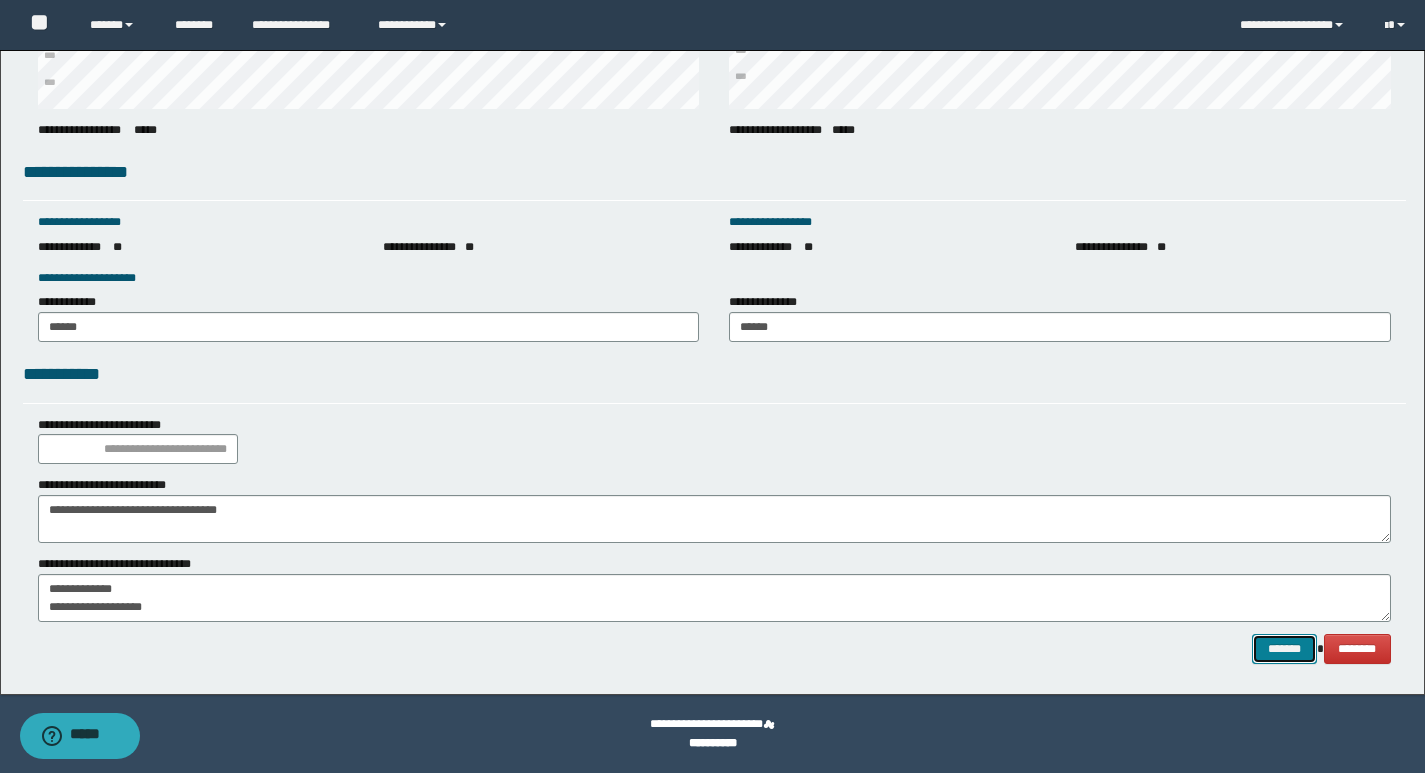 click on "*******" at bounding box center (1284, 649) 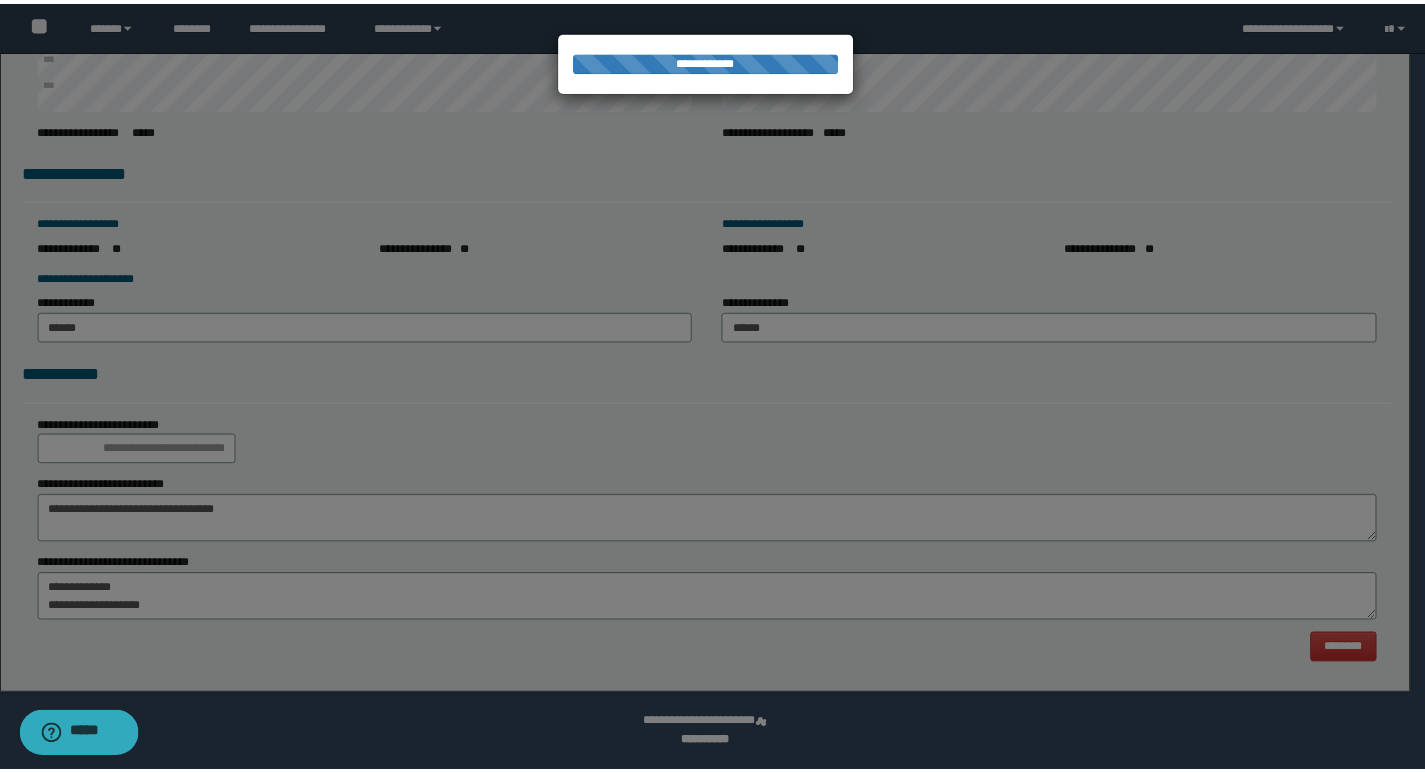 scroll, scrollTop: 0, scrollLeft: 0, axis: both 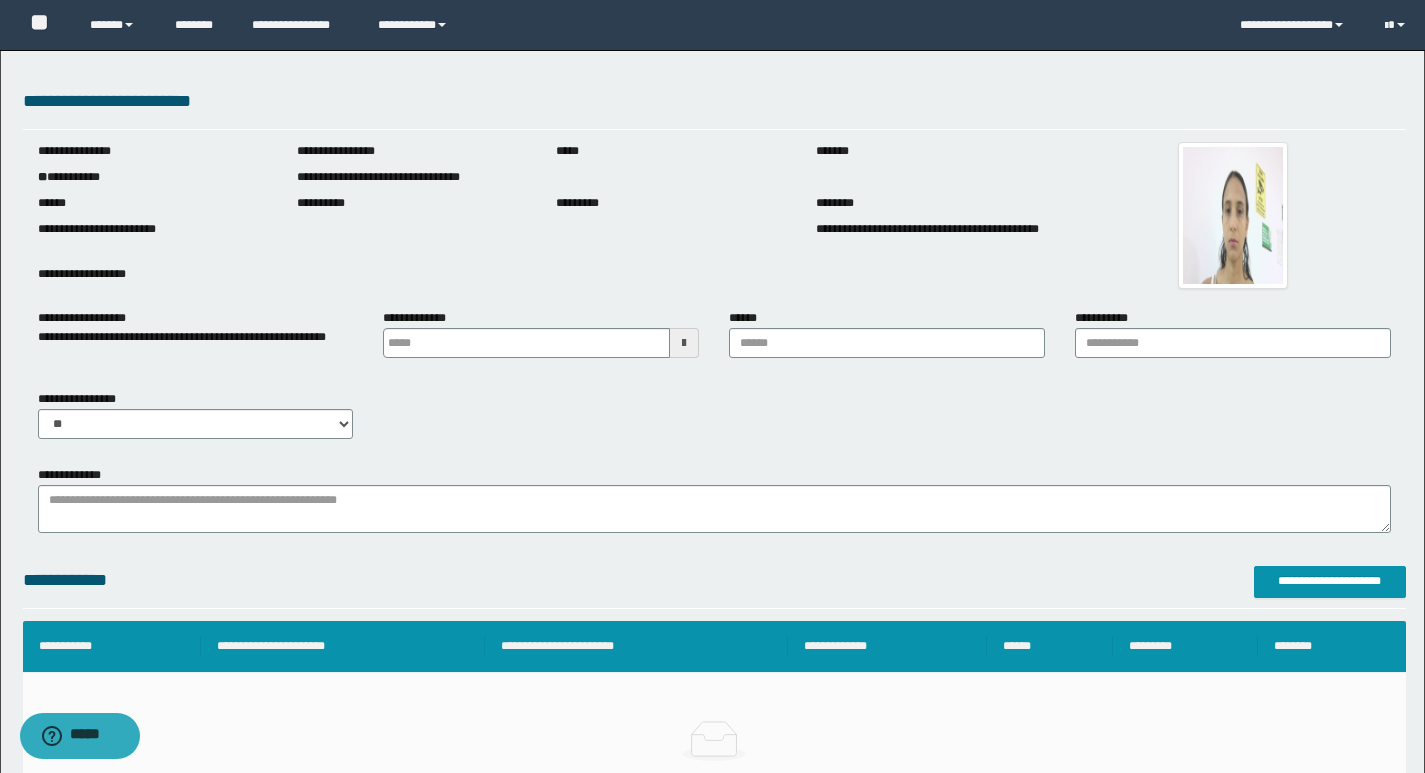 click at bounding box center (684, 343) 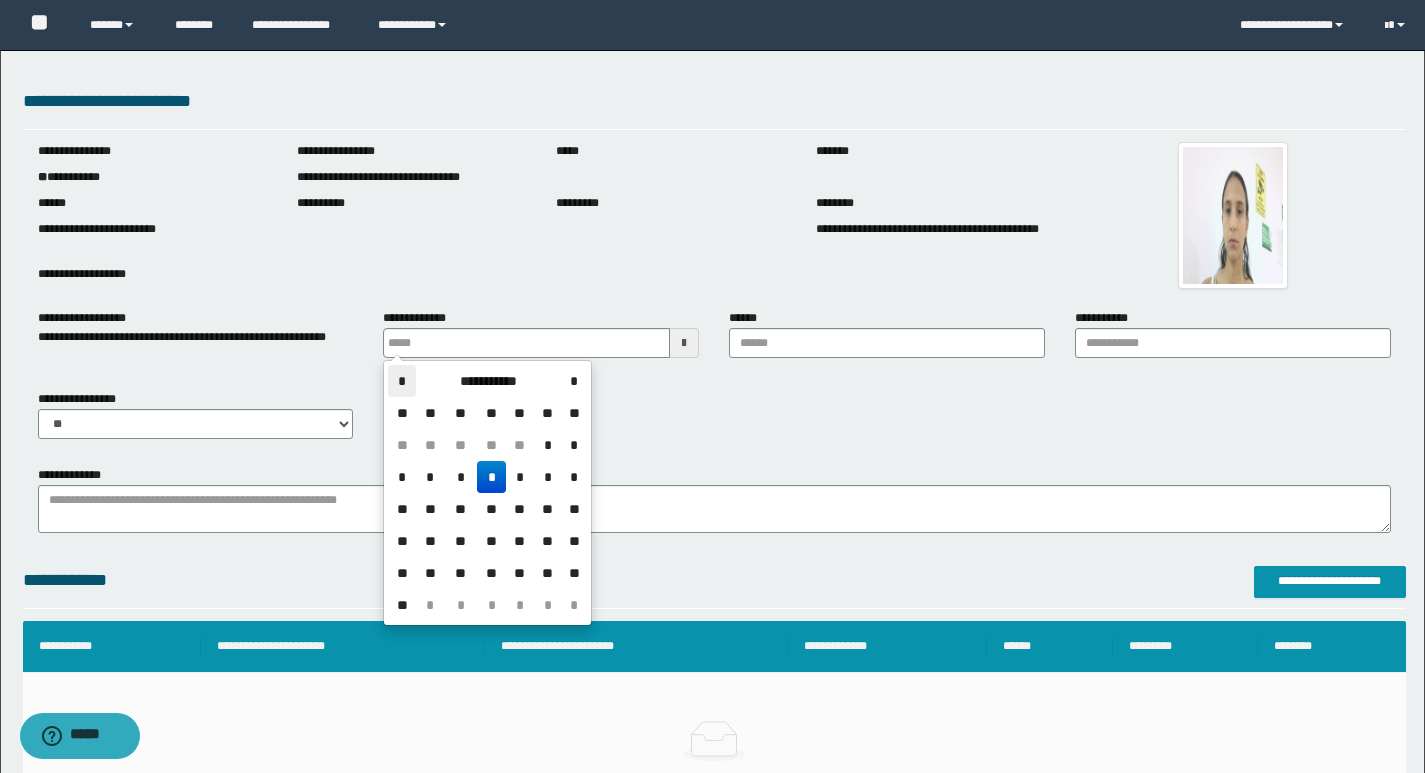 click on "*" at bounding box center [402, 381] 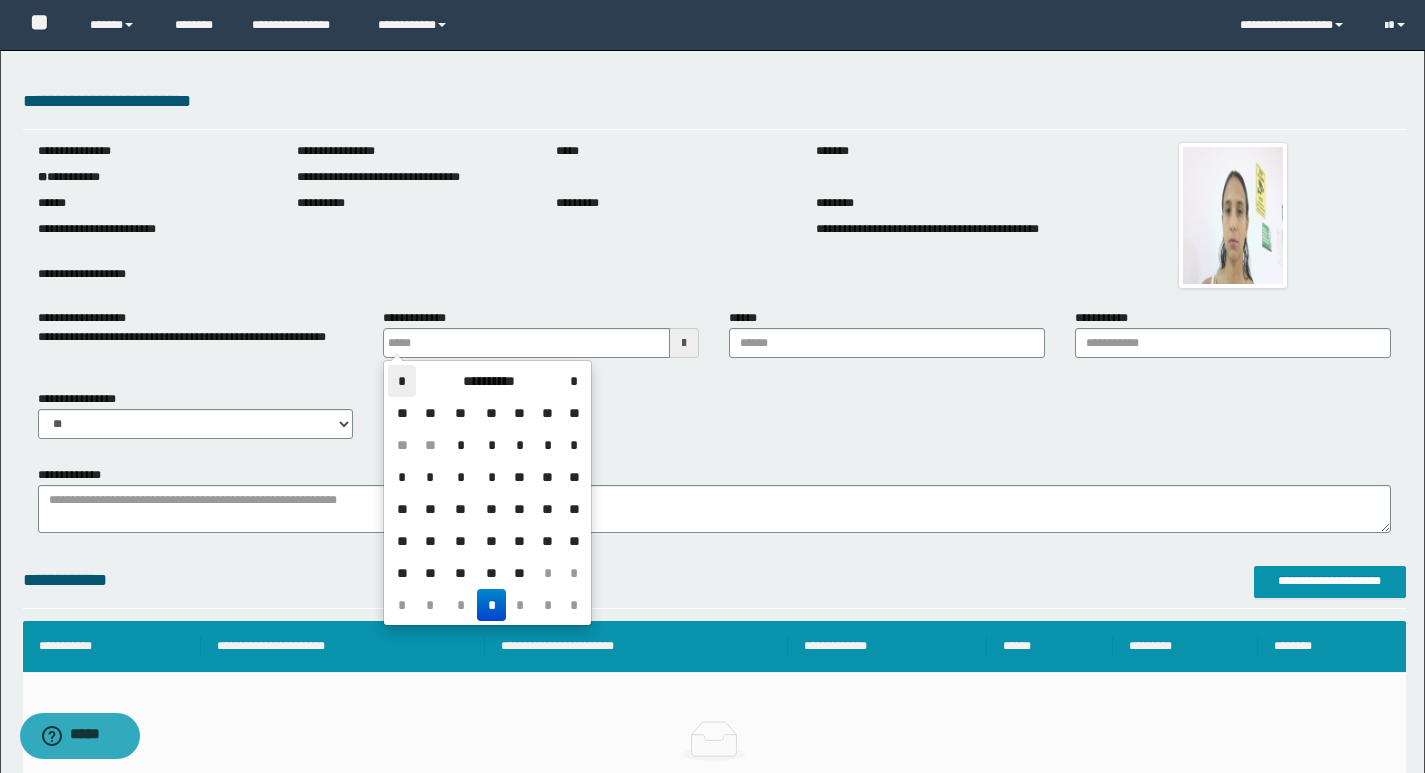 click on "*" at bounding box center [402, 381] 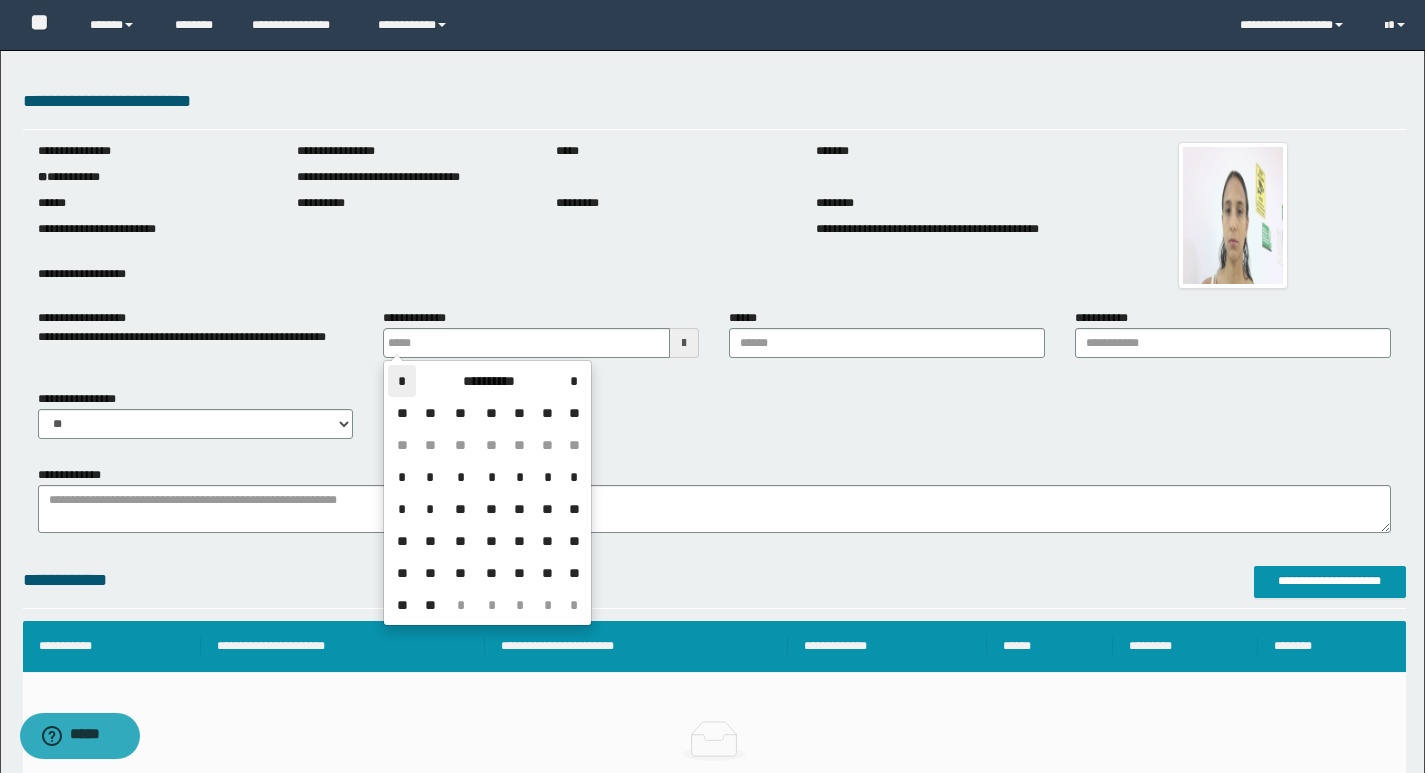 click on "*" at bounding box center (402, 381) 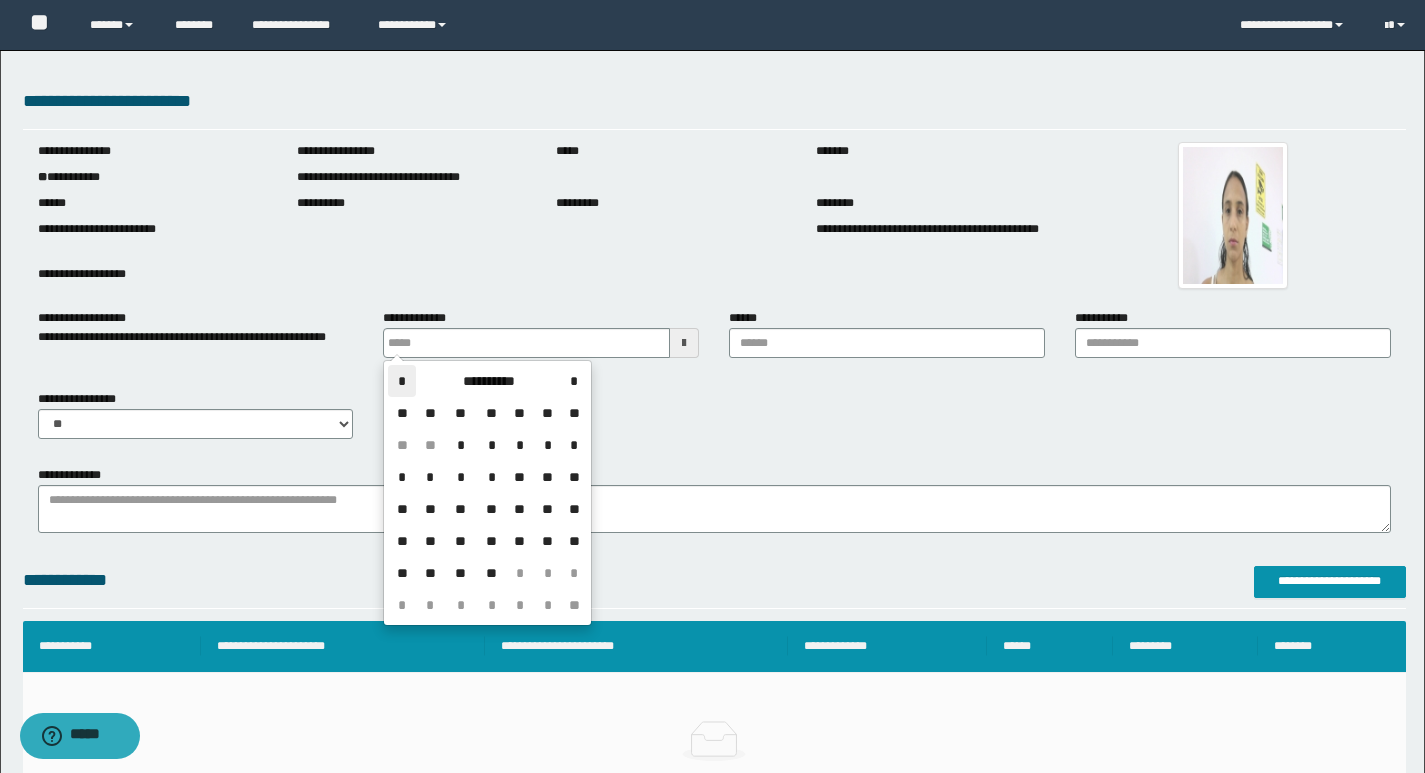 click on "*" at bounding box center [402, 381] 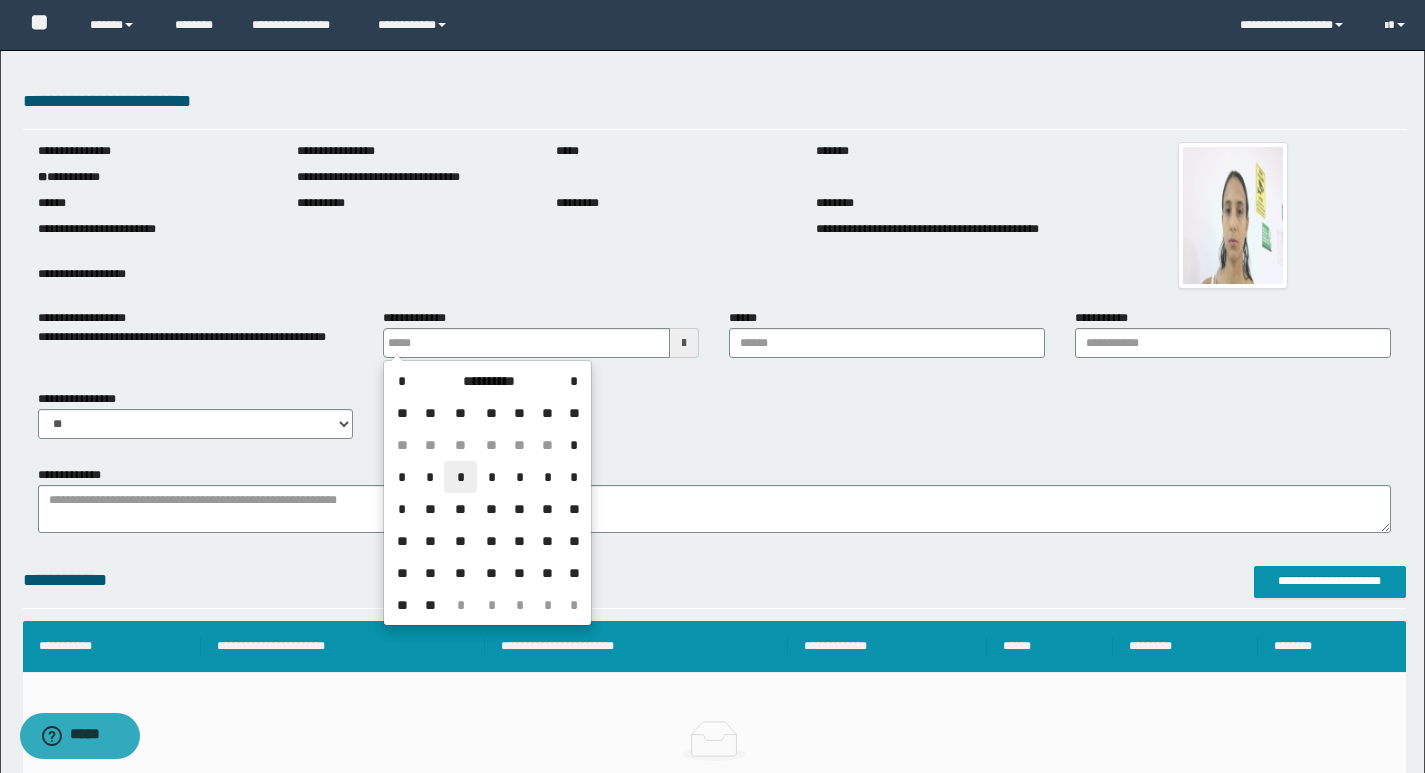 click on "*" at bounding box center (460, 477) 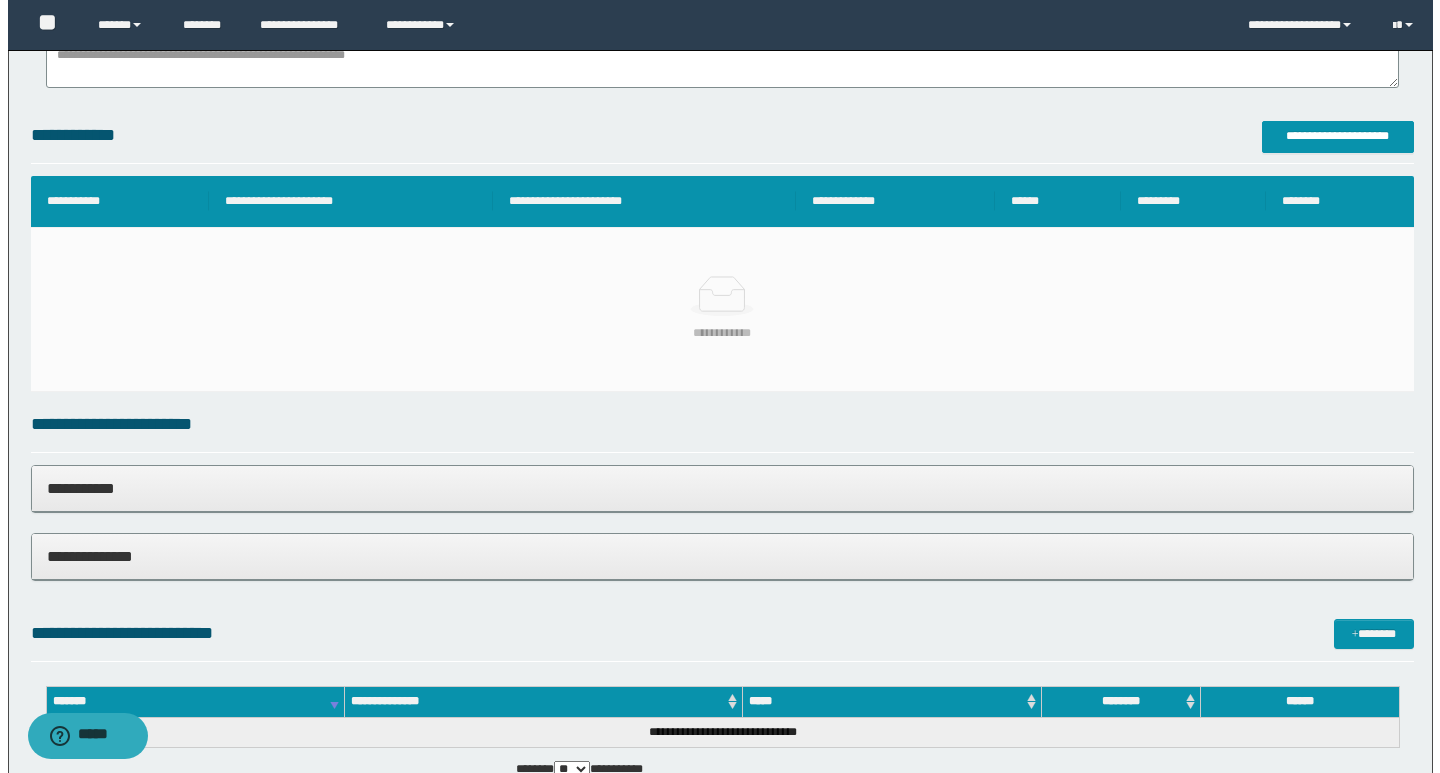 scroll, scrollTop: 459, scrollLeft: 0, axis: vertical 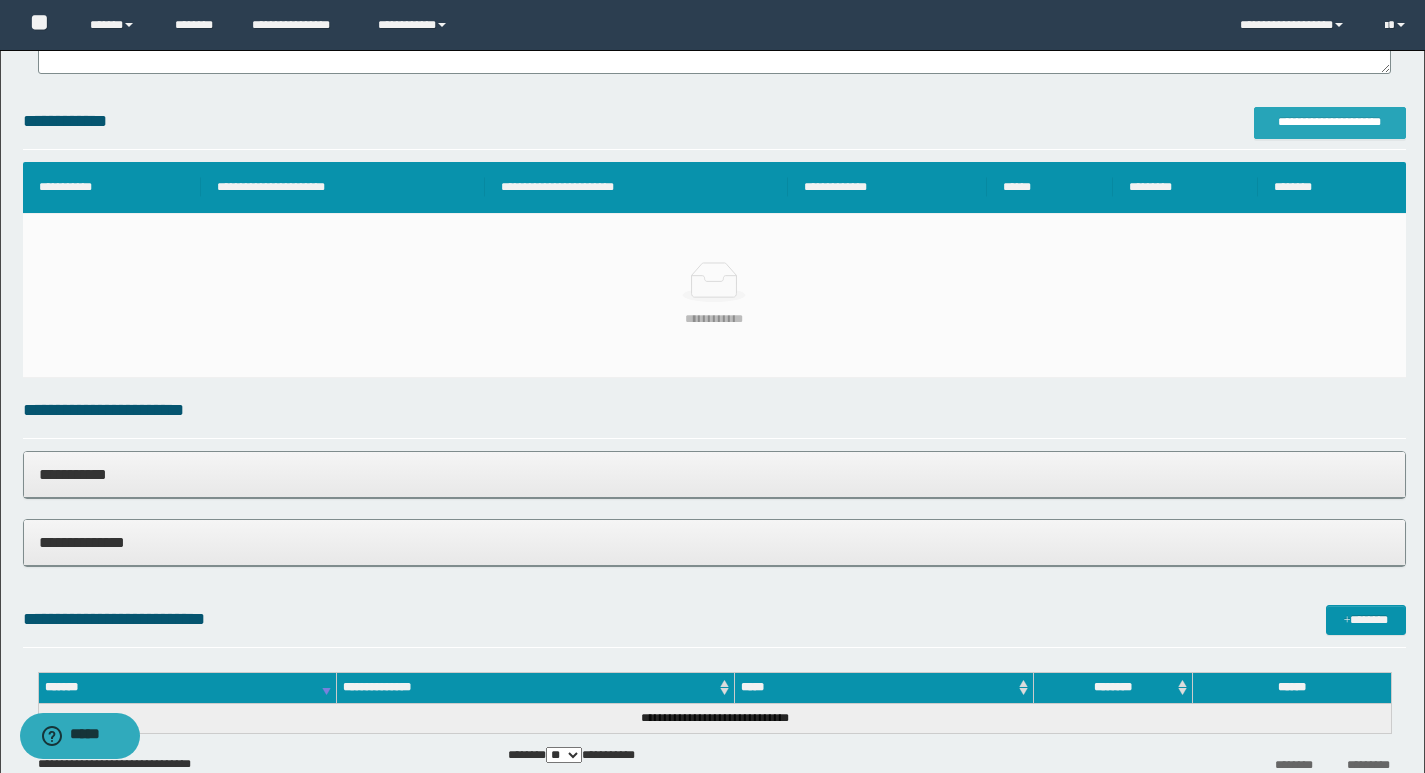 click on "**********" at bounding box center [1330, 122] 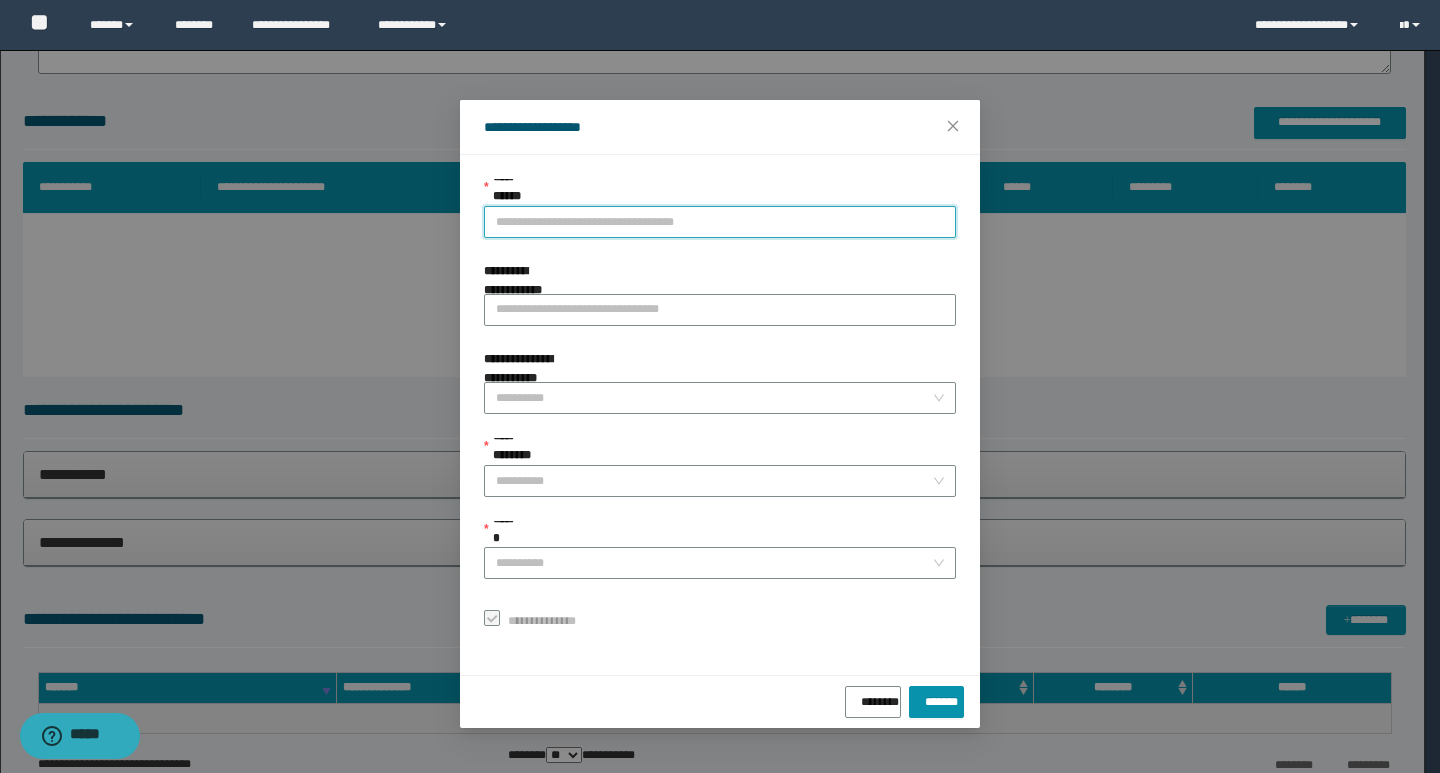 click on "**********" at bounding box center [720, 222] 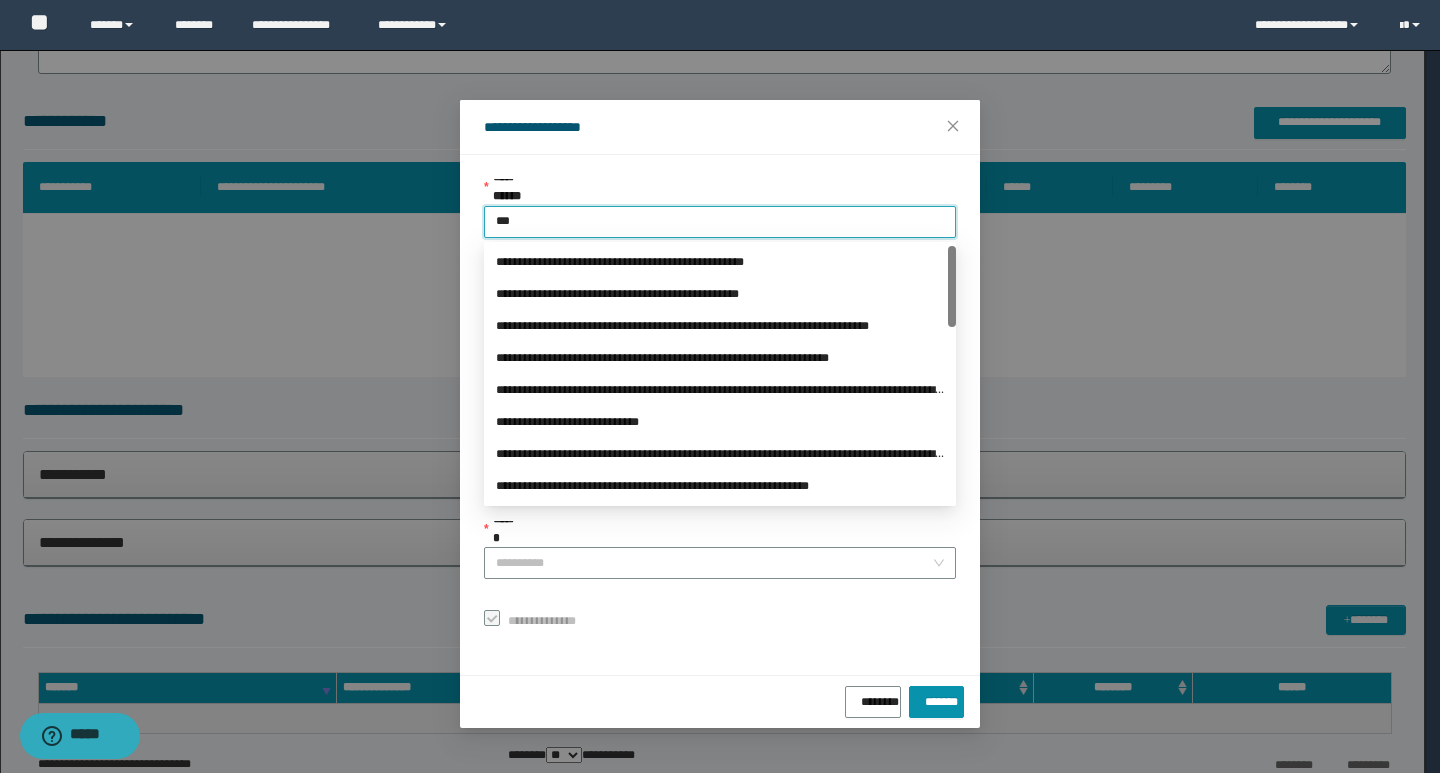 type on "****" 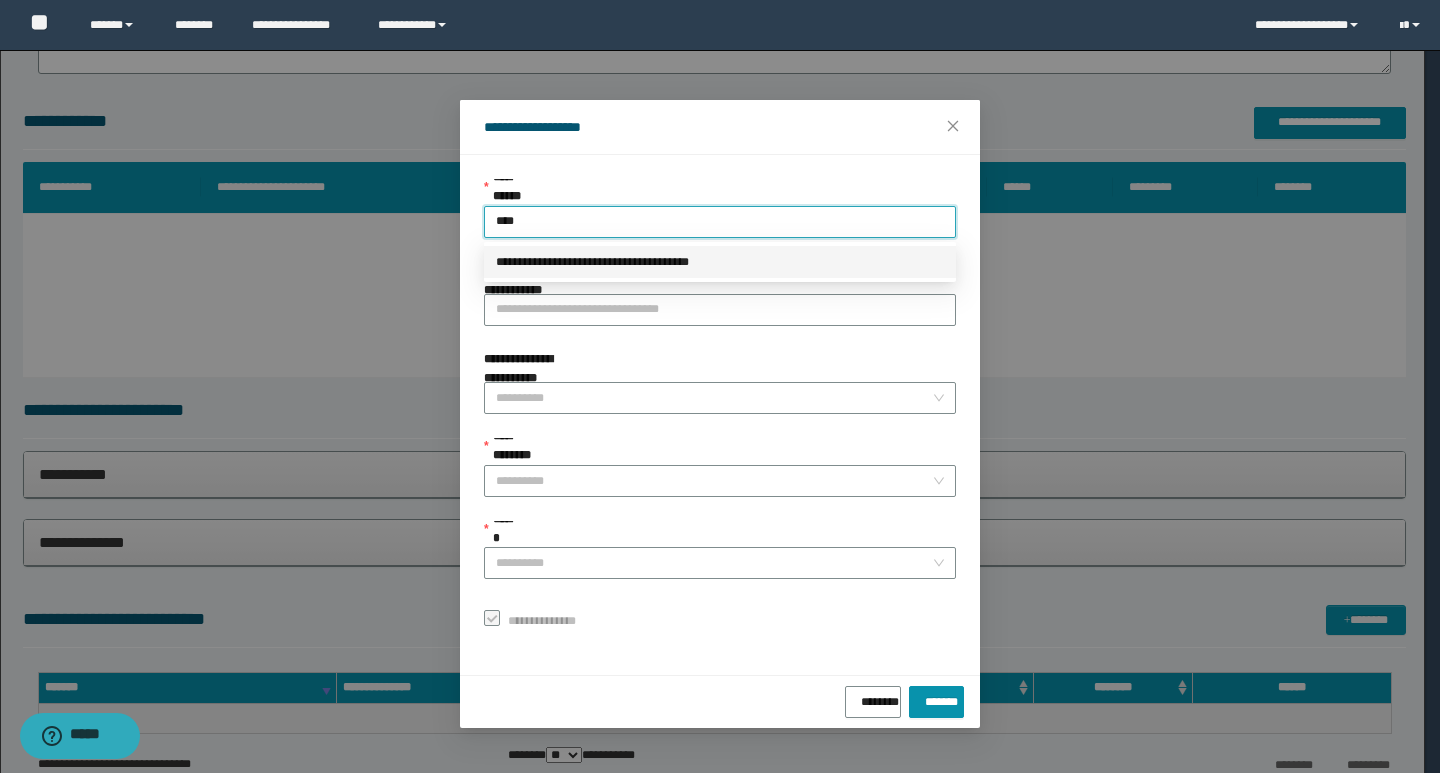 click on "**********" at bounding box center [720, 262] 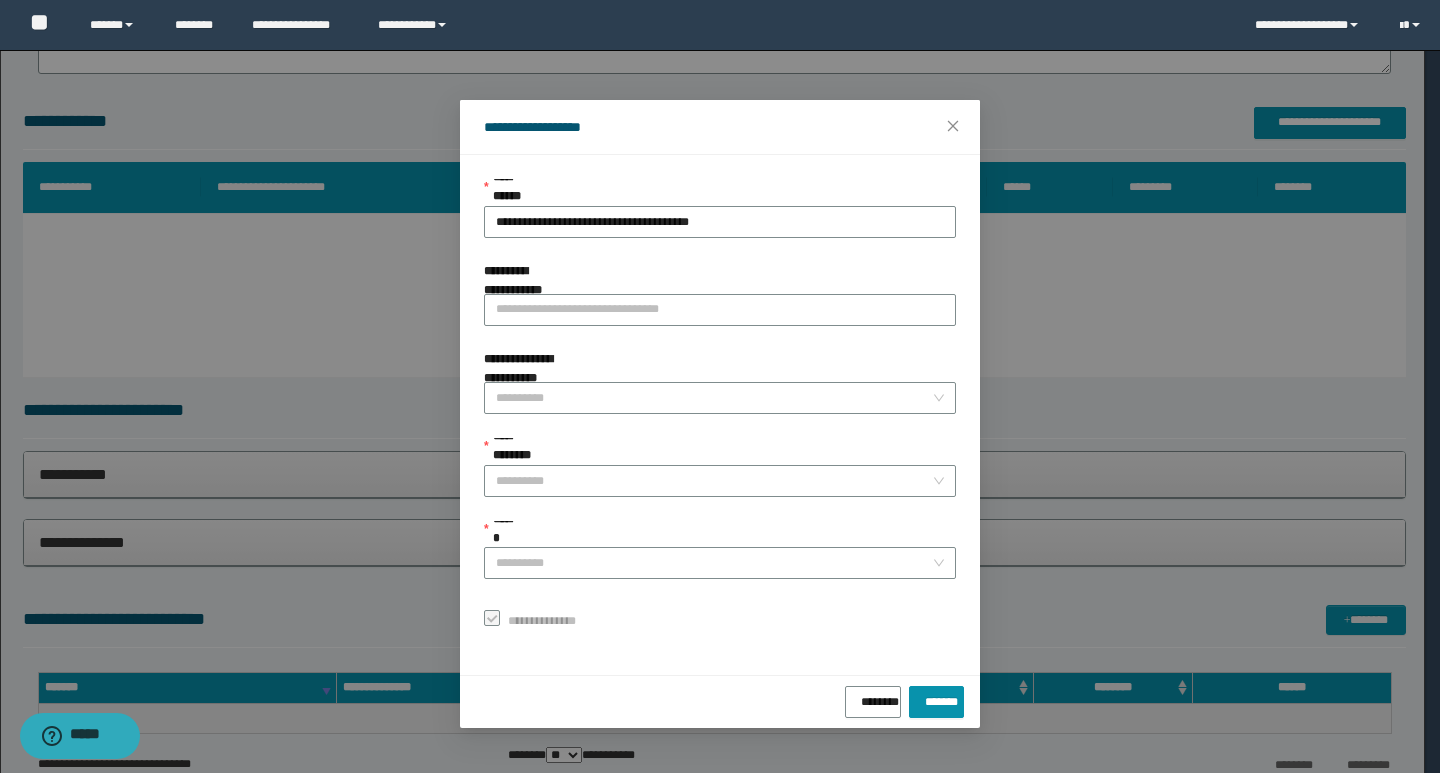 click on "**********" at bounding box center [720, 407] 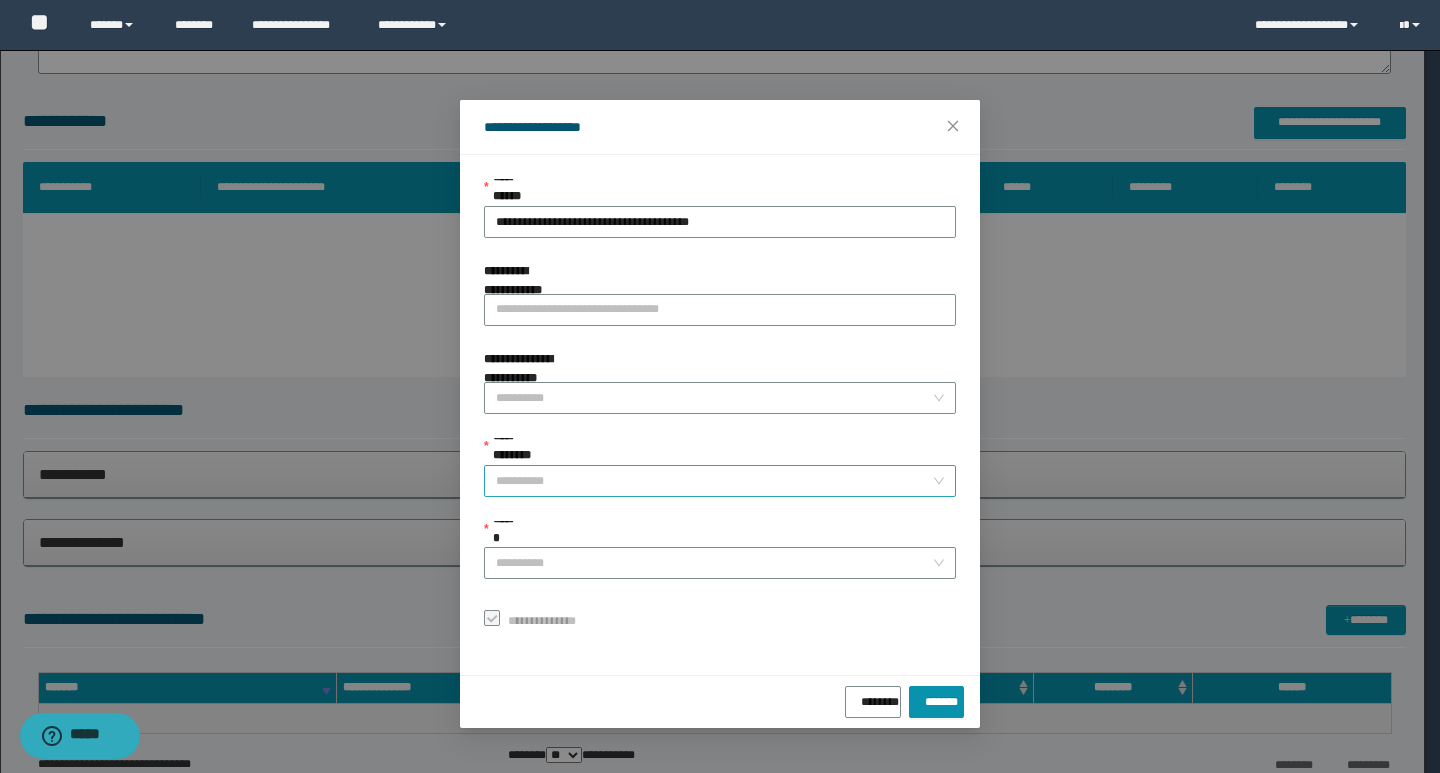 click on "**********" at bounding box center [714, 481] 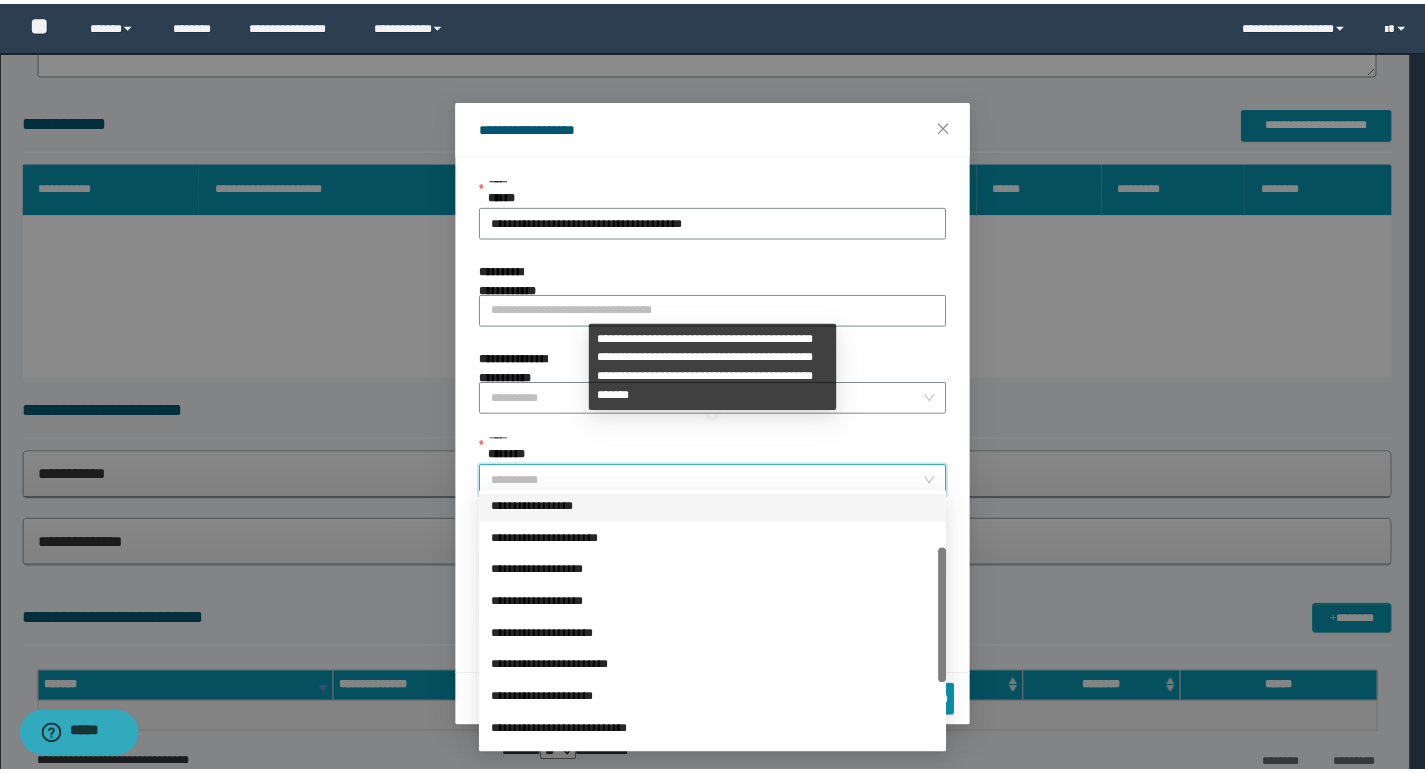 scroll, scrollTop: 224, scrollLeft: 0, axis: vertical 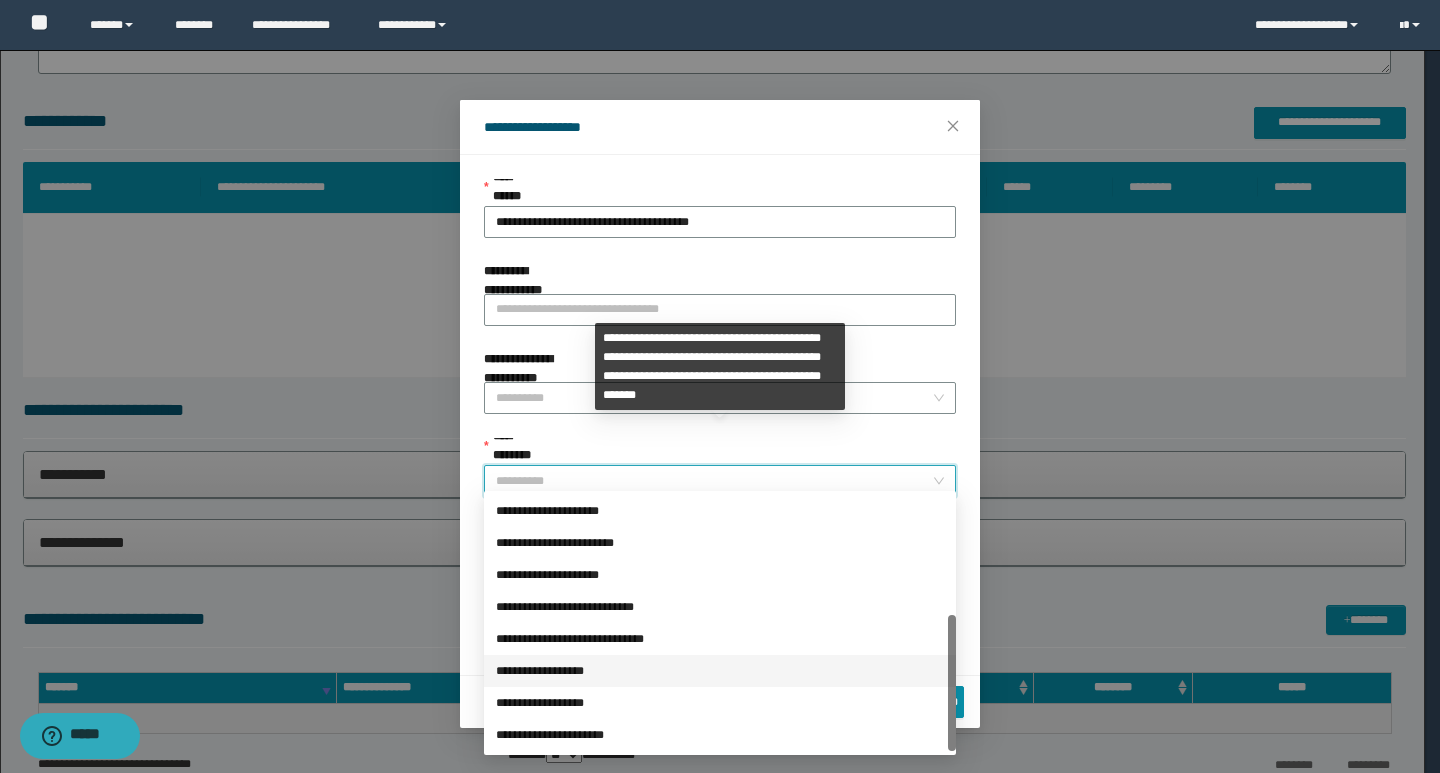 click on "**********" at bounding box center [720, 671] 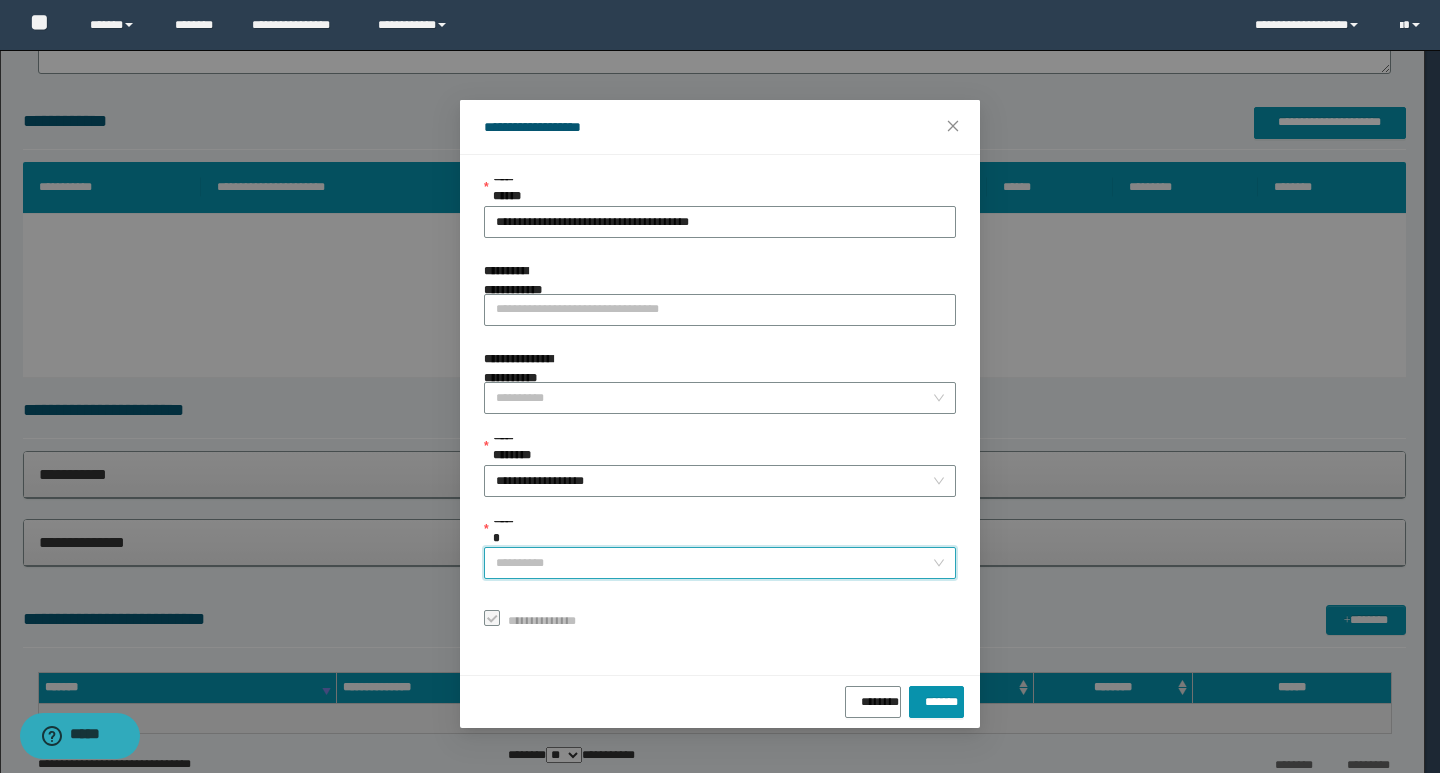 click on "******" at bounding box center [714, 563] 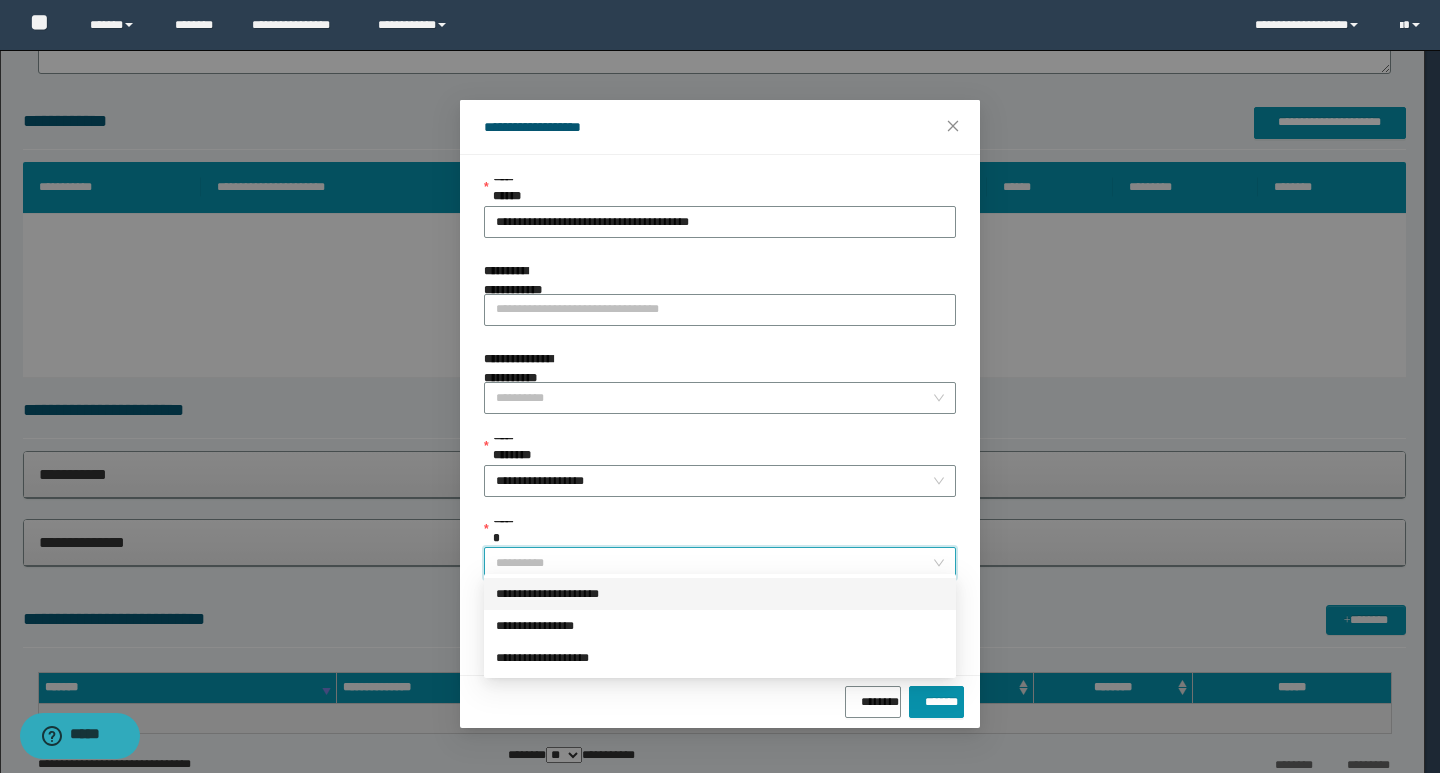 click on "**********" at bounding box center [720, 594] 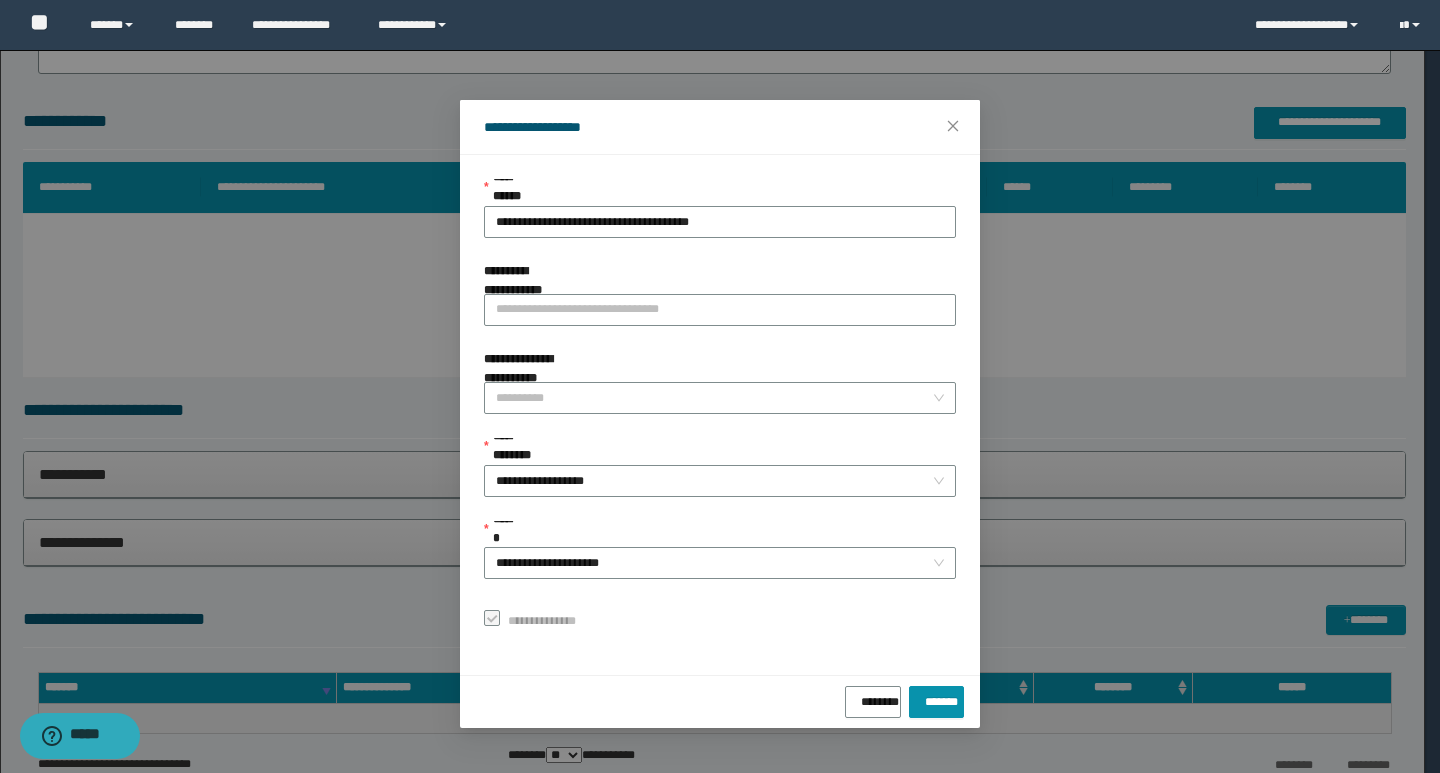 click on "******** *******" at bounding box center (720, 701) 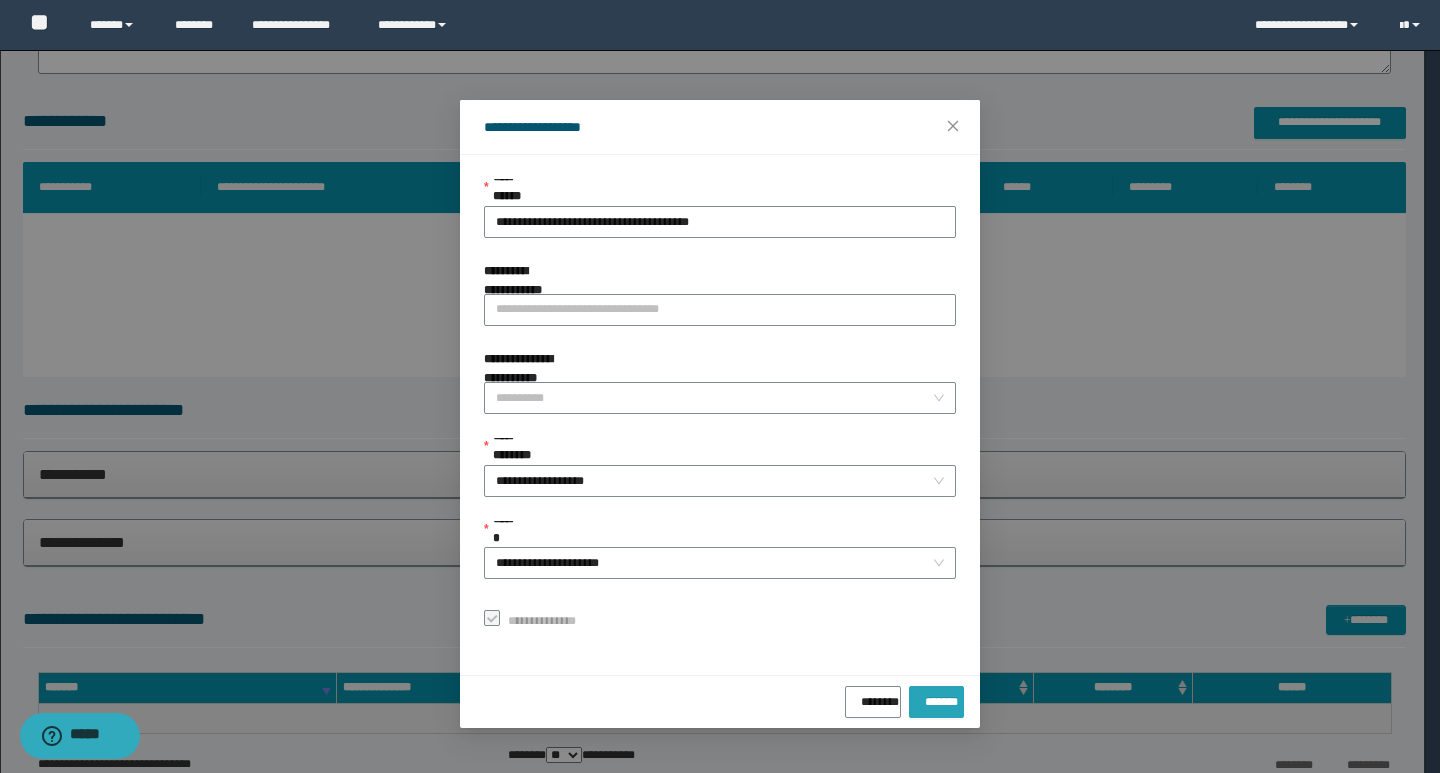 click on "*******" at bounding box center (936, 698) 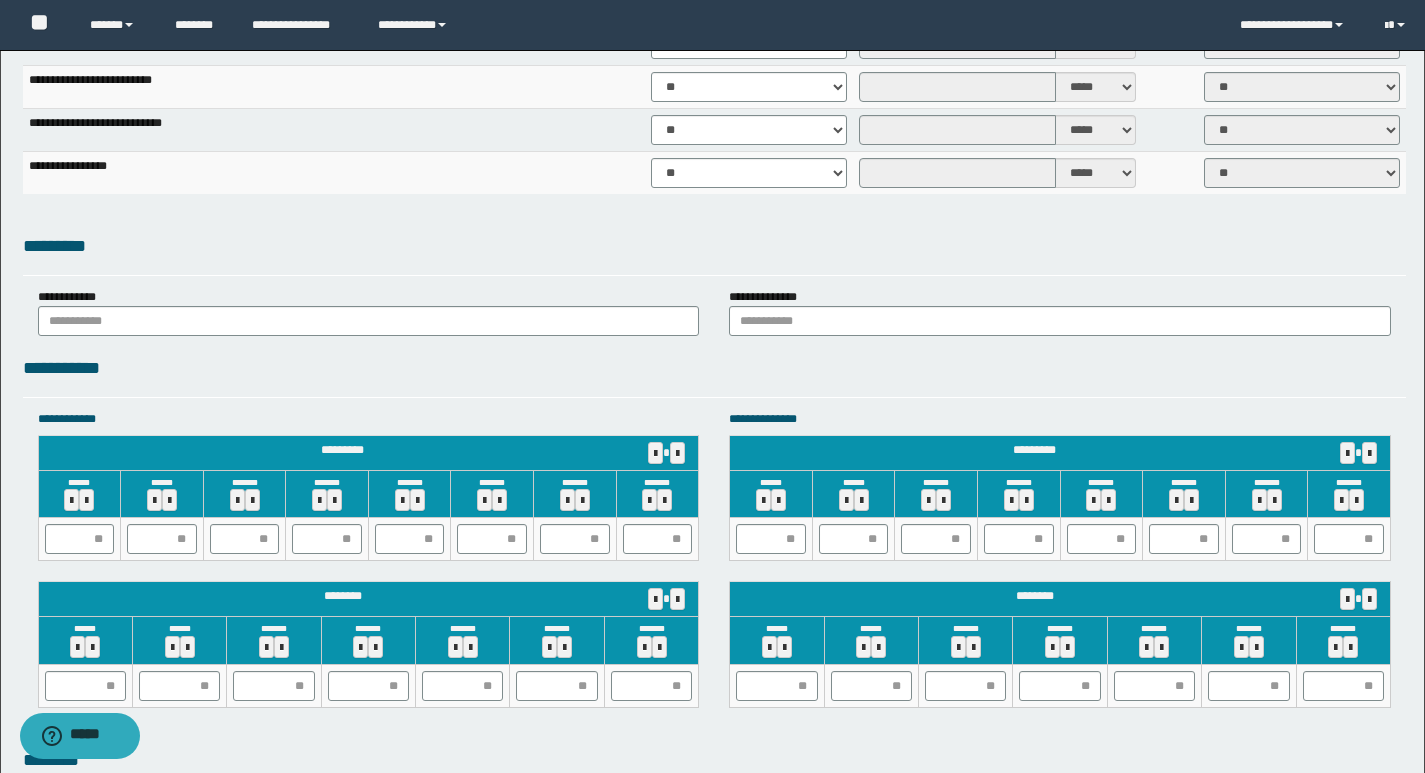 scroll, scrollTop: 1609, scrollLeft: 0, axis: vertical 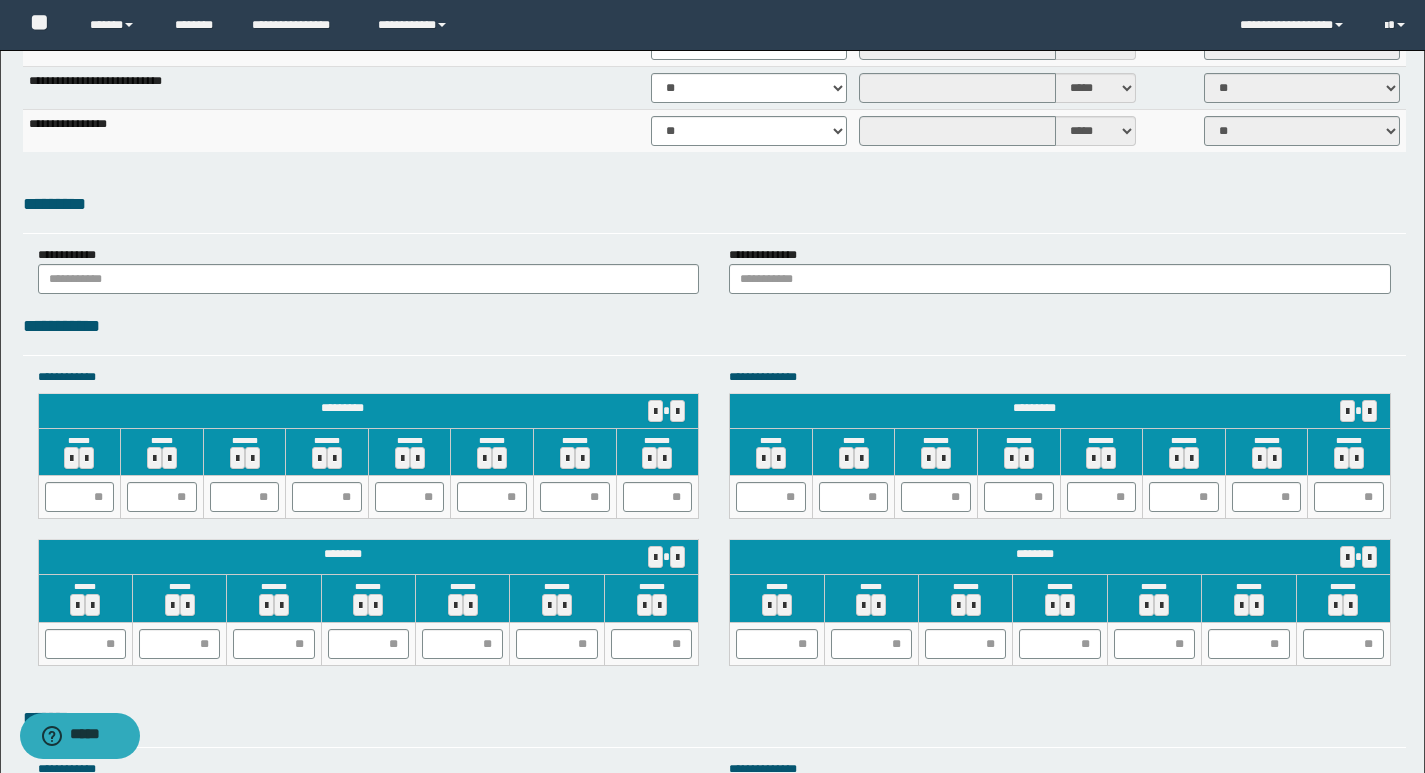 click on "**********" at bounding box center (74, 255) 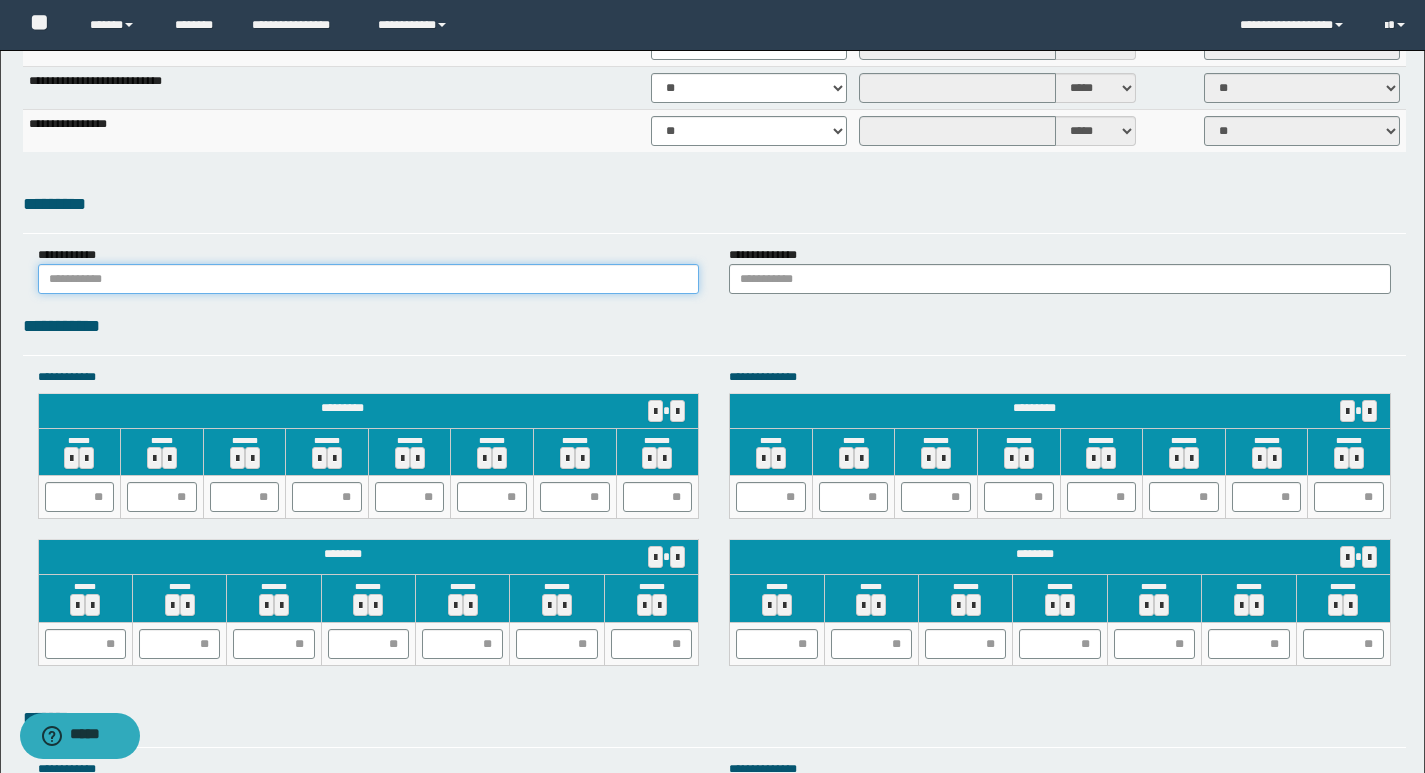 click at bounding box center [369, 279] 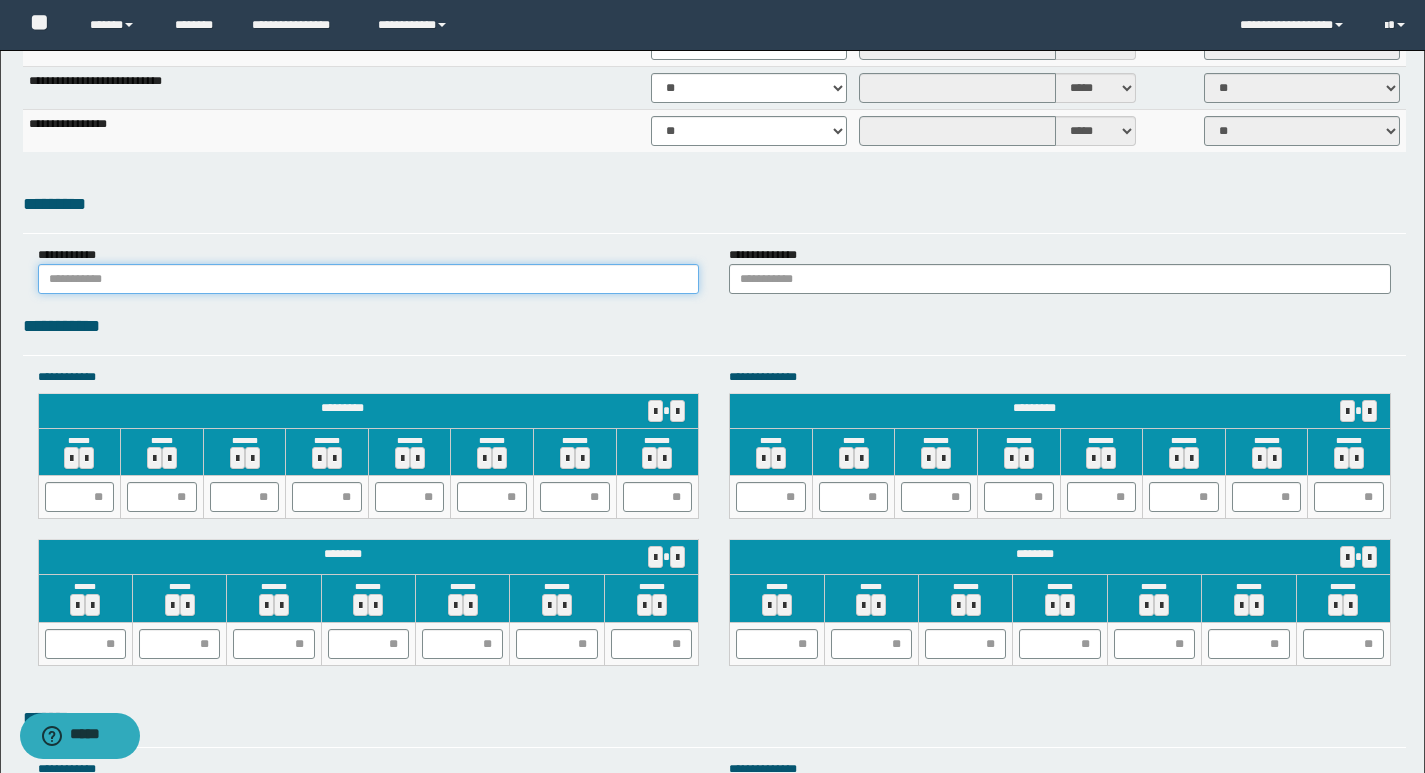 type on "******" 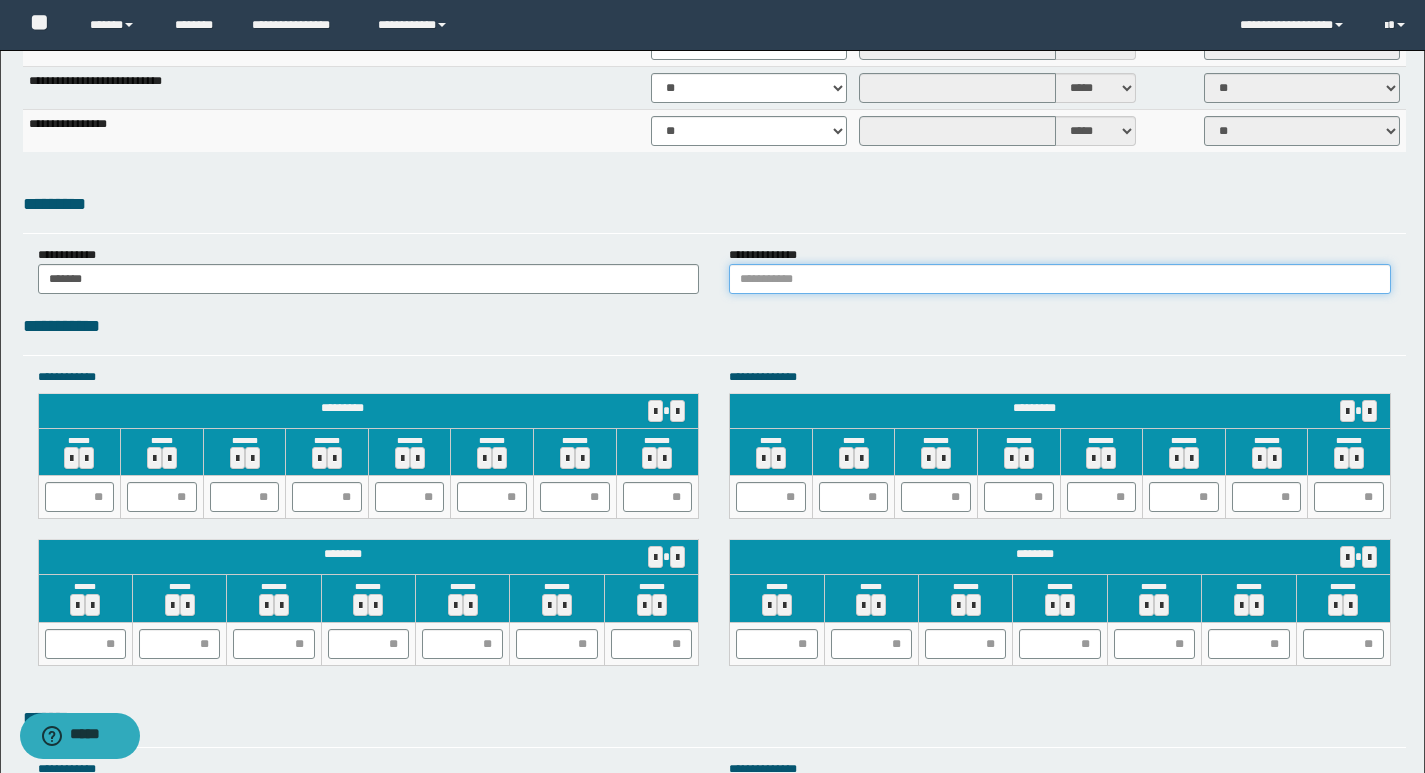 click at bounding box center (1060, 279) 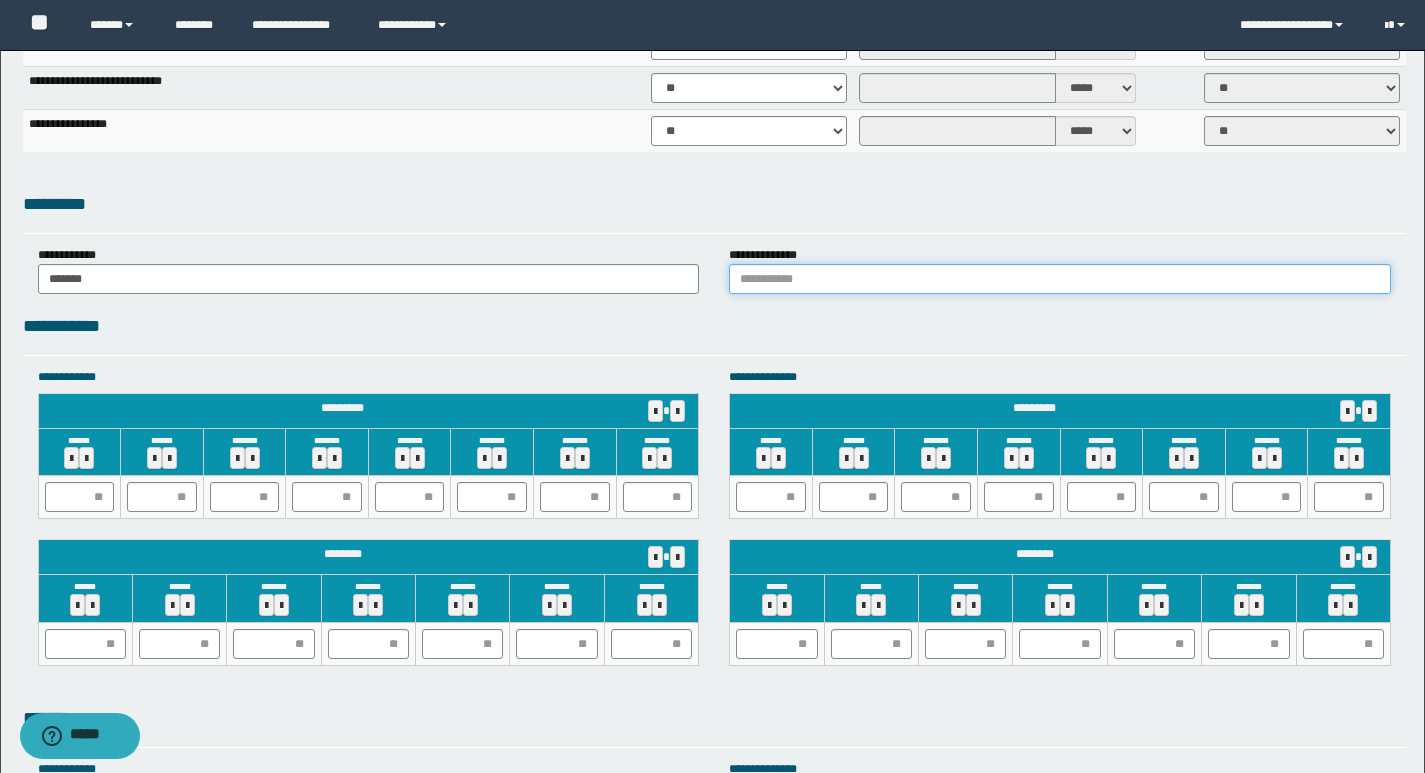 type on "******" 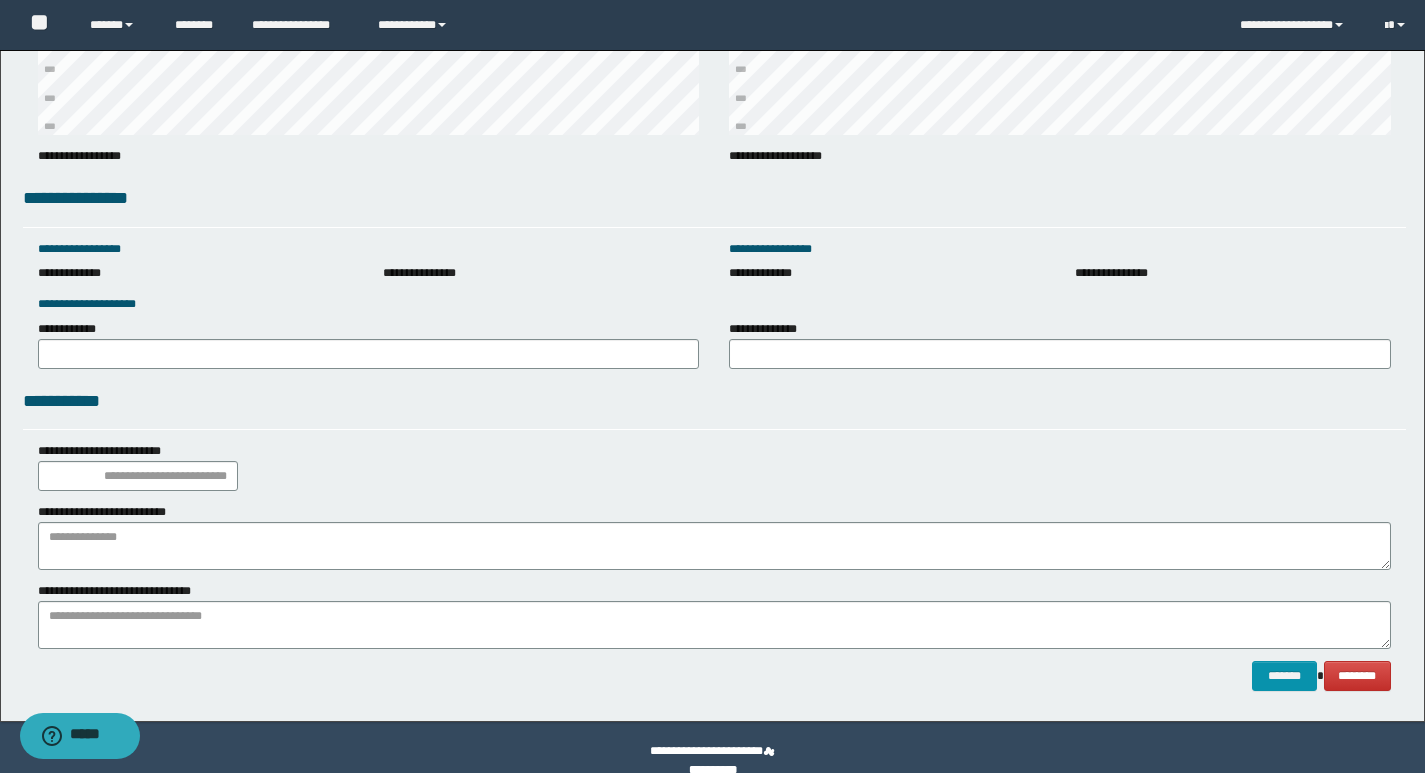 scroll, scrollTop: 2684, scrollLeft: 0, axis: vertical 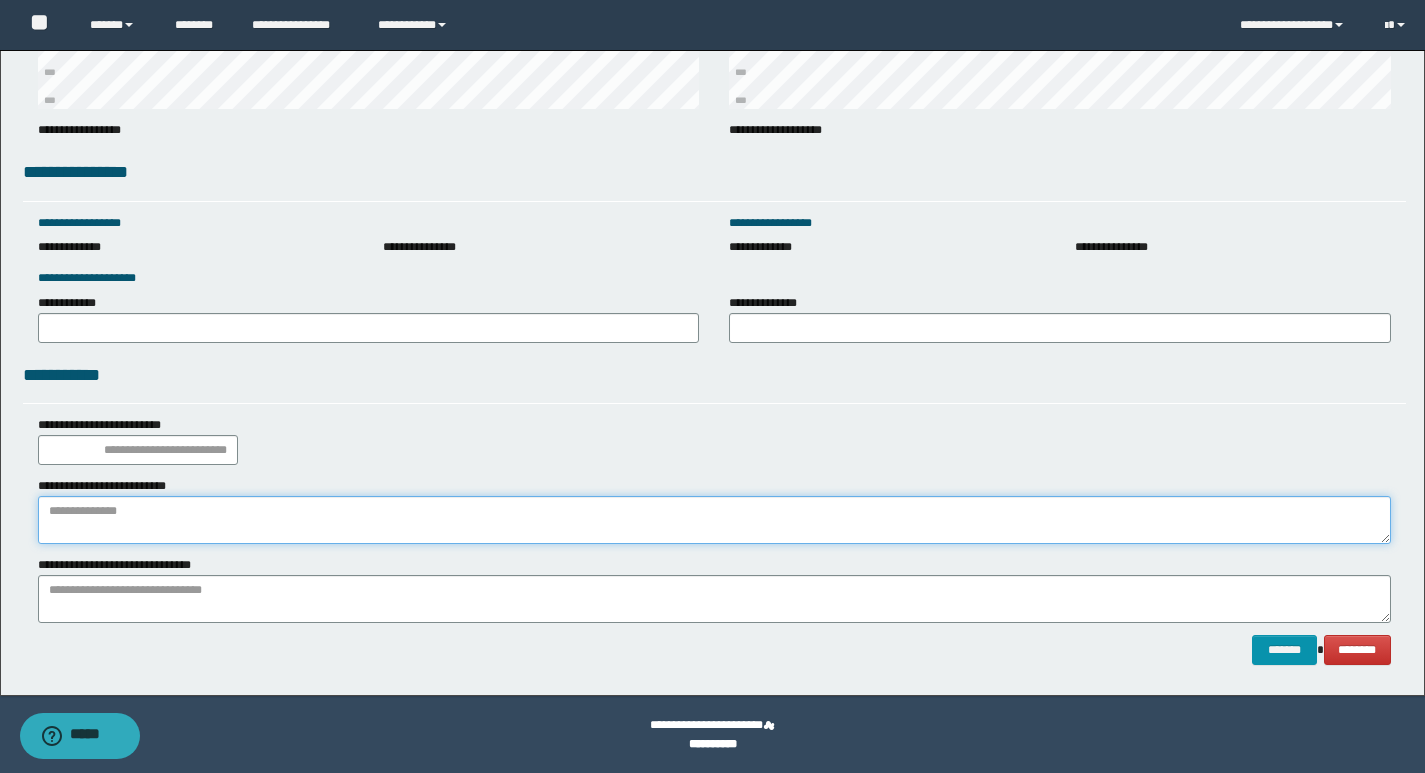 paste on "**********" 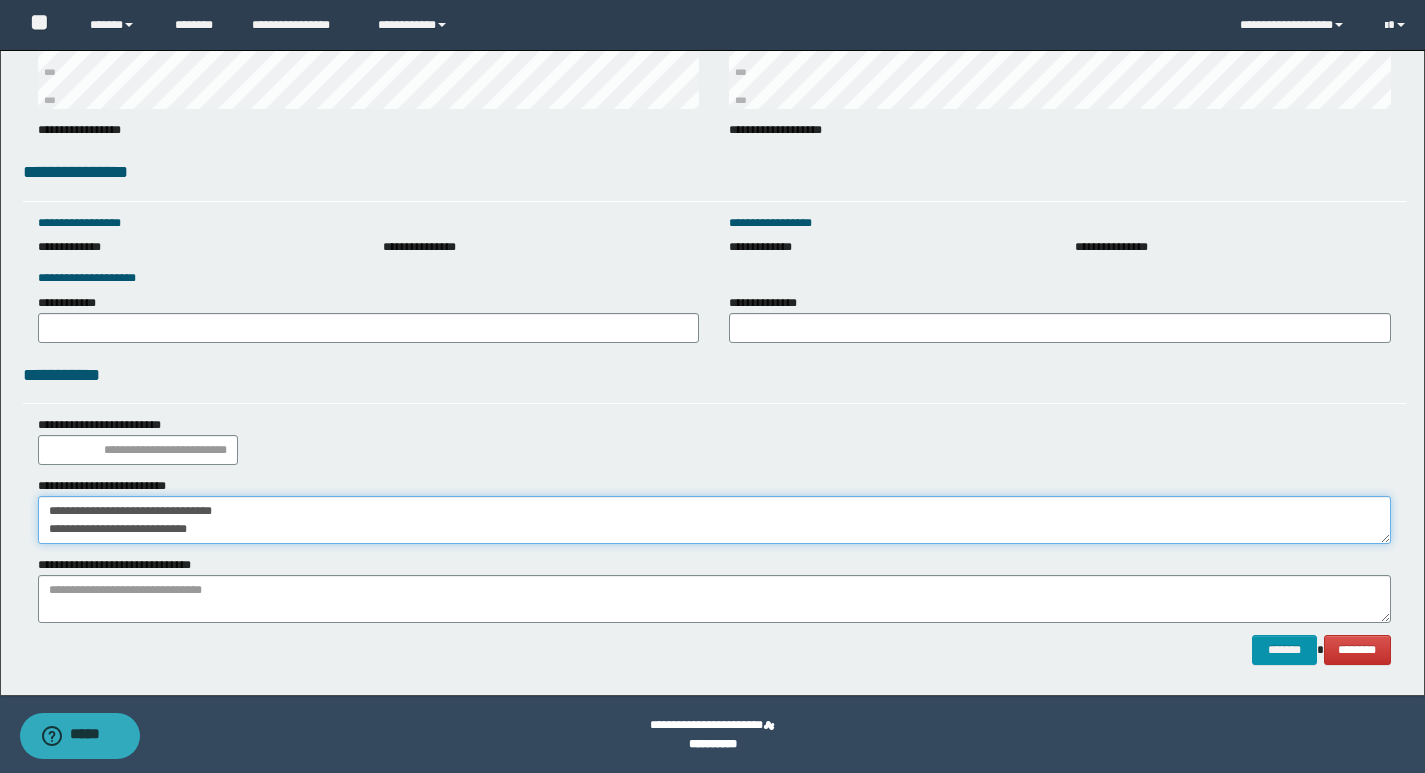 type on "**********" 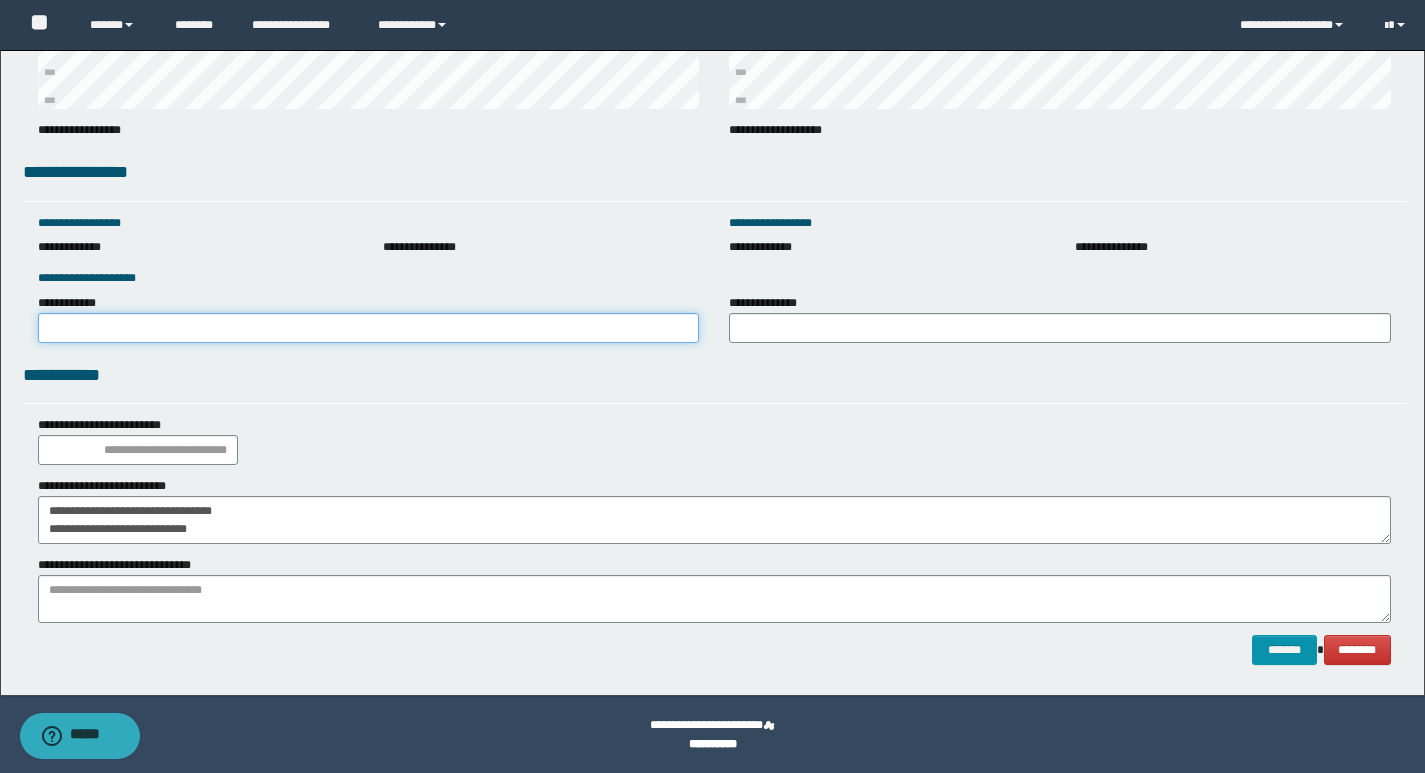 click on "**********" at bounding box center [369, 328] 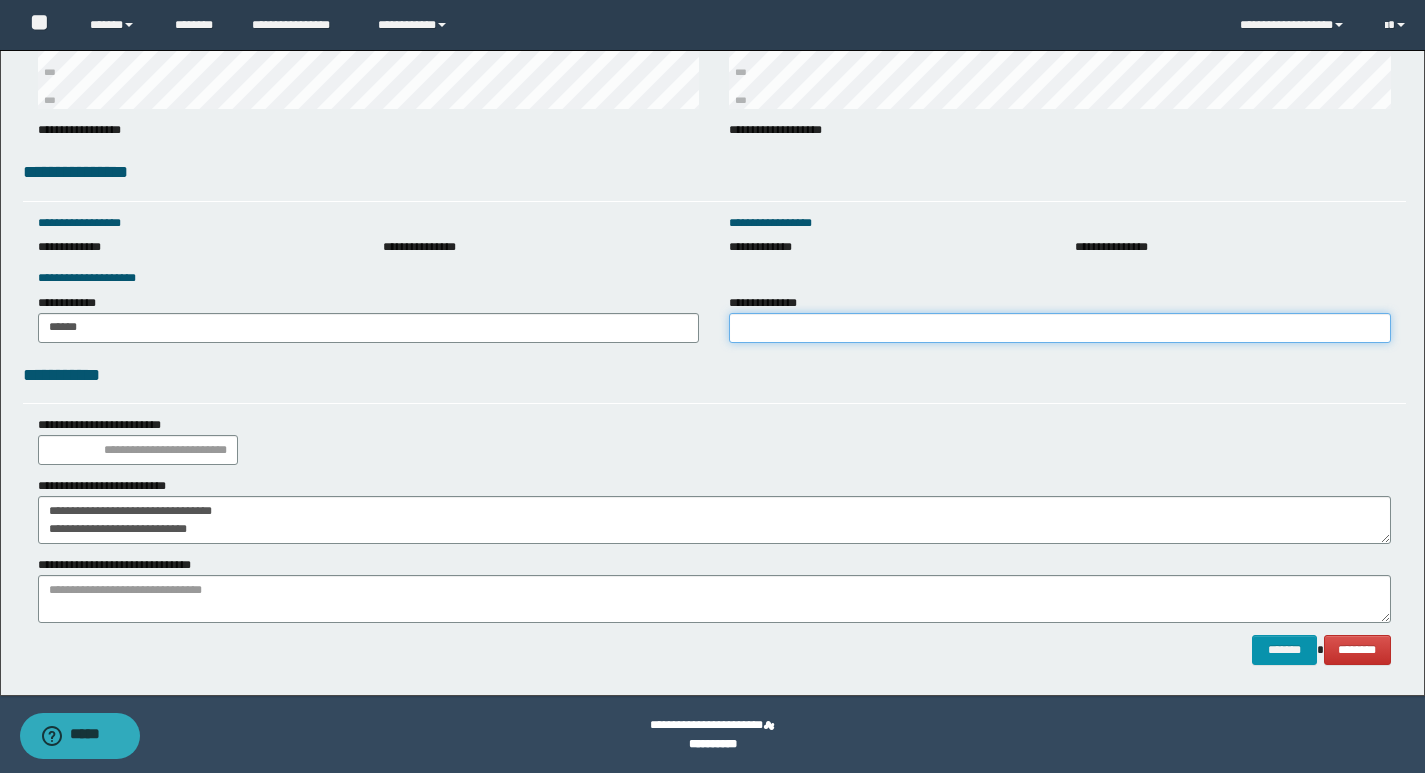 drag, startPoint x: 787, startPoint y: 330, endPoint x: 846, endPoint y: 342, distance: 60.207973 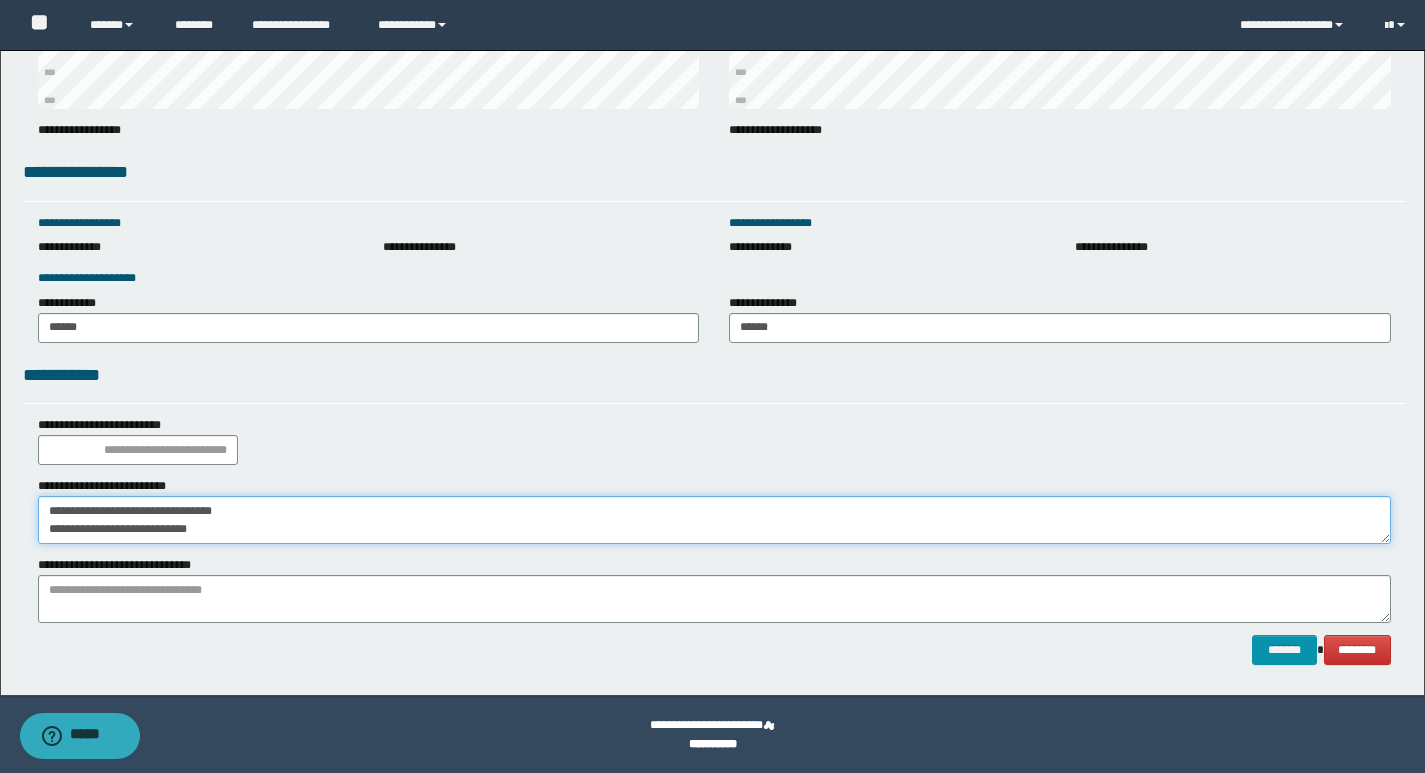drag, startPoint x: 235, startPoint y: 532, endPoint x: 0, endPoint y: 604, distance: 245.78242 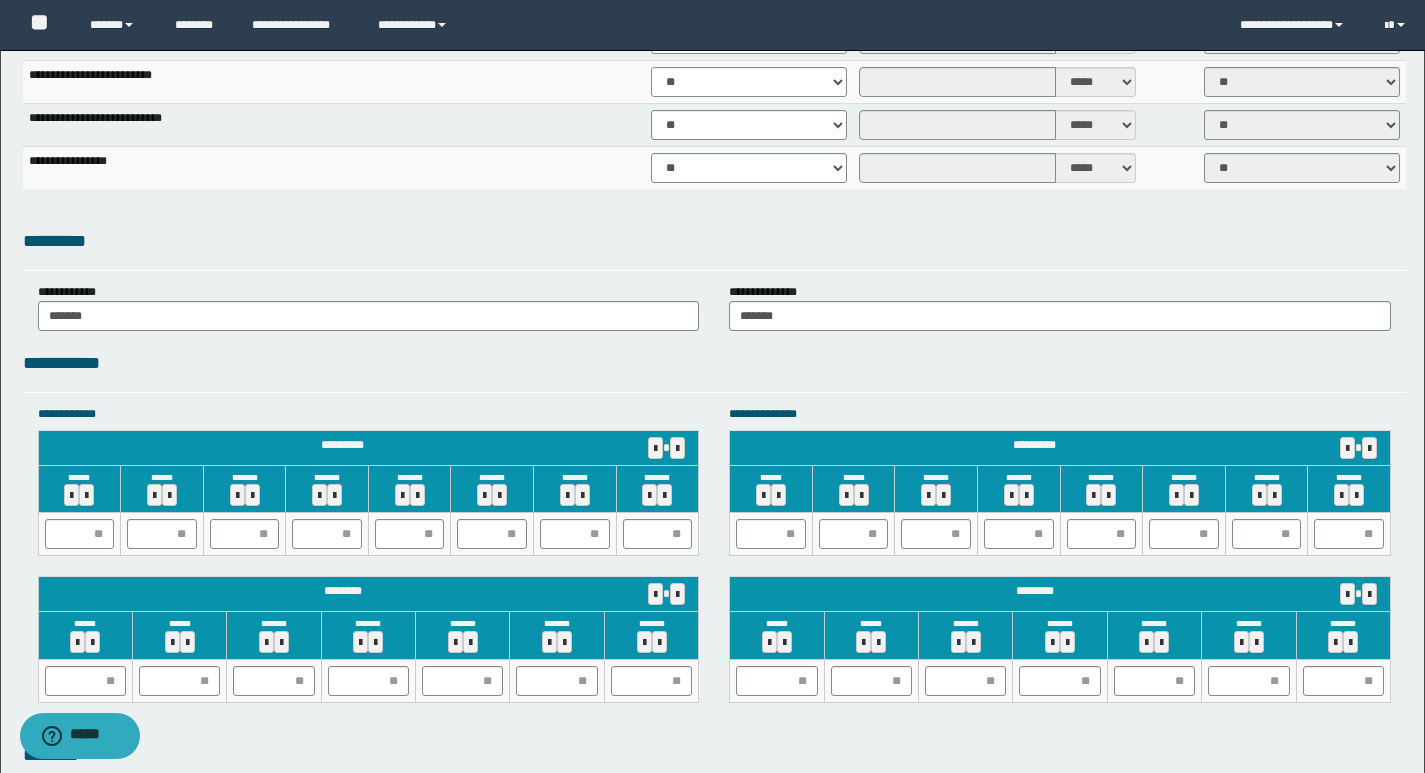 scroll, scrollTop: 1924, scrollLeft: 0, axis: vertical 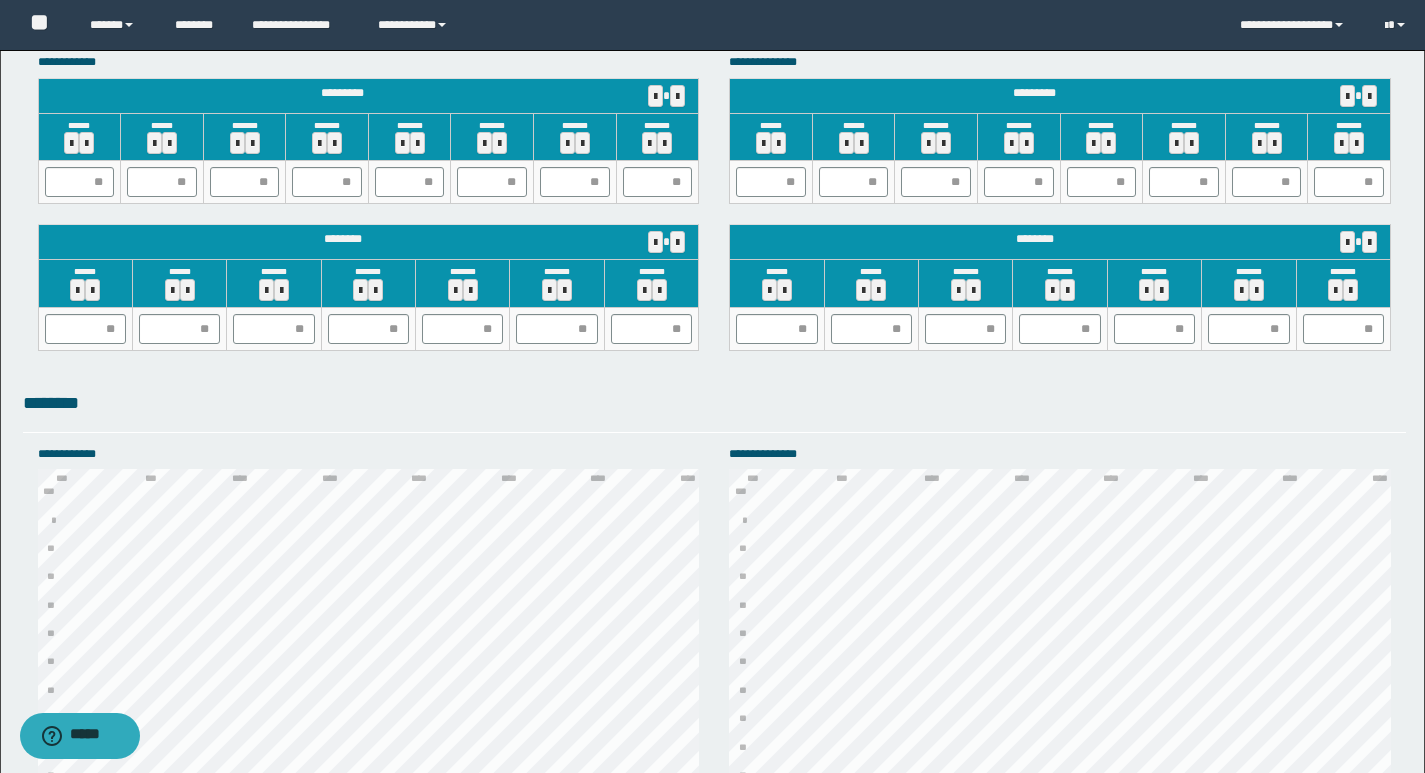 type on "**********" 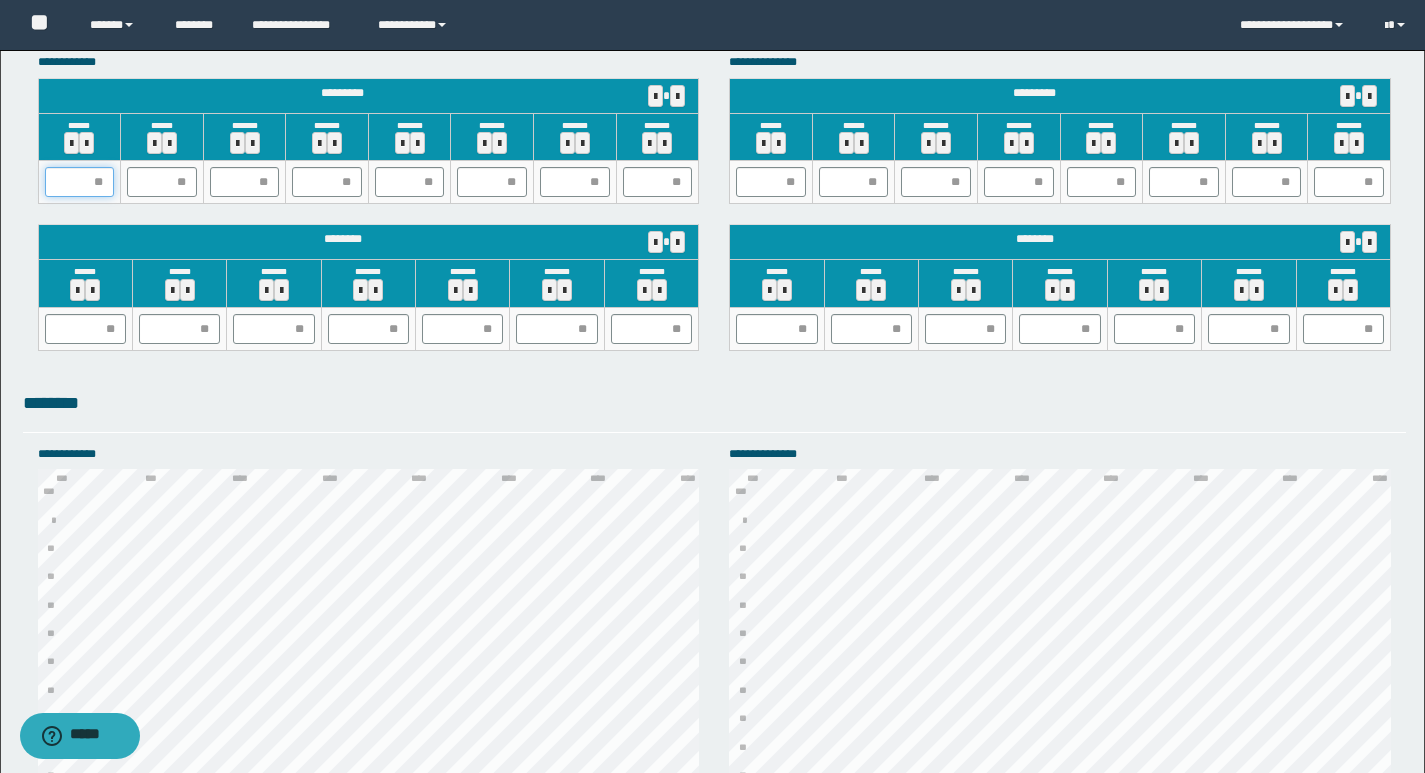 click at bounding box center (80, 182) 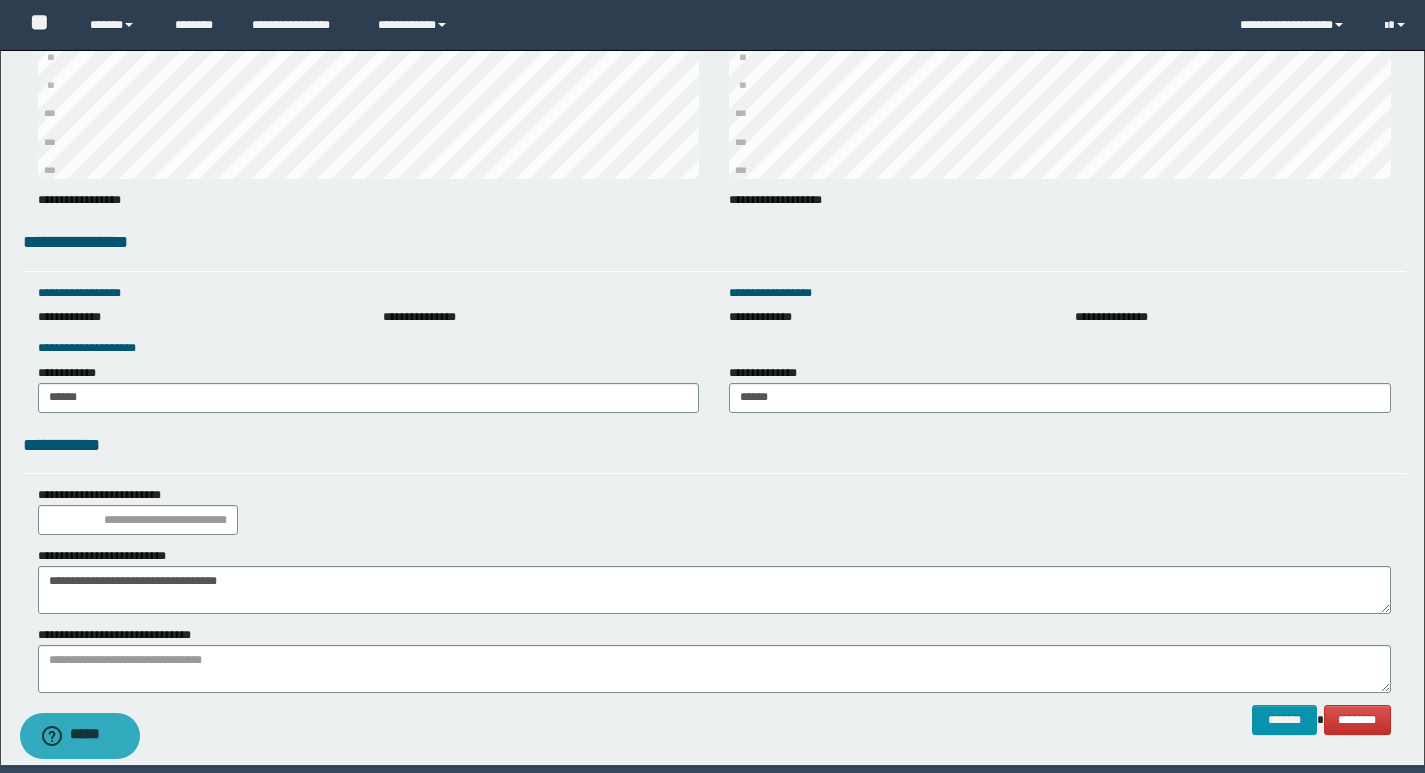 scroll, scrollTop: 2684, scrollLeft: 0, axis: vertical 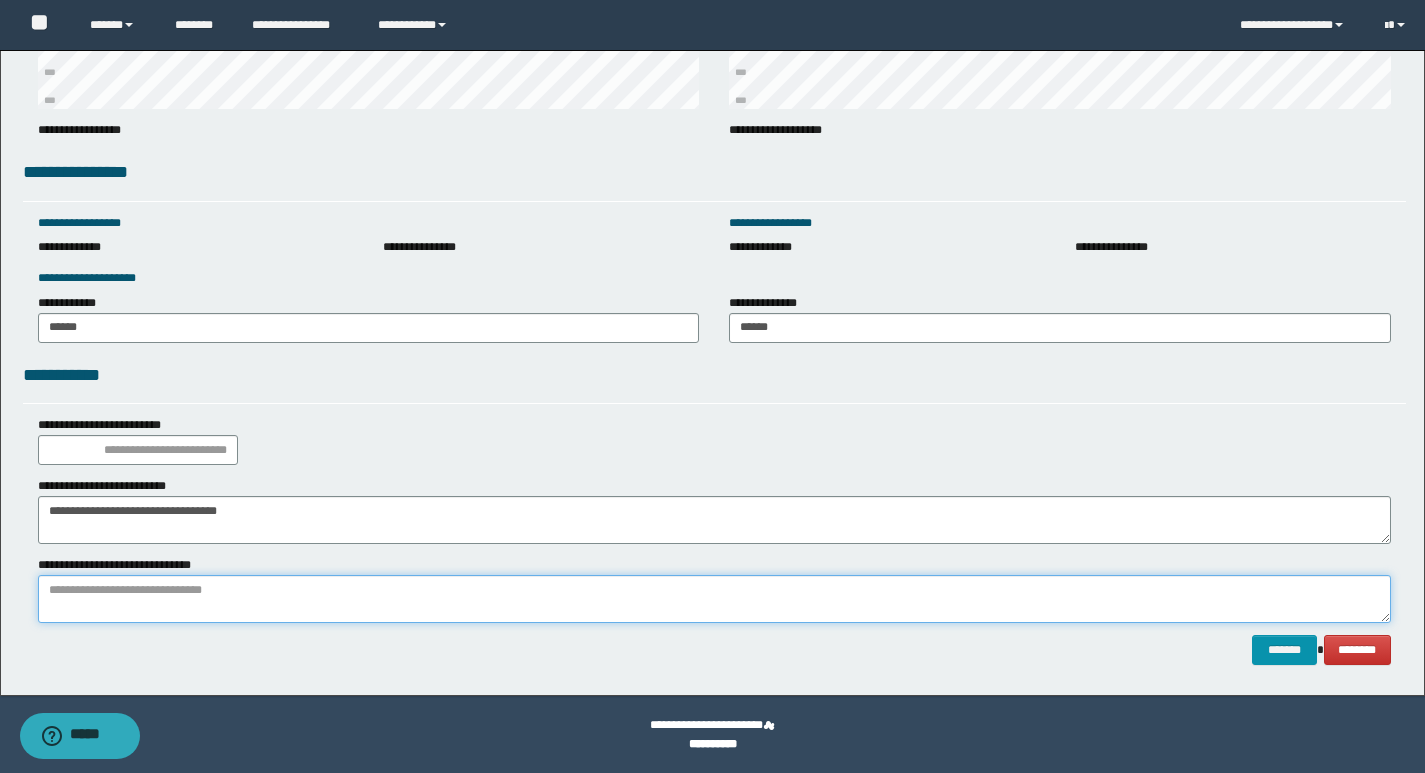 click at bounding box center (714, 599) 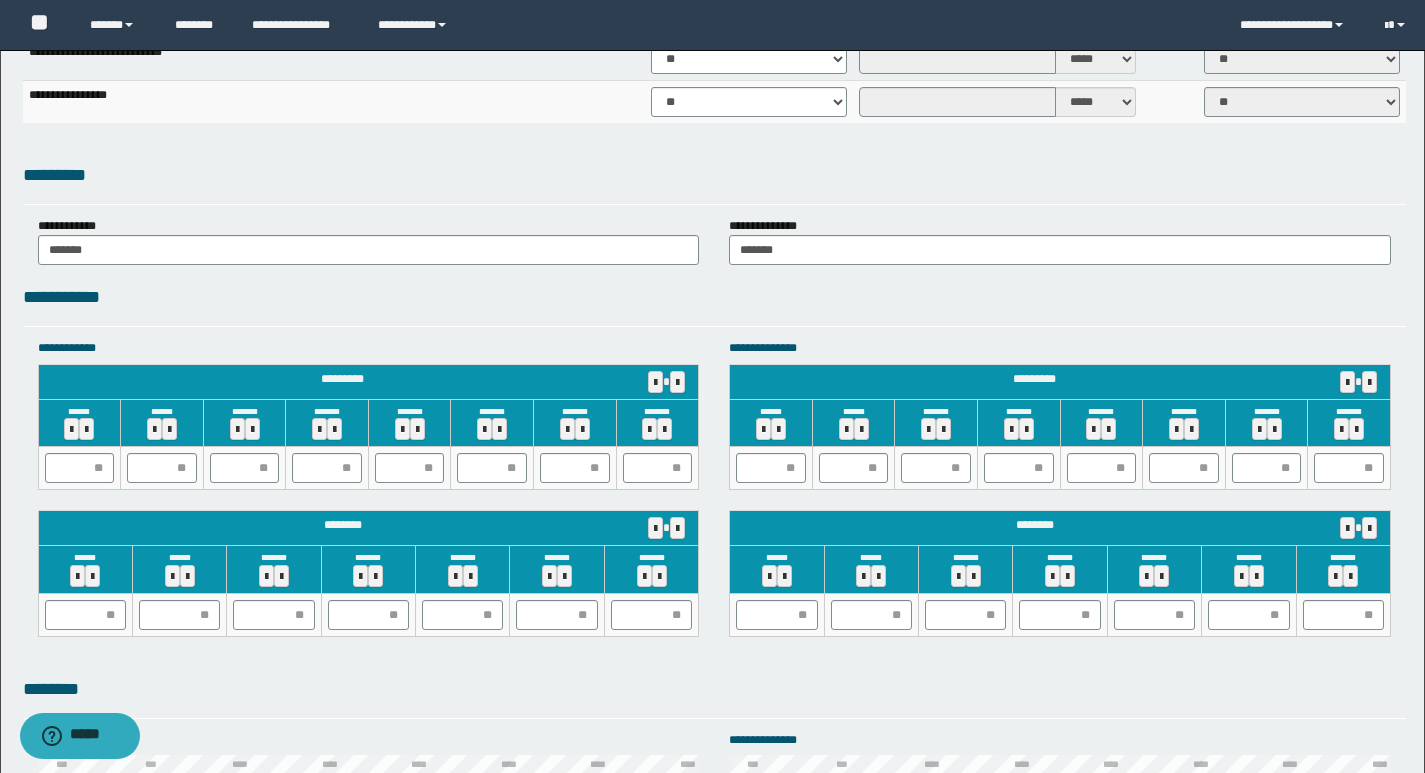 scroll, scrollTop: 1703, scrollLeft: 0, axis: vertical 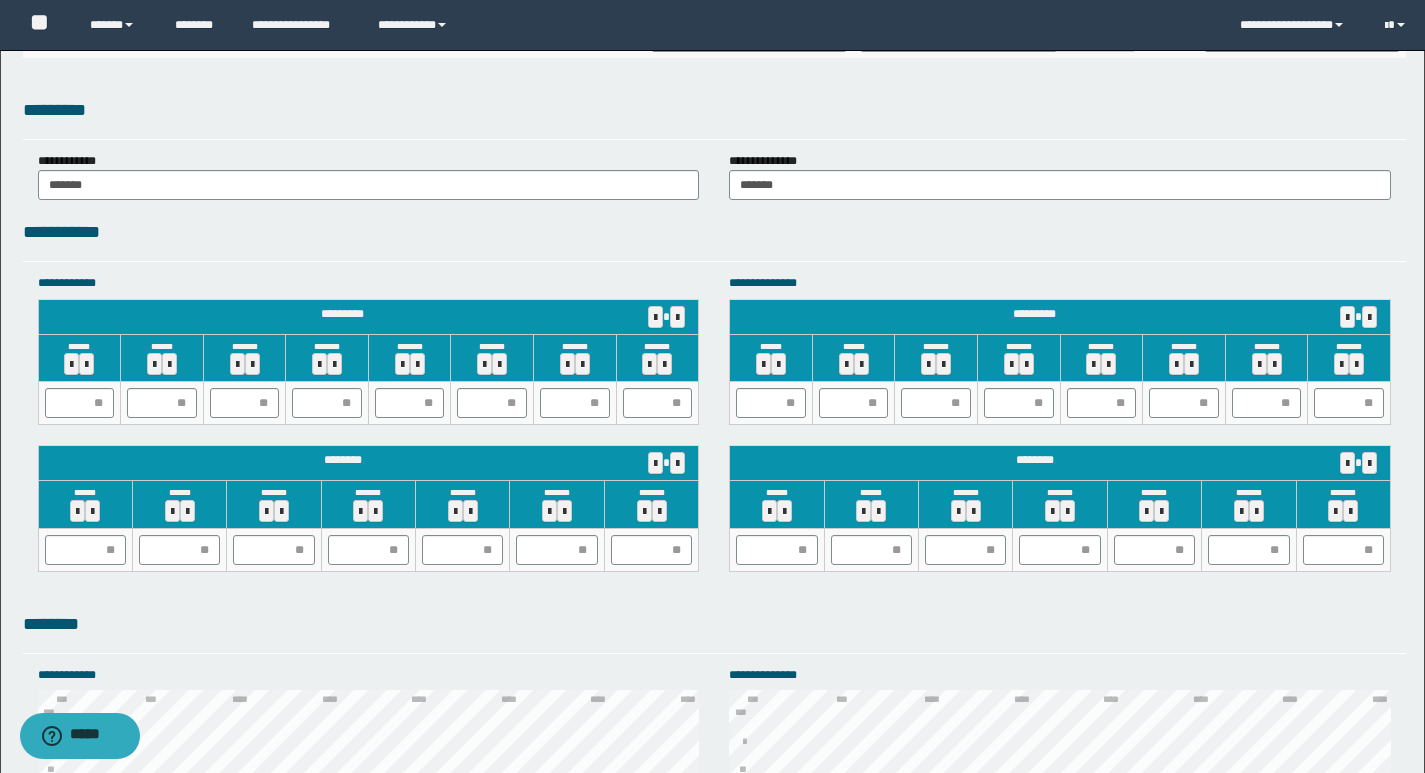 type on "**********" 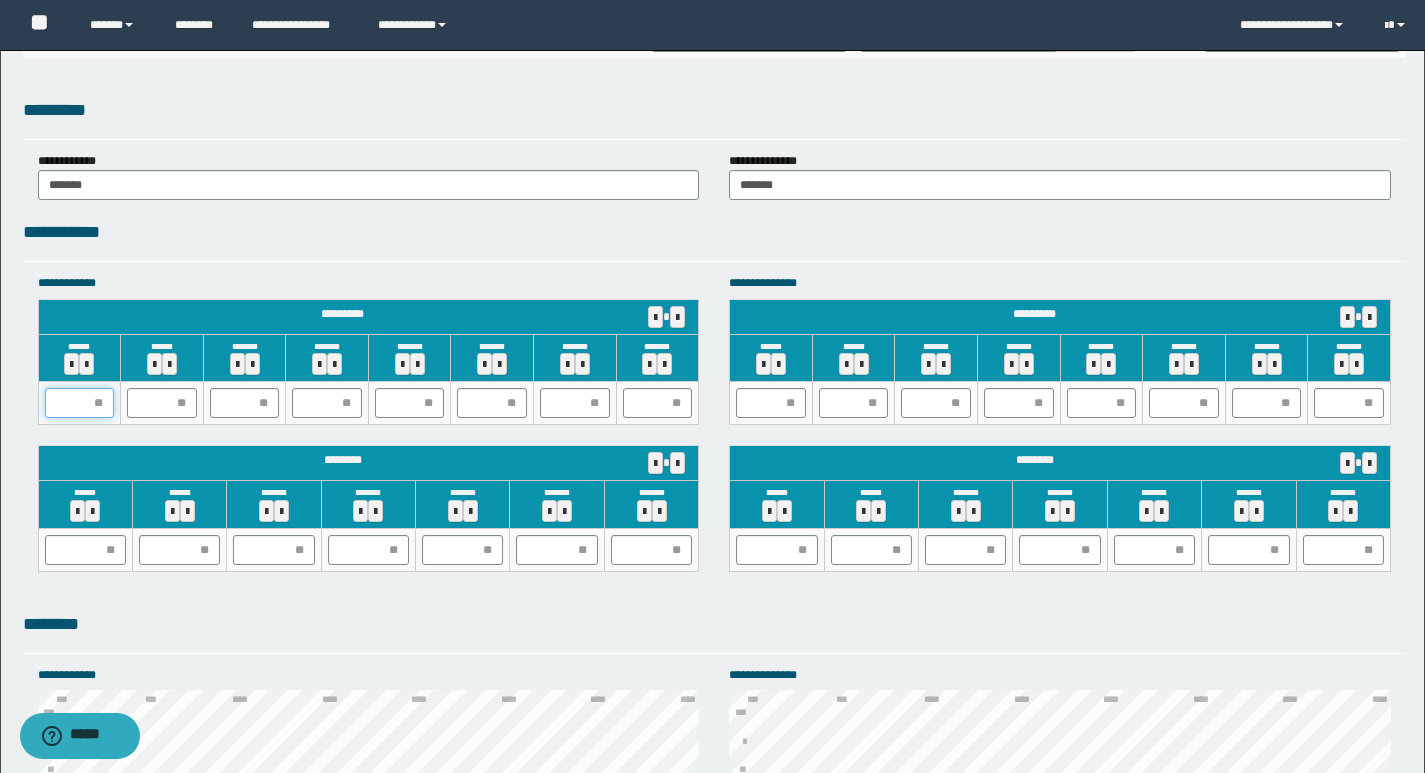 click at bounding box center (80, 403) 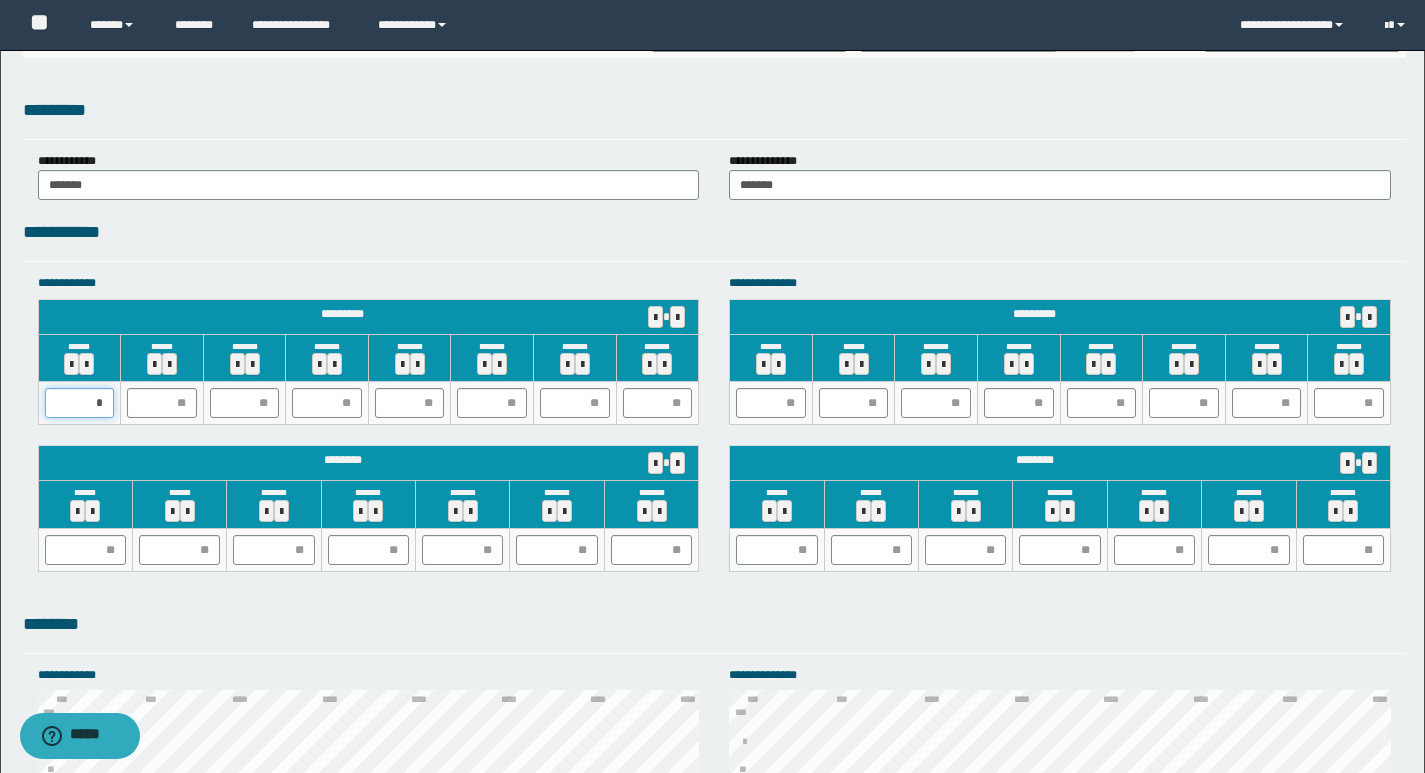 type on "**" 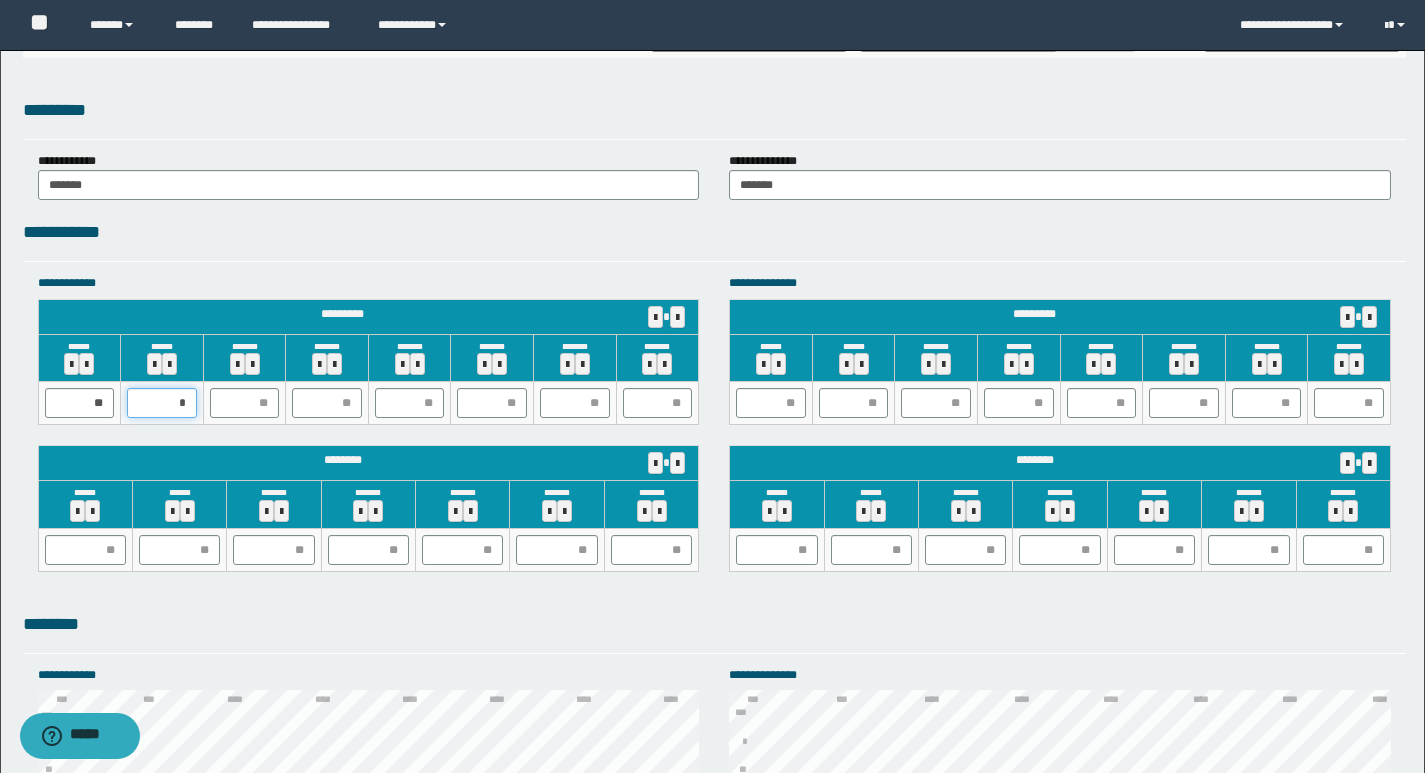 type on "**" 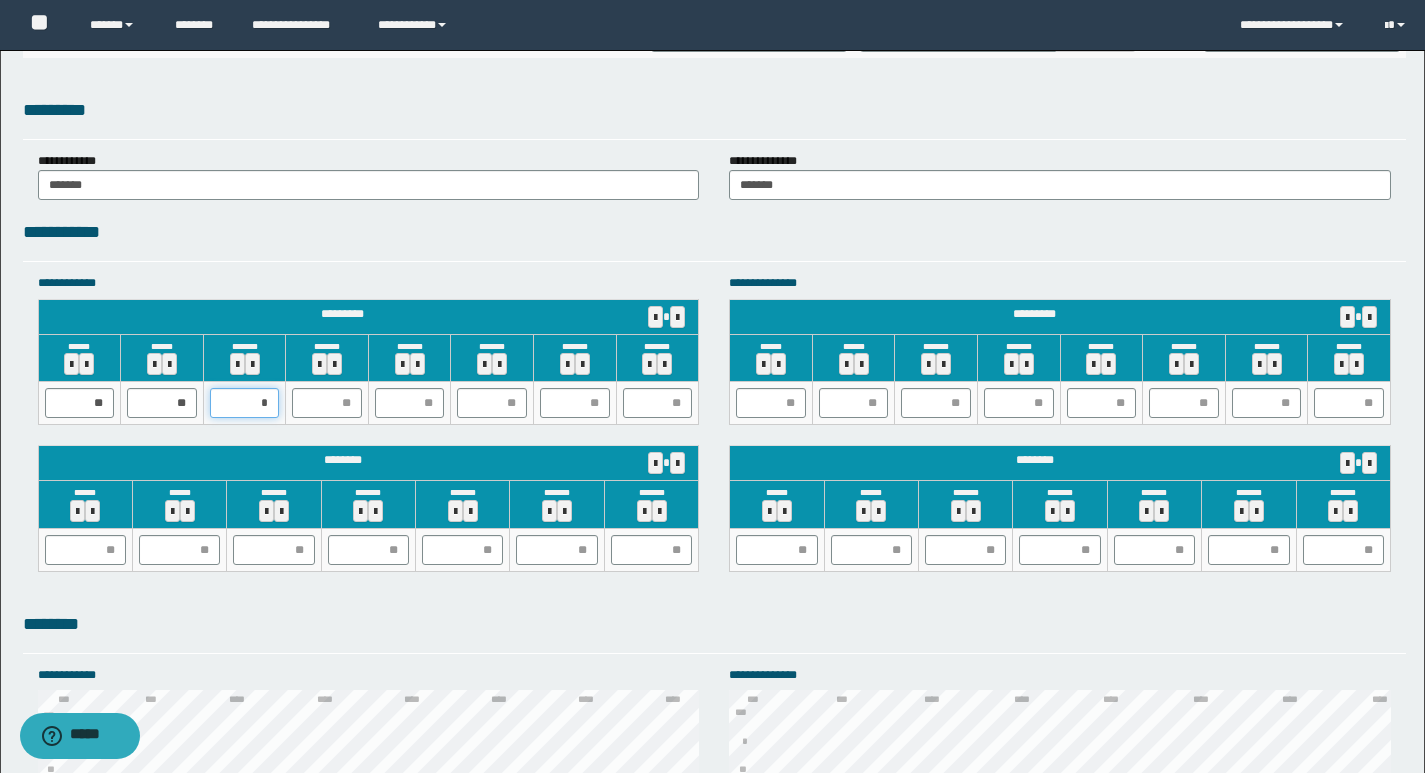type on "**" 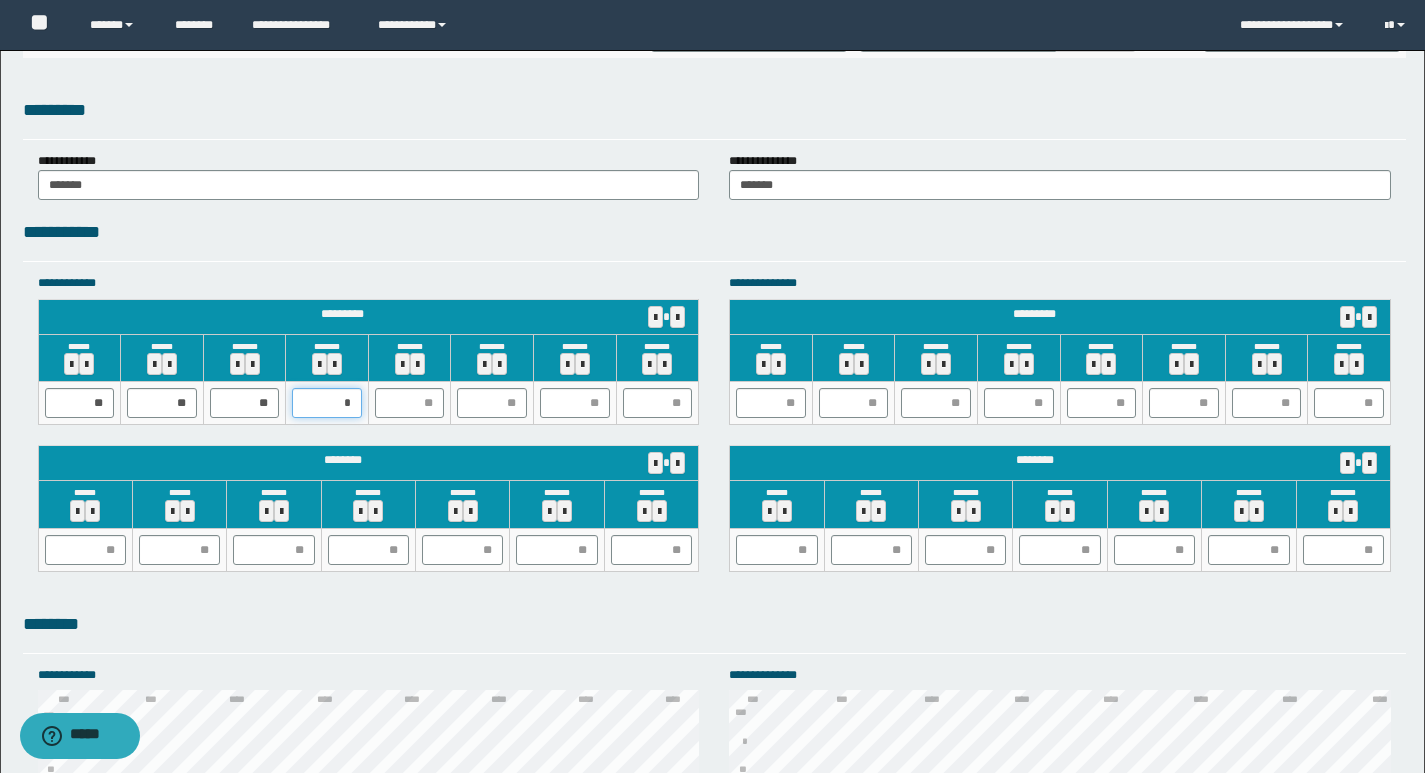 type on "**" 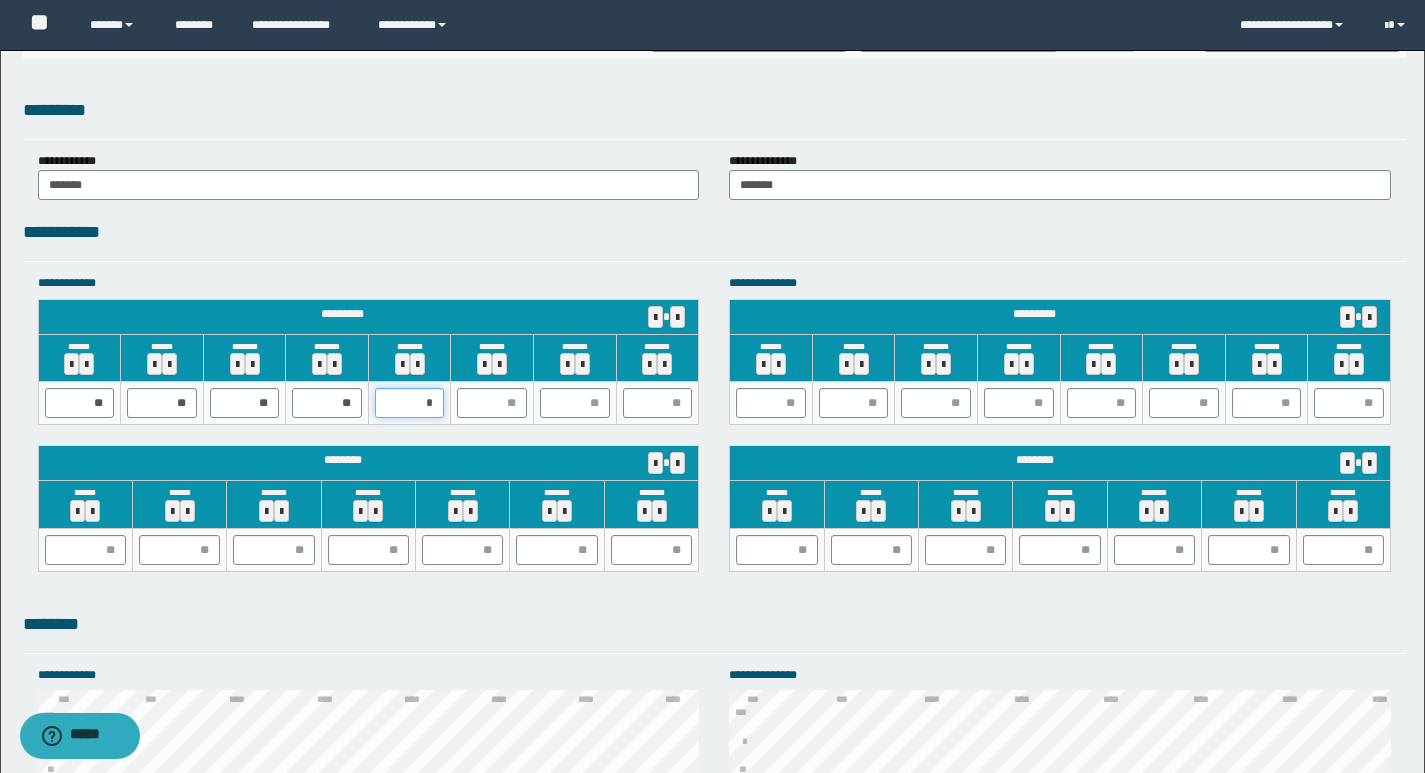 type on "**" 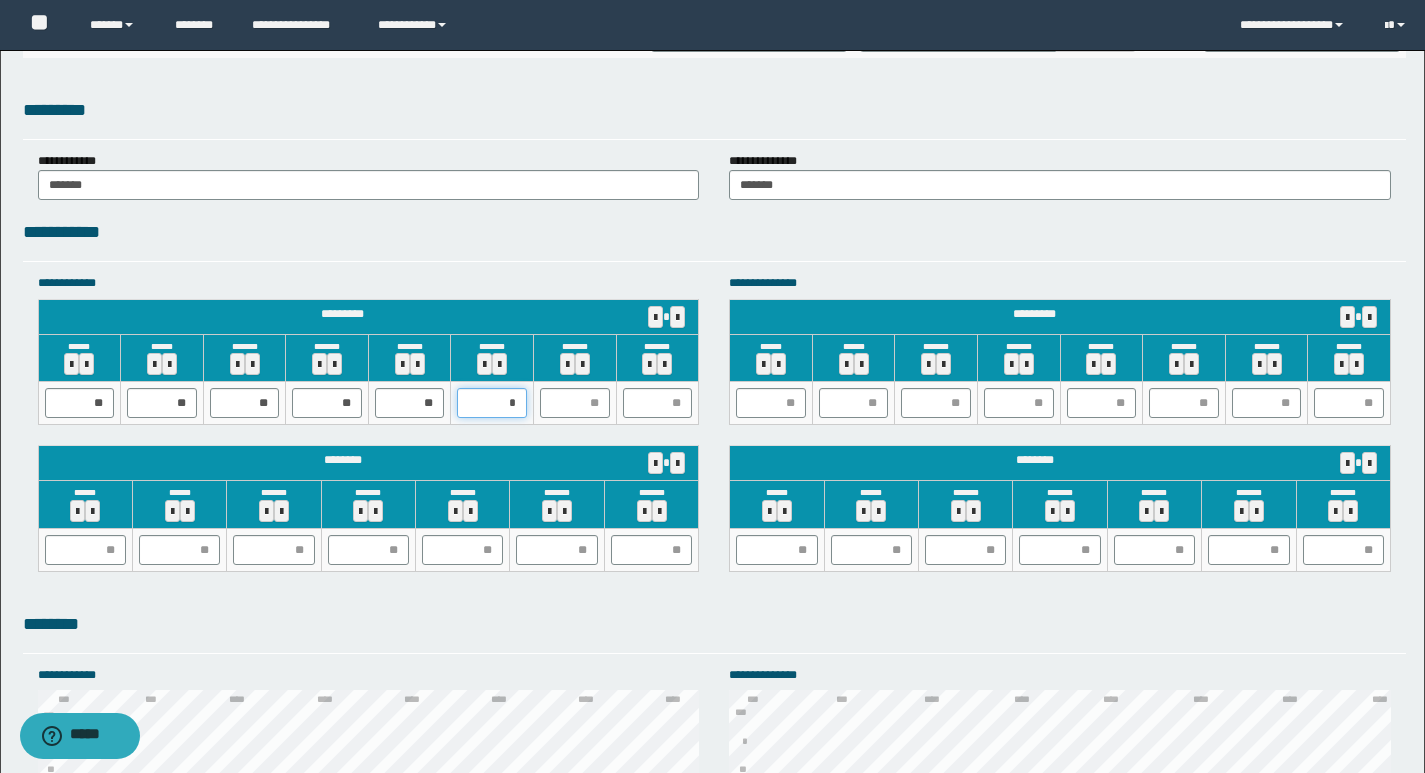 type on "**" 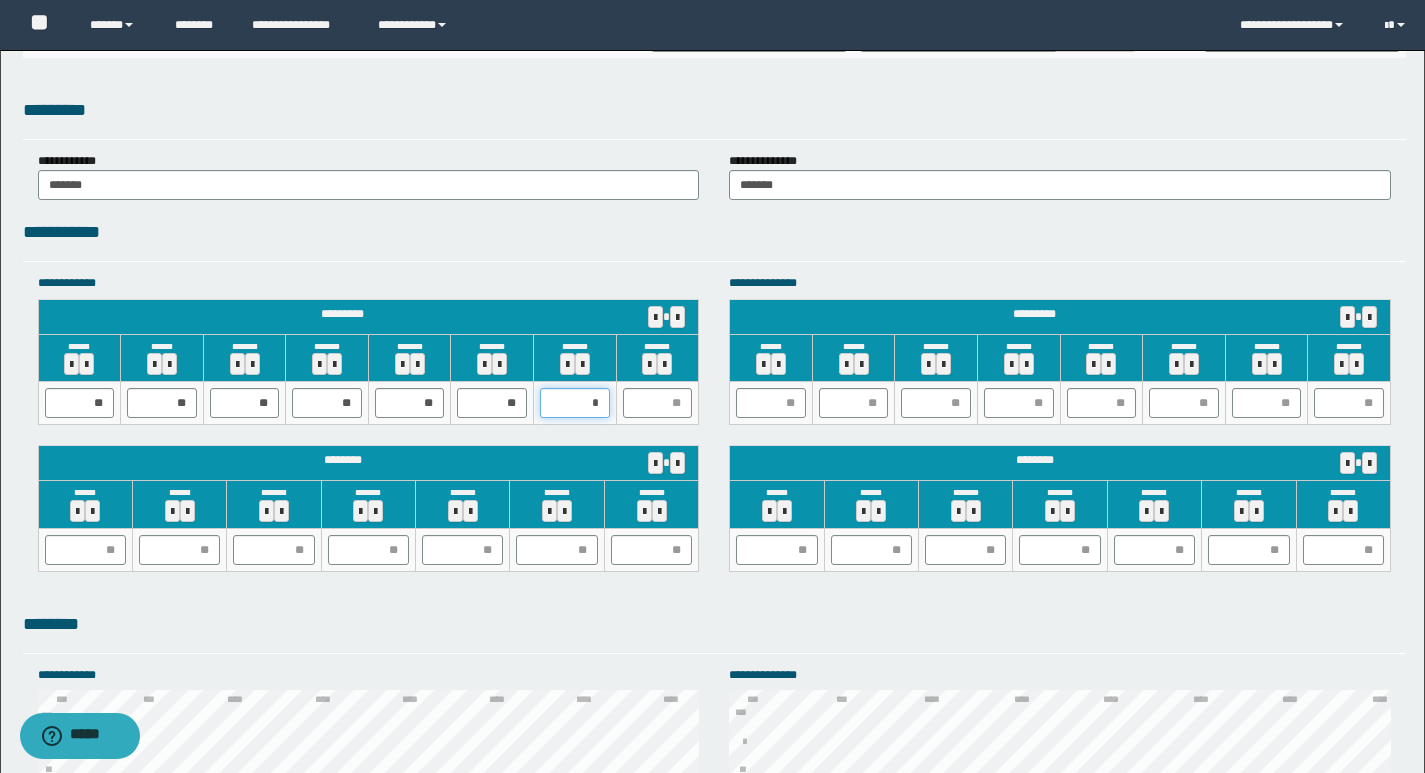type on "**" 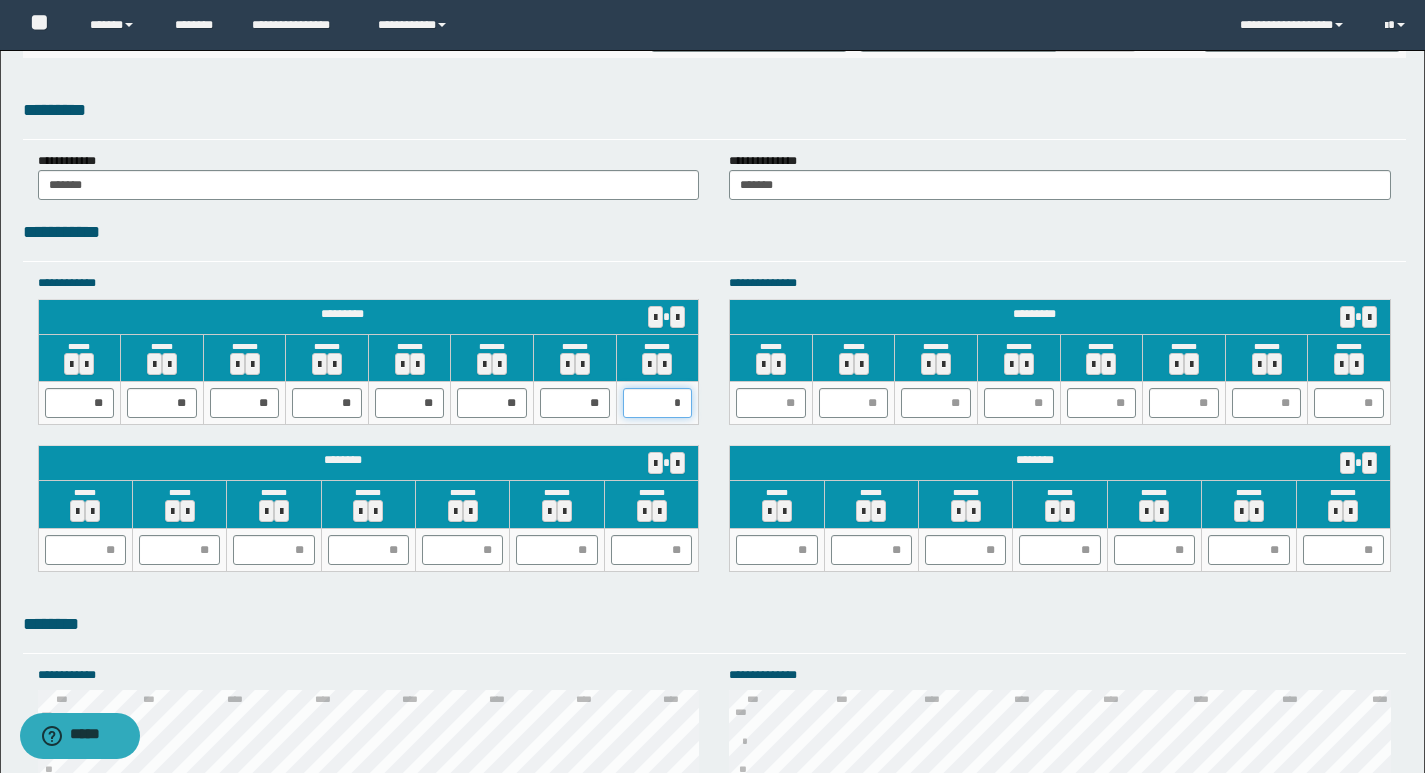 type on "**" 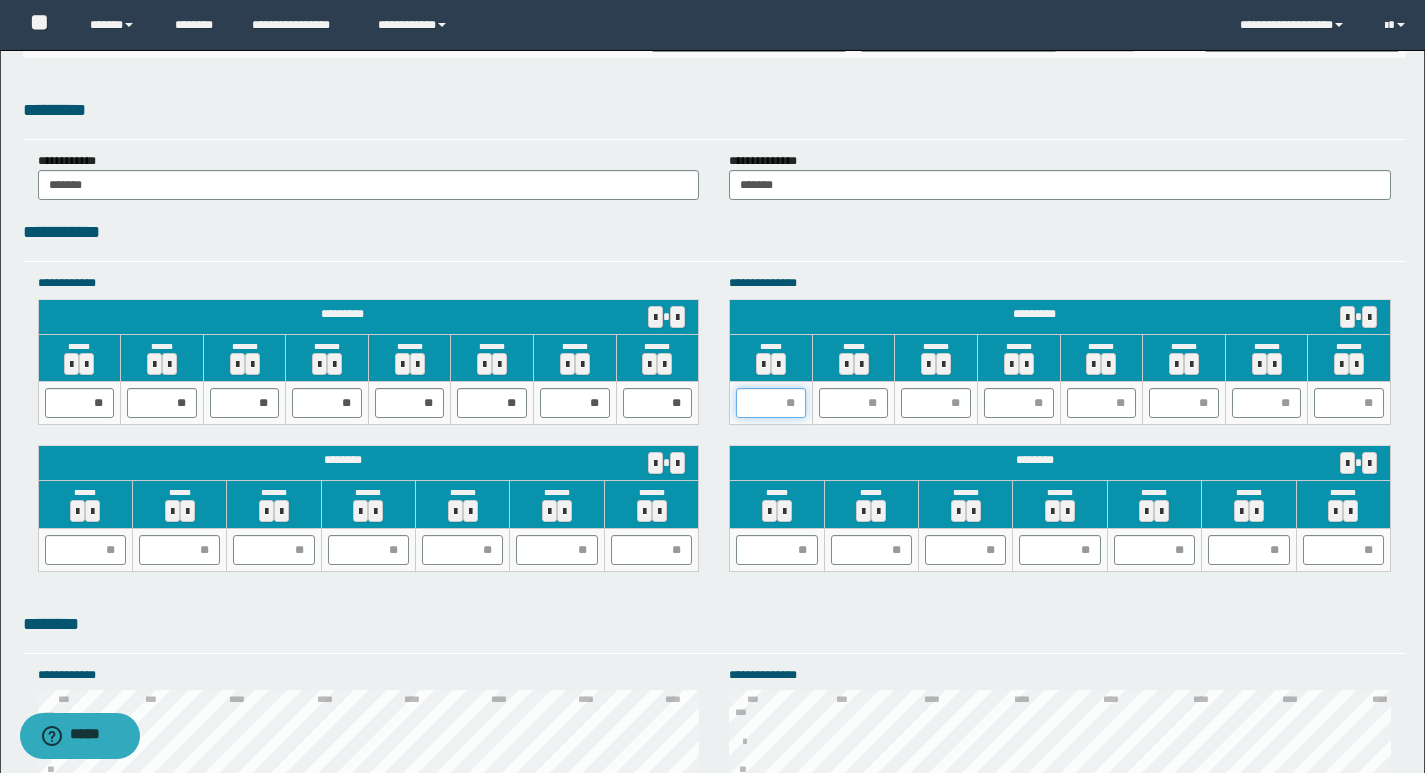 click at bounding box center (771, 403) 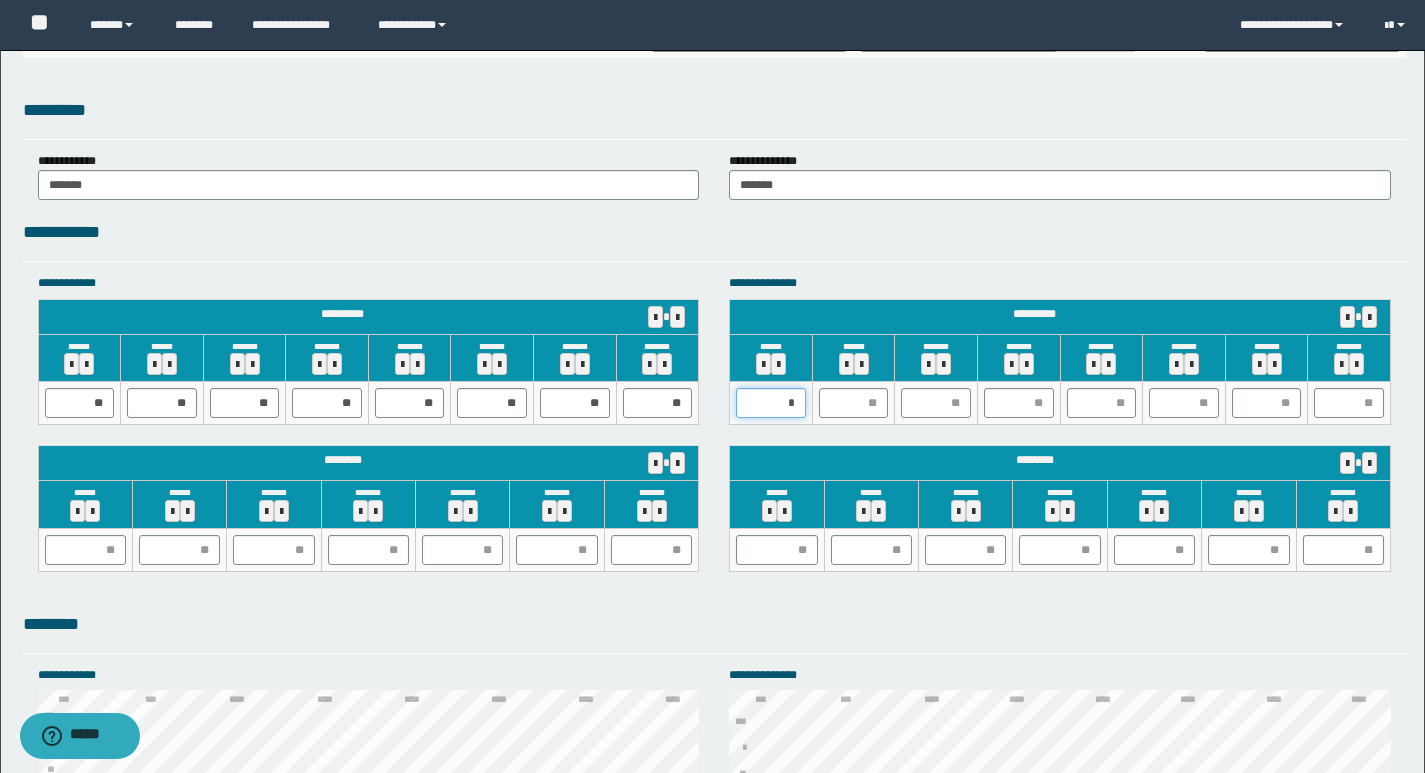 type on "**" 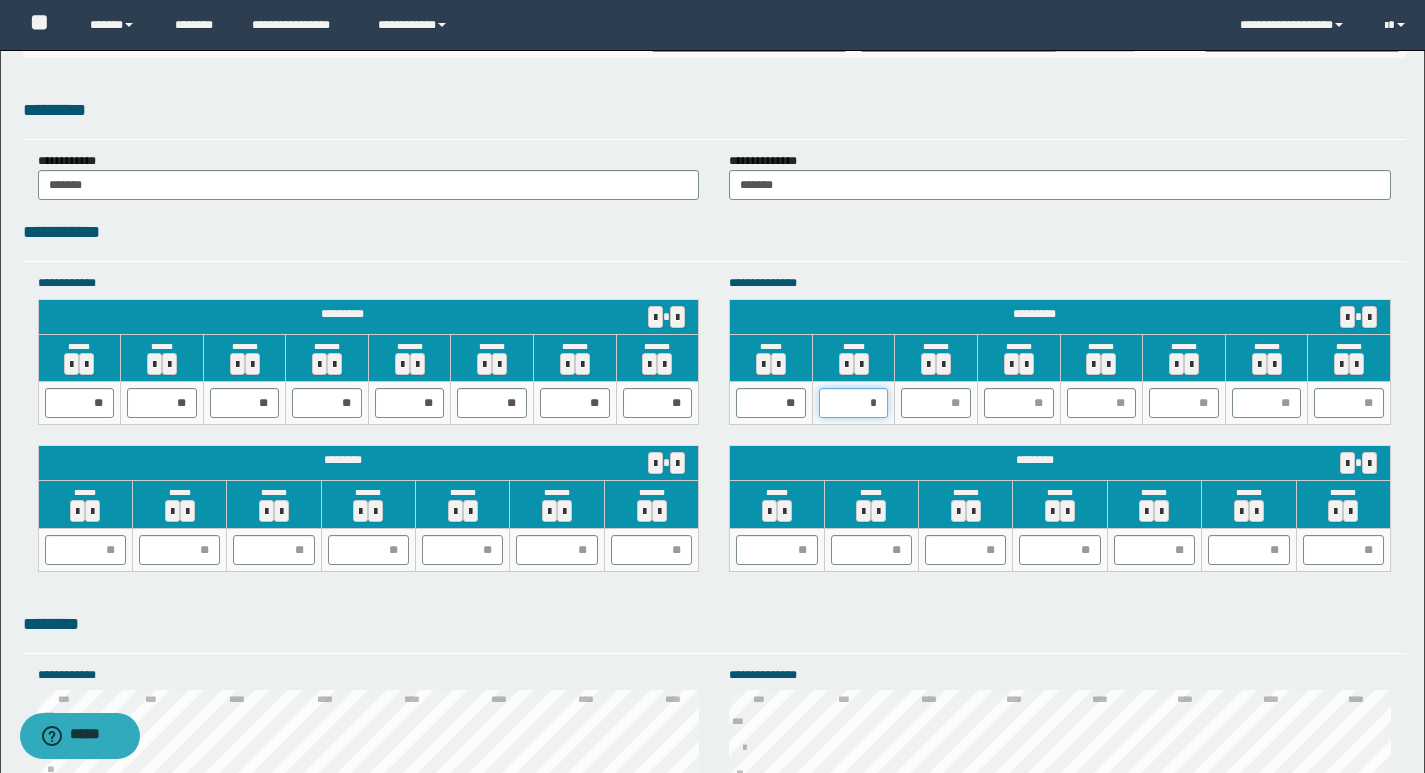 type on "**" 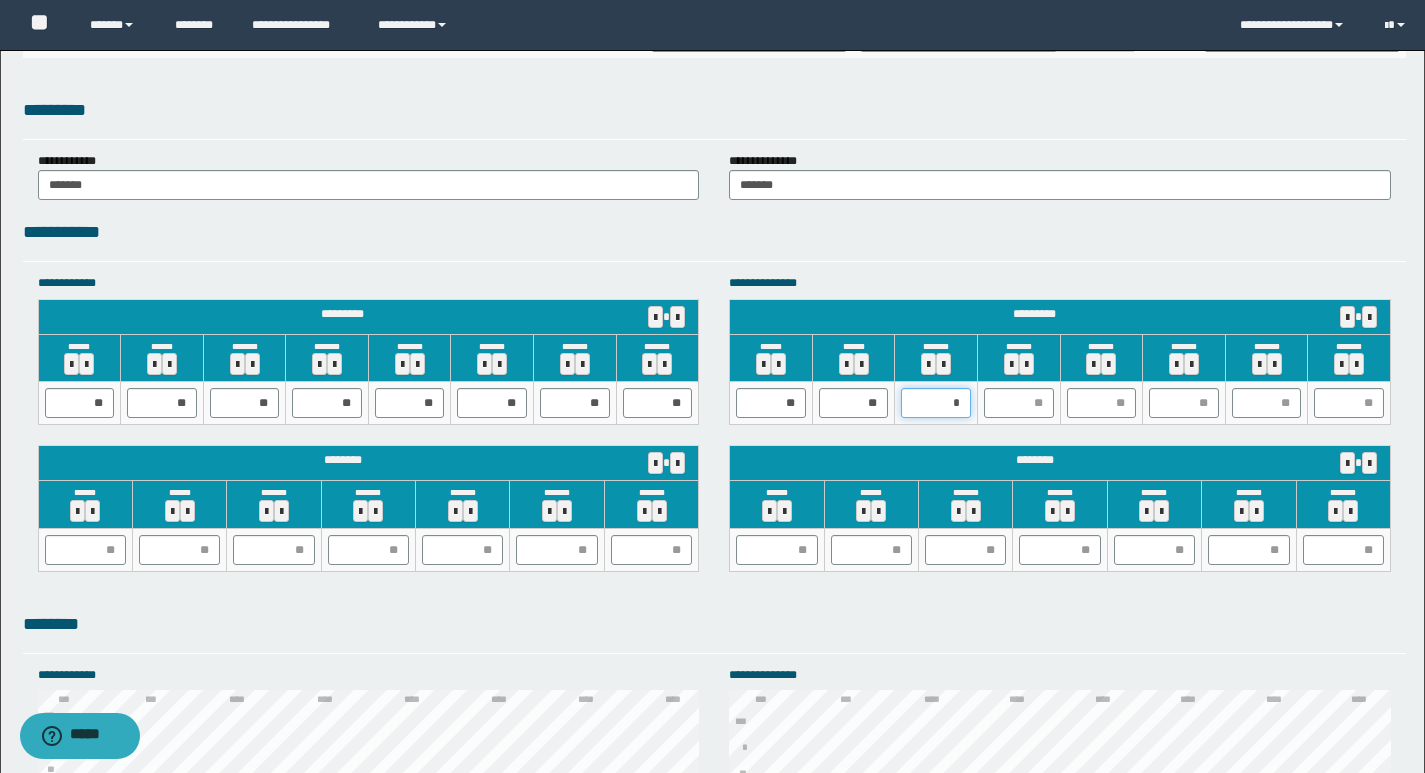 type on "**" 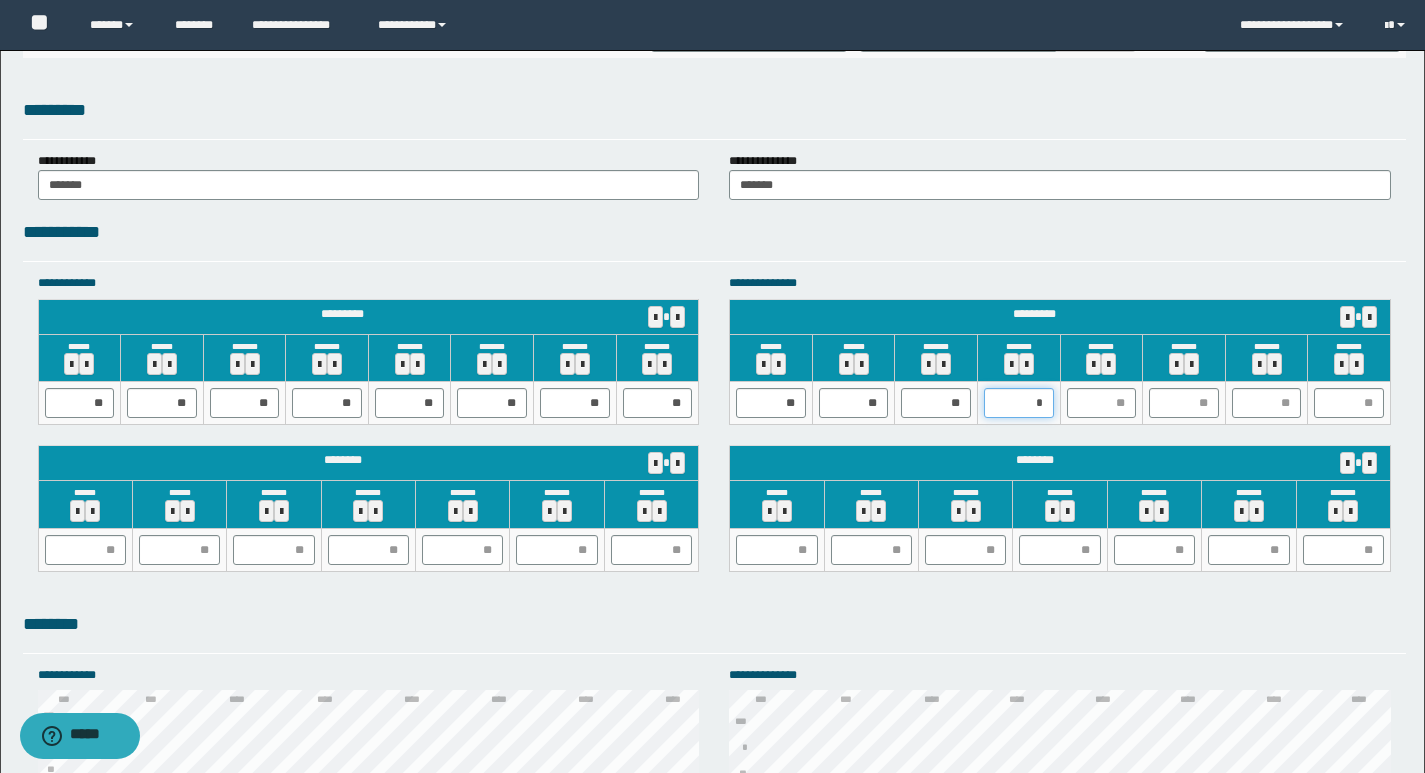 type on "**" 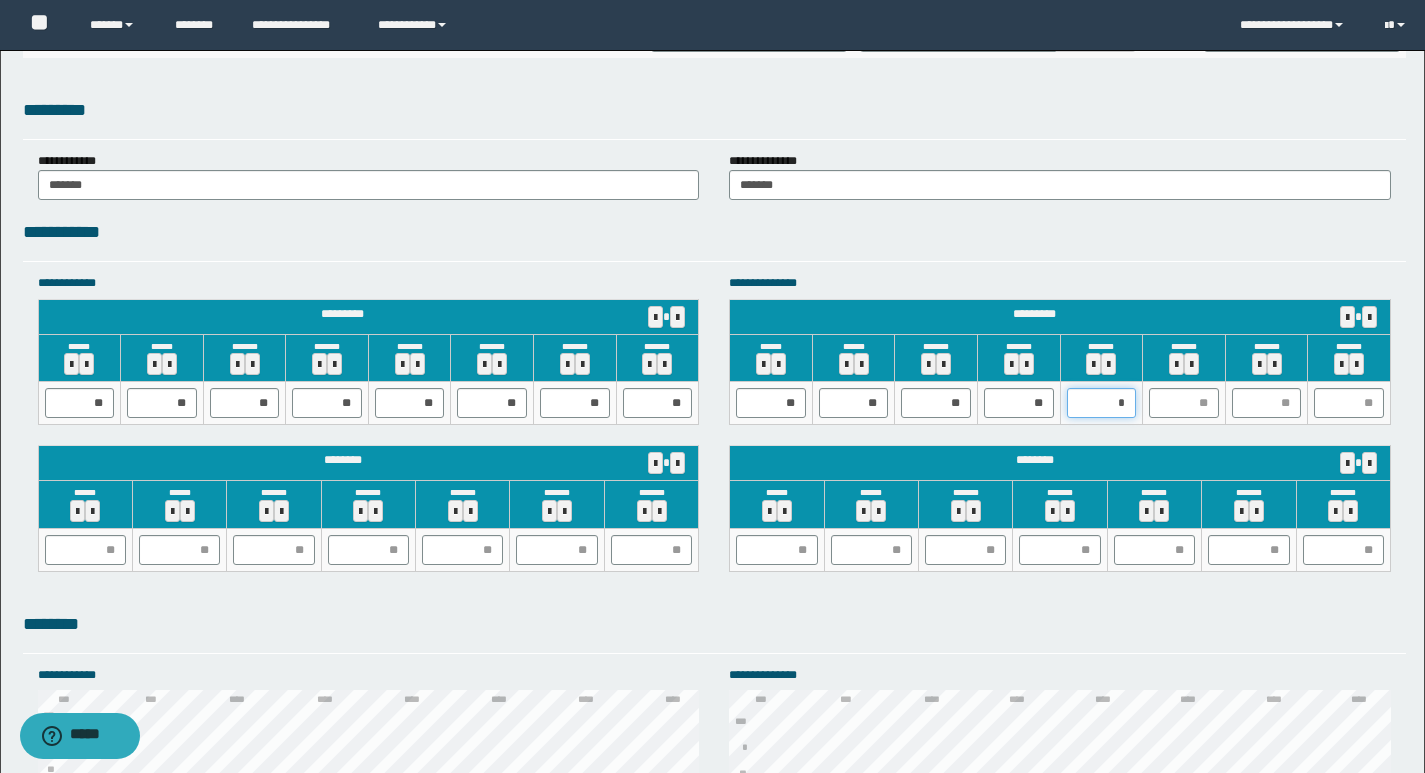 type on "**" 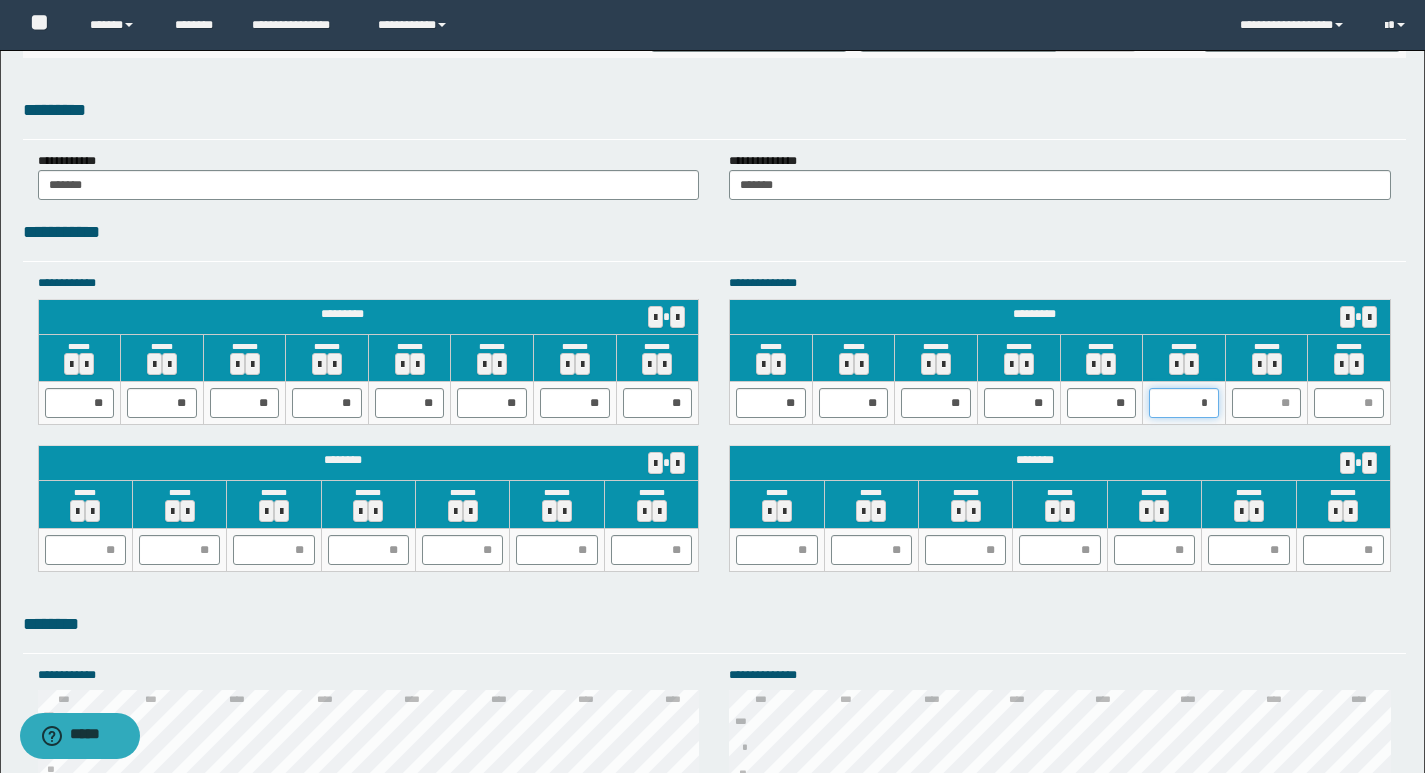 type on "**" 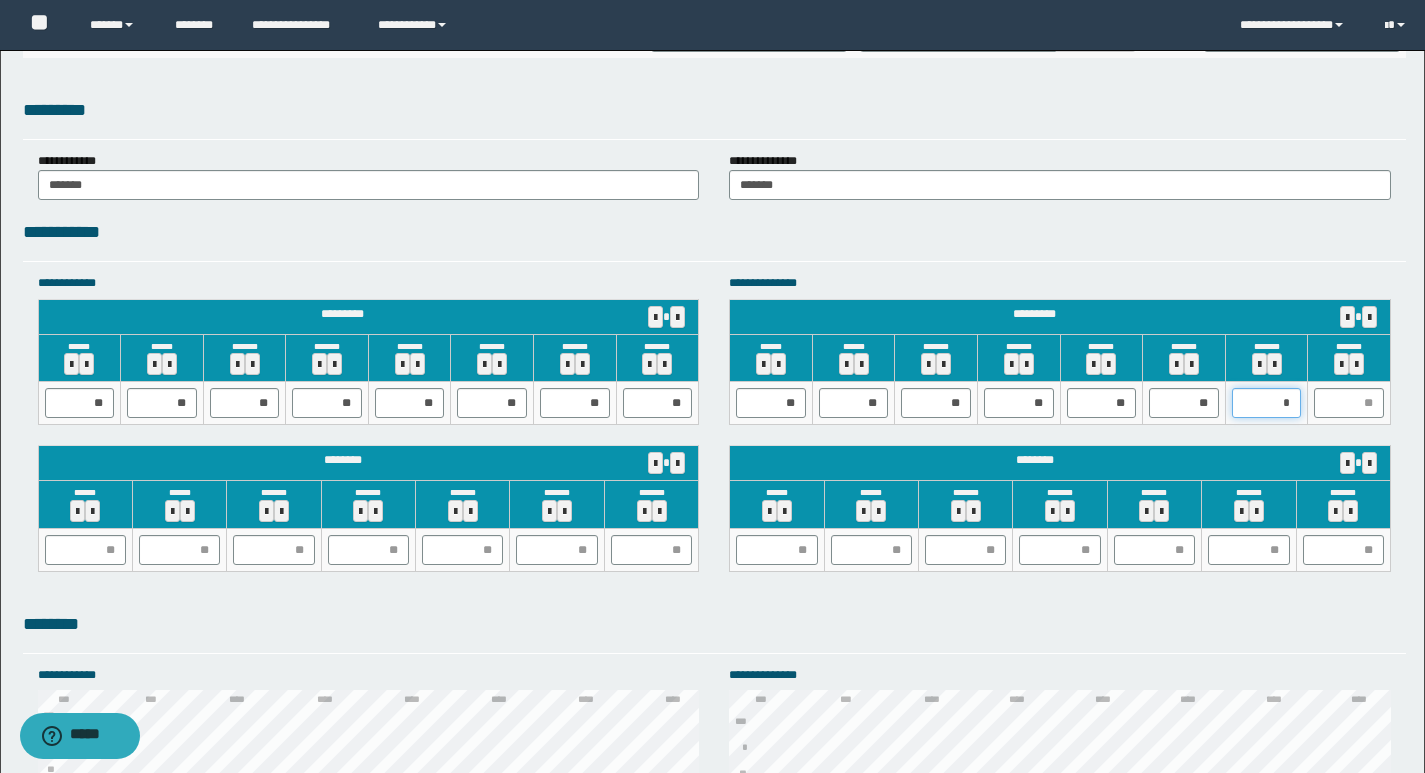 type on "**" 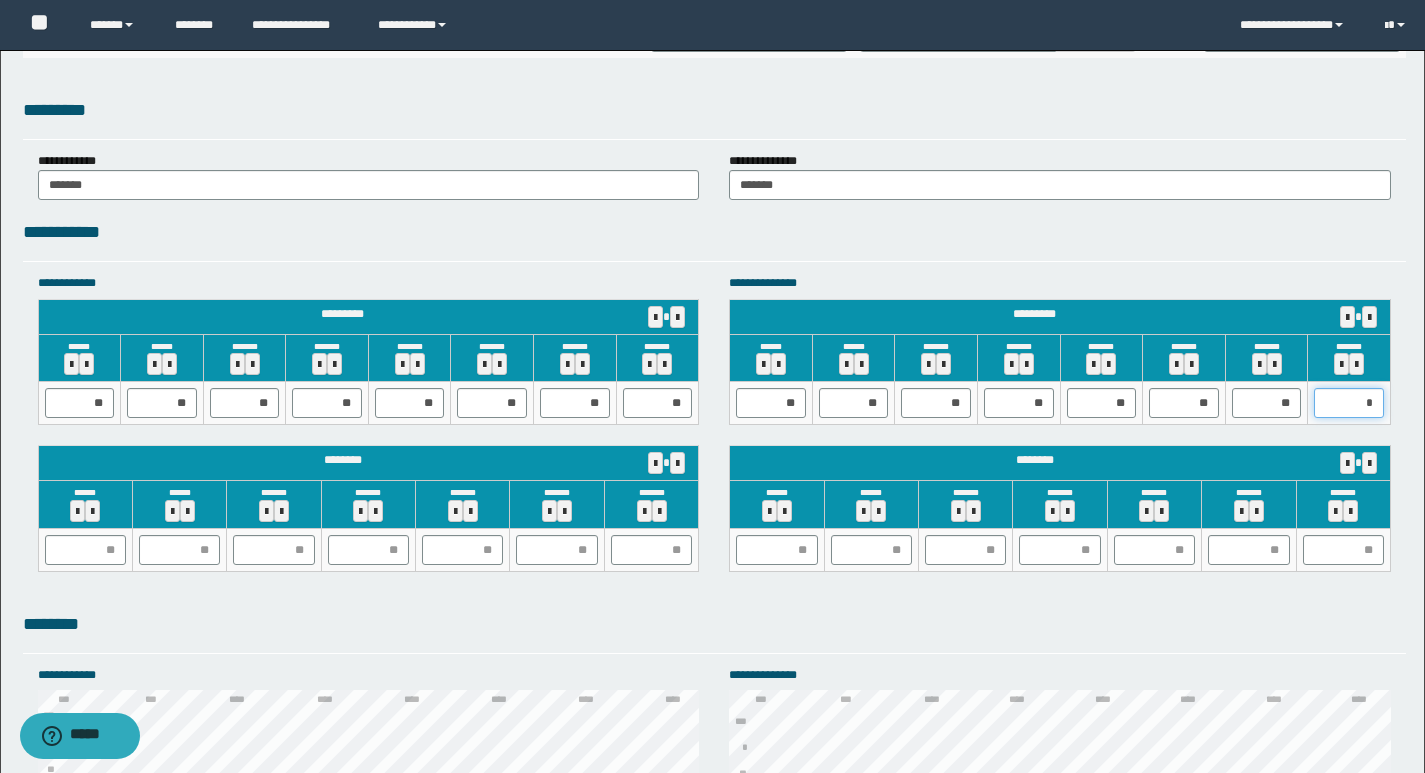 type on "**" 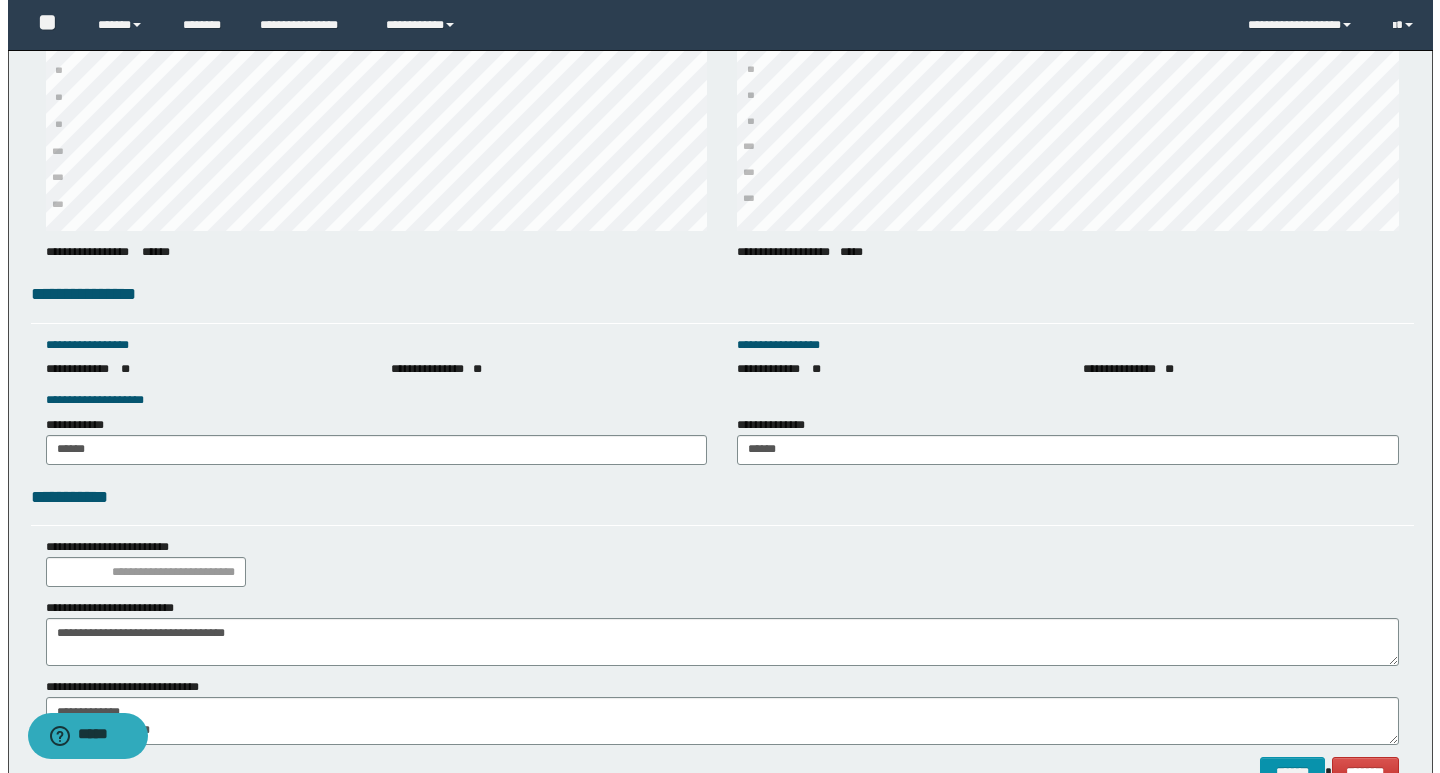 scroll, scrollTop: 2684, scrollLeft: 0, axis: vertical 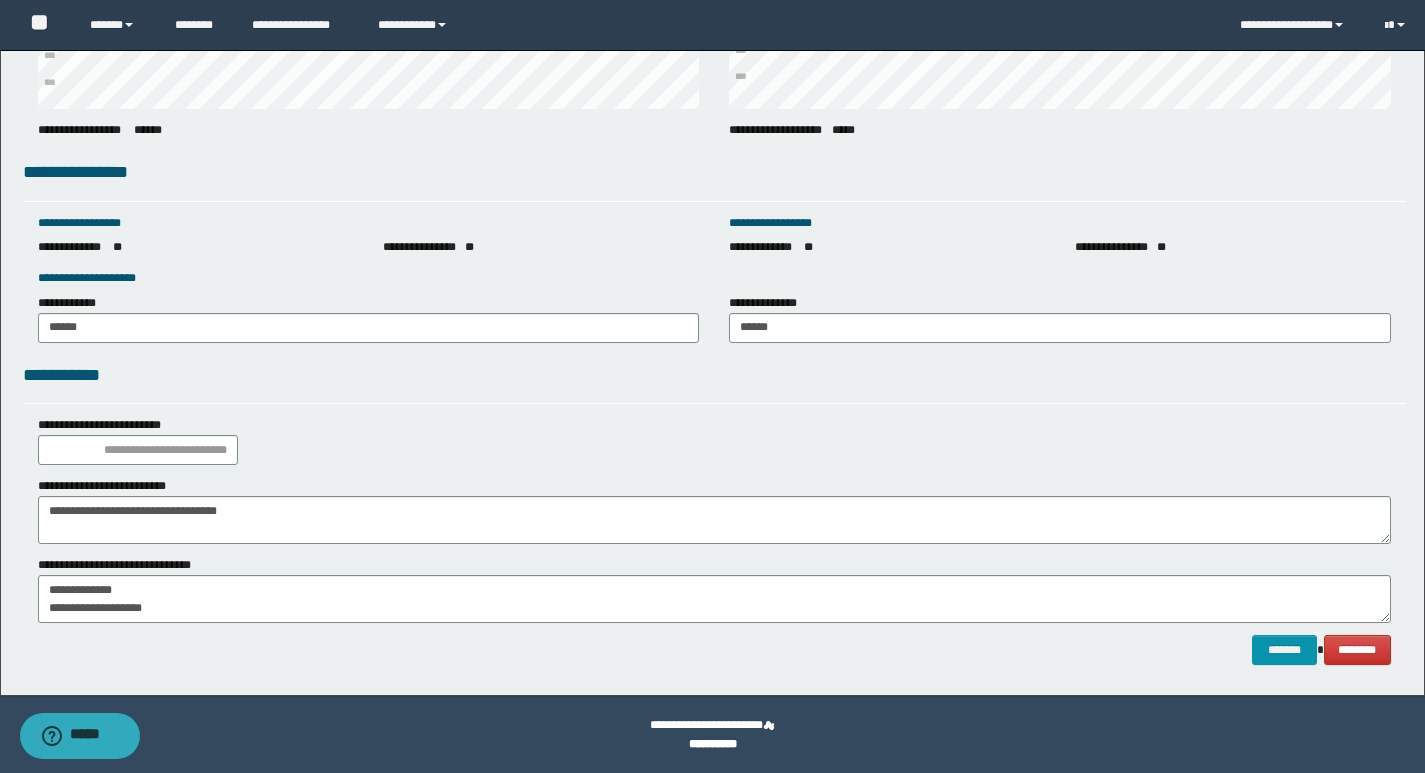 click on "**********" at bounding box center [712, -969] 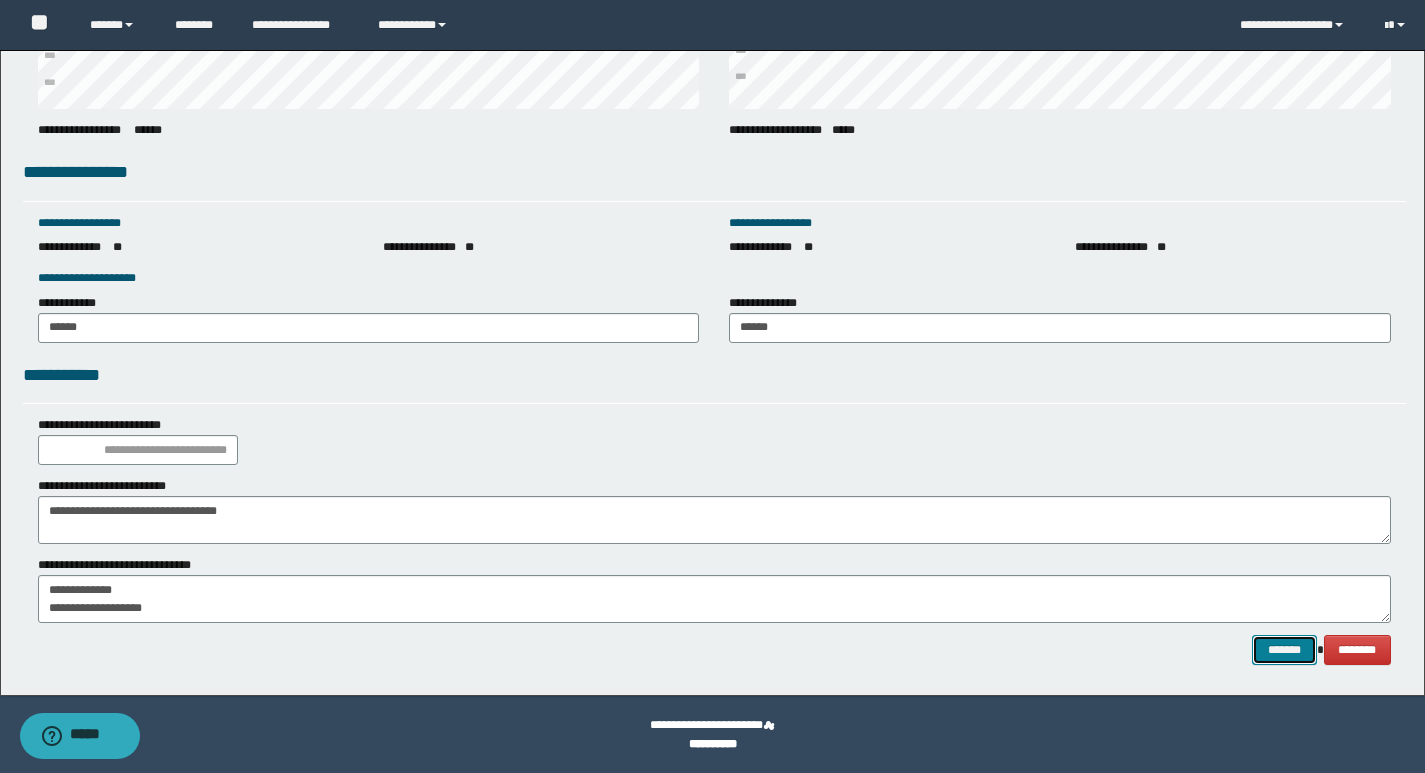 click on "*******" at bounding box center [1284, 650] 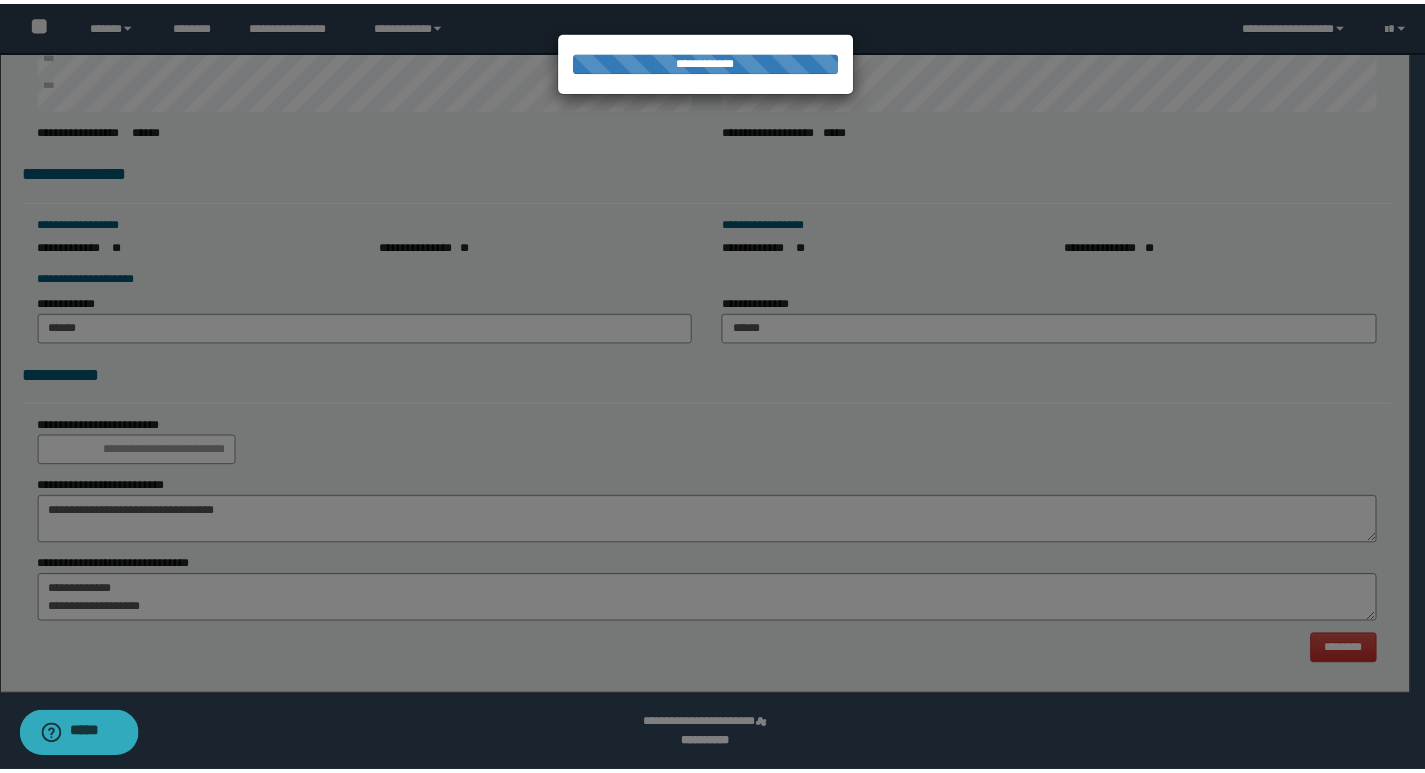 scroll, scrollTop: 0, scrollLeft: 0, axis: both 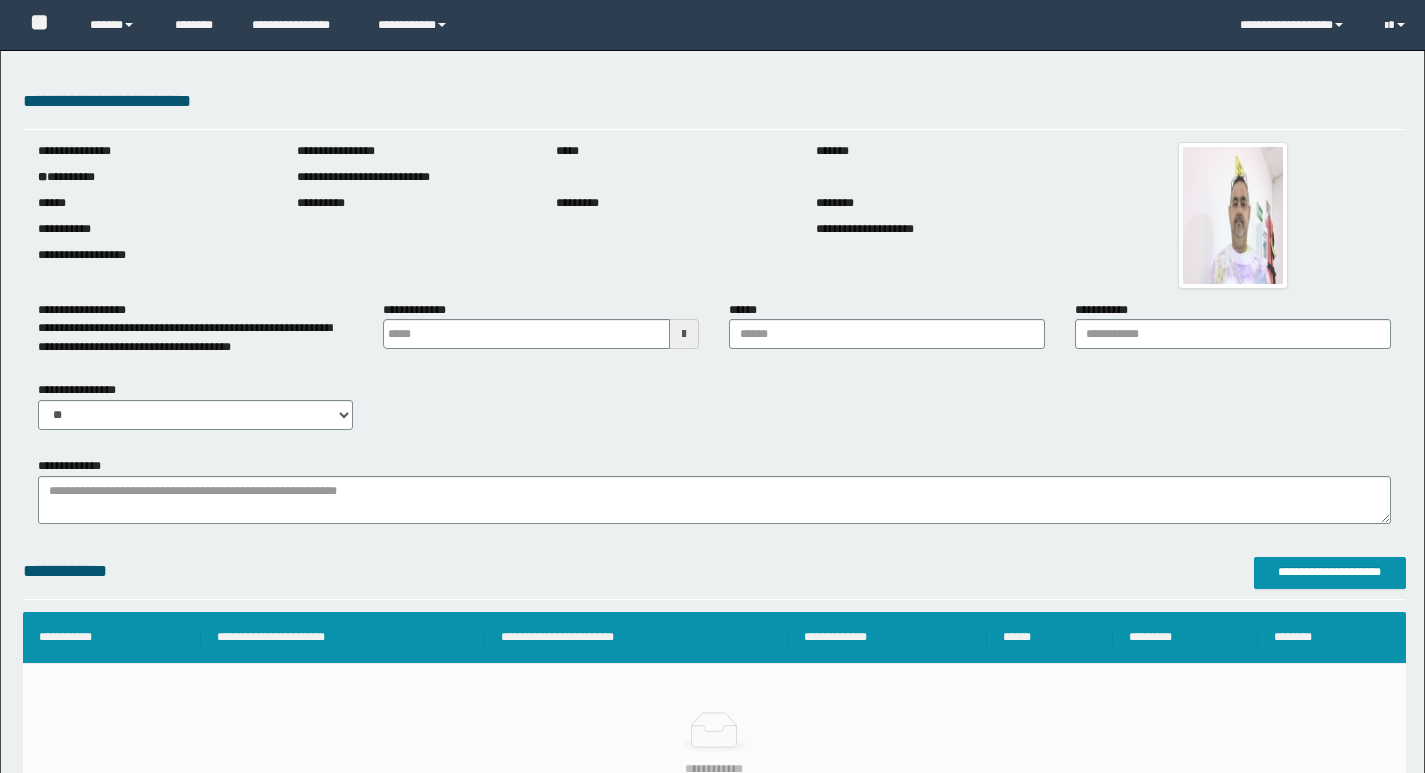 drag, startPoint x: 680, startPoint y: 336, endPoint x: 608, endPoint y: 339, distance: 72.06247 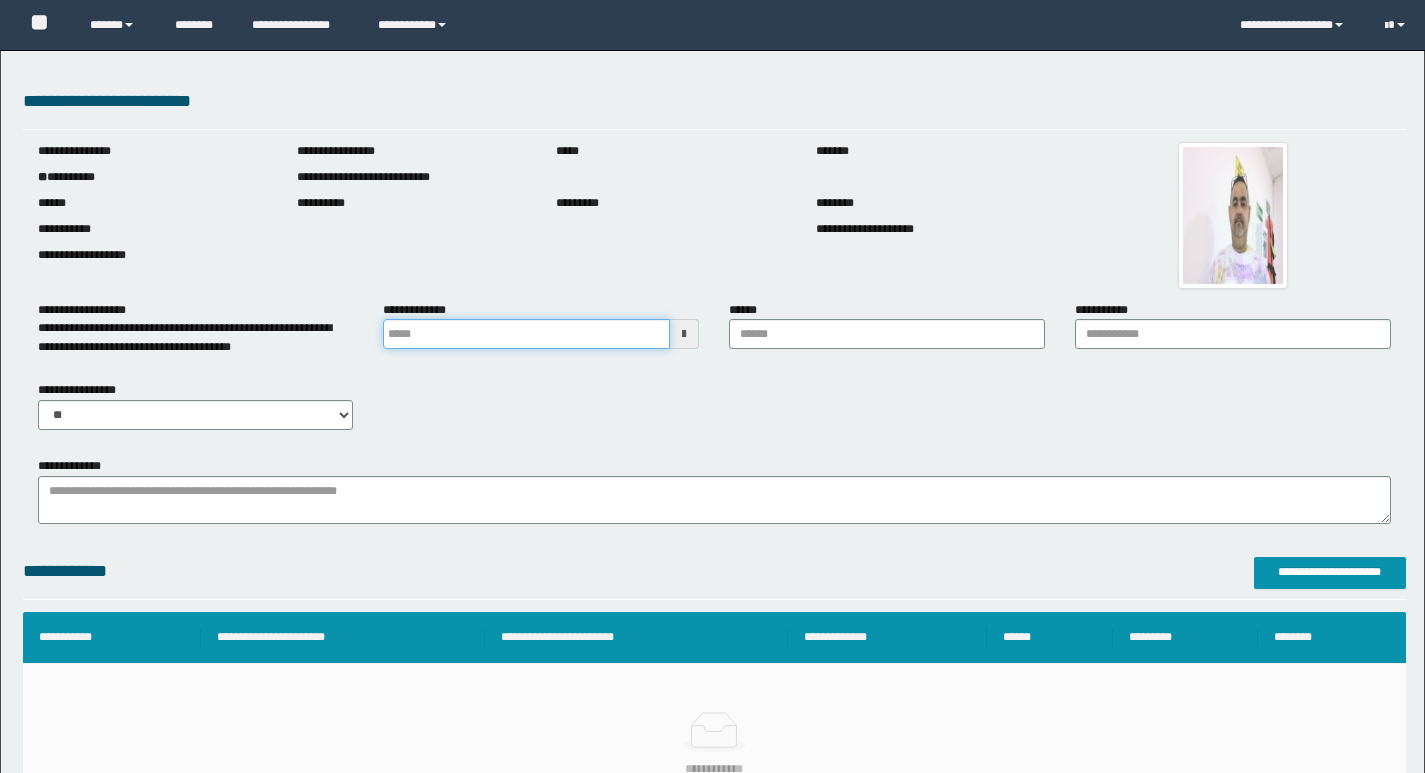 scroll, scrollTop: 0, scrollLeft: 0, axis: both 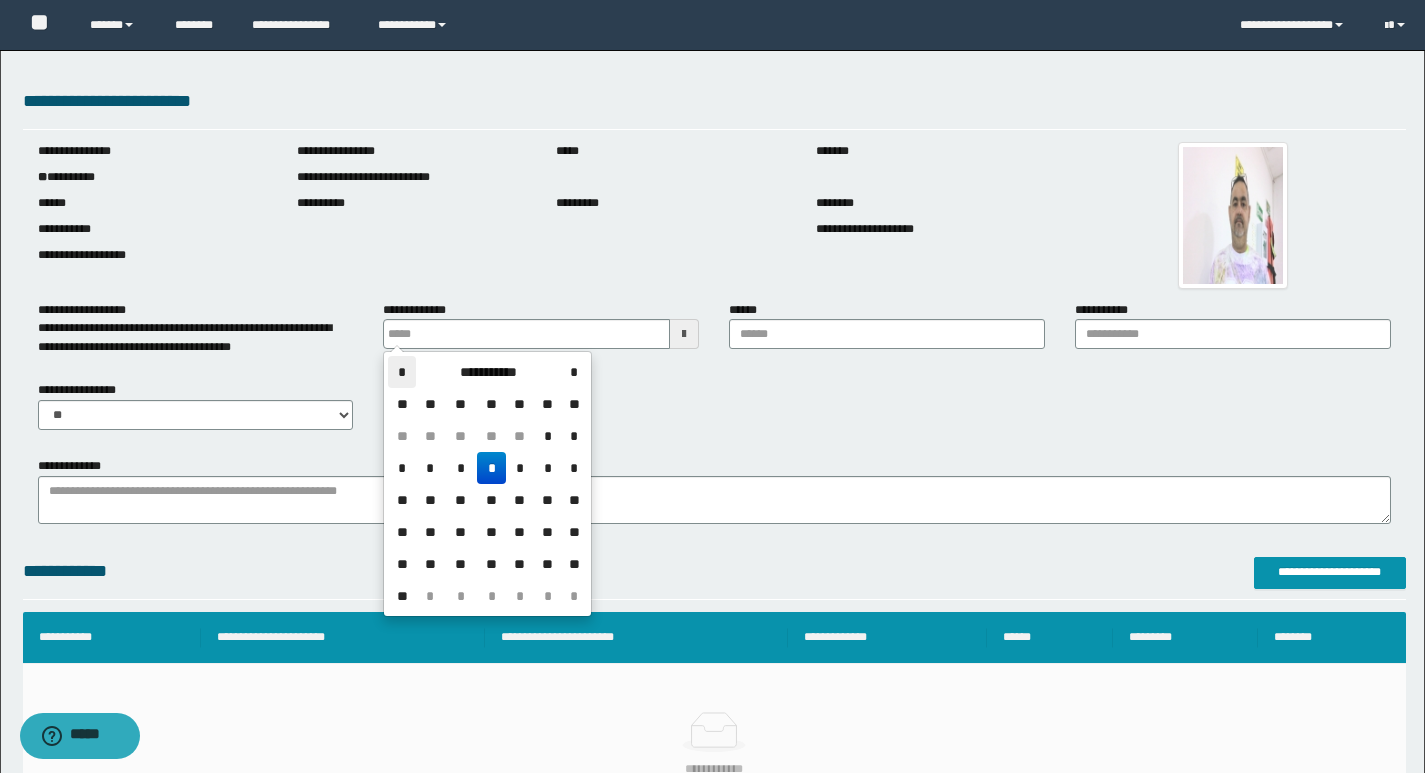 click on "*" at bounding box center (402, 372) 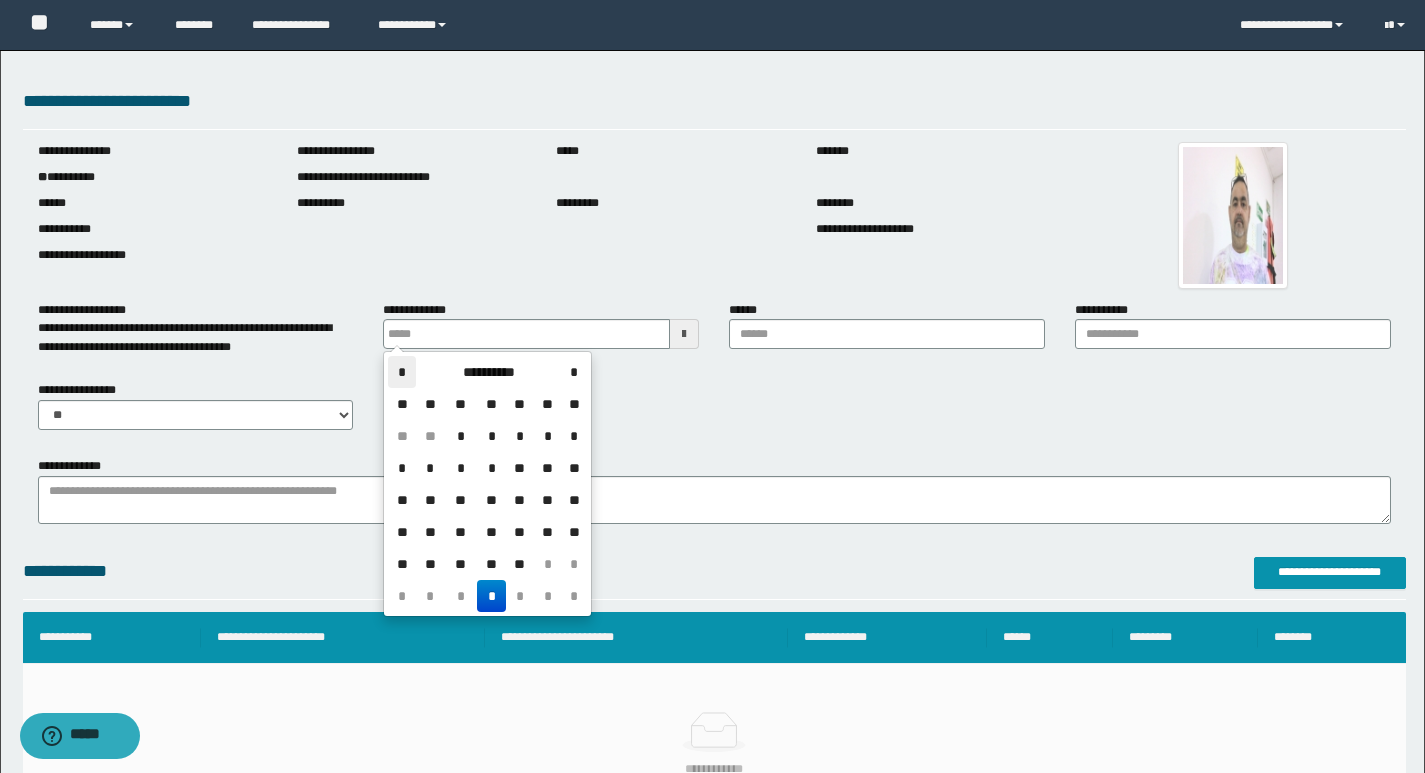 click on "*" at bounding box center (402, 372) 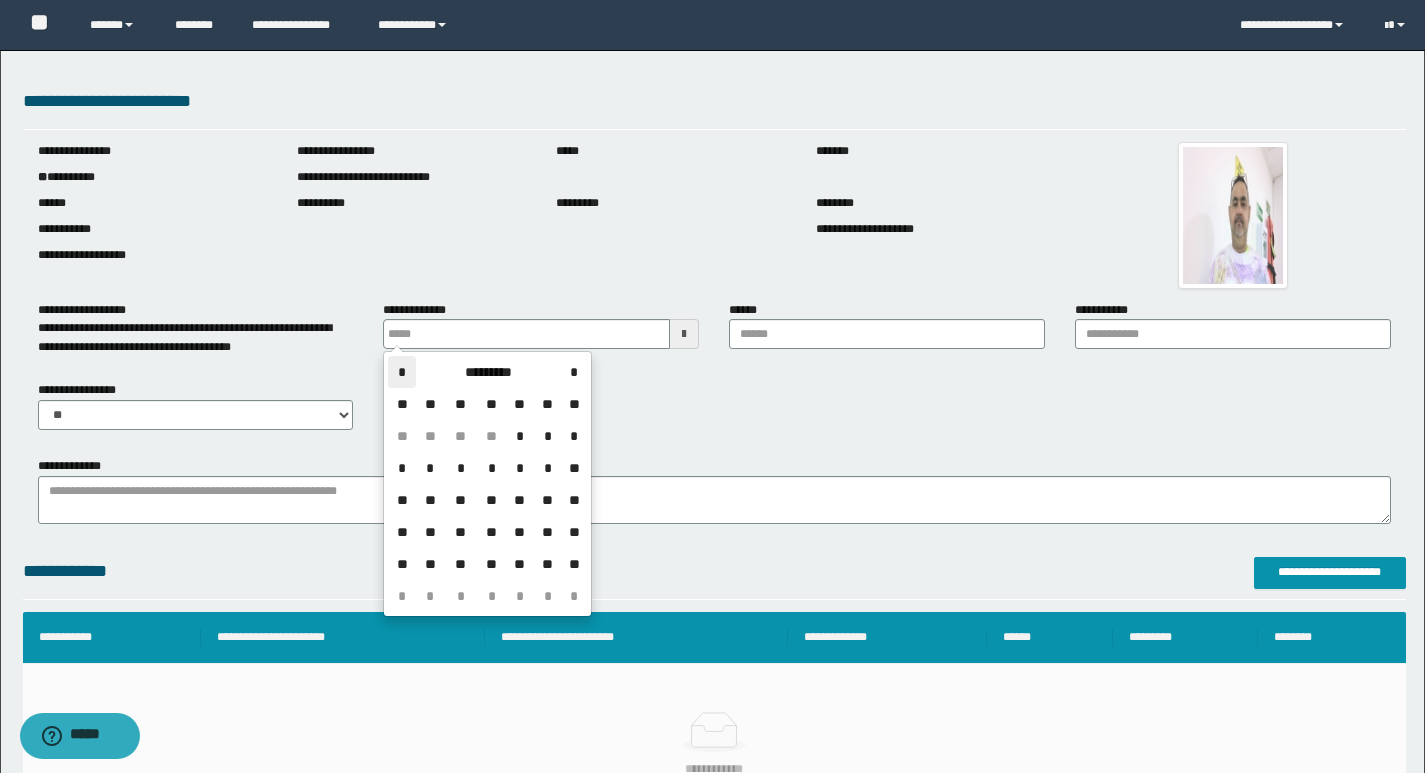 click on "*" at bounding box center (402, 372) 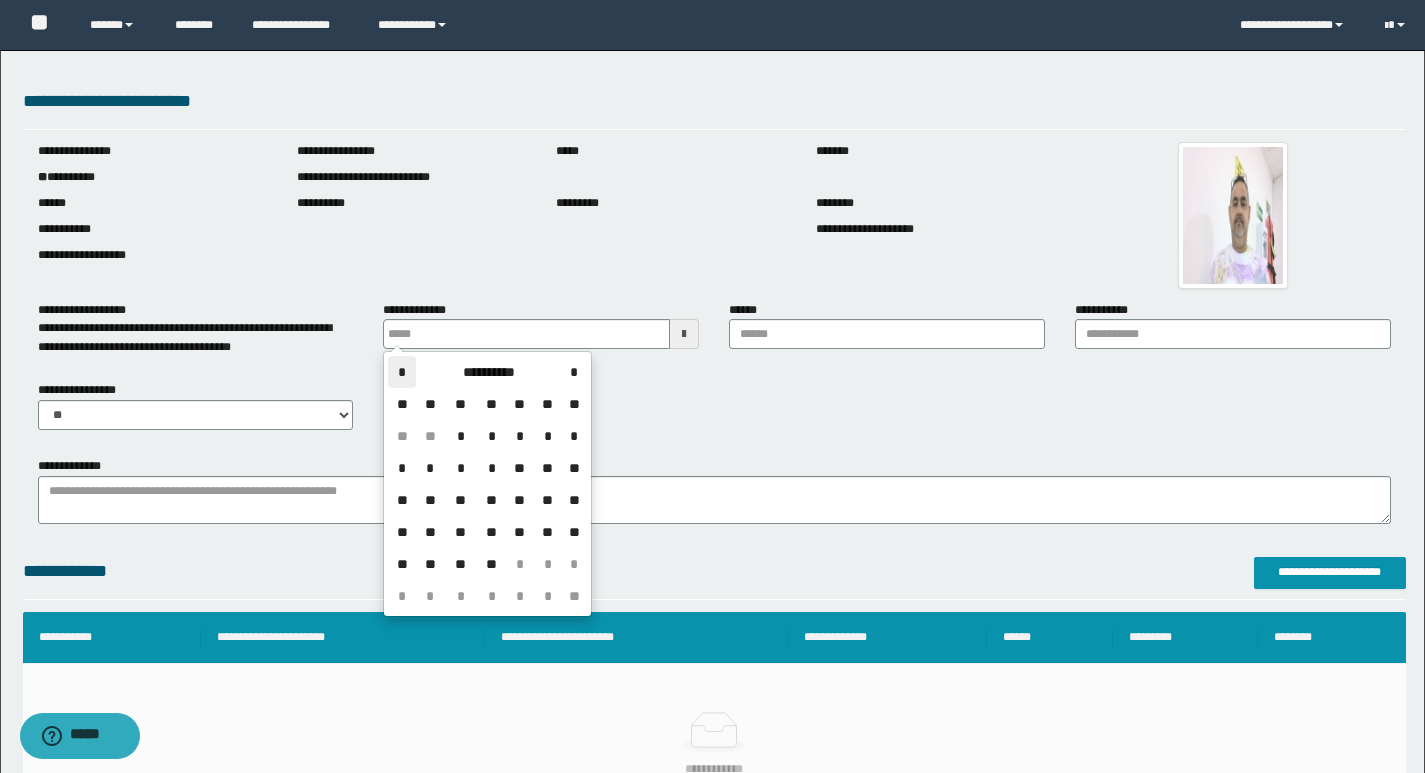 click on "*" at bounding box center [402, 372] 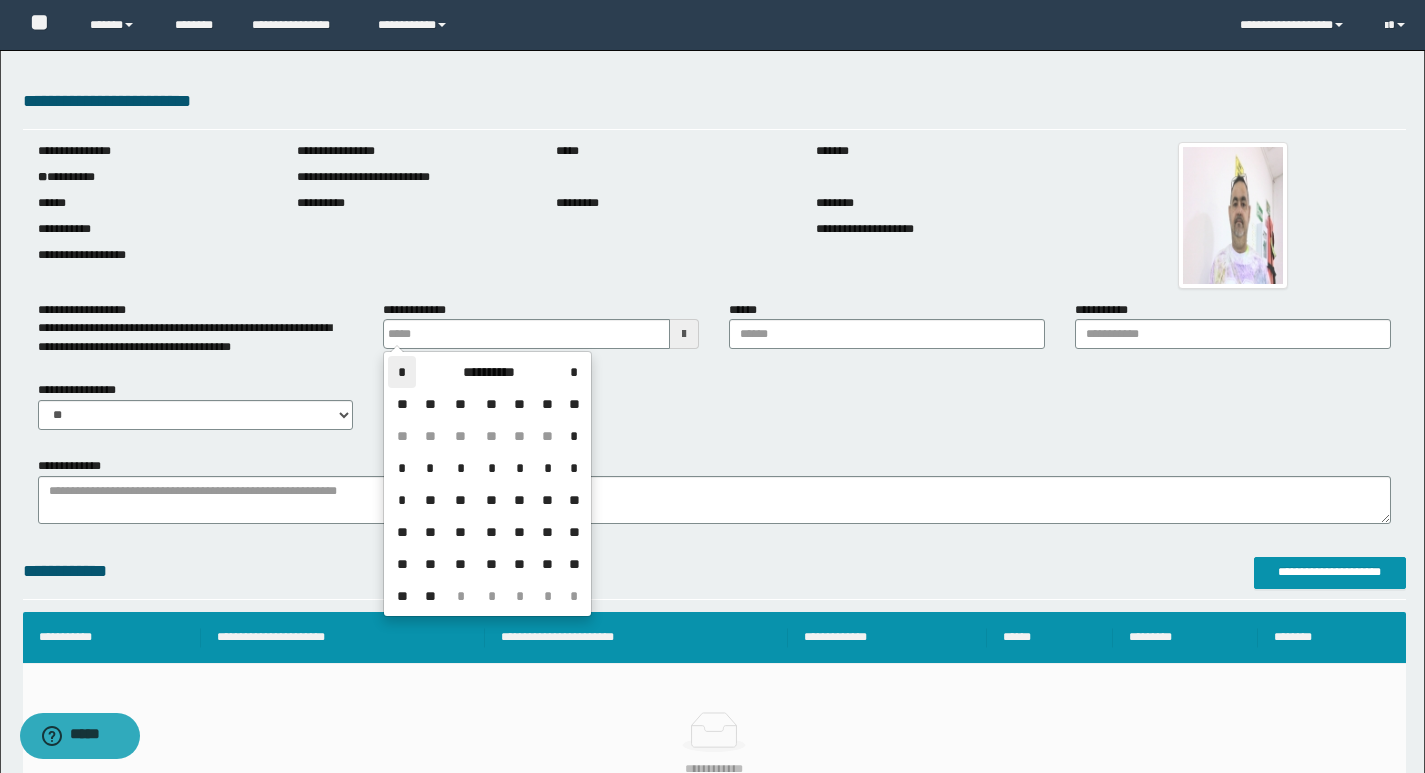 click on "*" at bounding box center [402, 372] 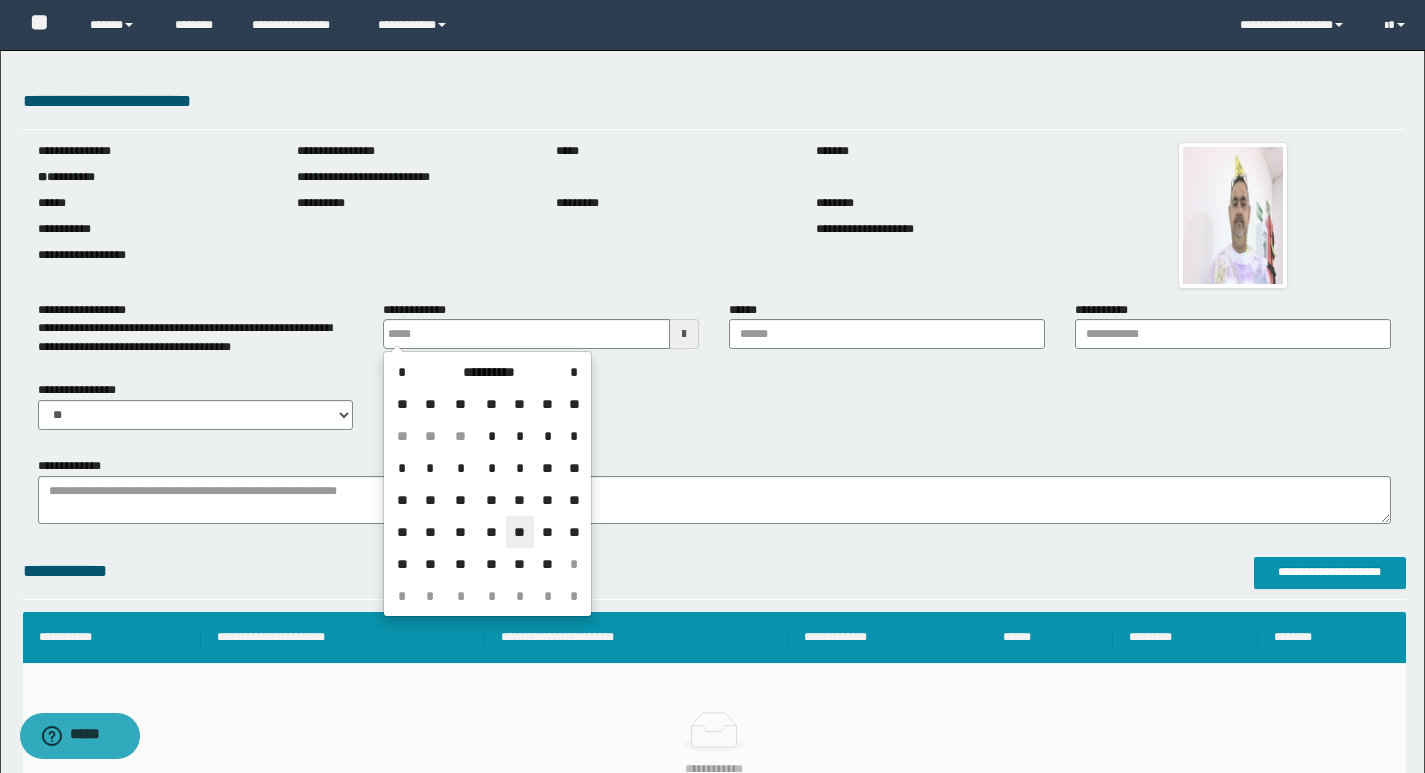 click on "**" at bounding box center (520, 532) 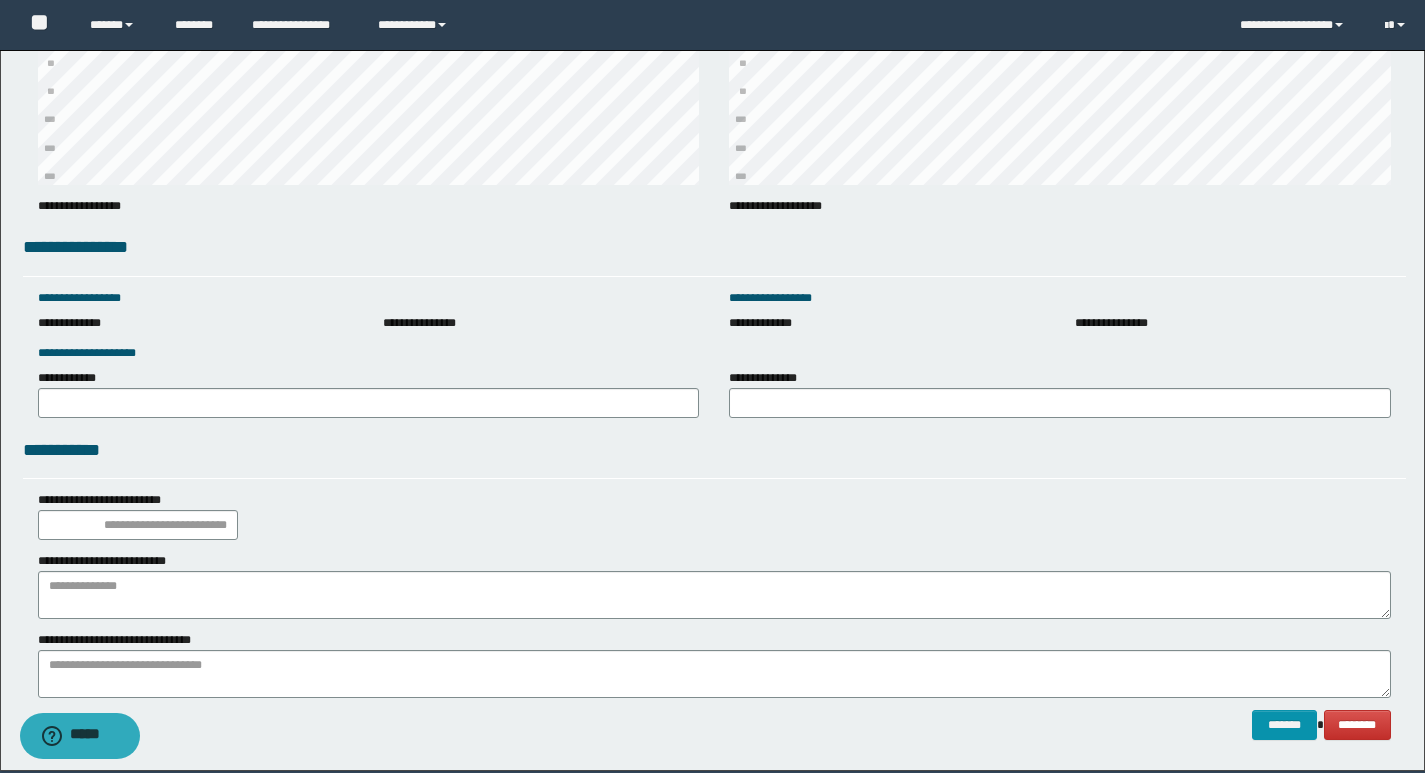 scroll, scrollTop: 2649, scrollLeft: 0, axis: vertical 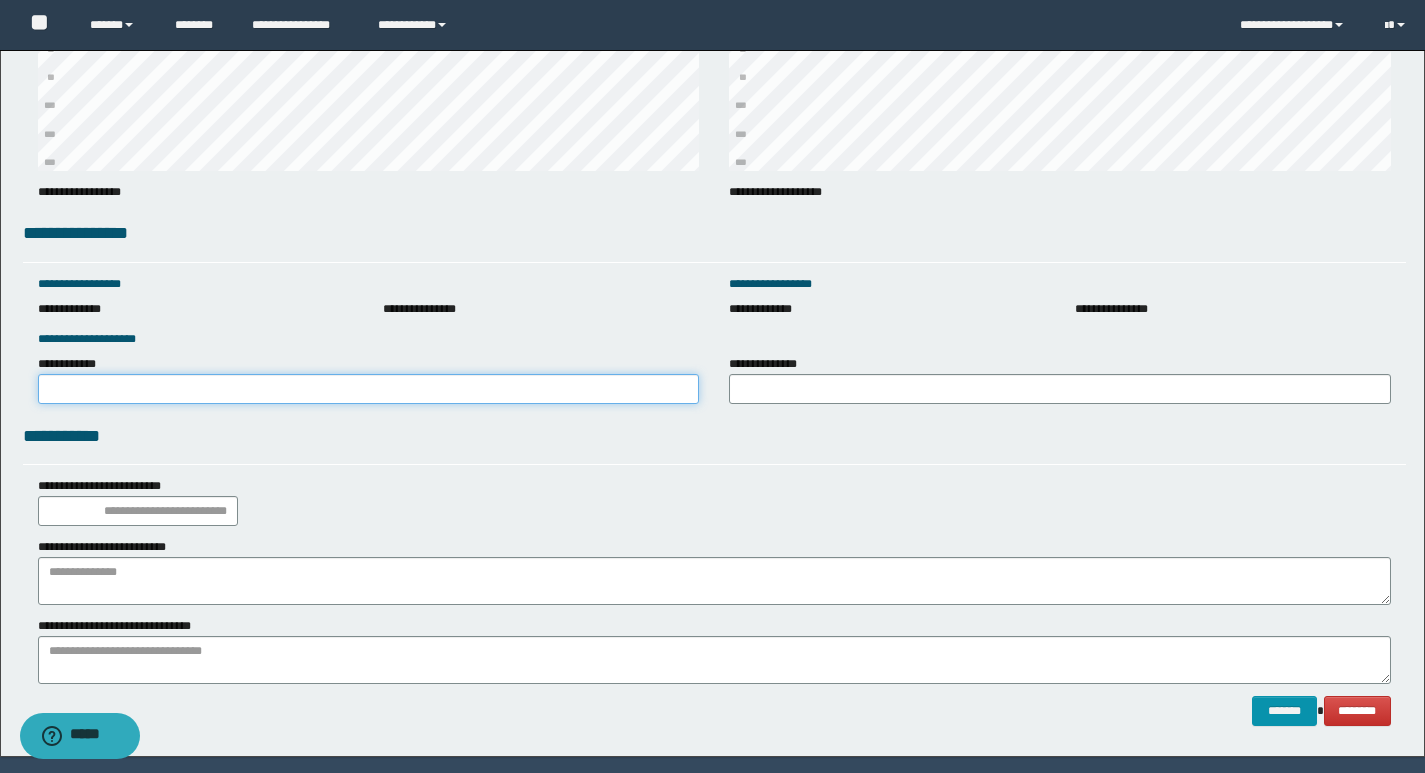 click on "**********" at bounding box center [369, 389] 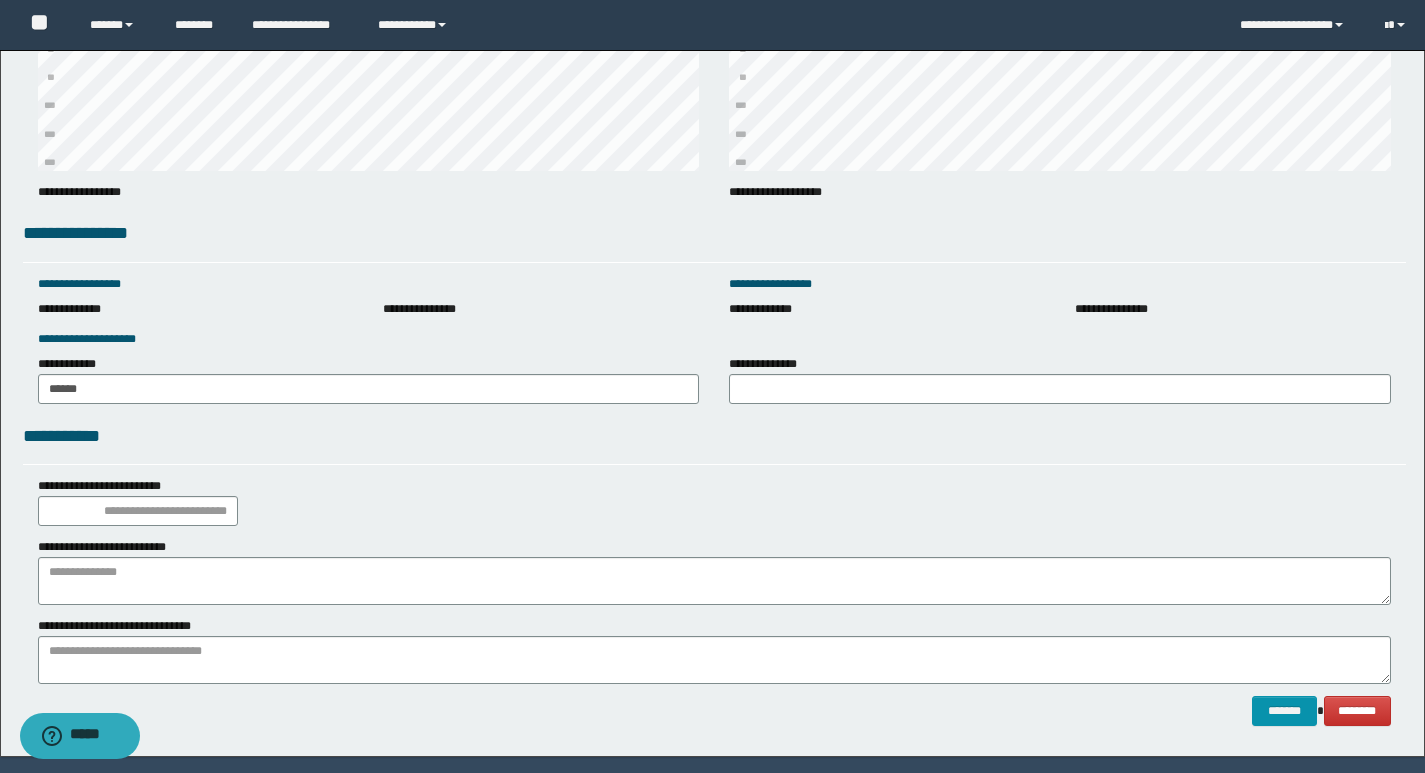 click on "**********" at bounding box center (712, -921) 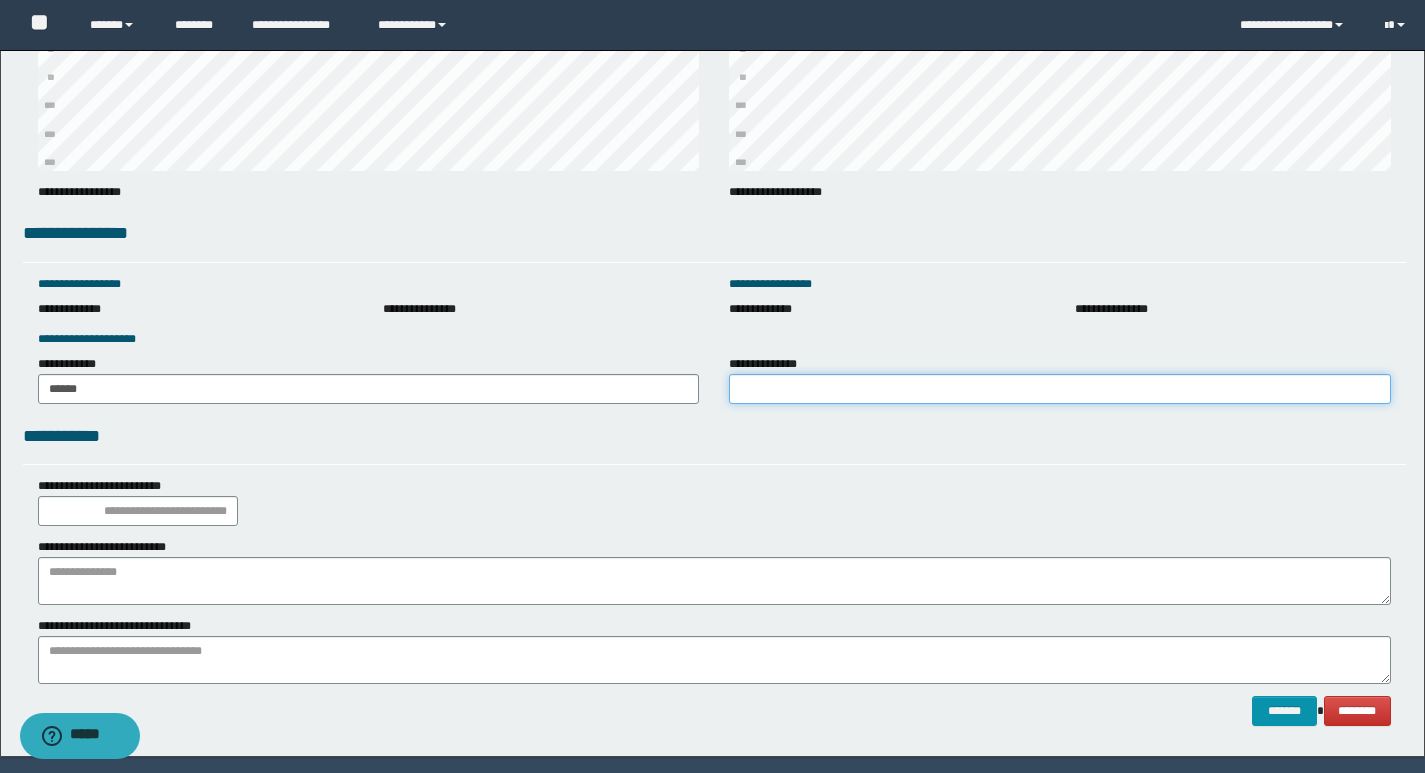drag, startPoint x: 783, startPoint y: 397, endPoint x: 821, endPoint y: 393, distance: 38.209946 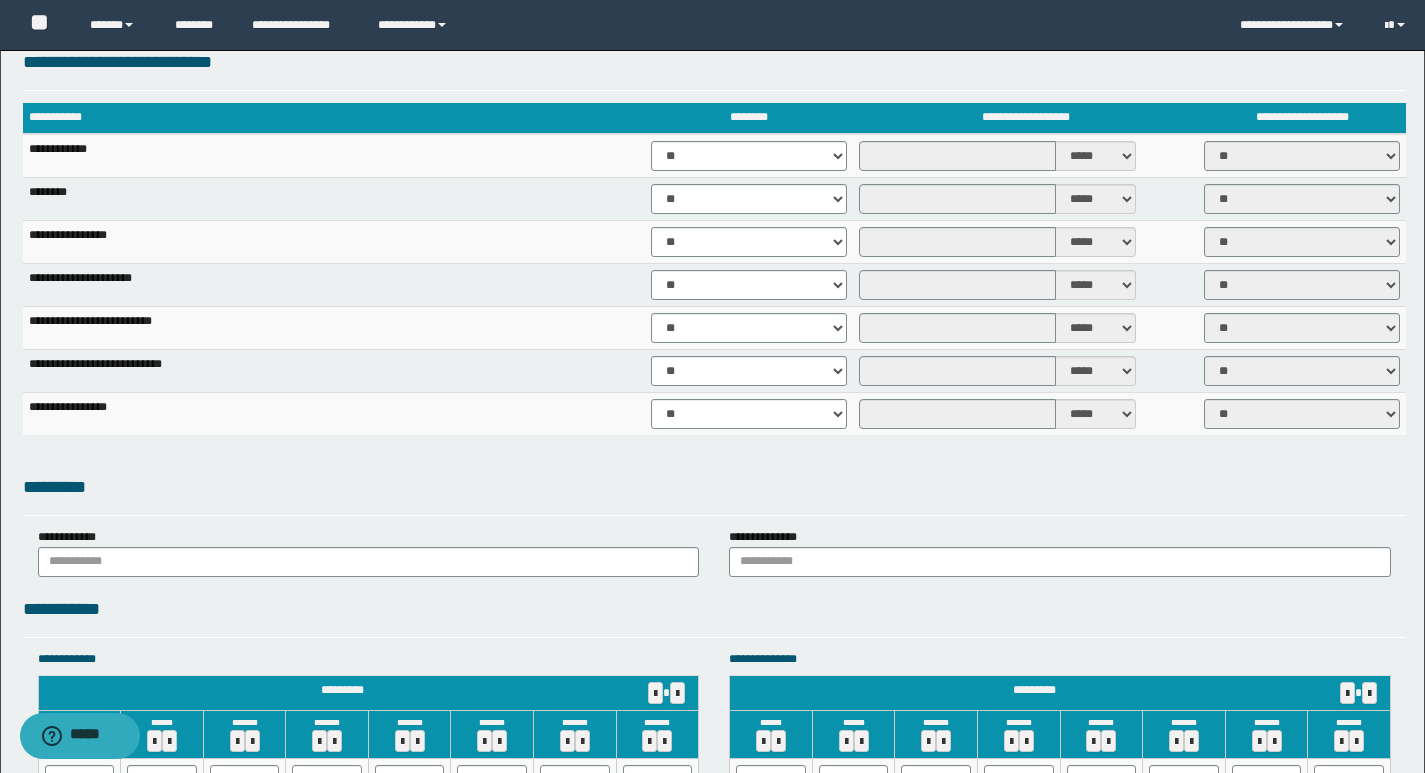 scroll, scrollTop: 9, scrollLeft: 0, axis: vertical 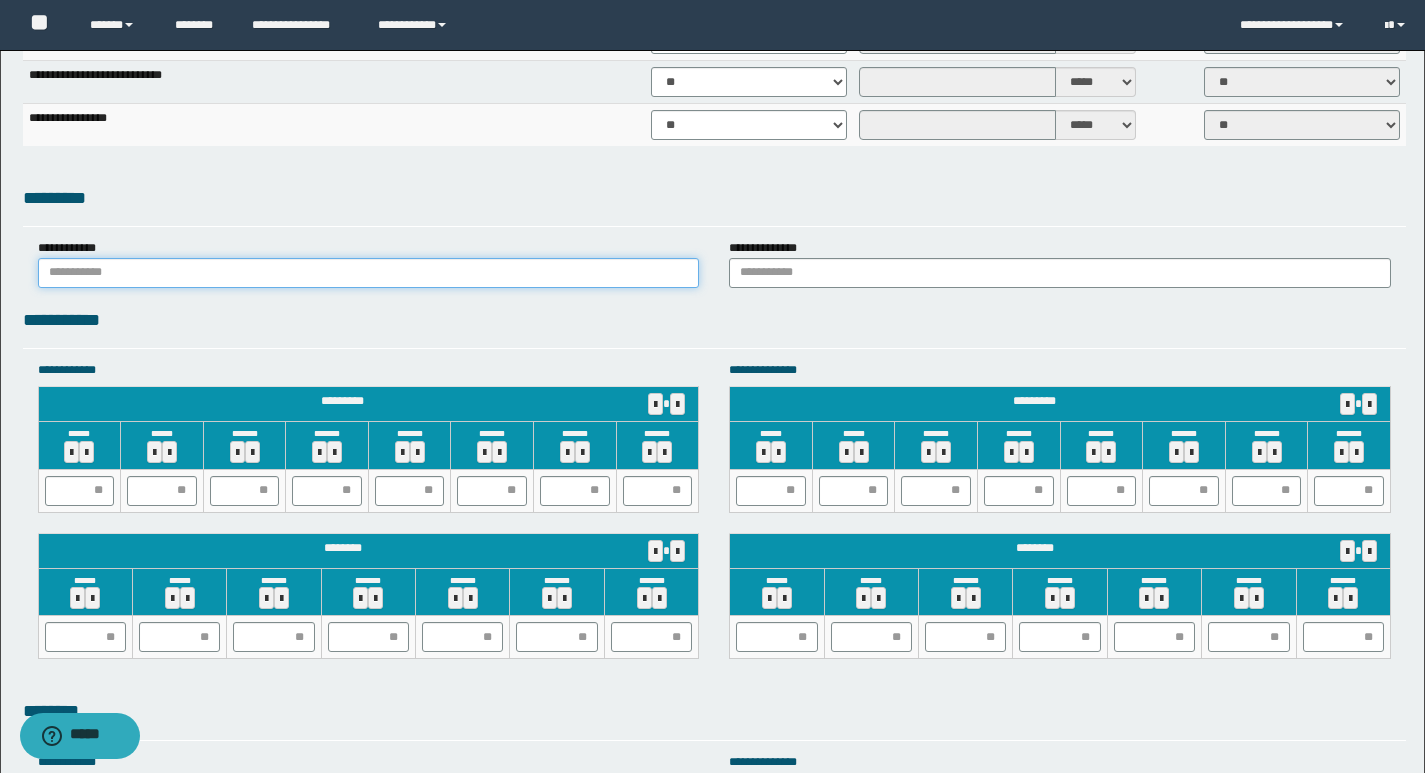 click at bounding box center [369, 273] 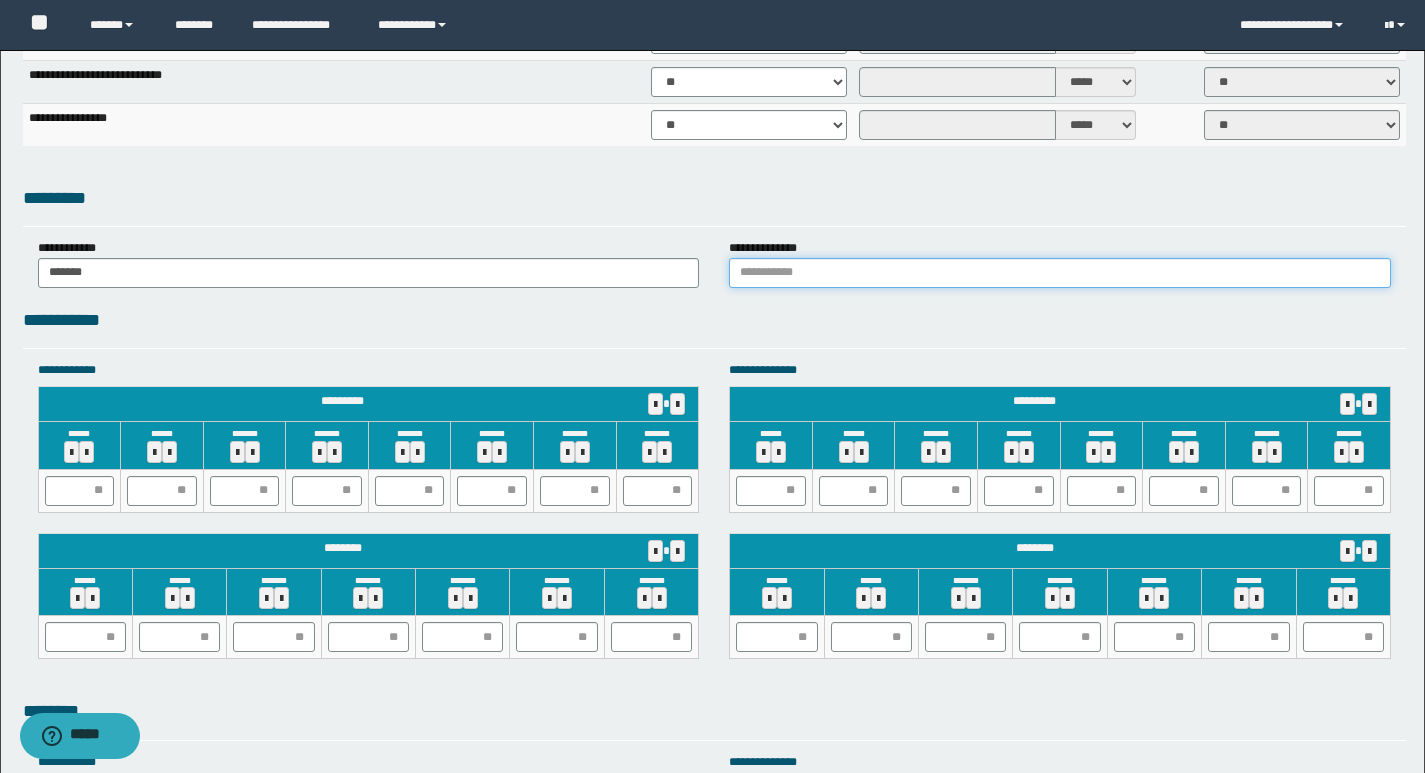 click at bounding box center (1060, 273) 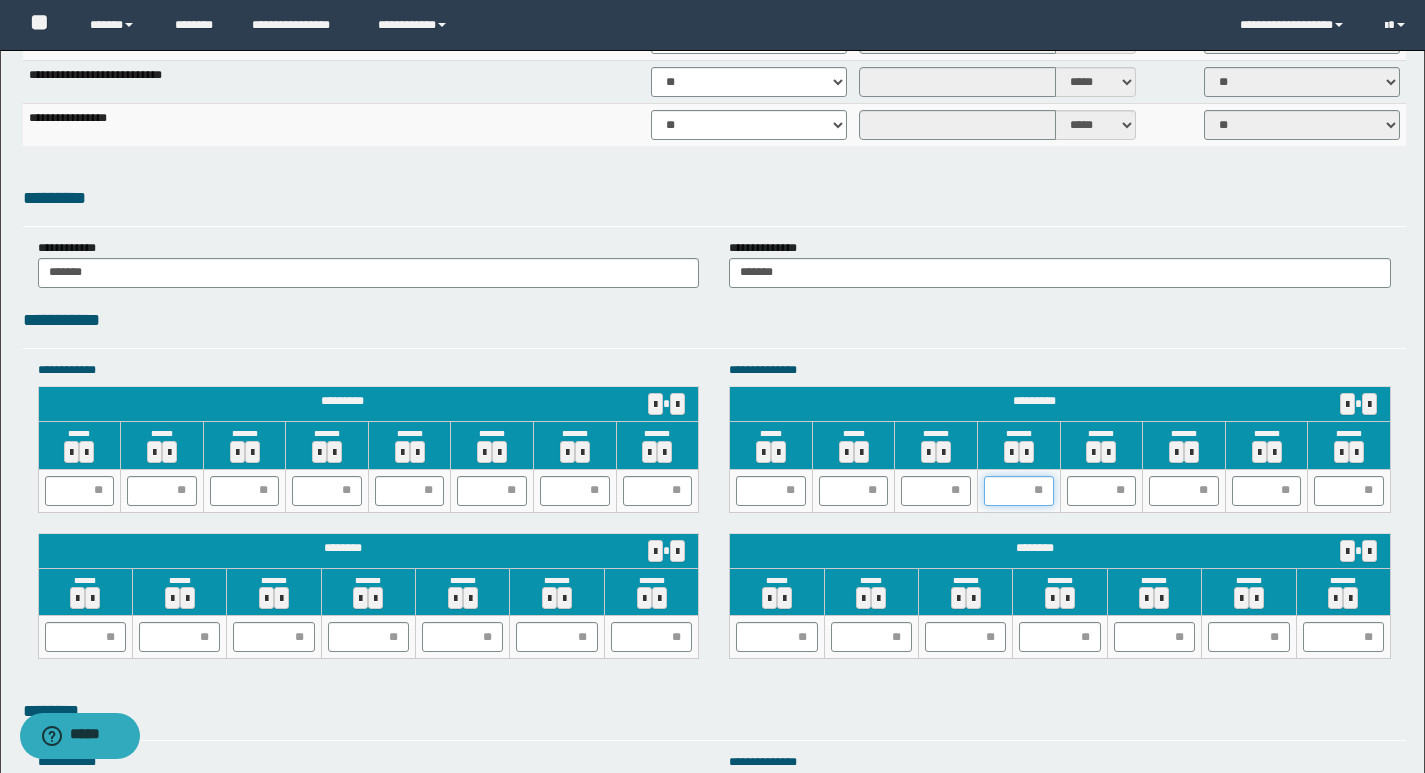 click at bounding box center (1019, 491) 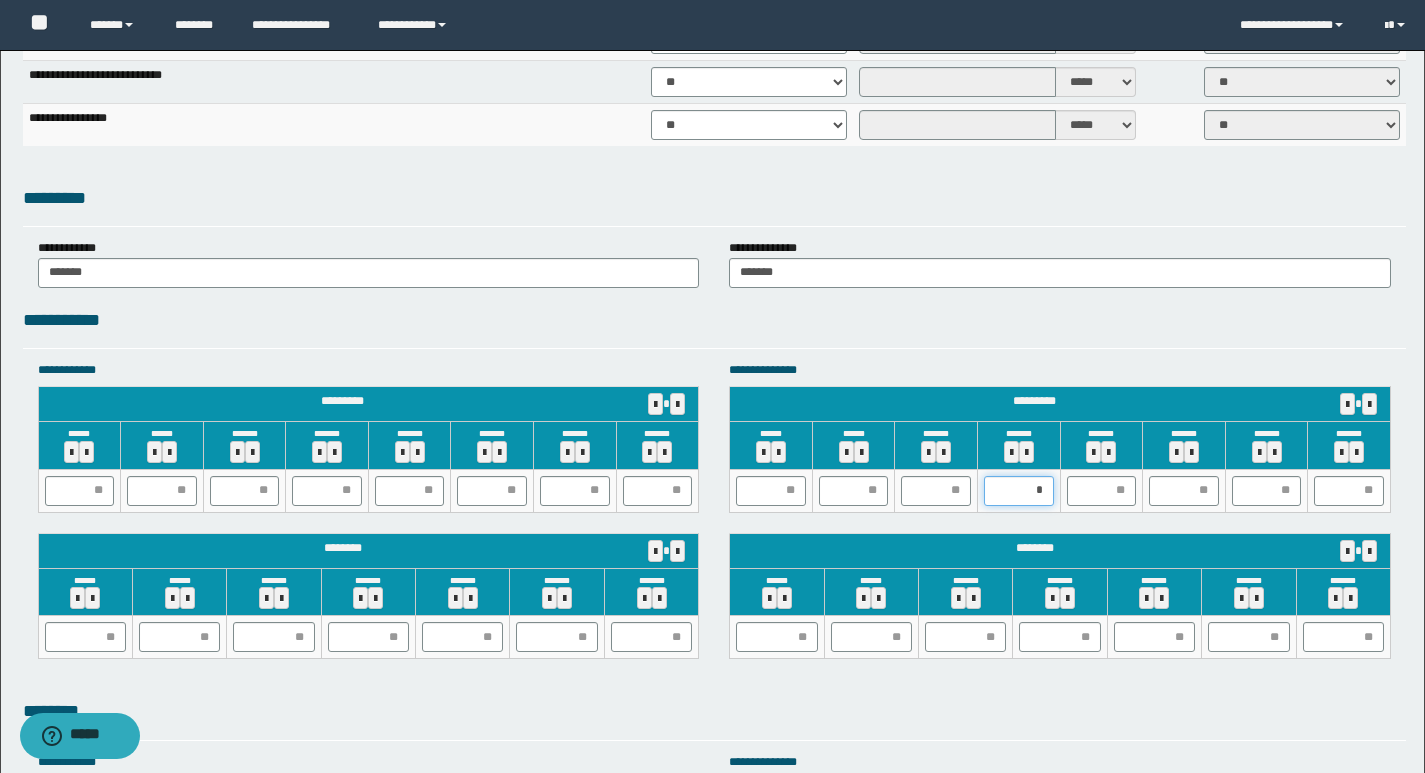 type on "**" 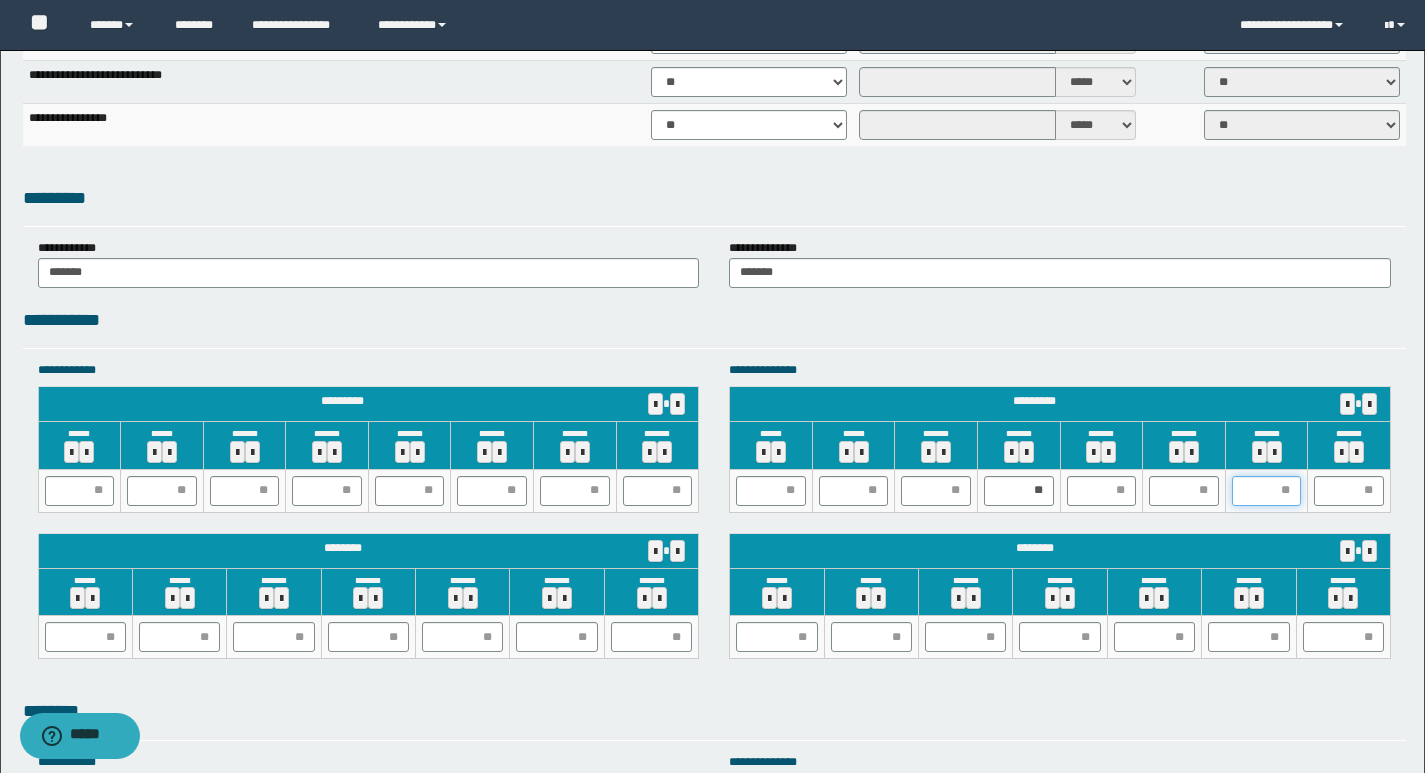 click at bounding box center (1267, 491) 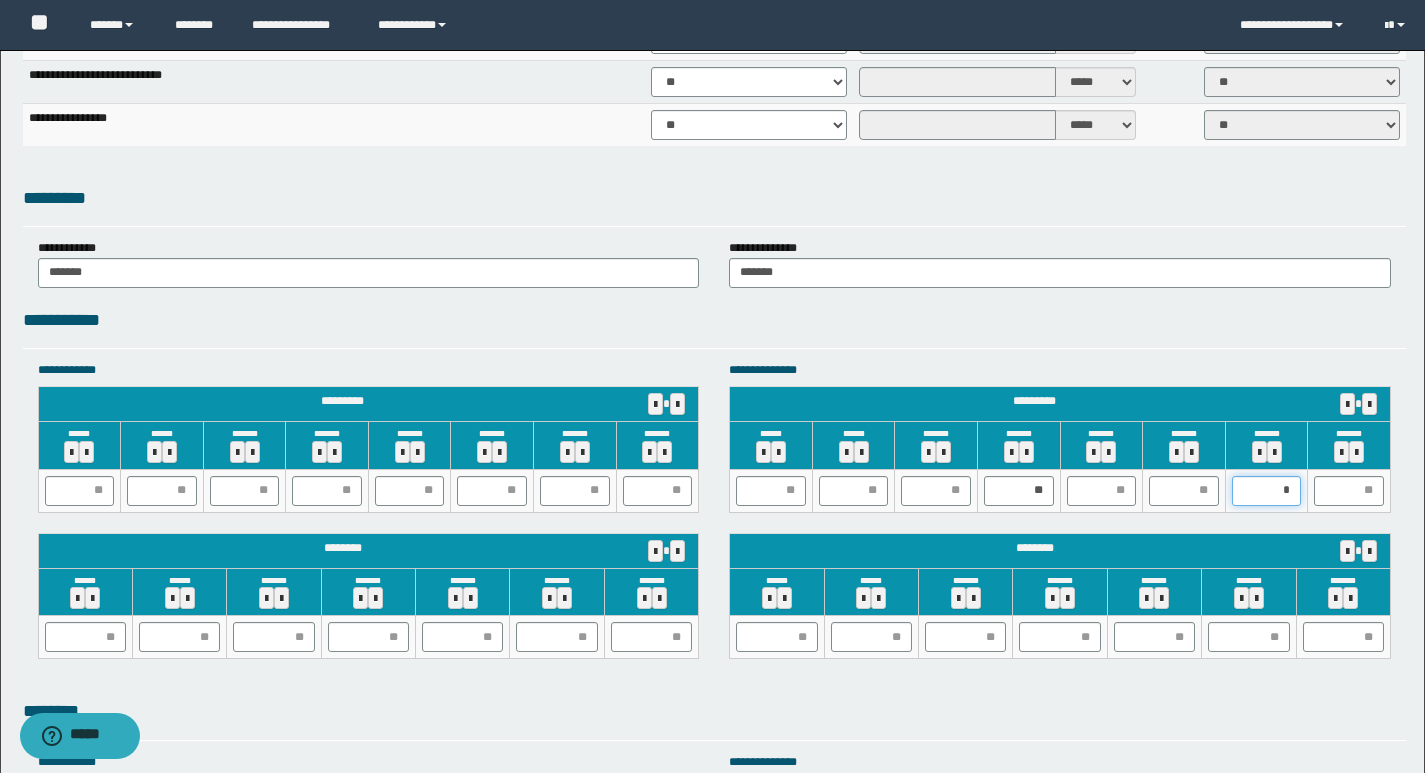 type on "**" 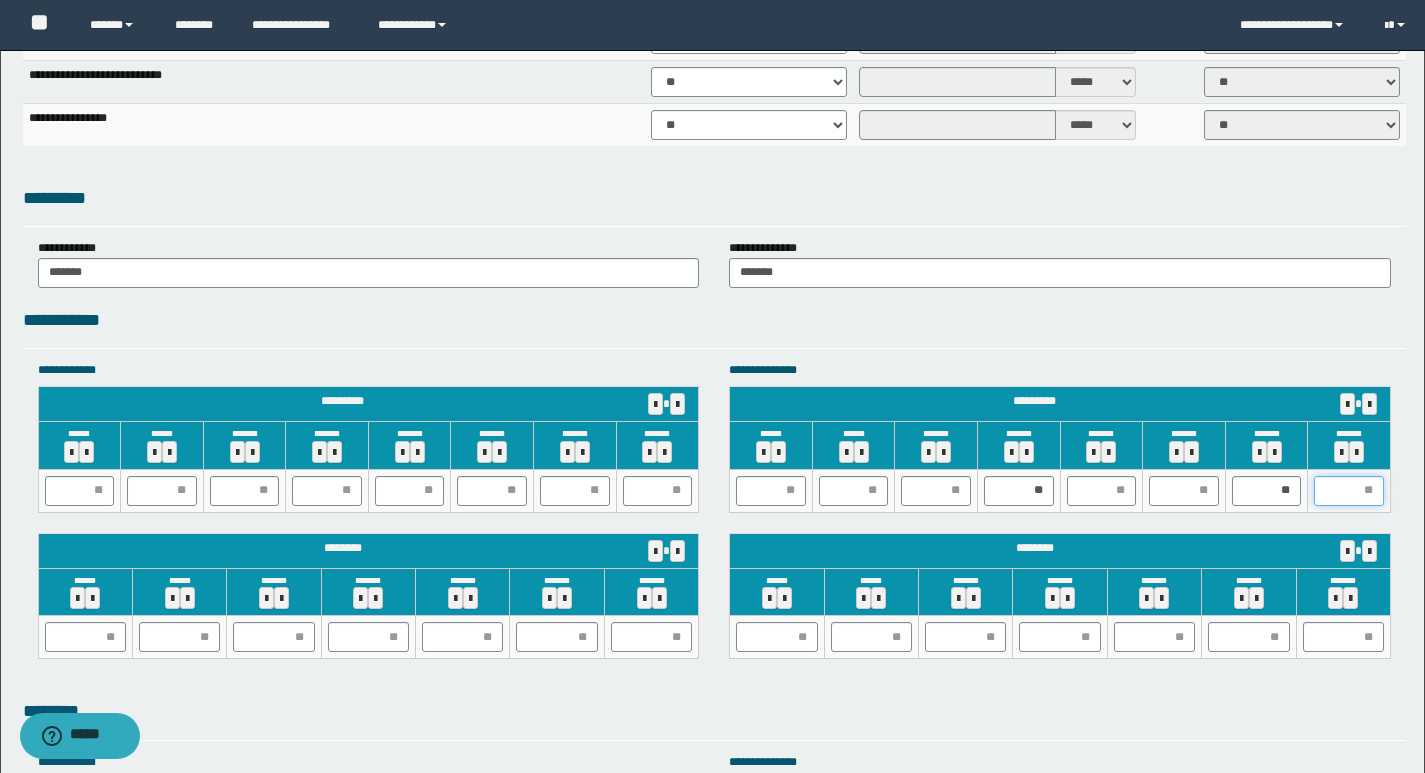 click at bounding box center (1349, 491) 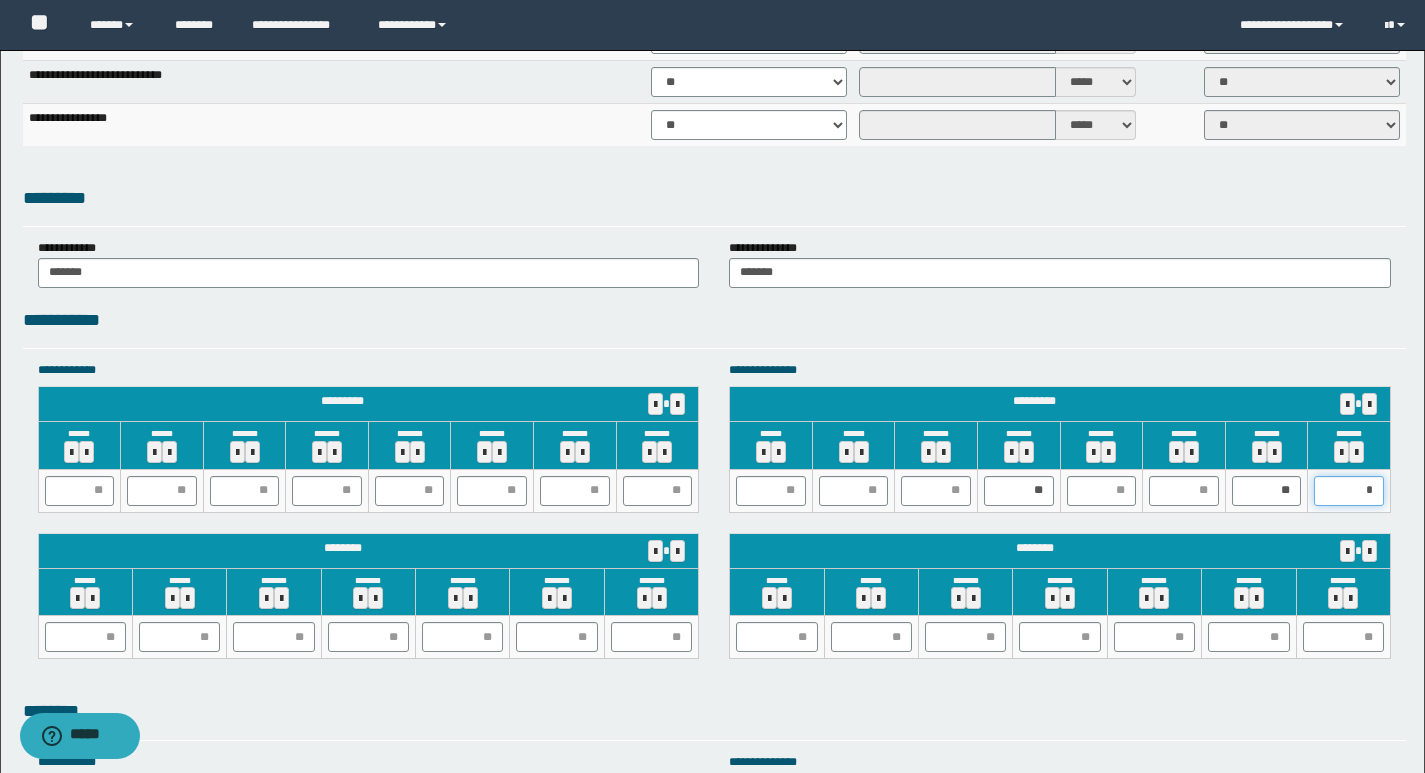 type on "**" 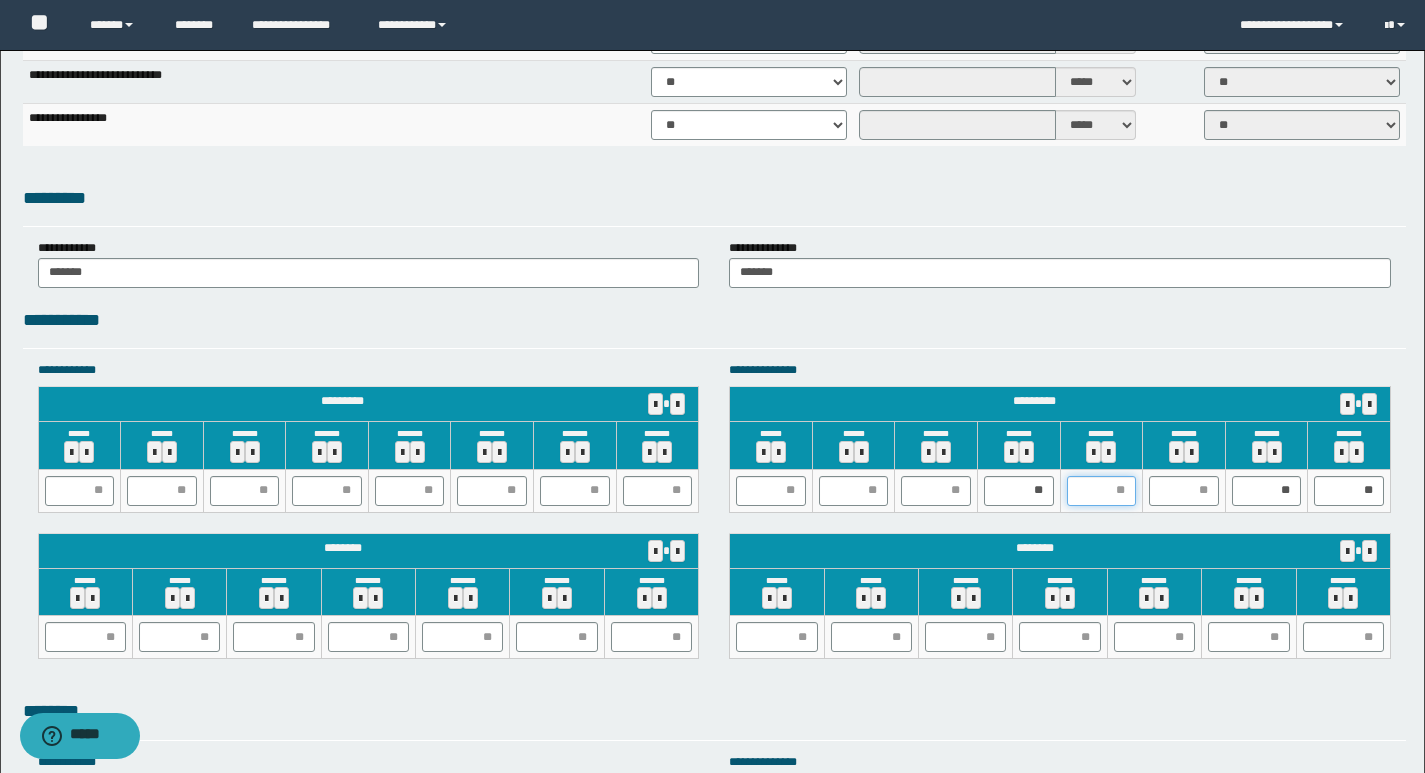 click at bounding box center (1102, 491) 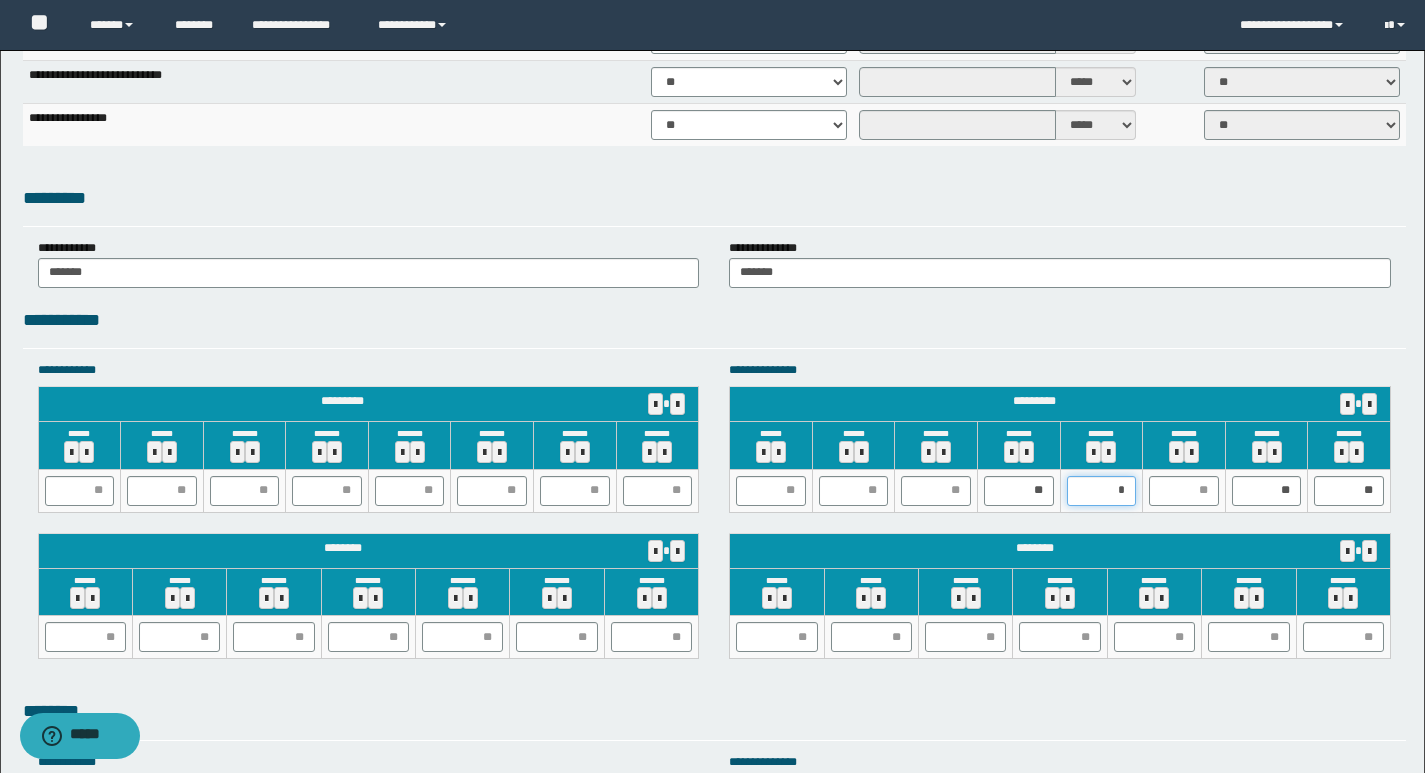 type on "**" 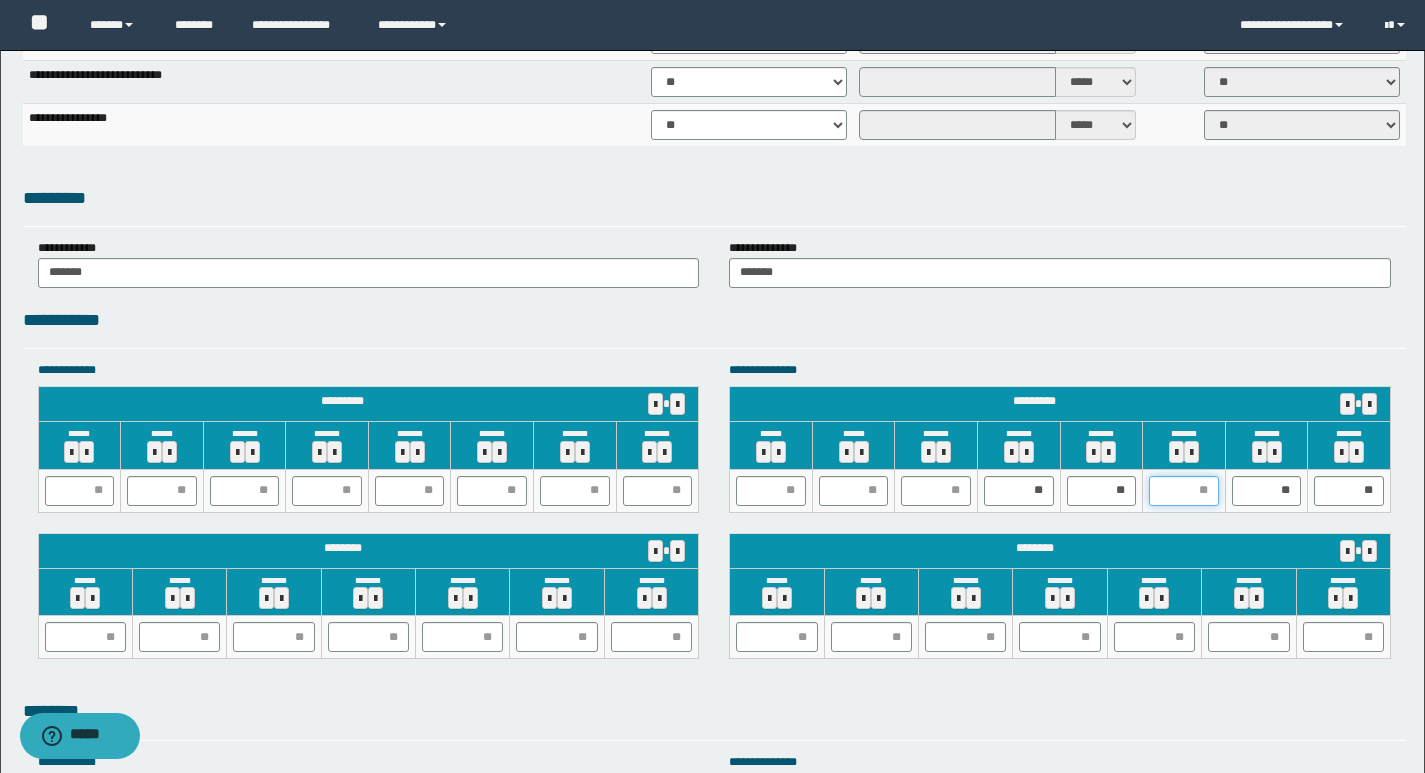 click at bounding box center (1184, 491) 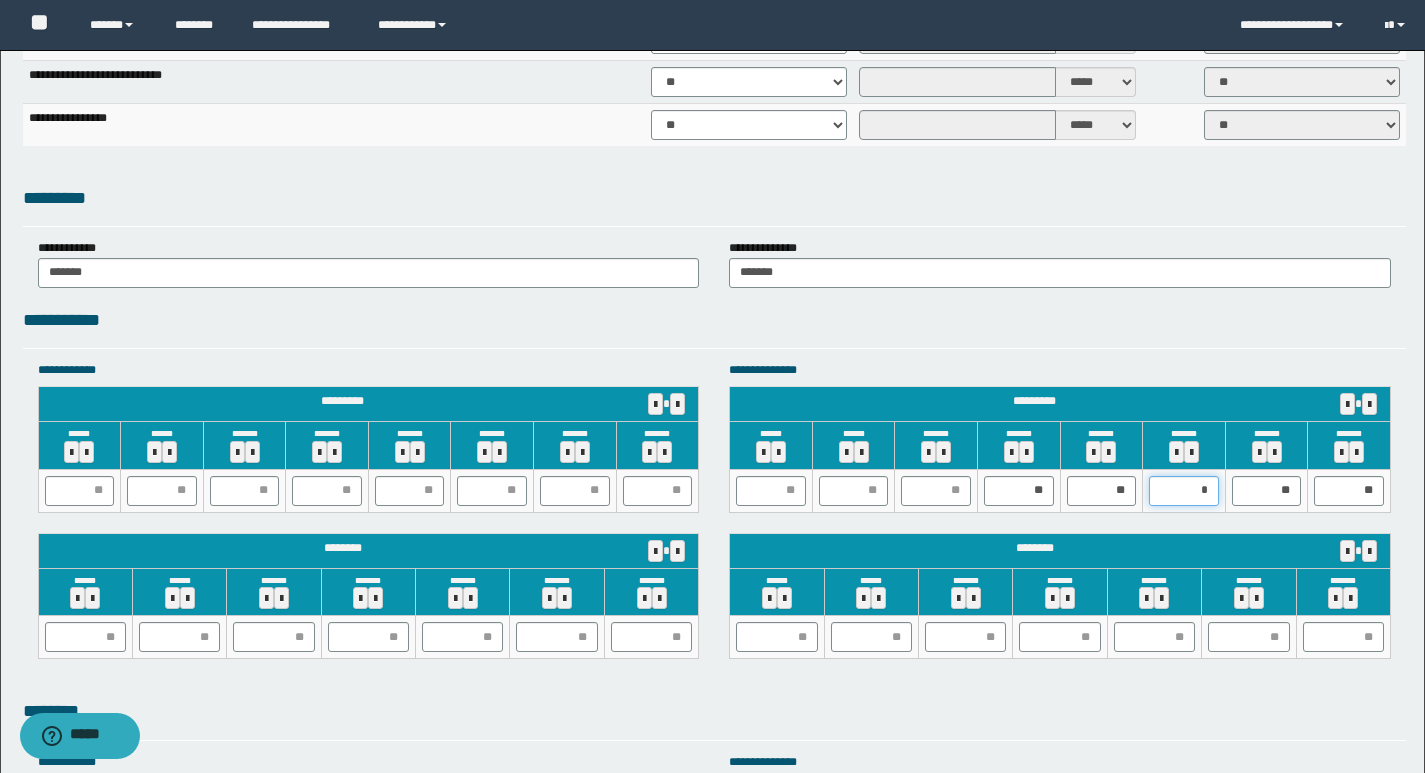 type on "**" 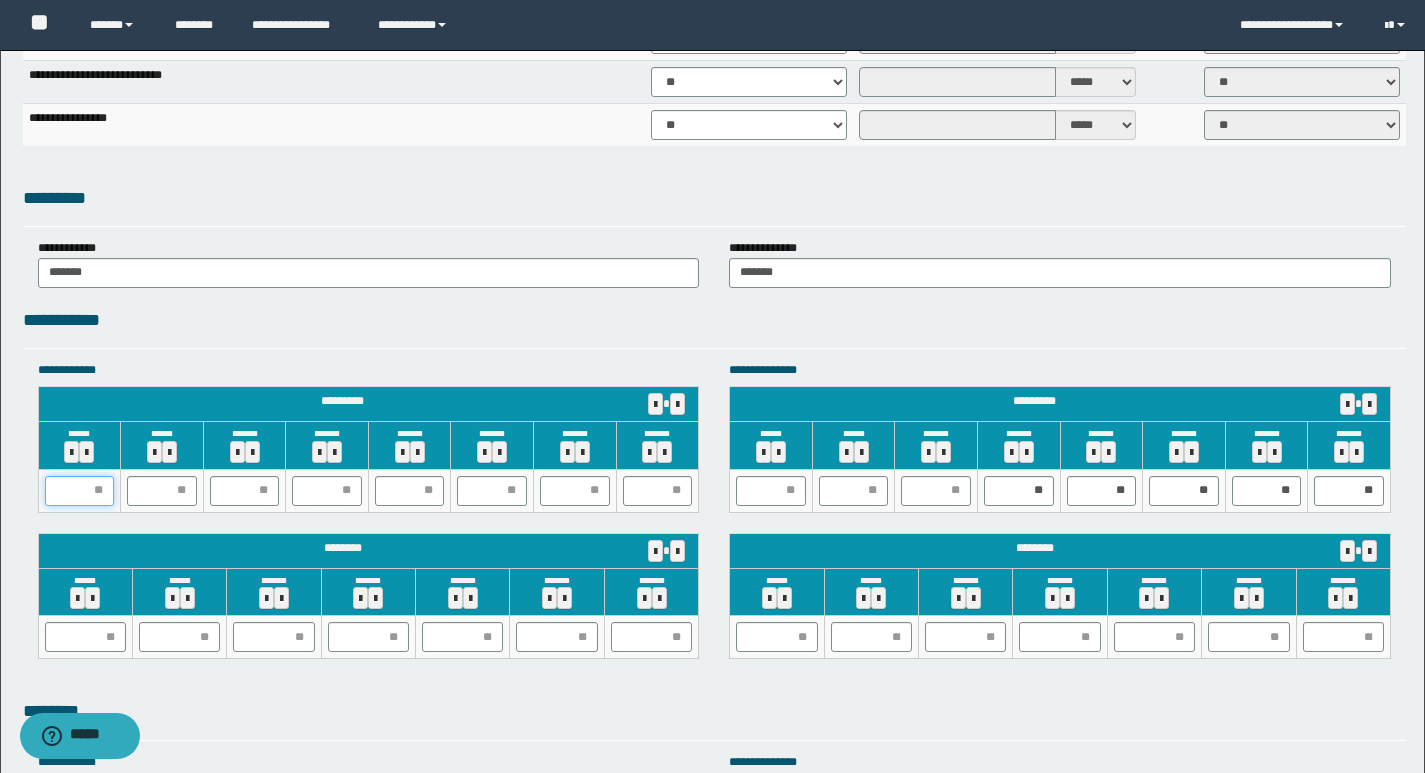 click at bounding box center [80, 491] 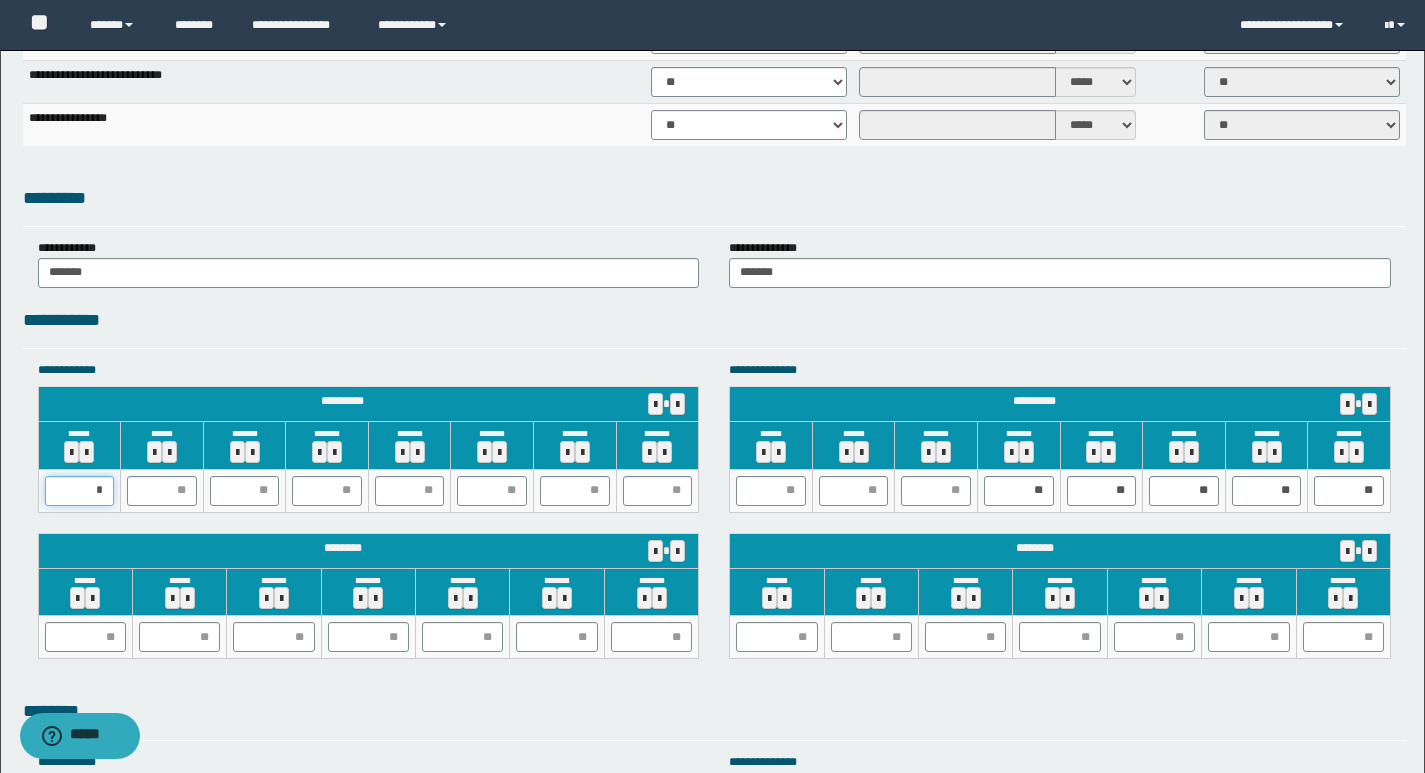 type on "**" 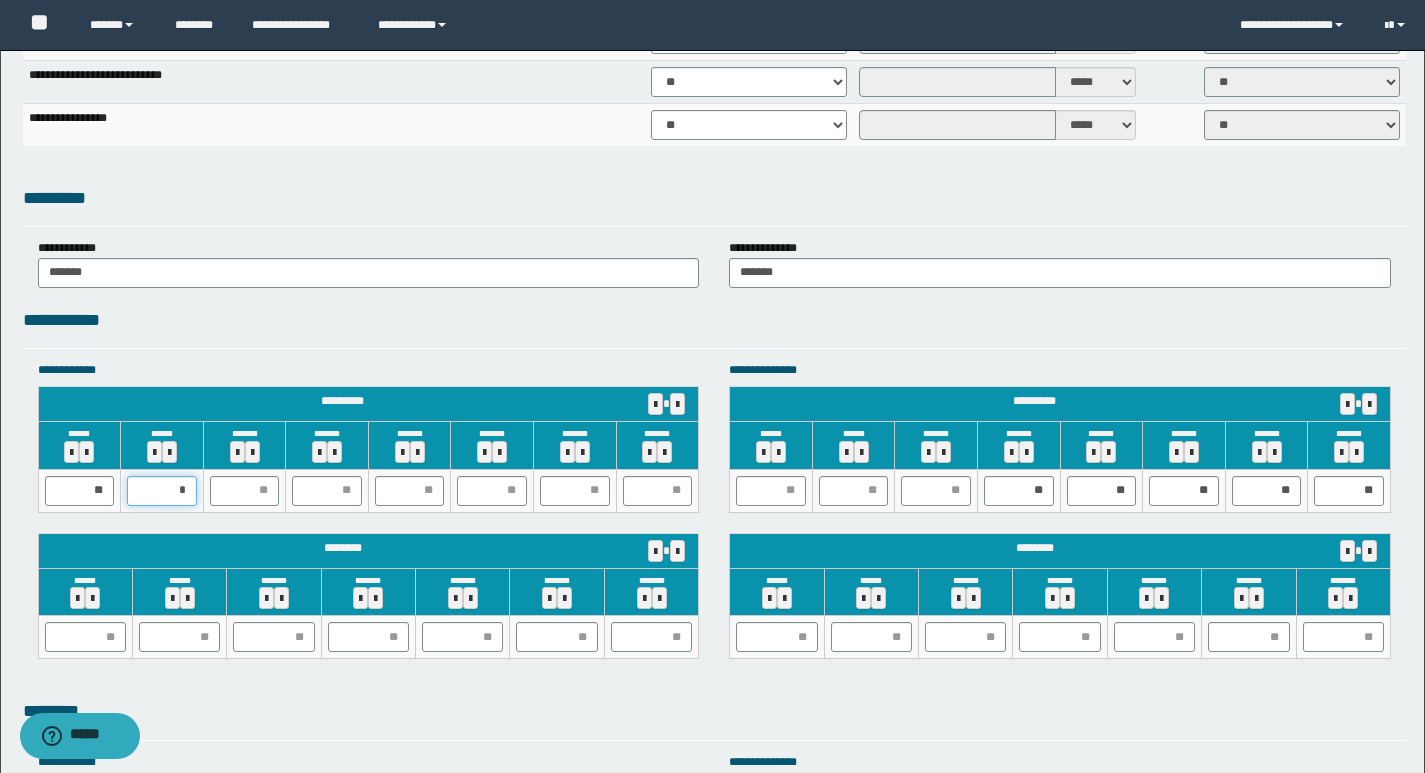 type on "**" 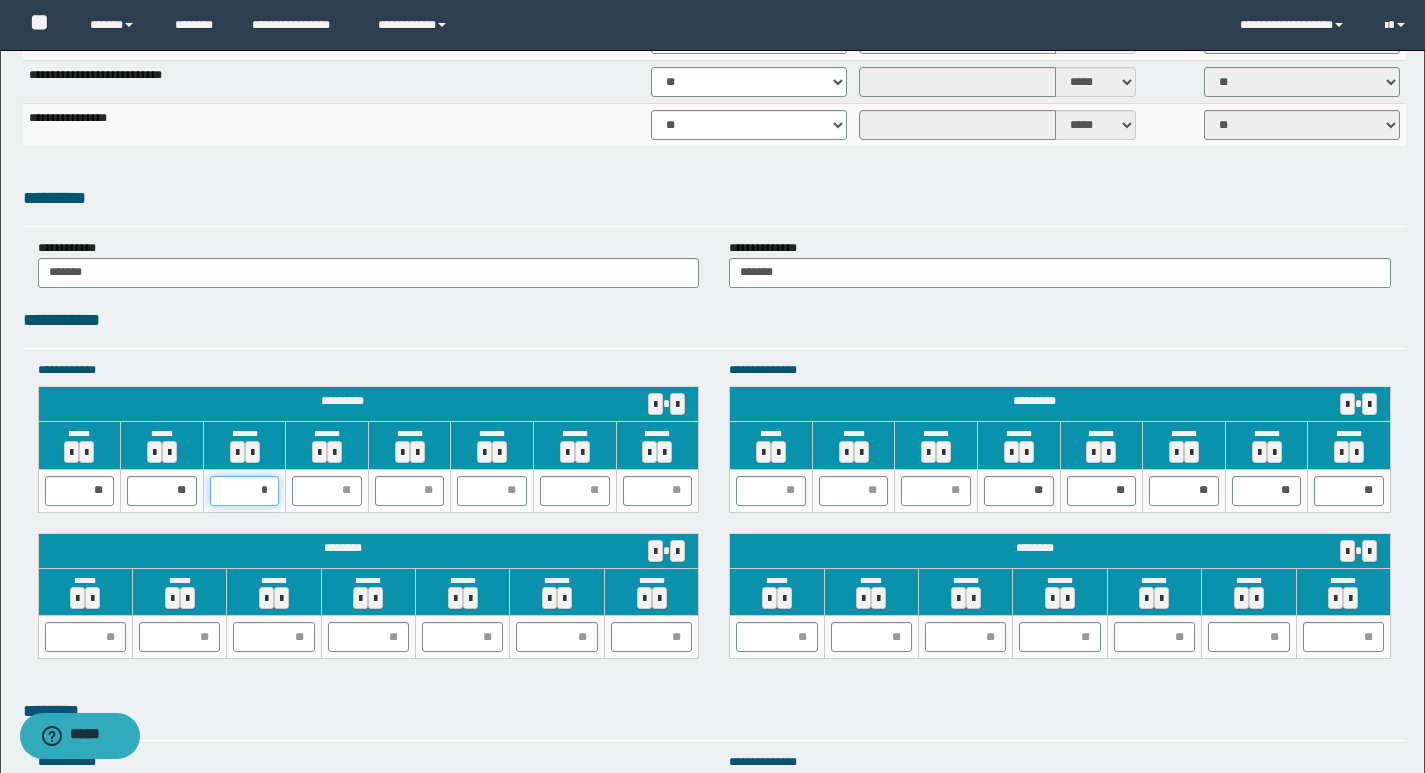 type on "**" 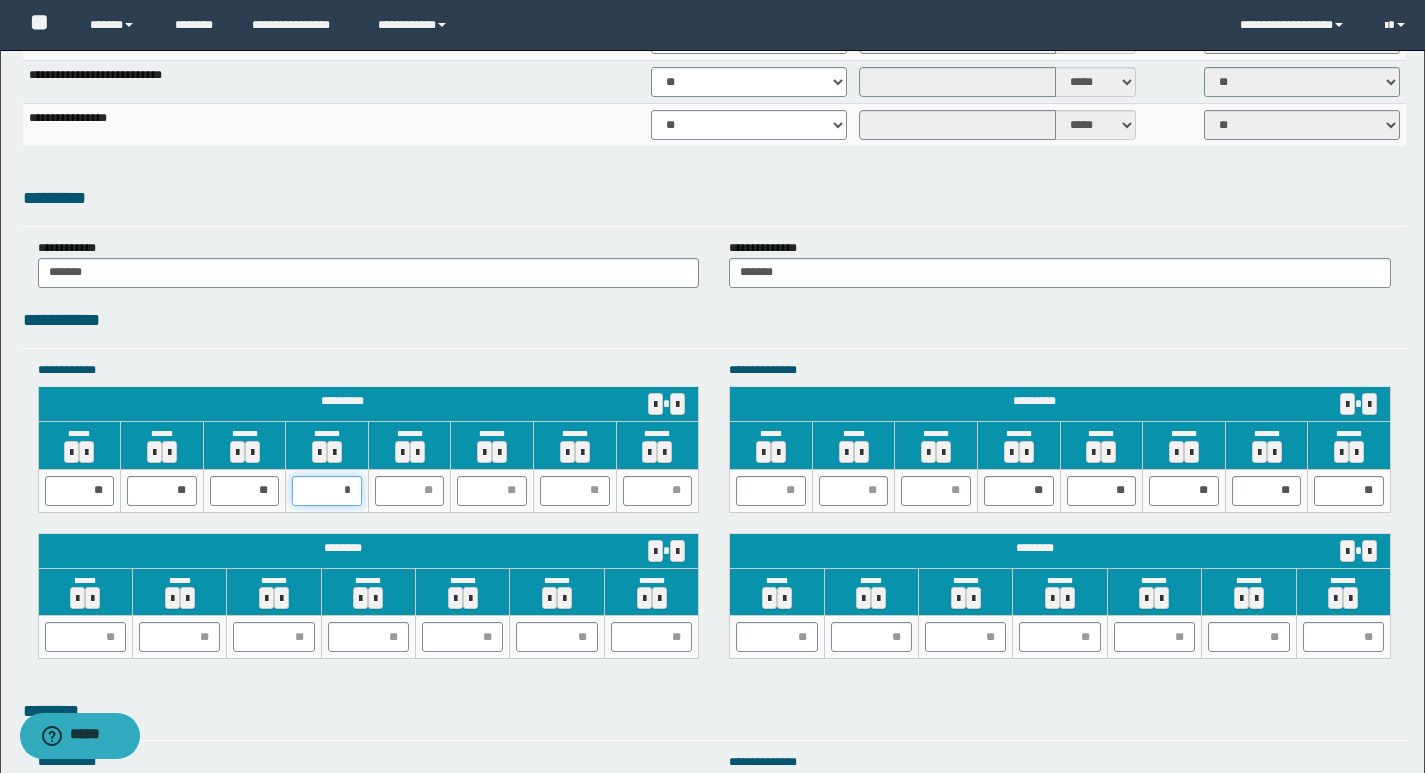 type on "**" 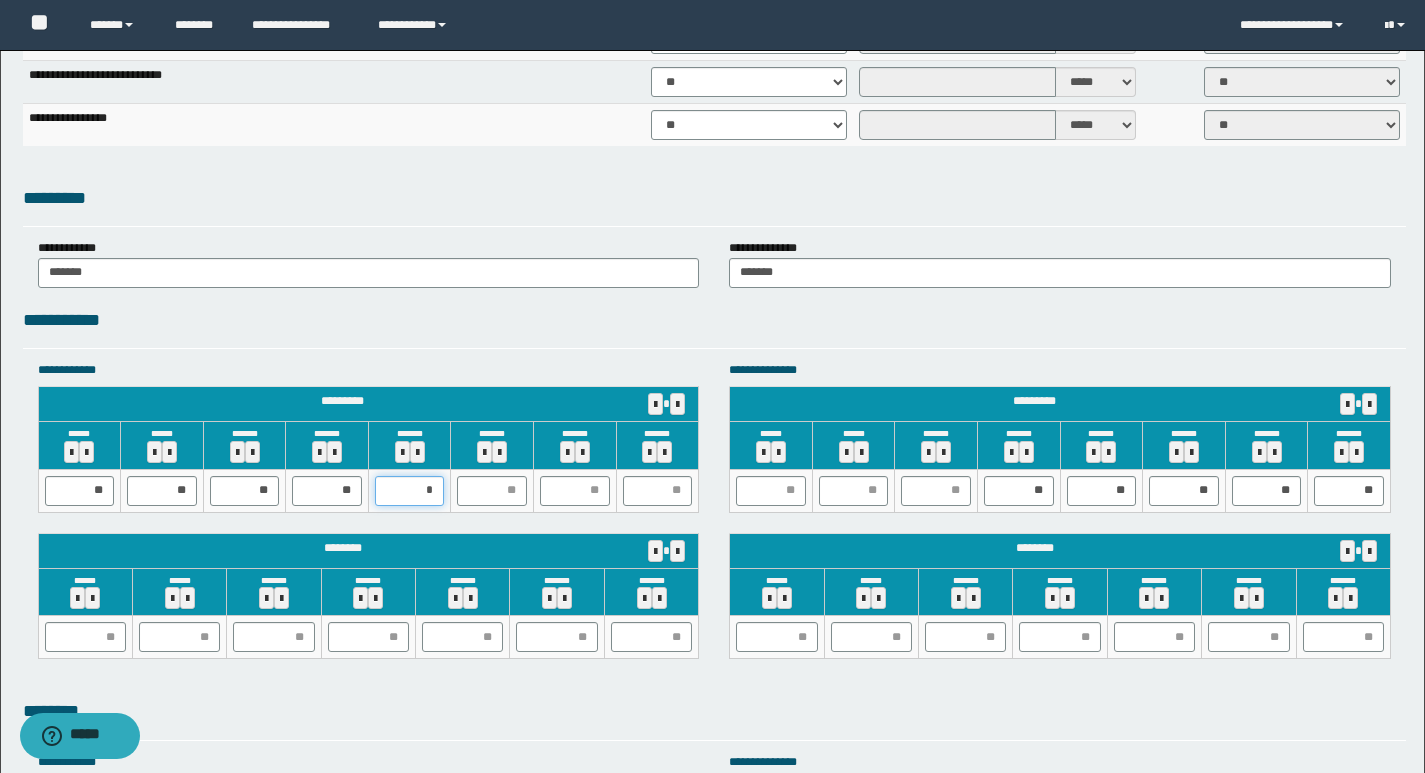 type on "**" 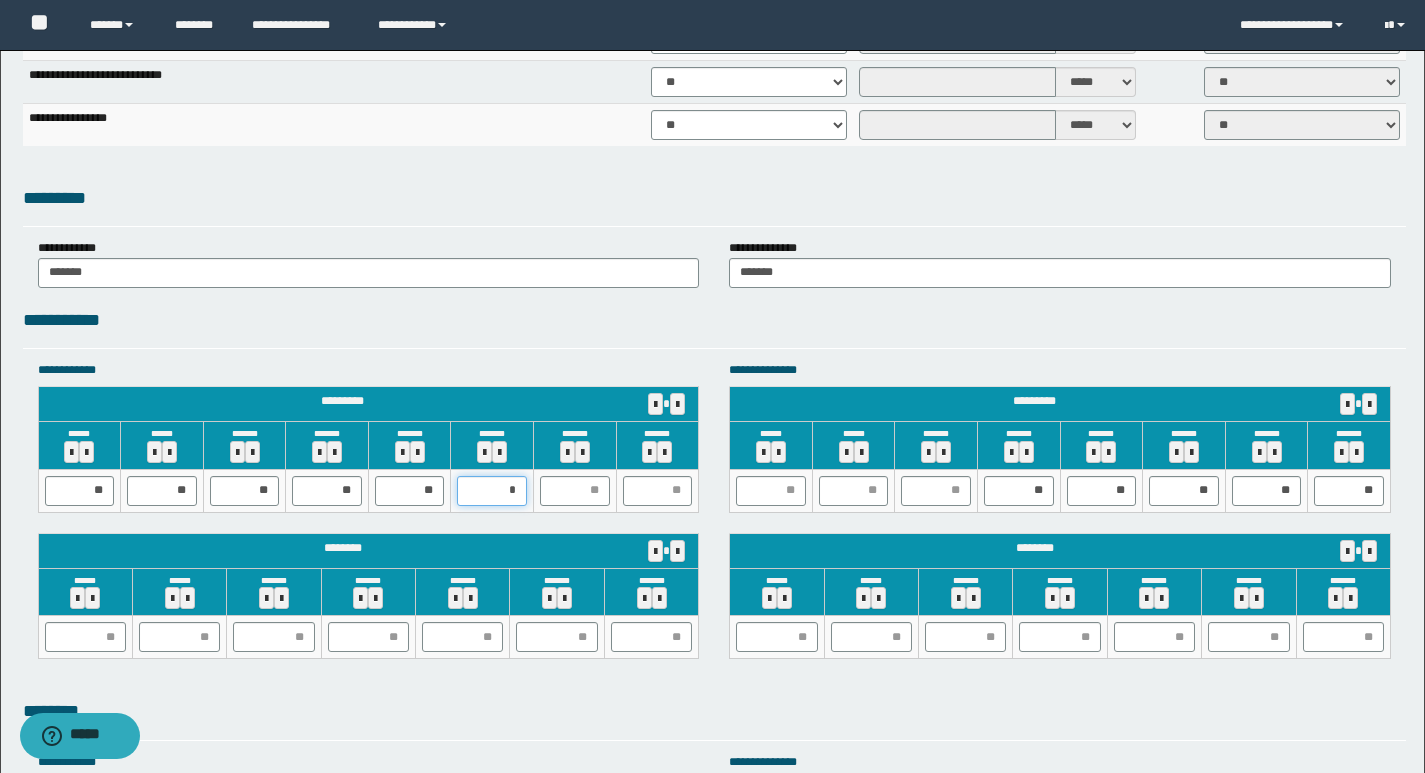 type on "**" 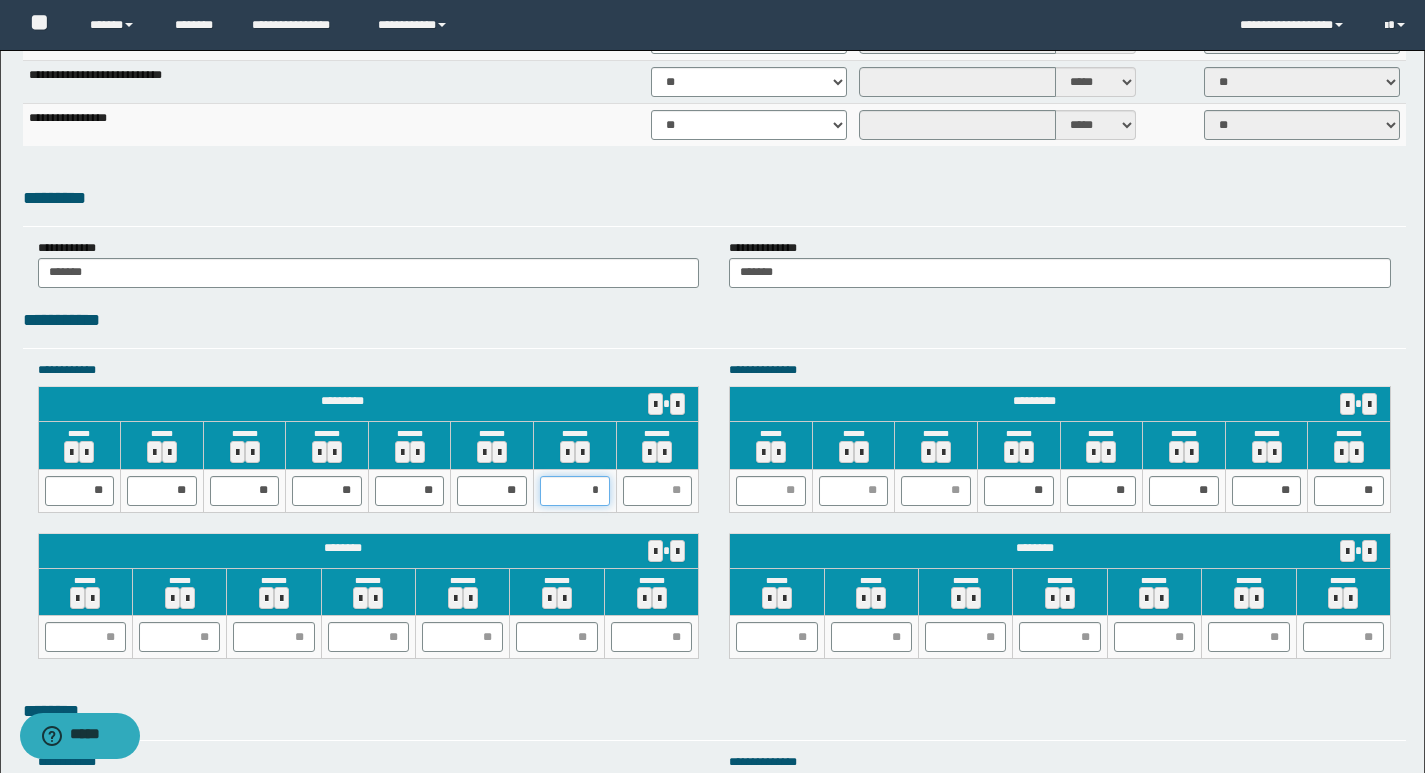 type on "**" 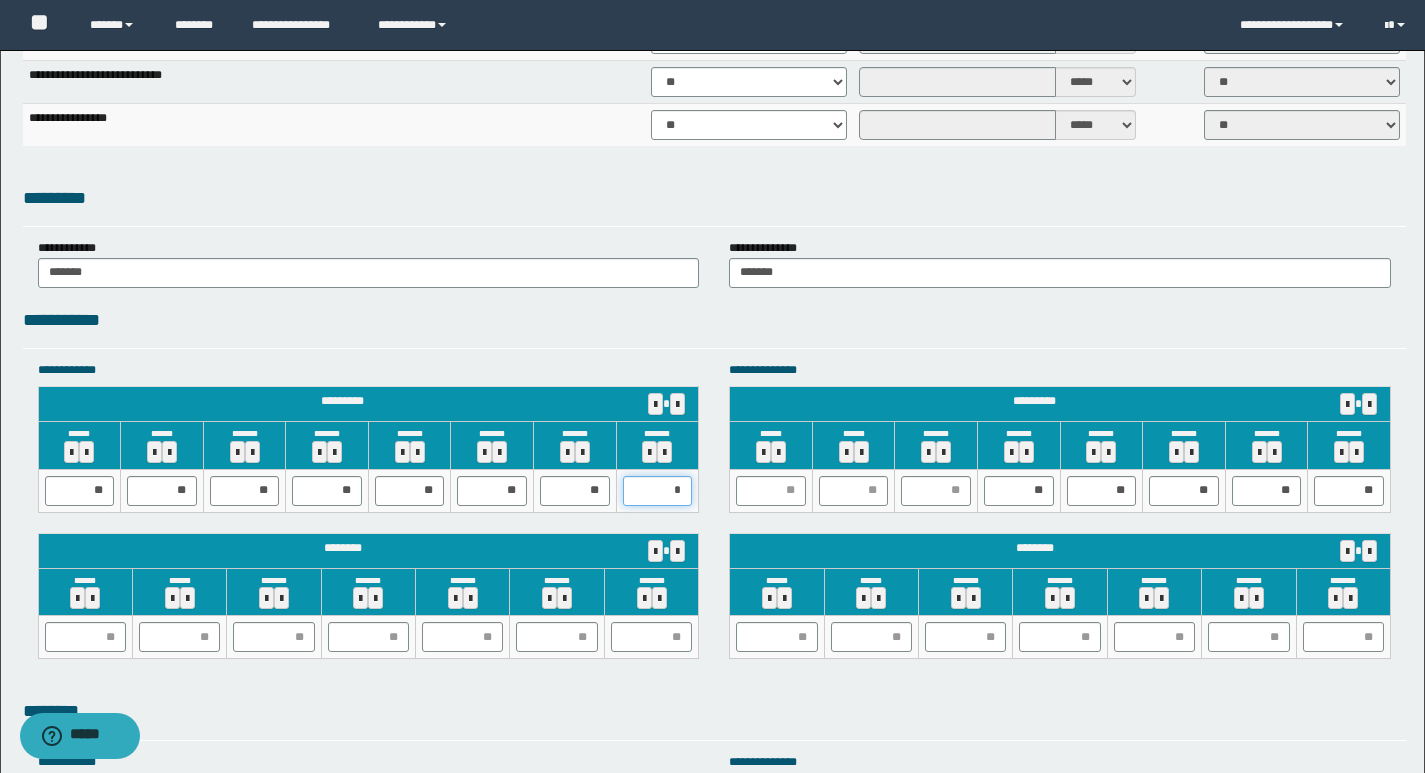 type on "**" 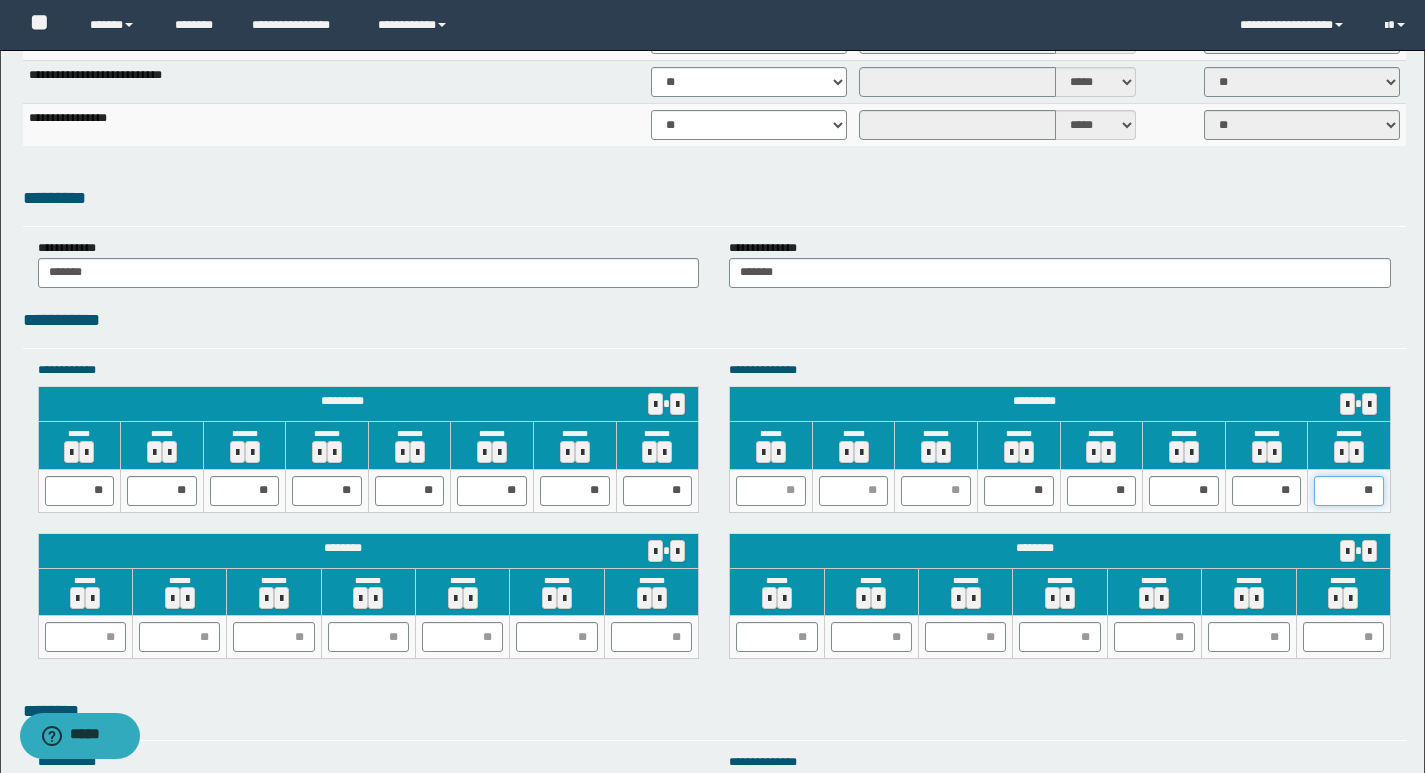 drag, startPoint x: 1376, startPoint y: 490, endPoint x: 1294, endPoint y: 510, distance: 84.40379 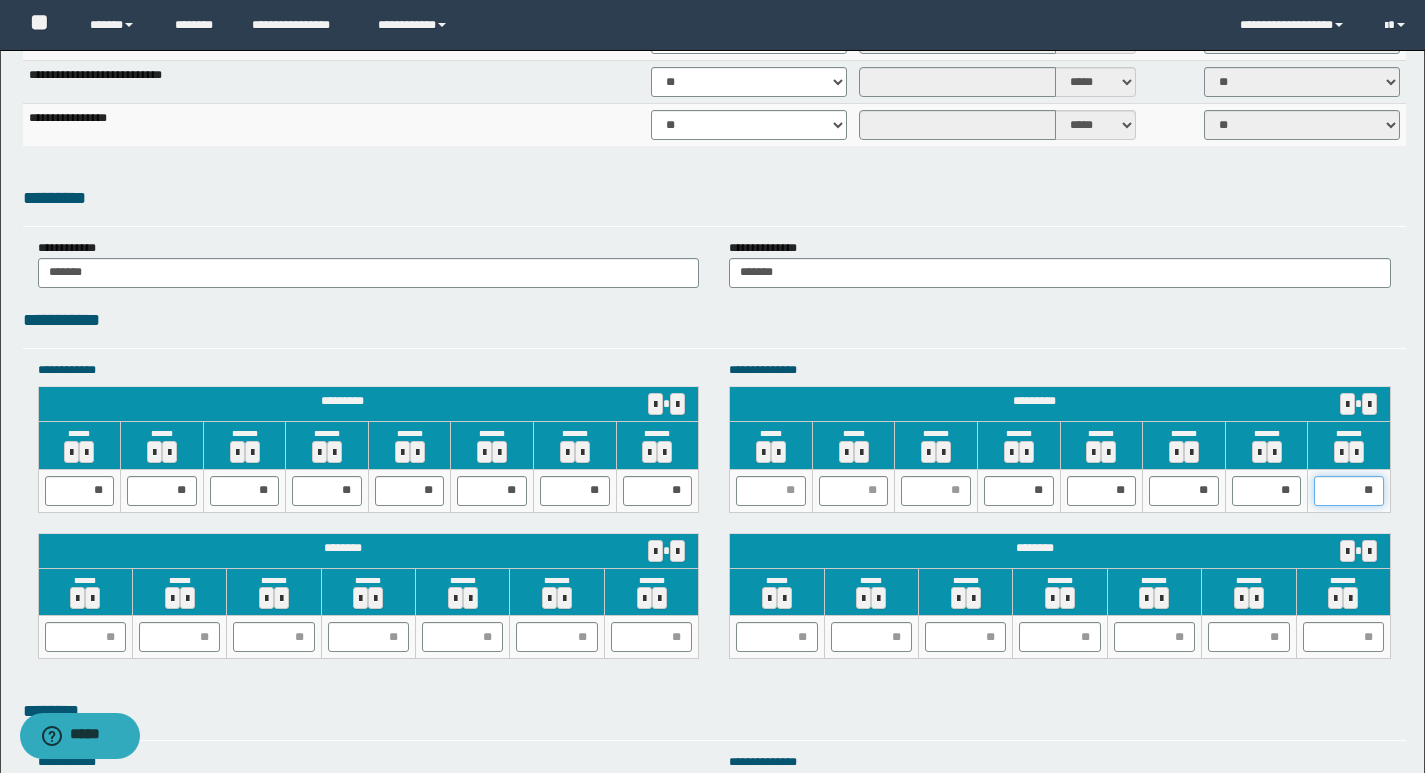 click on "**
**
**
**
**" at bounding box center [1060, 490] 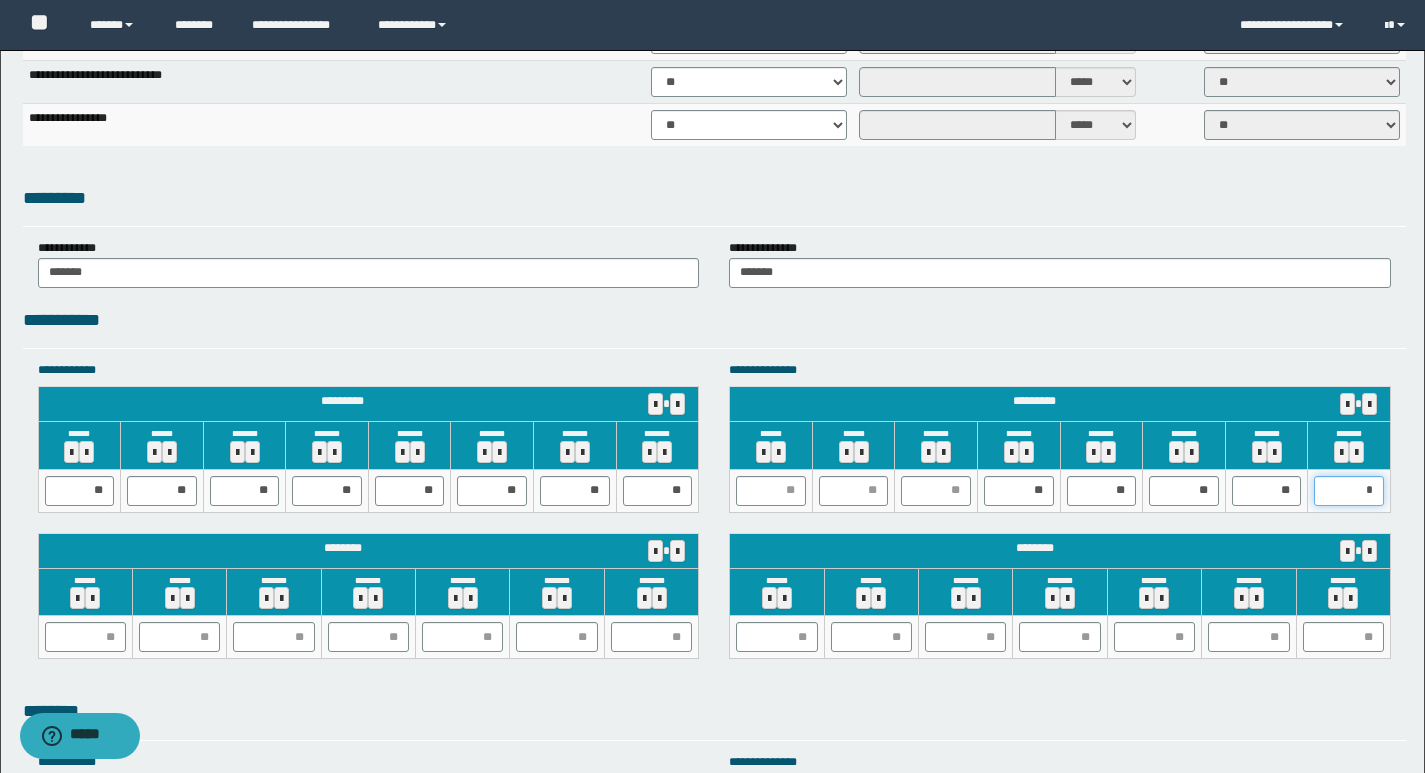 type on "**" 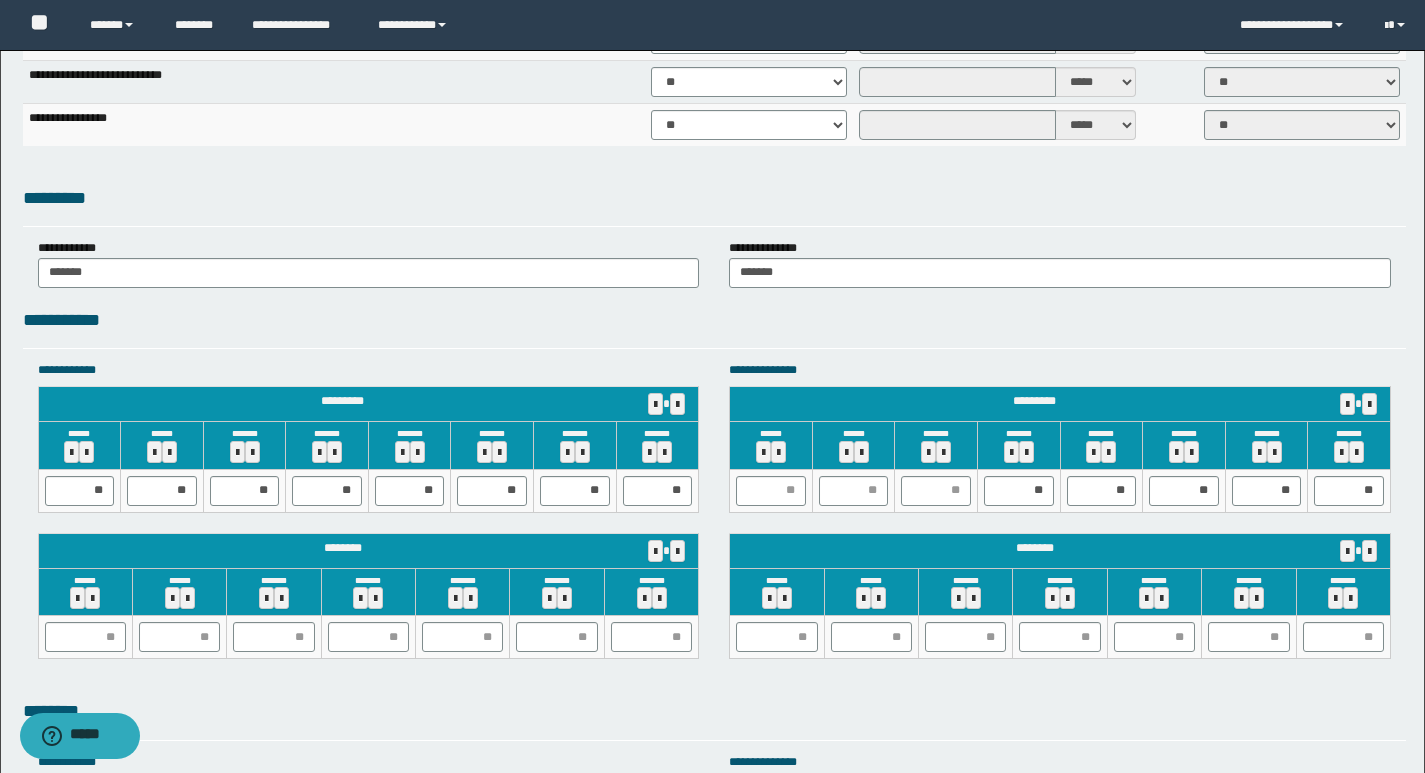 drag, startPoint x: 1297, startPoint y: 493, endPoint x: 1248, endPoint y: 491, distance: 49.0408 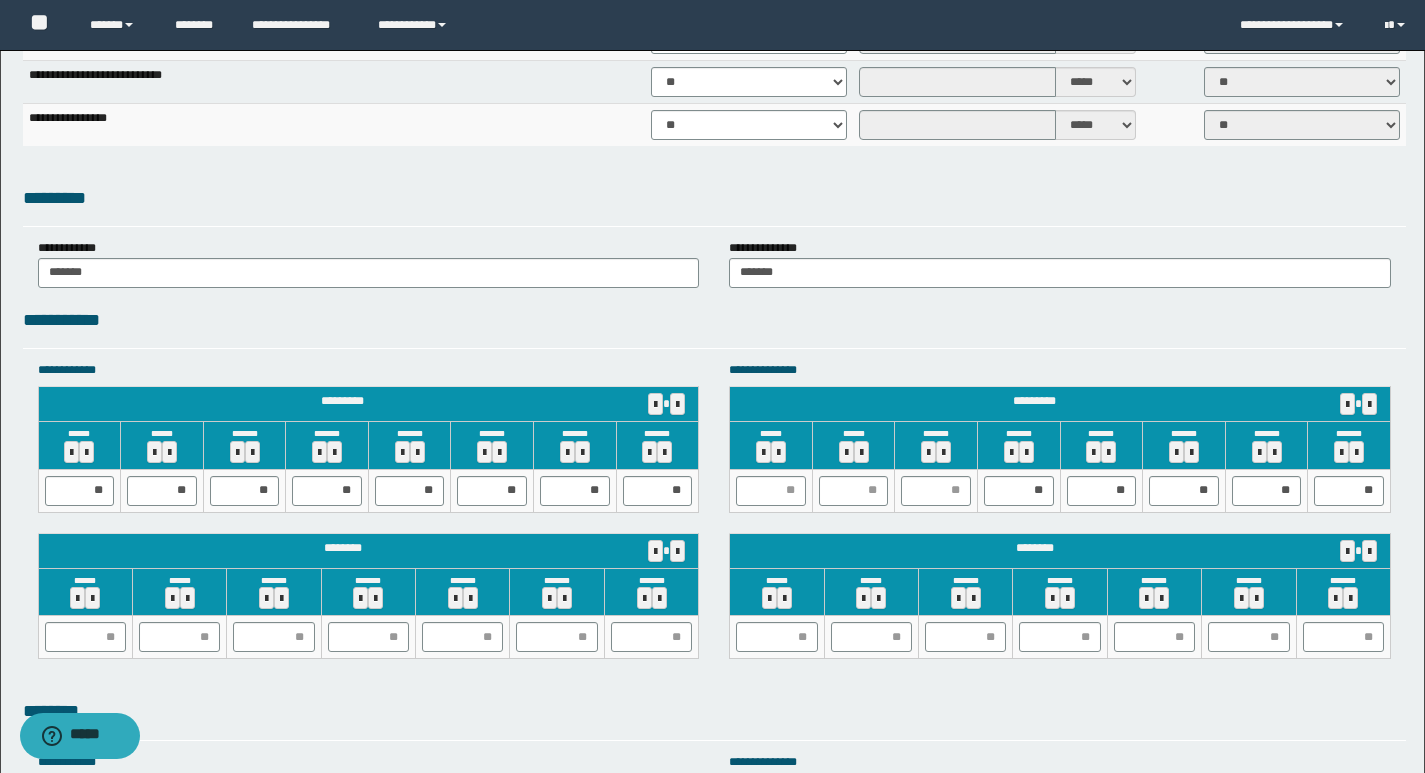 click on "**" at bounding box center [1266, 490] 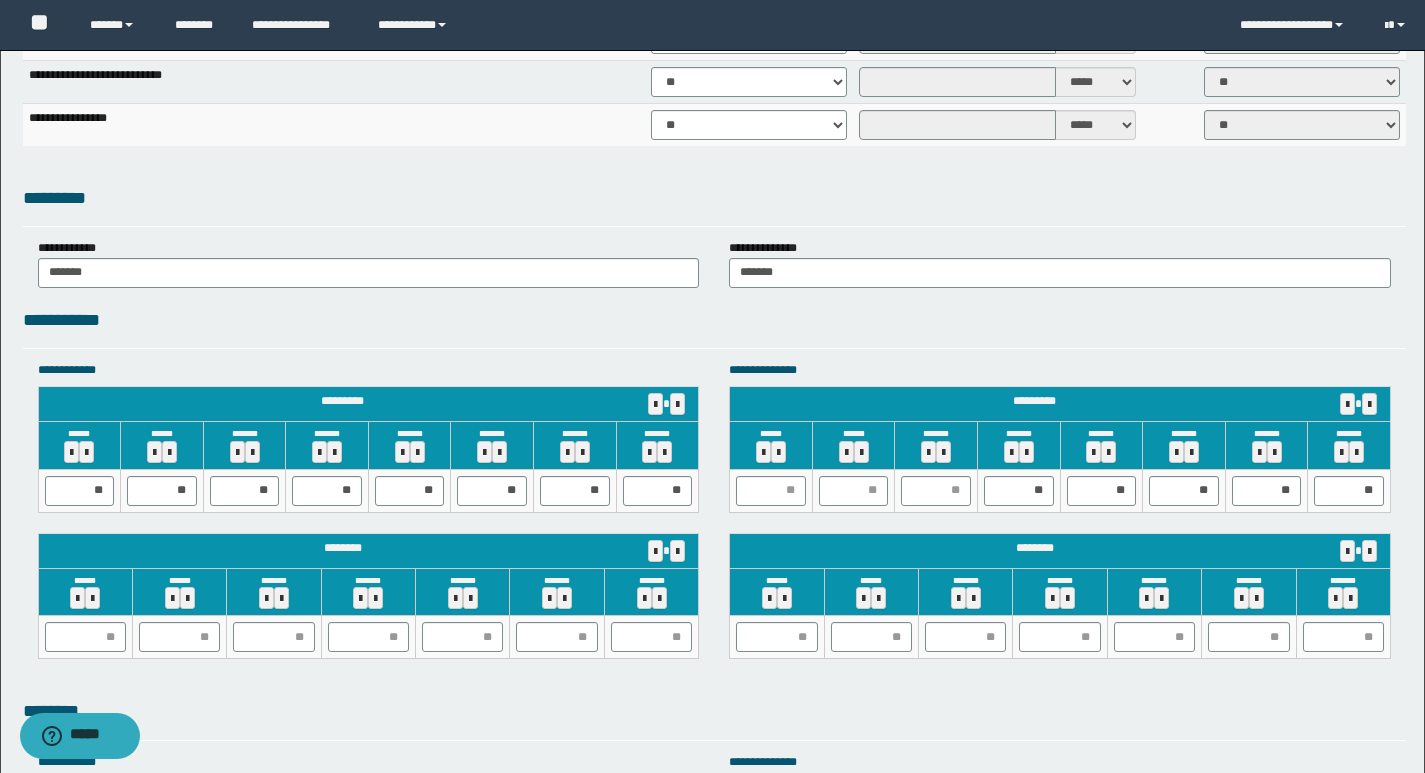 click on "**********" at bounding box center (714, 320) 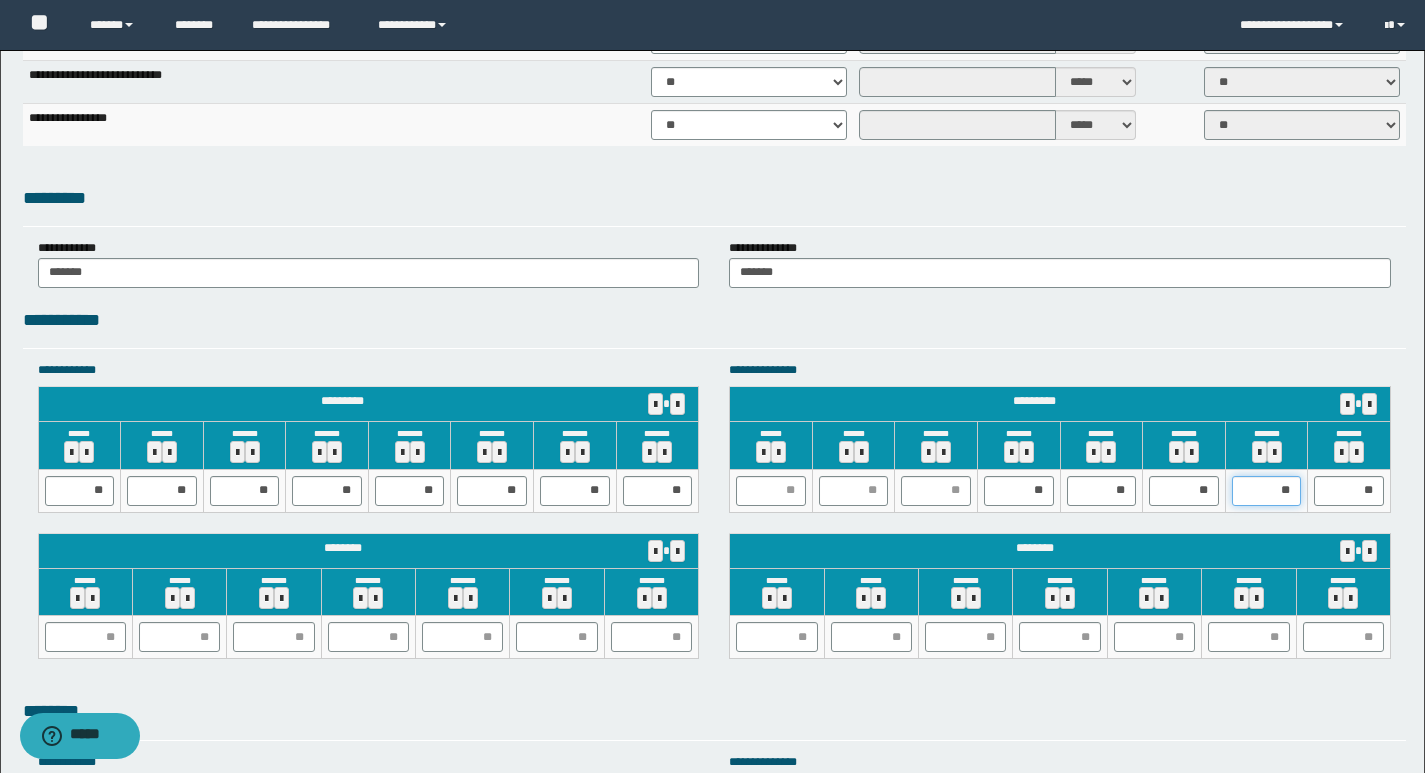 drag, startPoint x: 1292, startPoint y: 492, endPoint x: 1227, endPoint y: 499, distance: 65.37584 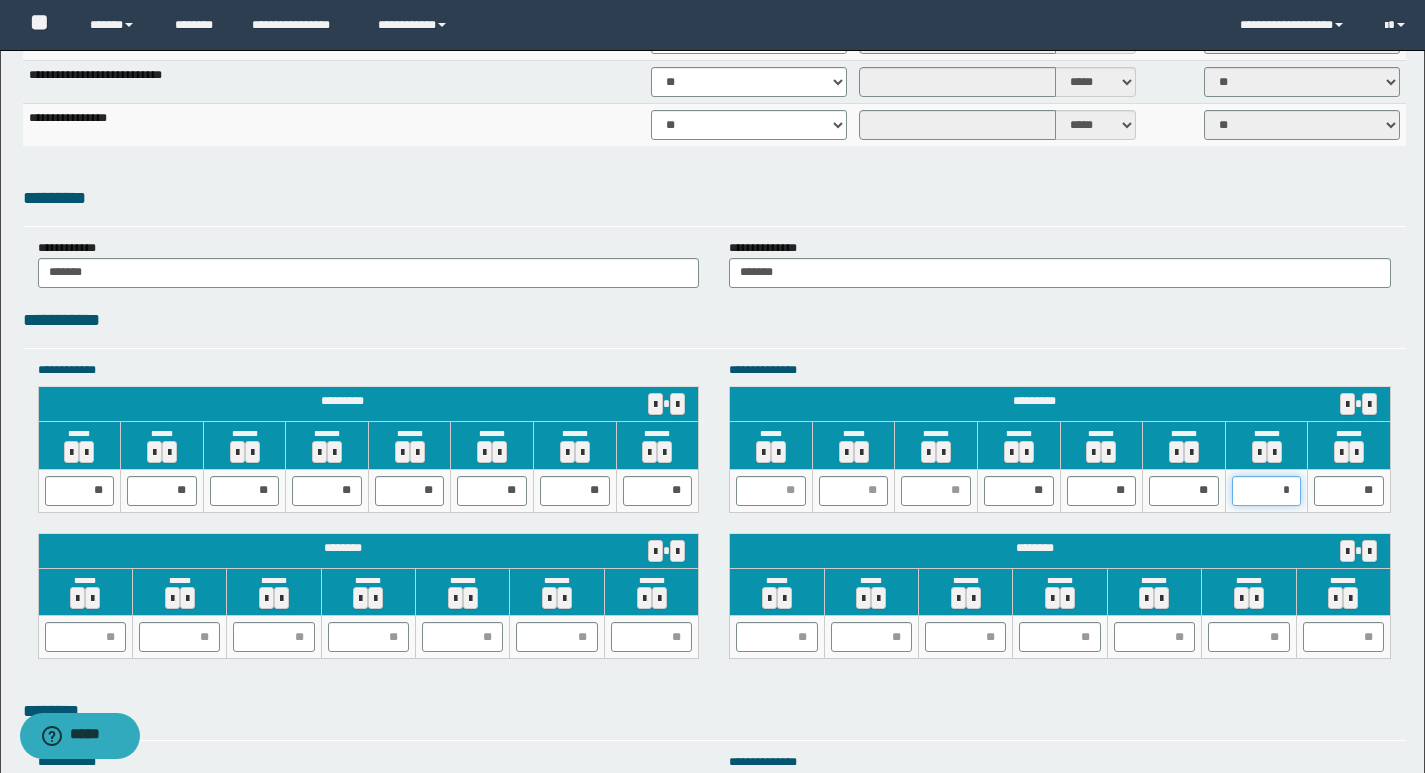type on "**" 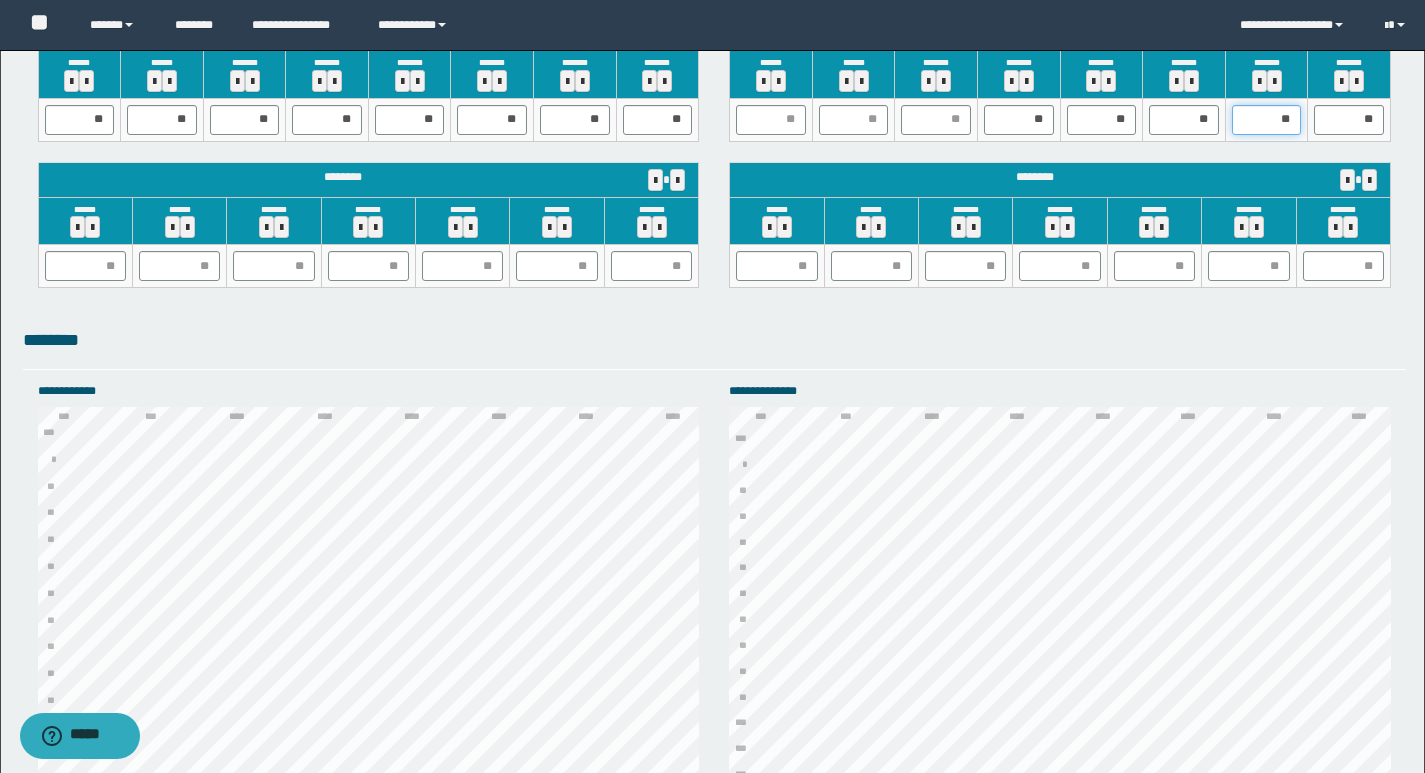 scroll, scrollTop: 1842, scrollLeft: 0, axis: vertical 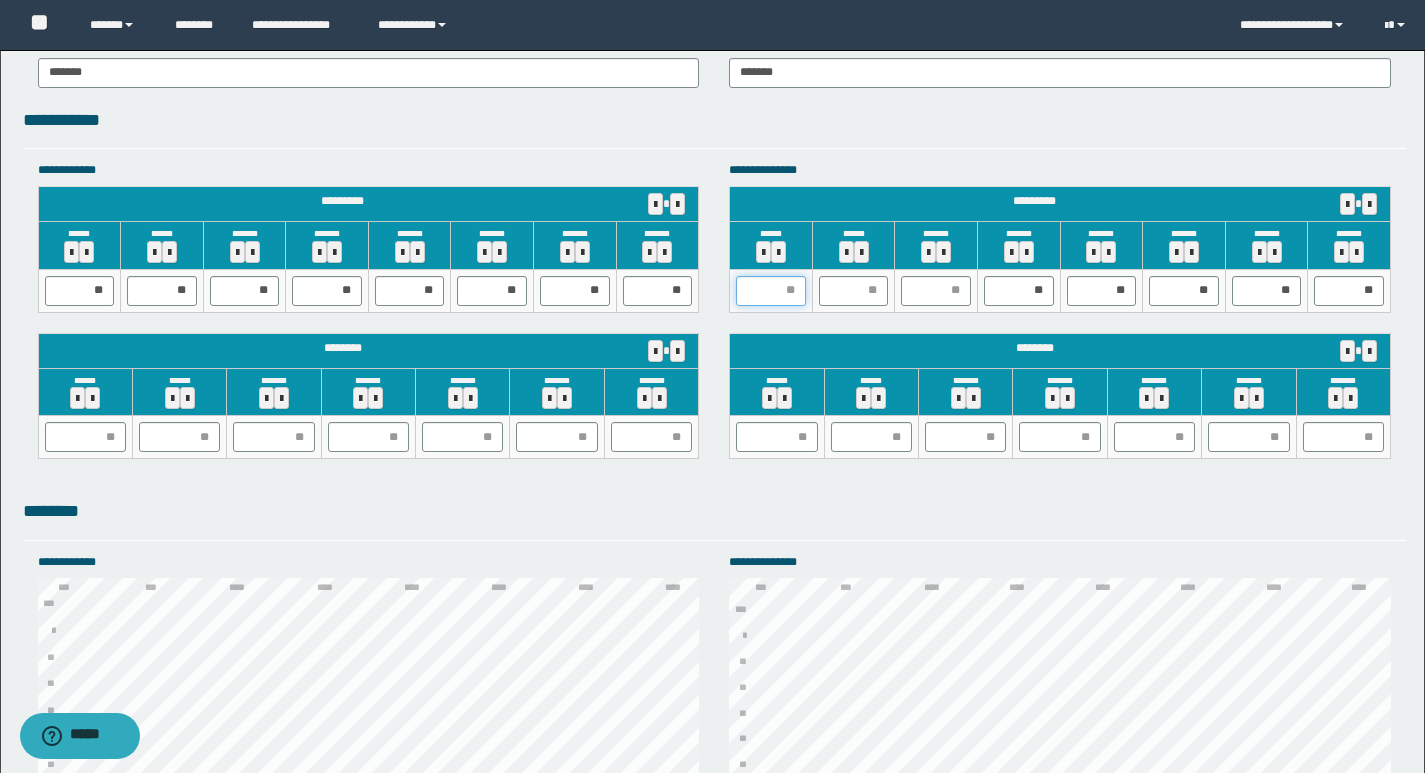 drag, startPoint x: 795, startPoint y: 281, endPoint x: 785, endPoint y: 287, distance: 11.661903 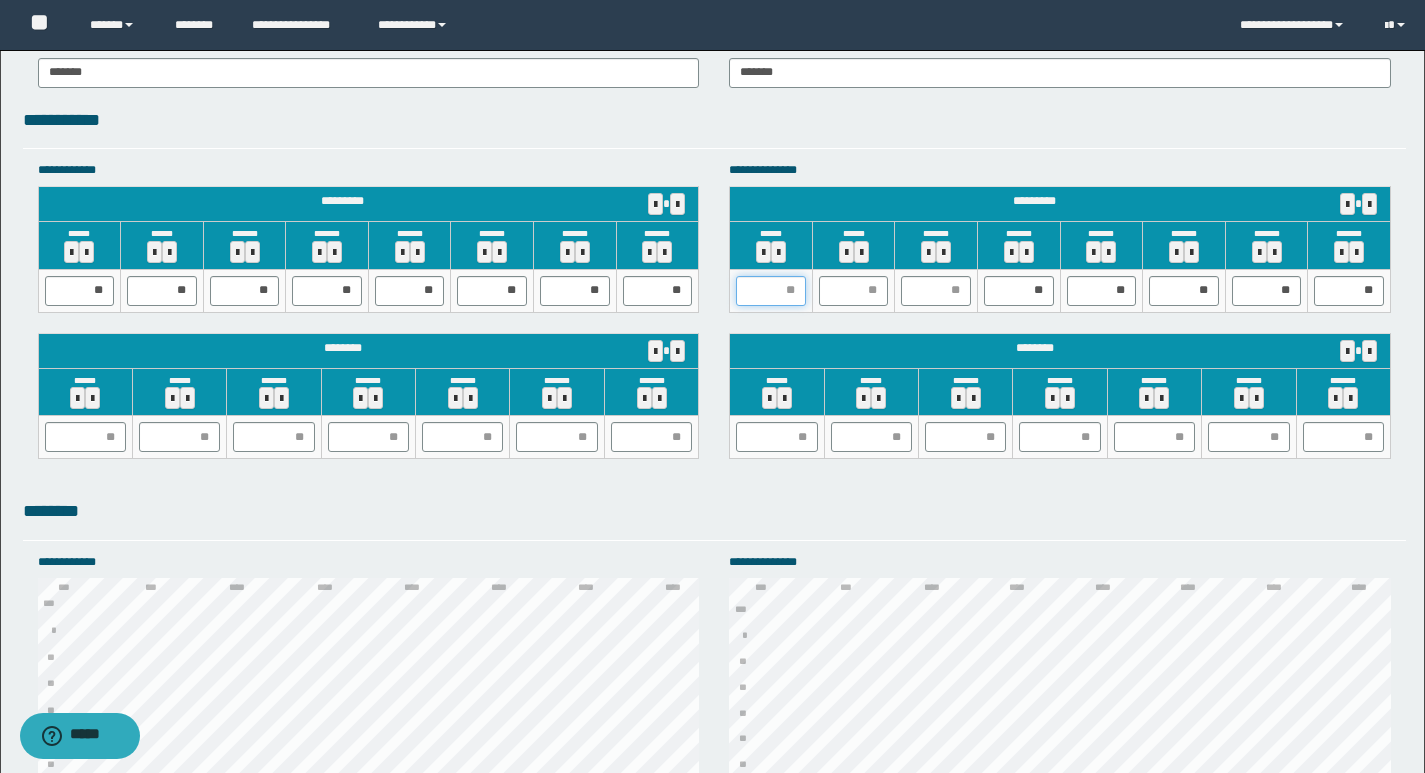 click at bounding box center (771, 291) 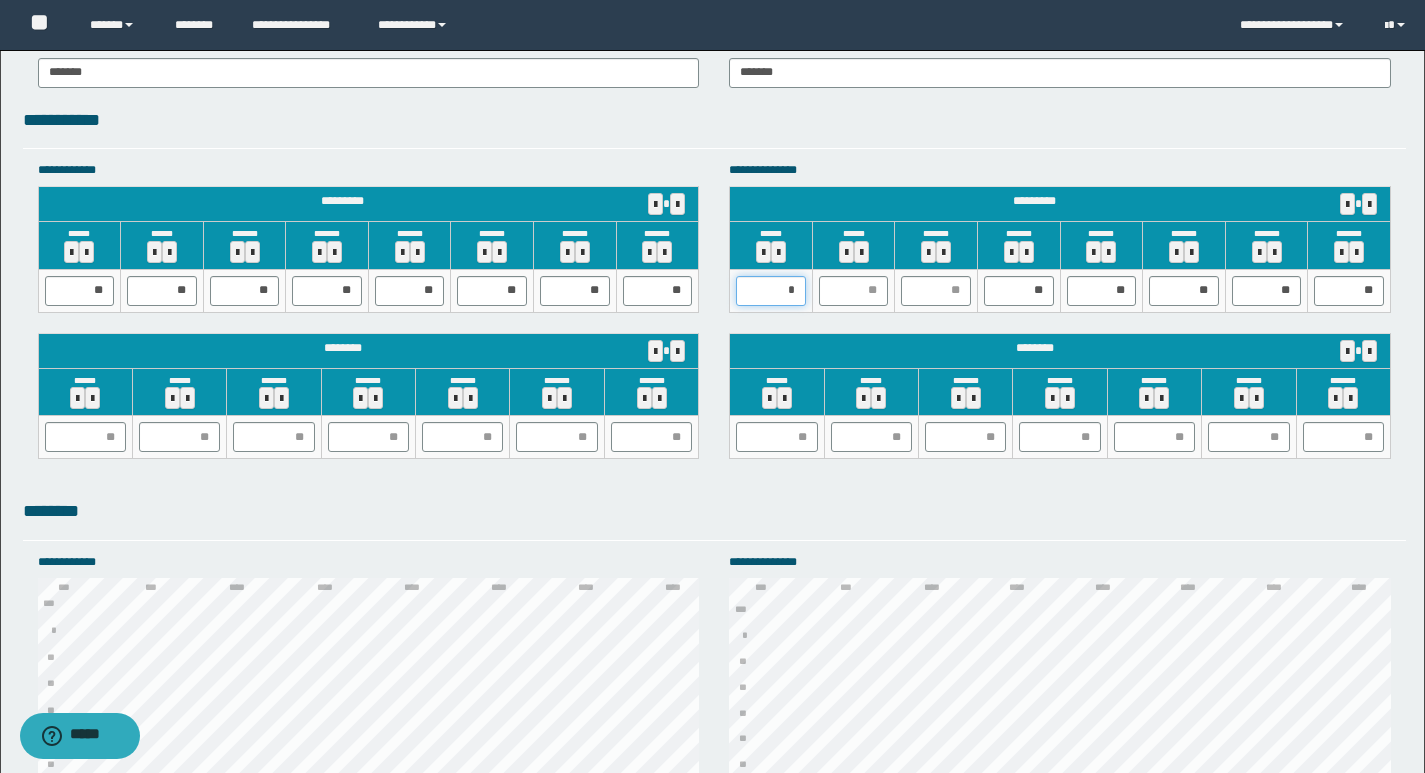 type on "**" 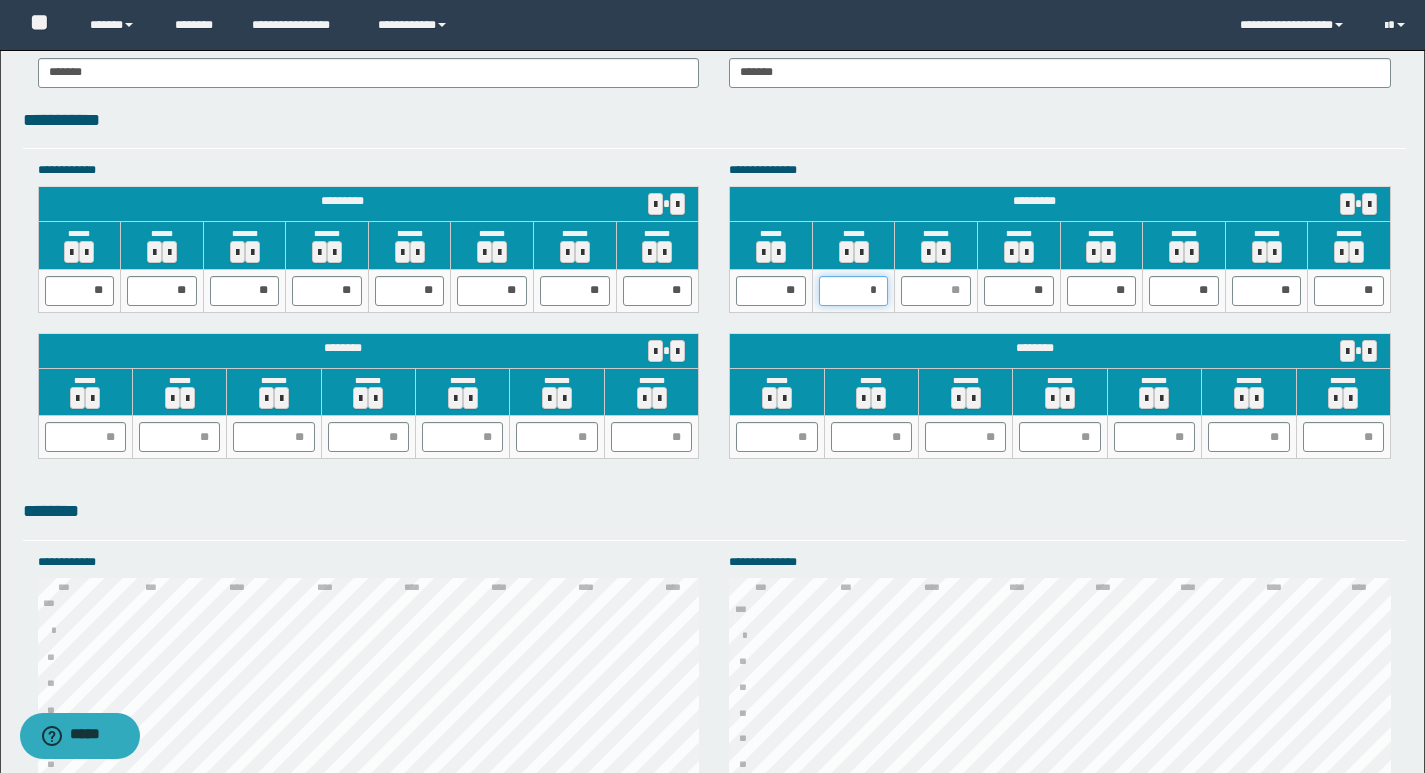 type on "**" 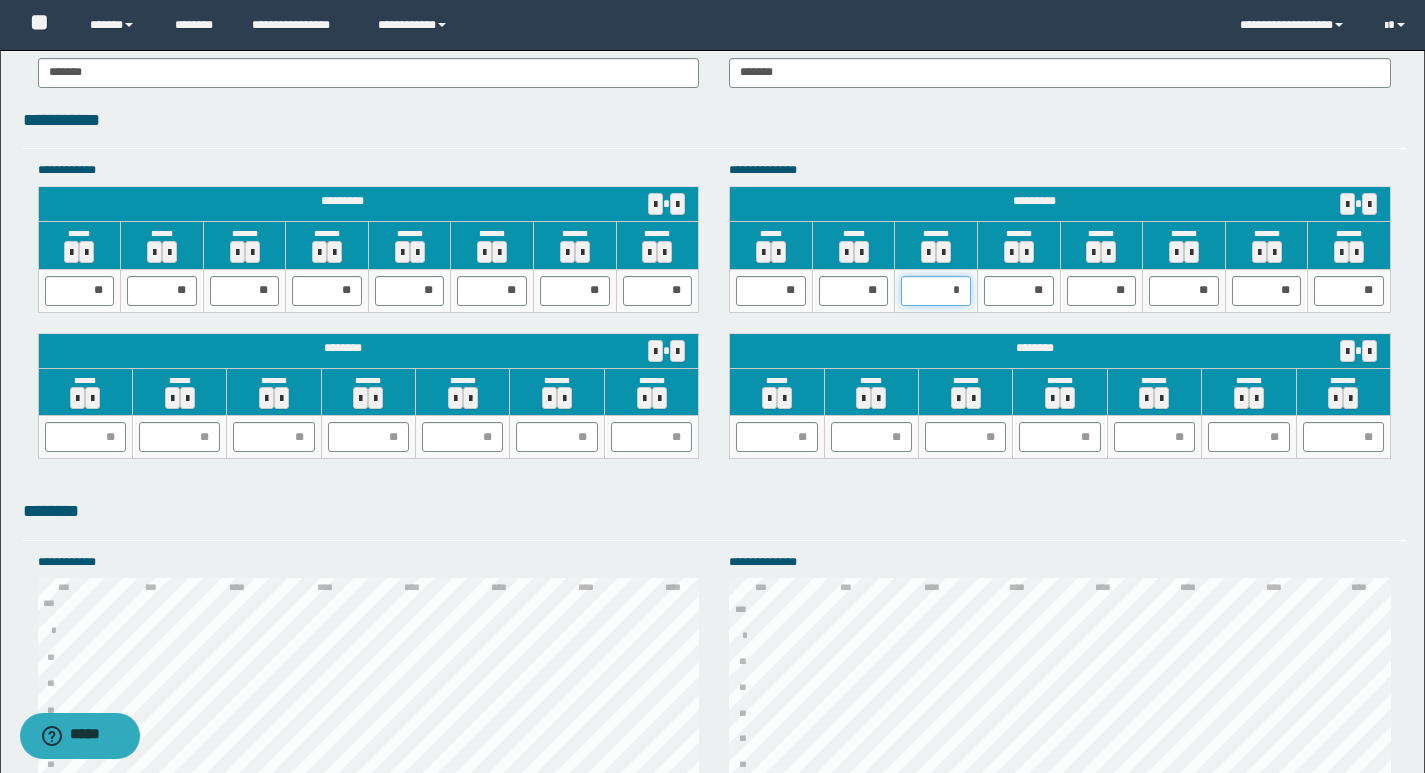 type on "**" 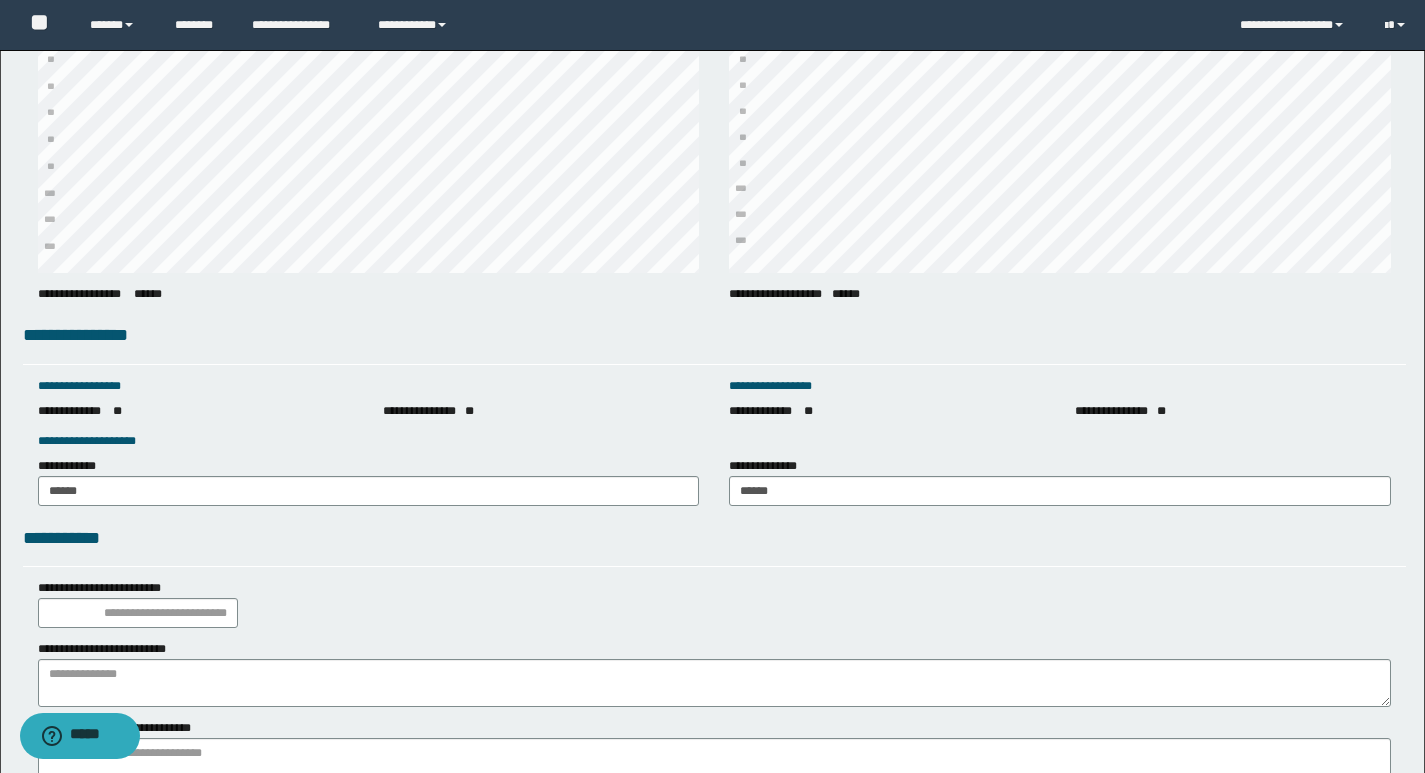 scroll, scrollTop: 2599, scrollLeft: 0, axis: vertical 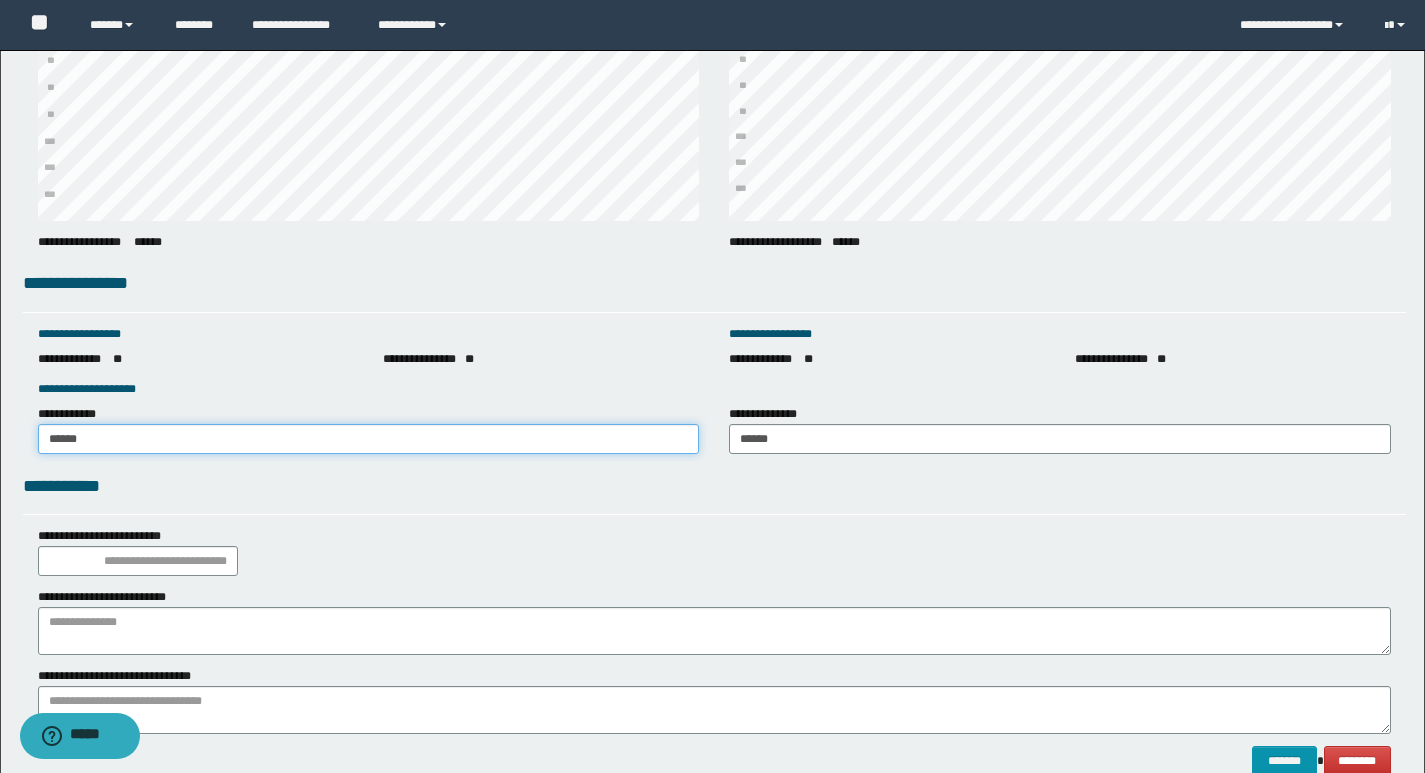 click on "******" at bounding box center [369, 439] 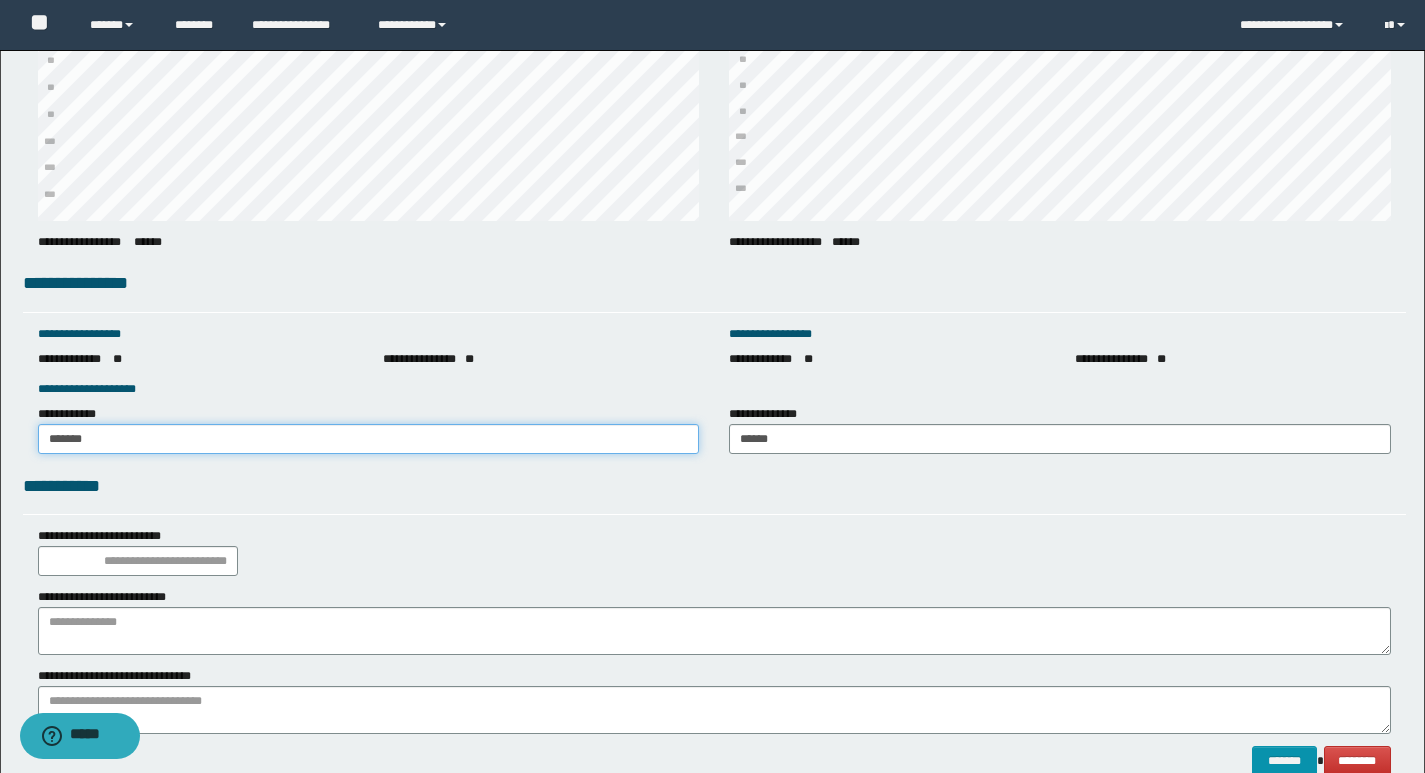 type on "*******" 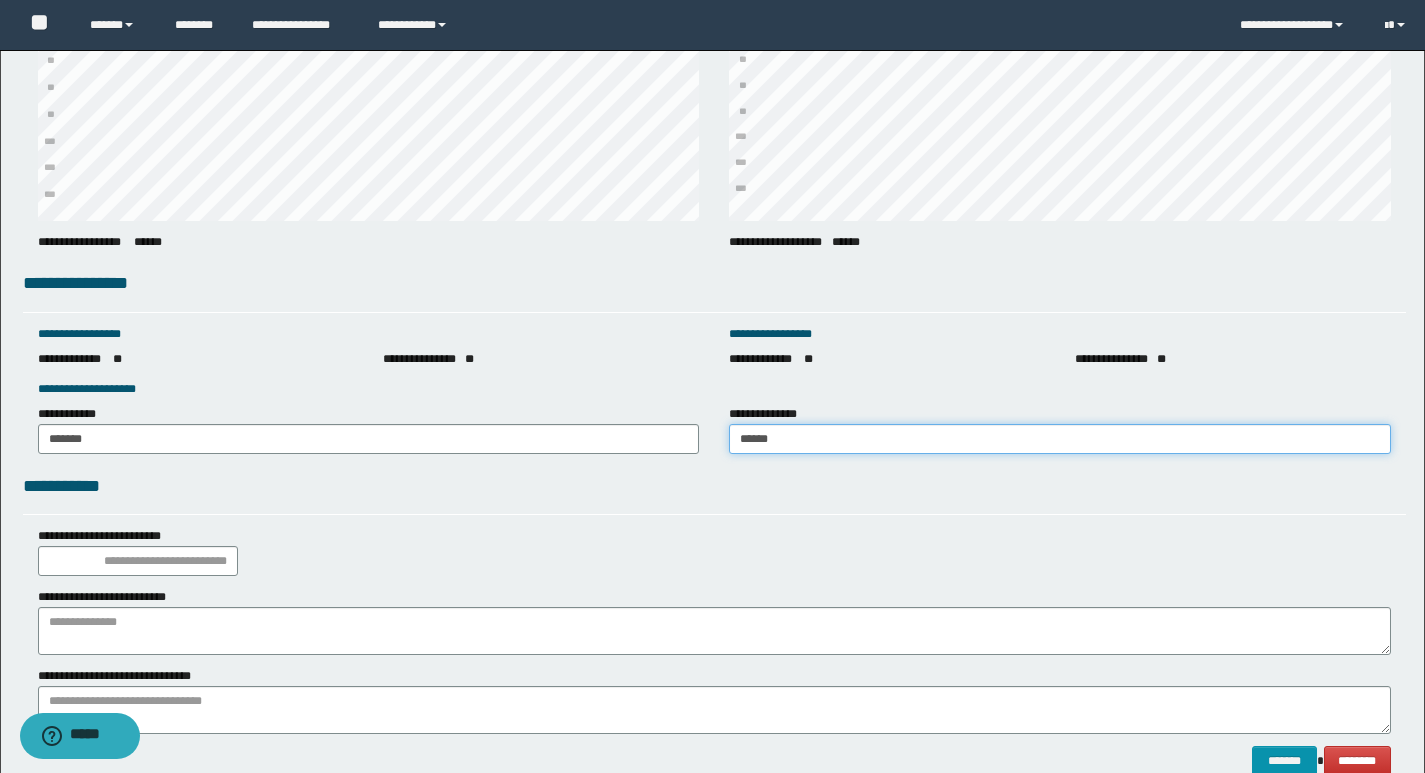 click on "******" at bounding box center (1060, 439) 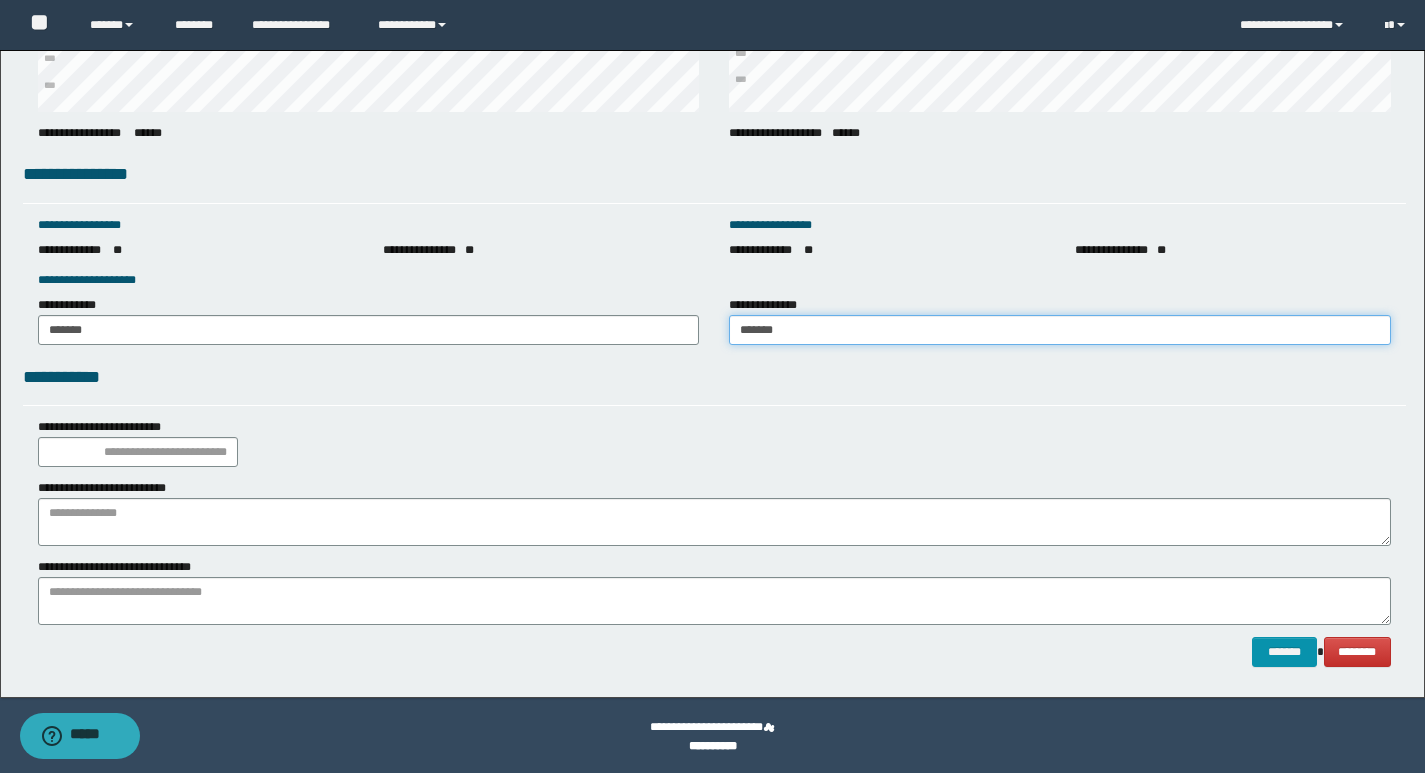 scroll, scrollTop: 2711, scrollLeft: 0, axis: vertical 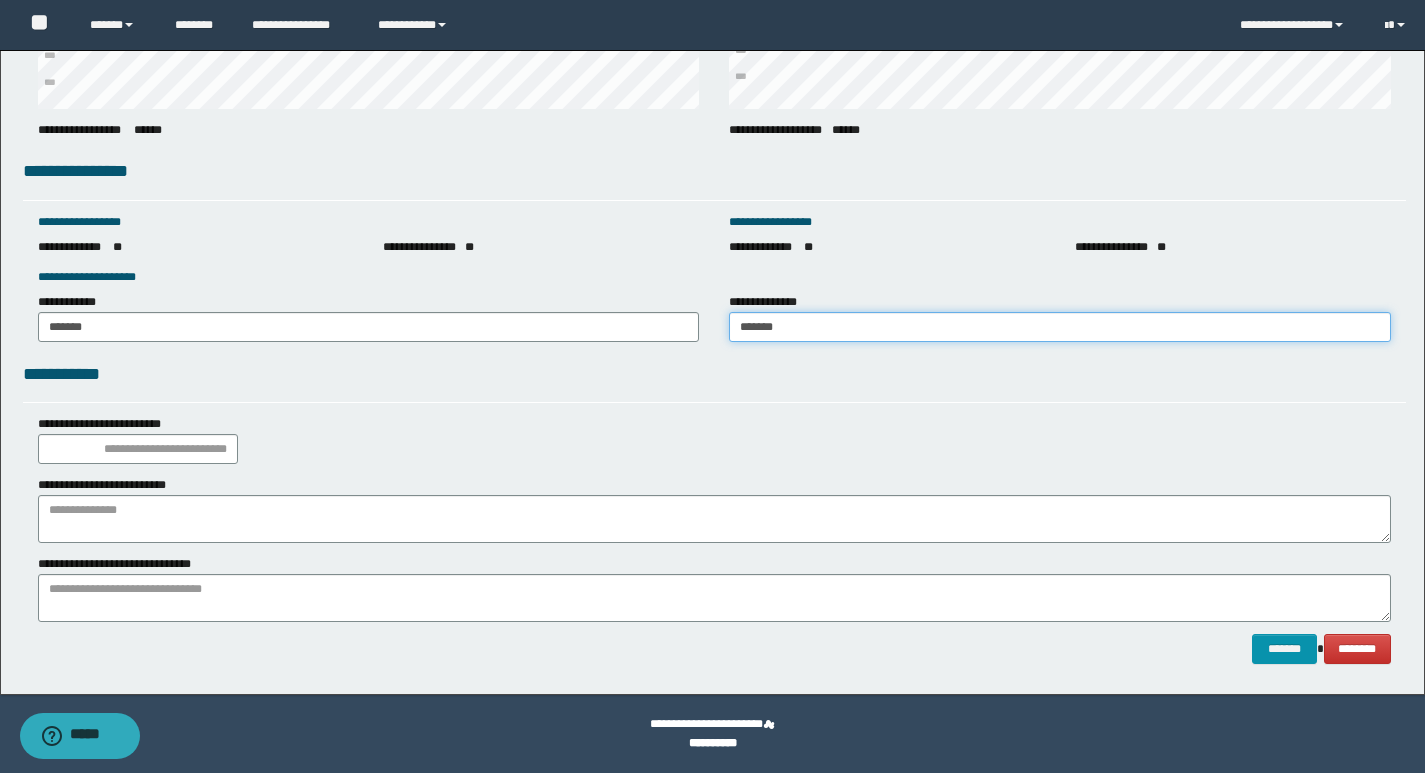 type on "*******" 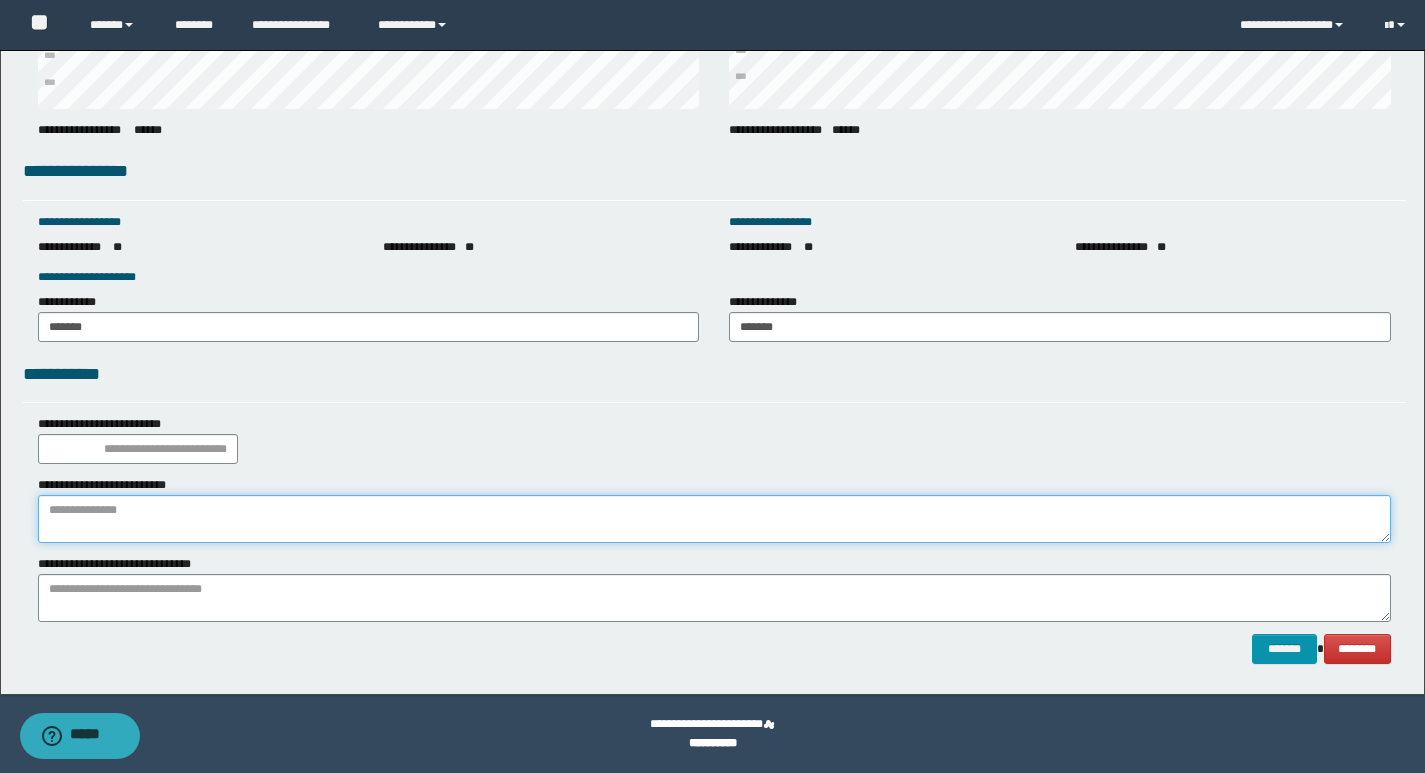 click at bounding box center (714, 519) 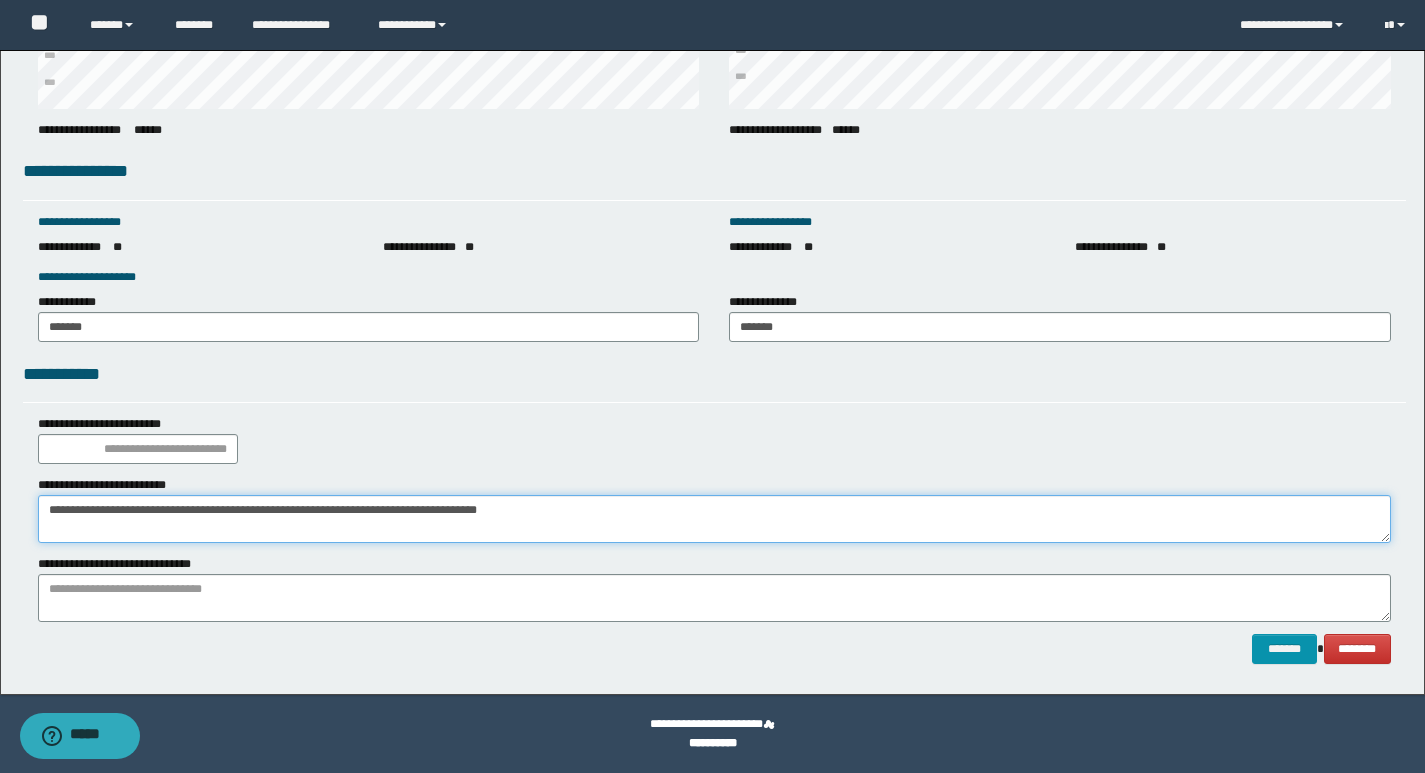 type on "**********" 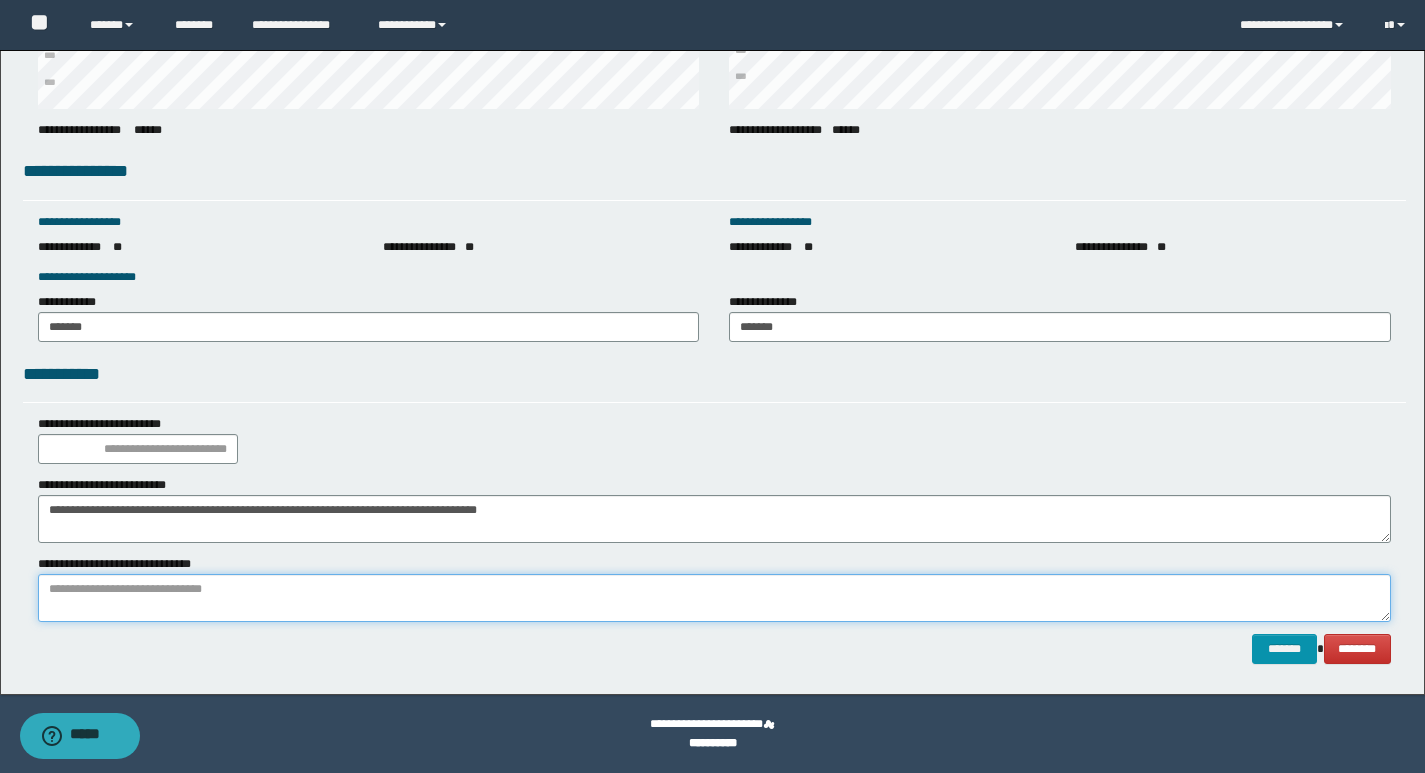 drag, startPoint x: 466, startPoint y: 581, endPoint x: 455, endPoint y: 587, distance: 12.529964 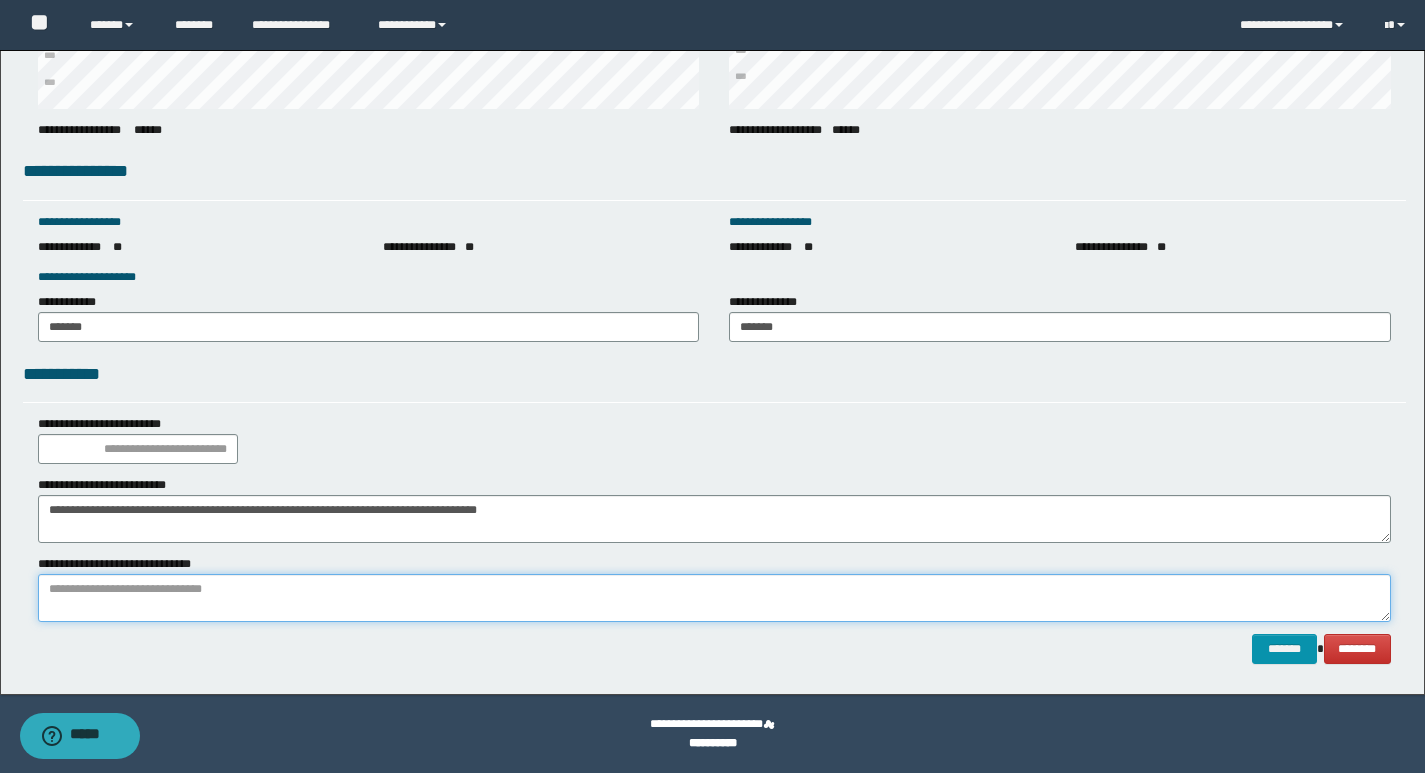 click at bounding box center (714, 598) 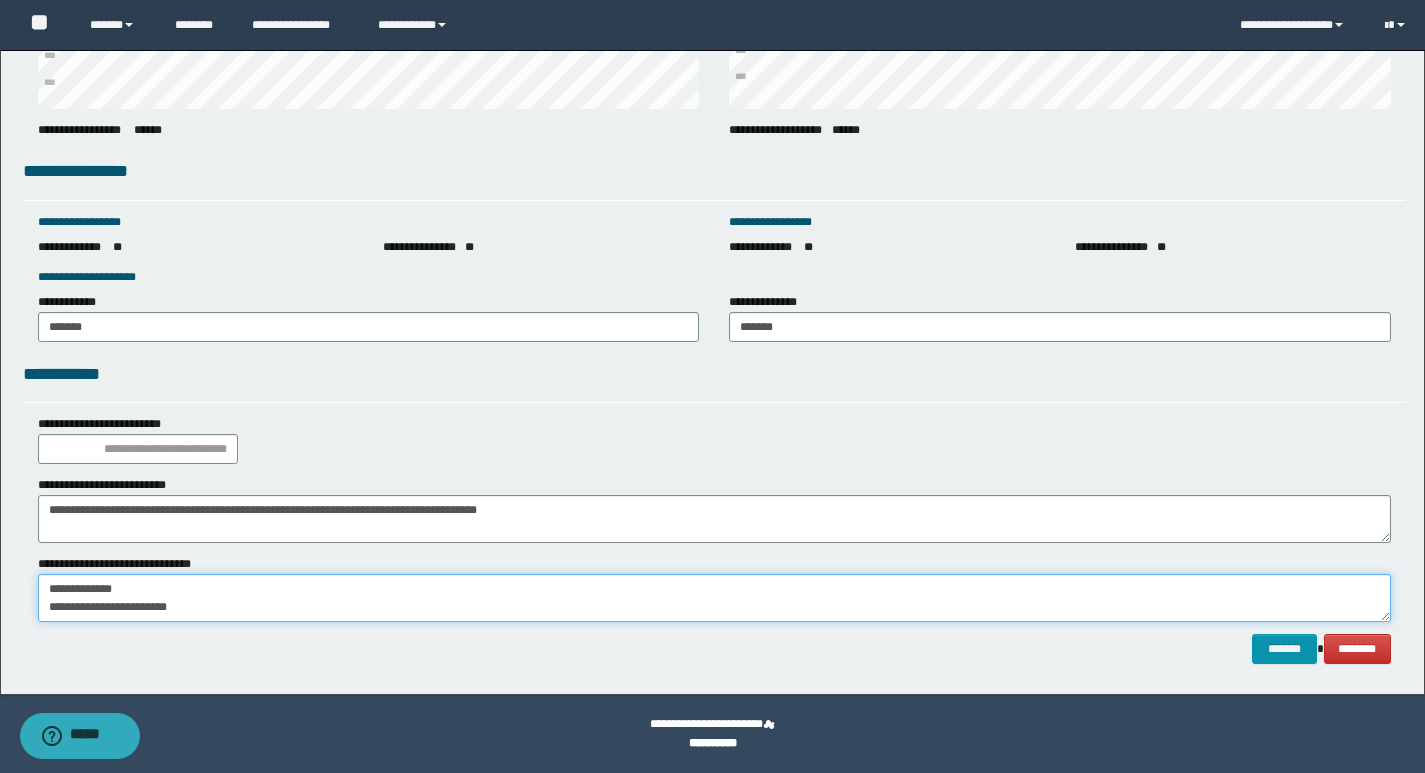 click on "**********" at bounding box center (714, 598) 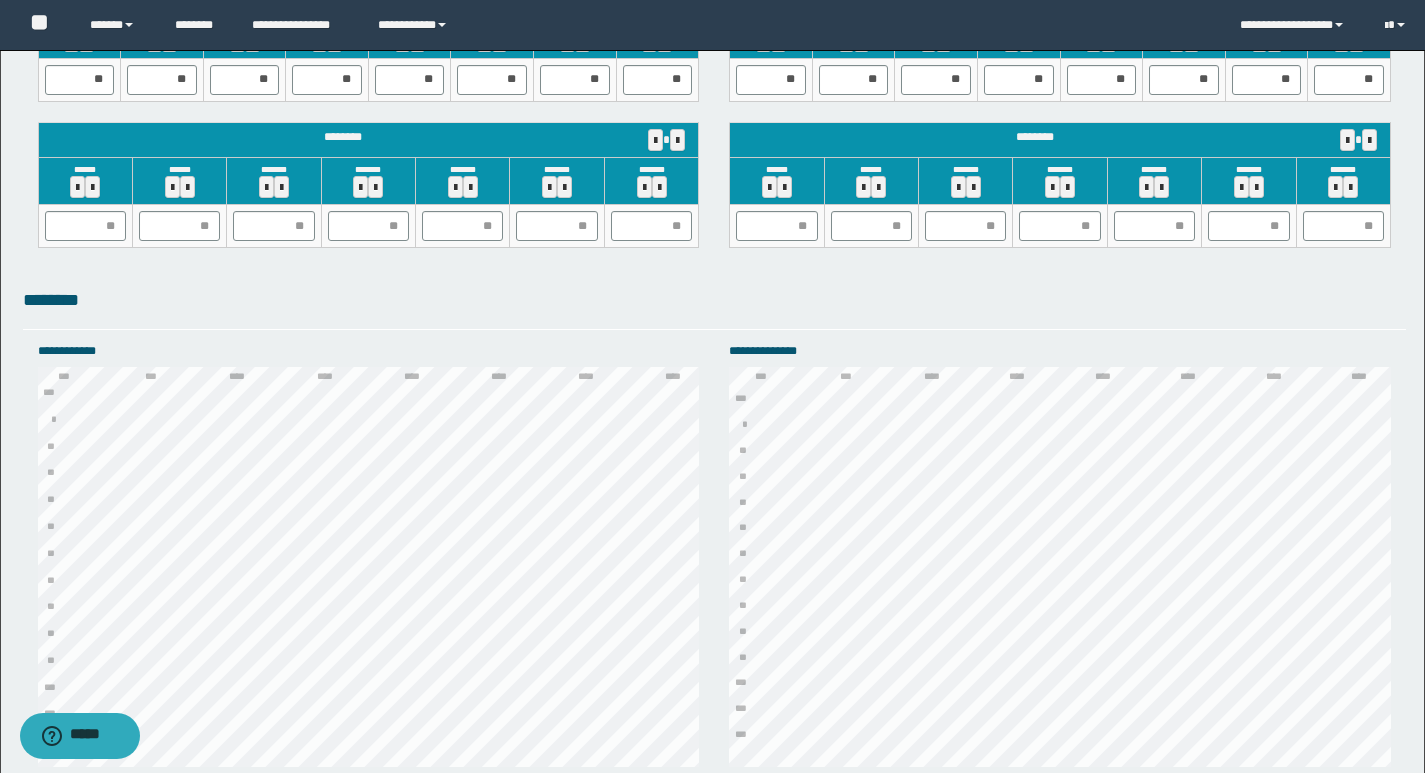 scroll, scrollTop: 2011, scrollLeft: 0, axis: vertical 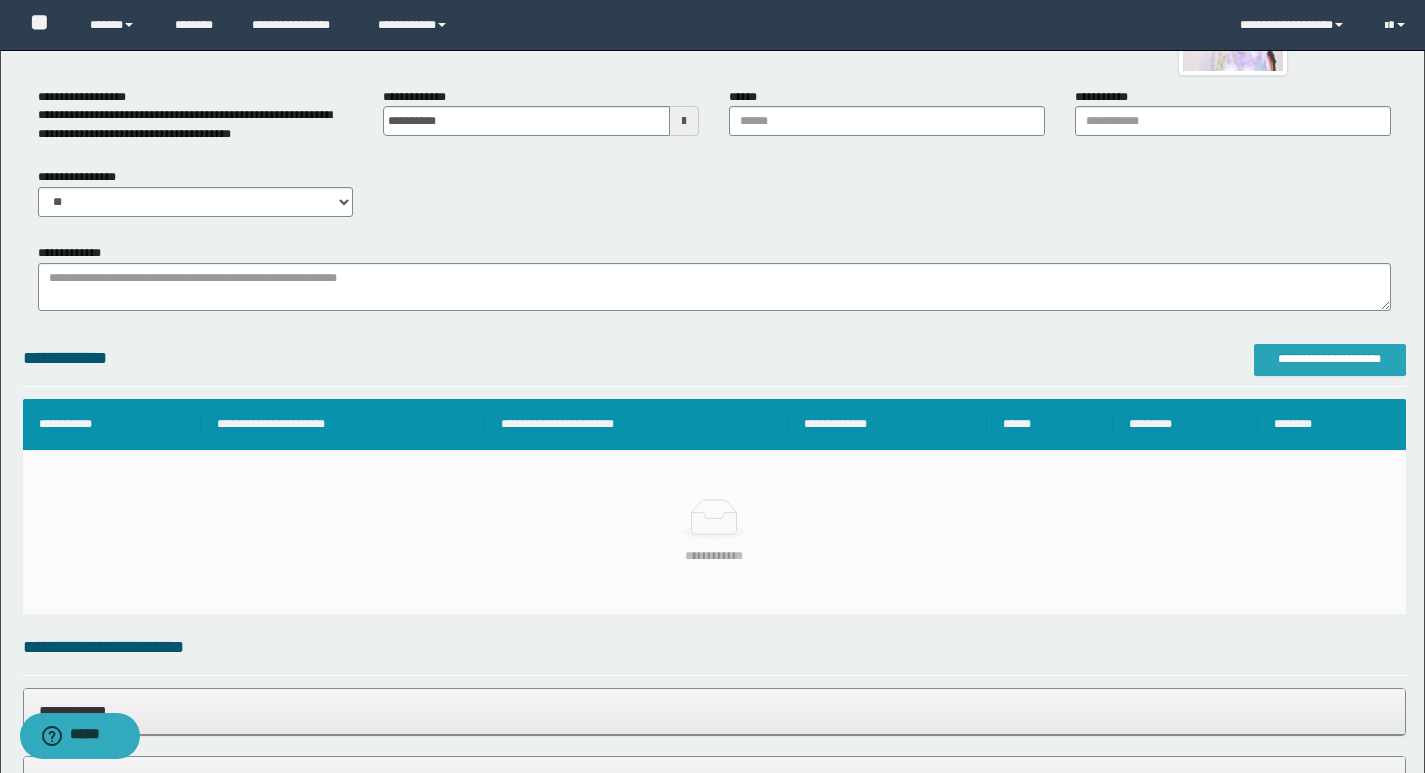 type on "**********" 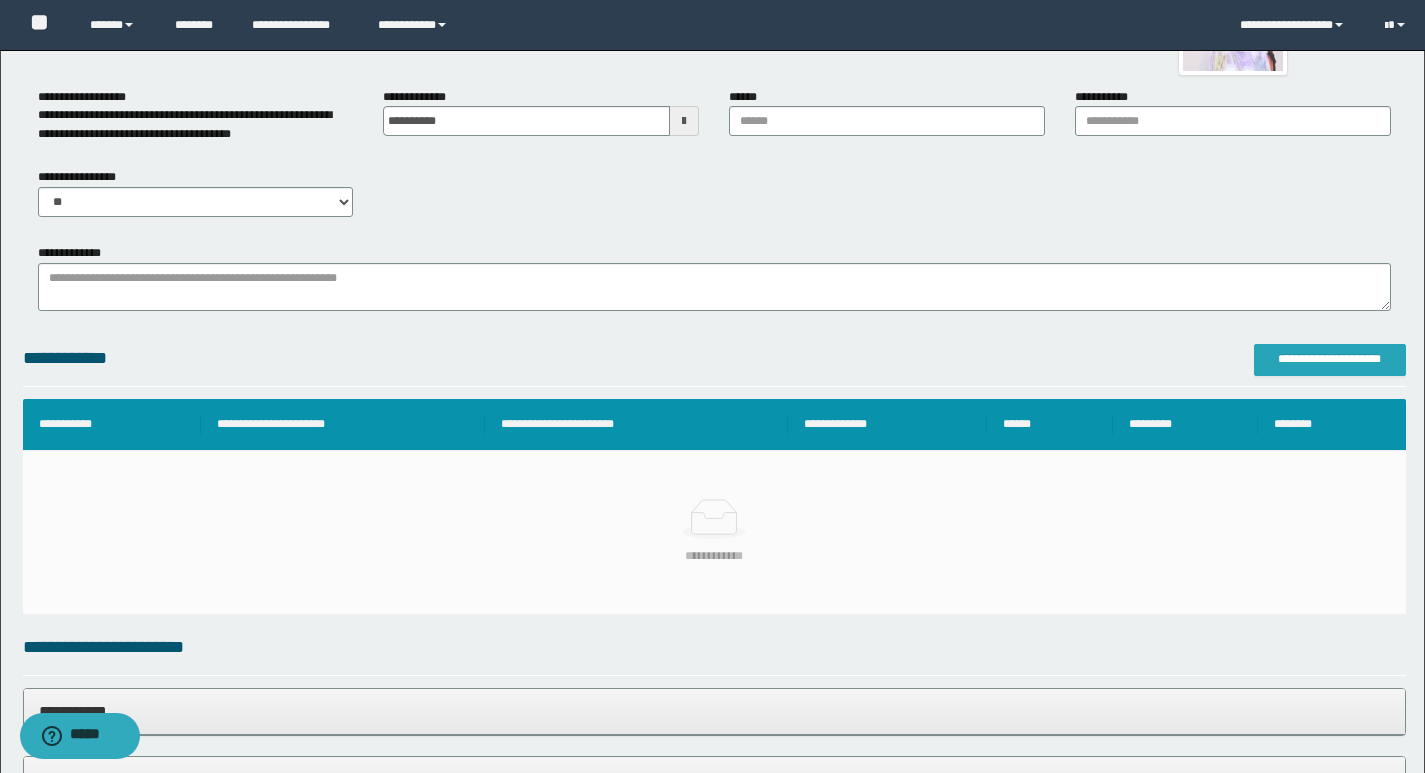 click on "**********" at bounding box center (1330, 360) 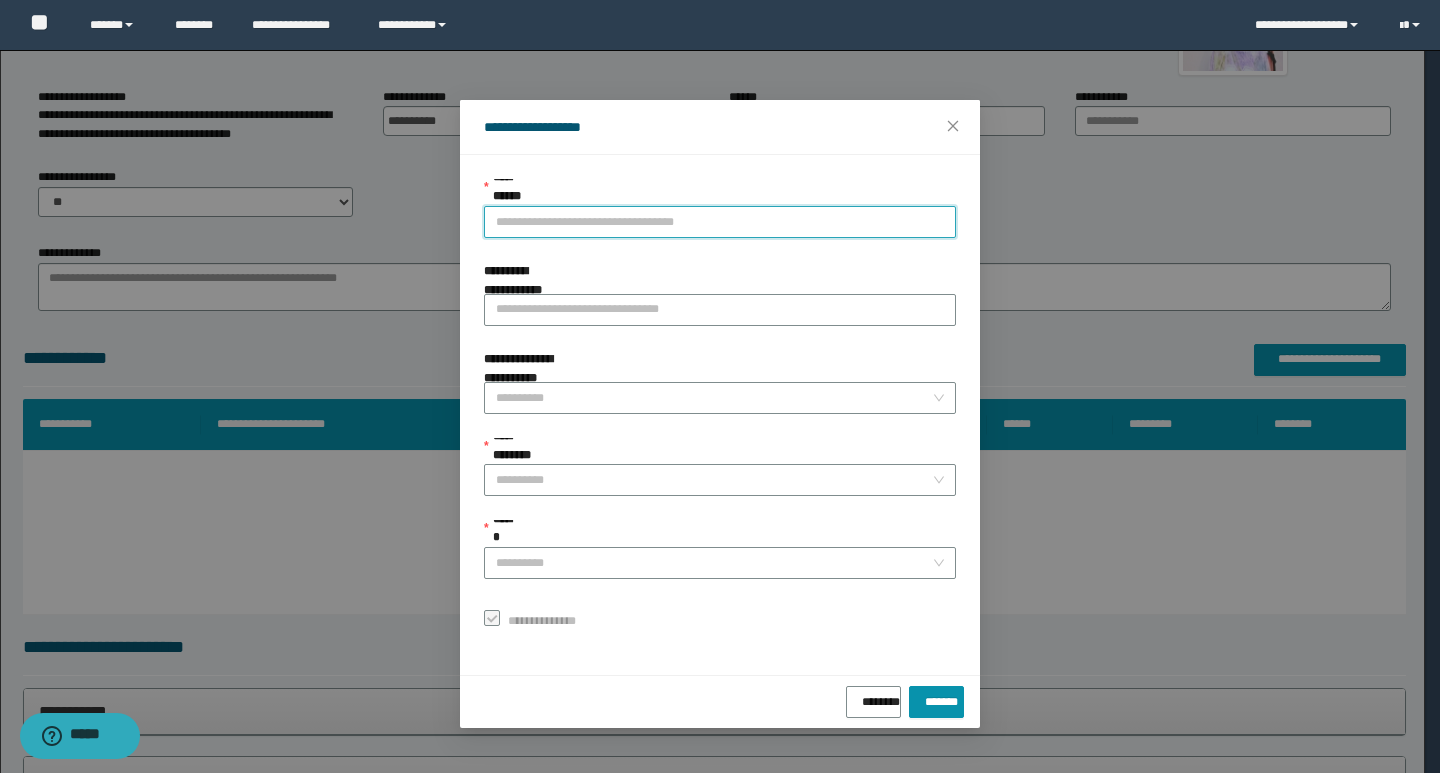 click on "**********" at bounding box center (720, 222) 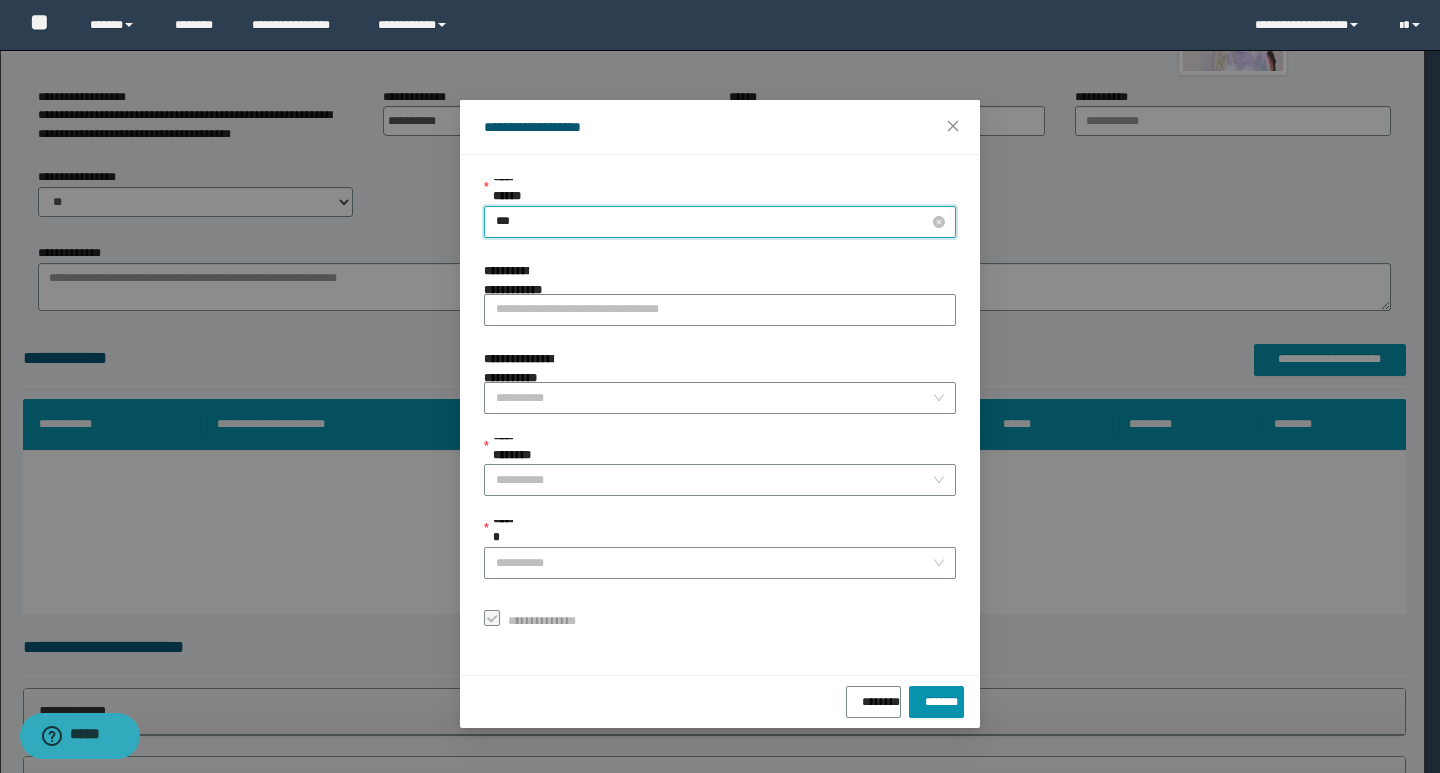 type on "****" 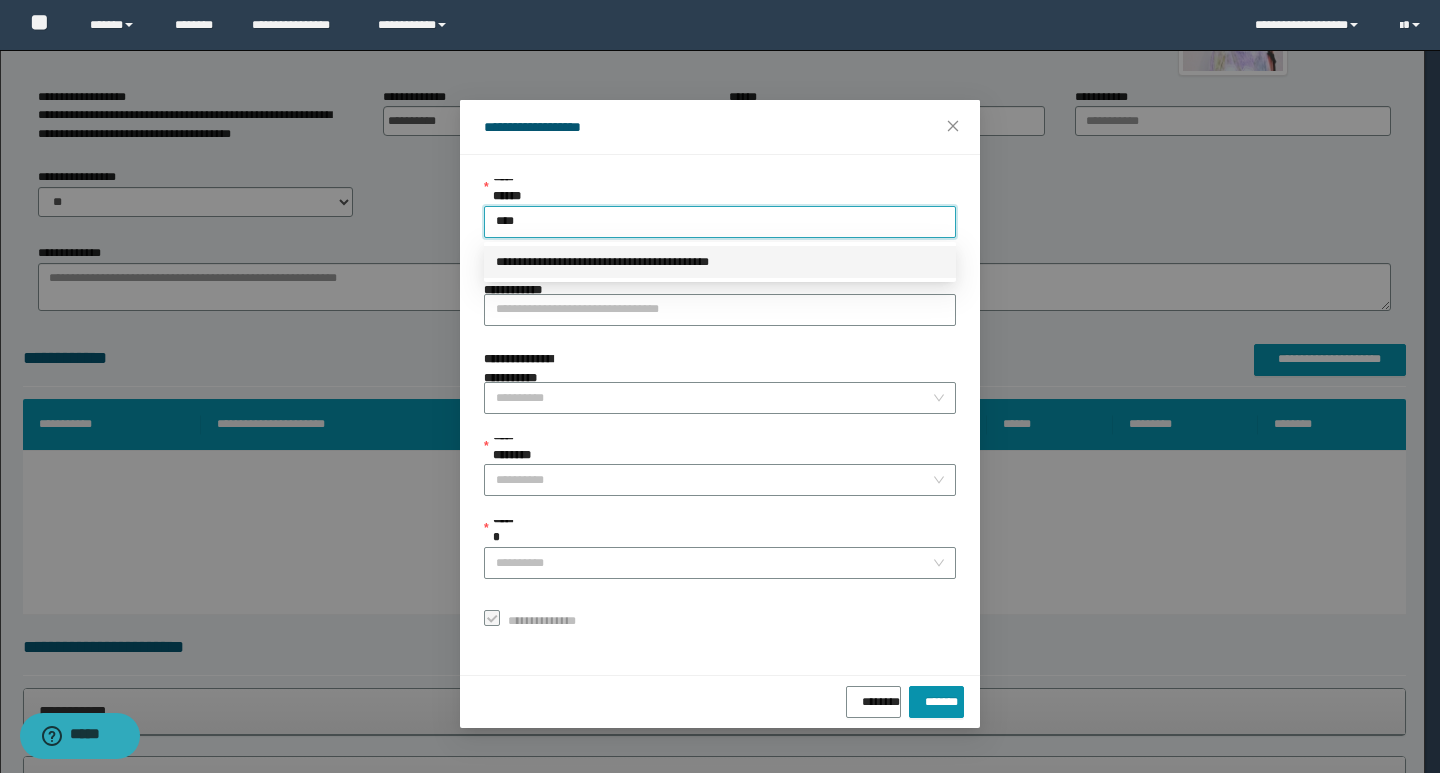 click on "**********" at bounding box center (720, 262) 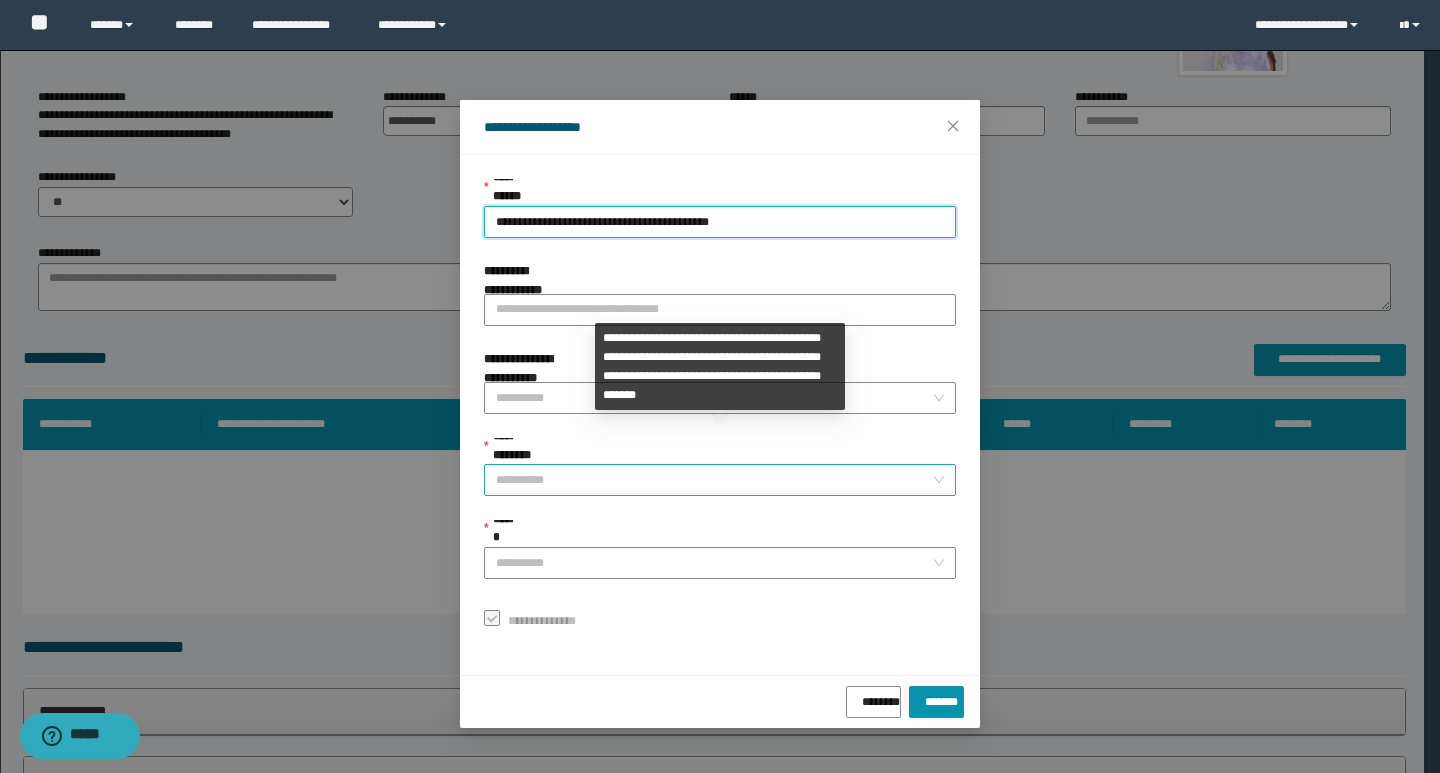 click on "**********" at bounding box center [714, 480] 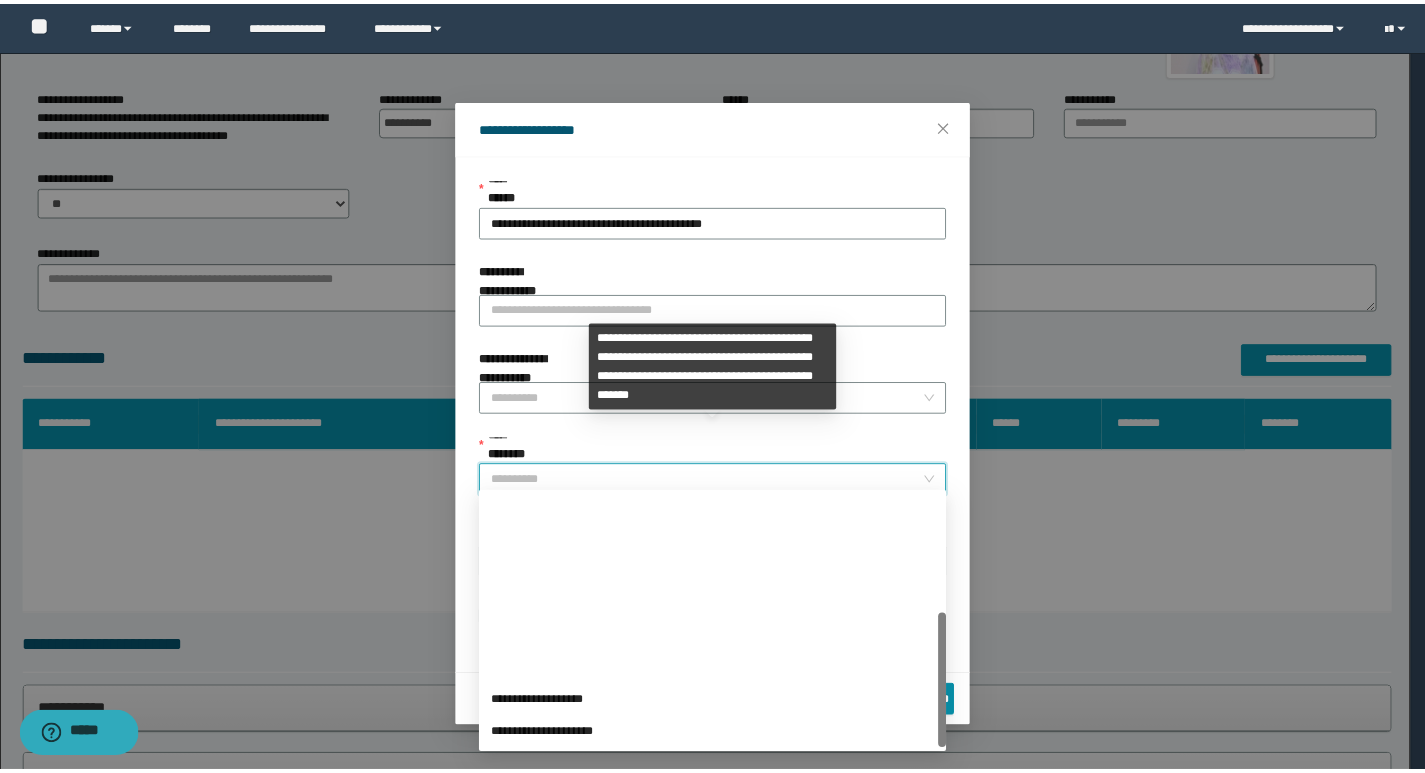 scroll, scrollTop: 224, scrollLeft: 0, axis: vertical 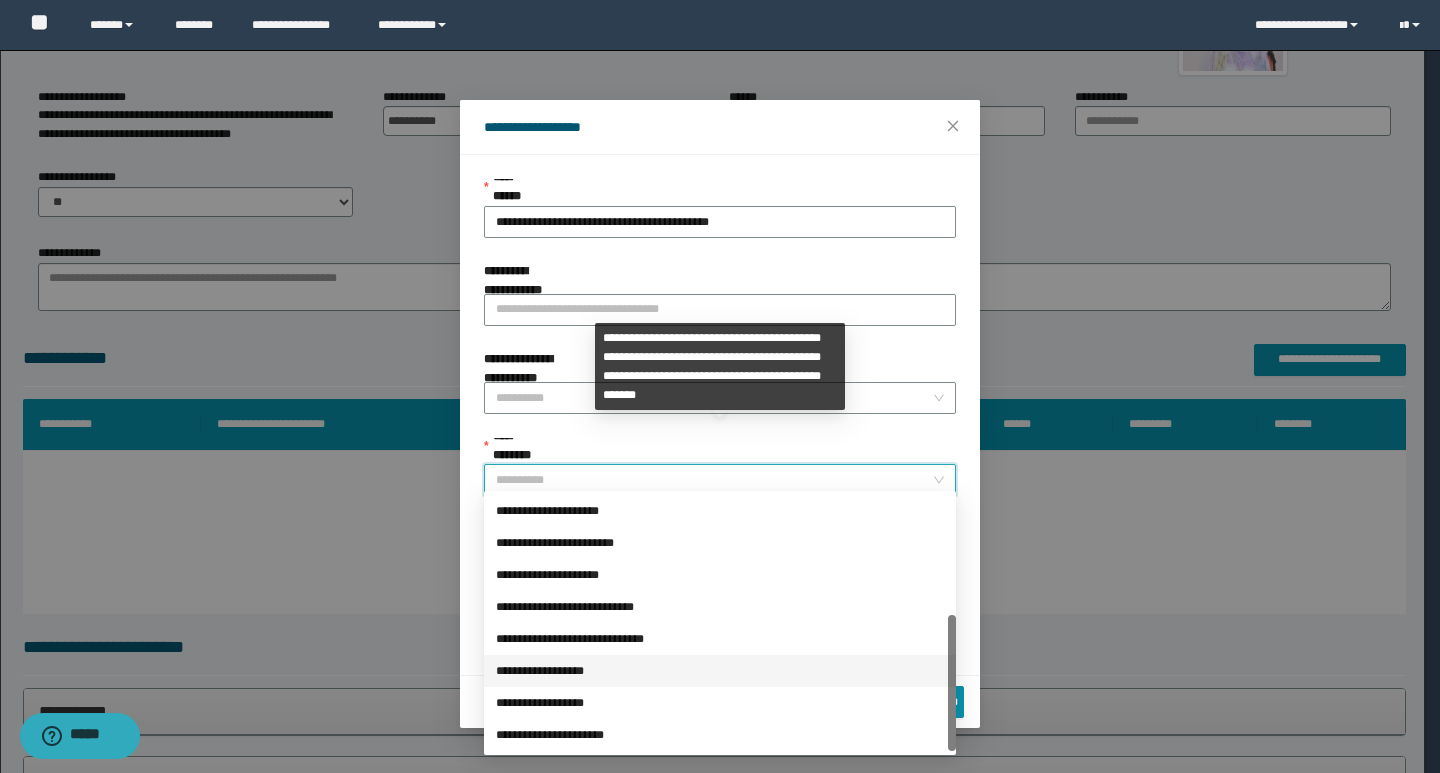 click on "**********" at bounding box center [720, 671] 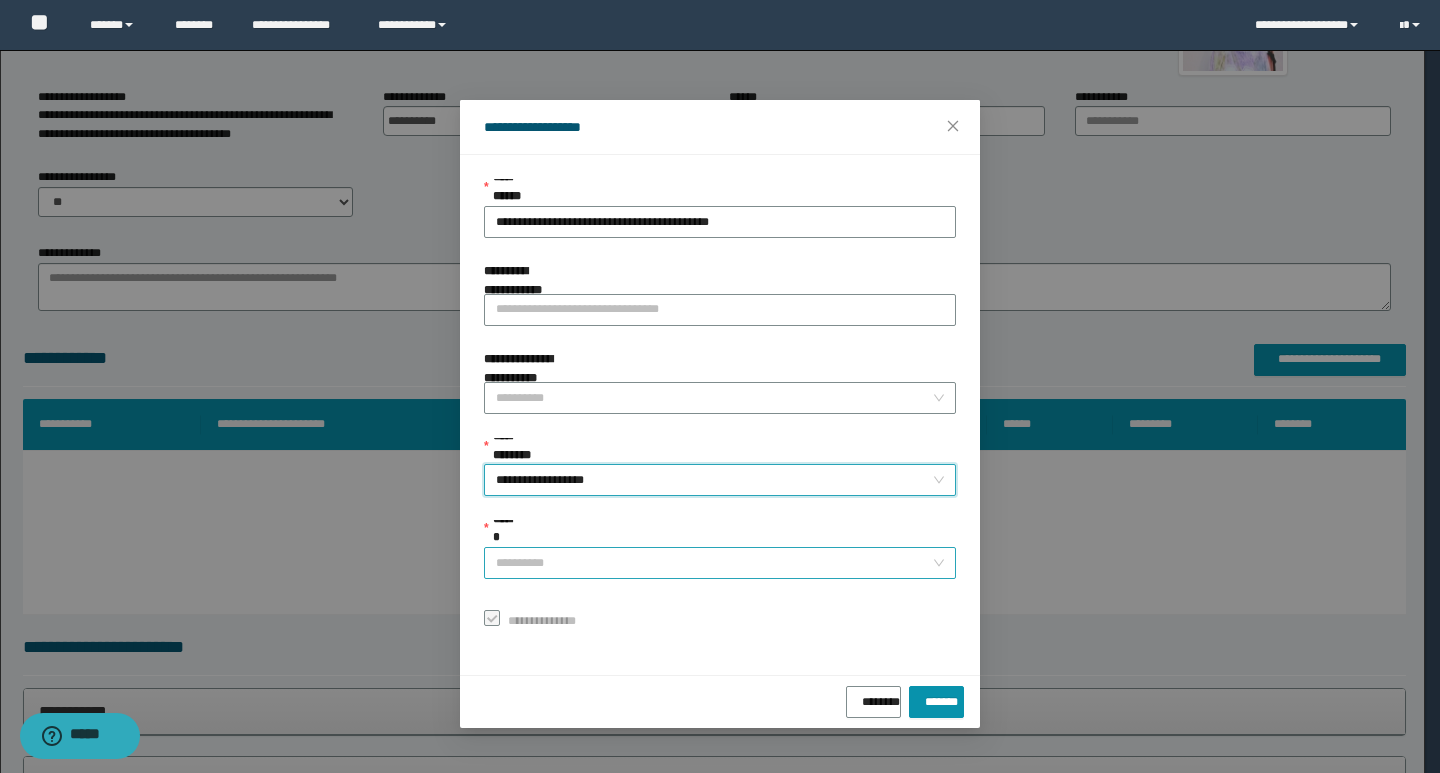 click on "******" at bounding box center [714, 563] 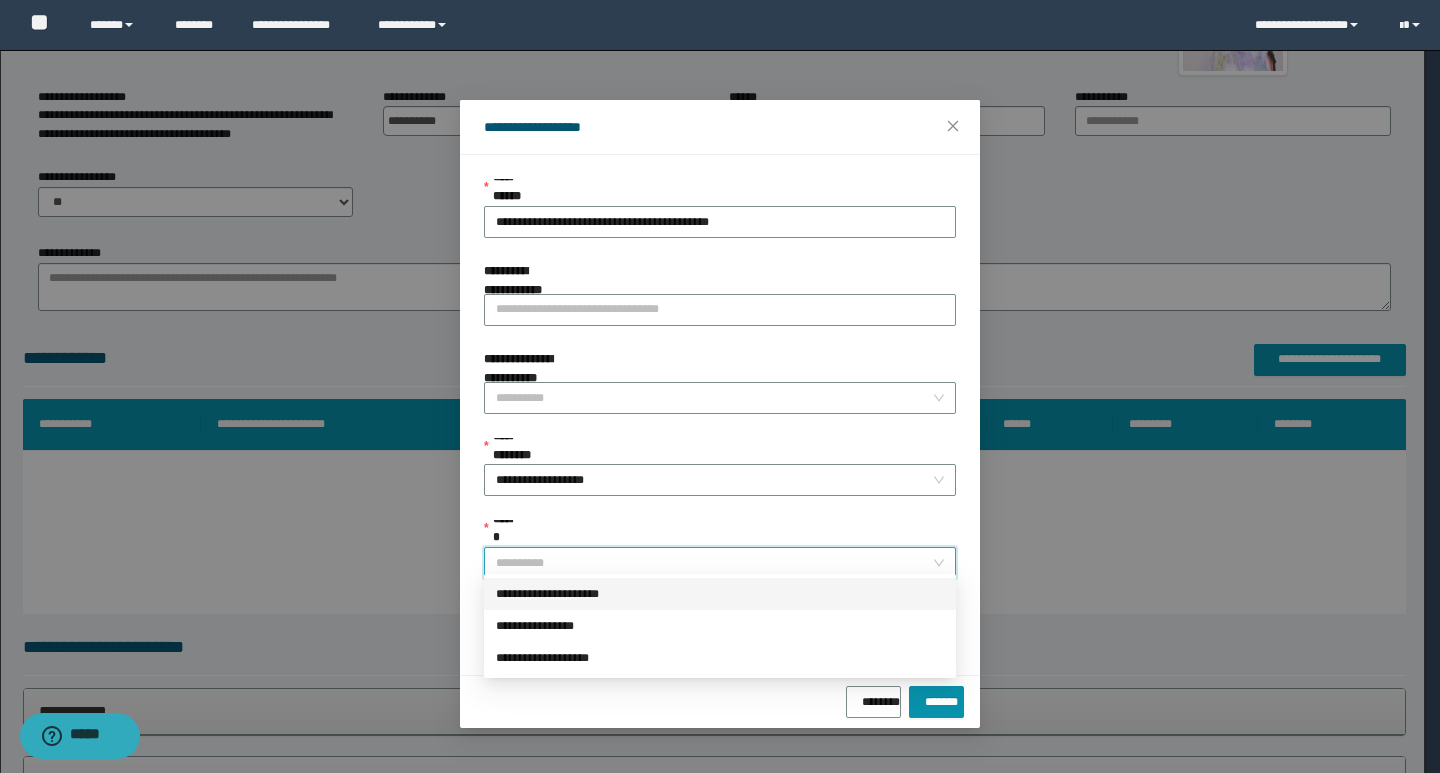 click on "**********" at bounding box center (720, 594) 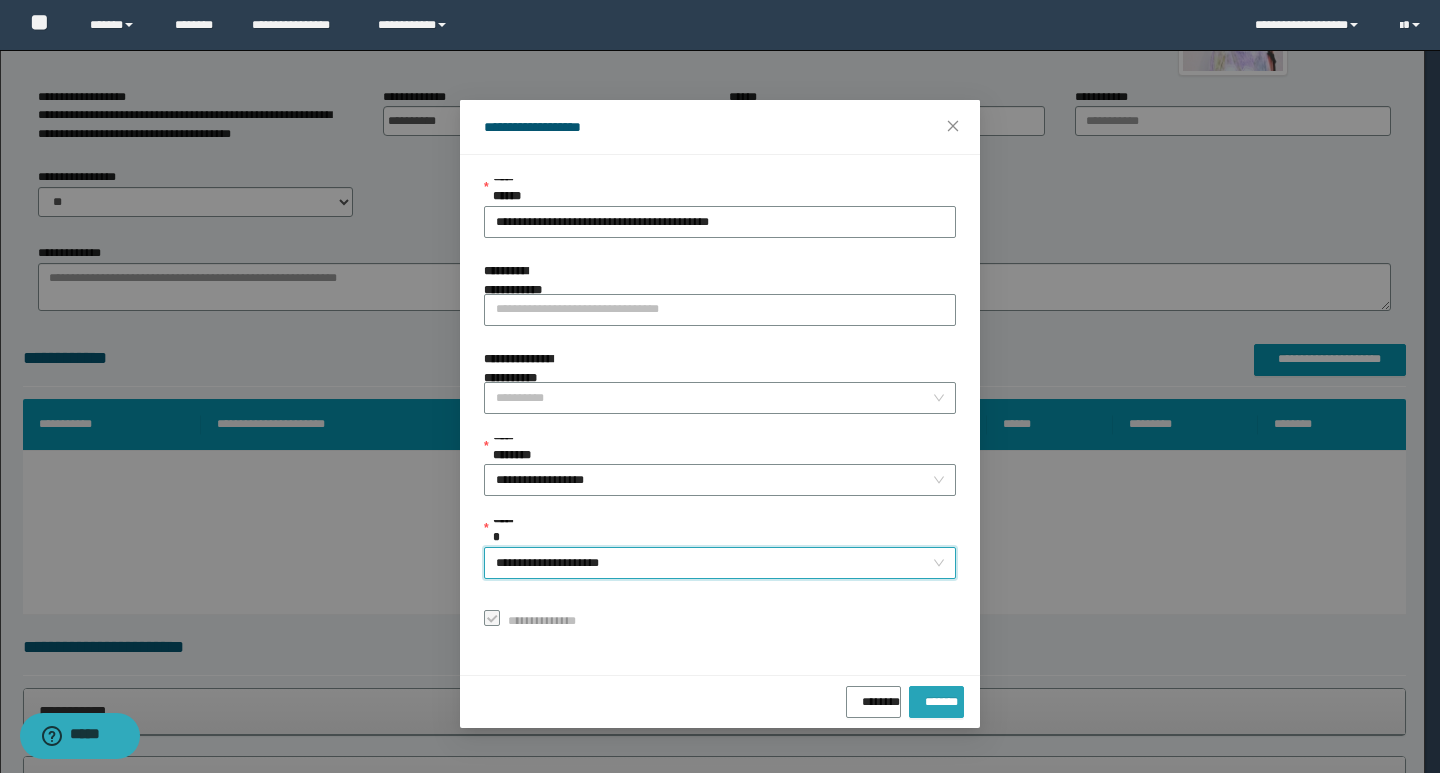 click on "*******" at bounding box center [936, 698] 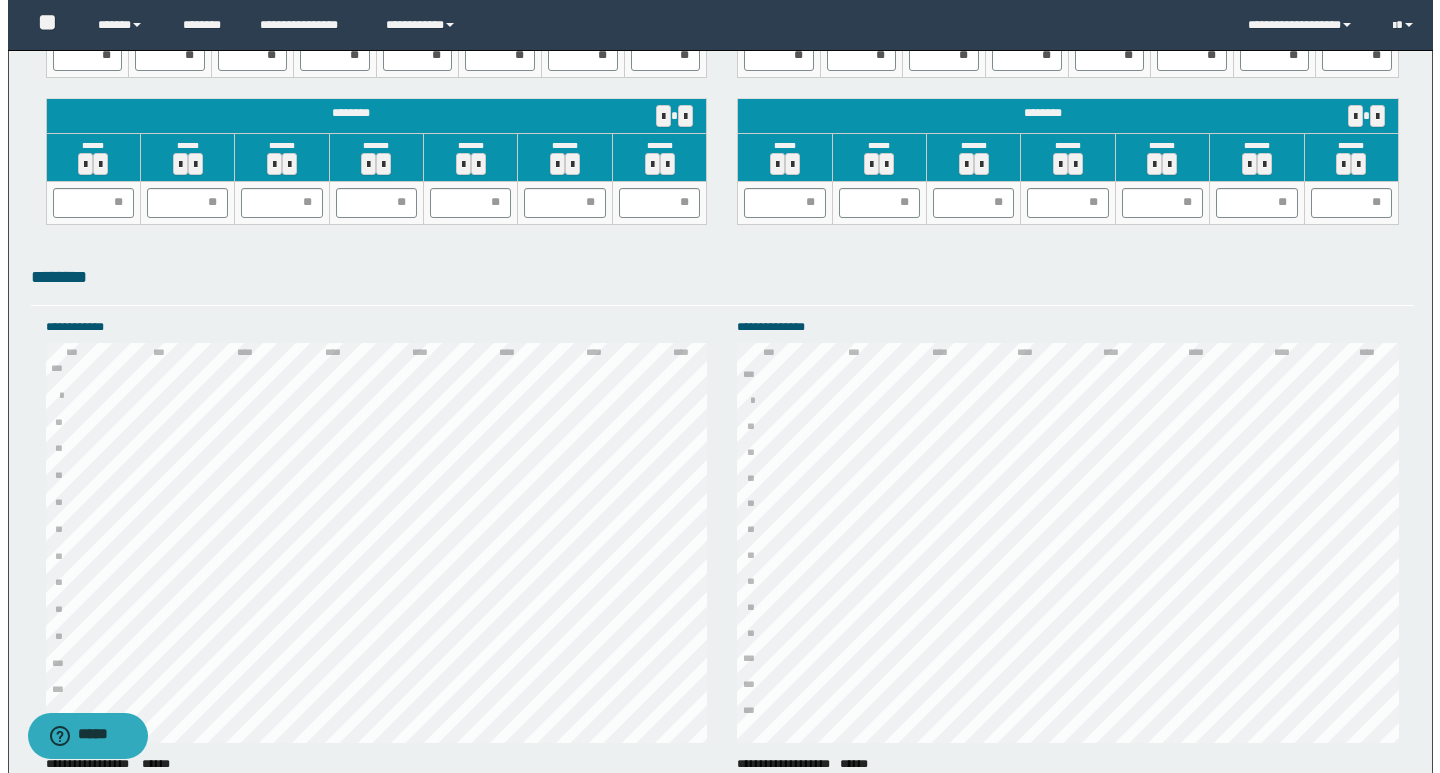 scroll, scrollTop: 2676, scrollLeft: 0, axis: vertical 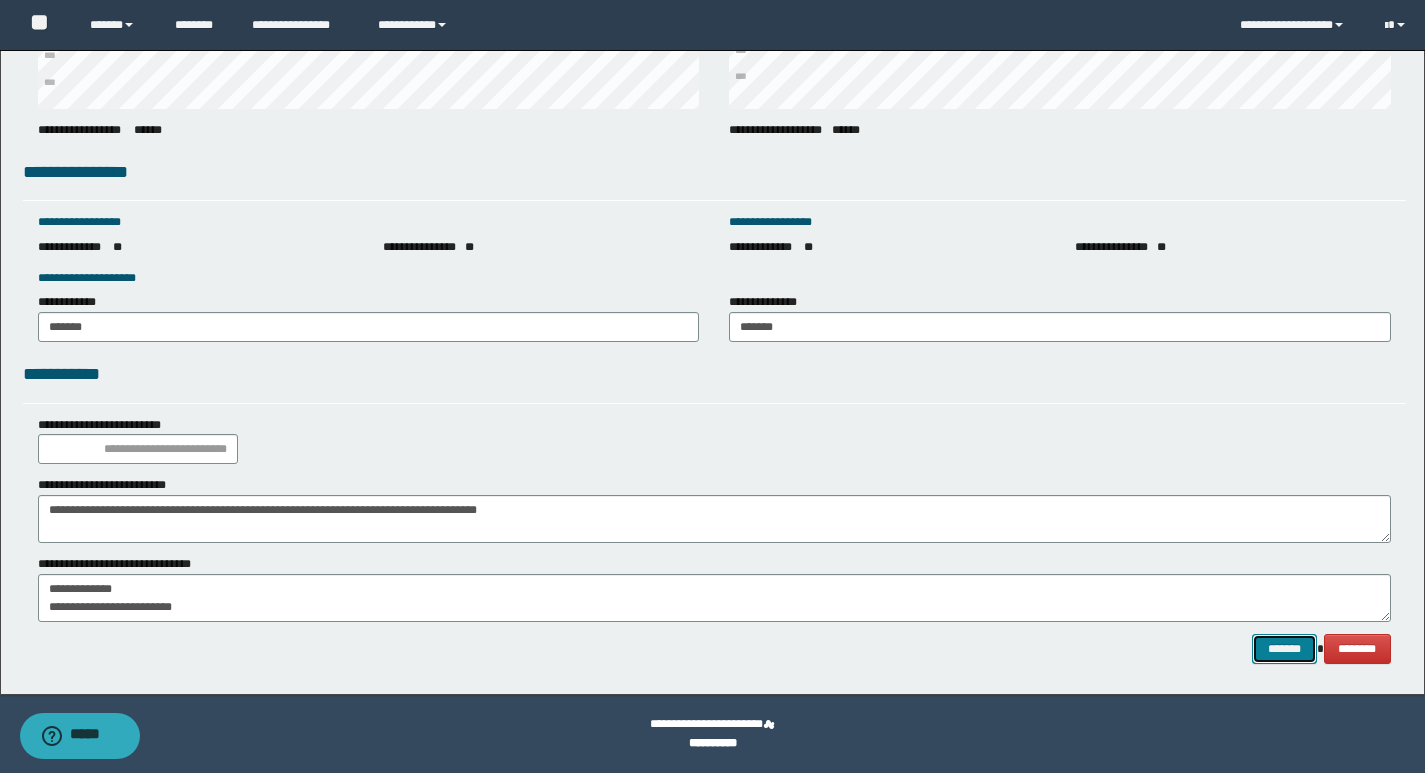 click on "*******" at bounding box center [1284, 649] 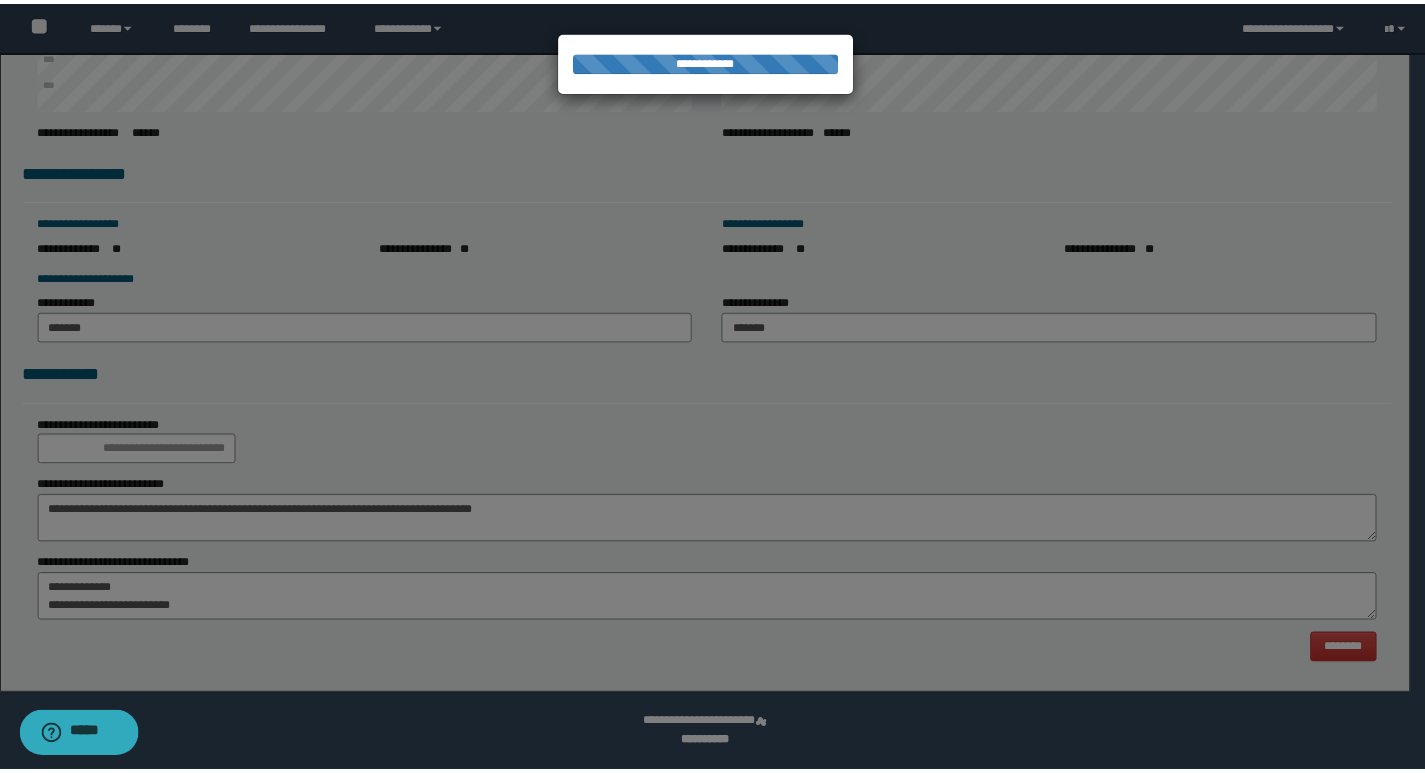 scroll, scrollTop: 0, scrollLeft: 0, axis: both 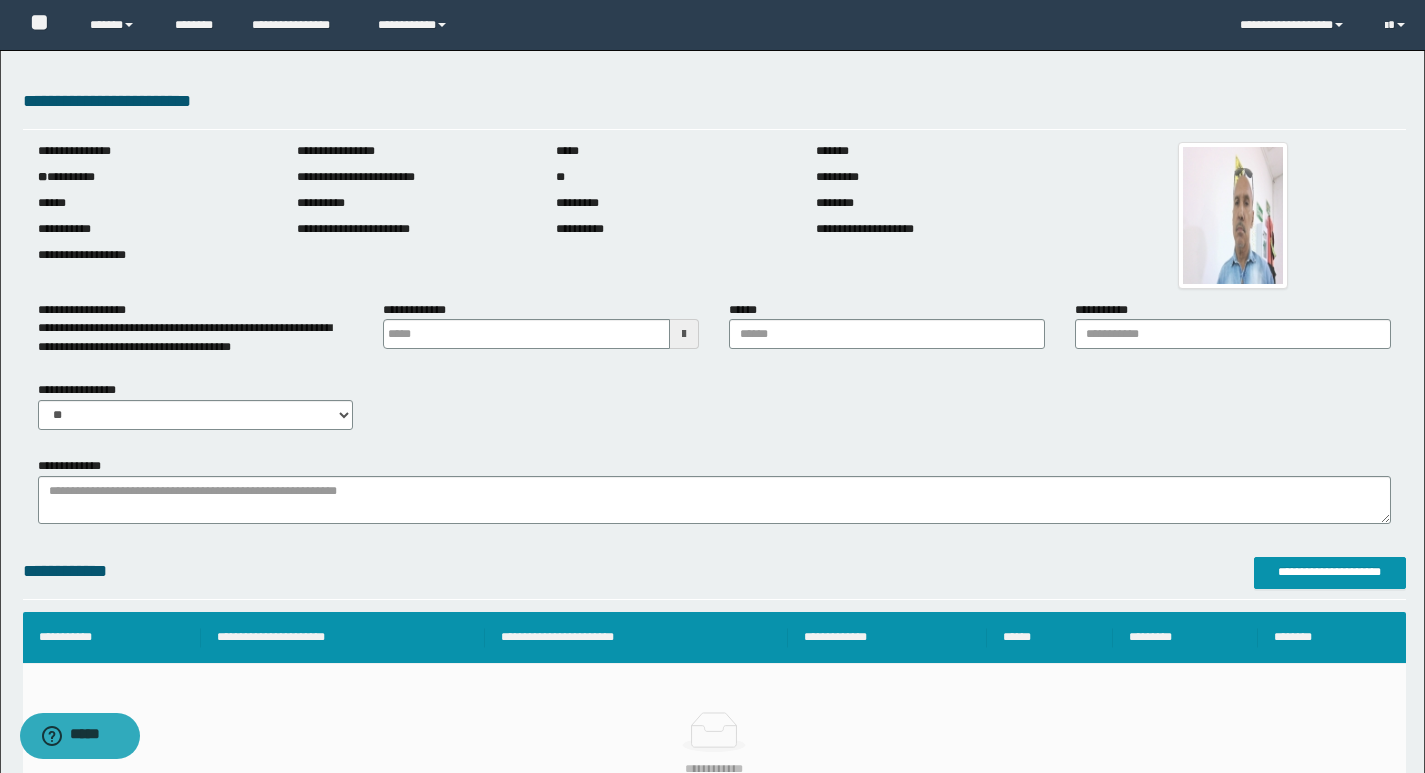 type 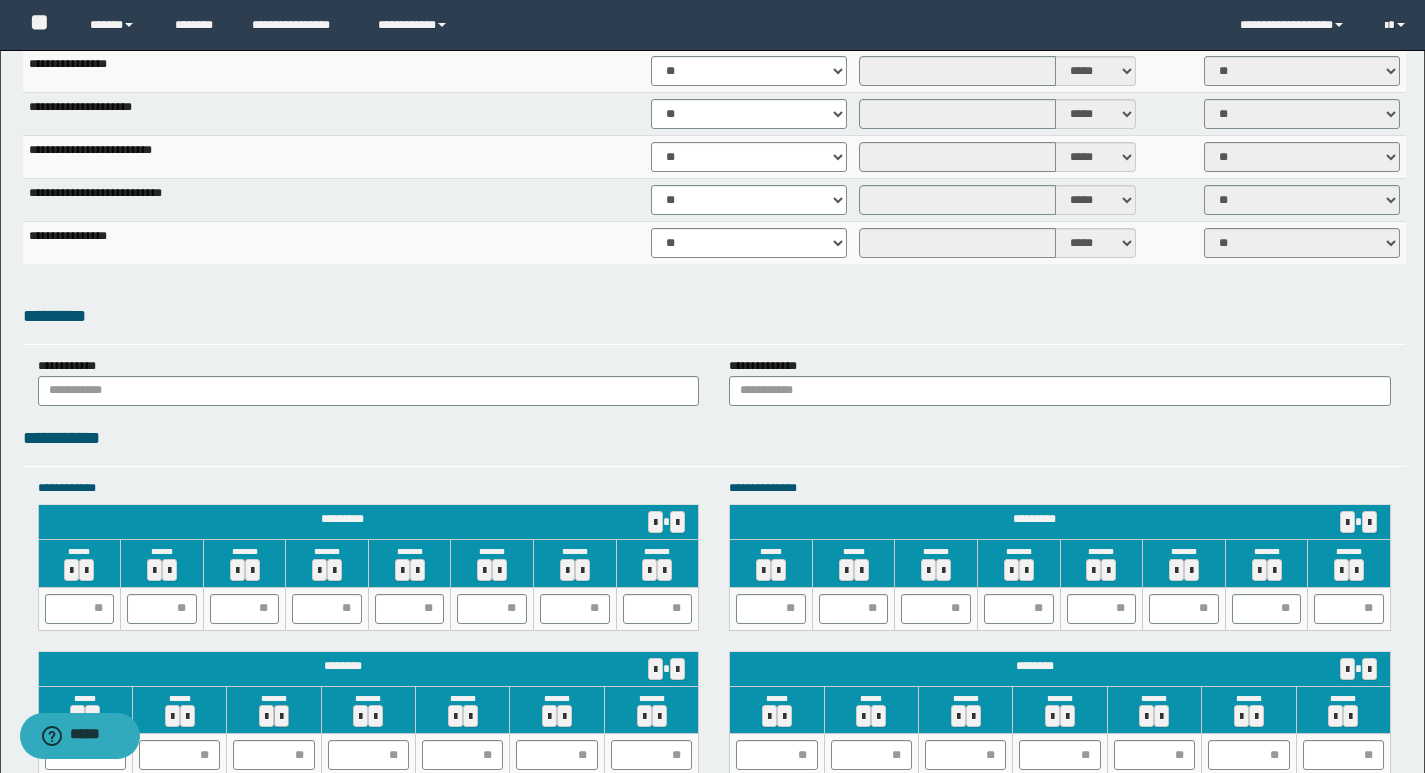 scroll, scrollTop: 1800, scrollLeft: 0, axis: vertical 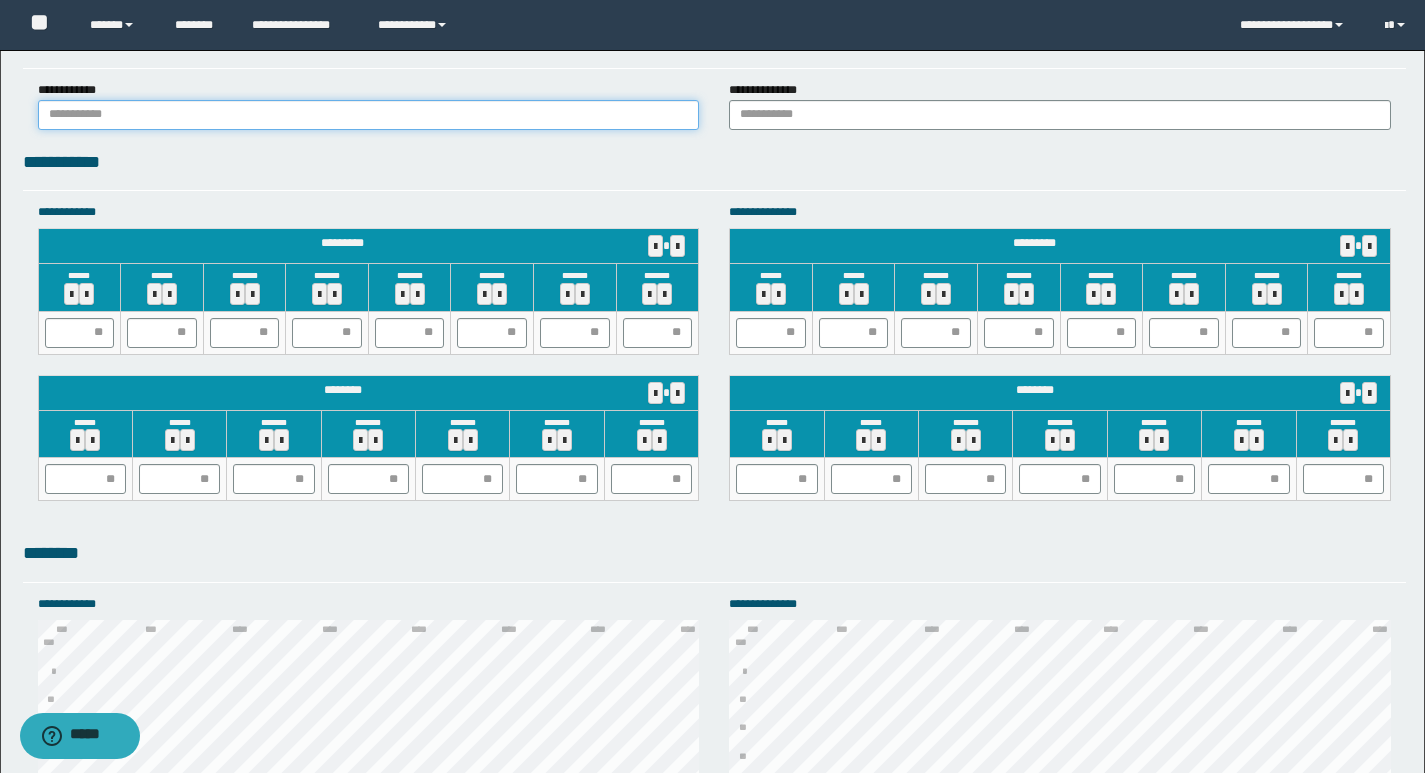 click at bounding box center [369, 115] 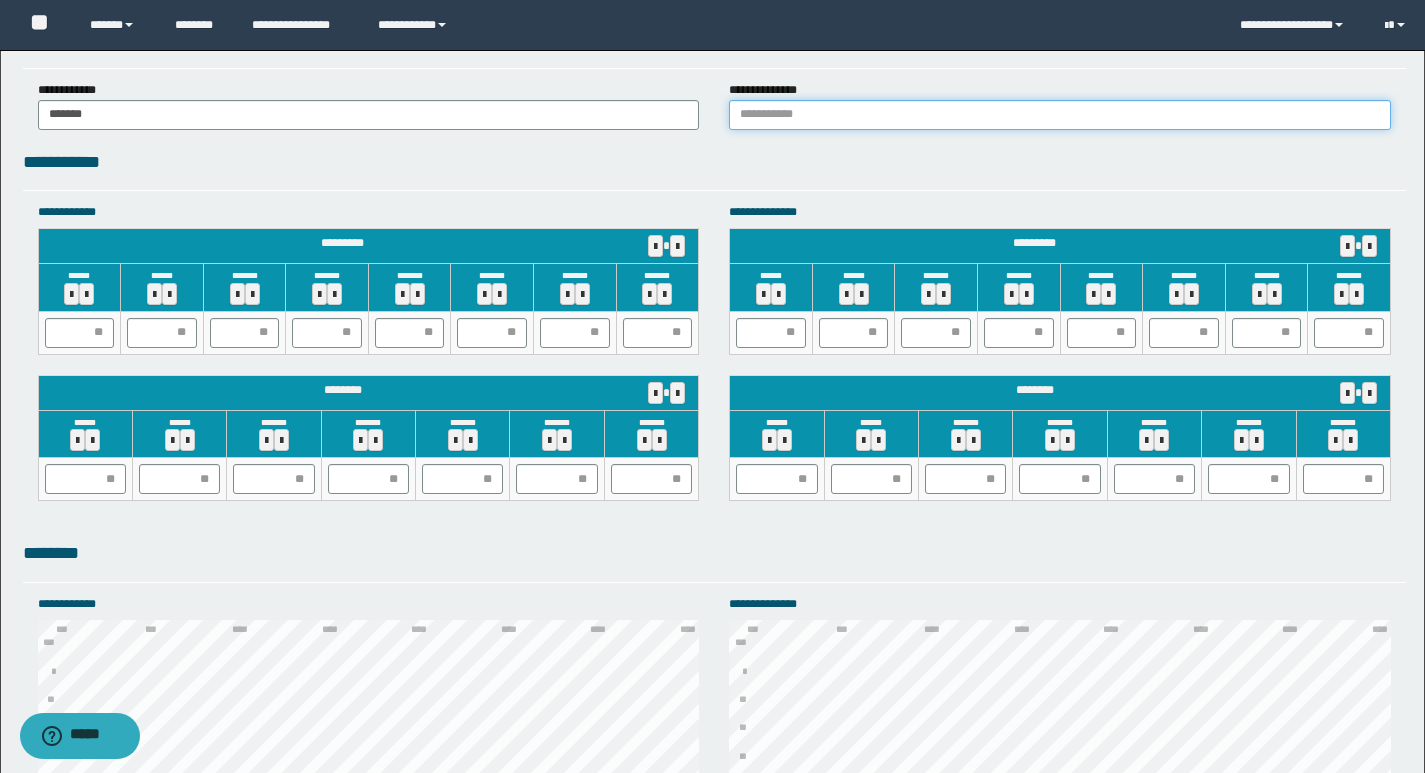 drag, startPoint x: 773, startPoint y: 128, endPoint x: 777, endPoint y: 115, distance: 13.601471 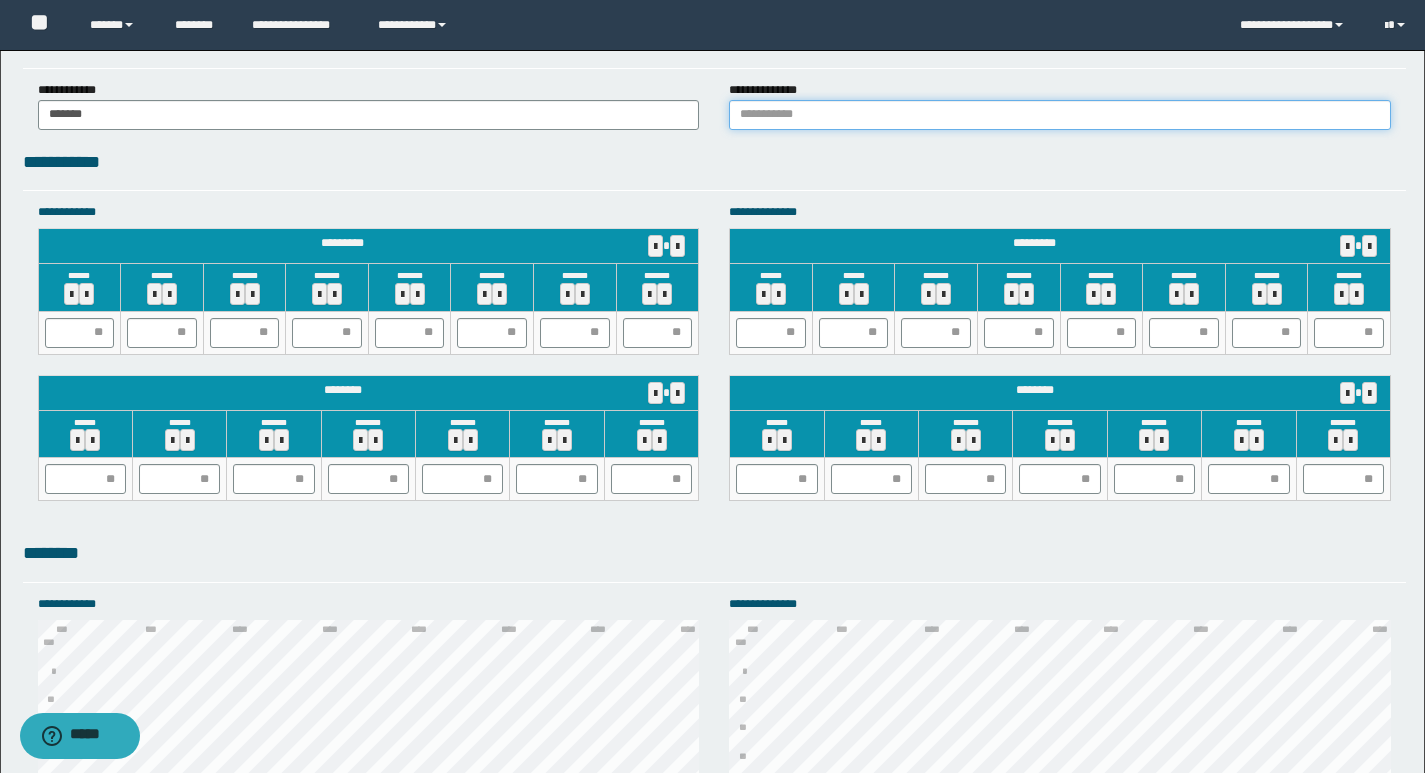 click at bounding box center [1060, 115] 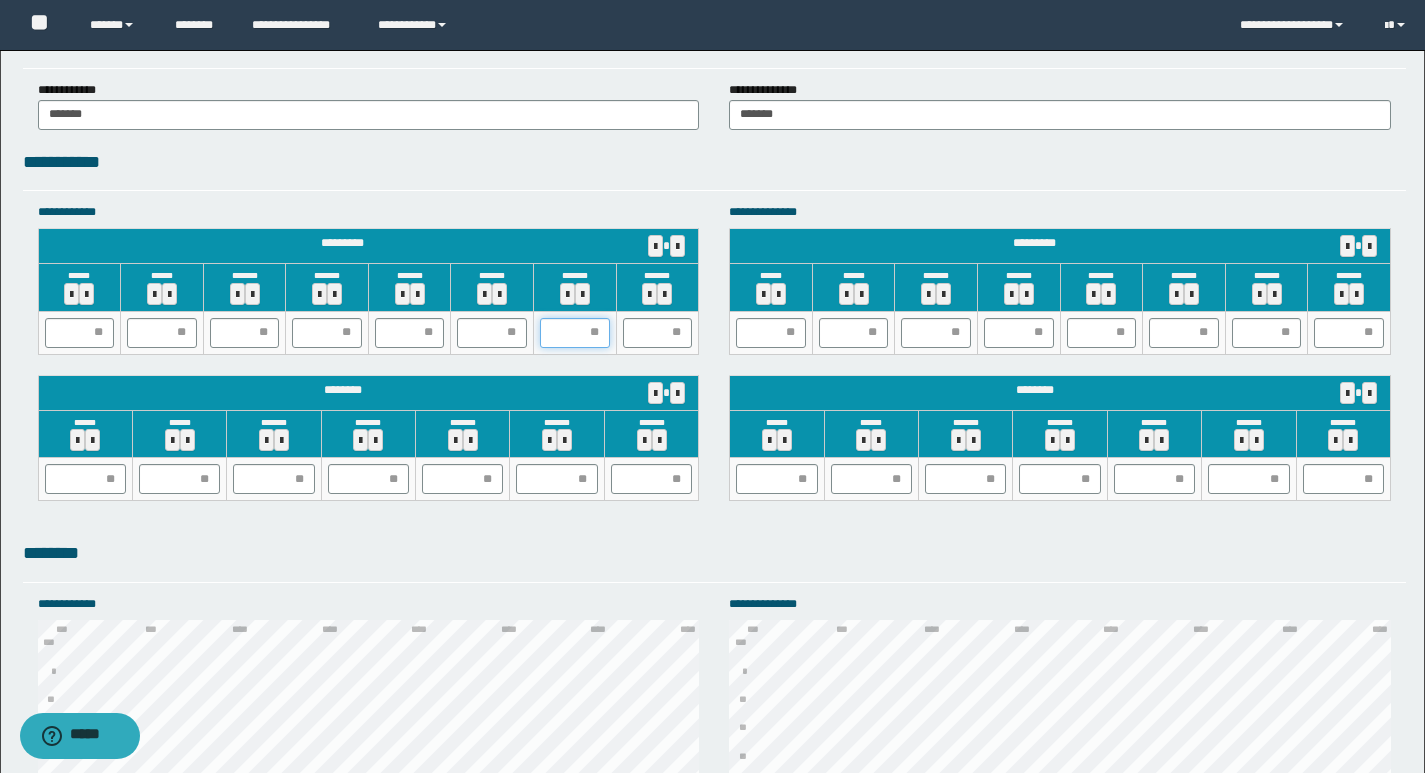 click at bounding box center (575, 333) 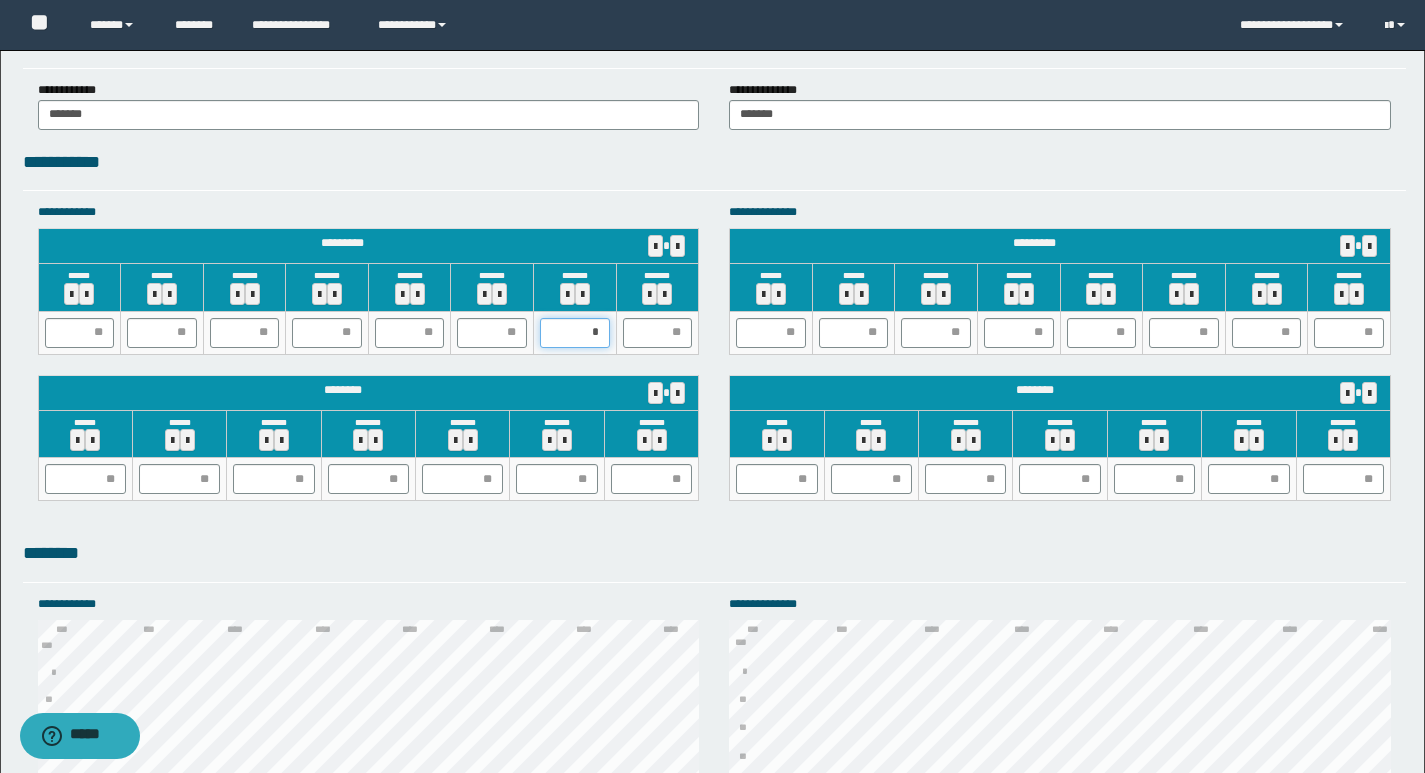 type on "**" 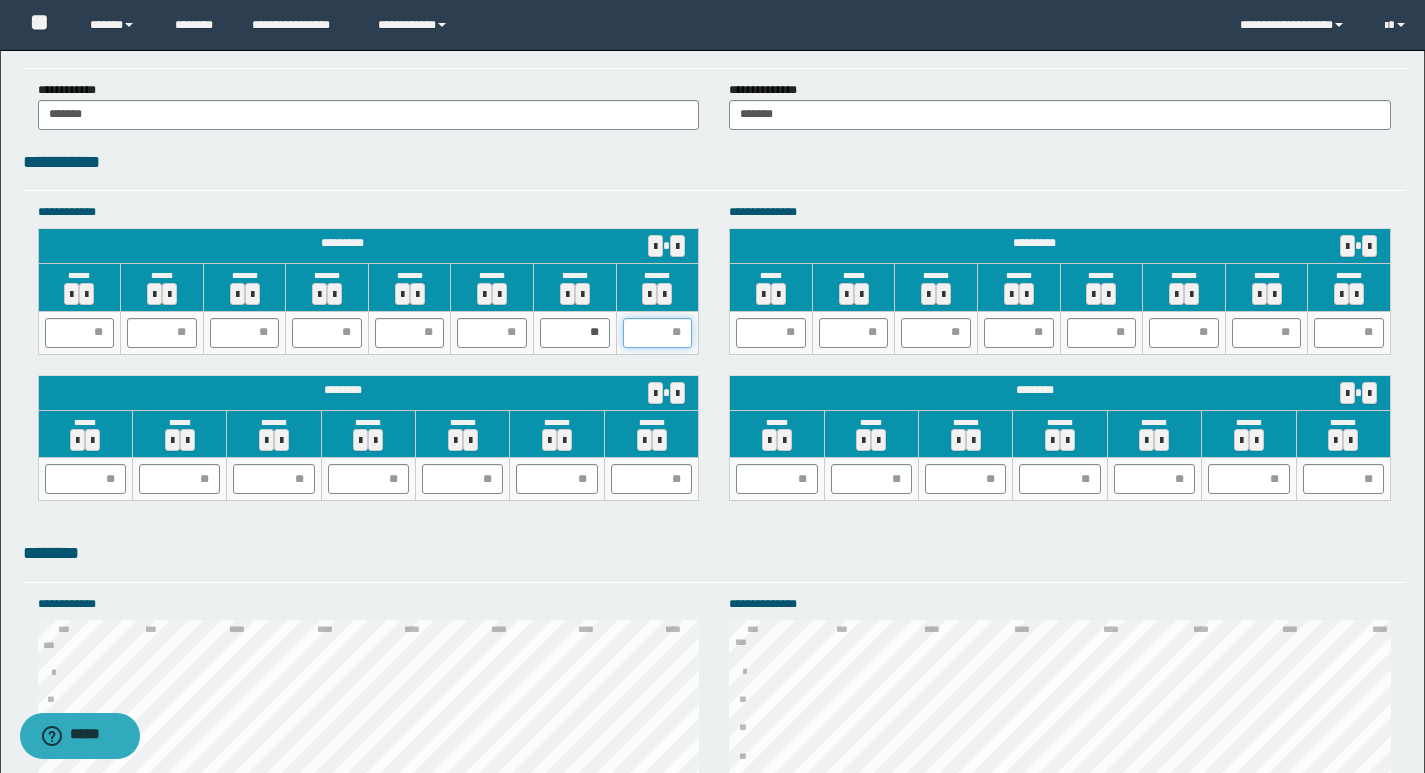 click at bounding box center [658, 333] 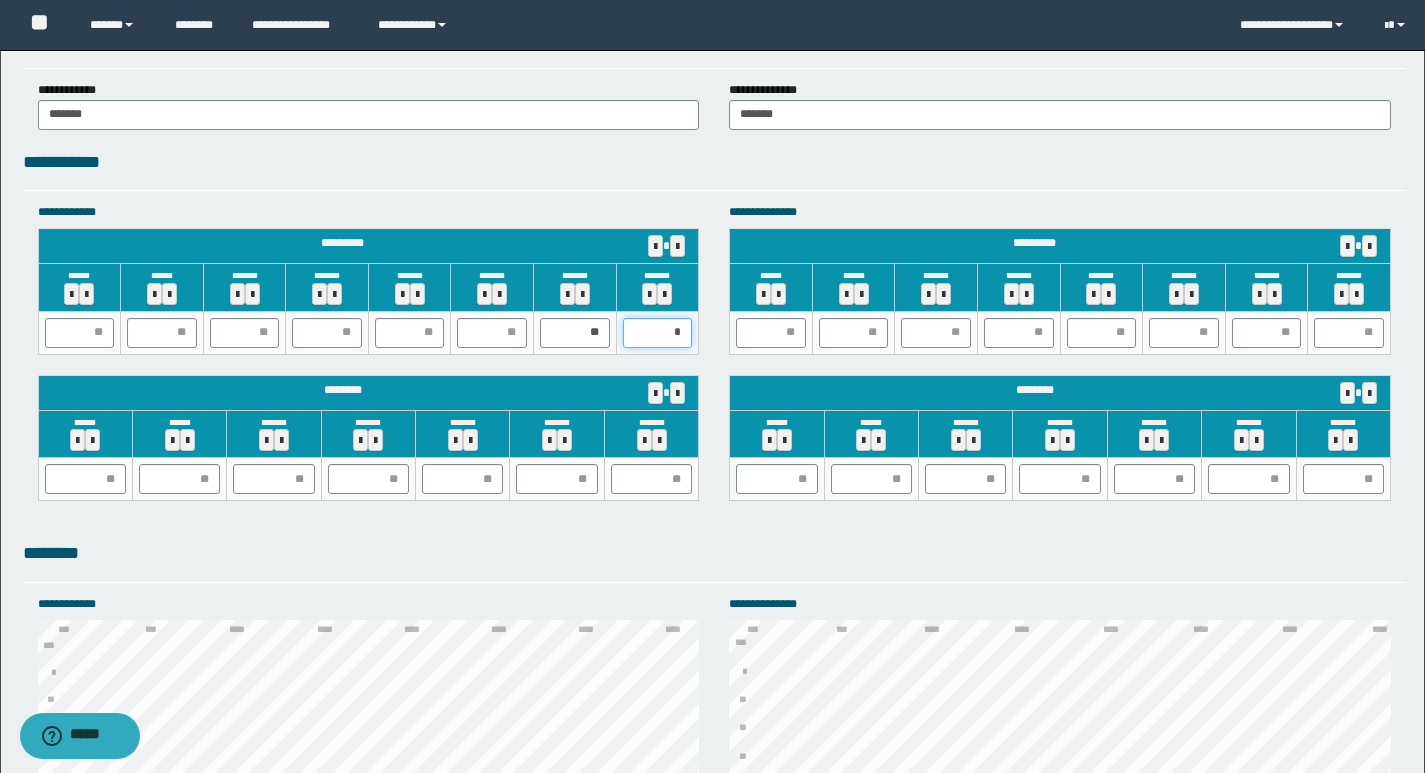 type on "**" 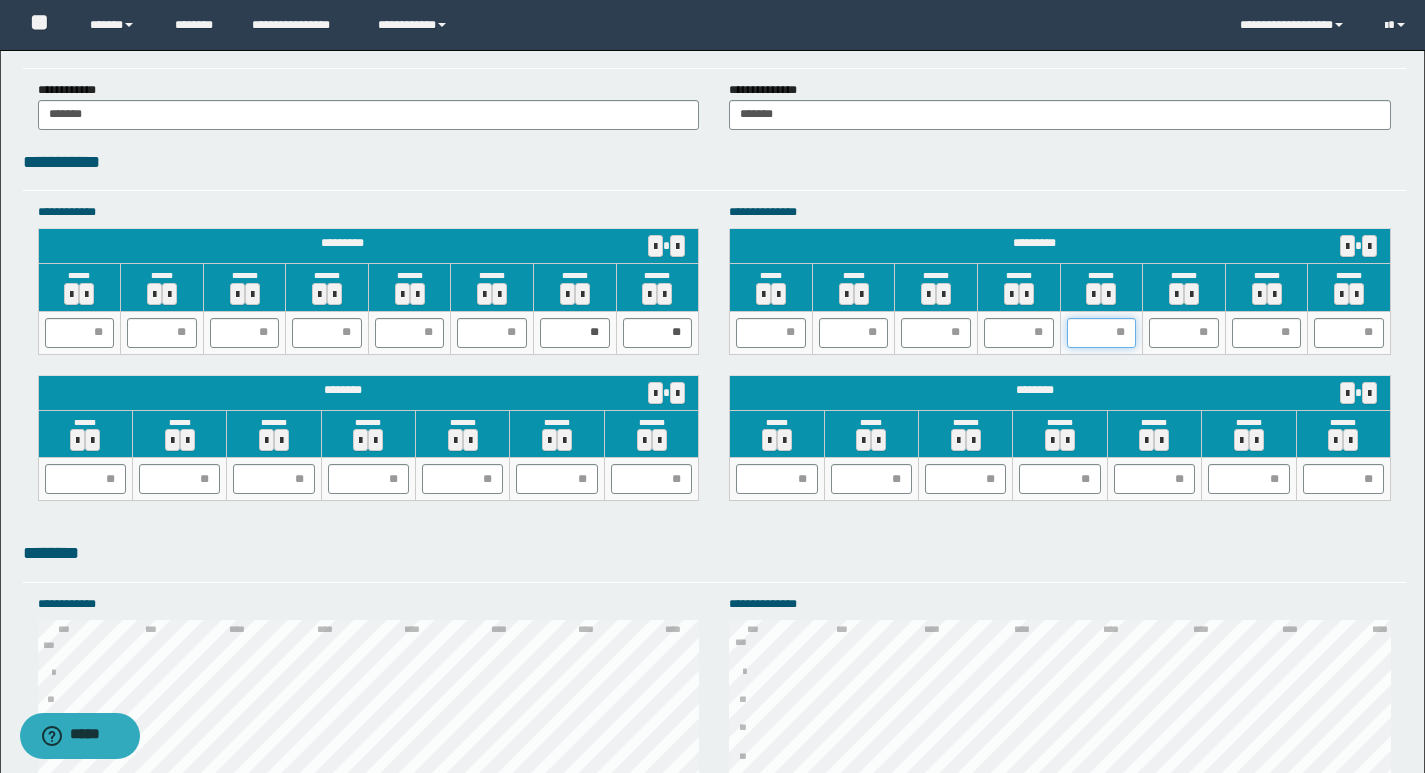 click at bounding box center [1102, 333] 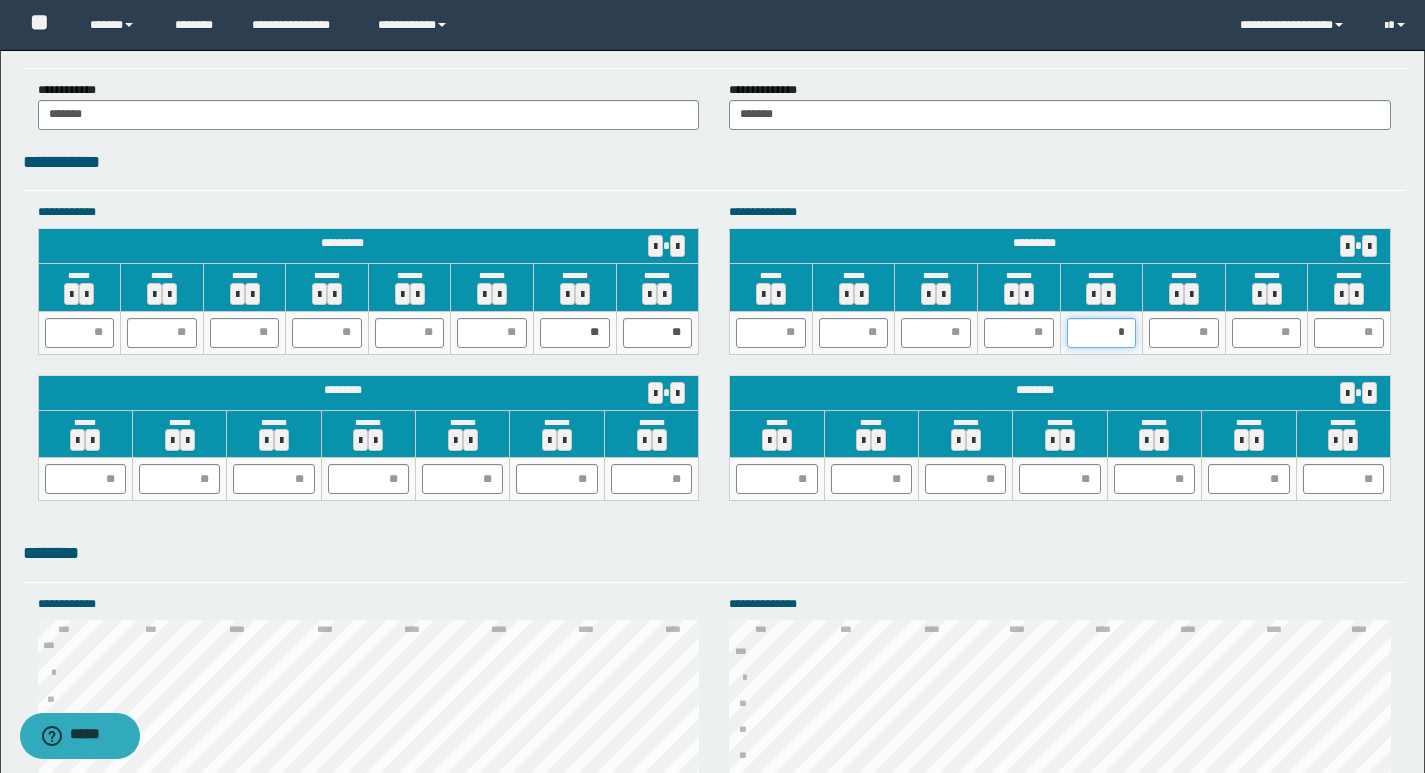 type on "**" 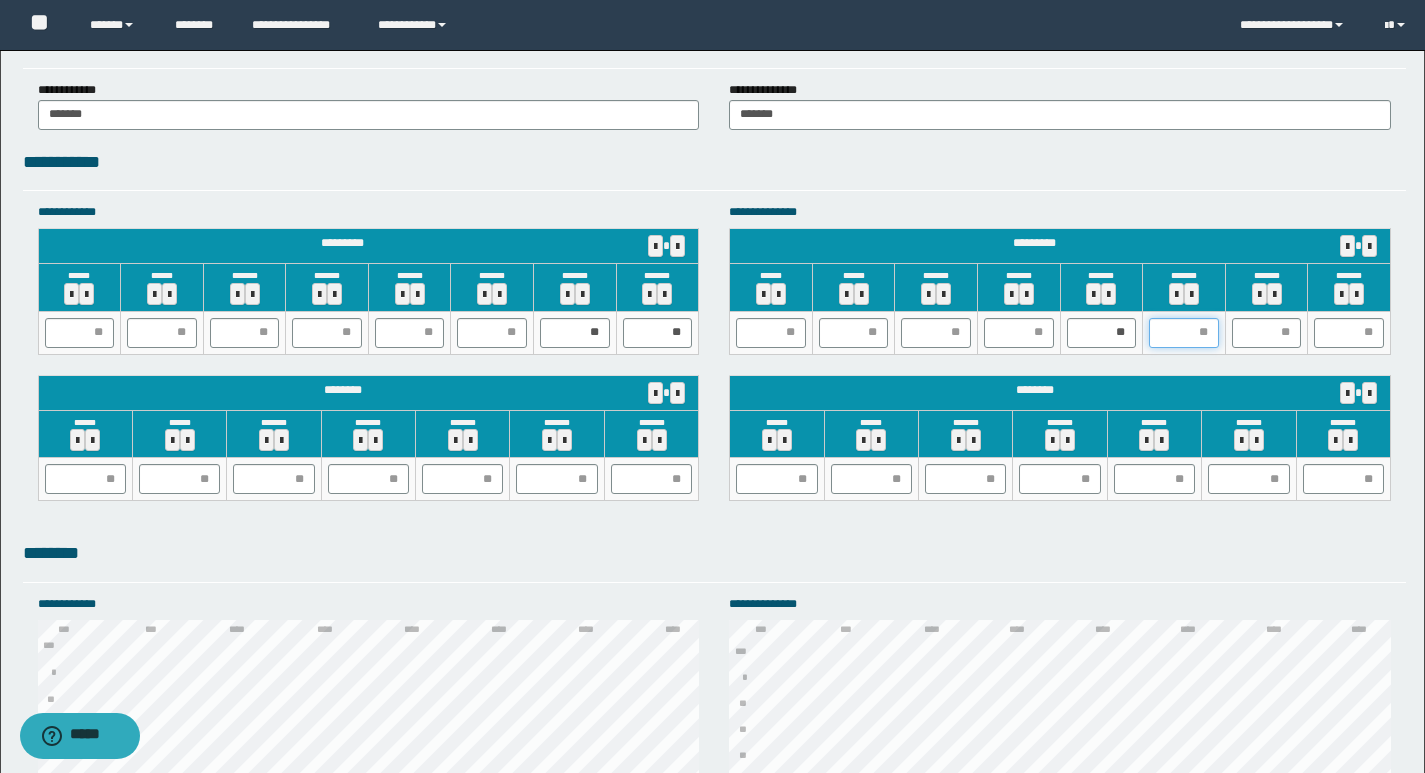 click at bounding box center [1184, 333] 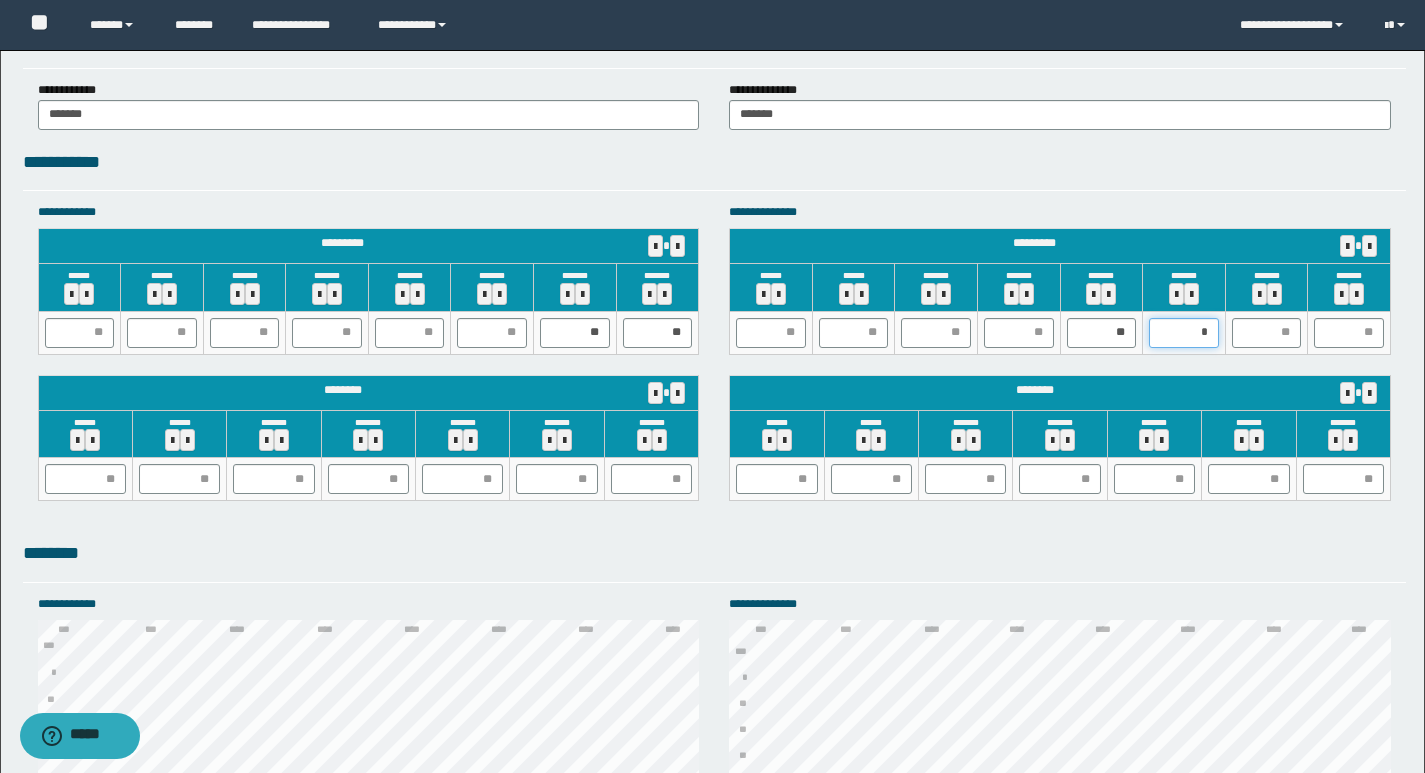type on "**" 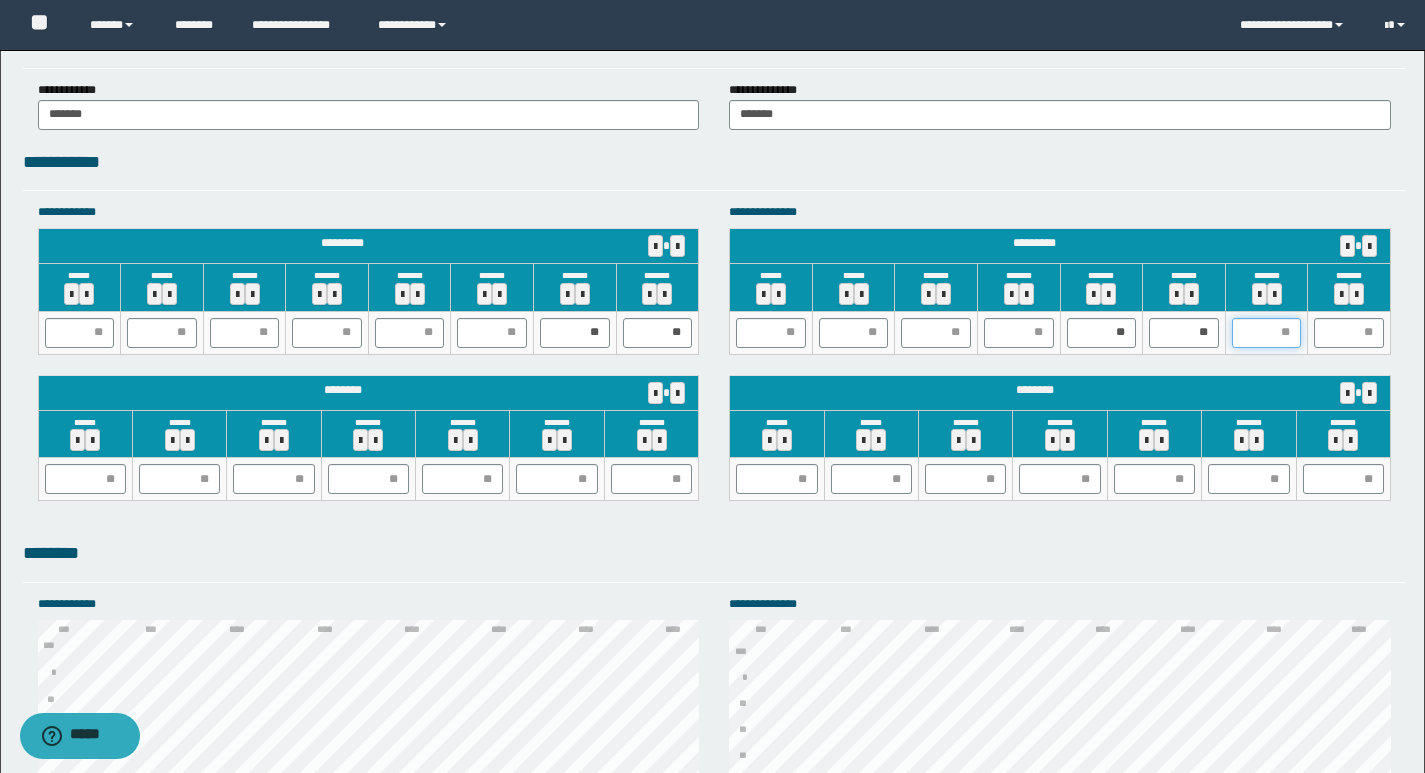 click at bounding box center [1267, 333] 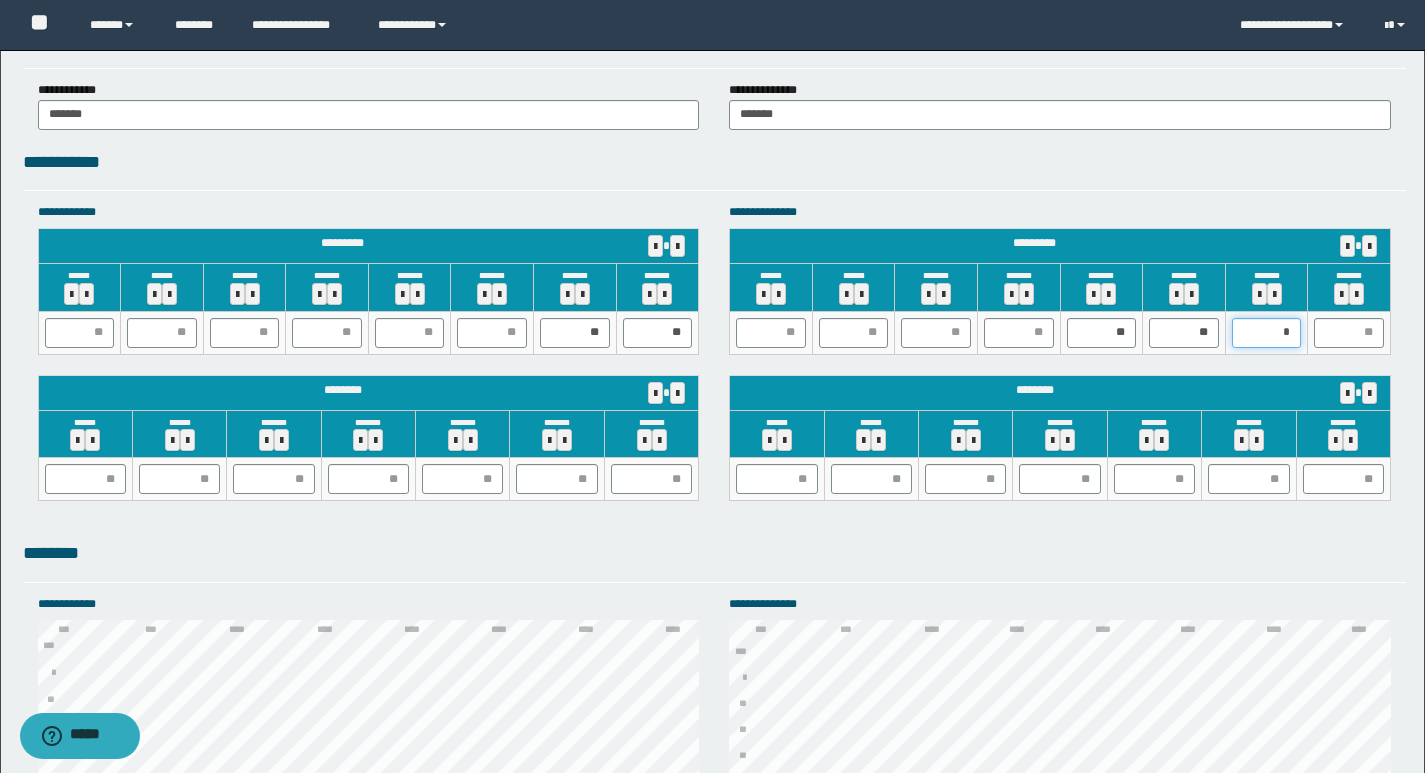 type on "**" 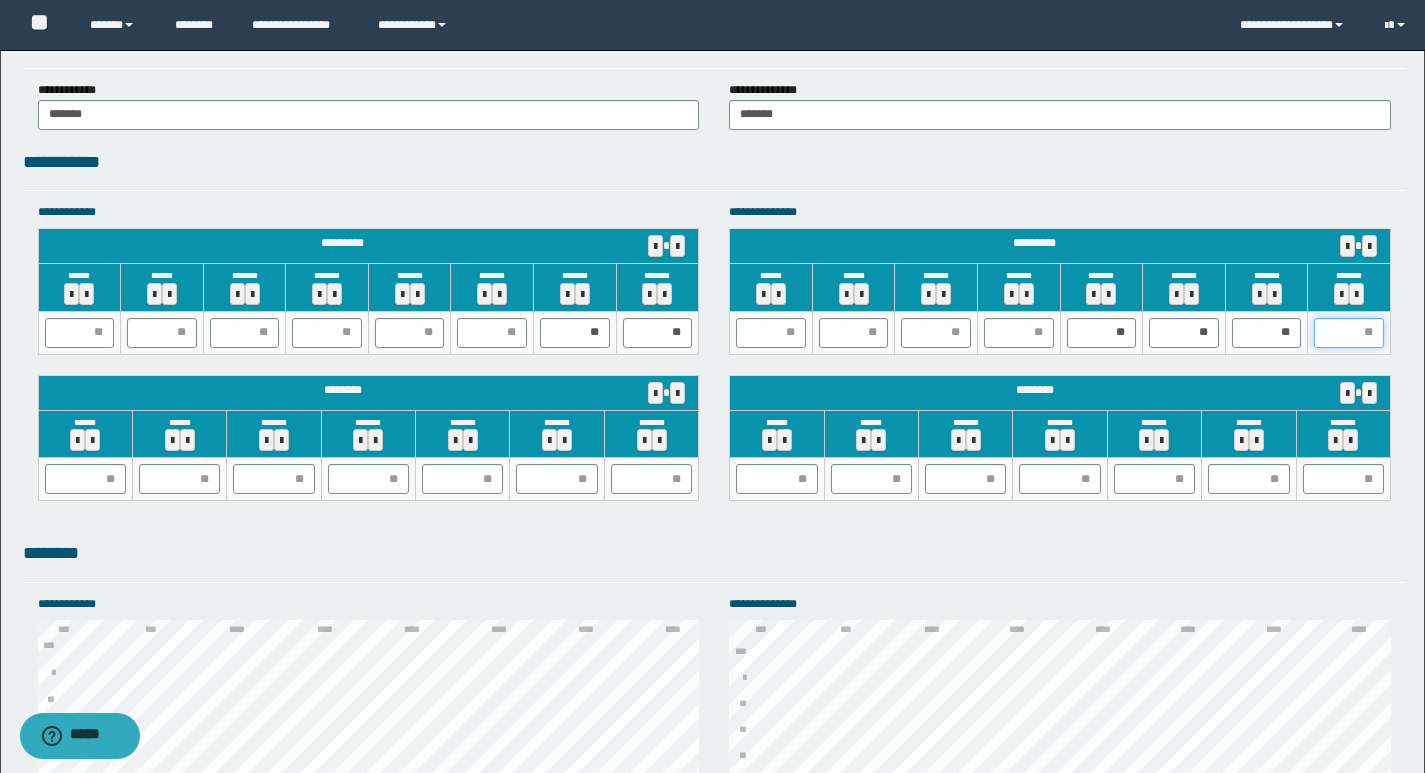 click at bounding box center [1349, 333] 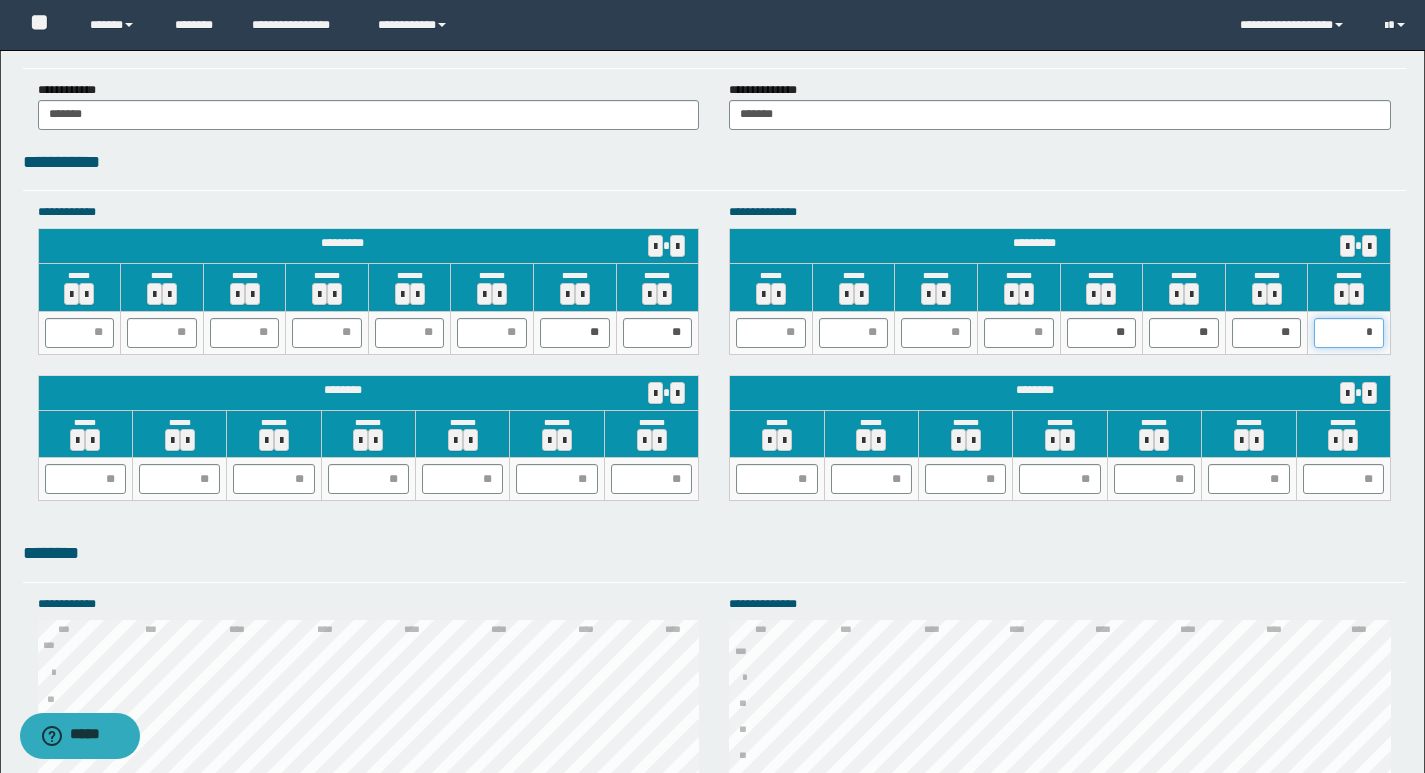 type on "**" 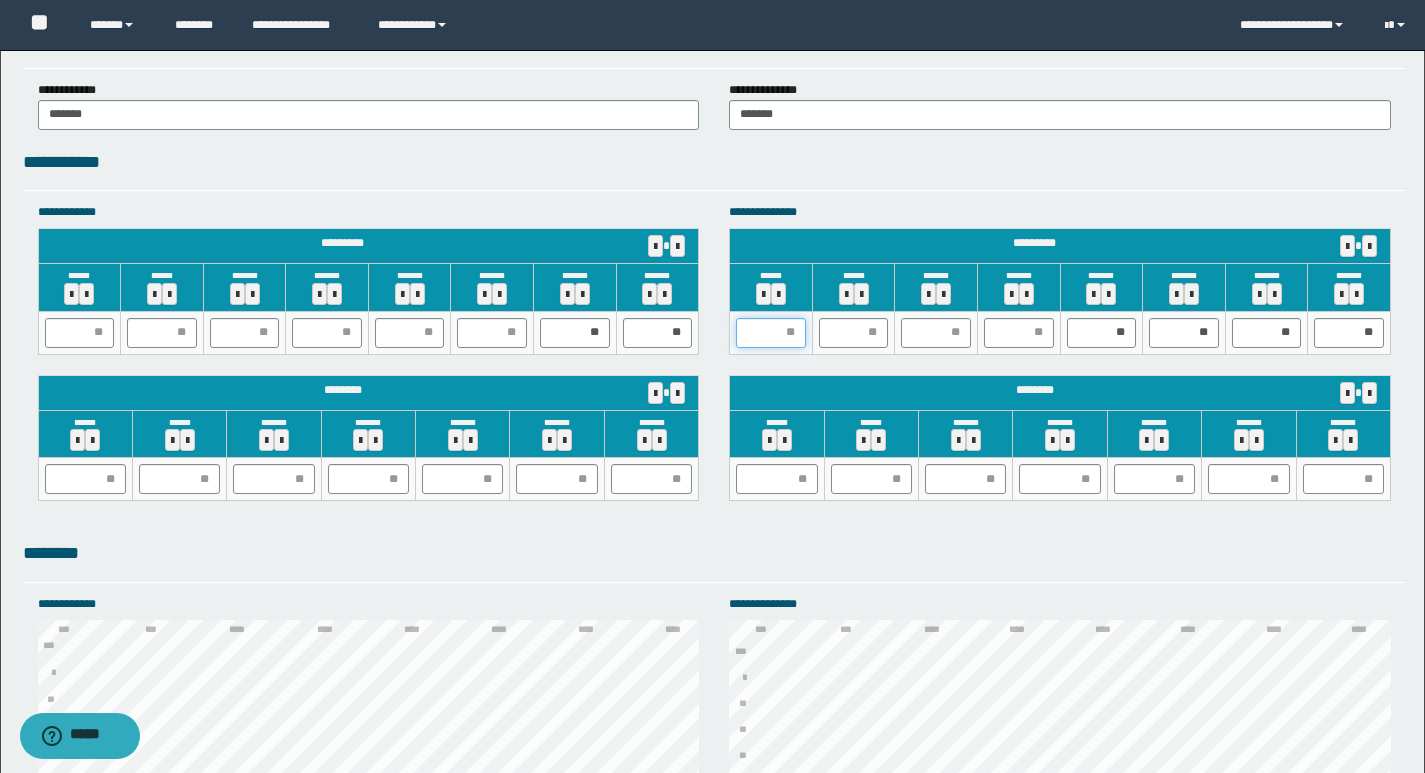 click at bounding box center [771, 333] 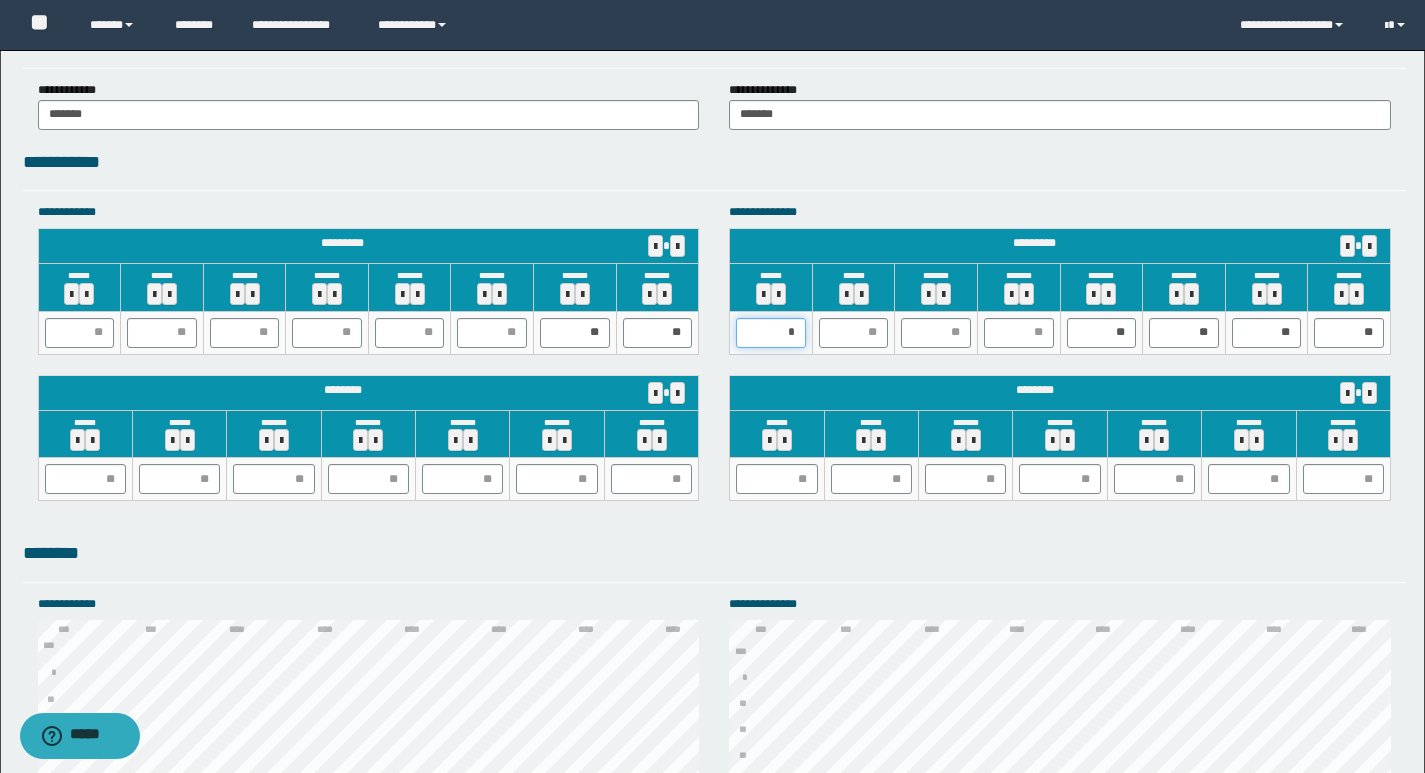 type on "**" 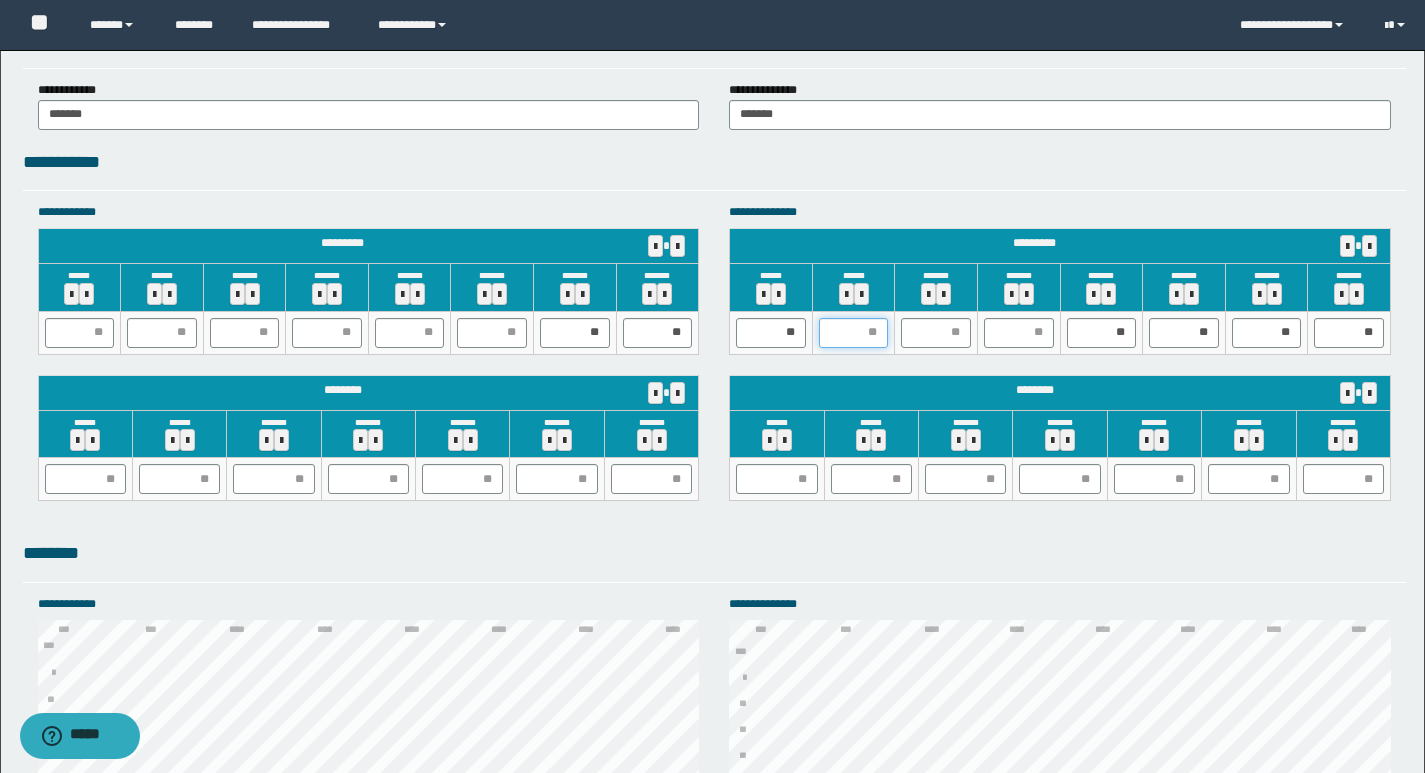 click at bounding box center (854, 333) 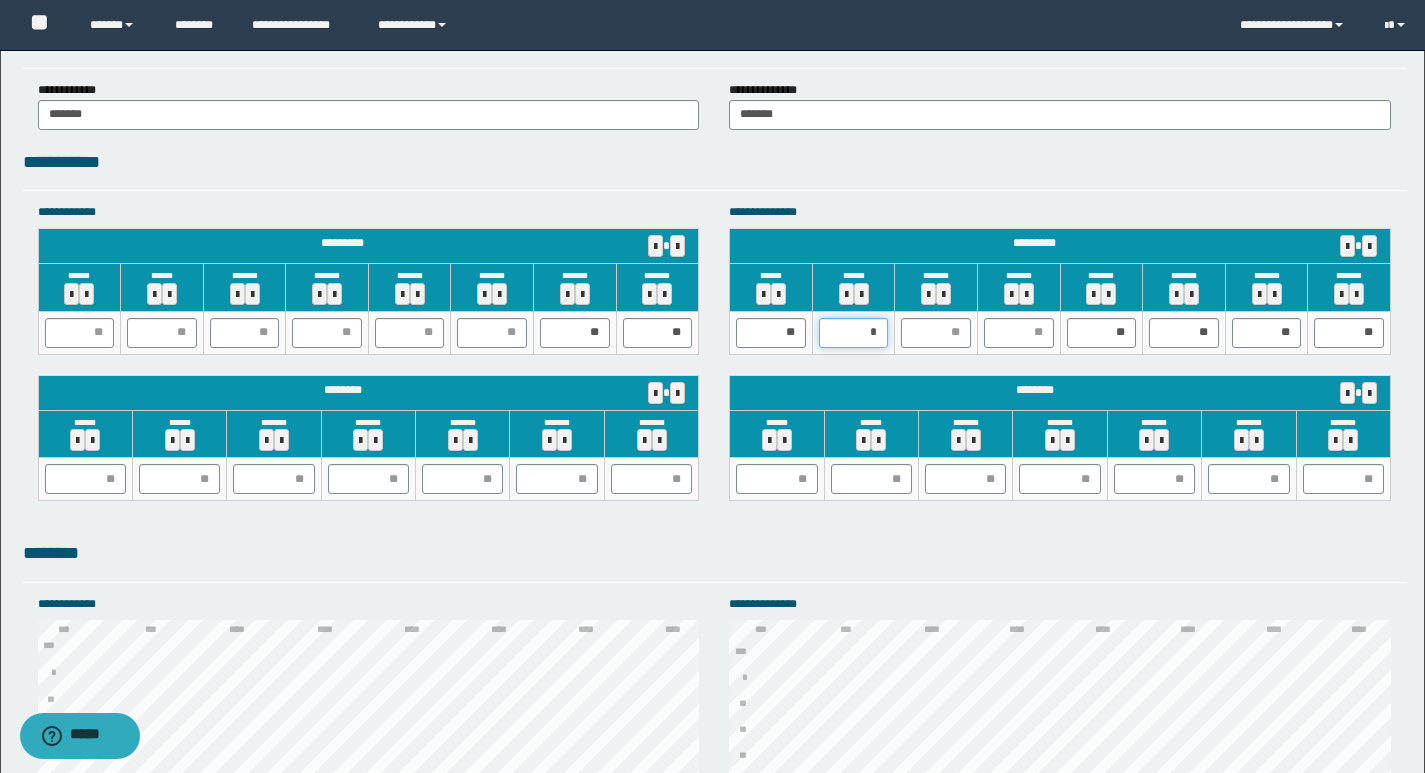 type on "**" 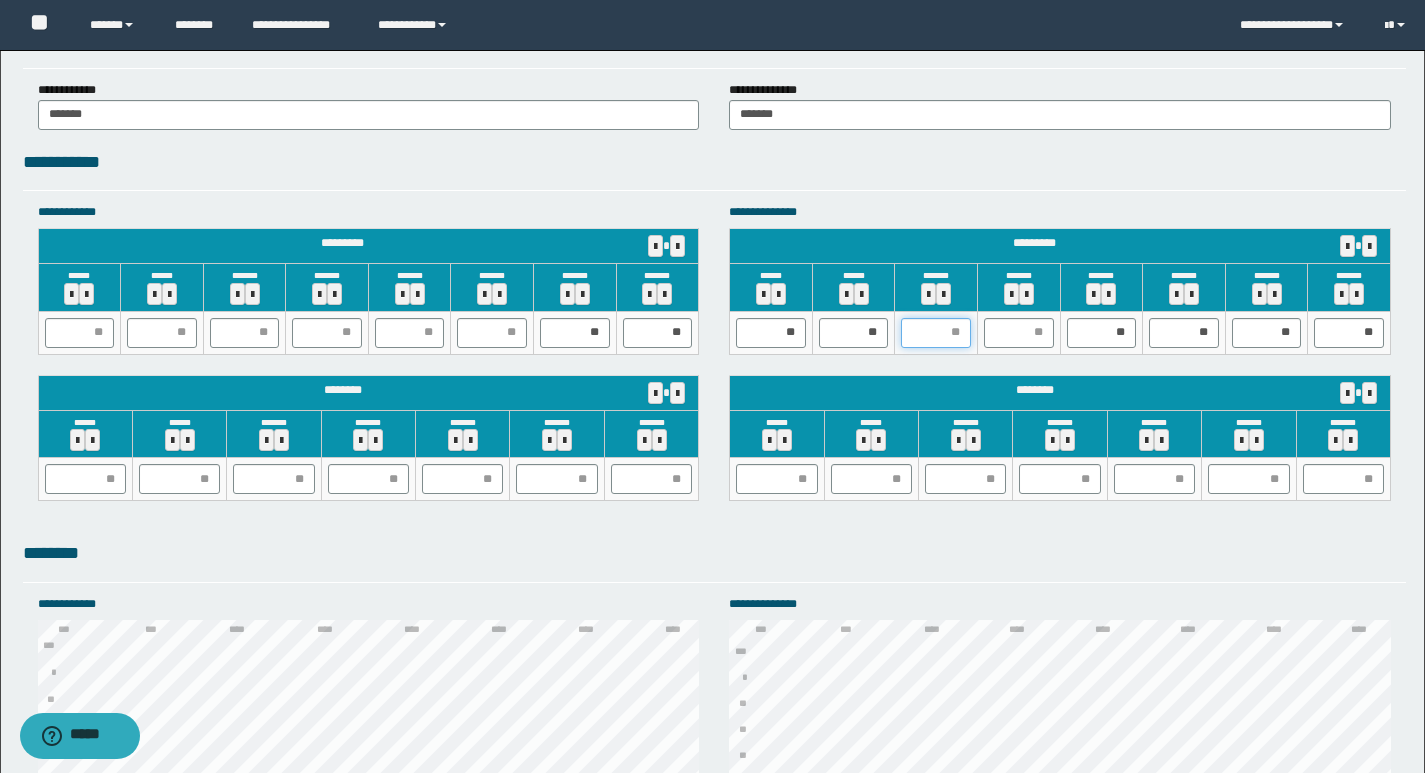 click at bounding box center (936, 333) 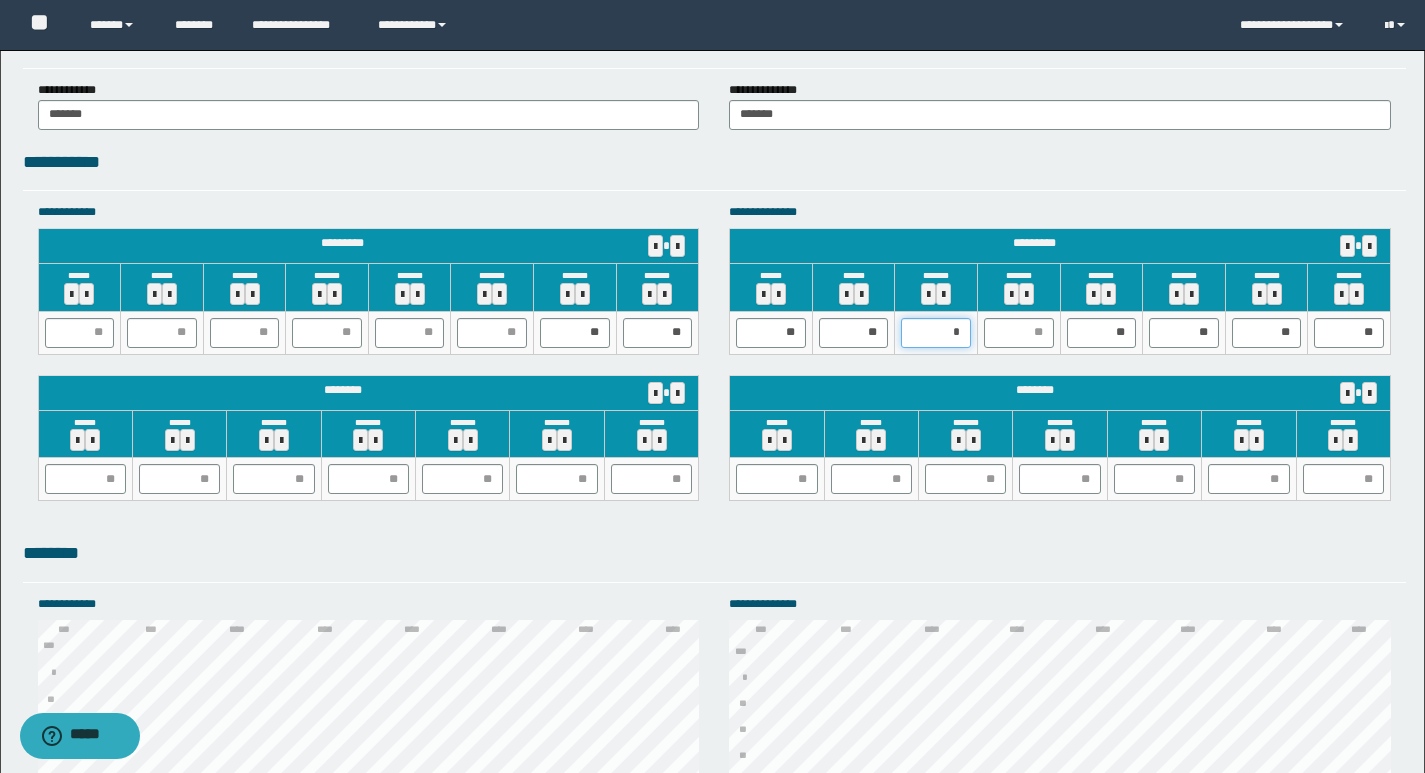 type on "**" 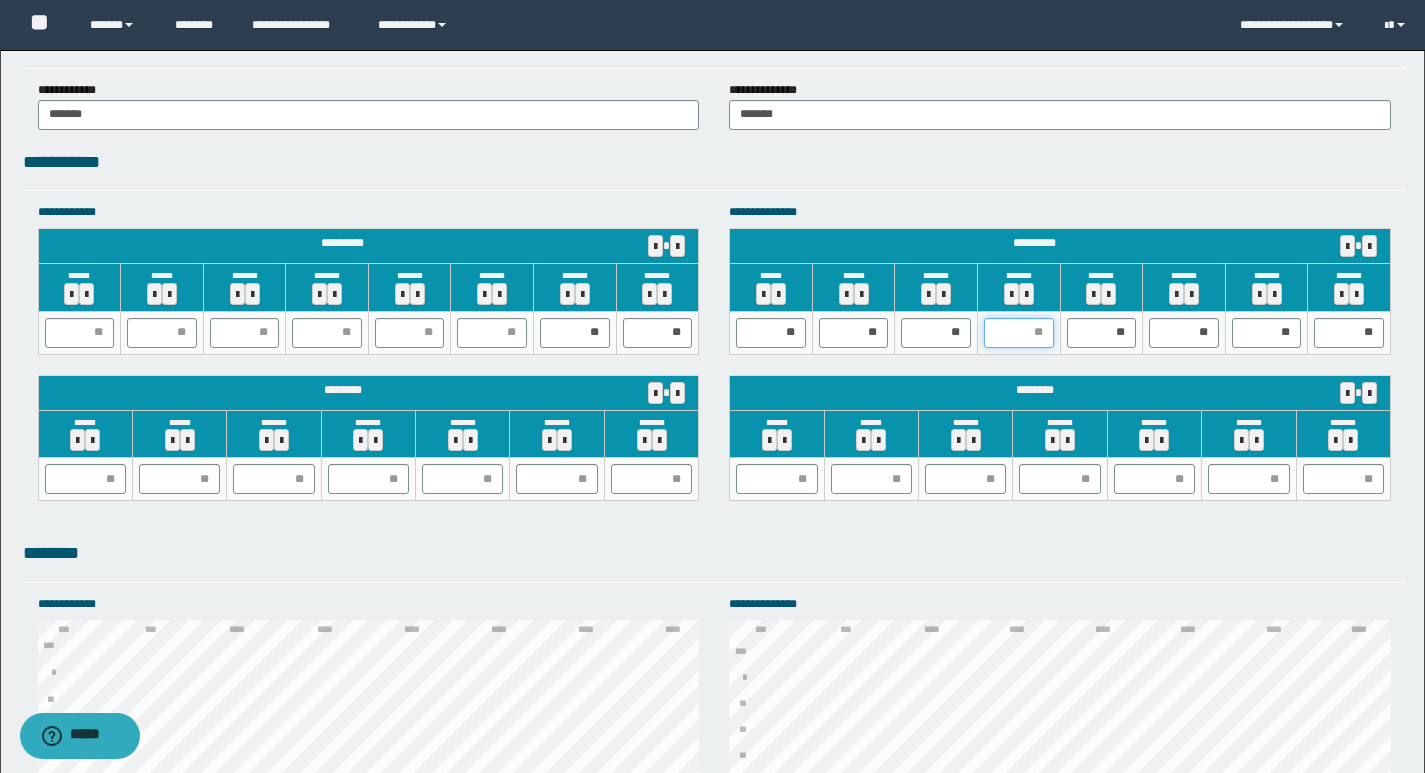 click at bounding box center [1019, 333] 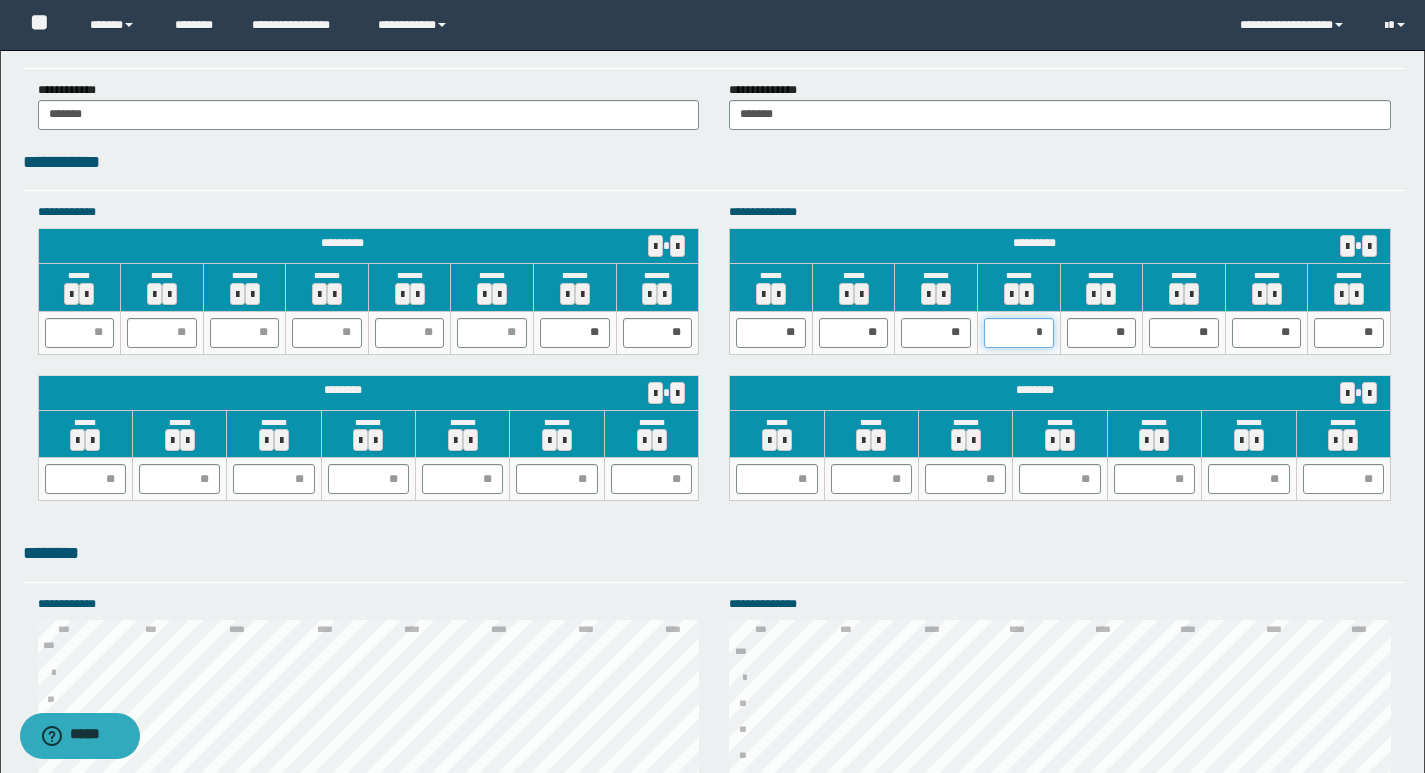 type on "**" 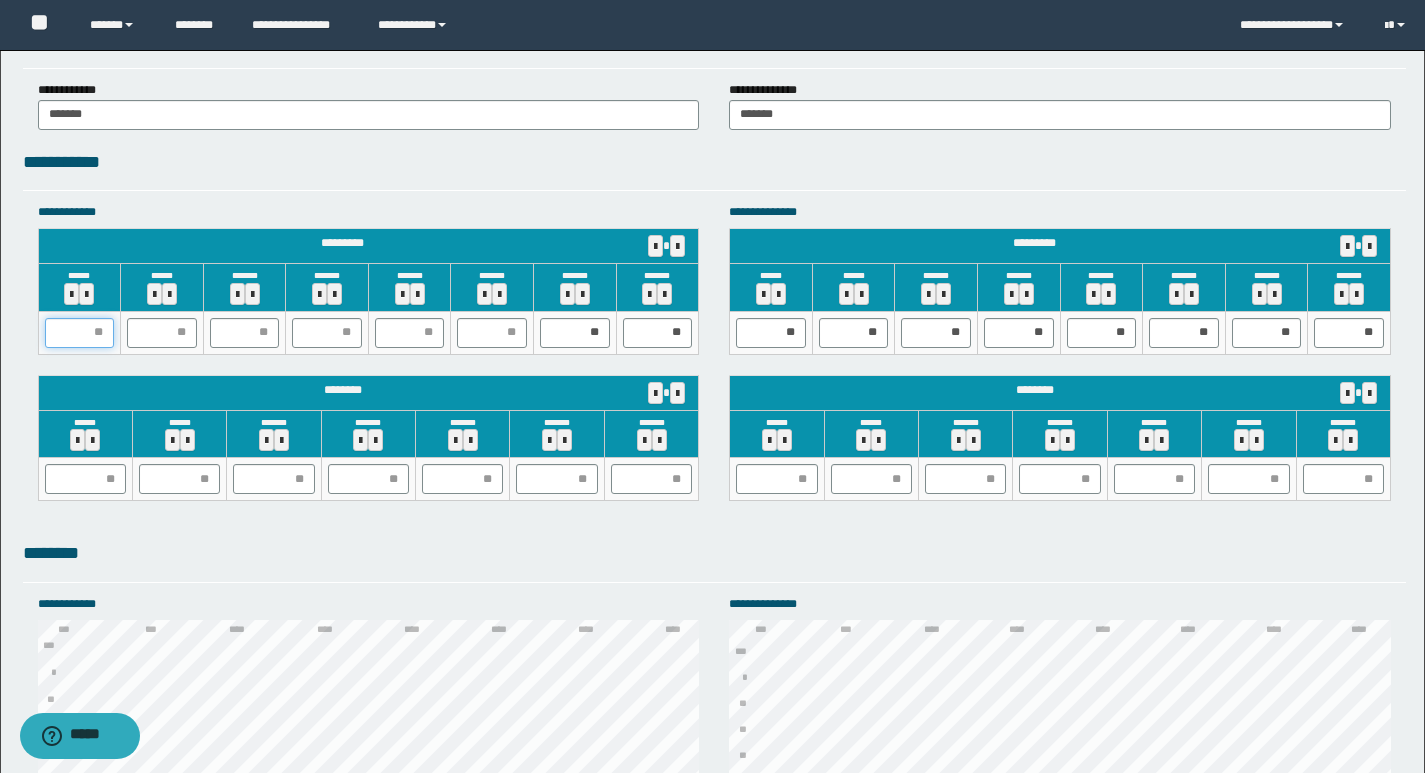 click at bounding box center (80, 333) 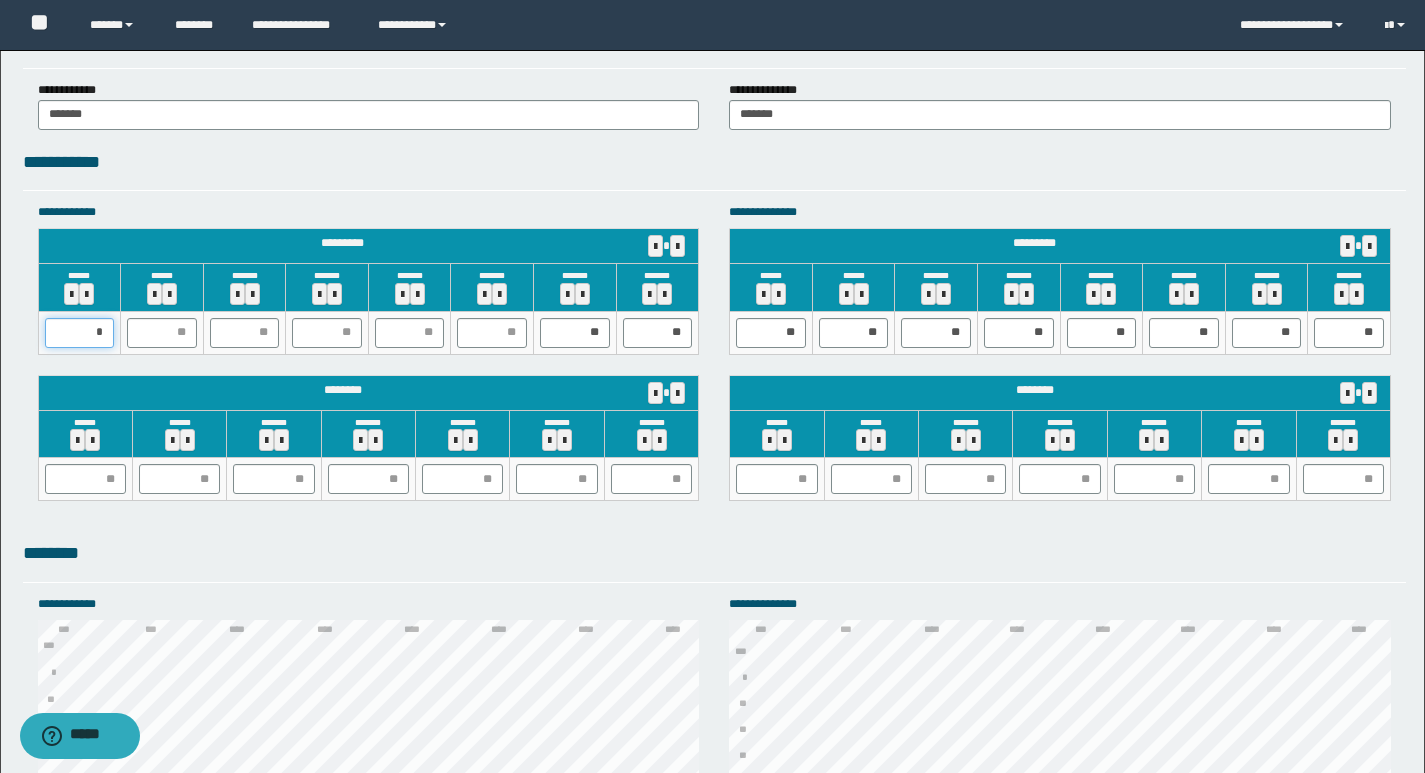 type on "**" 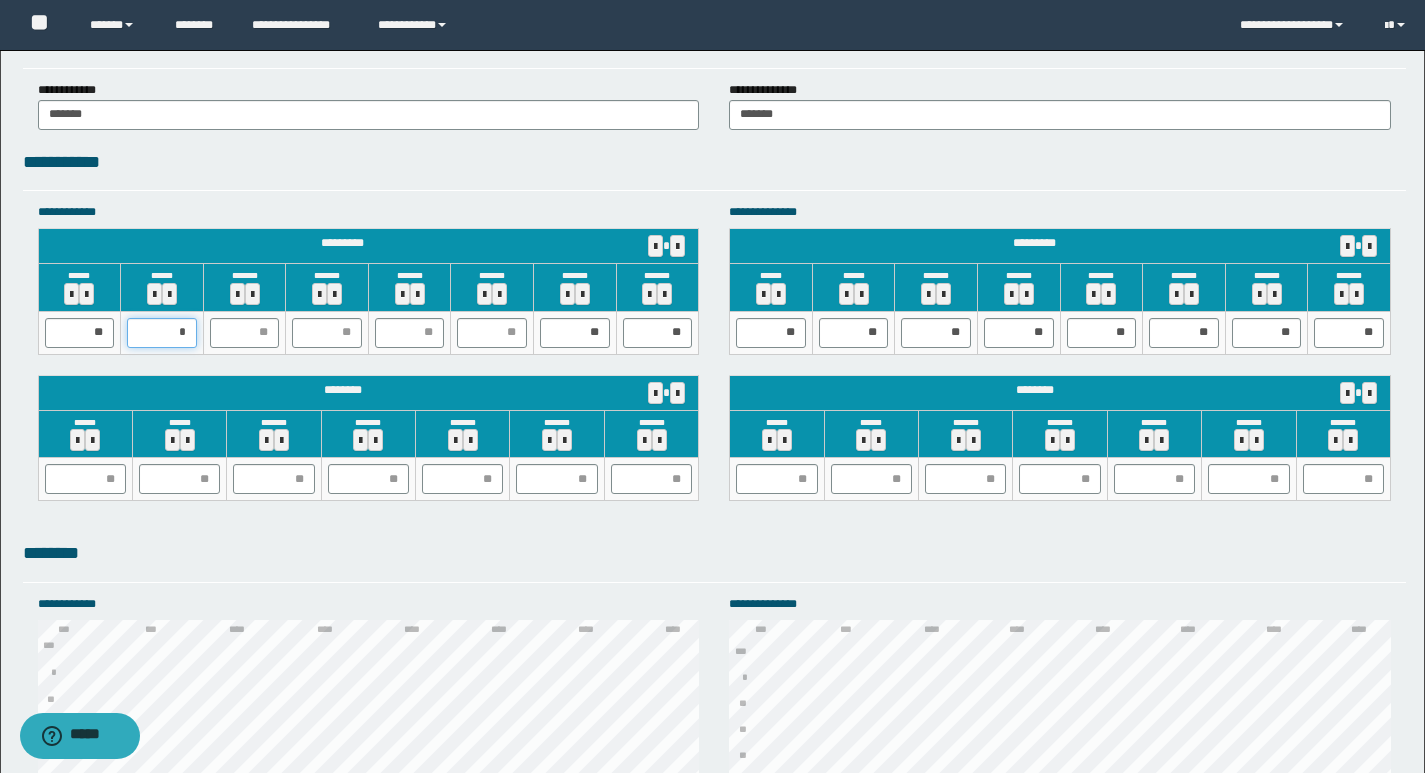 type on "**" 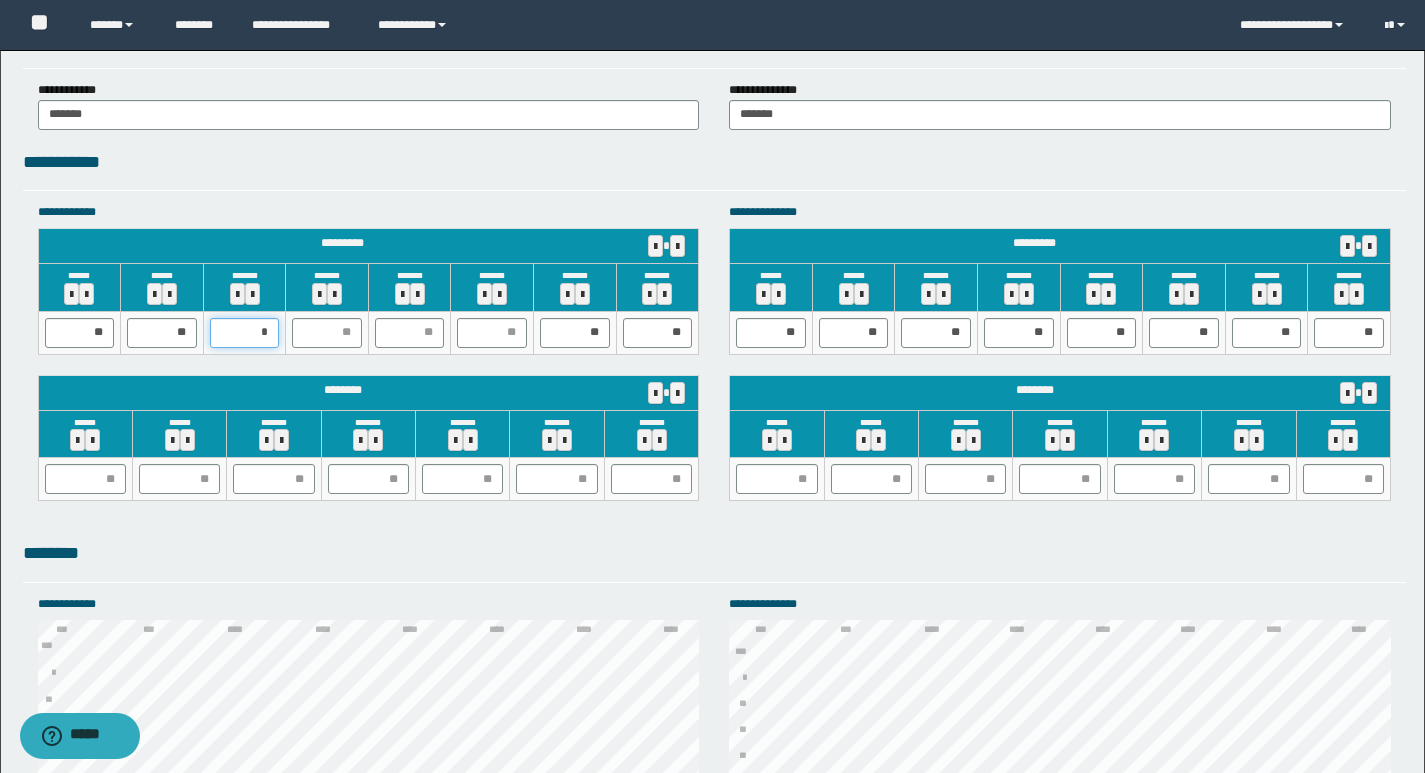 type on "**" 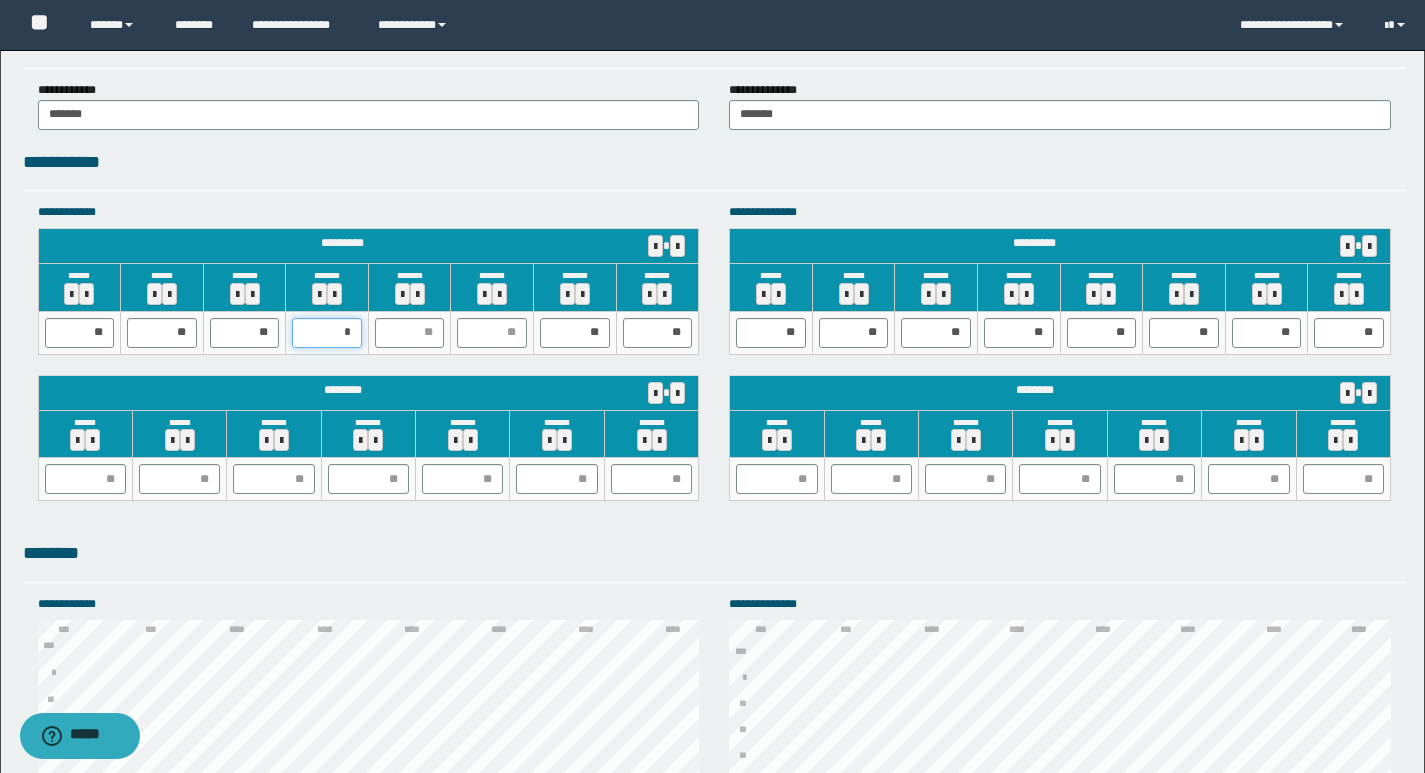 type on "**" 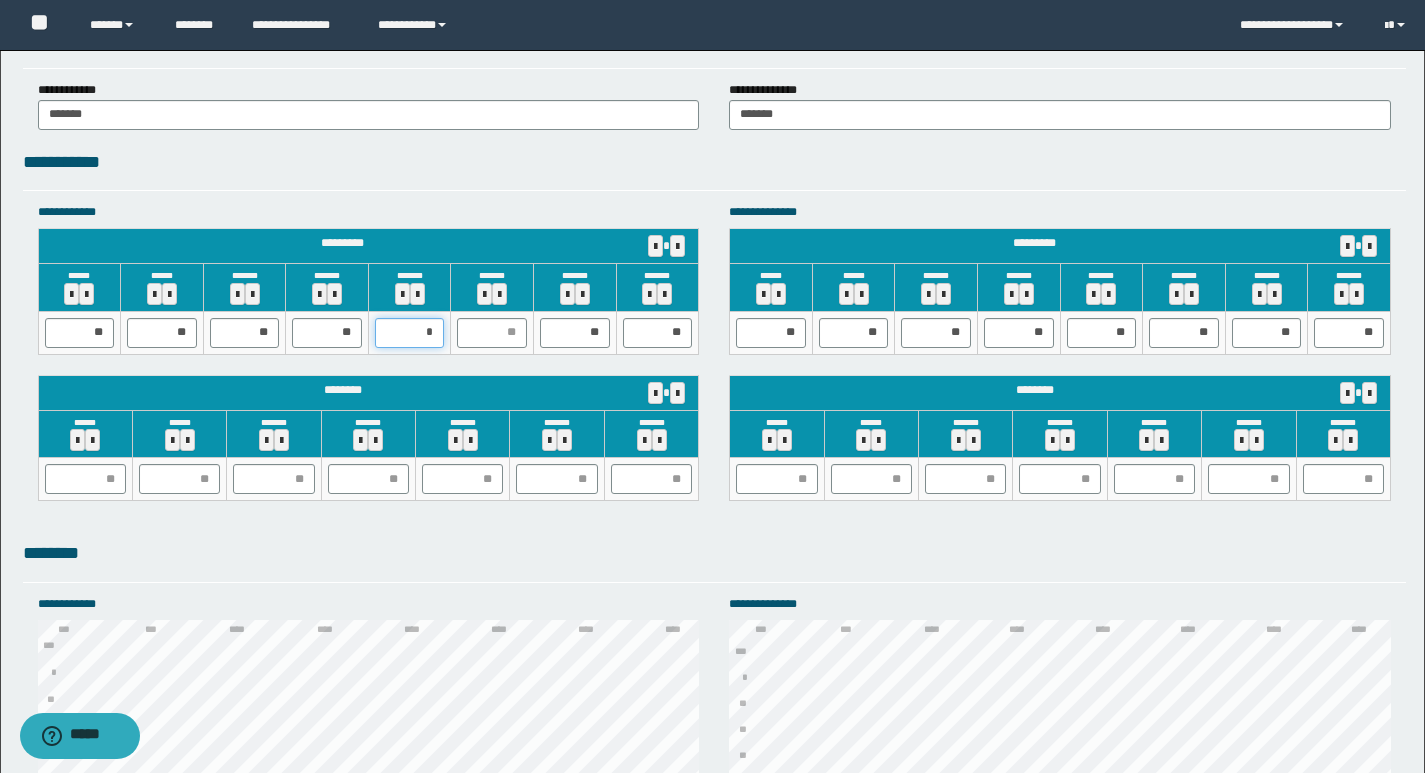 type on "**" 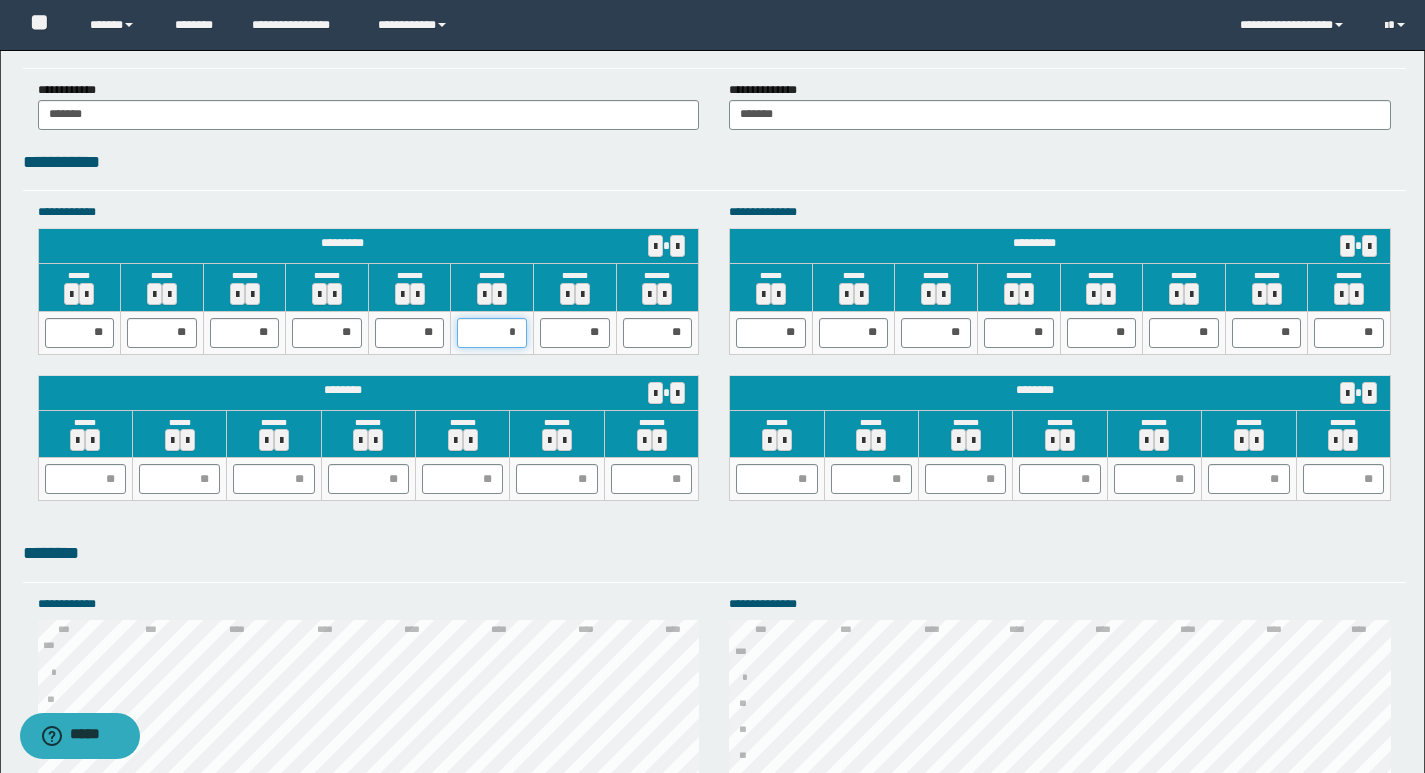 type on "**" 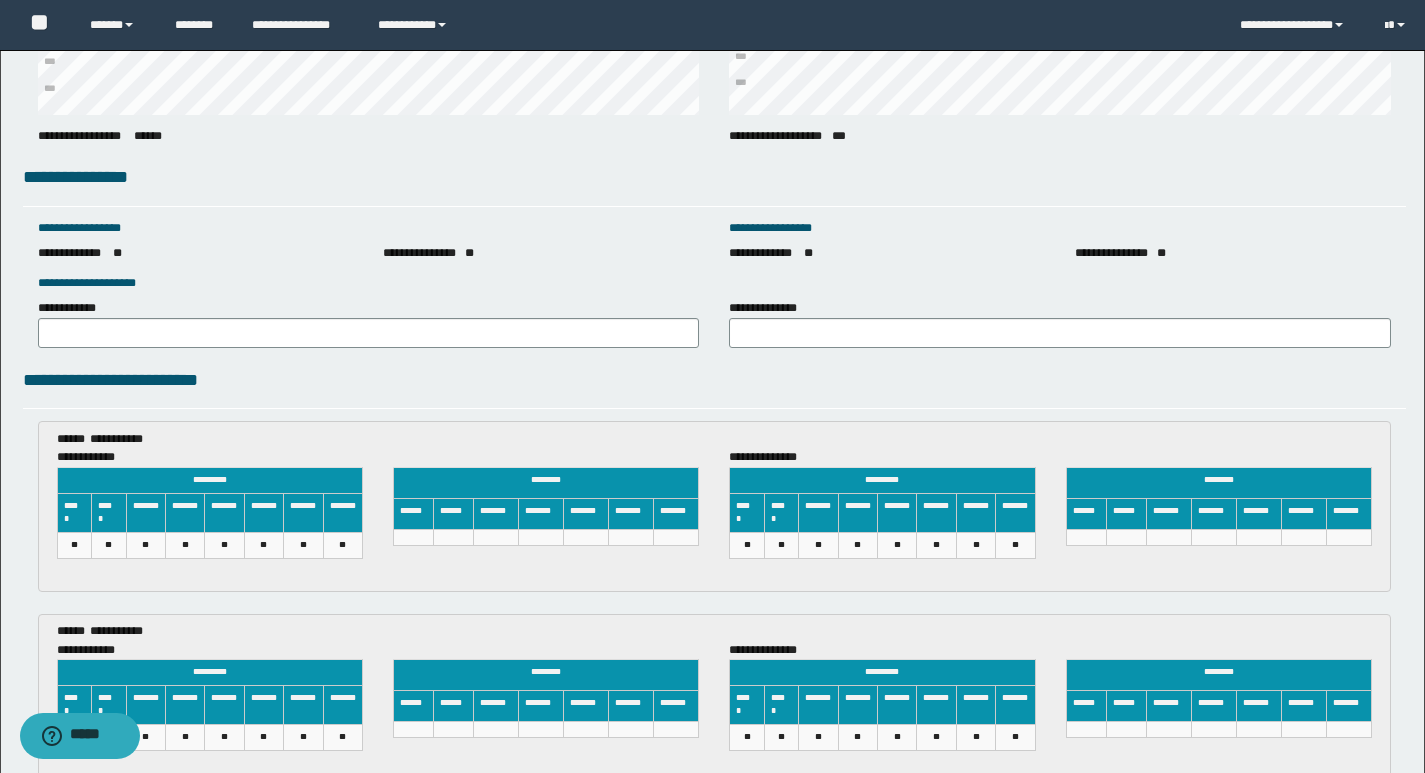 scroll, scrollTop: 2700, scrollLeft: 0, axis: vertical 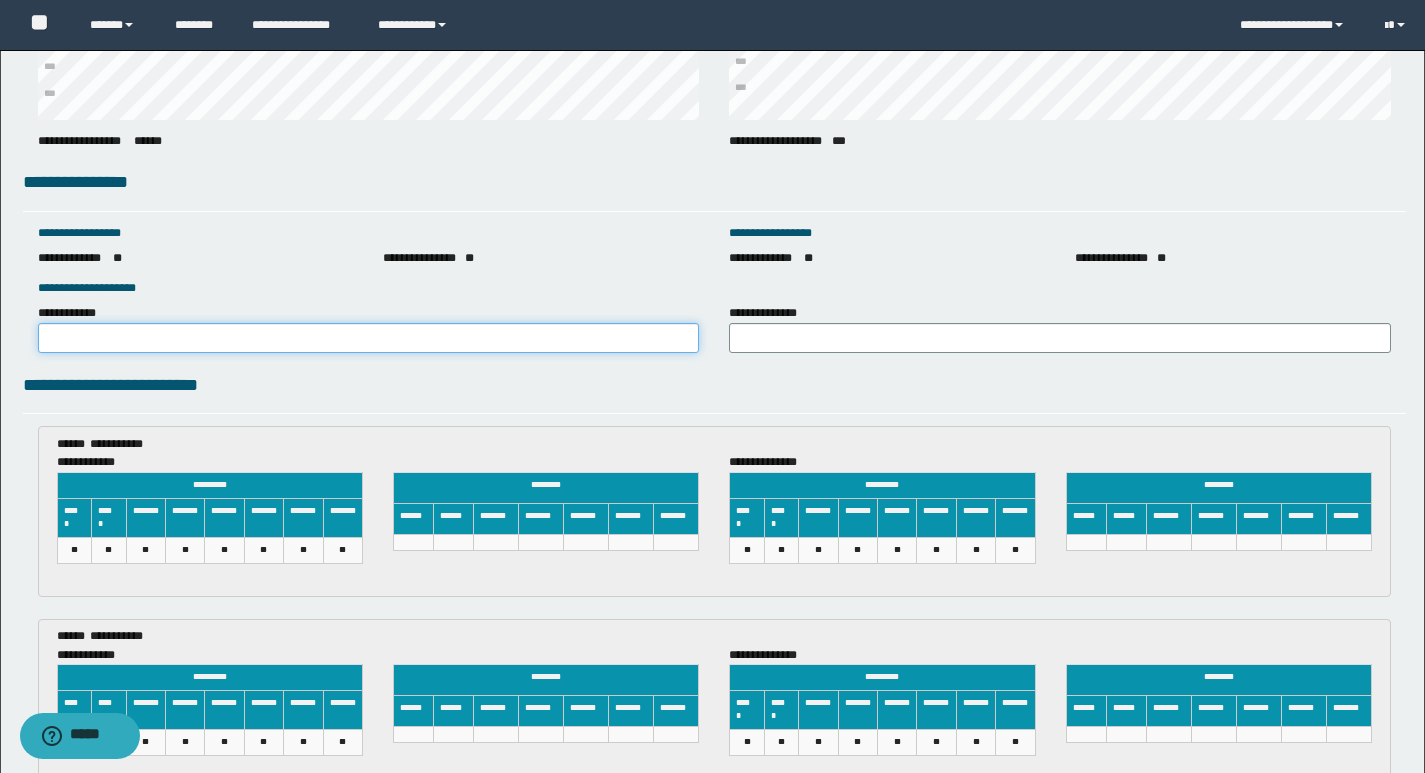 click on "**********" at bounding box center (369, 338) 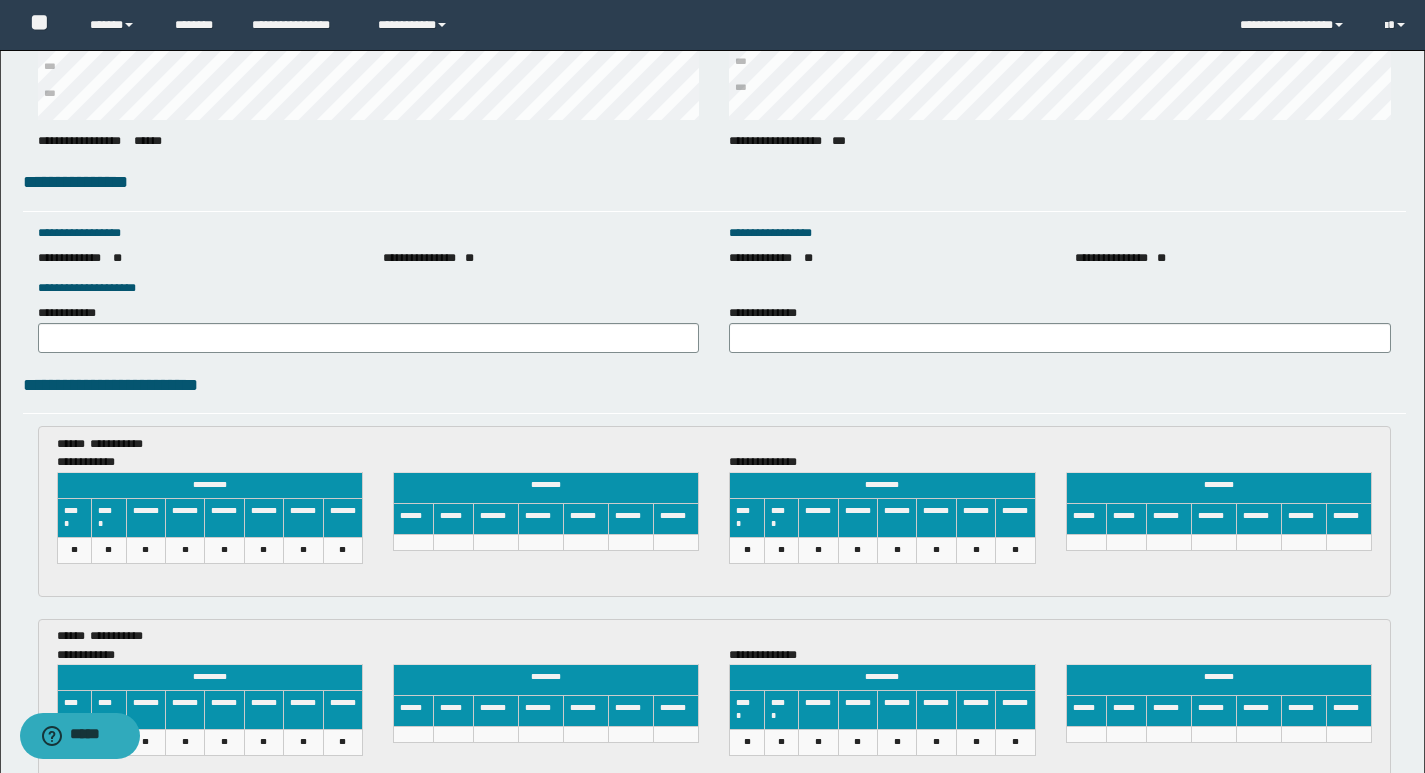 click on "**********" at bounding box center [714, 392] 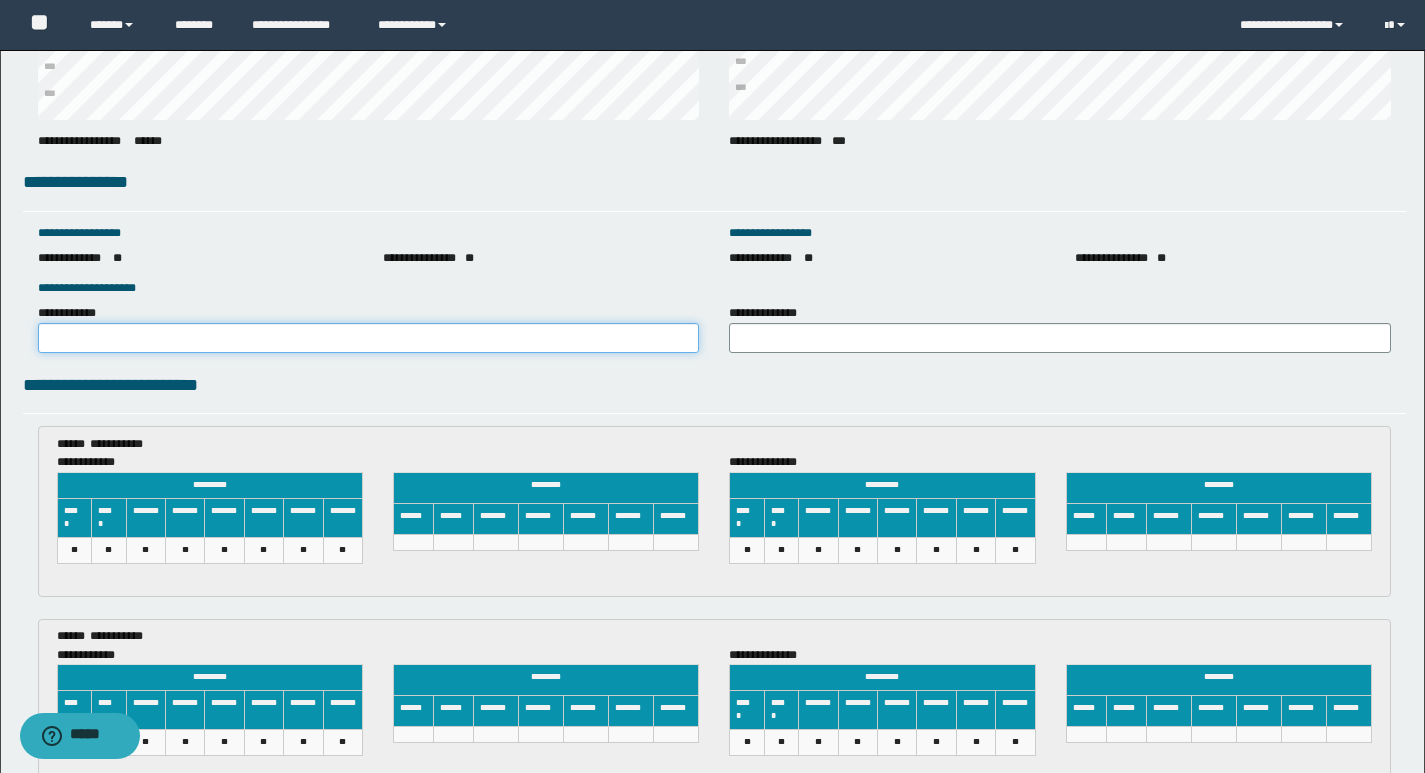 click on "**********" at bounding box center (369, 338) 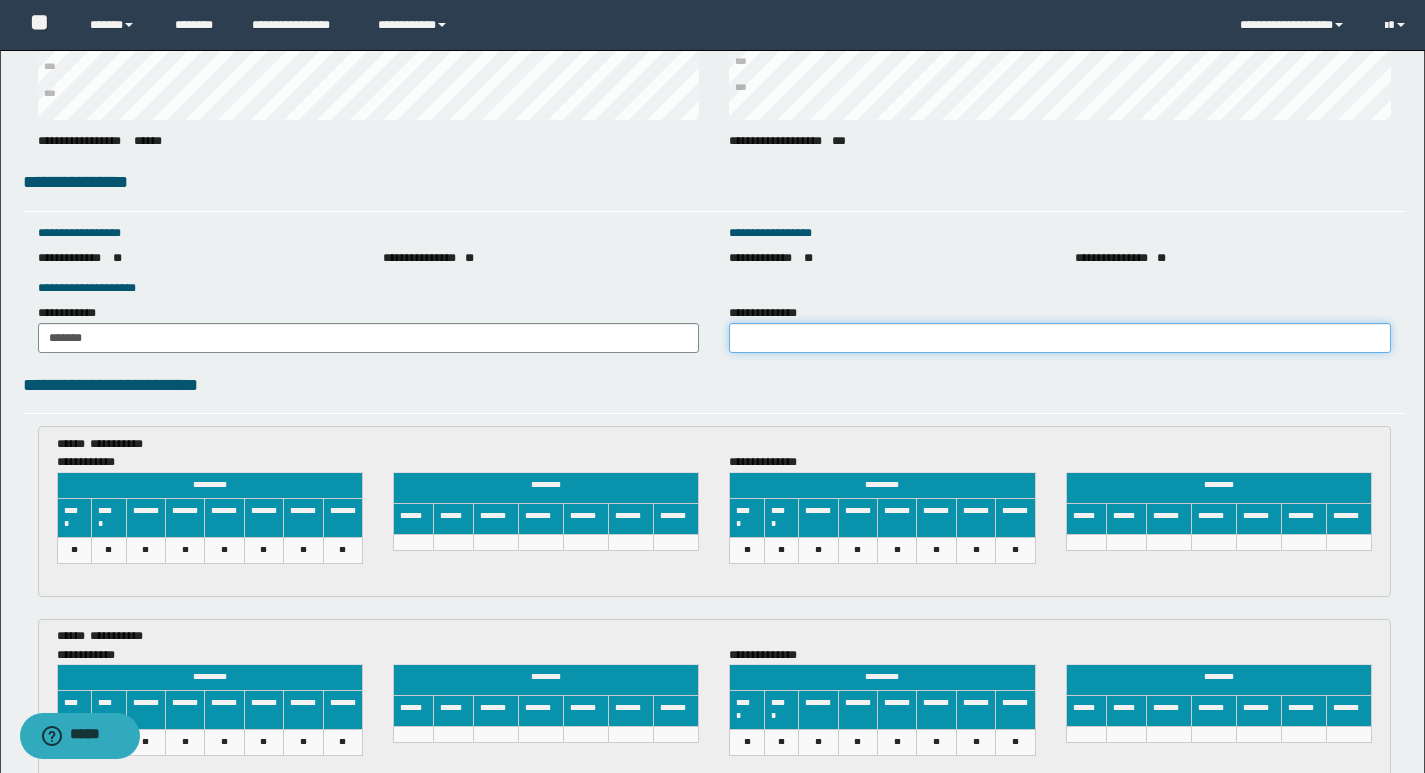 drag, startPoint x: 769, startPoint y: 341, endPoint x: 906, endPoint y: 346, distance: 137.09122 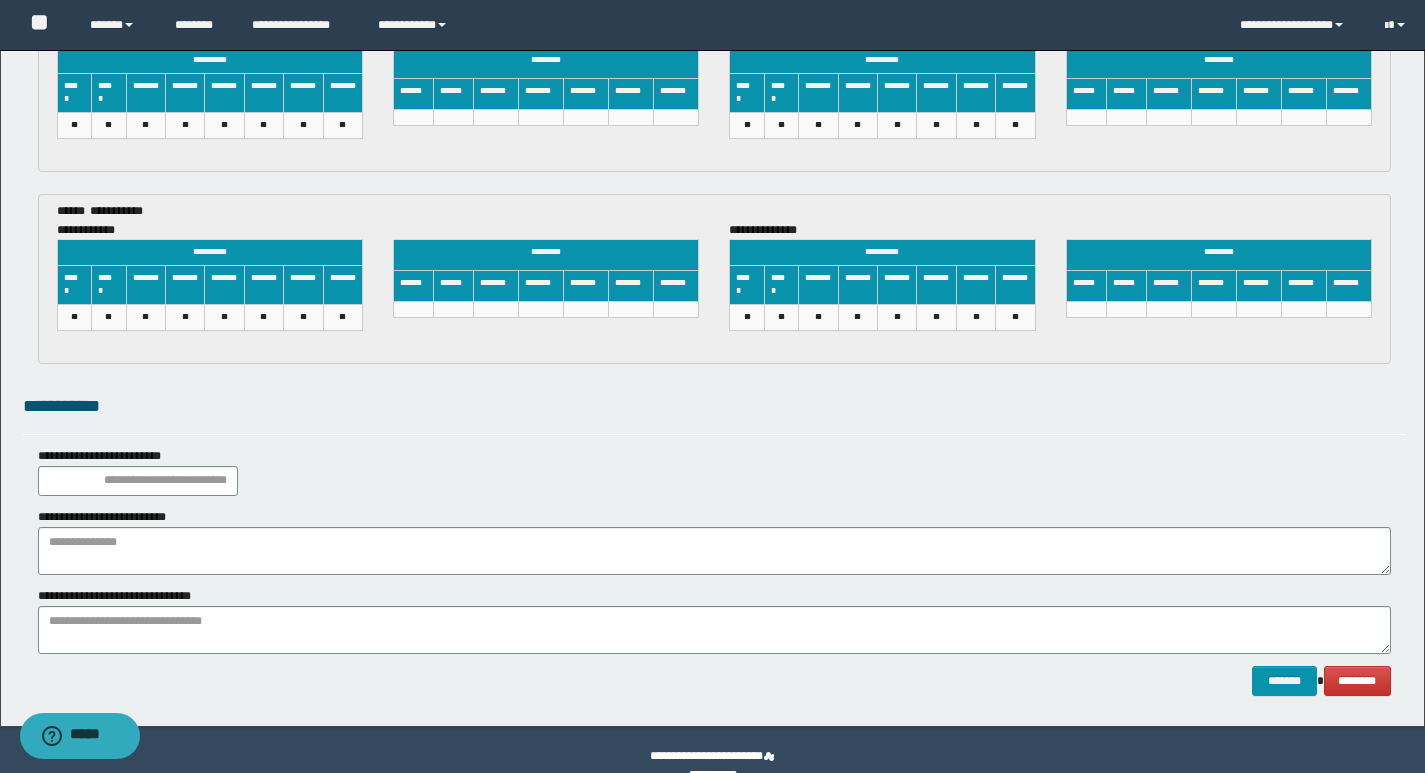 scroll, scrollTop: 3156, scrollLeft: 0, axis: vertical 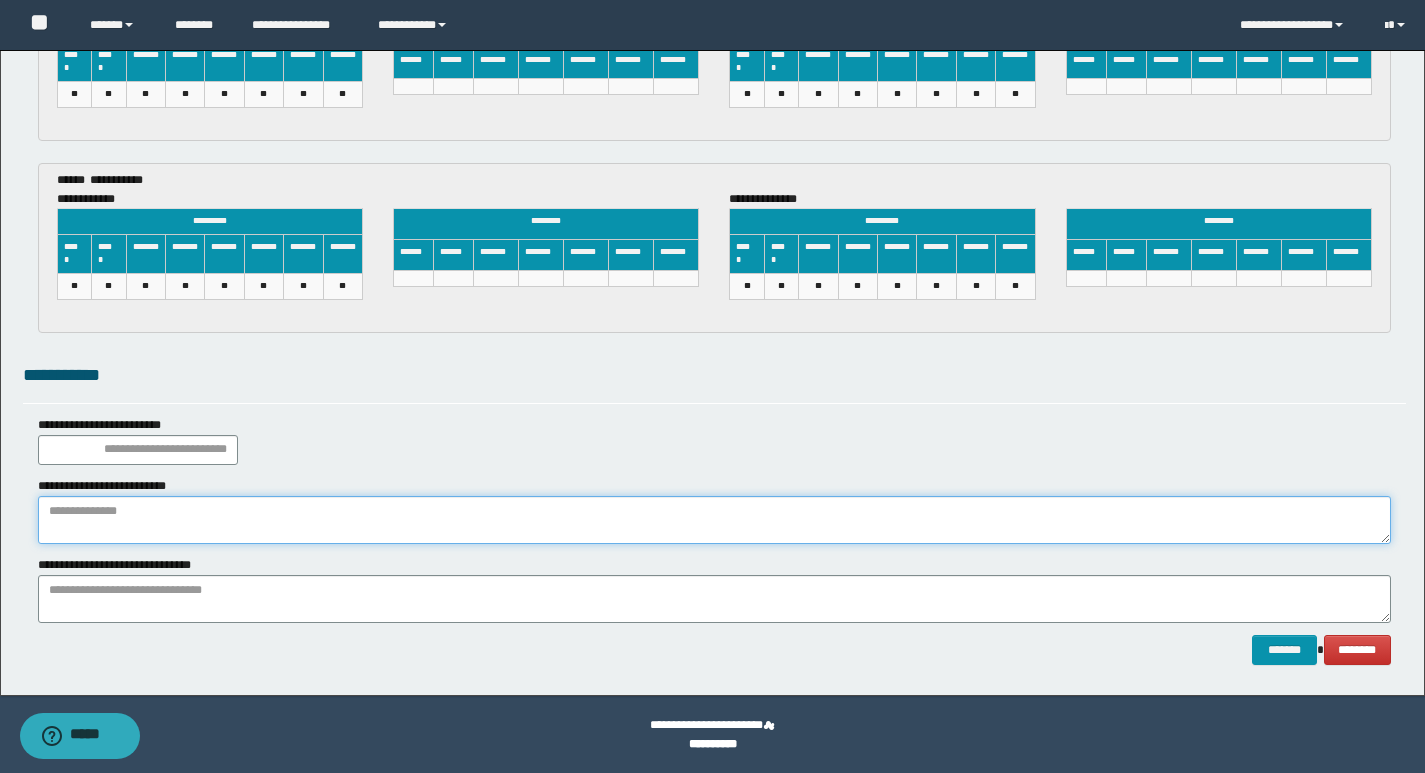 paste on "**********" 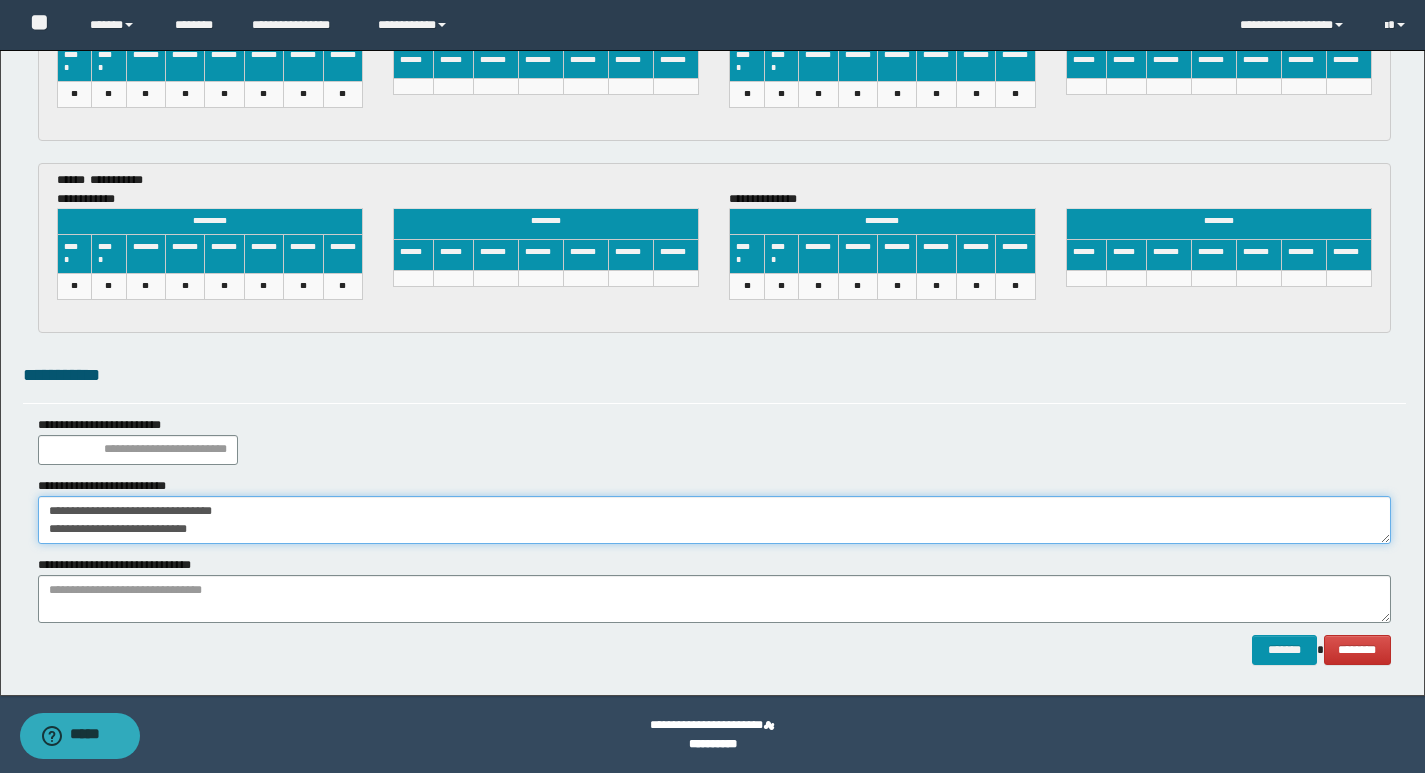 drag, startPoint x: 278, startPoint y: 500, endPoint x: 0, endPoint y: 510, distance: 278.1798 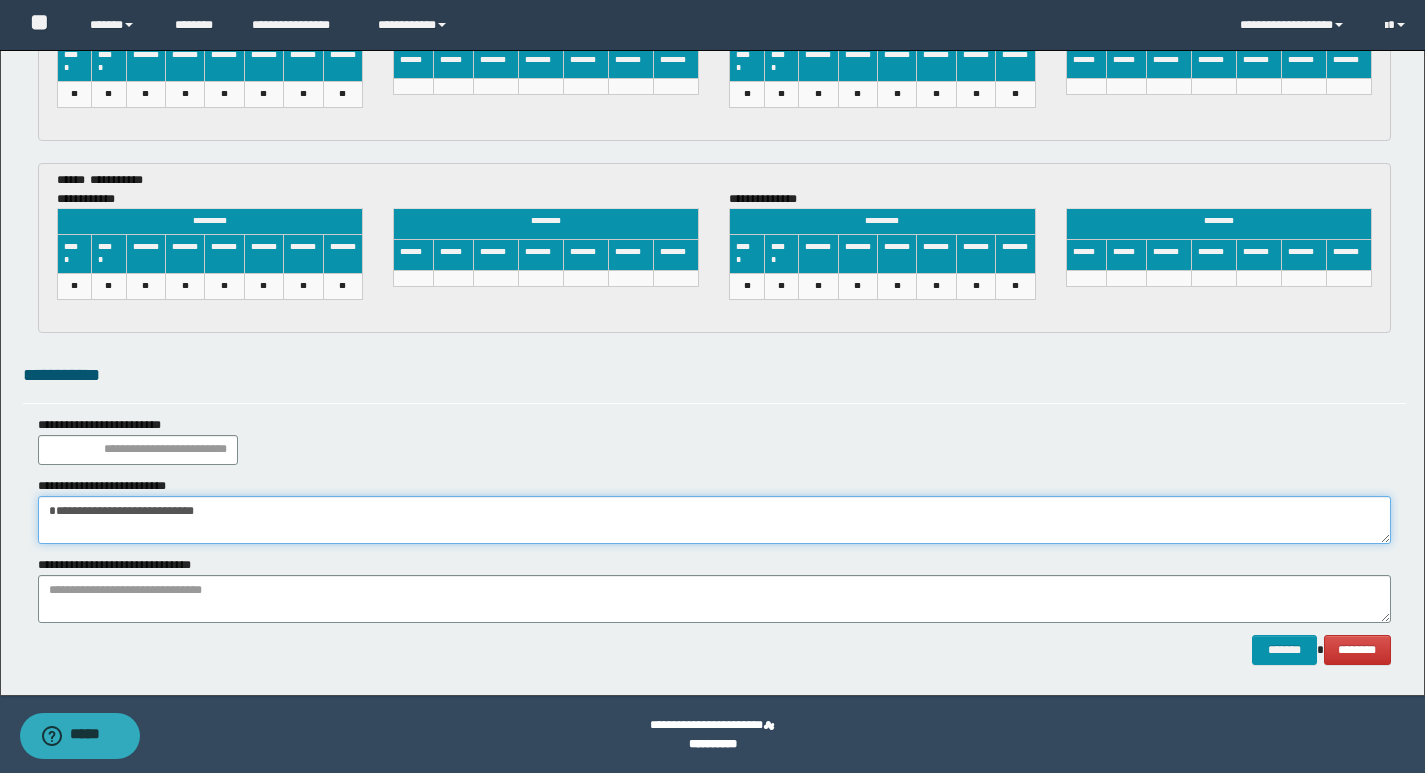 click on "**********" at bounding box center [714, 520] 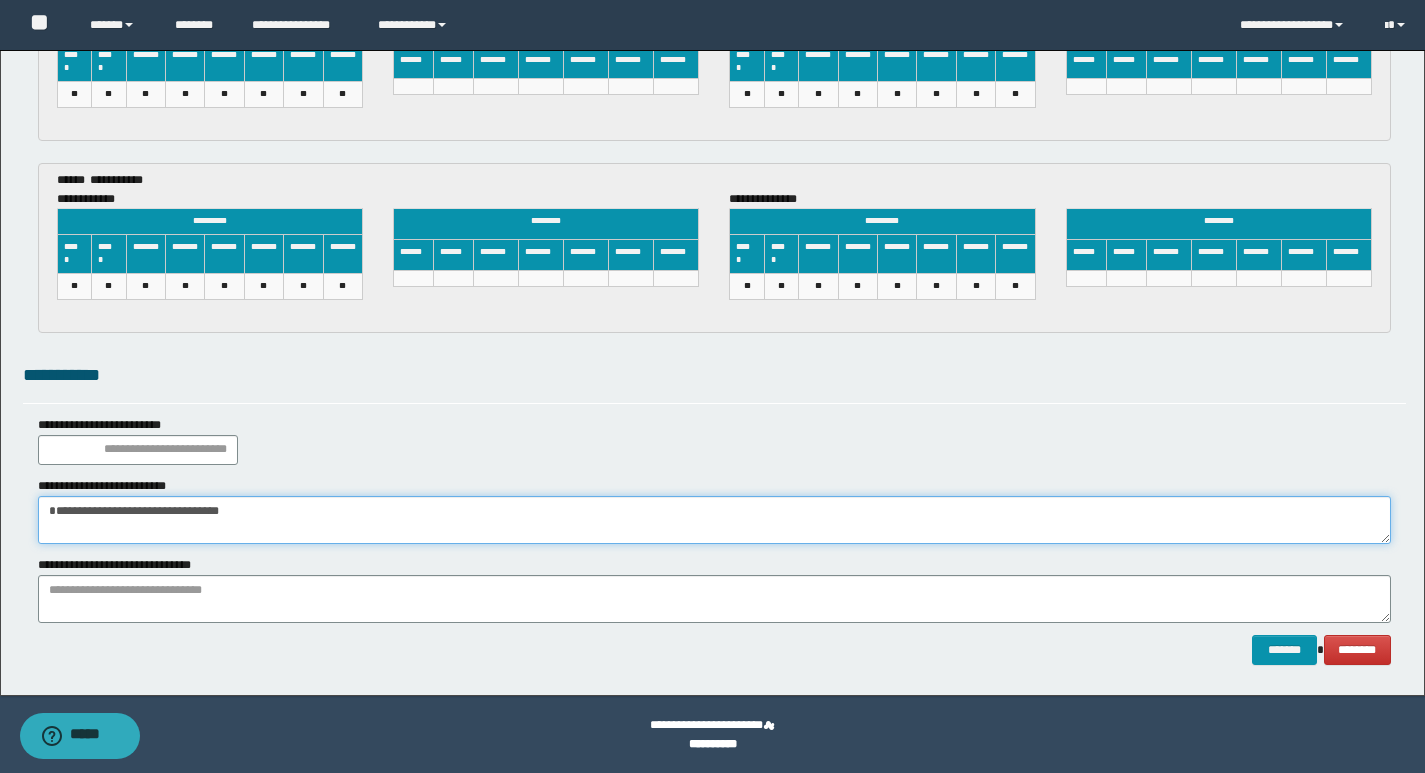 click on "**********" at bounding box center [714, 520] 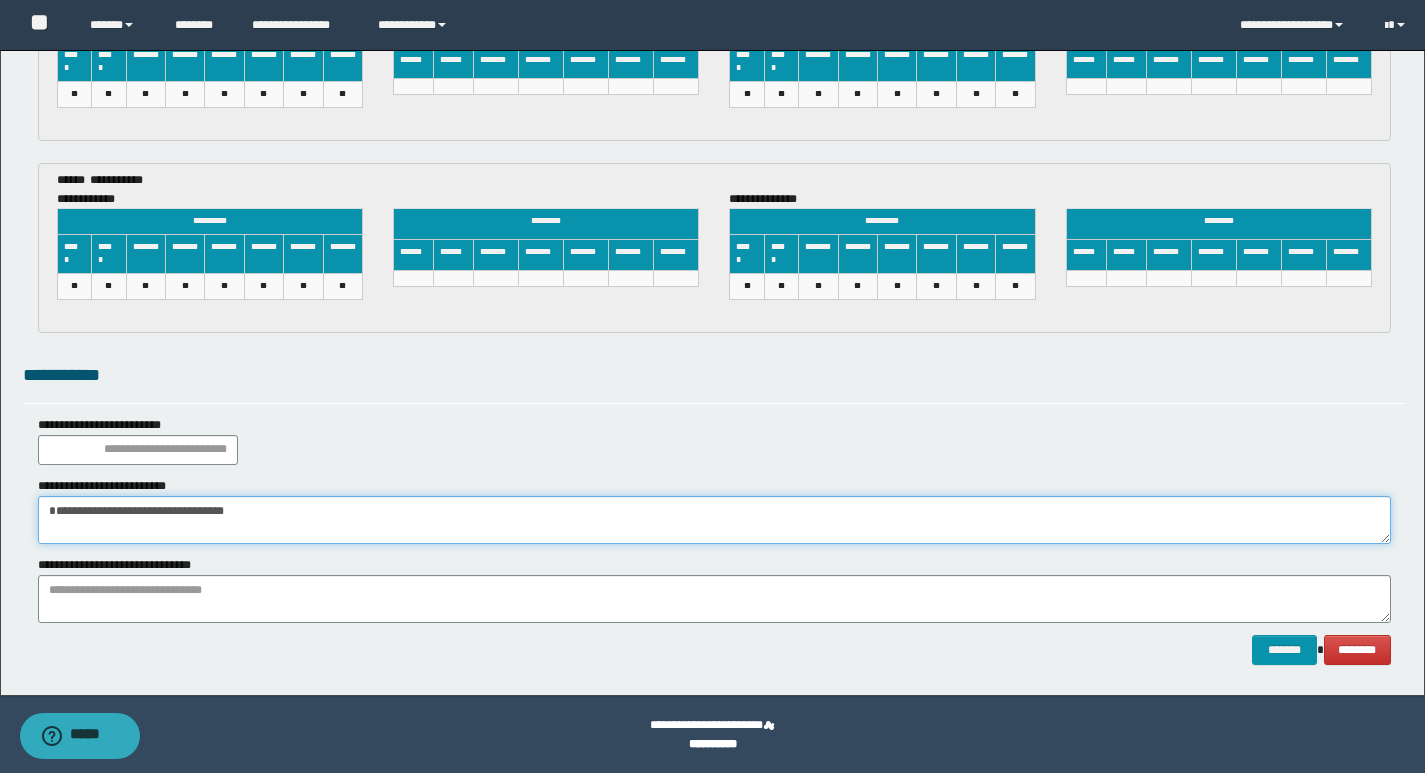 click on "**********" at bounding box center [714, 520] 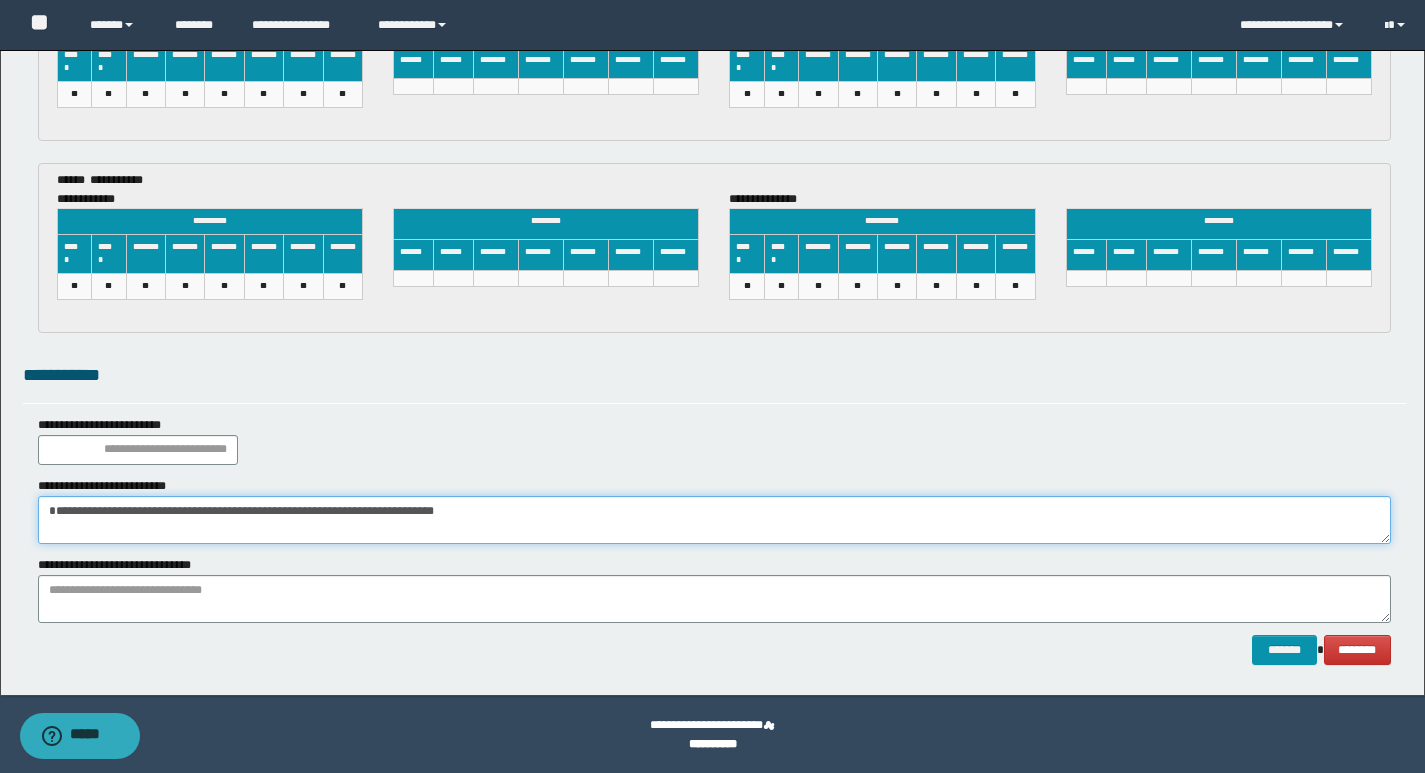 click on "**********" at bounding box center (714, 520) 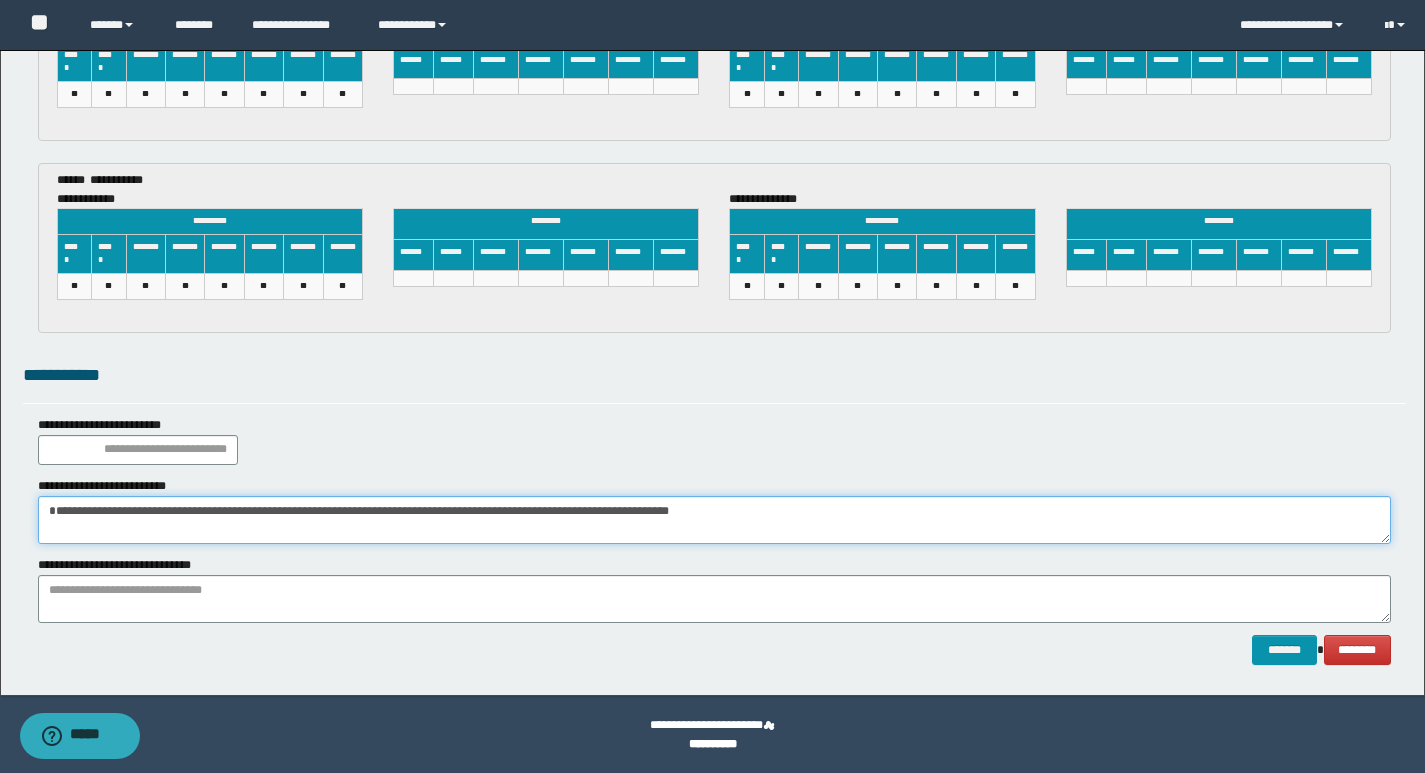 type on "**********" 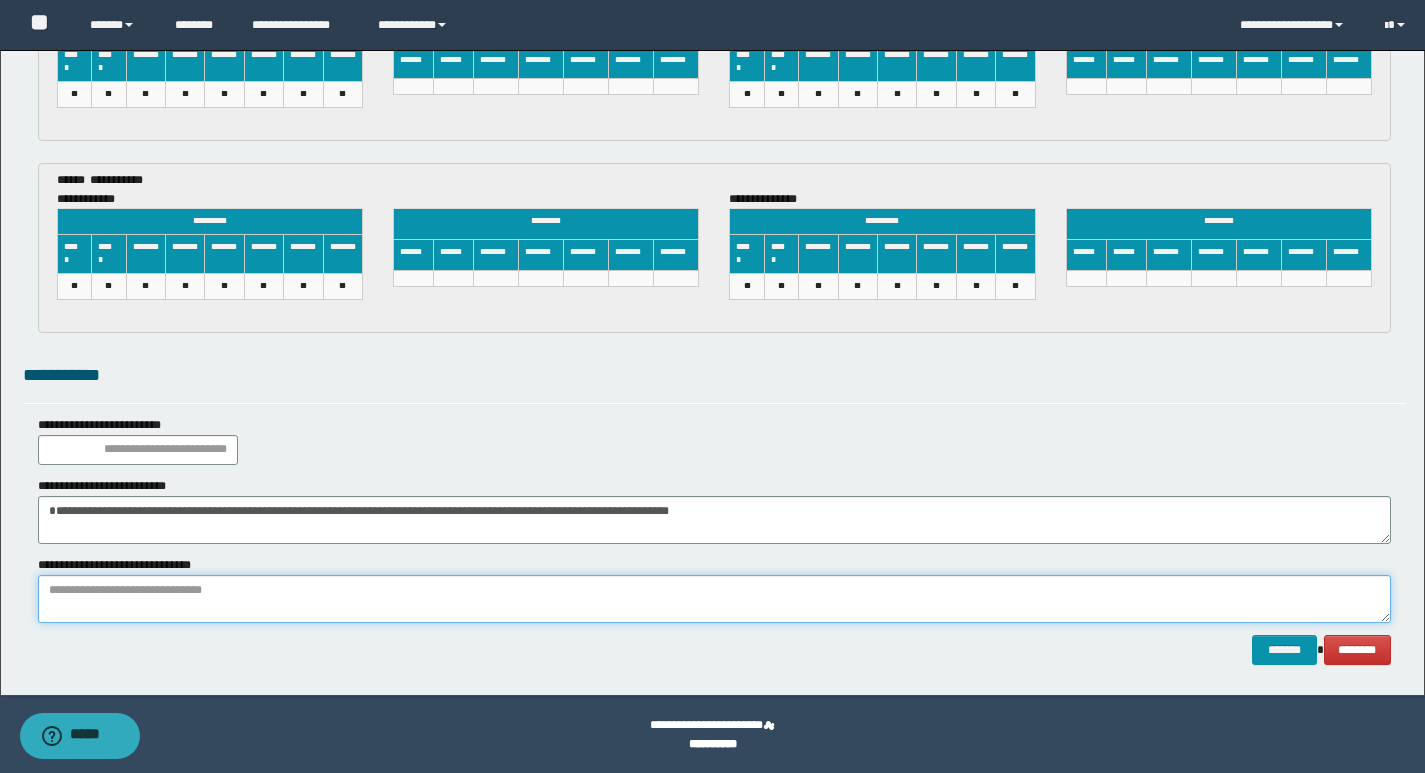 click at bounding box center [714, 599] 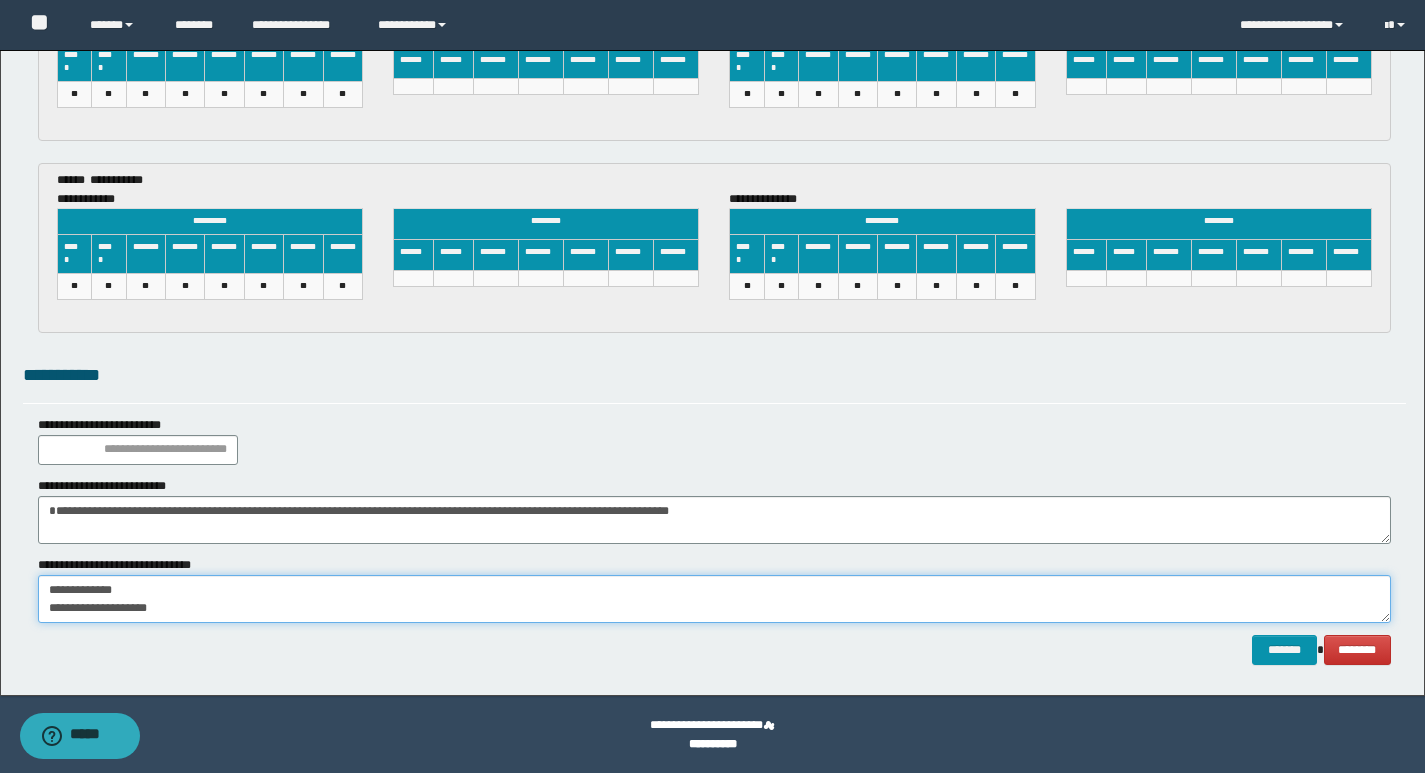 click on "**********" at bounding box center (714, 599) 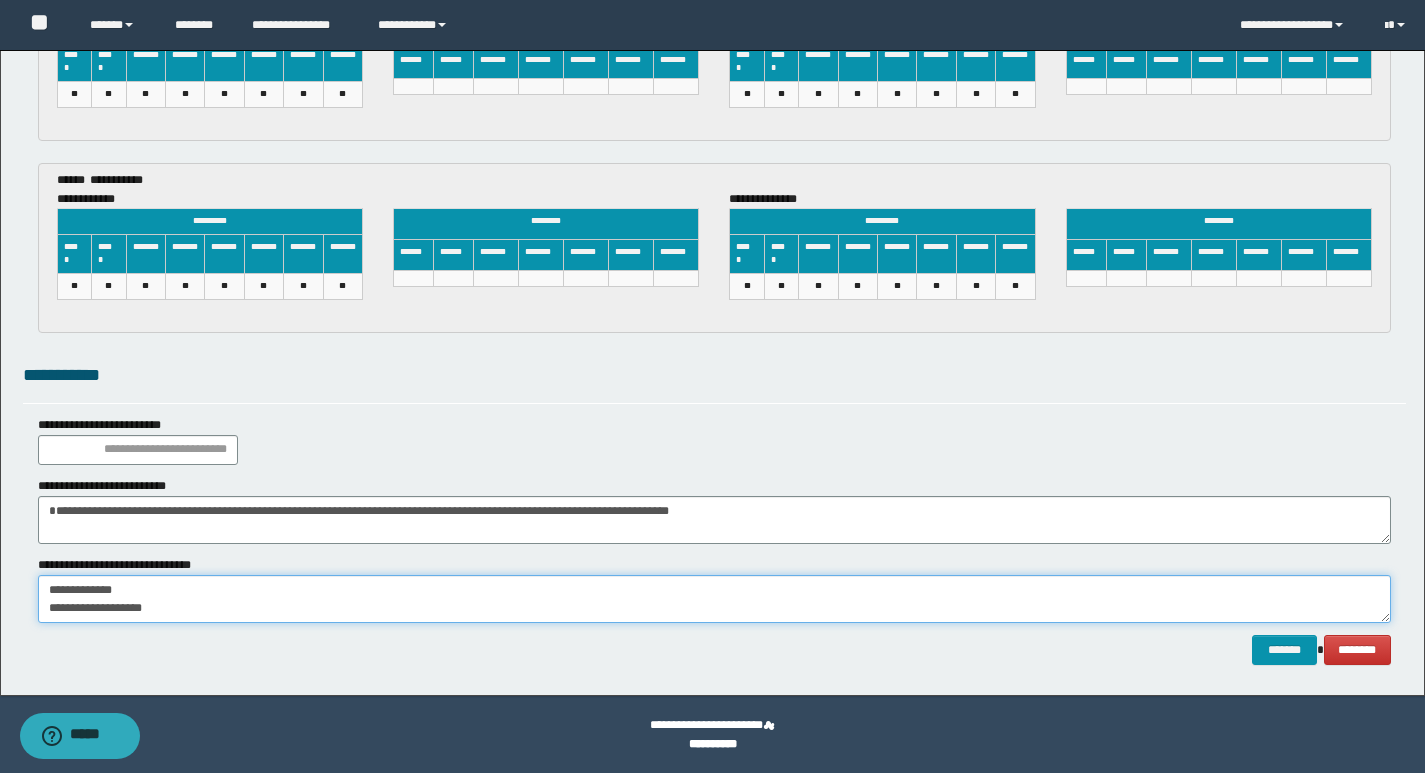 click on "**********" at bounding box center [714, 599] 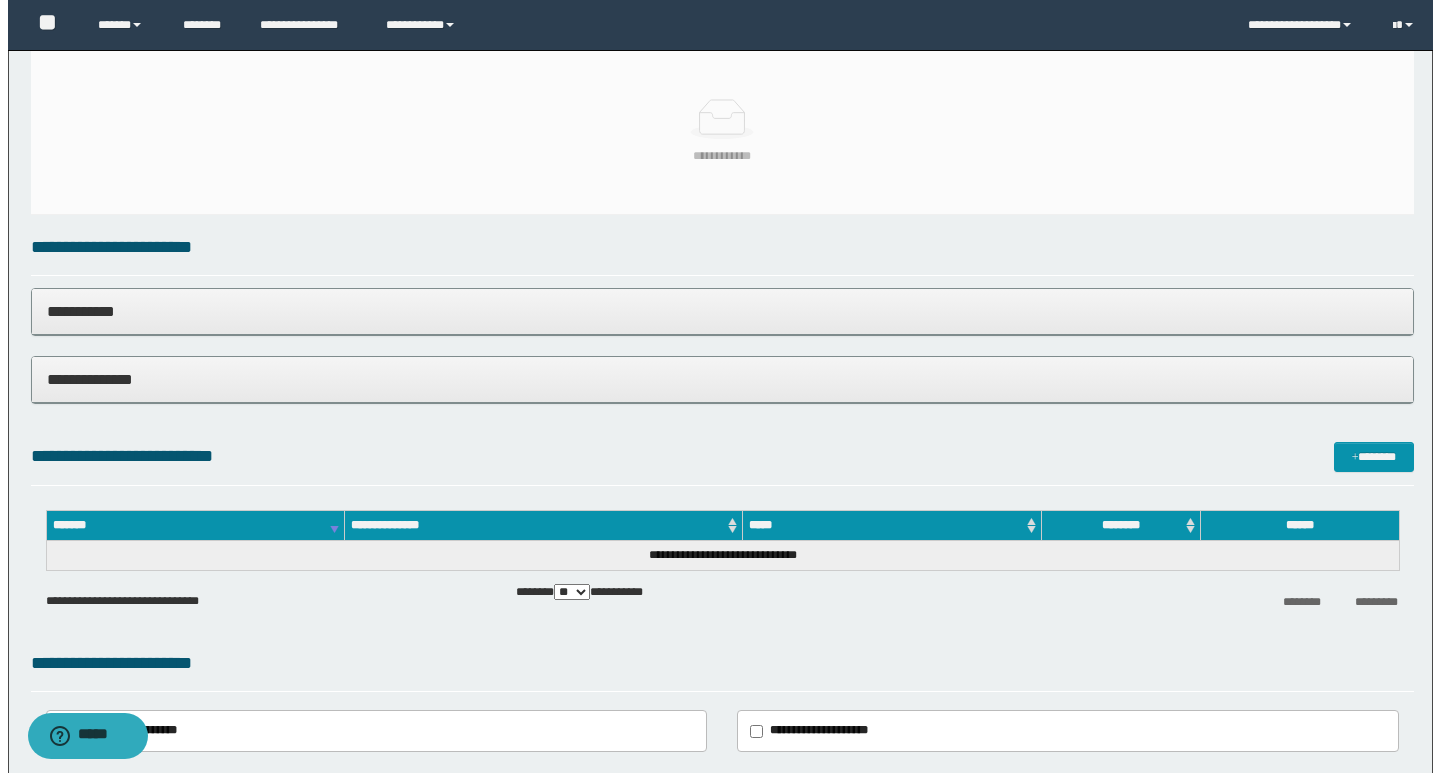 scroll, scrollTop: 0, scrollLeft: 0, axis: both 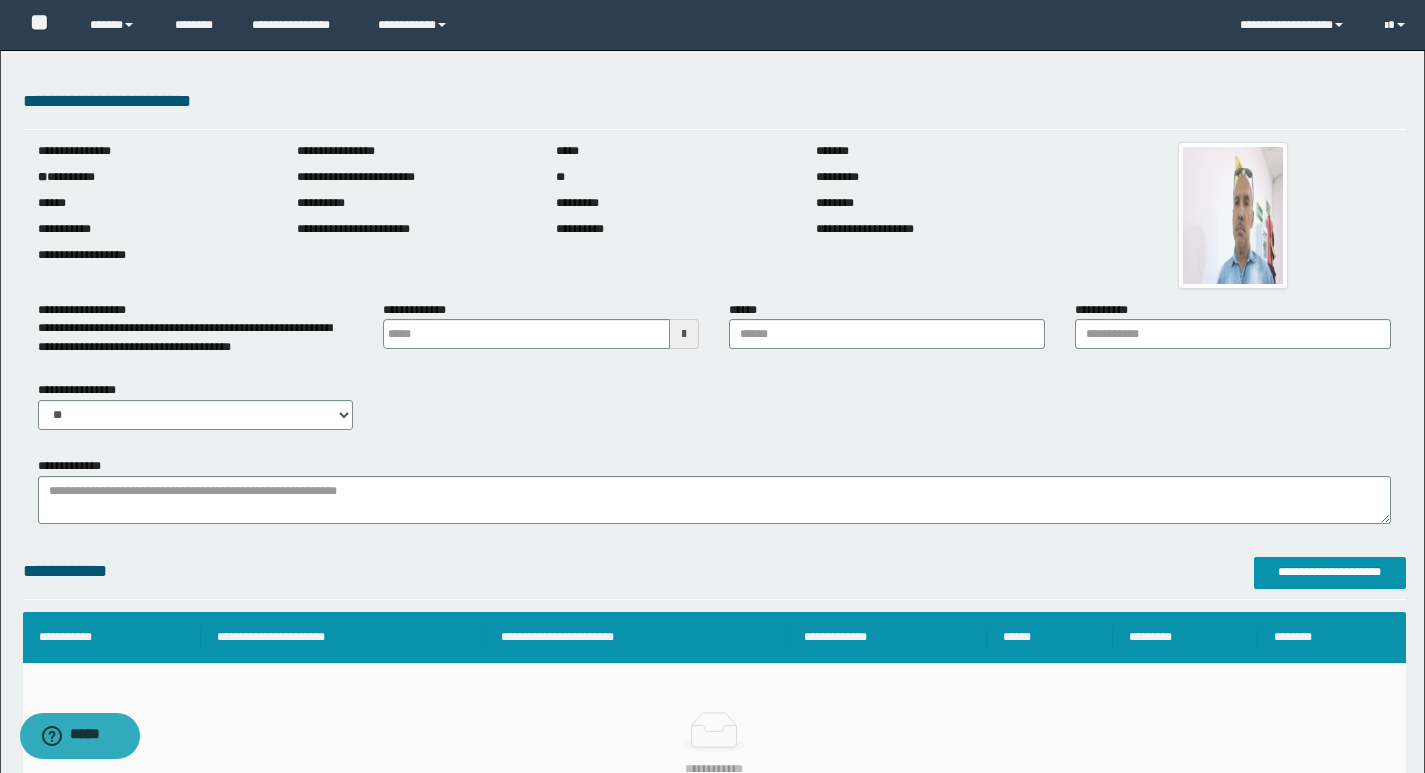 type on "**********" 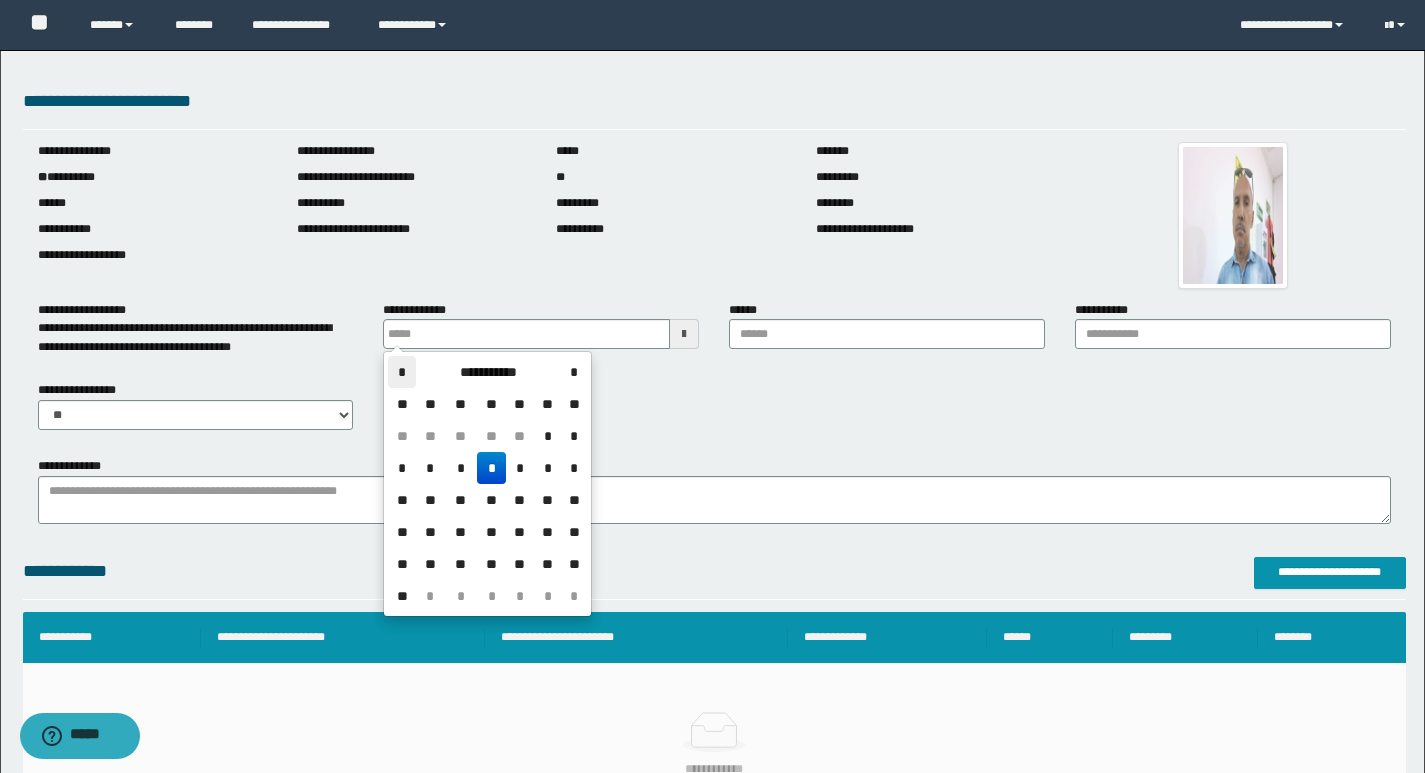 click on "*" at bounding box center (402, 372) 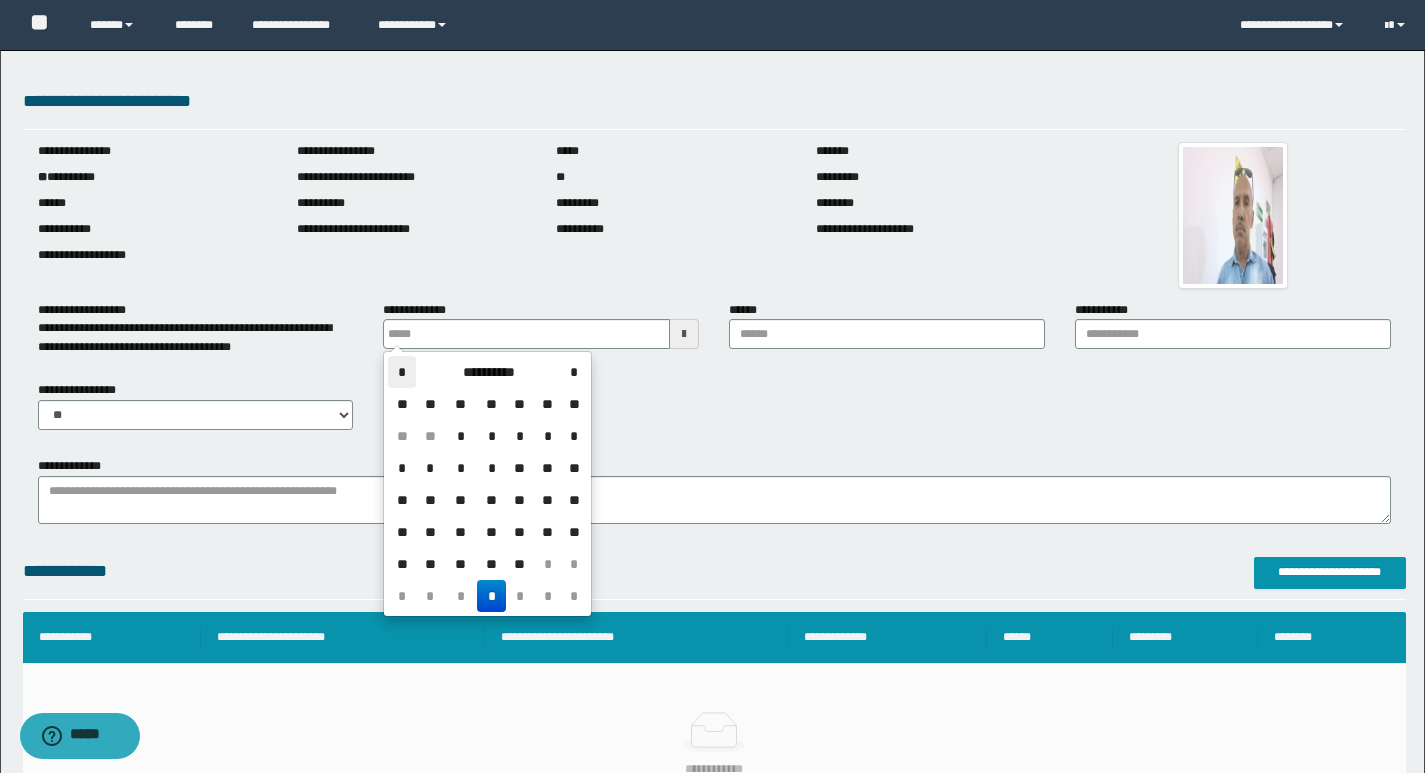 click on "*" at bounding box center (402, 372) 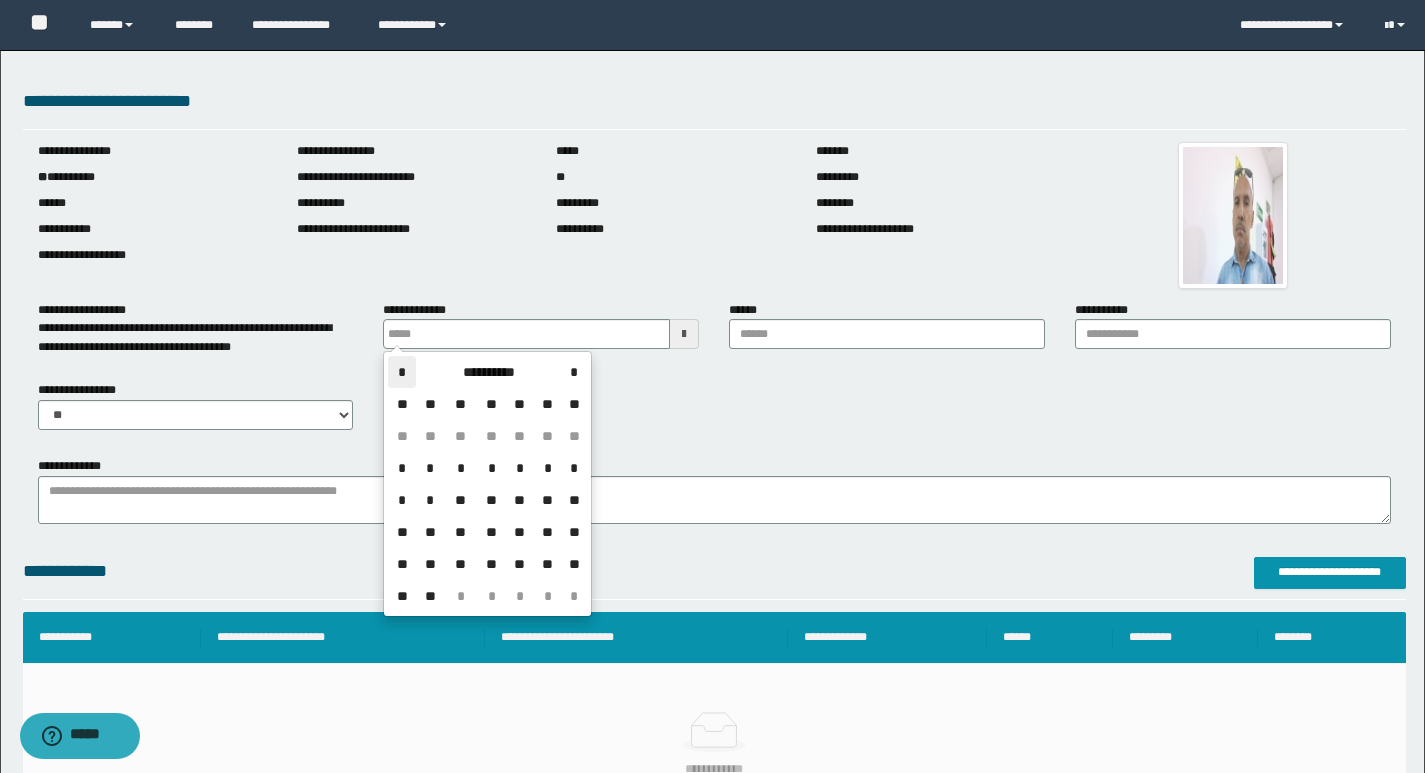 click on "*" at bounding box center [402, 372] 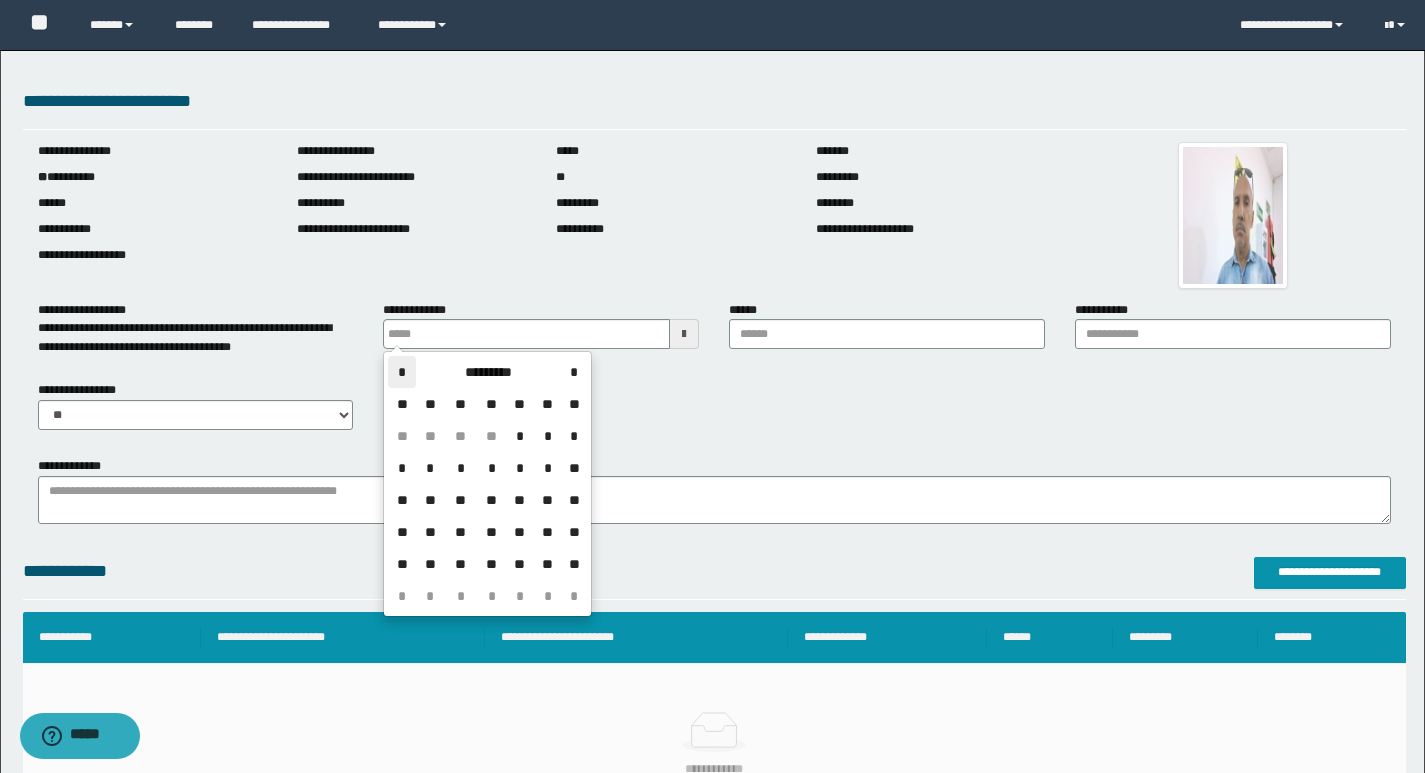 click on "*" at bounding box center (402, 372) 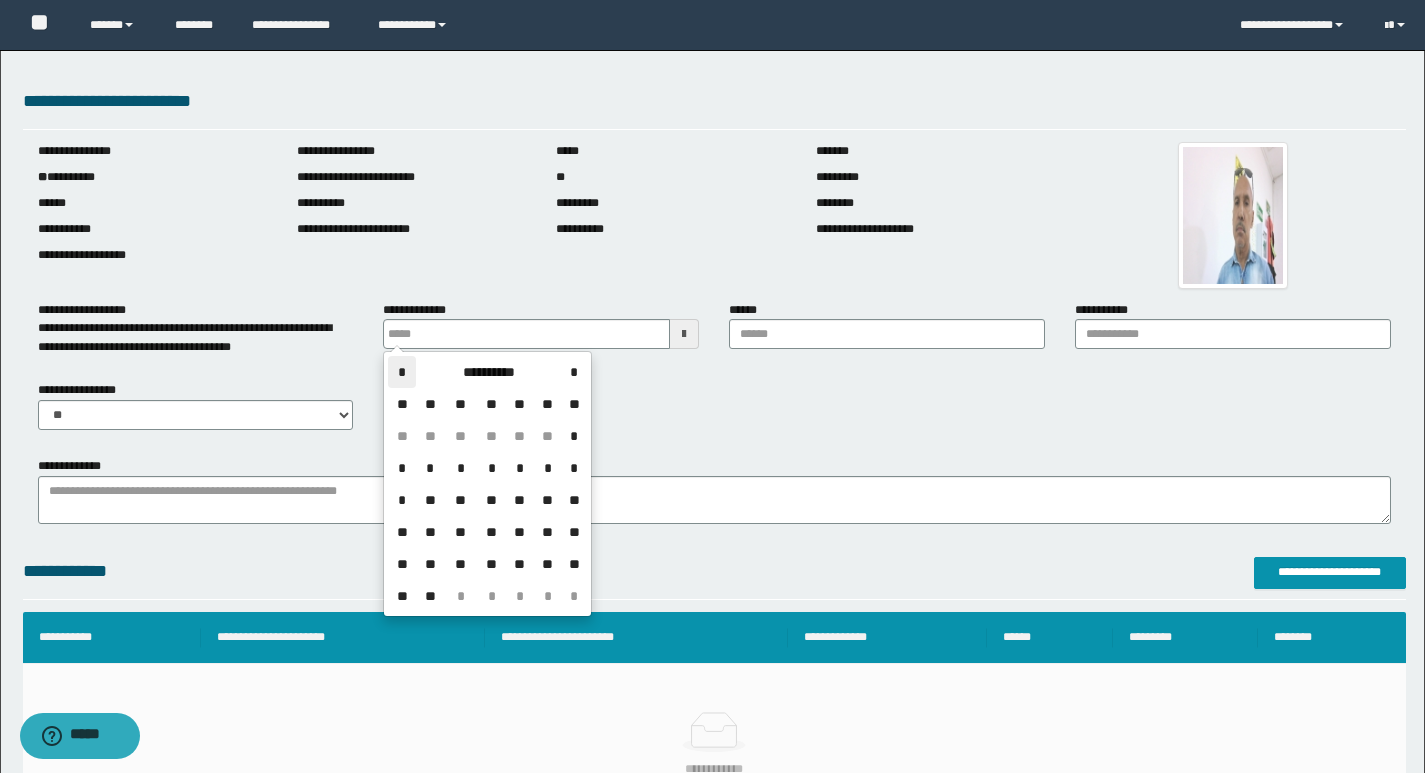 click on "*" at bounding box center [402, 372] 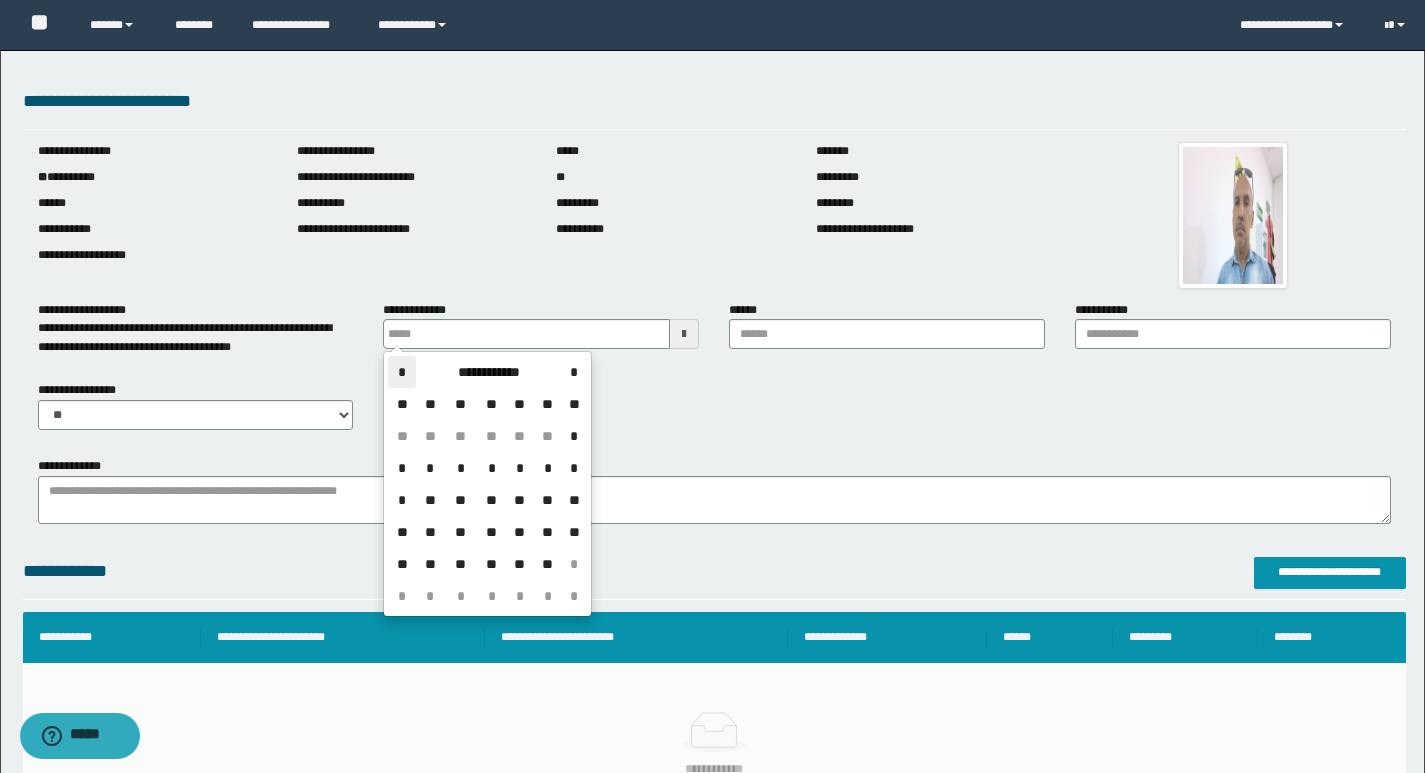click on "*" at bounding box center [402, 372] 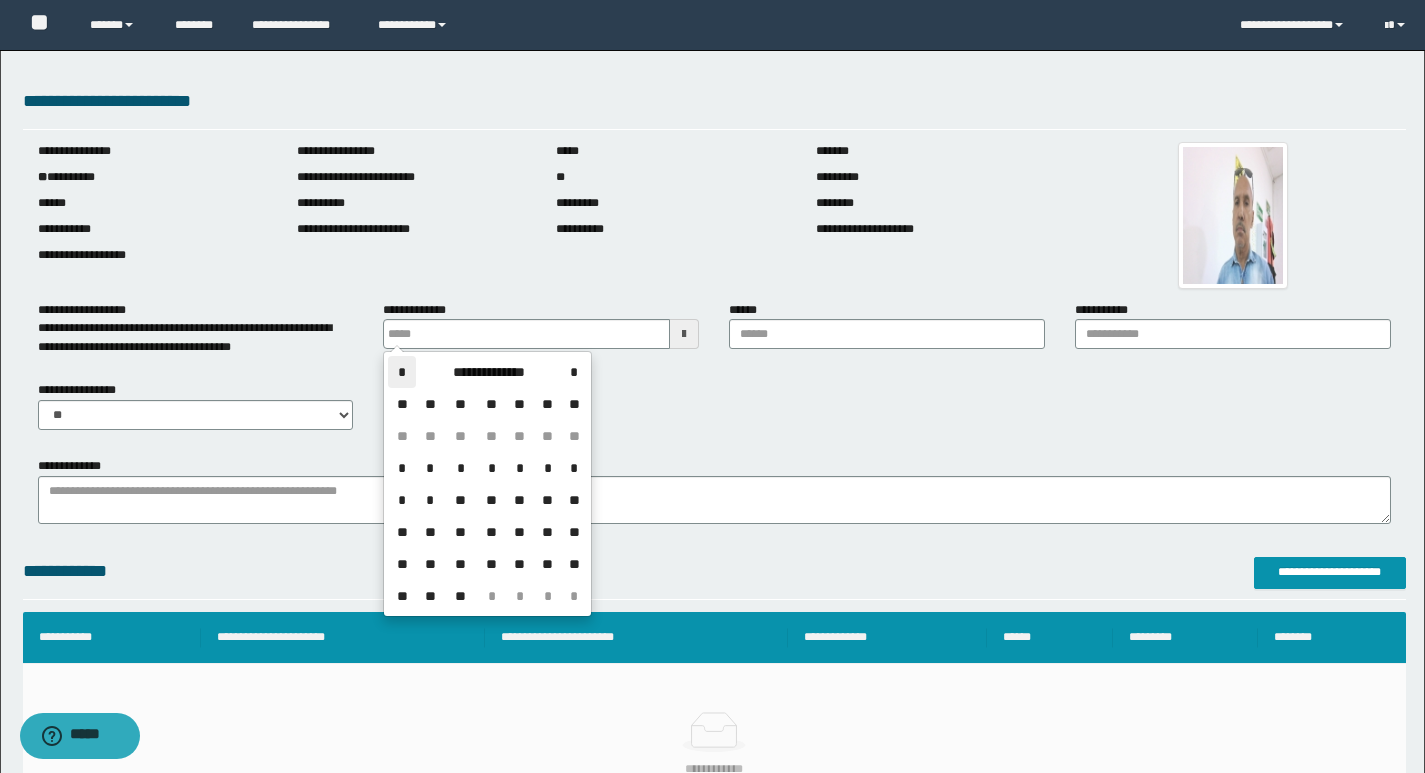 click on "*" at bounding box center (402, 372) 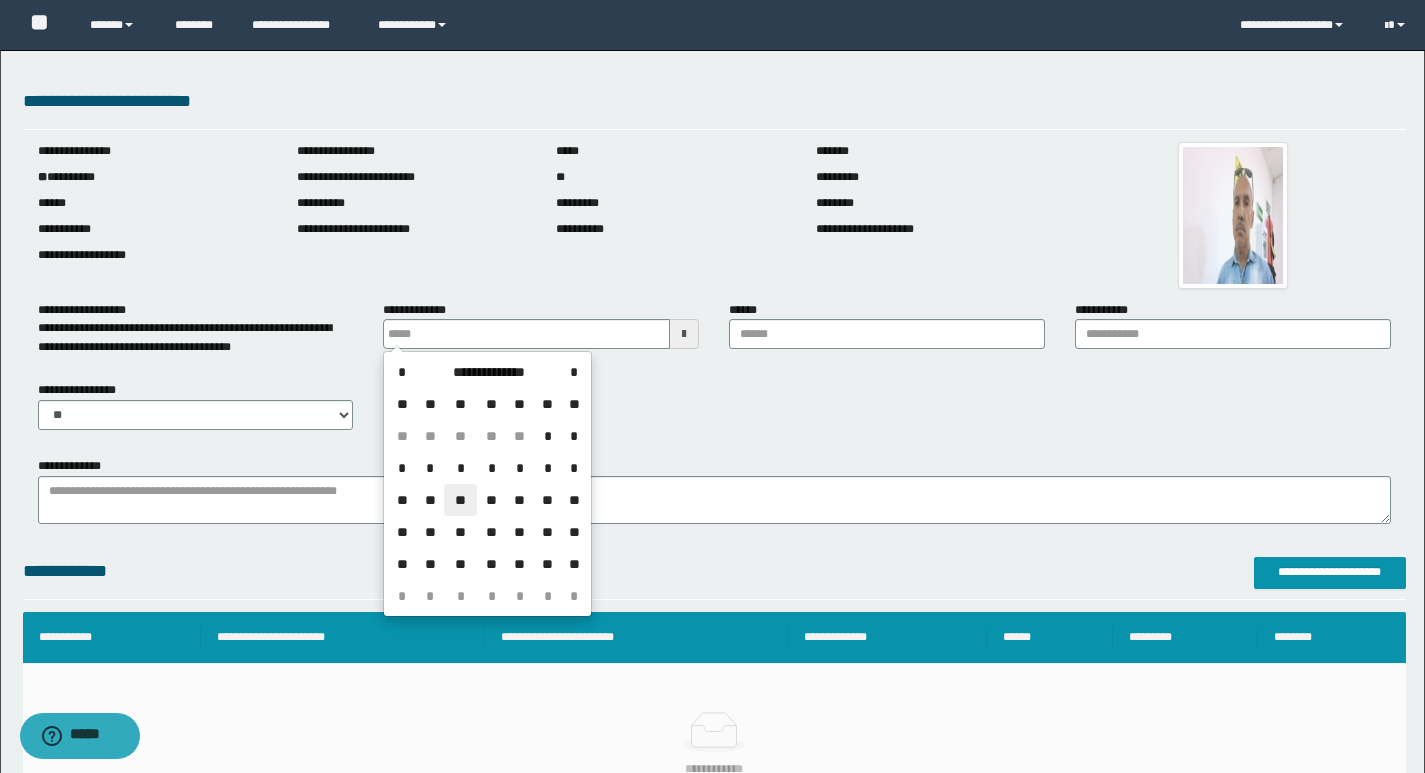 click on "**" at bounding box center (460, 500) 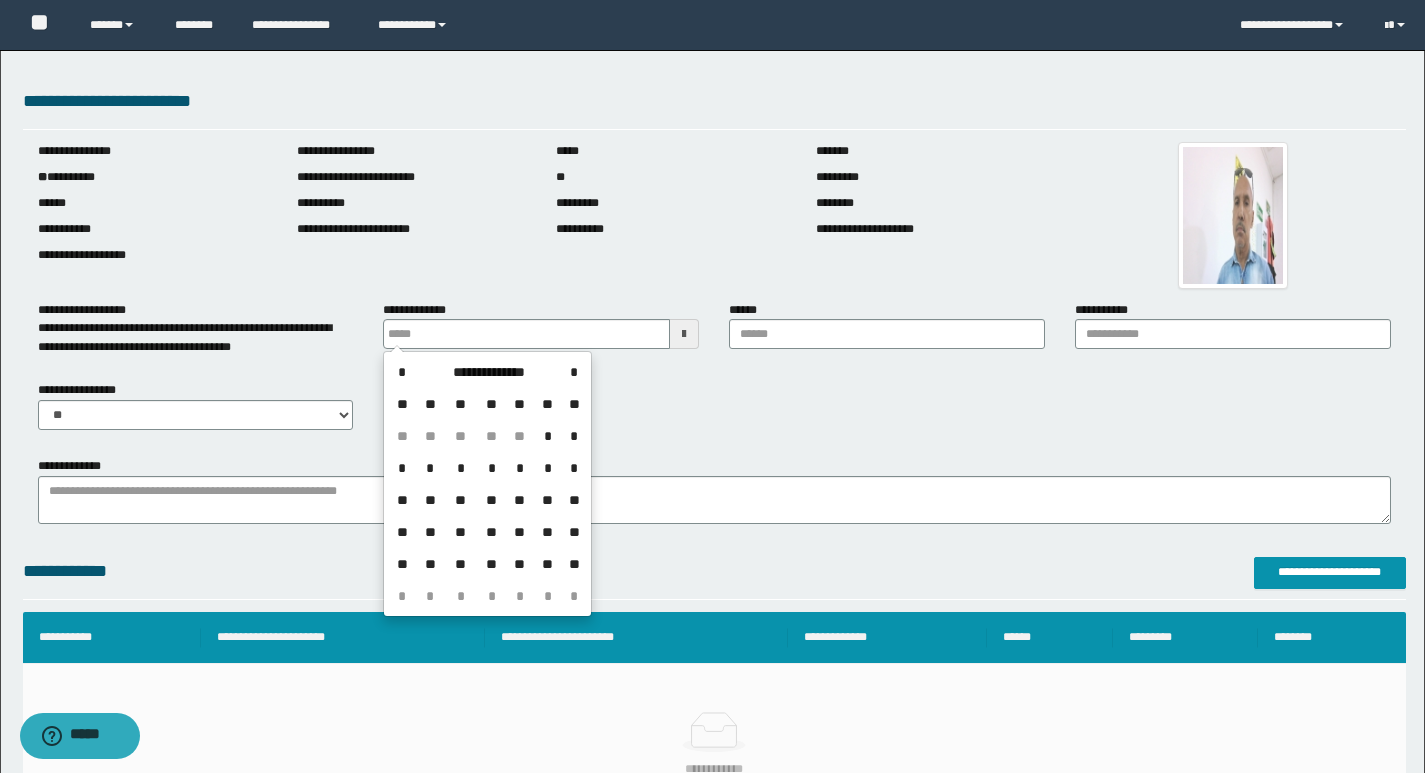 type on "**********" 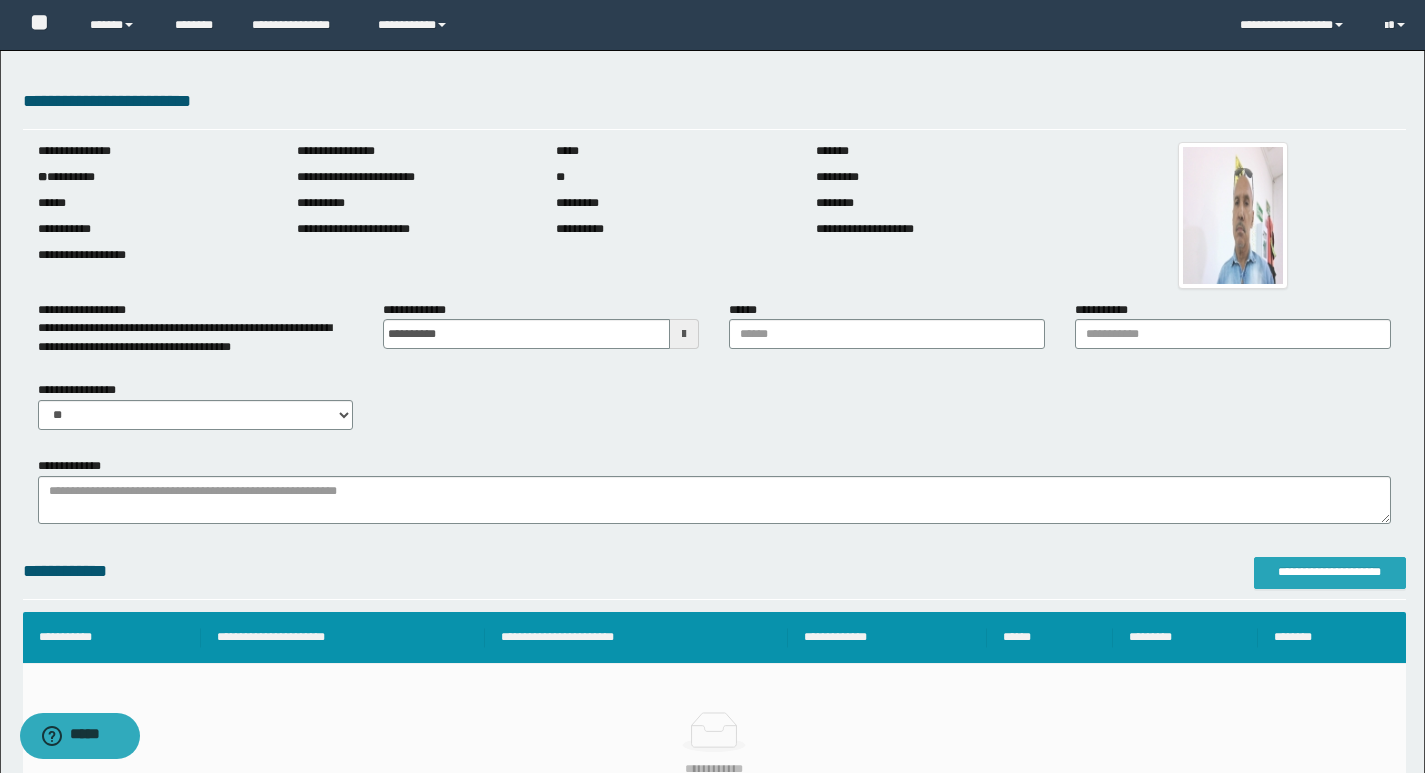 click on "**********" at bounding box center (1330, 572) 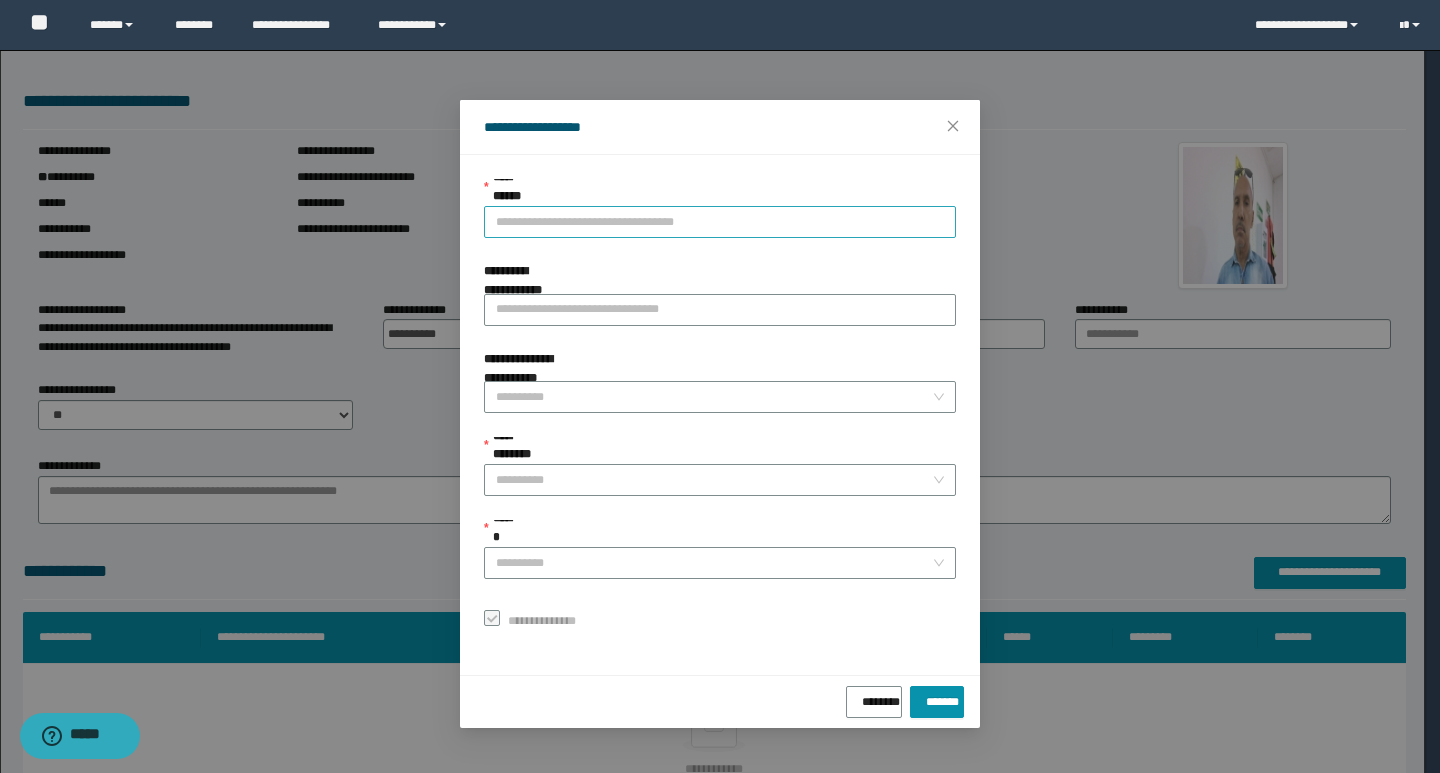 click on "**********" at bounding box center [720, 222] 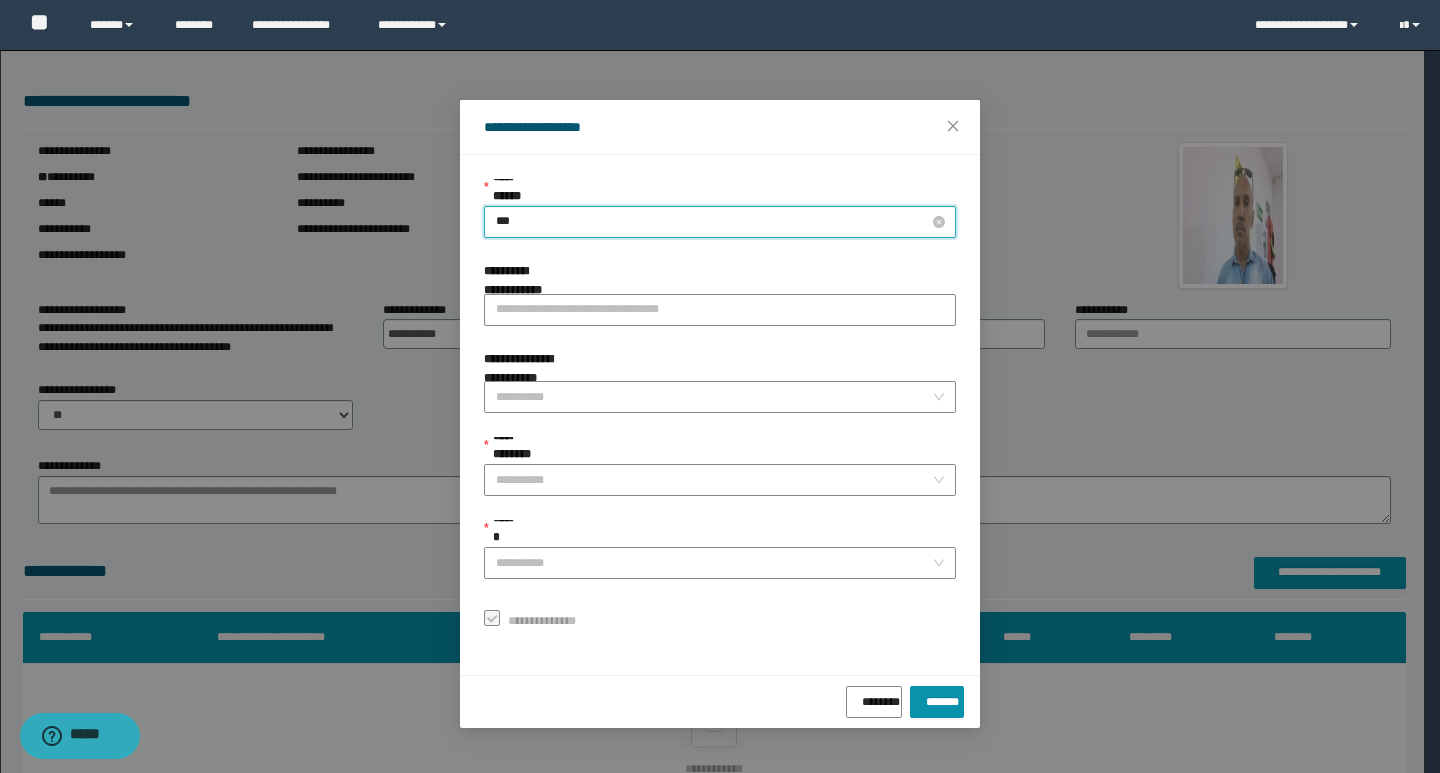 type on "****" 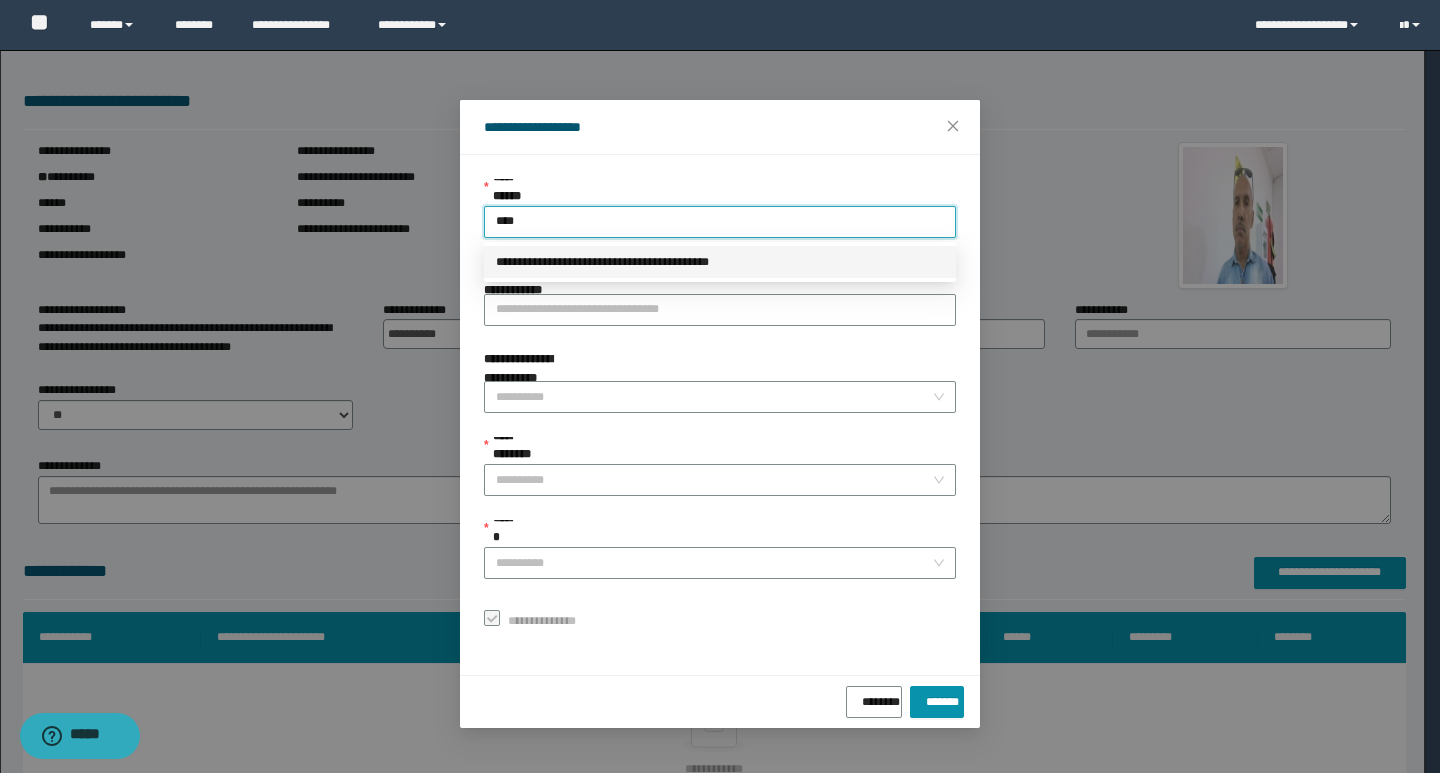 click on "**********" at bounding box center [720, 262] 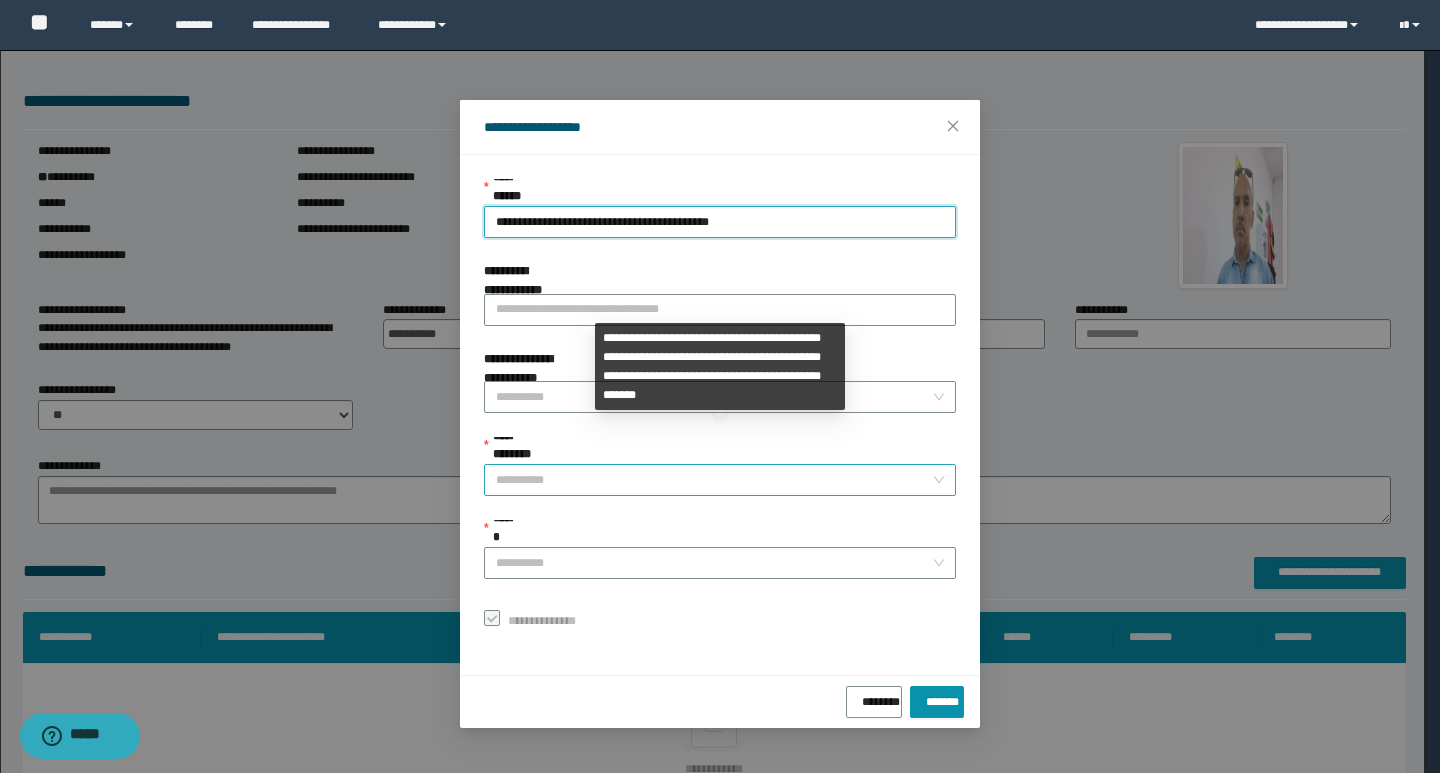 click on "**********" at bounding box center (714, 480) 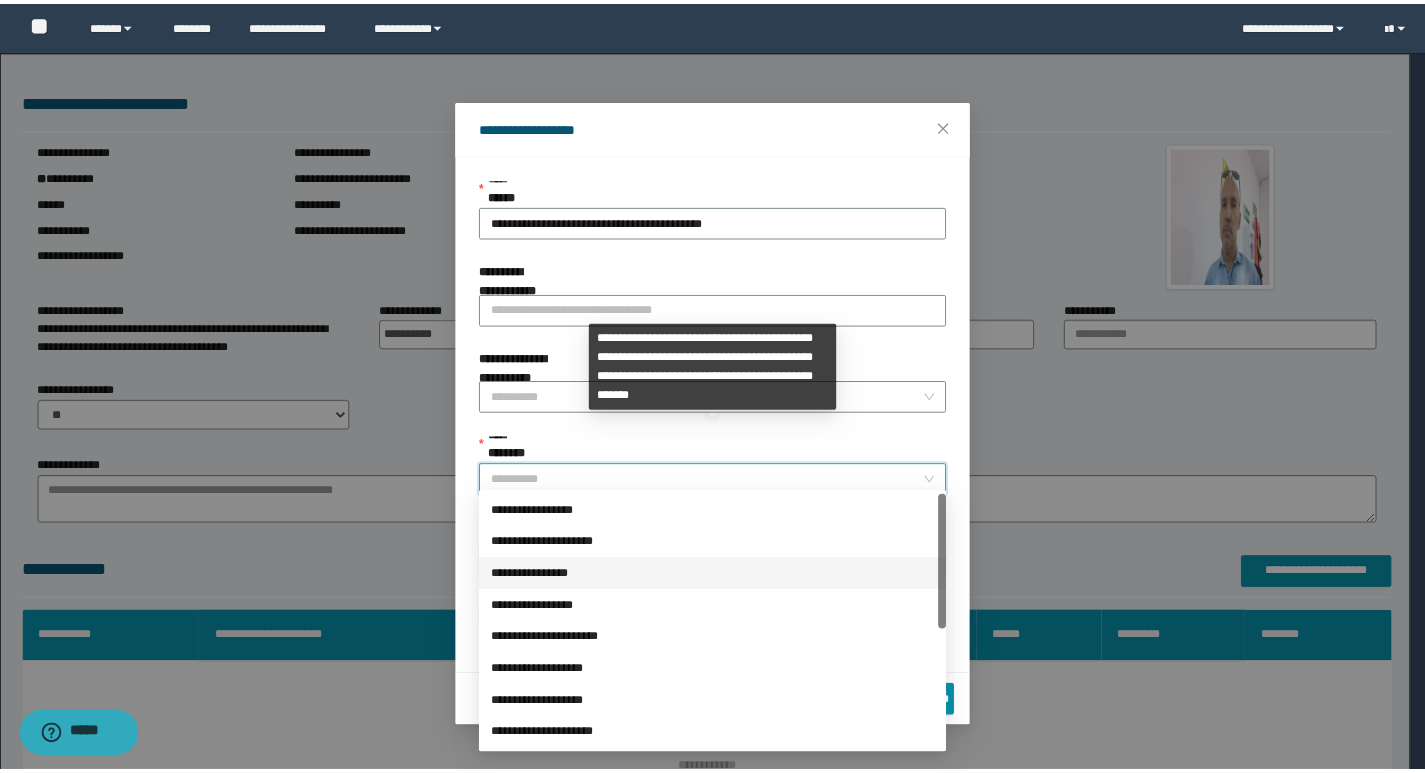 scroll, scrollTop: 224, scrollLeft: 0, axis: vertical 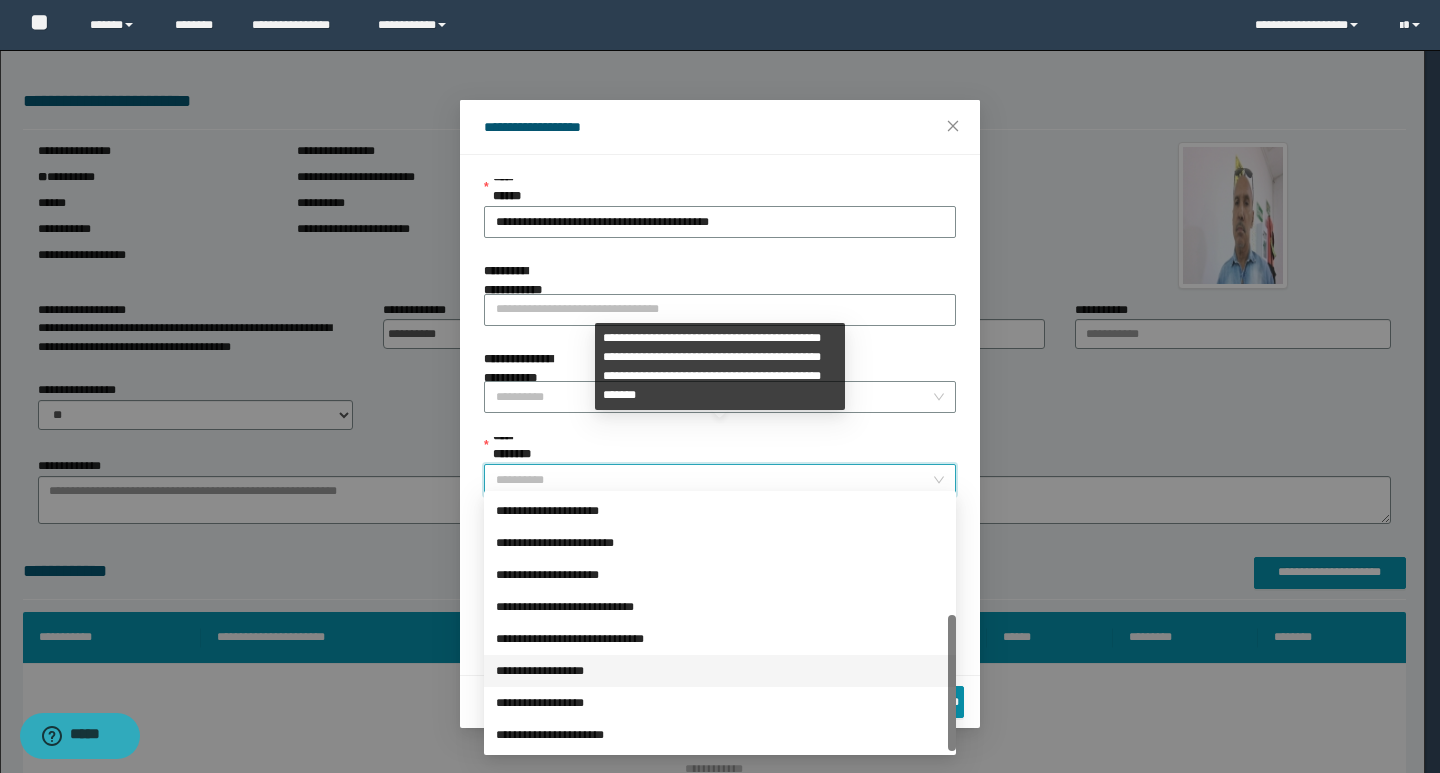 click on "**********" at bounding box center [720, 671] 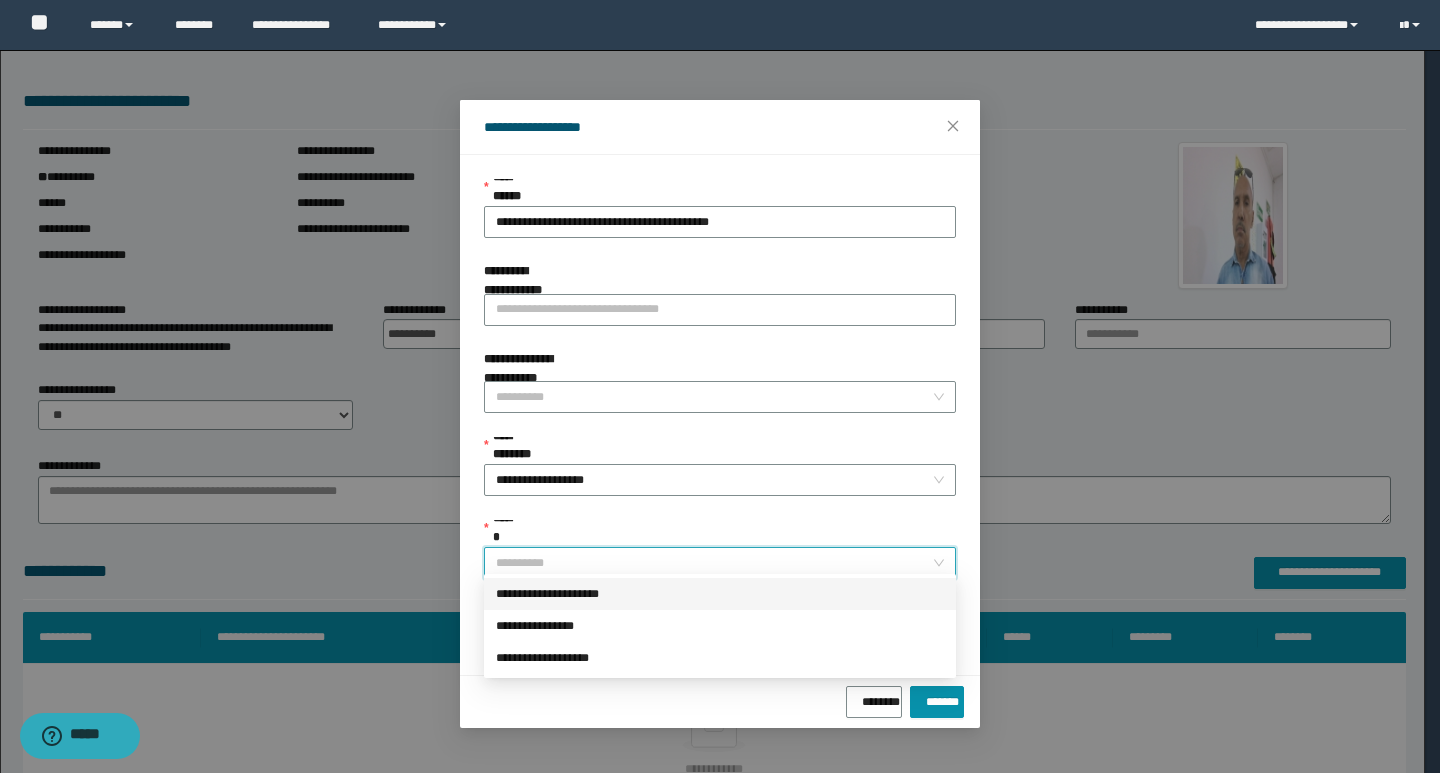 click on "******" at bounding box center (714, 563) 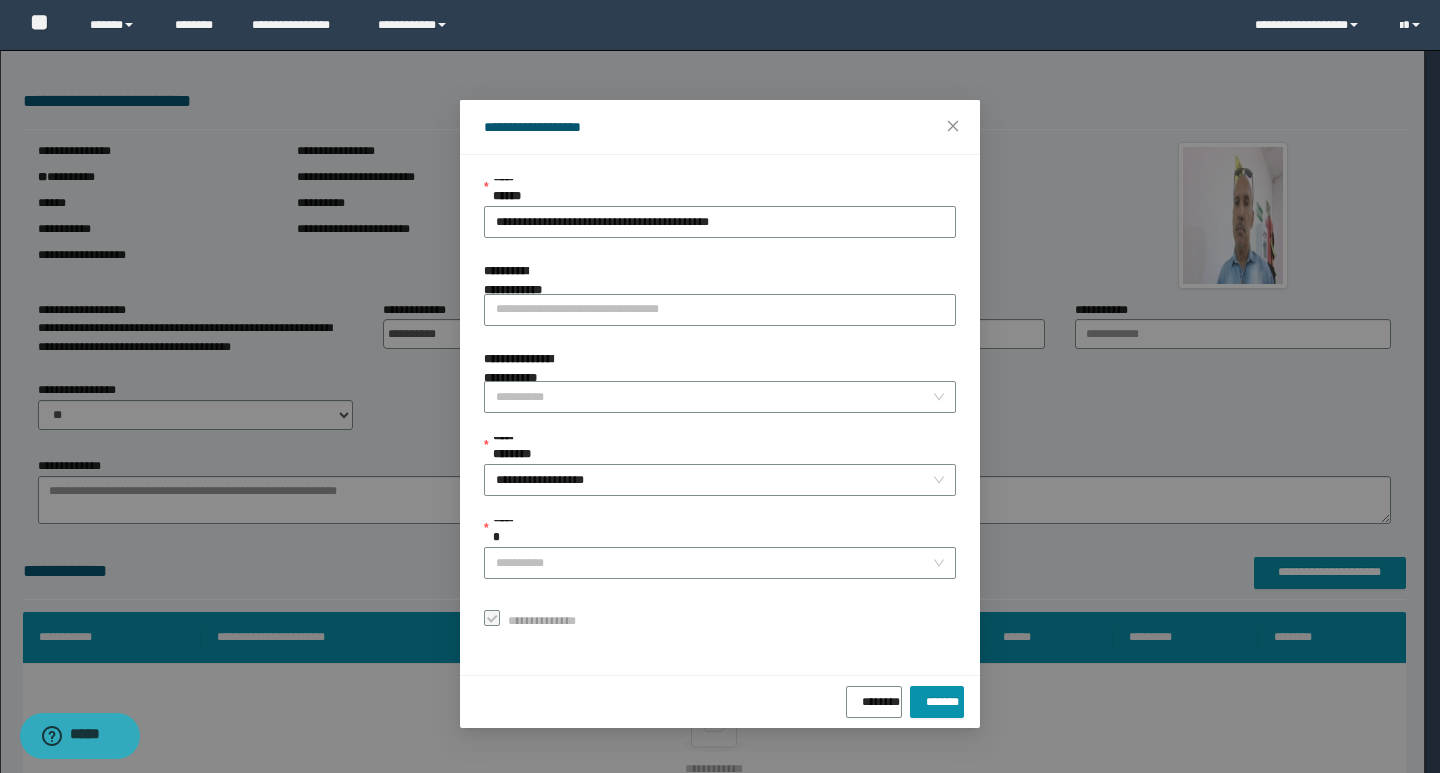 click on "**********" at bounding box center (720, 407) 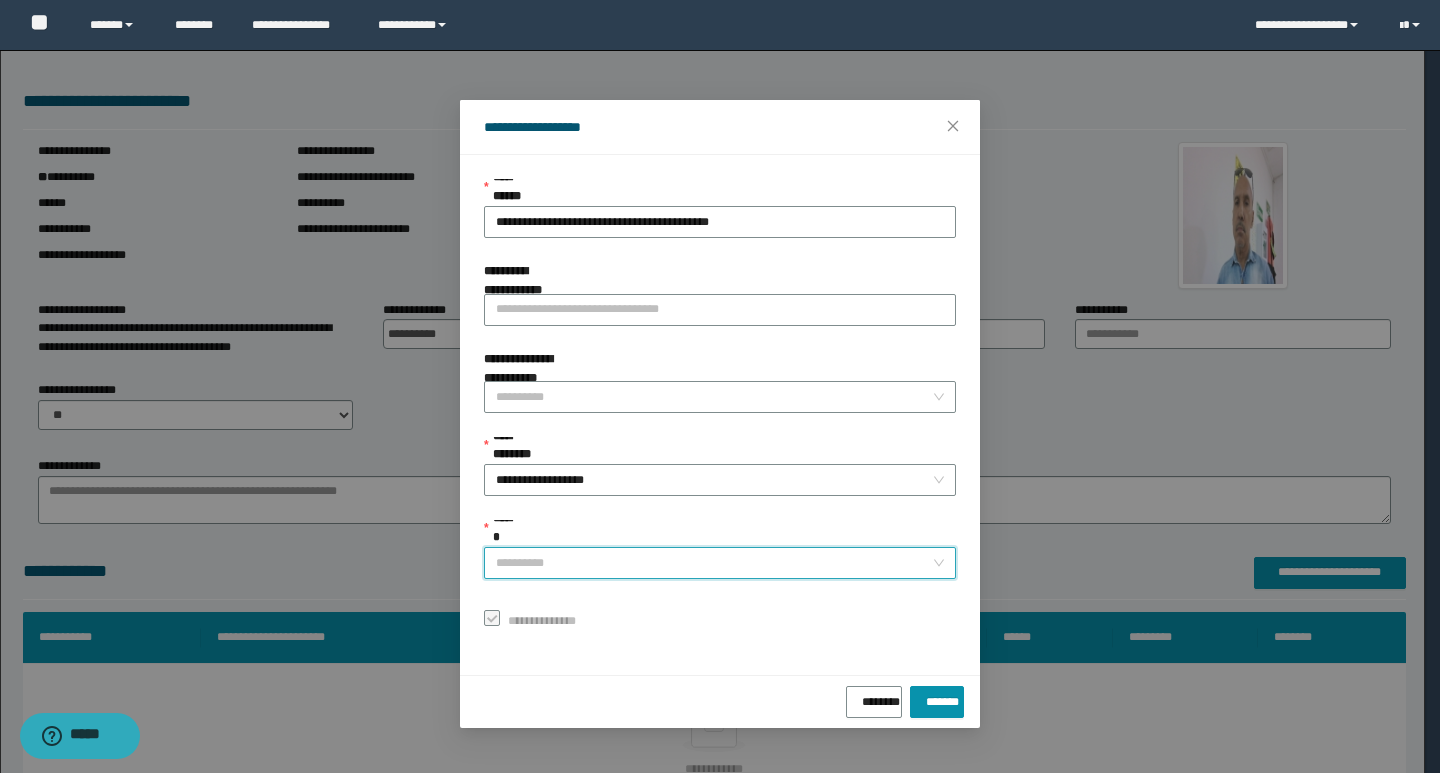 click on "******" at bounding box center [714, 563] 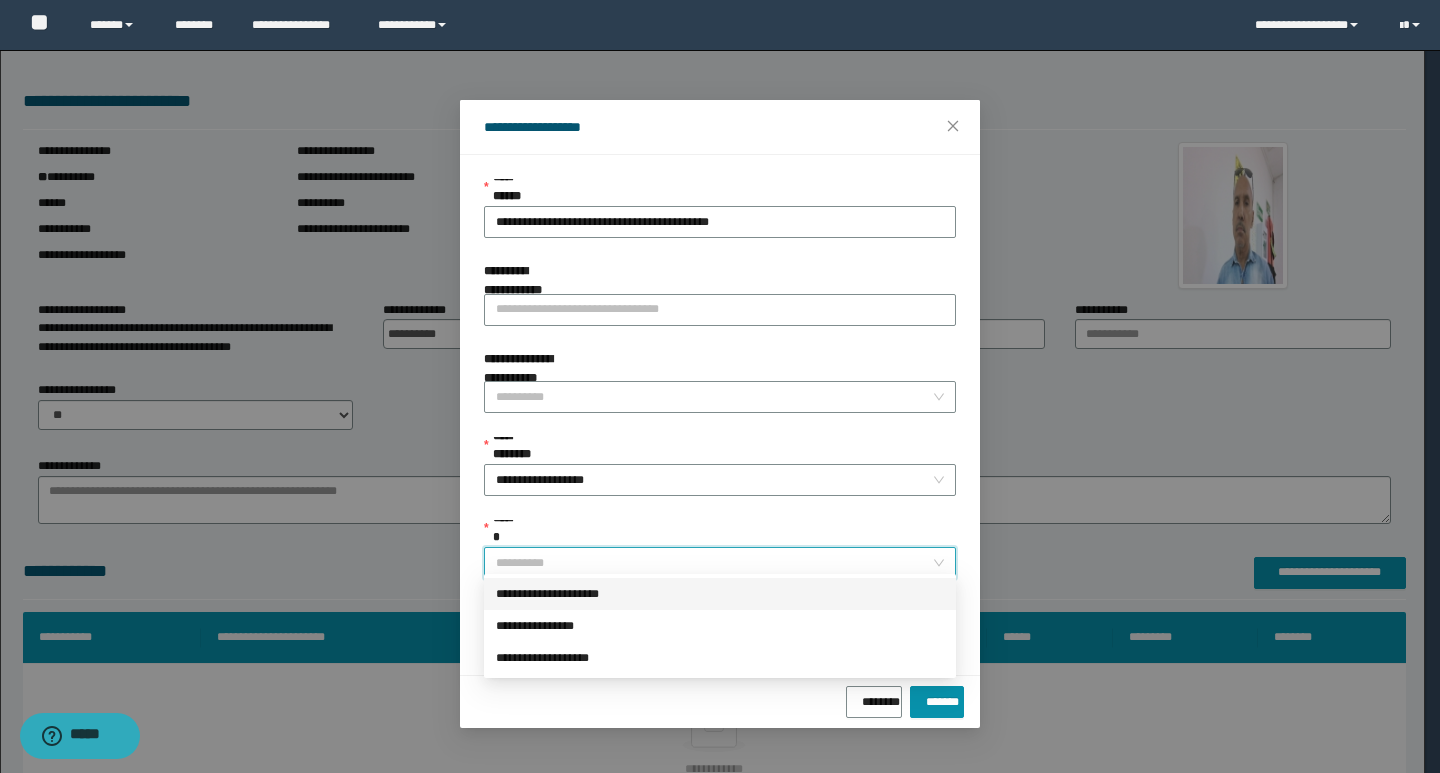 click on "**********" at bounding box center [720, 594] 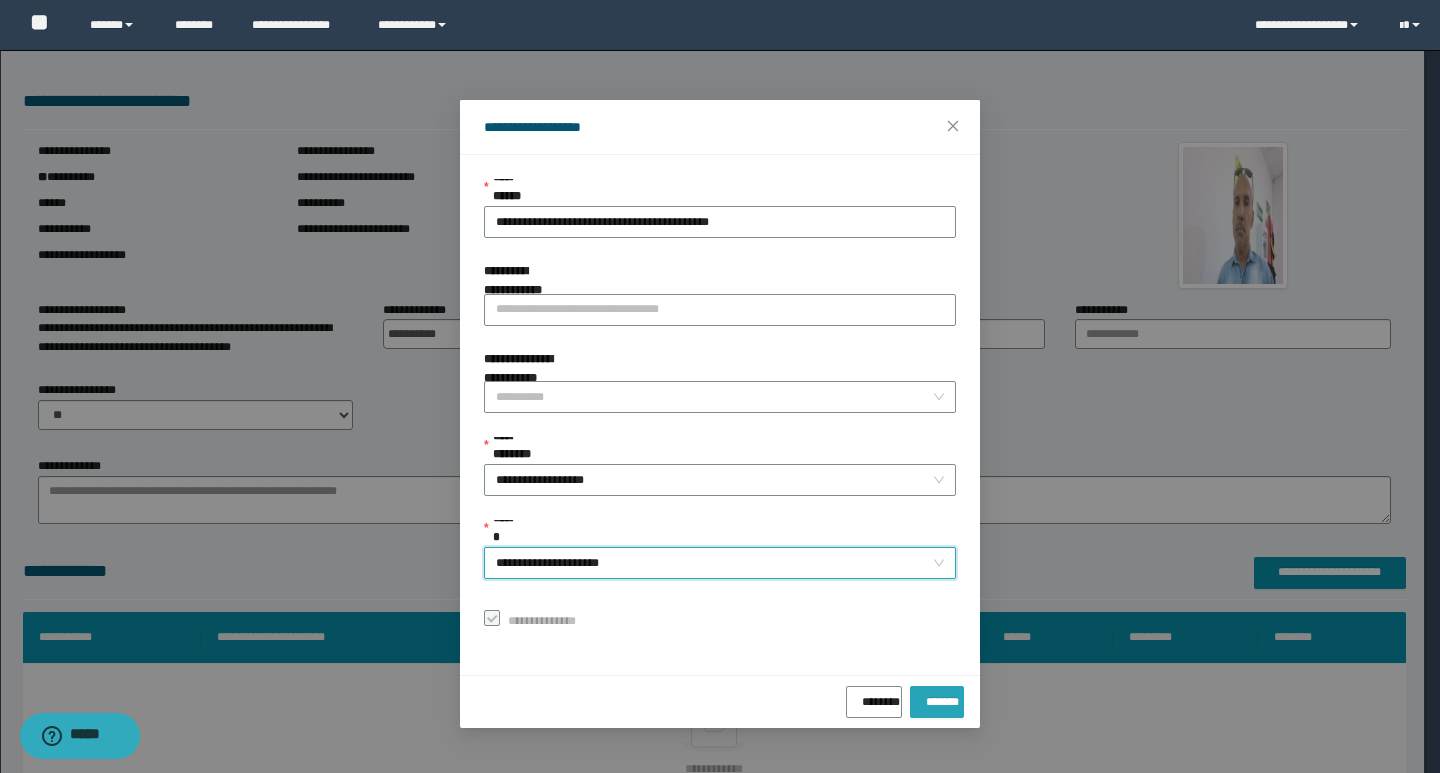 click on "*******" at bounding box center (937, 698) 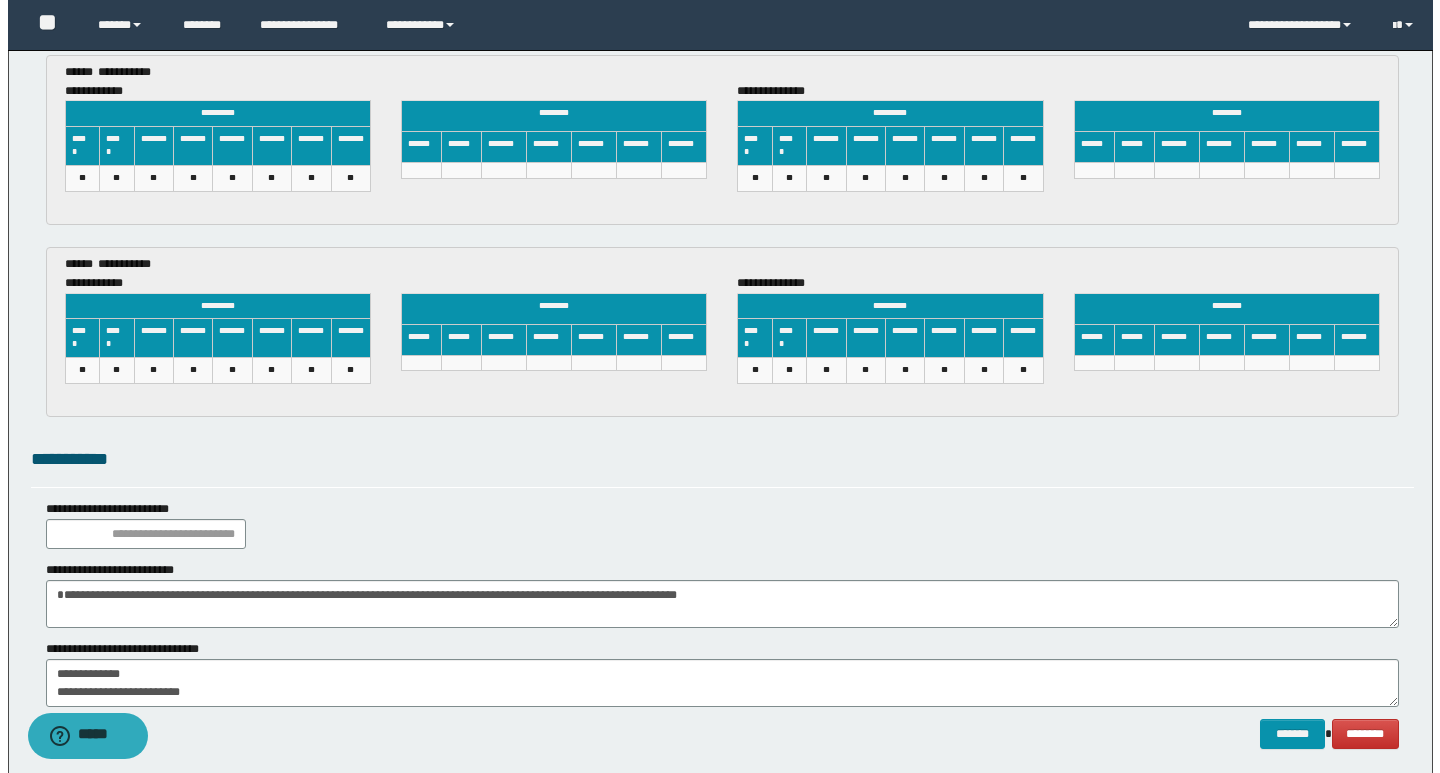 scroll, scrollTop: 3122, scrollLeft: 0, axis: vertical 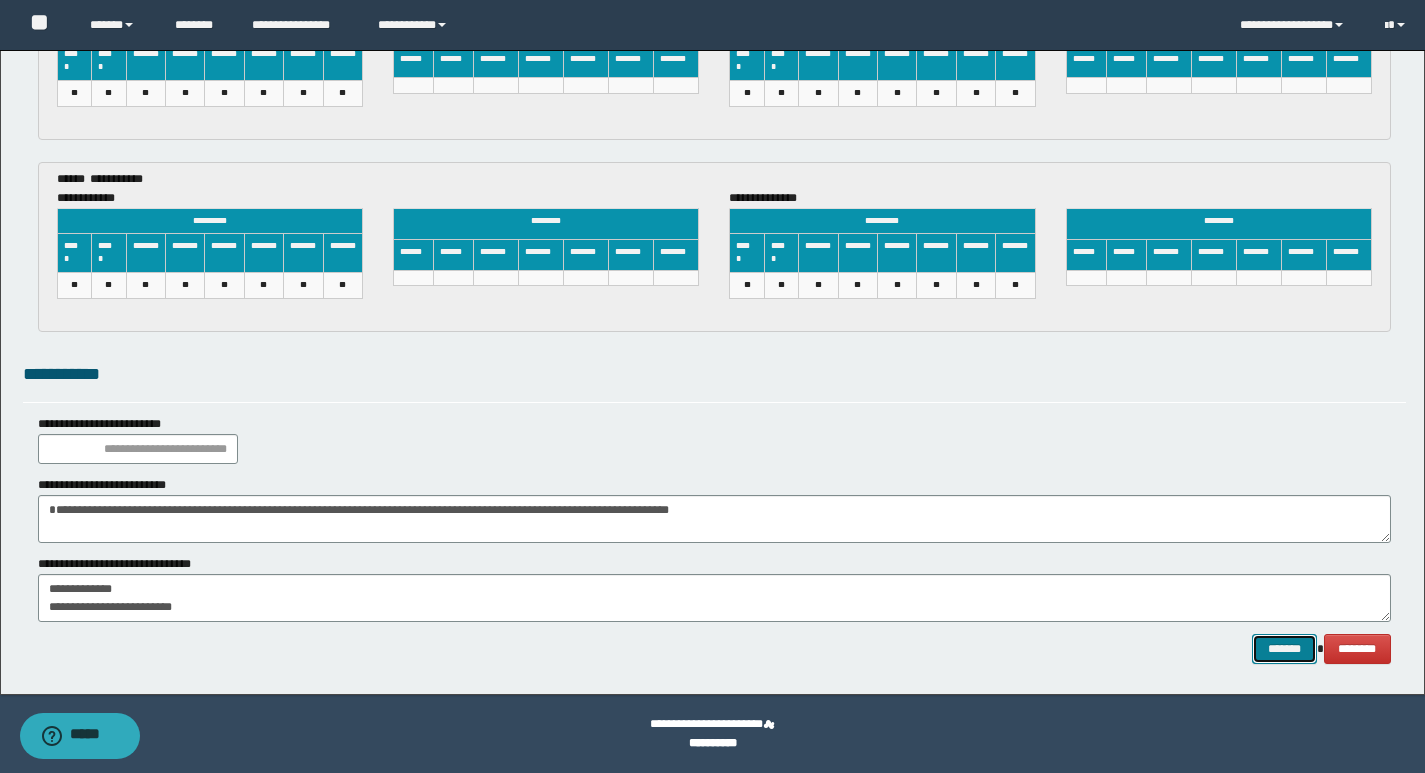 click on "*******" at bounding box center [1284, 649] 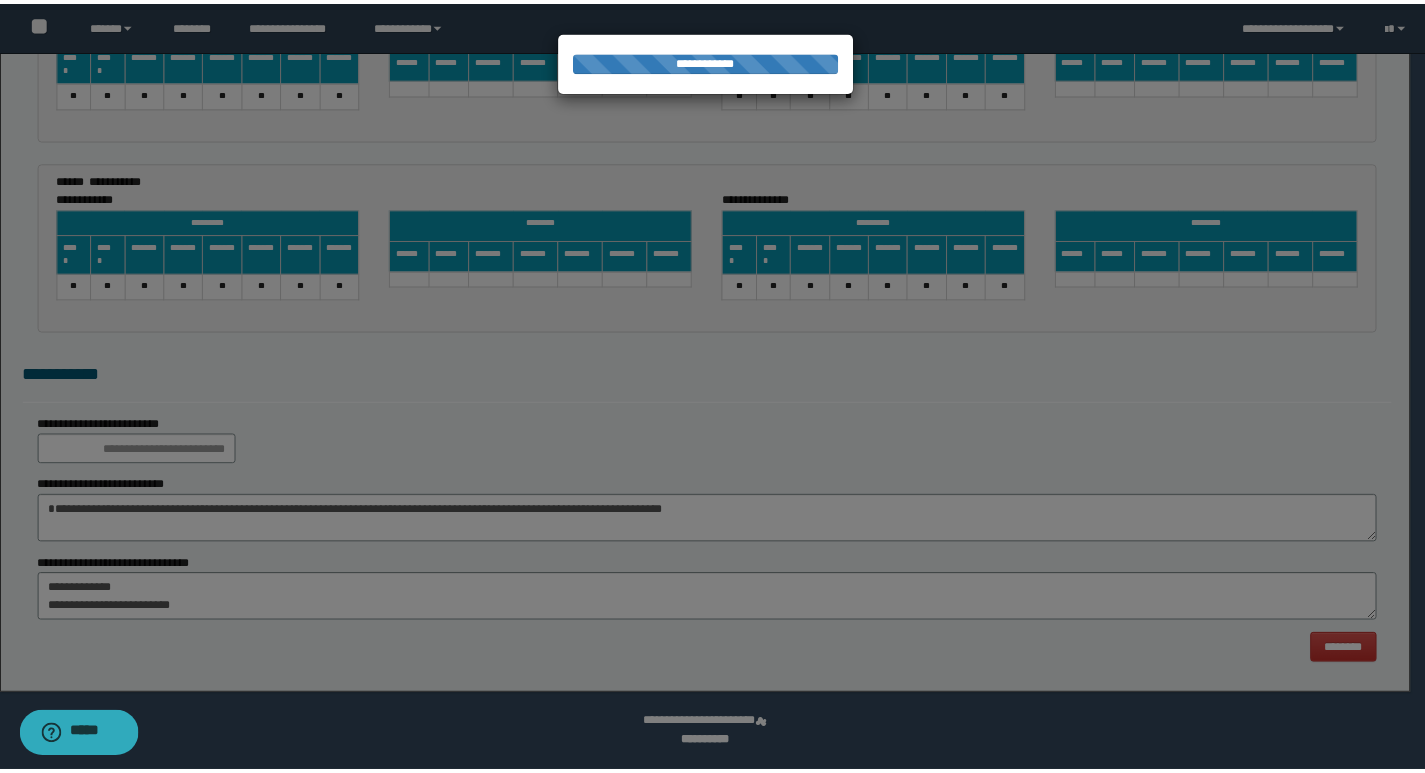 scroll, scrollTop: 0, scrollLeft: 0, axis: both 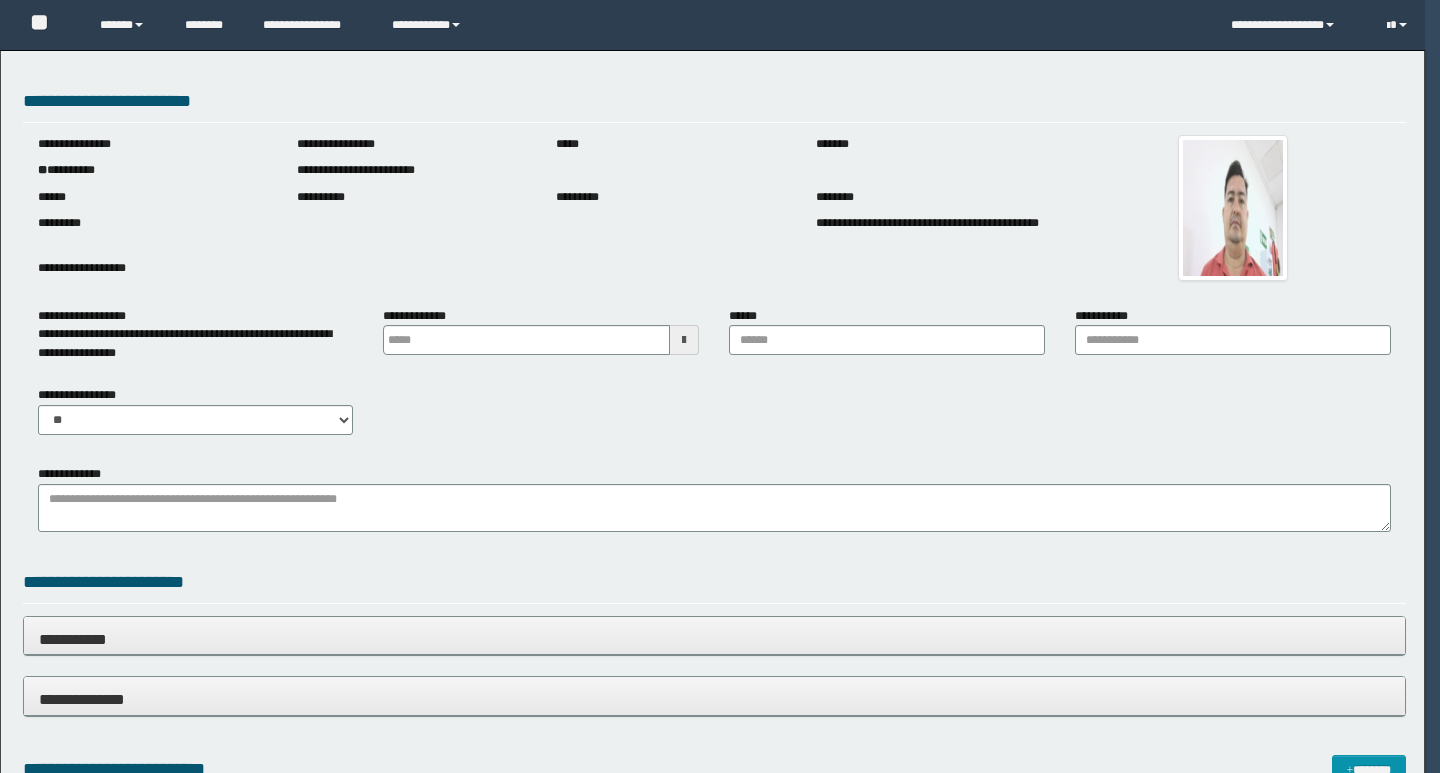 type 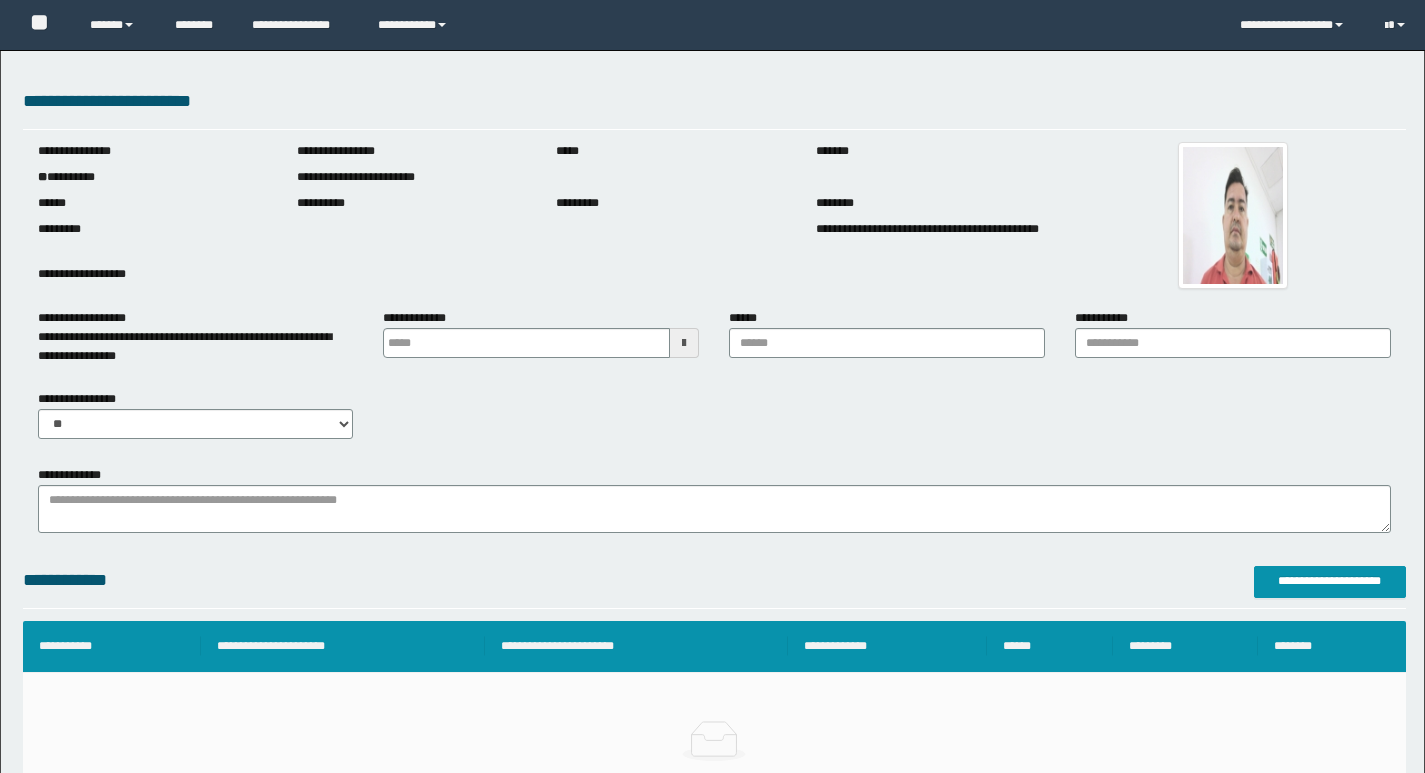 scroll, scrollTop: 0, scrollLeft: 0, axis: both 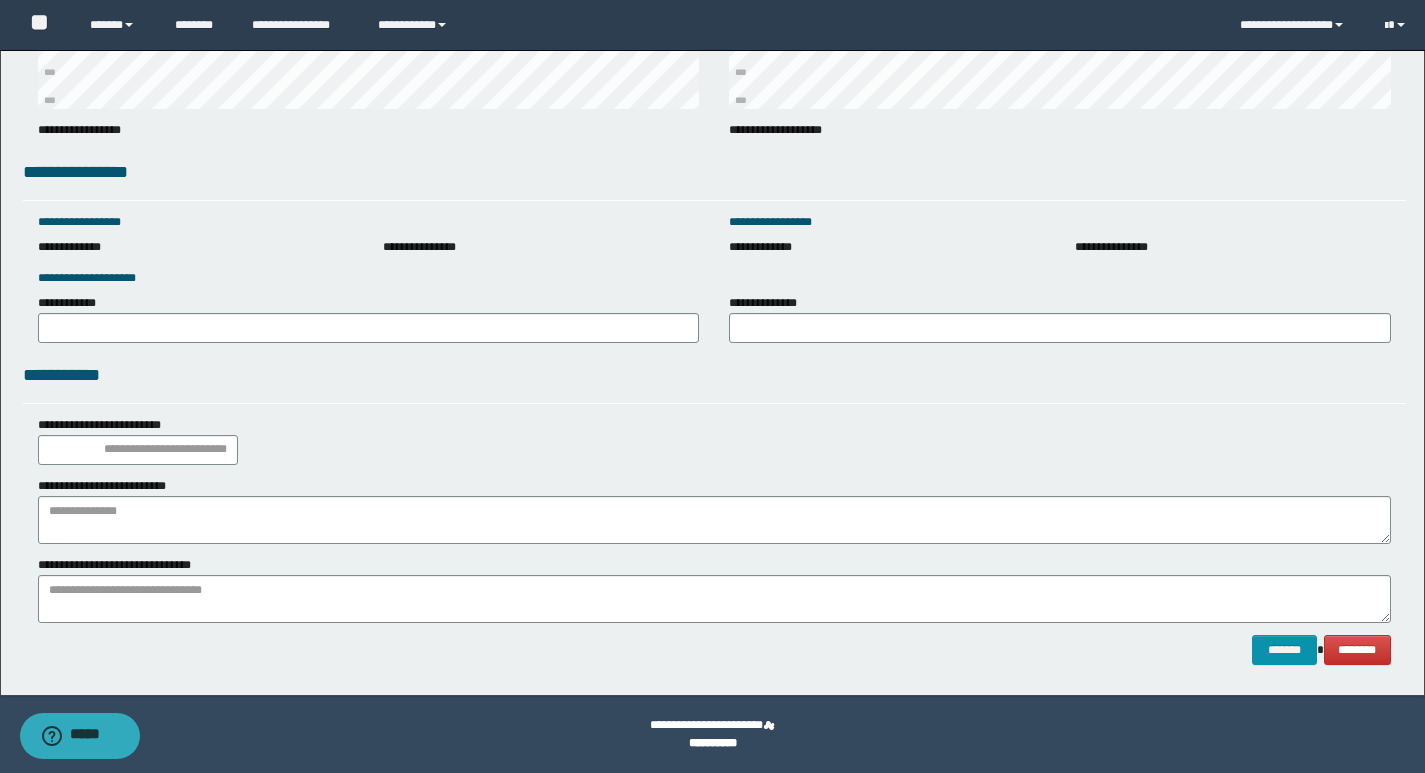 drag, startPoint x: 1430, startPoint y: 85, endPoint x: 1439, endPoint y: 700, distance: 615.06586 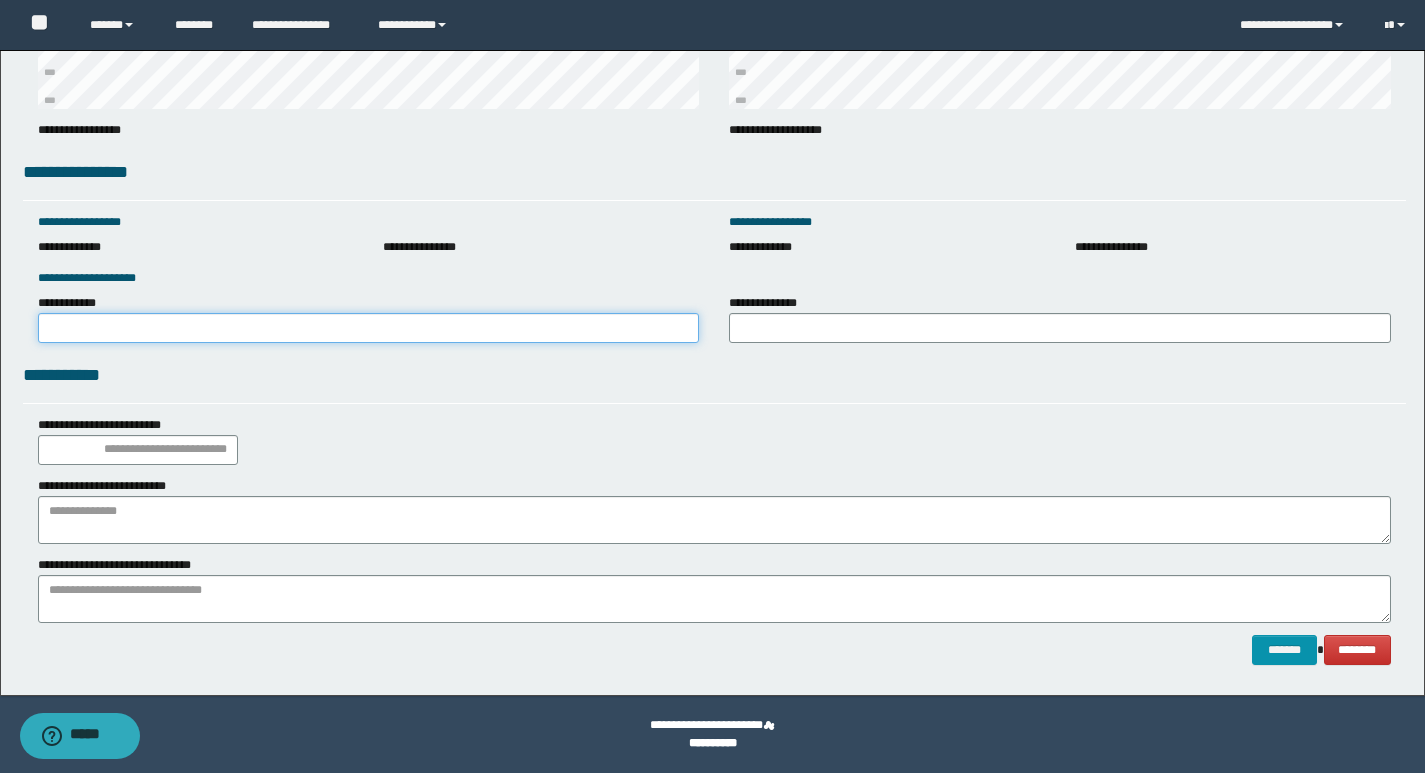 click on "**********" at bounding box center [369, 328] 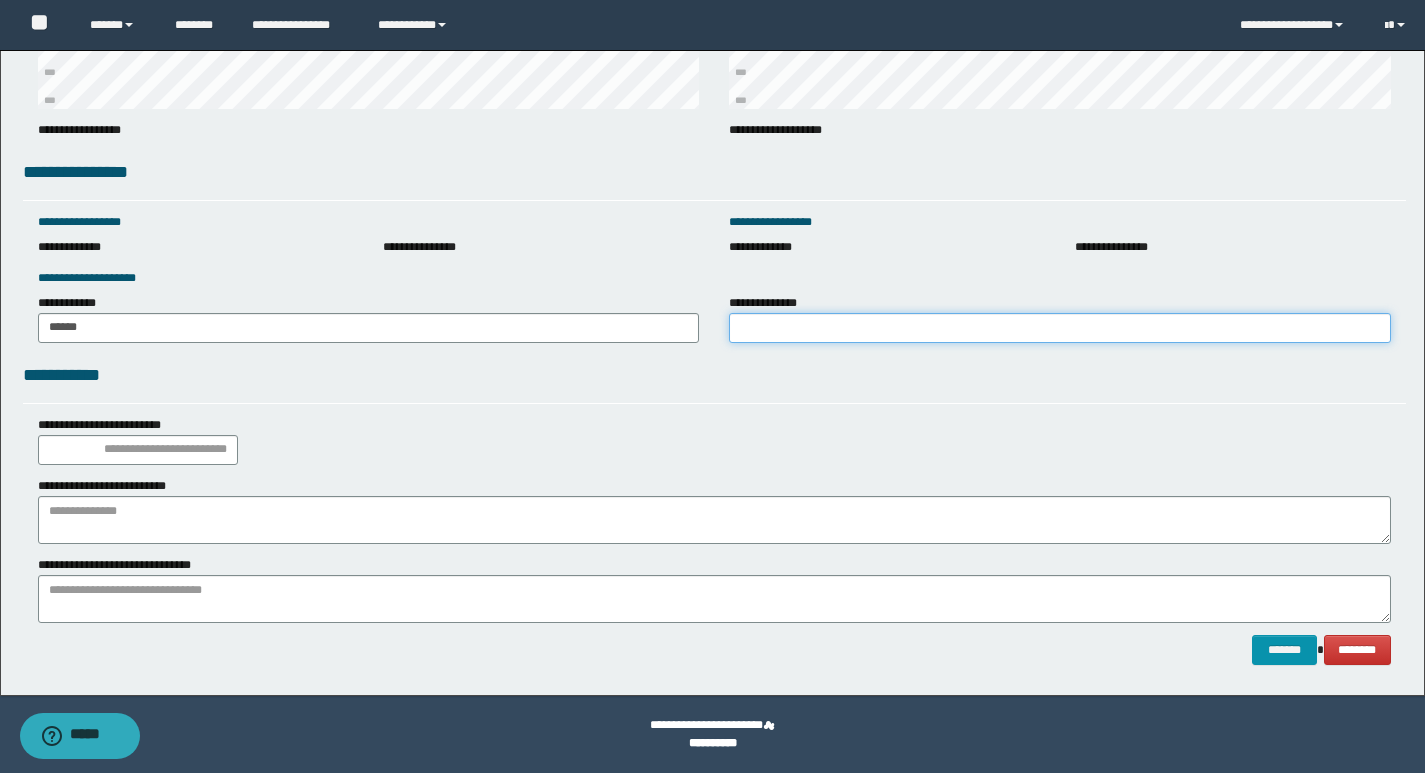 click on "**********" at bounding box center (1060, 328) 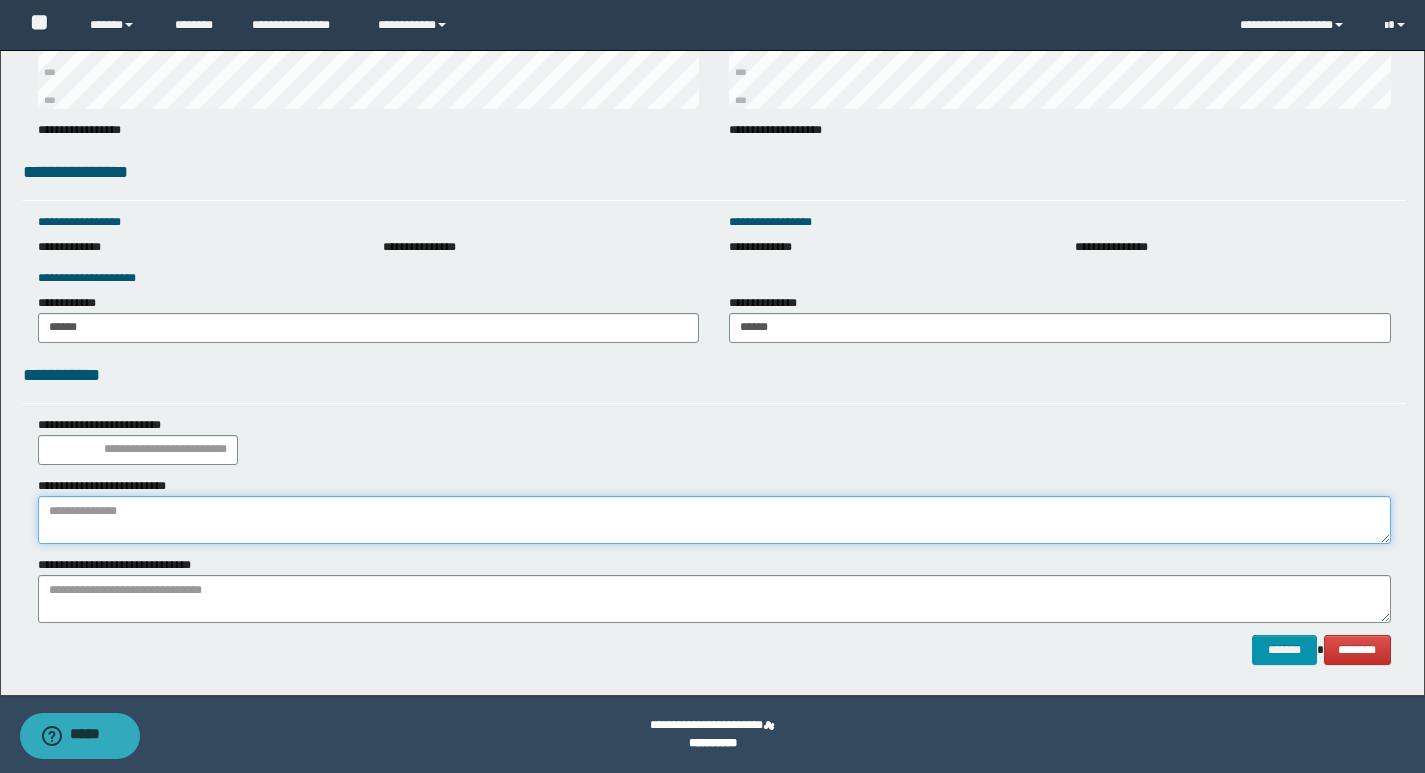 paste on "**********" 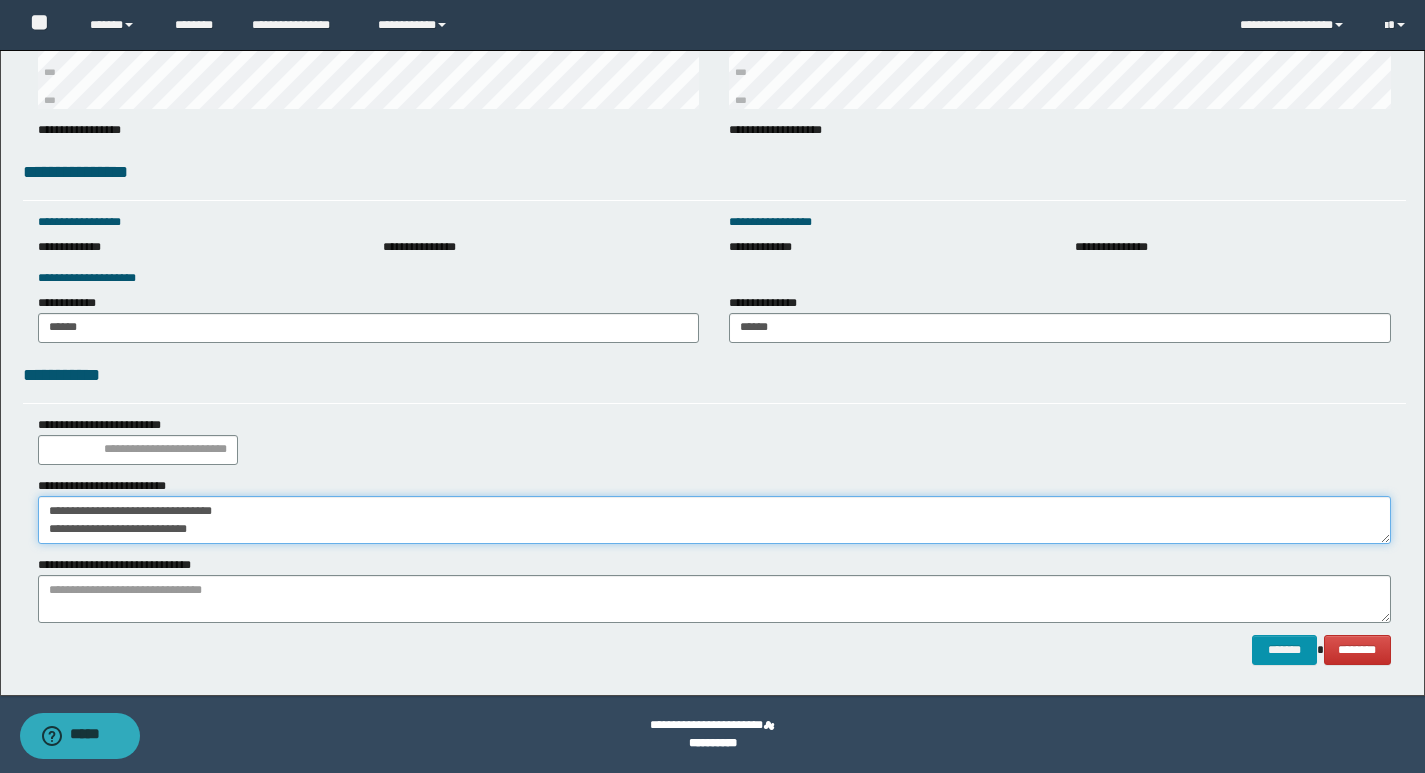 drag, startPoint x: 263, startPoint y: 540, endPoint x: 0, endPoint y: 593, distance: 268.28717 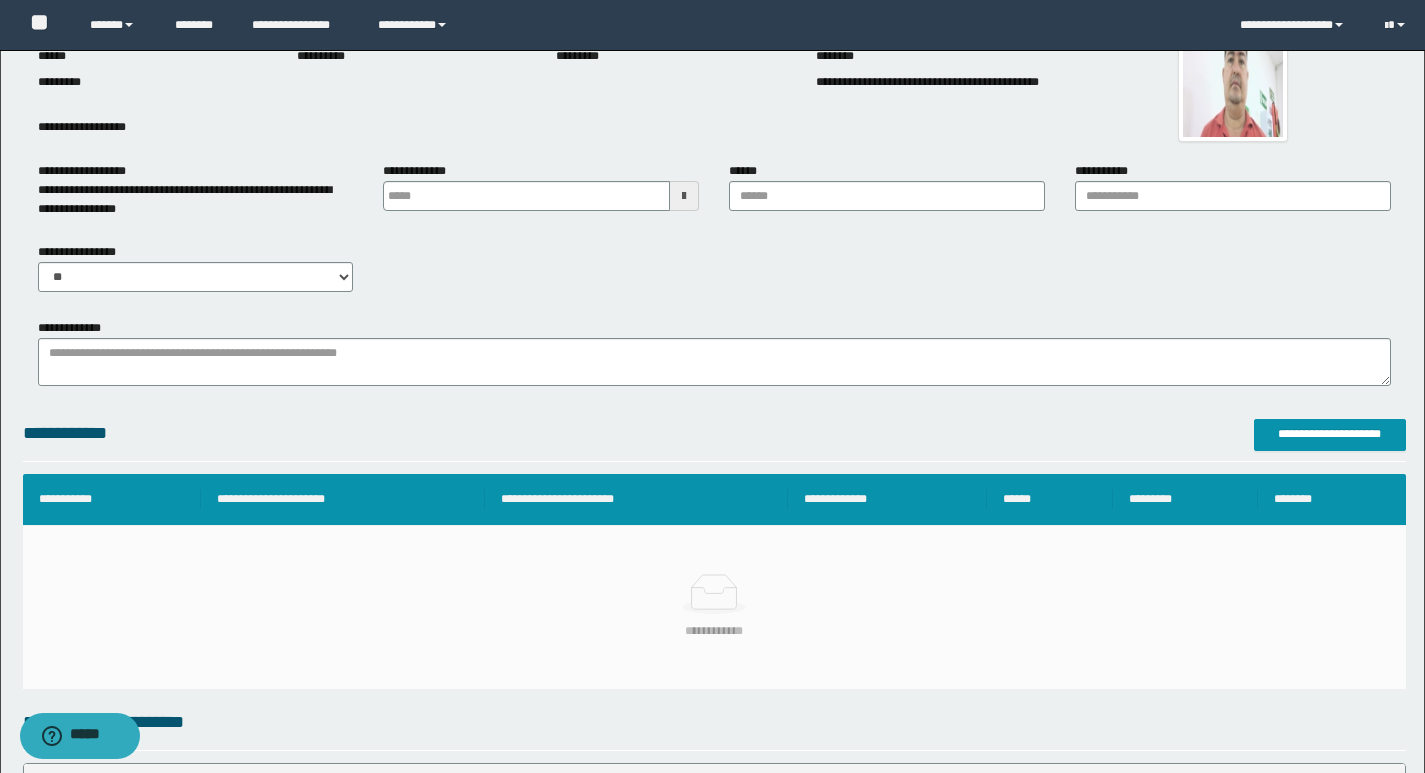 scroll, scrollTop: 142, scrollLeft: 0, axis: vertical 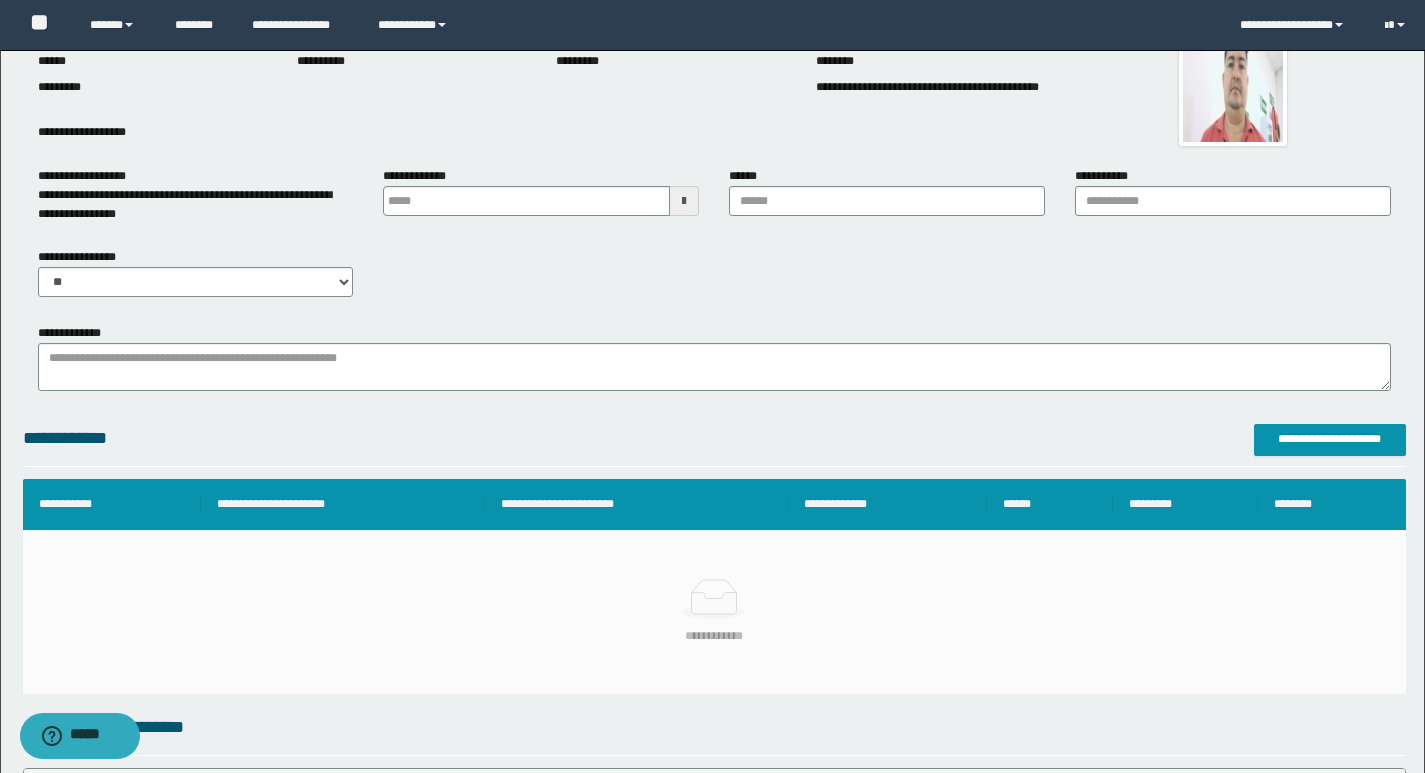 type 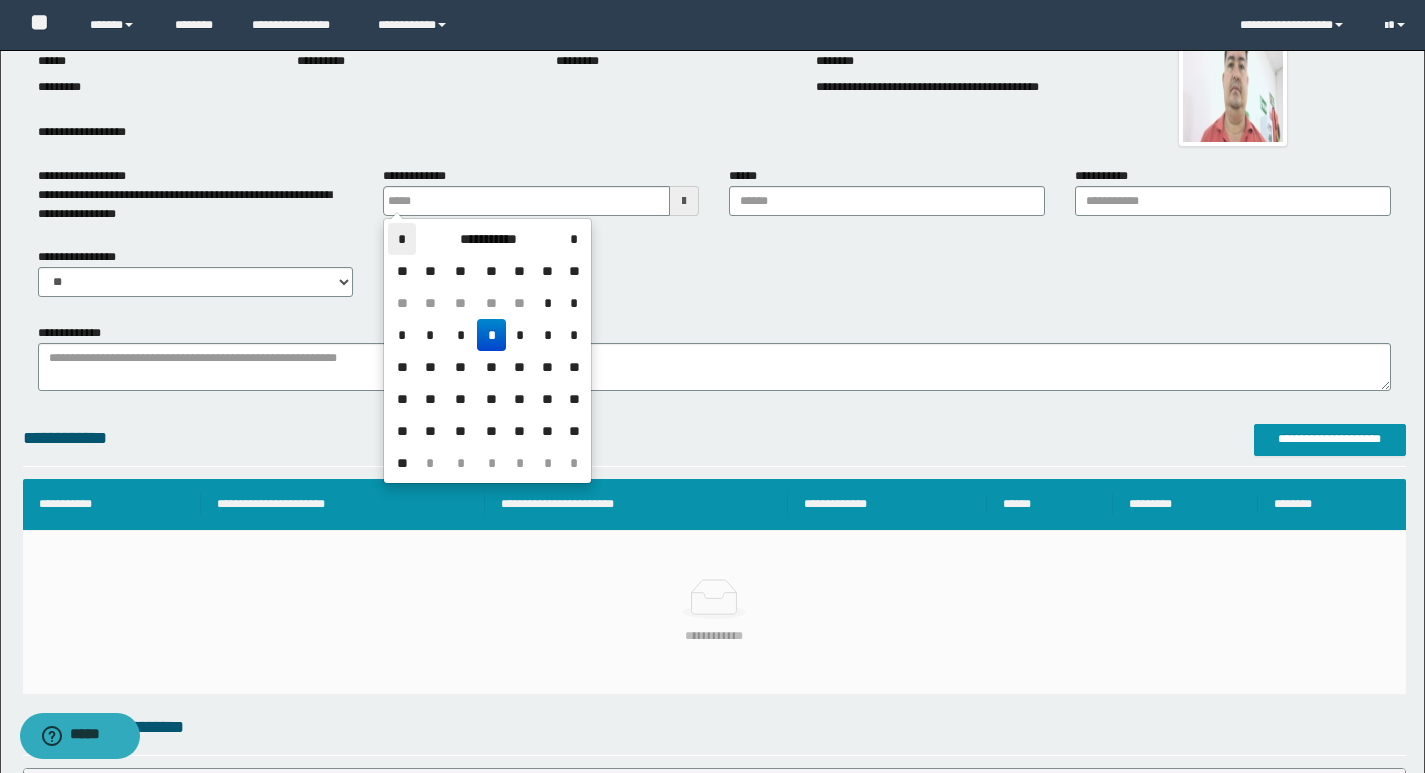 click on "*" at bounding box center (402, 239) 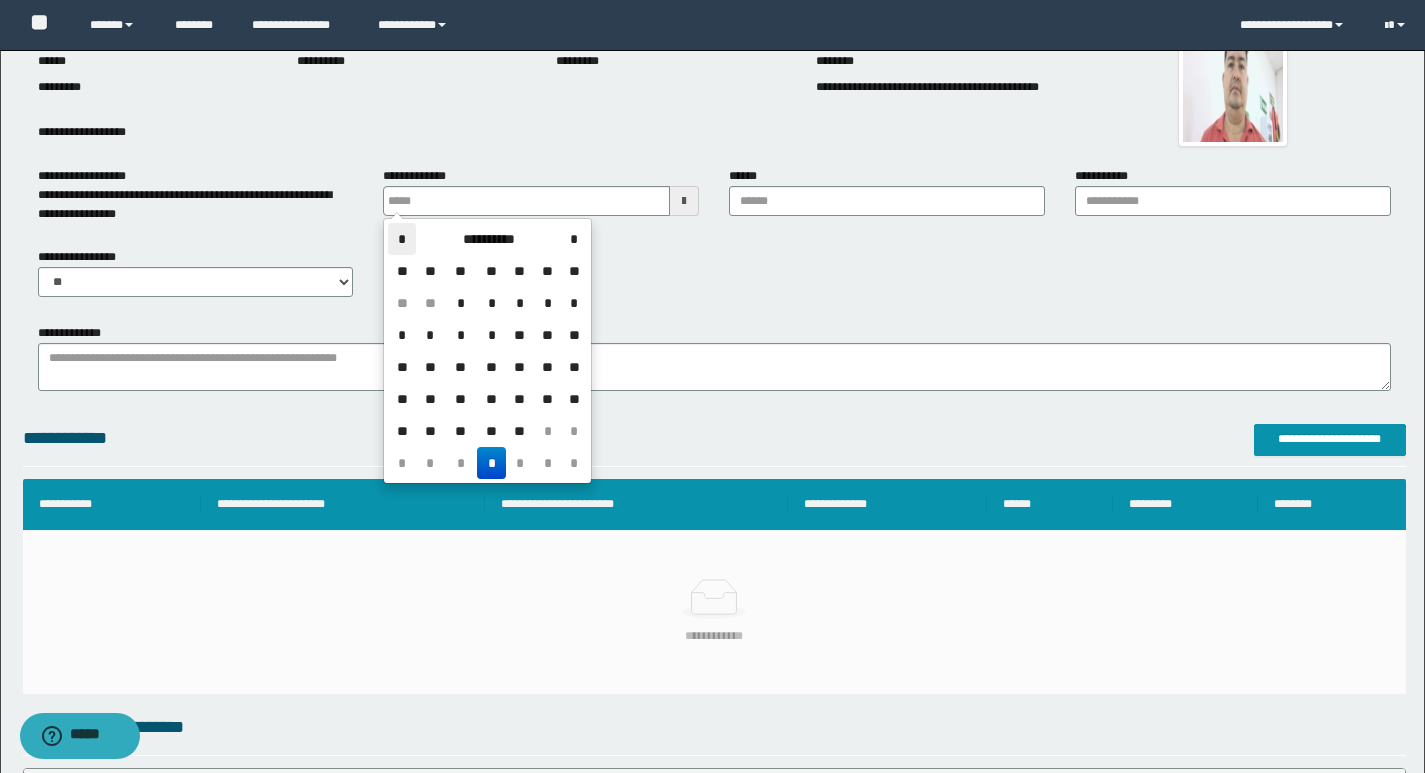 click on "*" at bounding box center (402, 239) 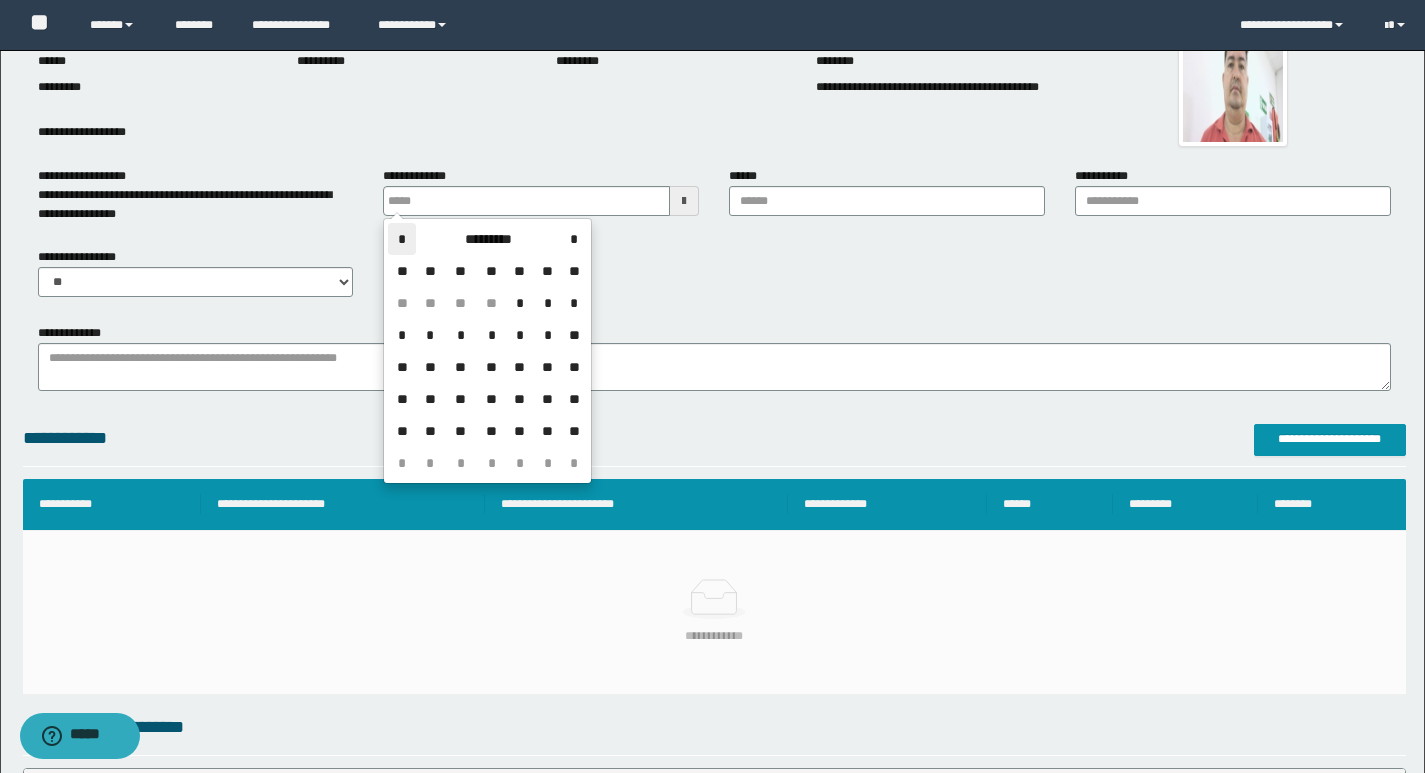 click on "*" at bounding box center (402, 239) 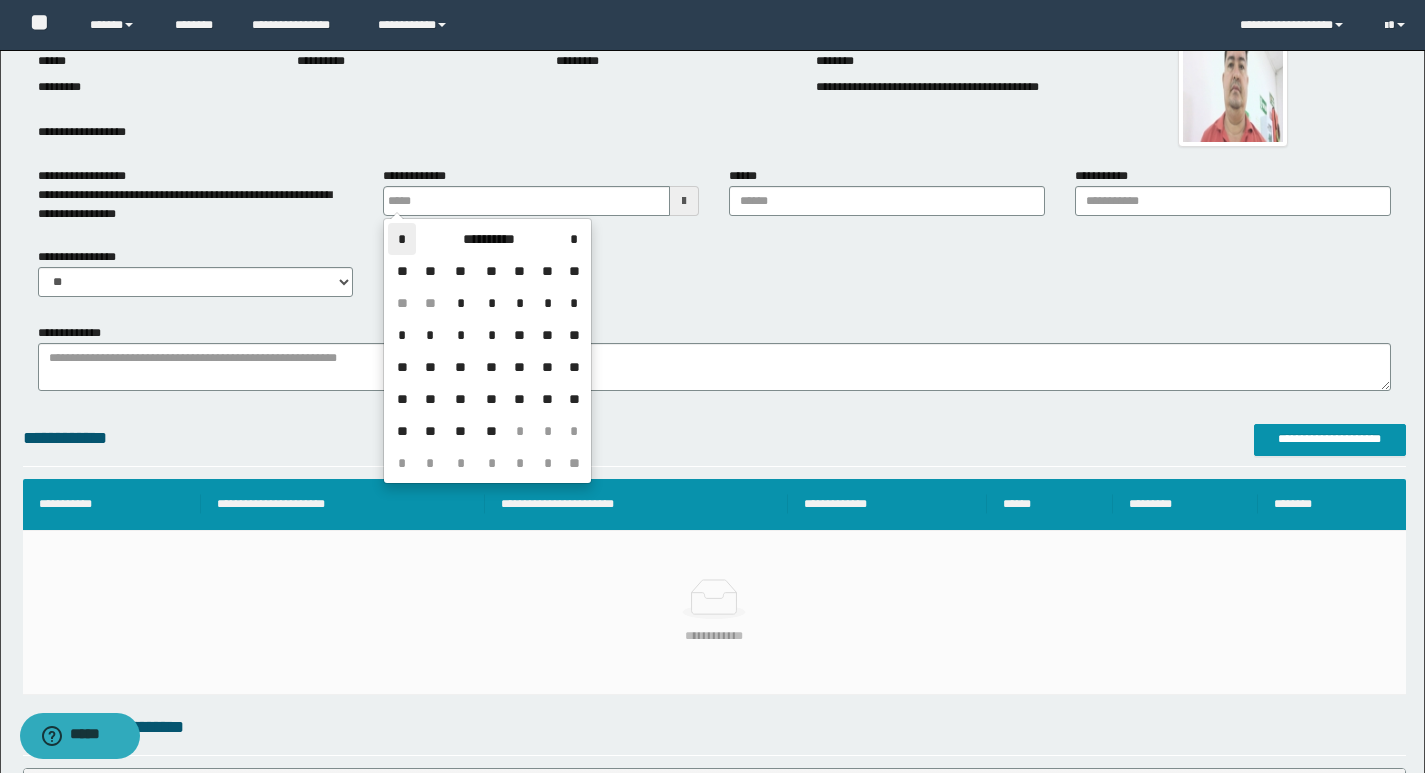 click on "*" at bounding box center (402, 239) 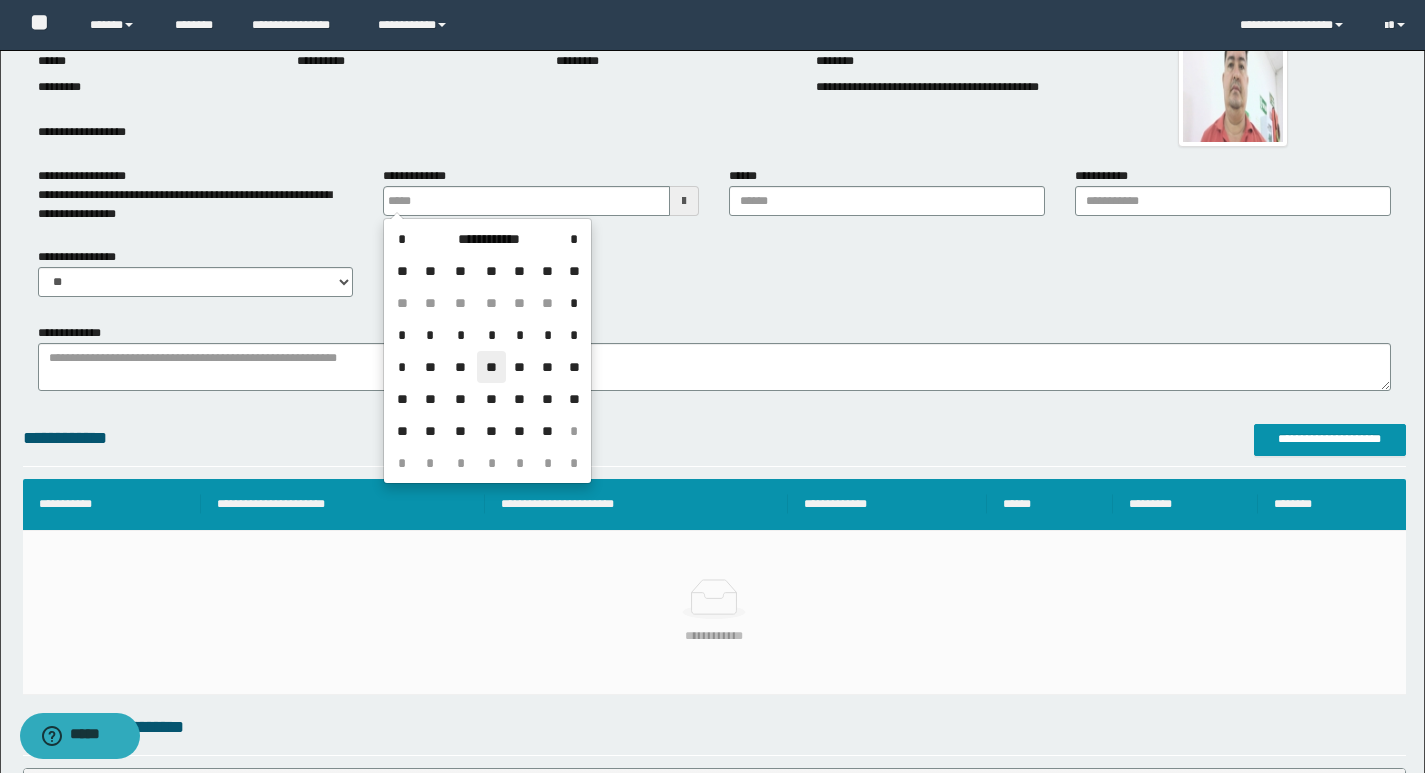 click on "**" at bounding box center [491, 367] 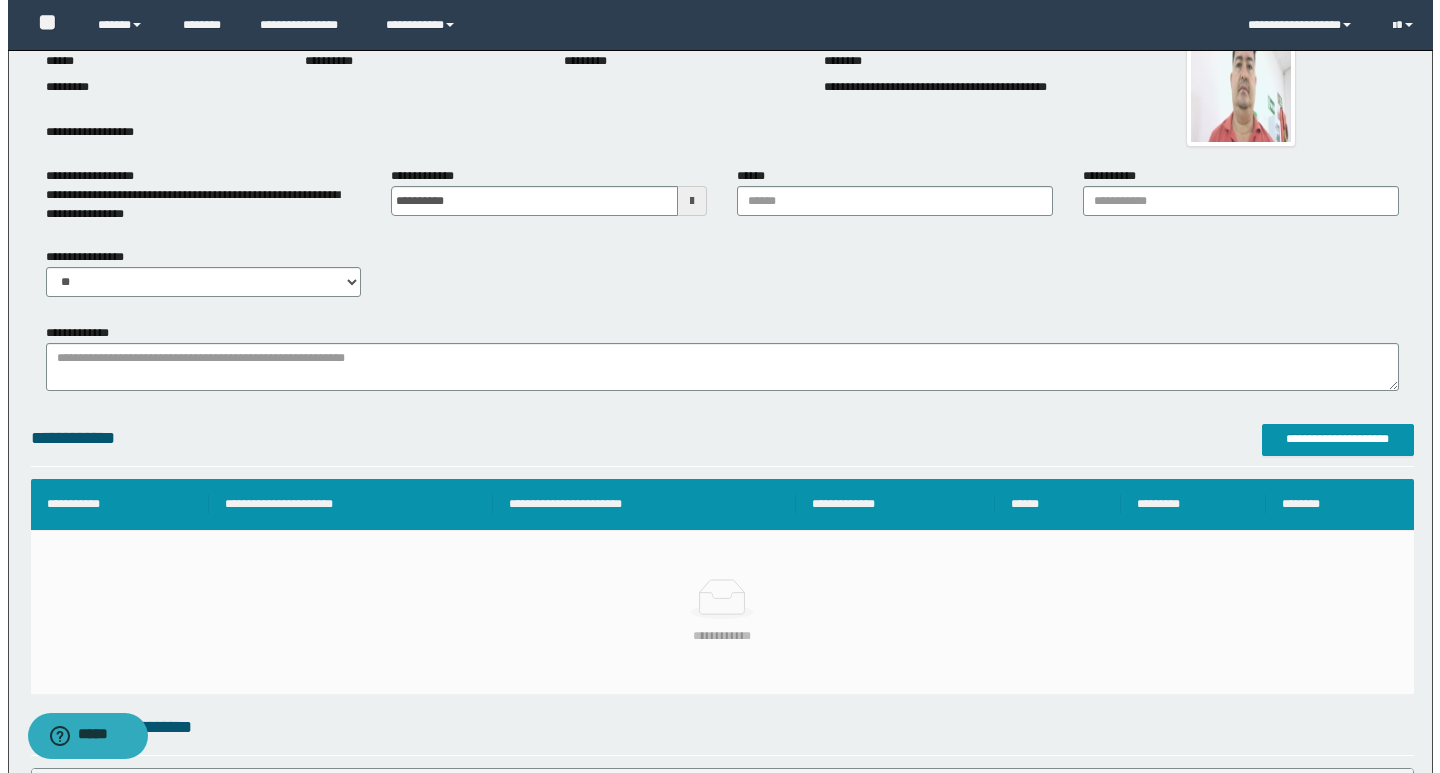 scroll, scrollTop: 242, scrollLeft: 0, axis: vertical 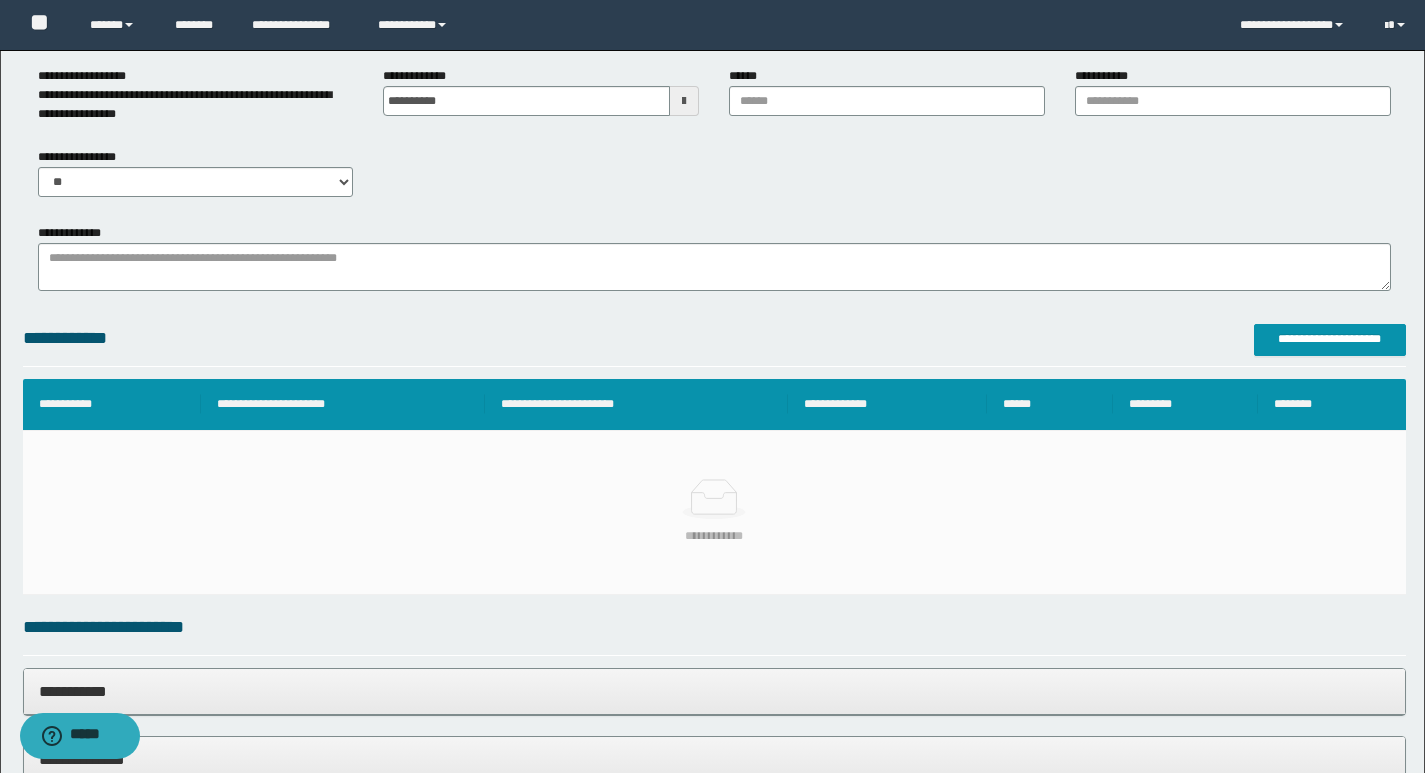 click on "**********" at bounding box center (712, 1490) 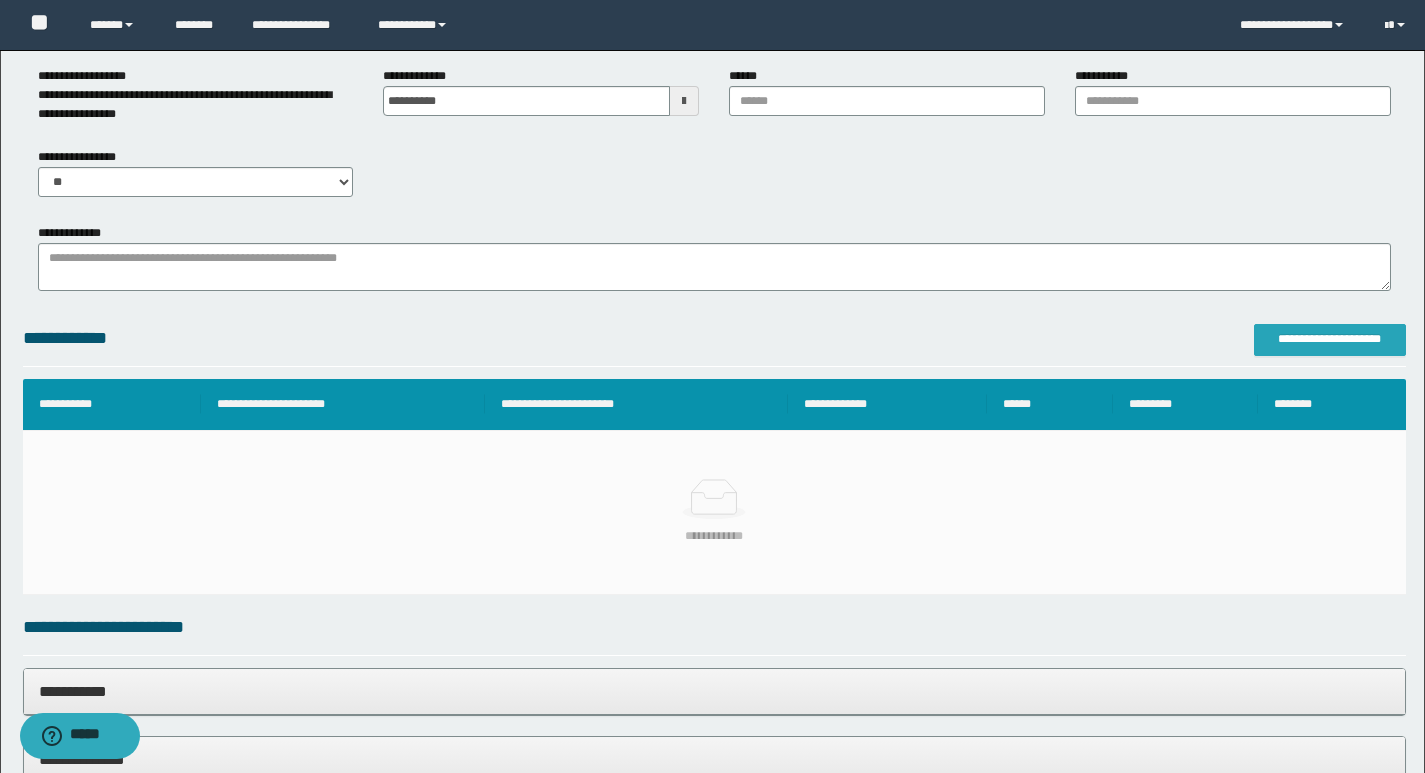 click on "**********" at bounding box center [1330, 339] 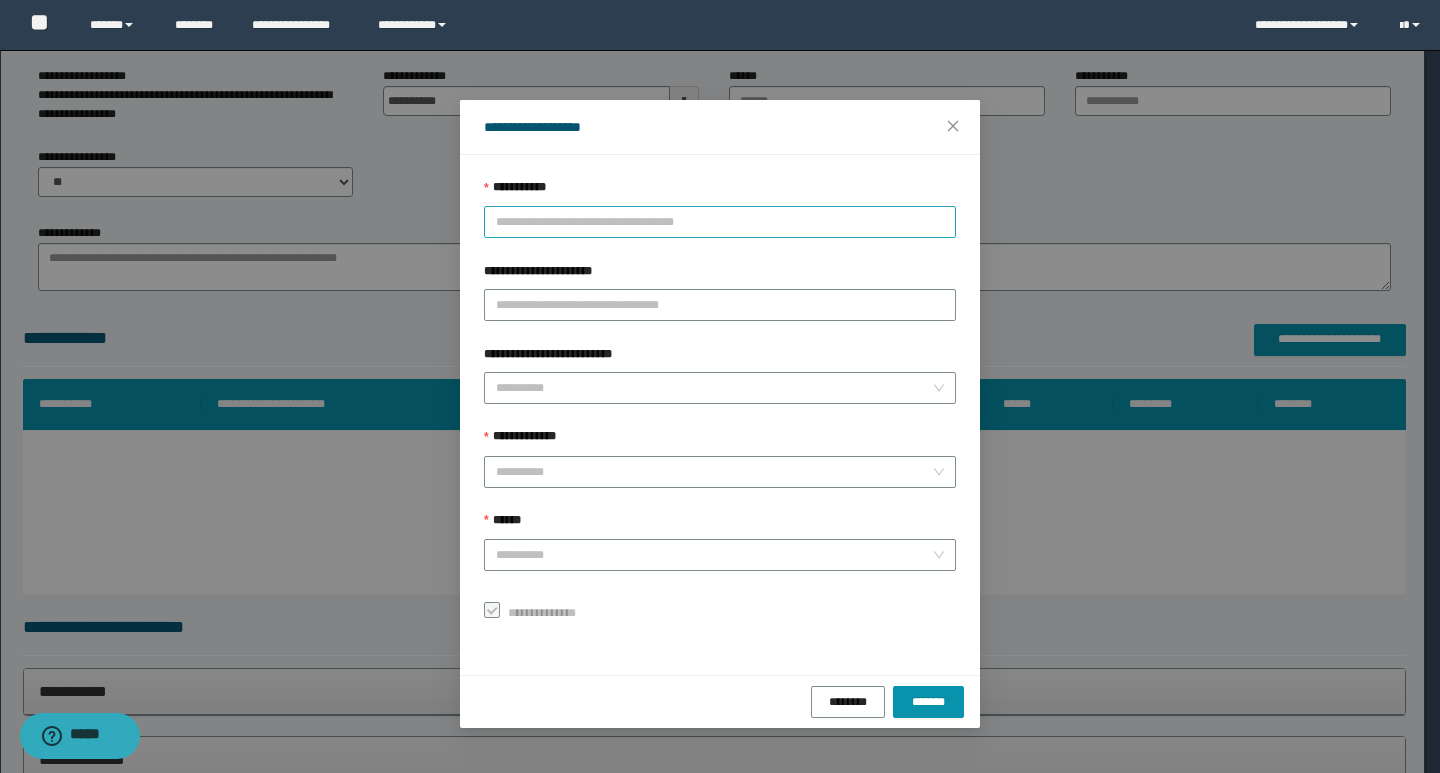 click on "**********" at bounding box center [720, 222] 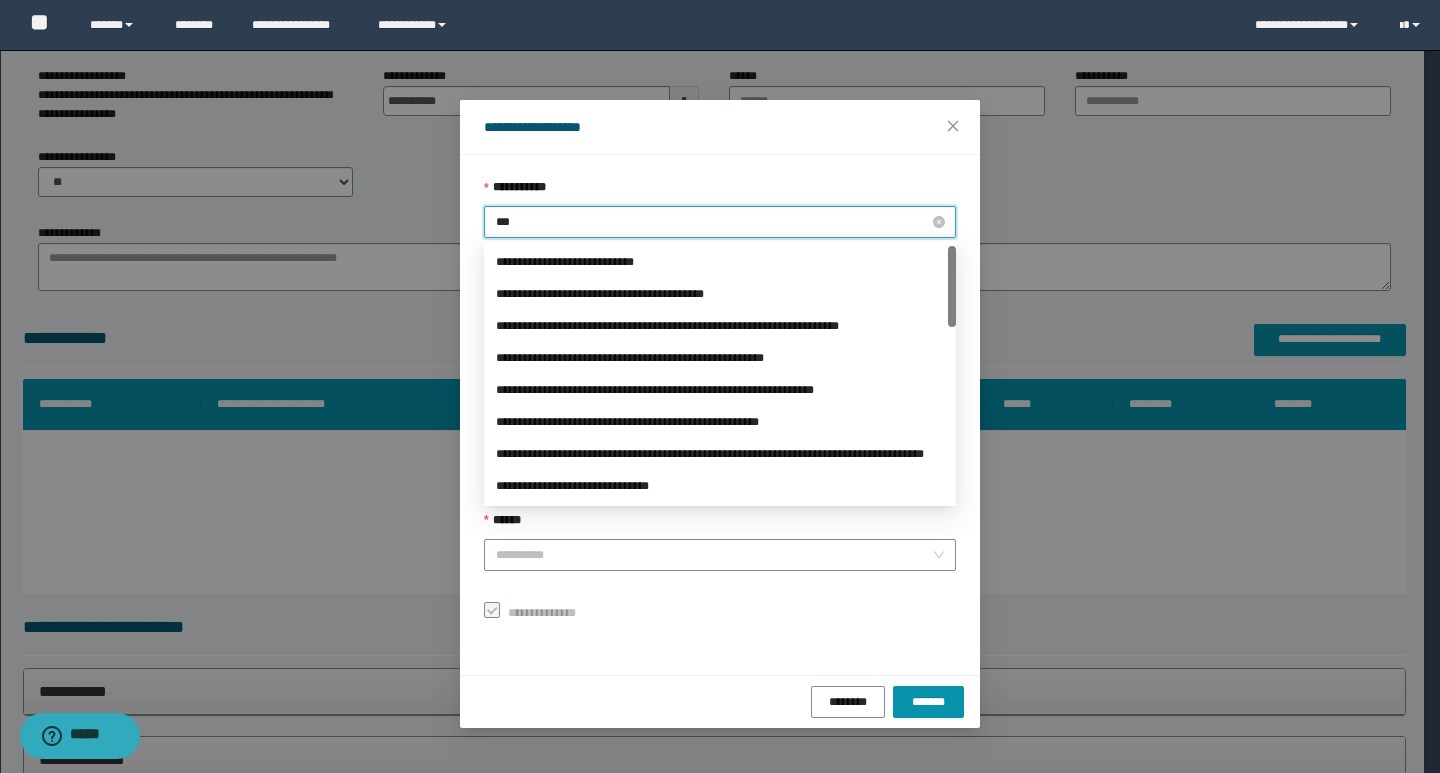 type on "****" 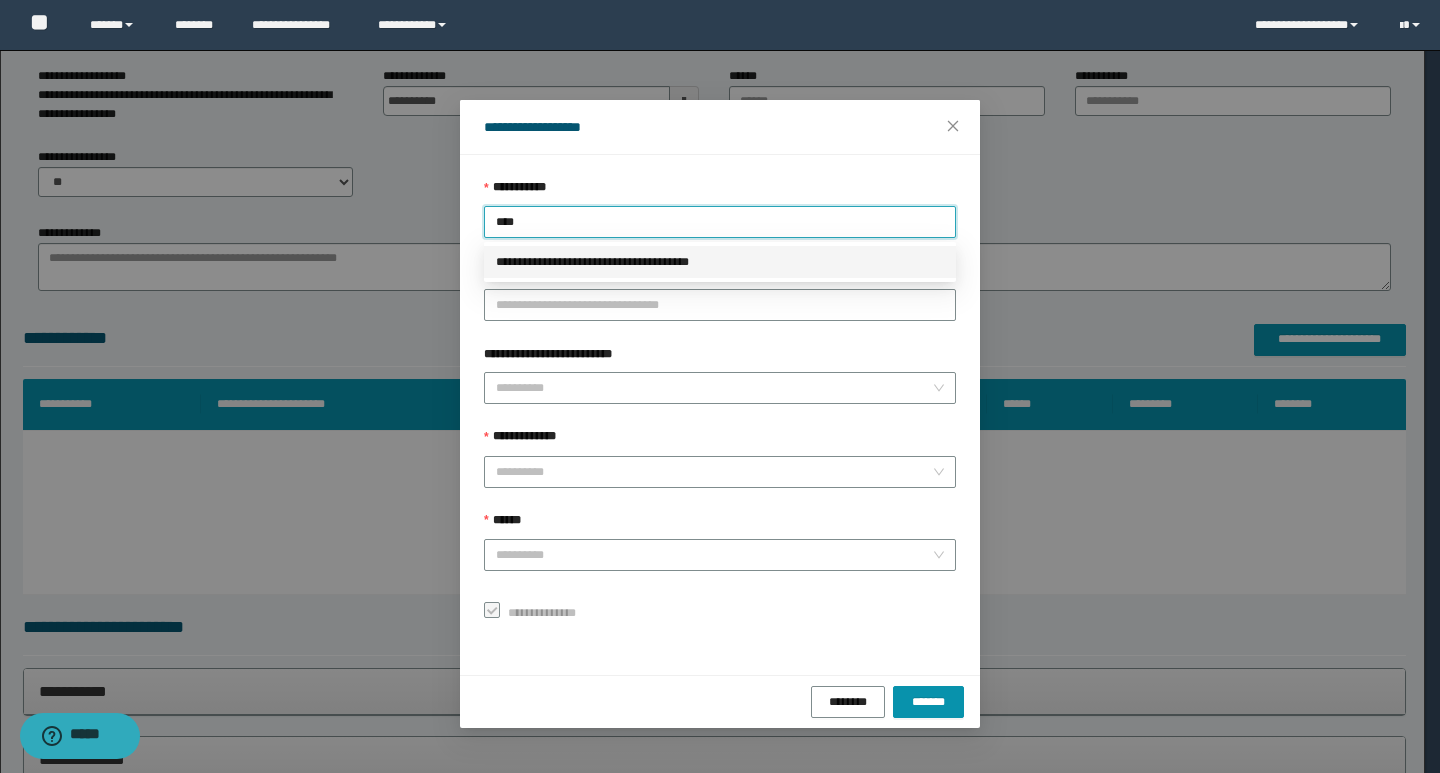 click on "**********" at bounding box center [720, 262] 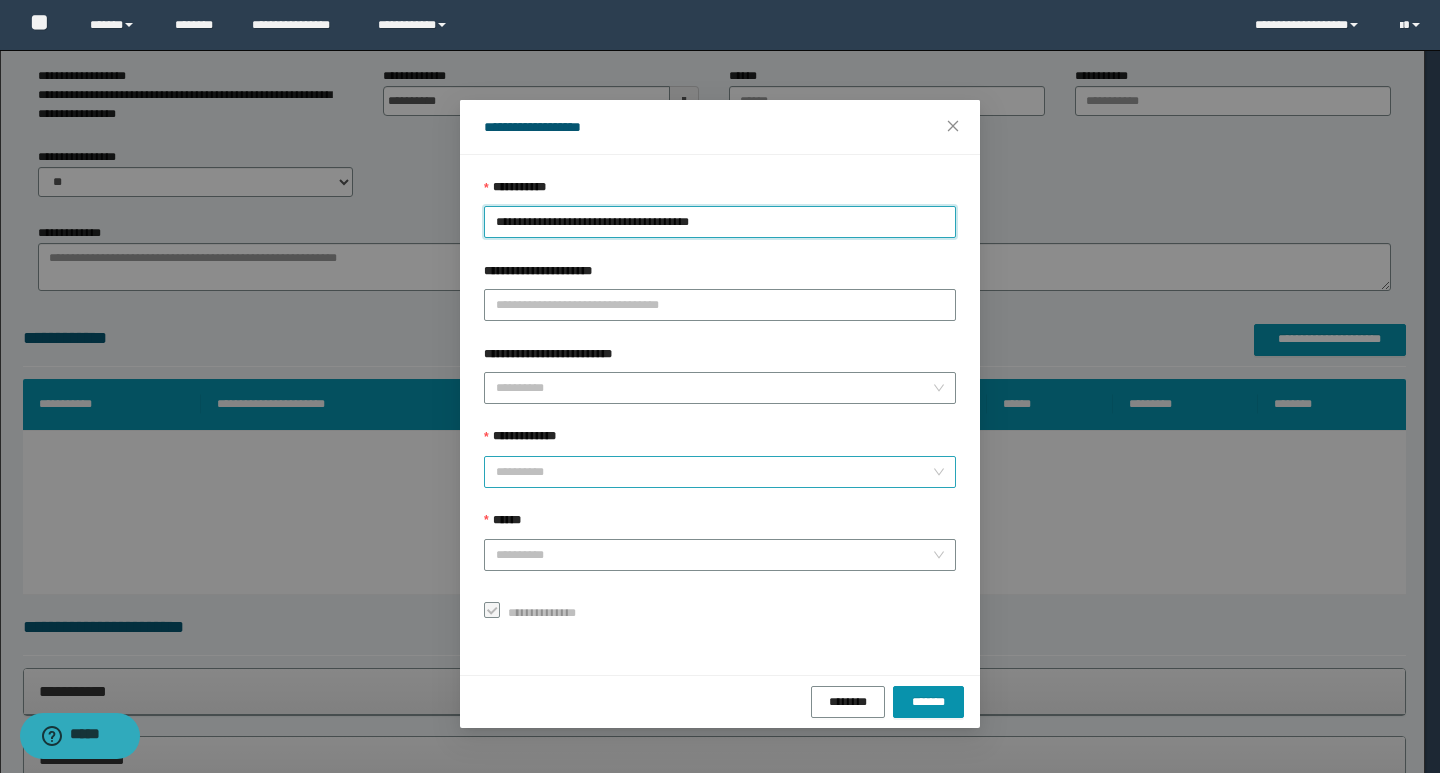 click on "**********" at bounding box center [714, 472] 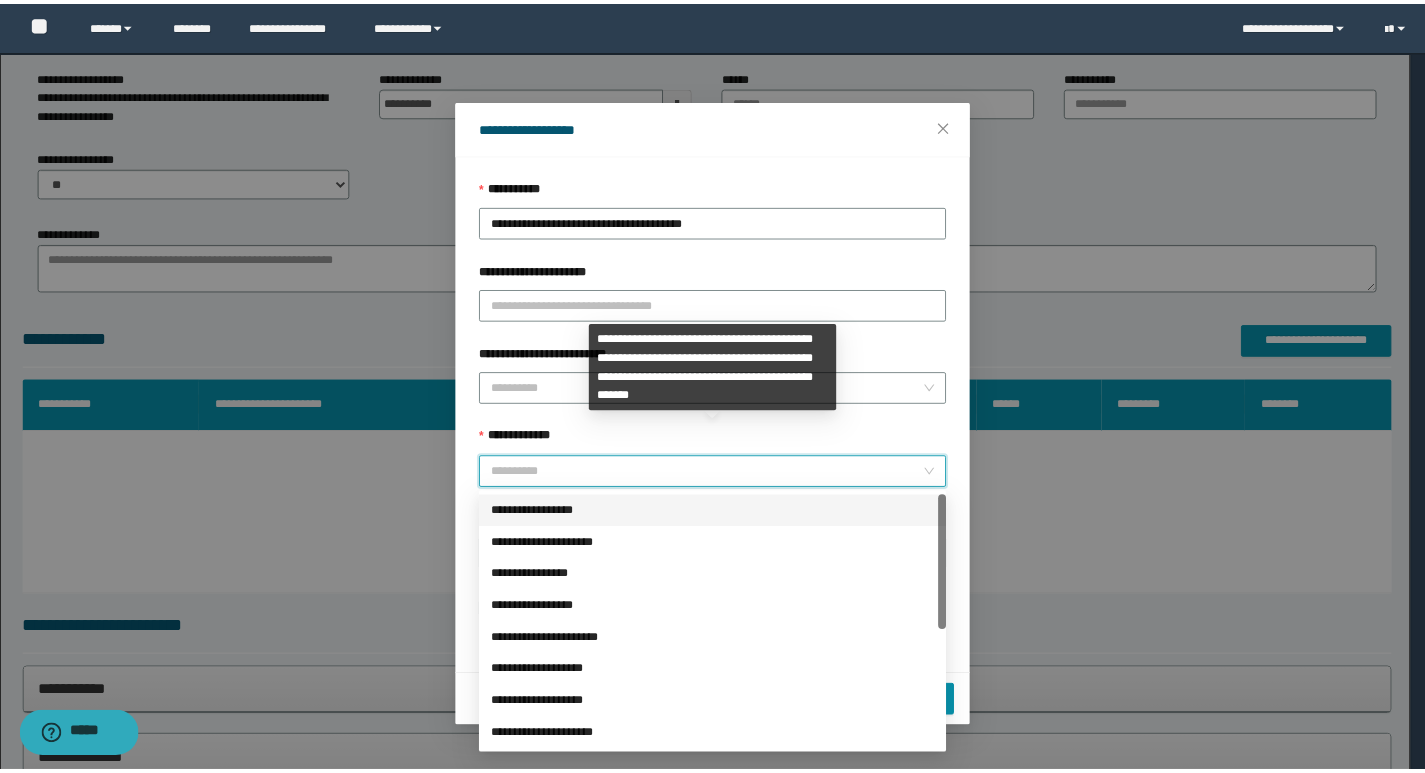 scroll, scrollTop: 224, scrollLeft: 0, axis: vertical 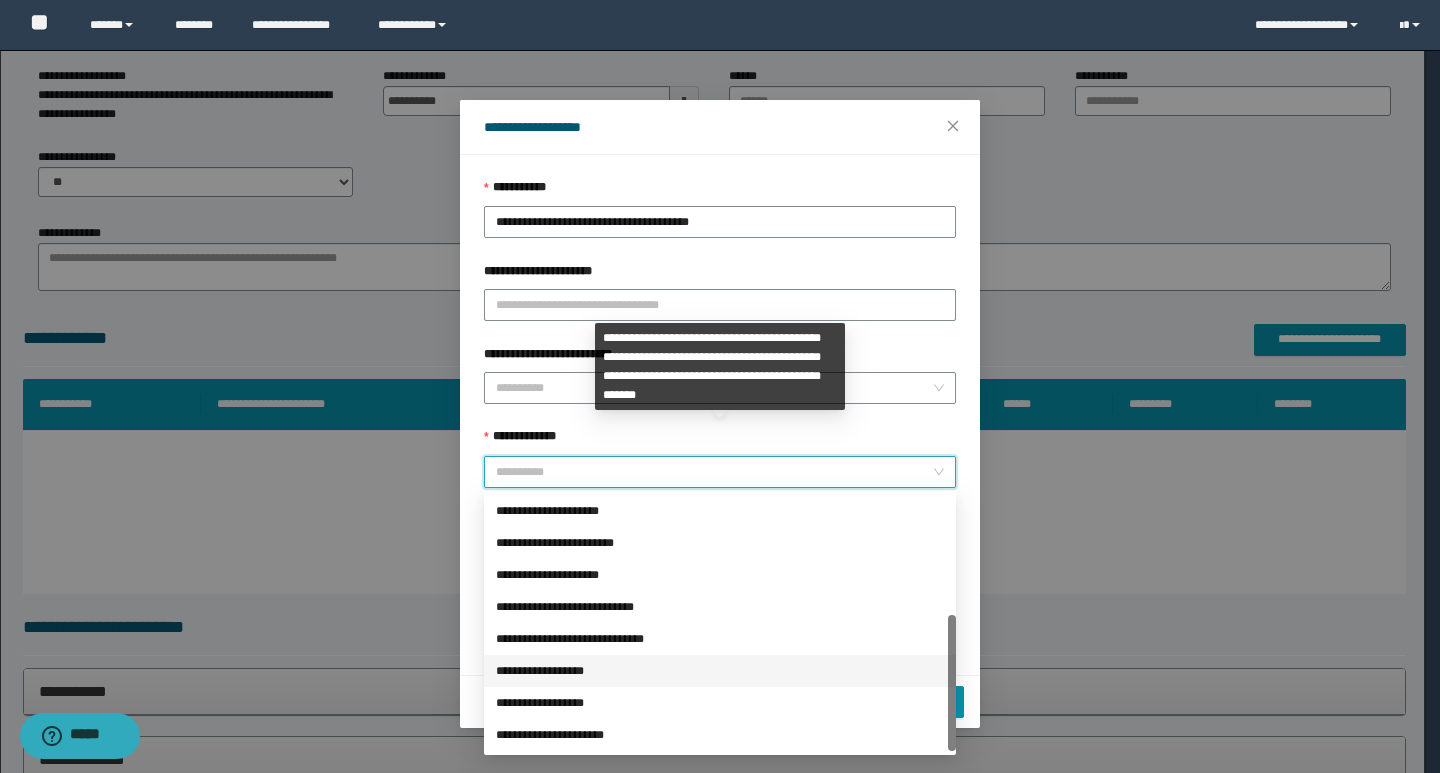 click on "**********" at bounding box center [720, 671] 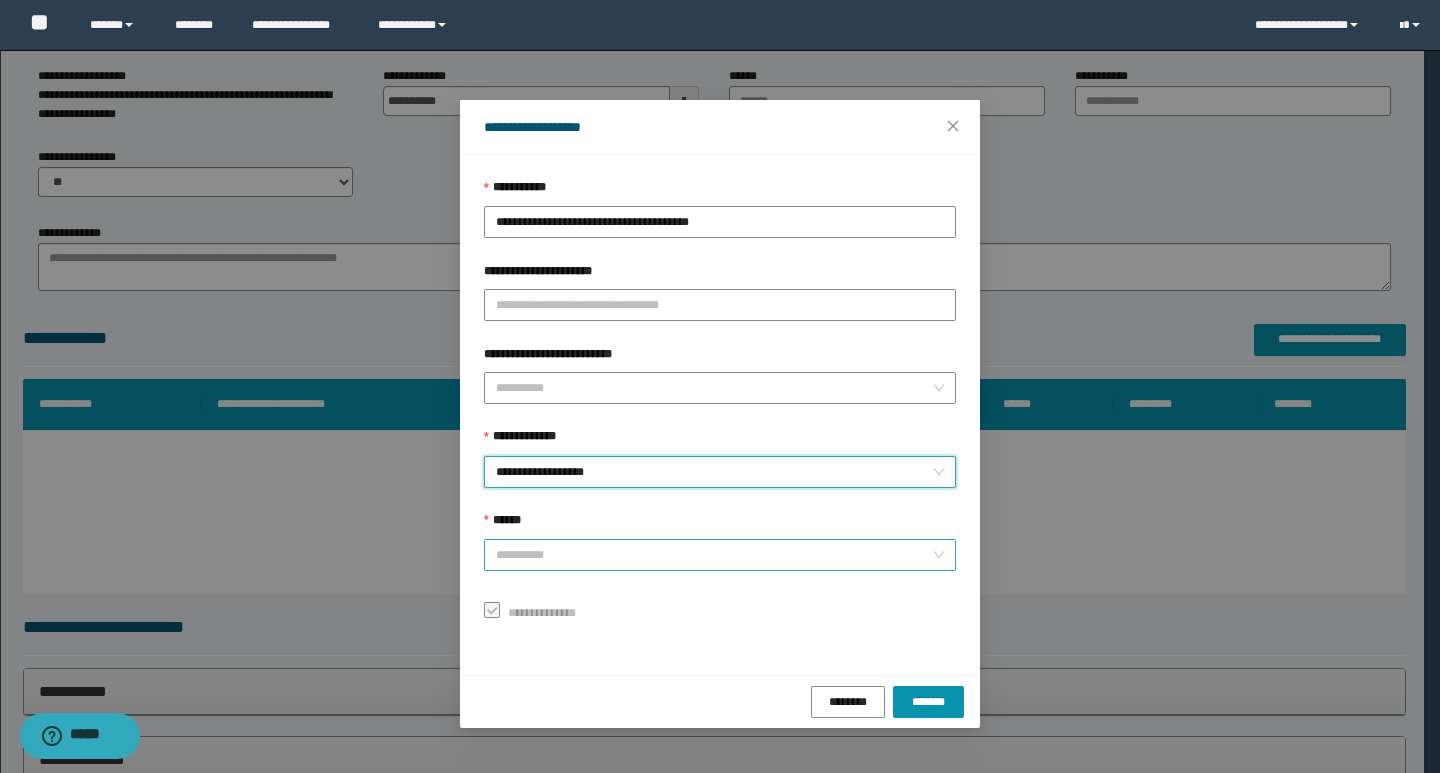 click on "******" at bounding box center [714, 555] 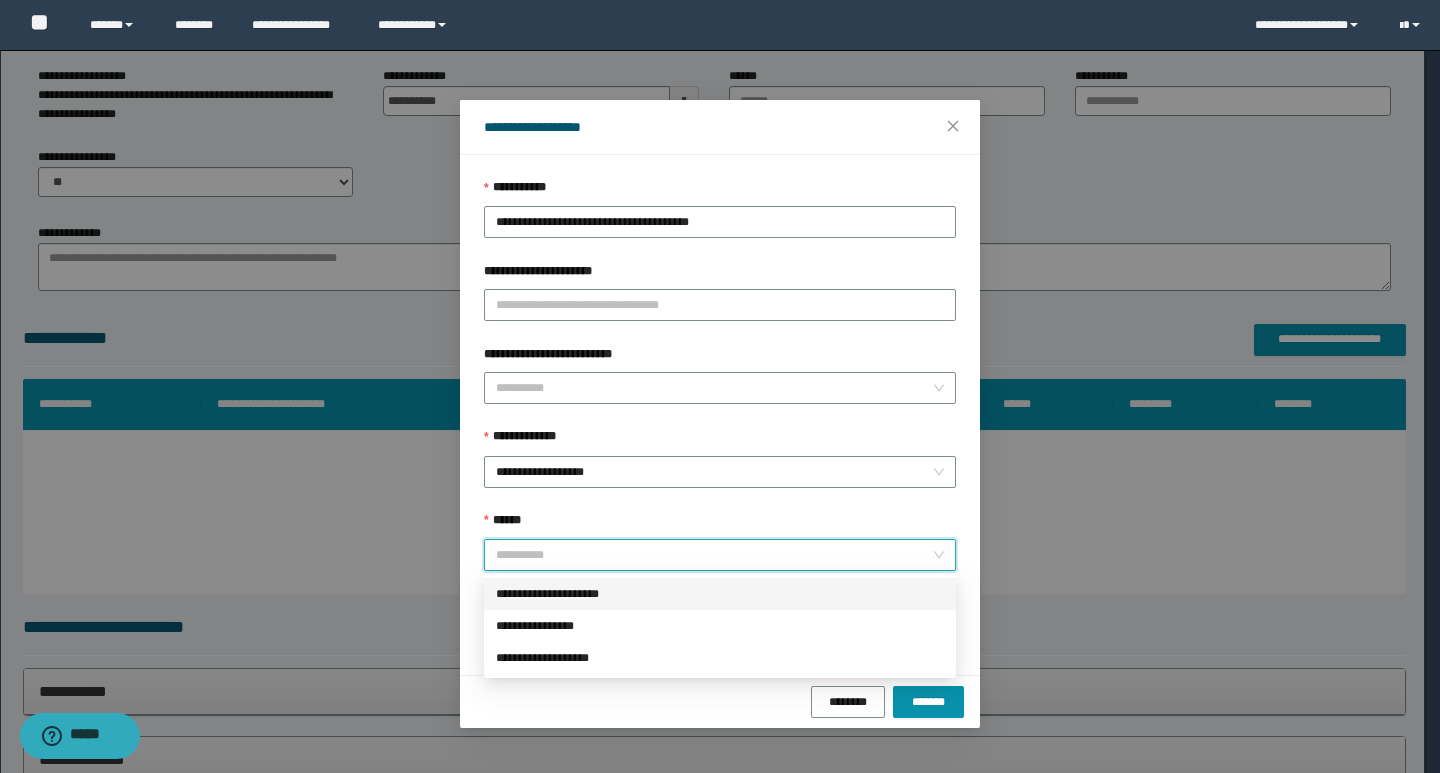 click on "**********" at bounding box center [720, 594] 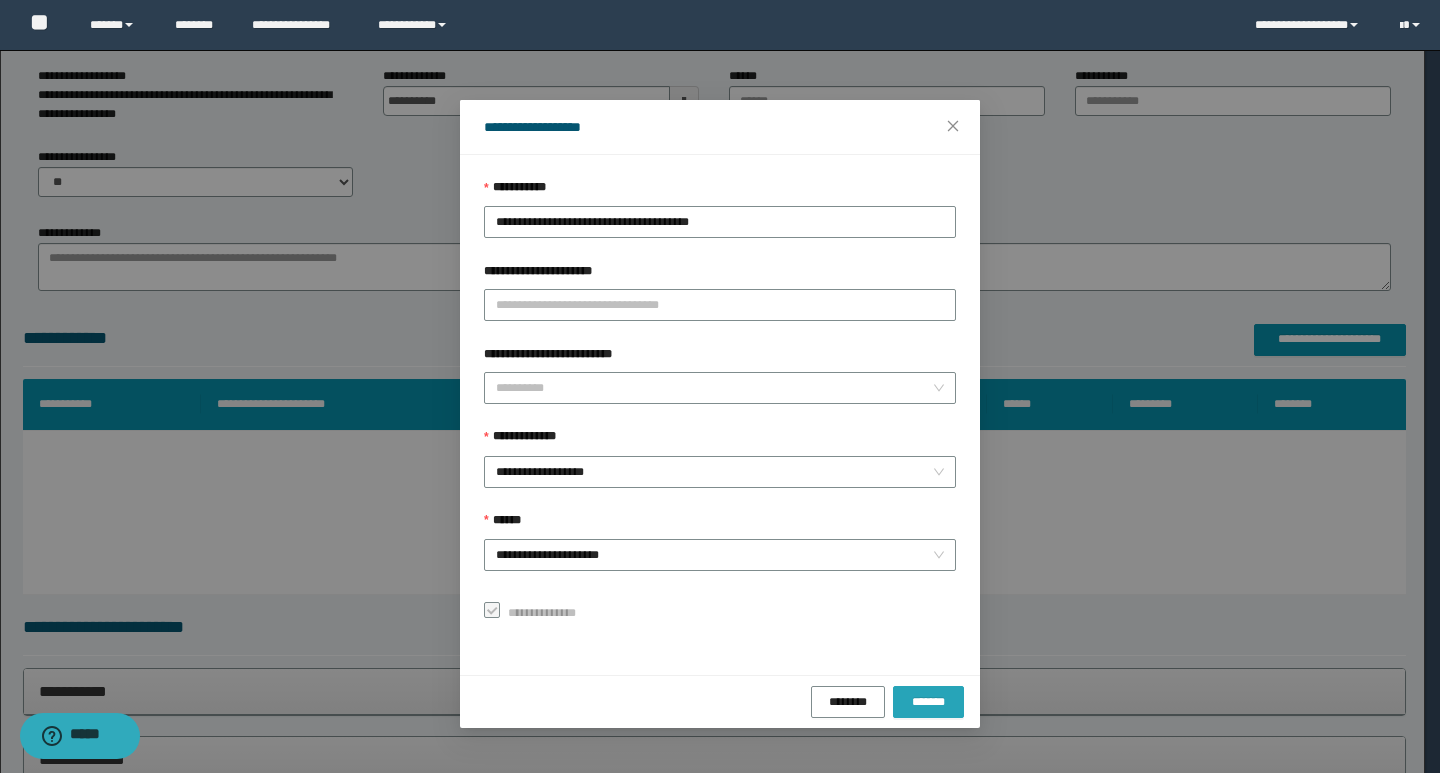 click on "*******" at bounding box center (928, 701) 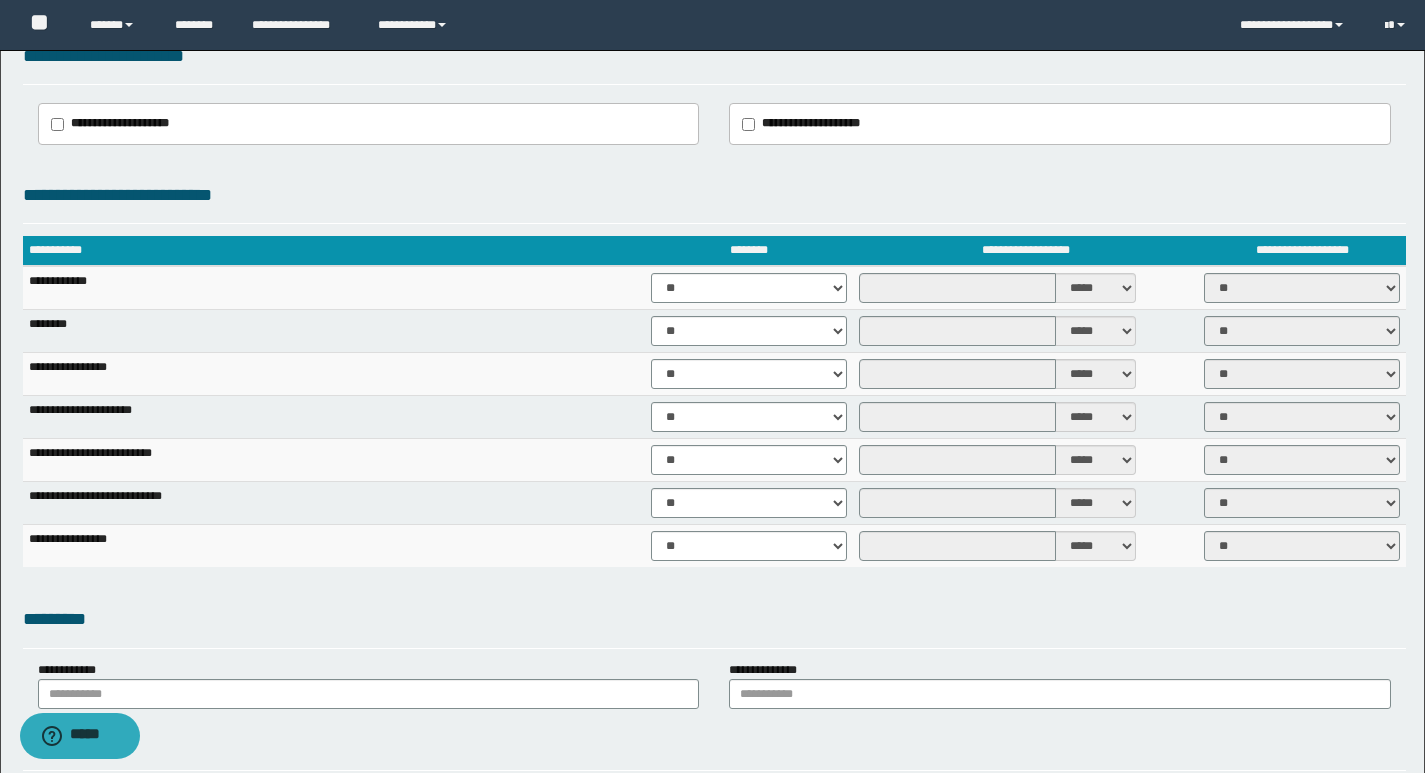 scroll, scrollTop: 1342, scrollLeft: 0, axis: vertical 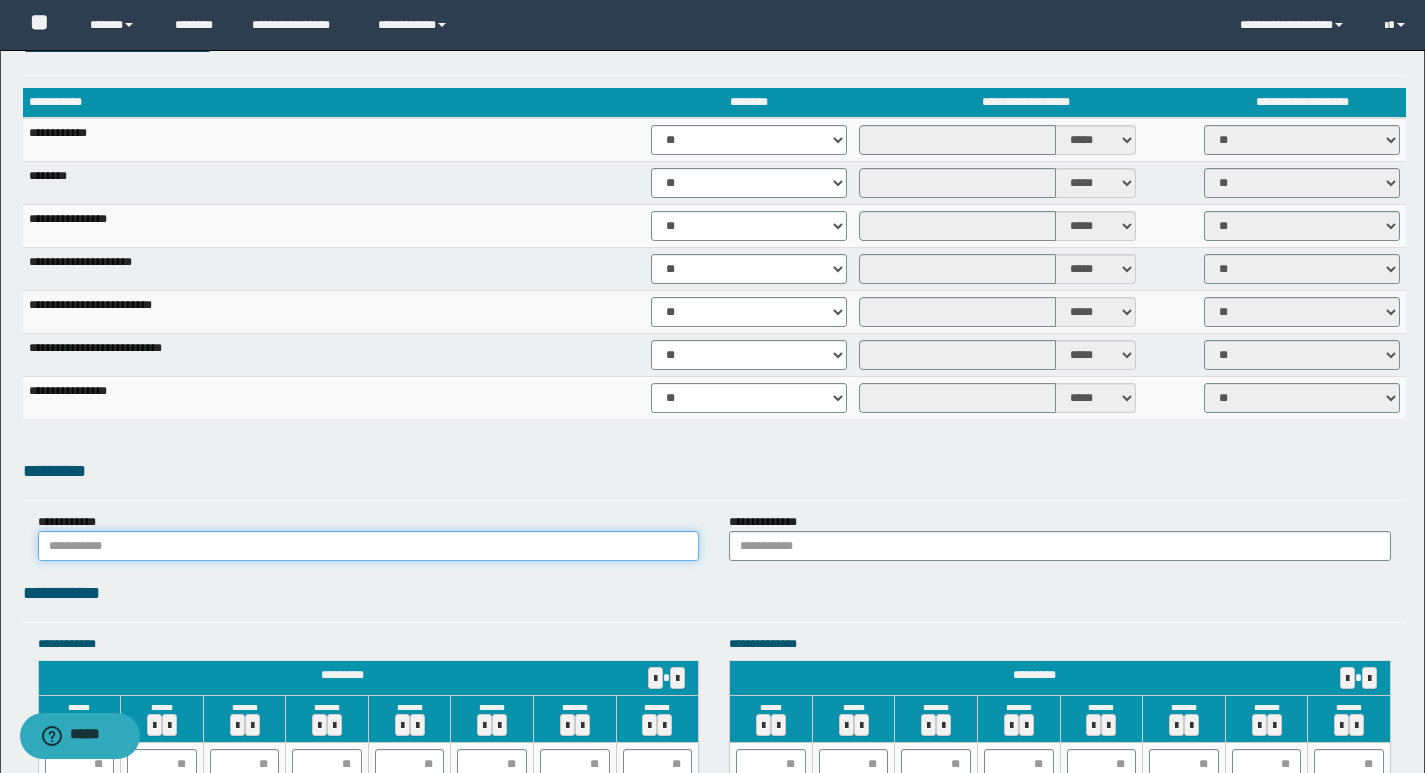 click at bounding box center (369, 546) 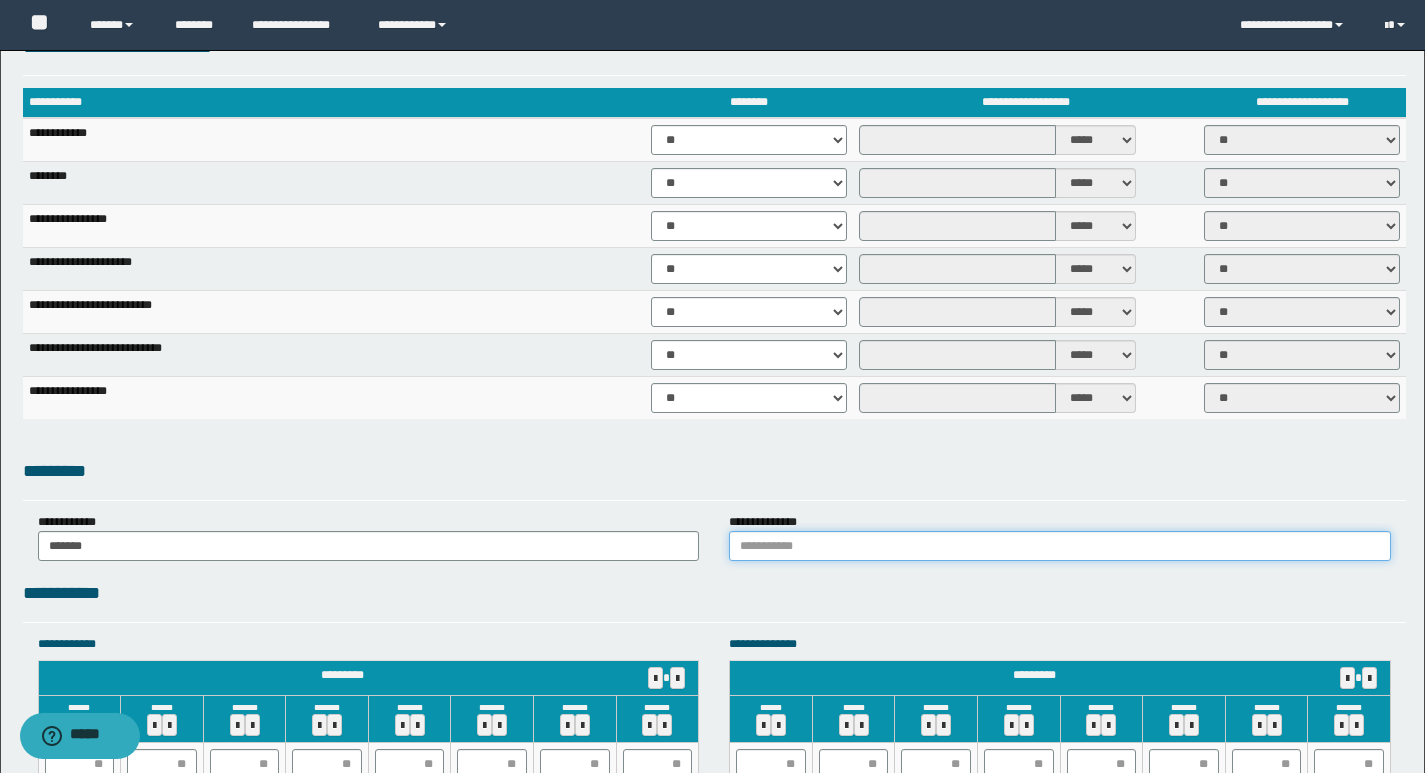 click at bounding box center [1060, 546] 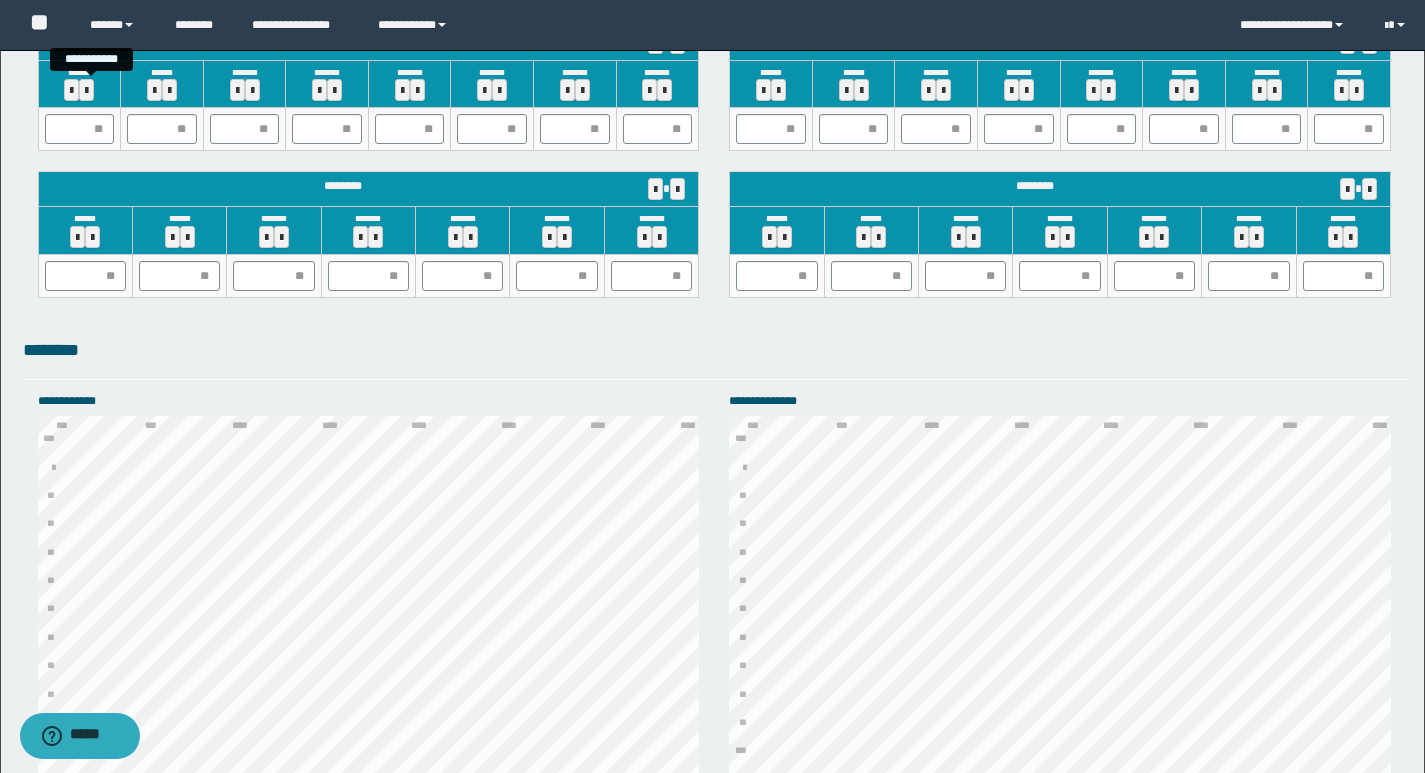 scroll, scrollTop: 1942, scrollLeft: 0, axis: vertical 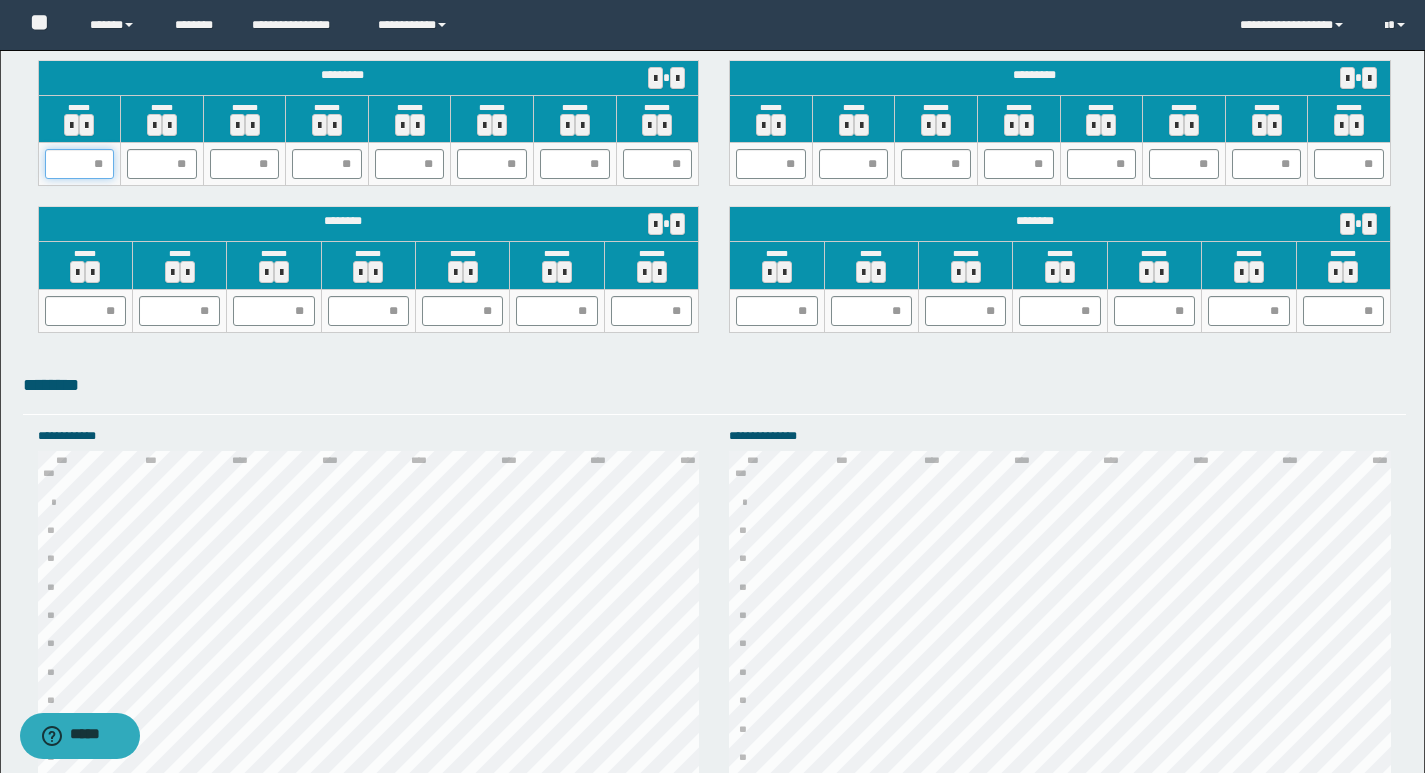 click at bounding box center [80, 164] 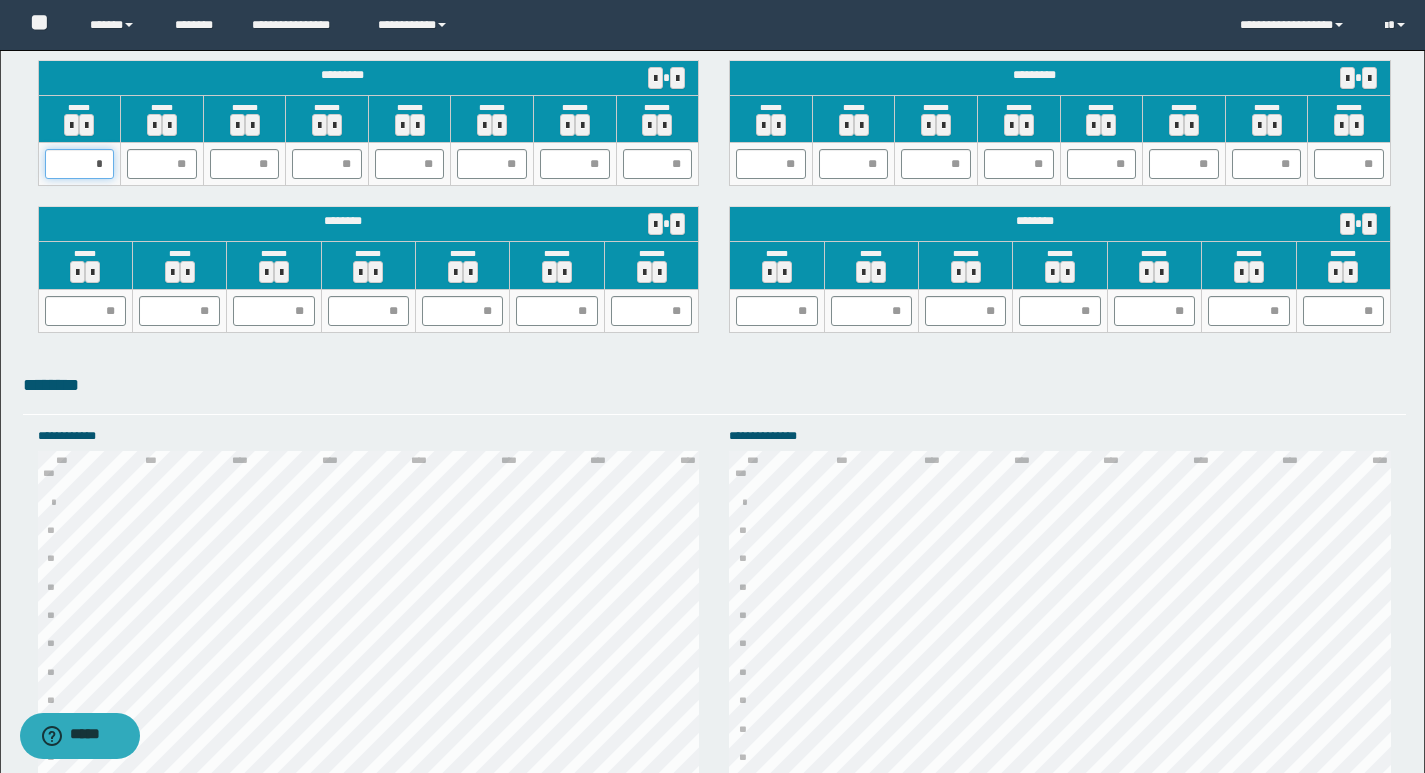 type on "**" 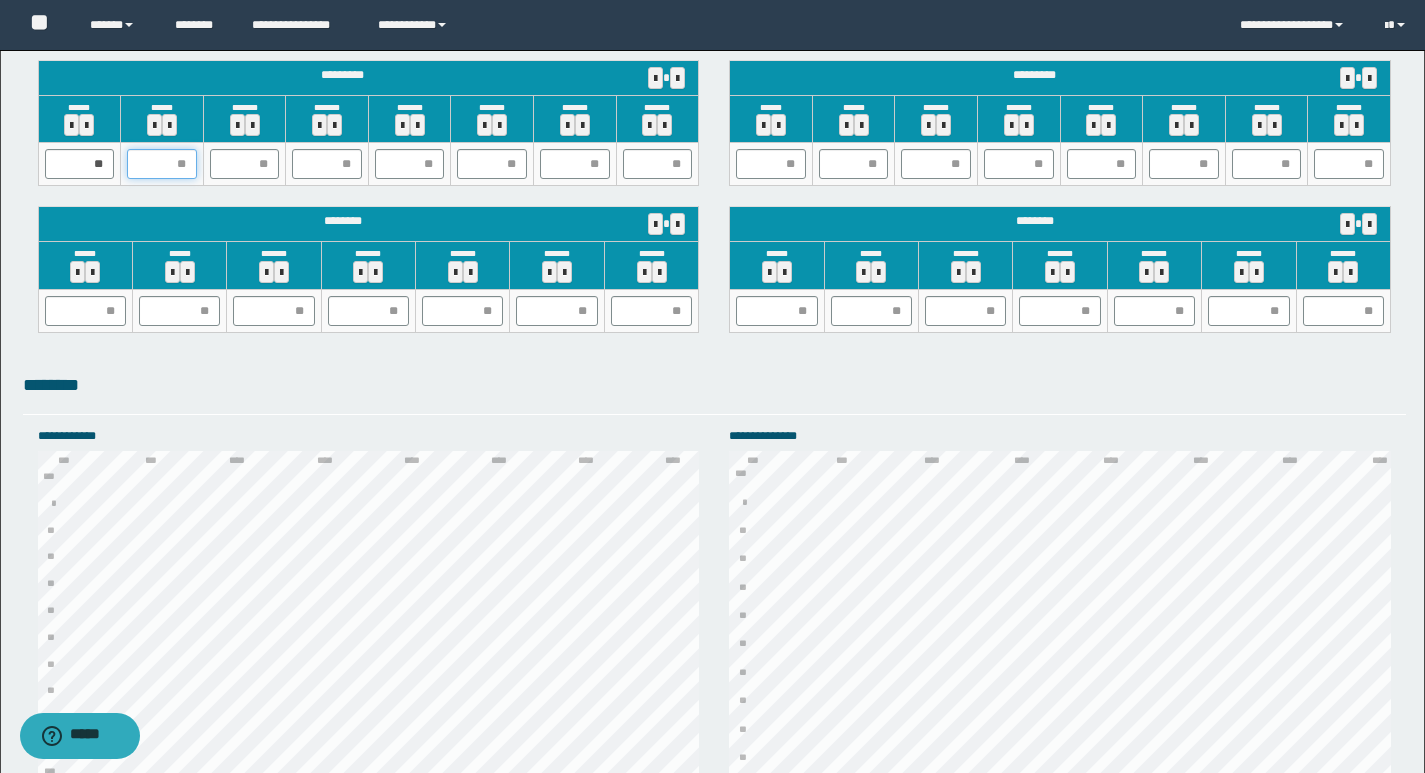 click at bounding box center [162, 164] 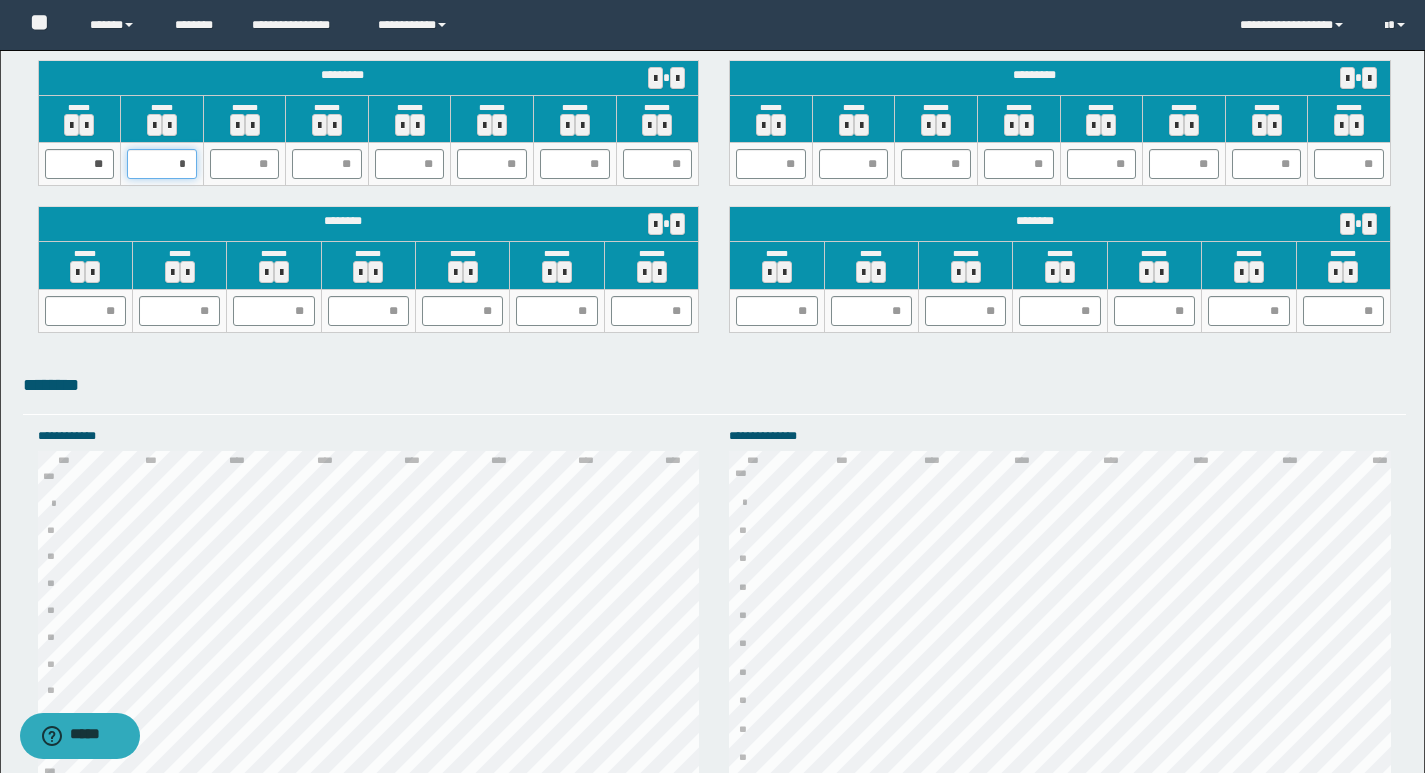 type on "**" 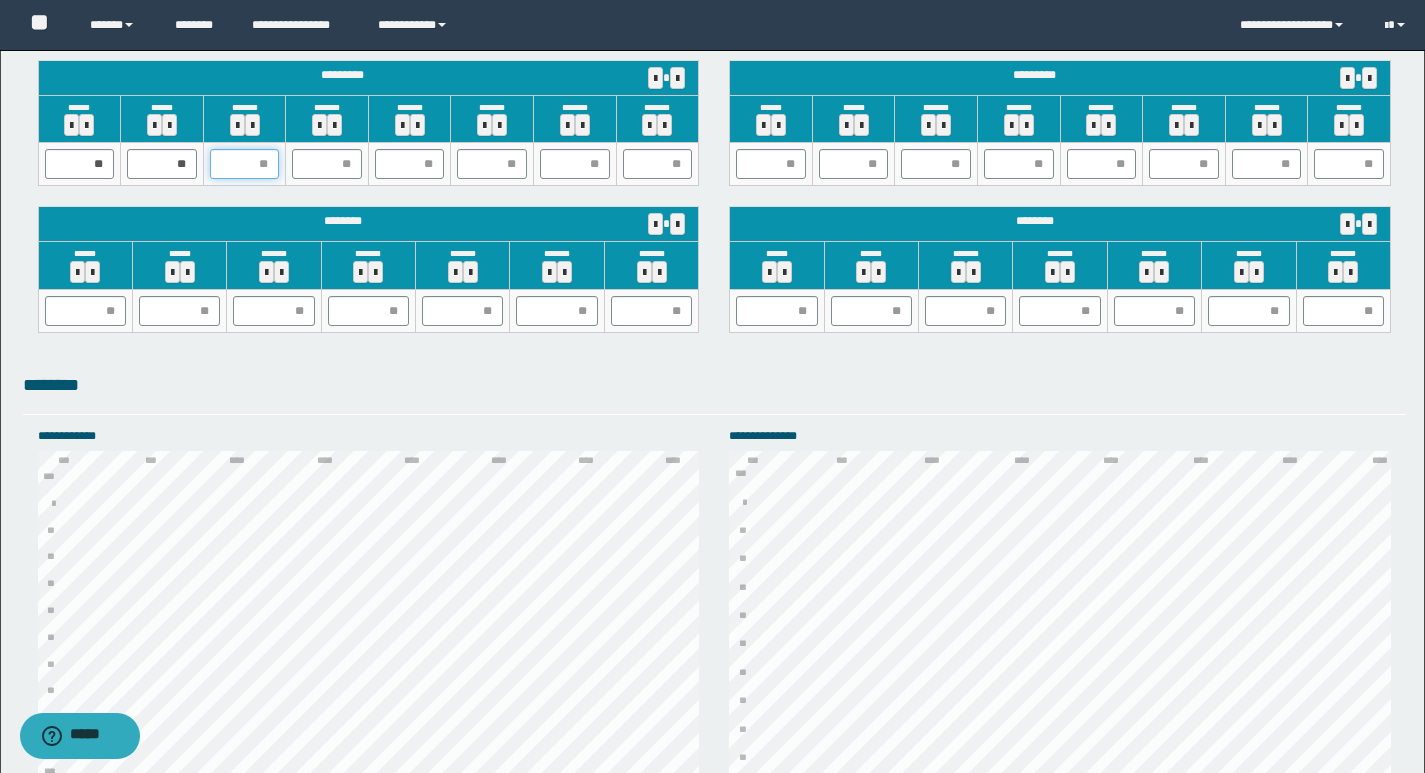click at bounding box center [245, 164] 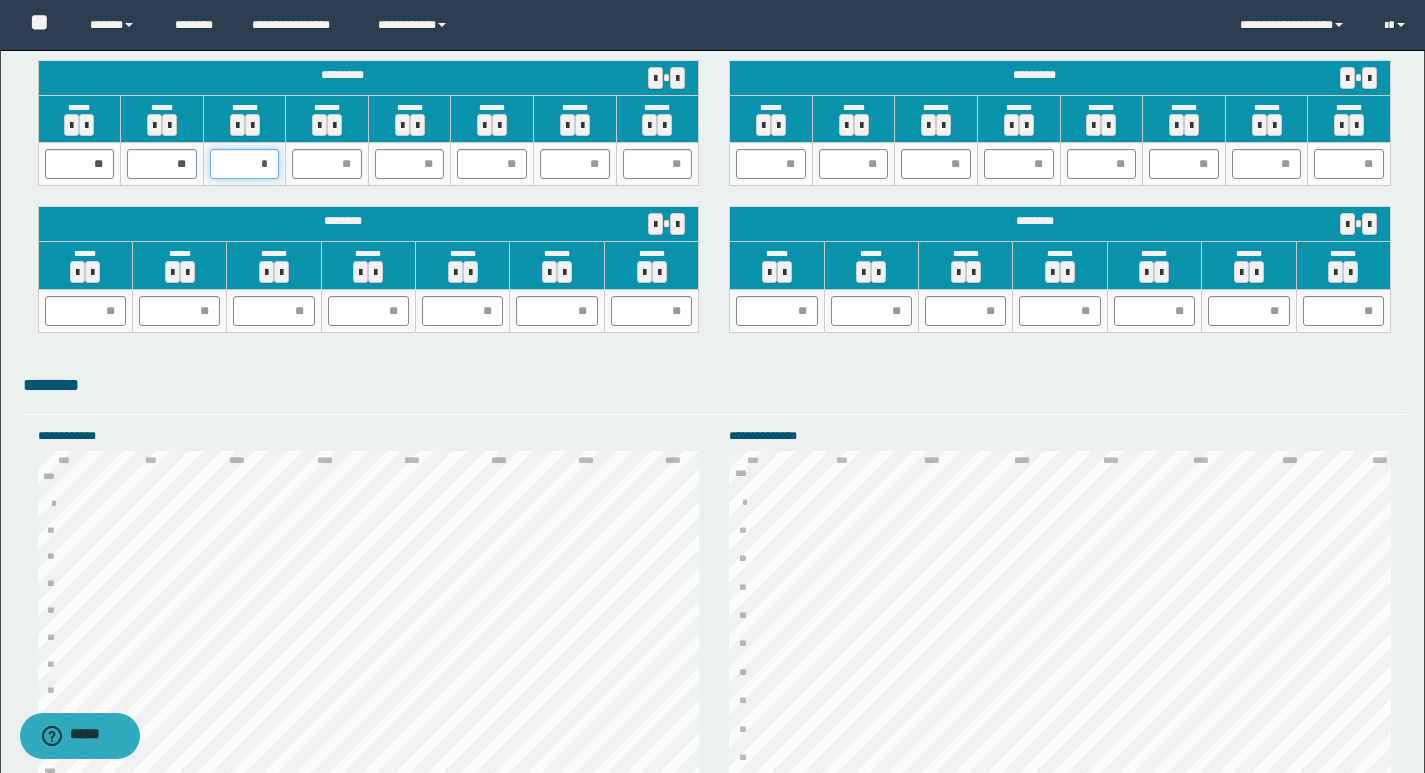 type on "**" 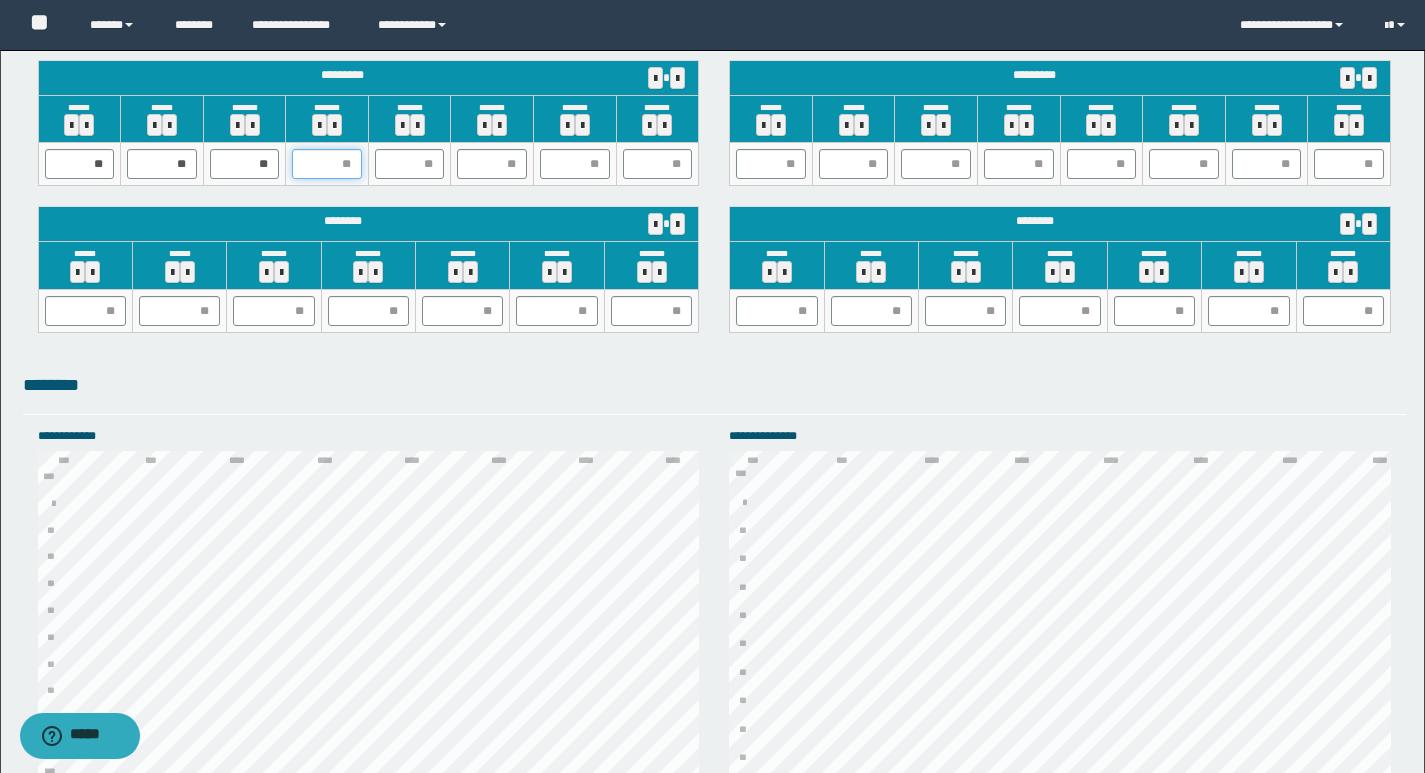 click at bounding box center [327, 164] 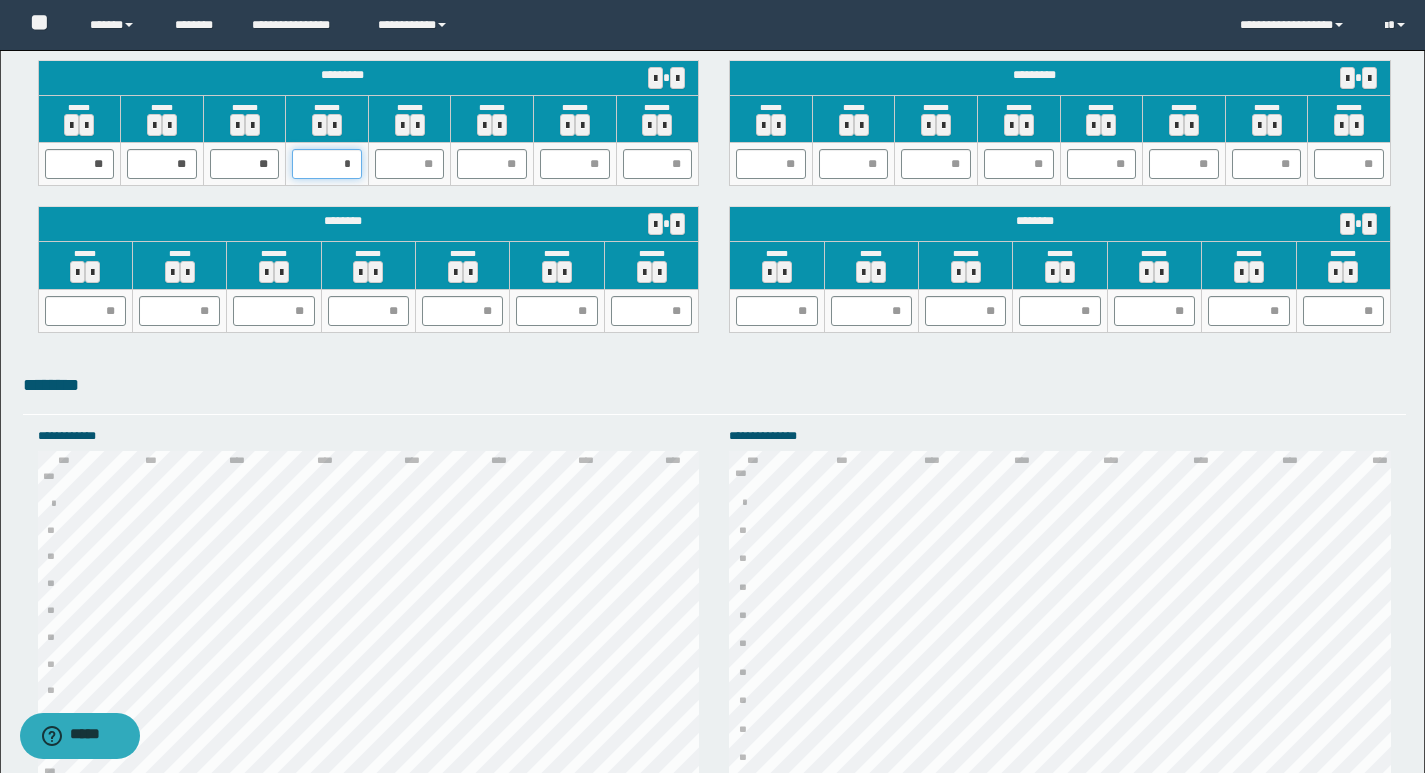type on "**" 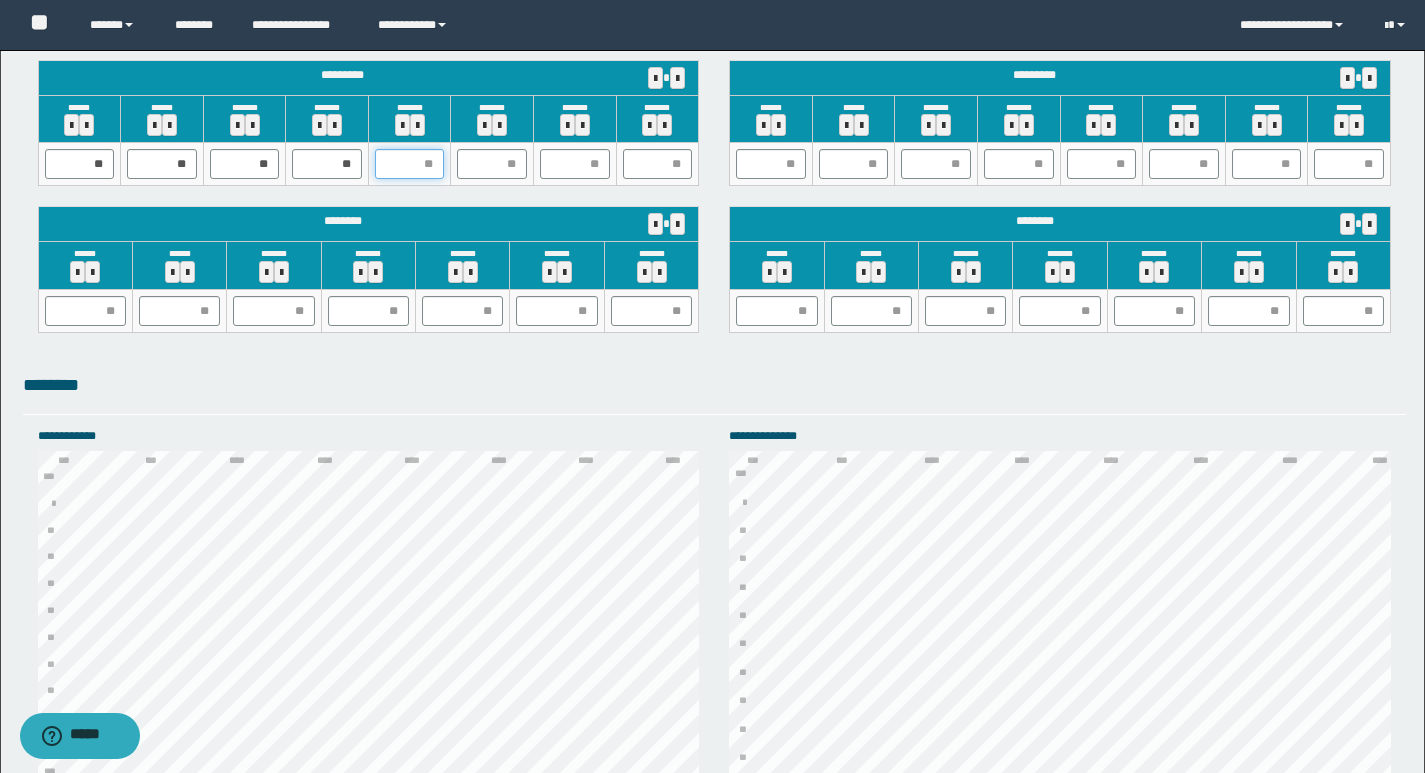 click at bounding box center (410, 164) 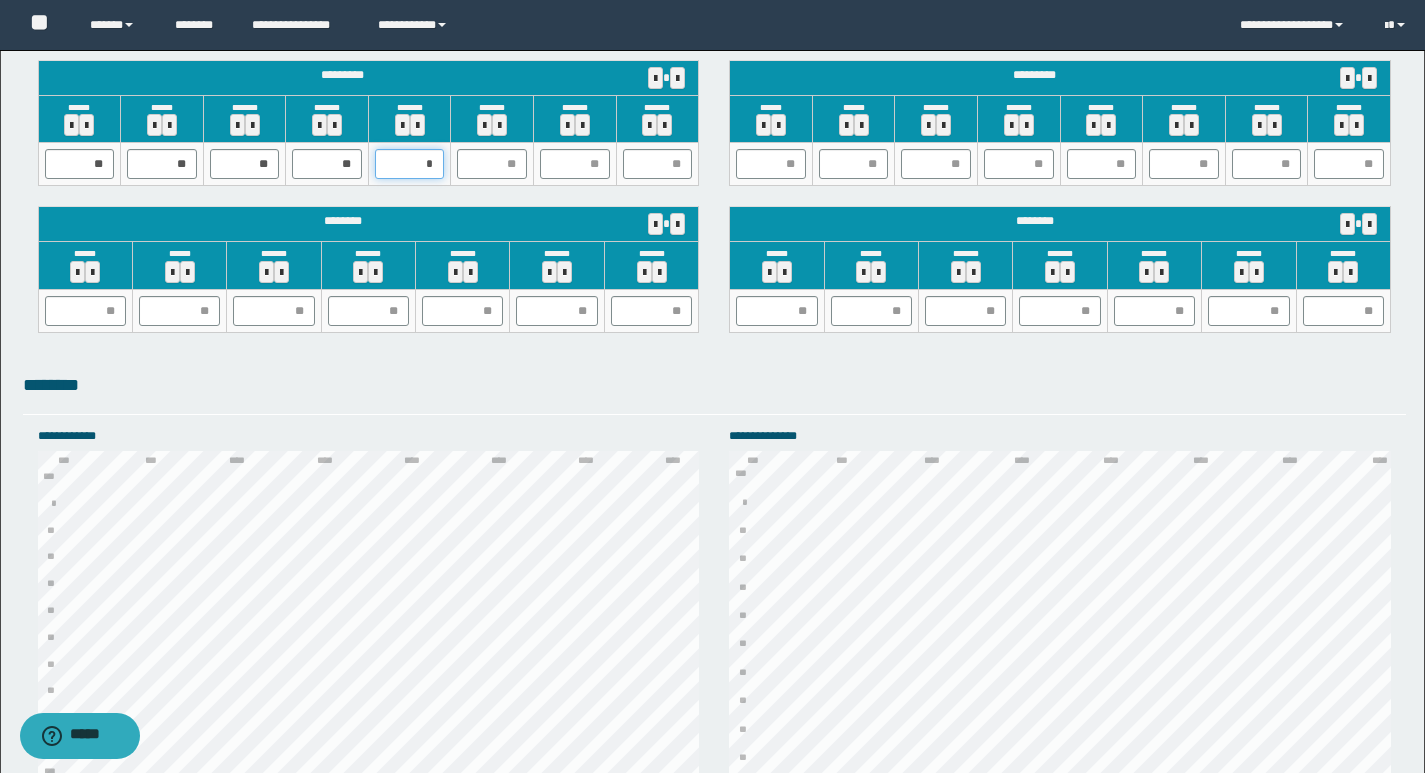 type on "**" 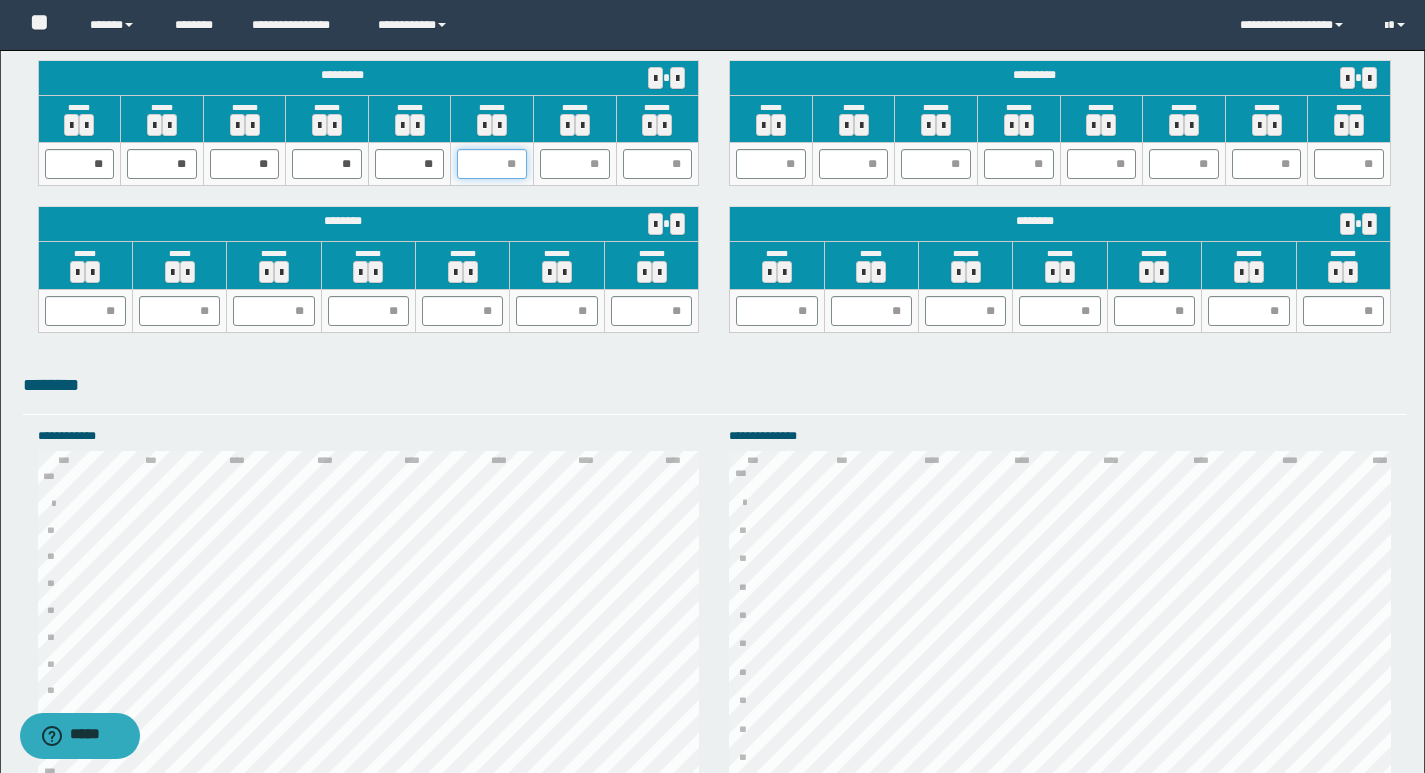 click at bounding box center [492, 164] 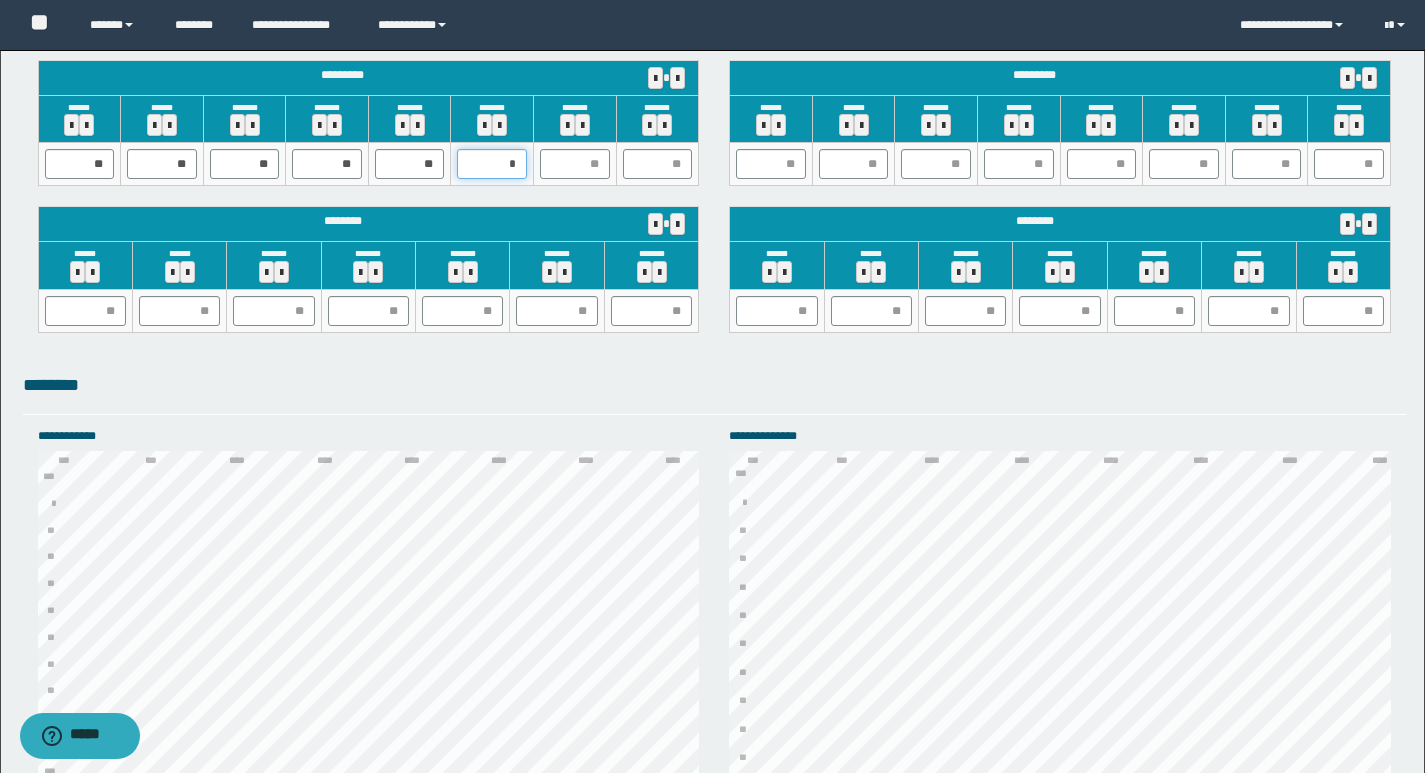 type on "**" 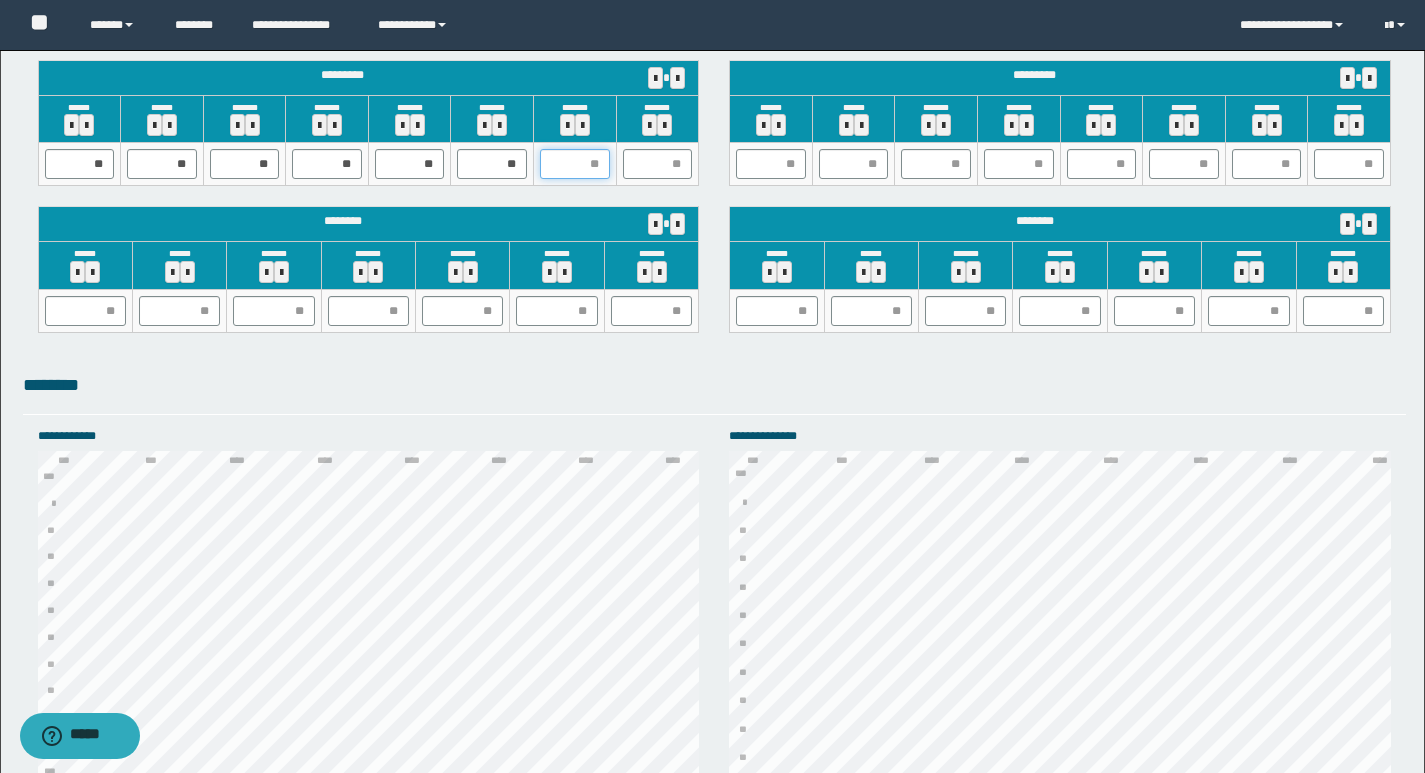 click at bounding box center [575, 164] 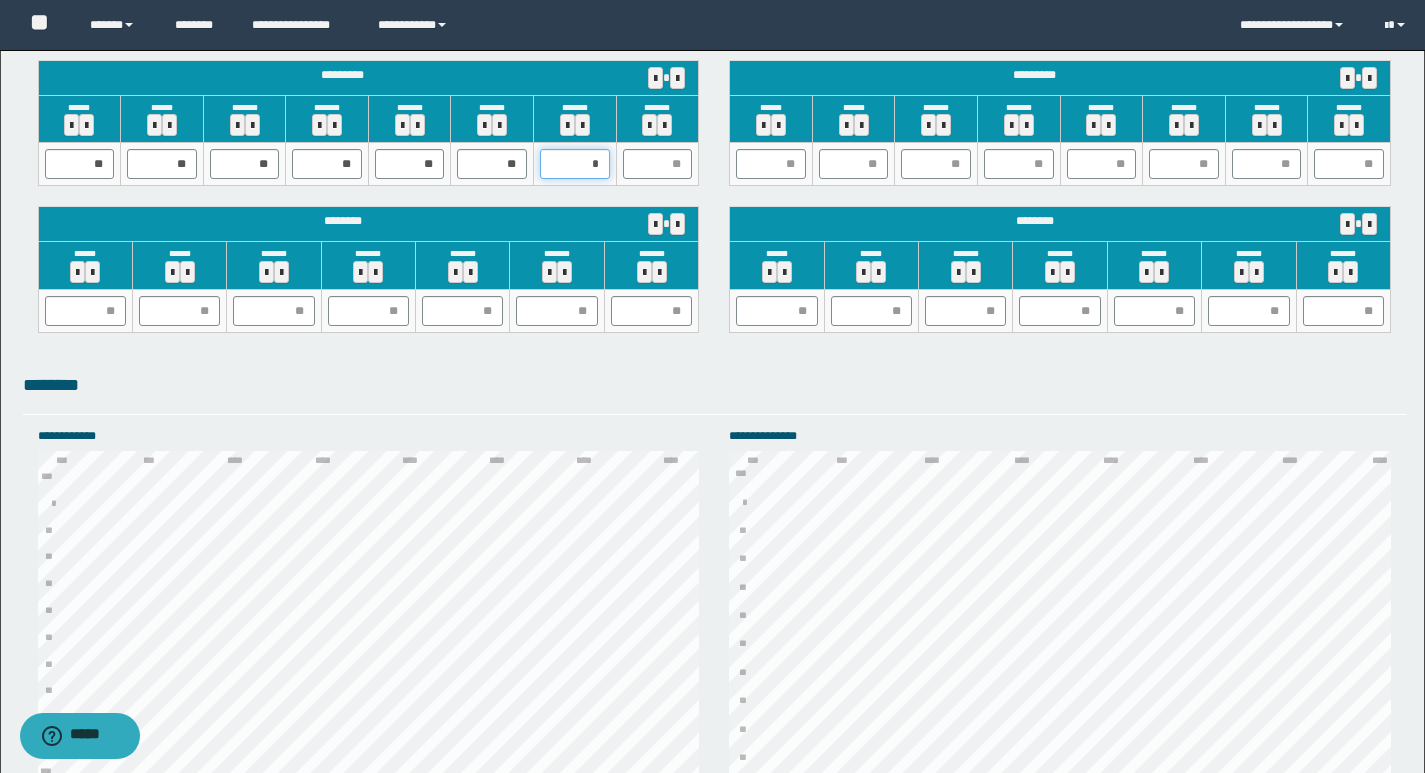 type on "**" 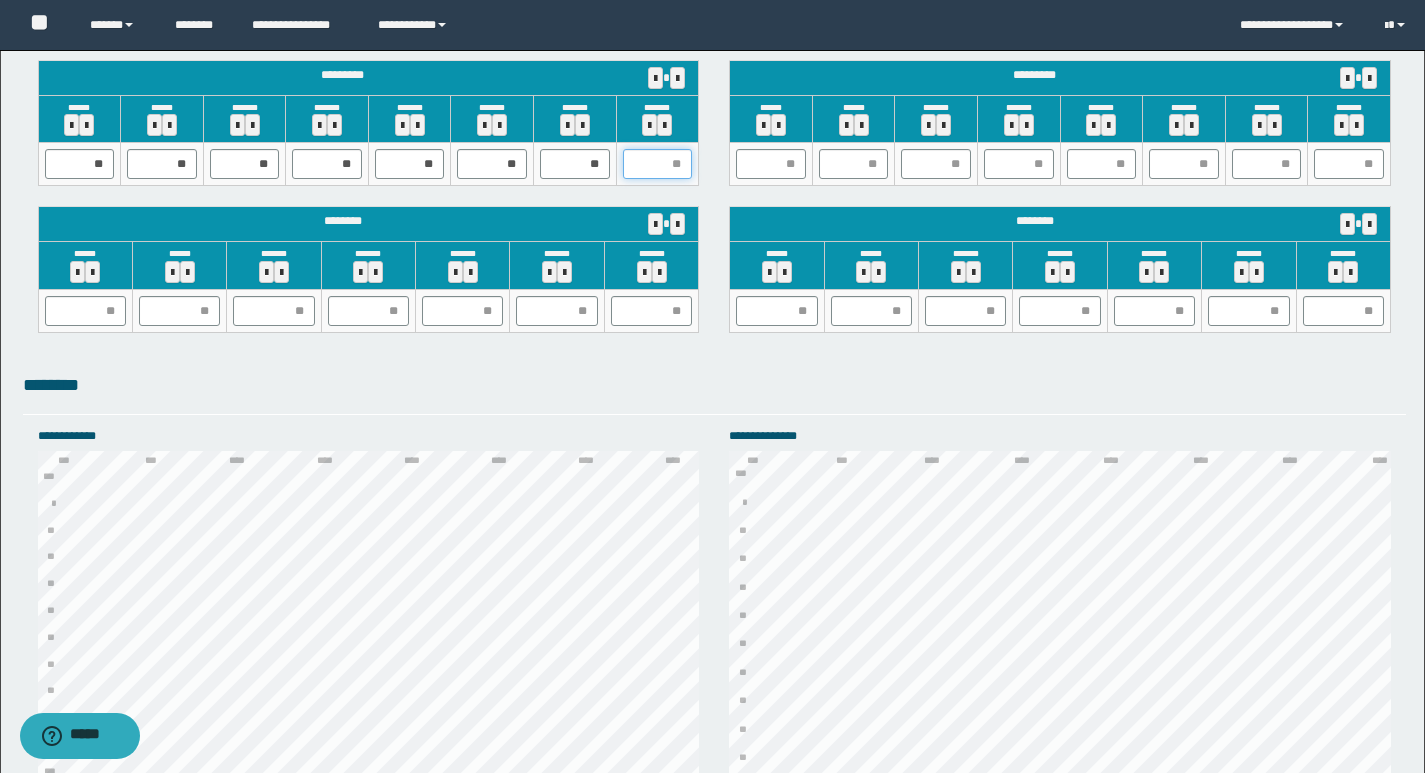 click at bounding box center (658, 164) 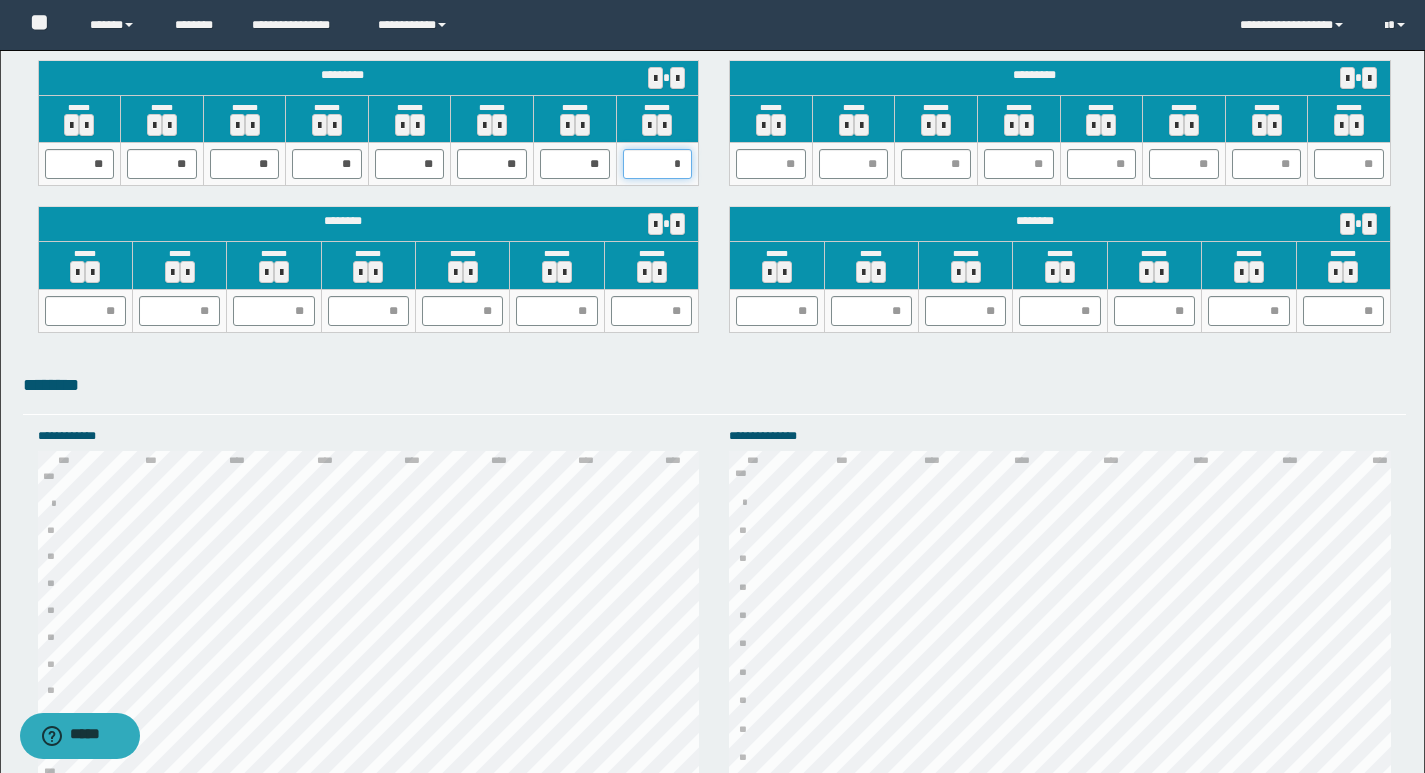type on "**" 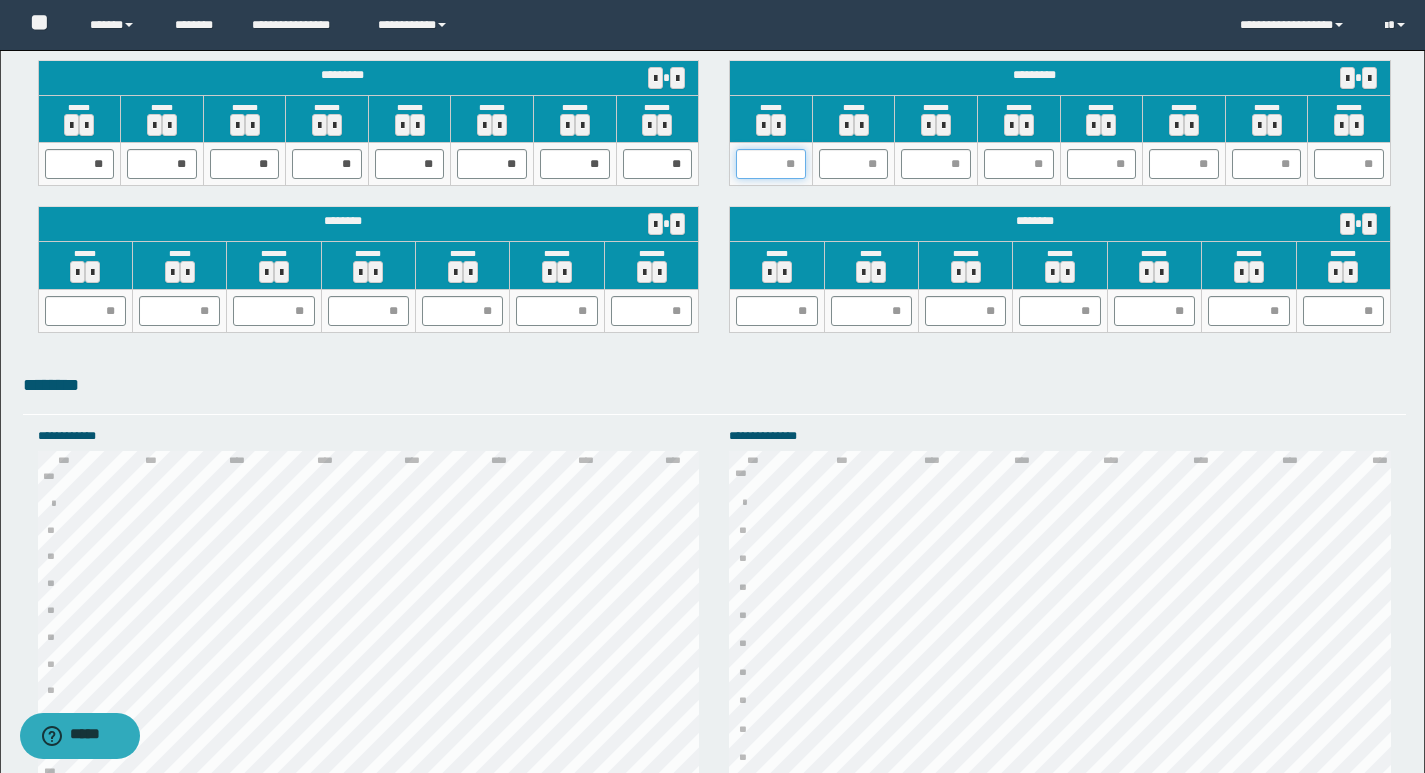 click at bounding box center (771, 164) 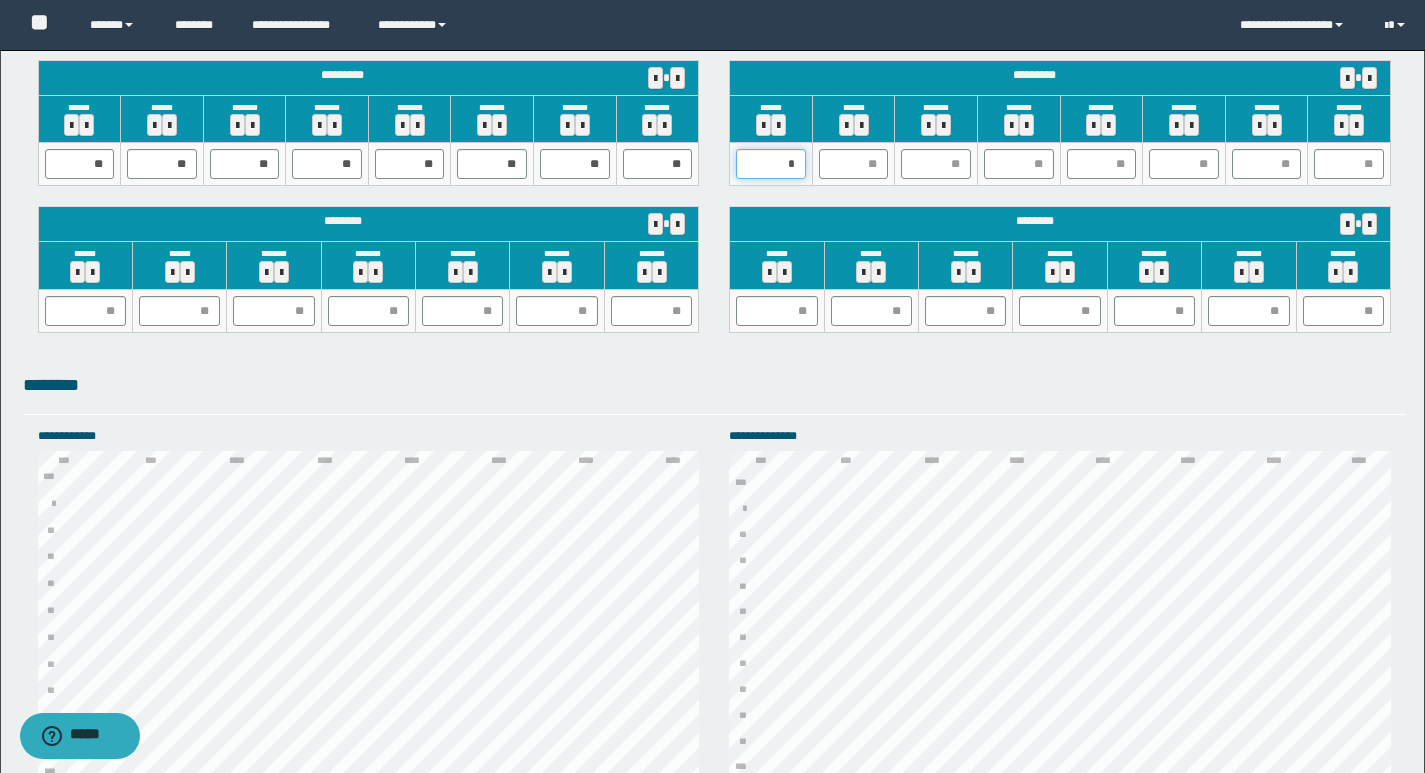 type on "**" 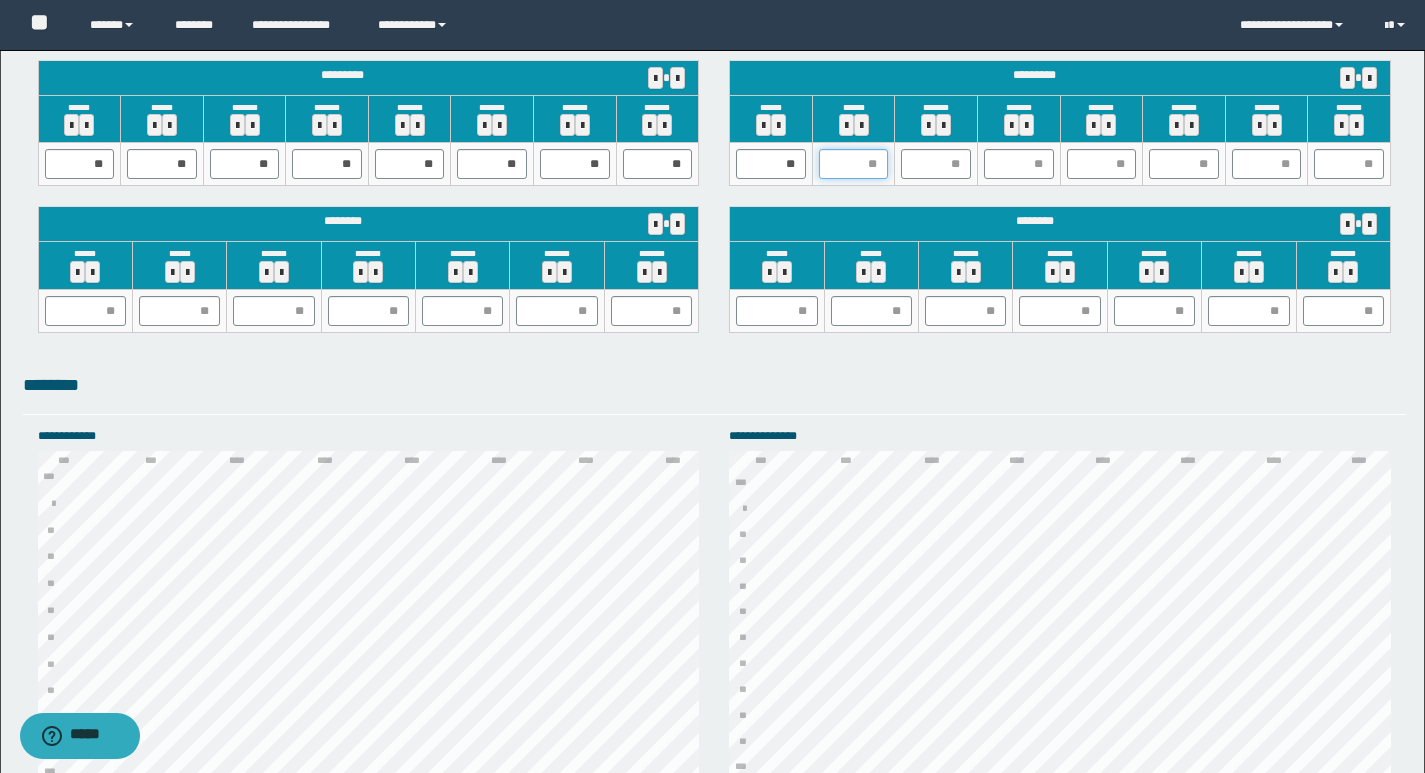 click at bounding box center (854, 164) 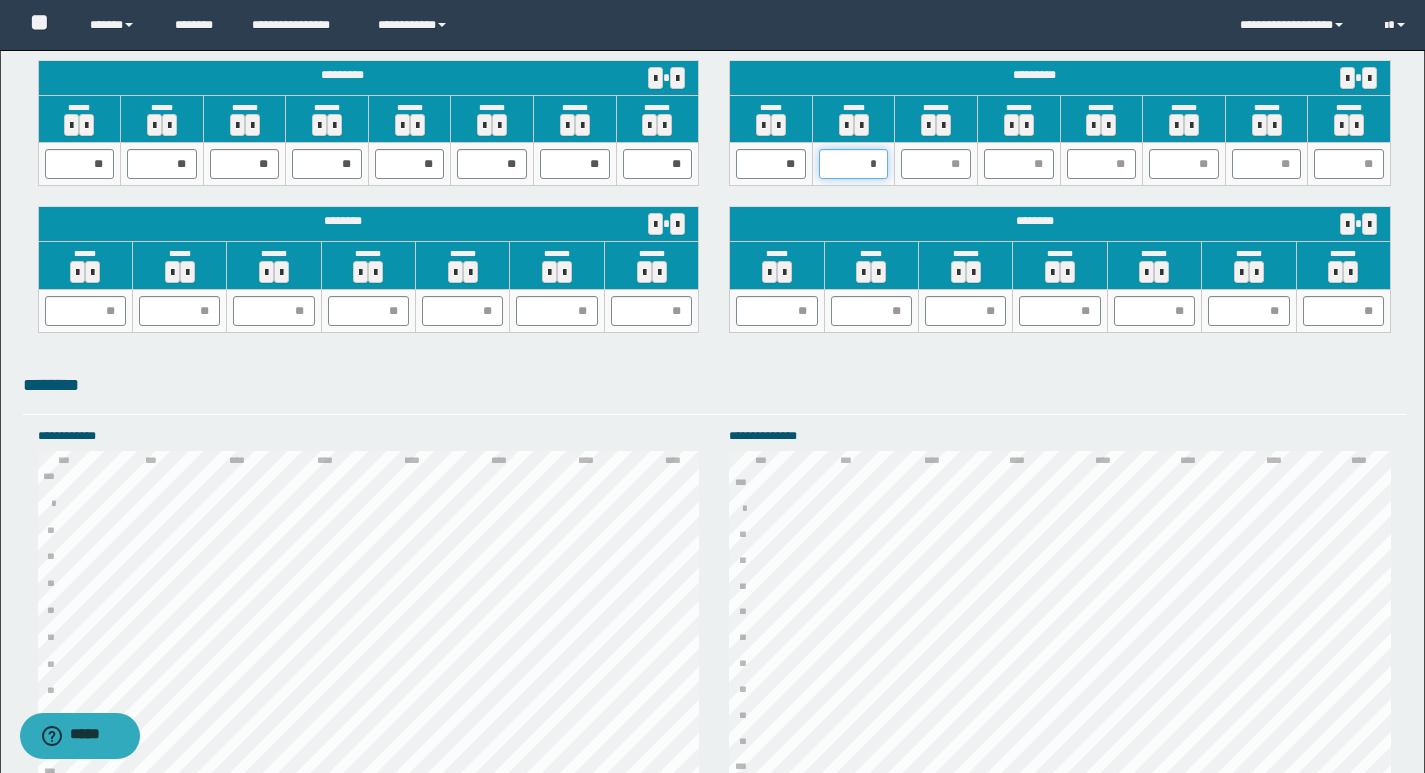 type on "**" 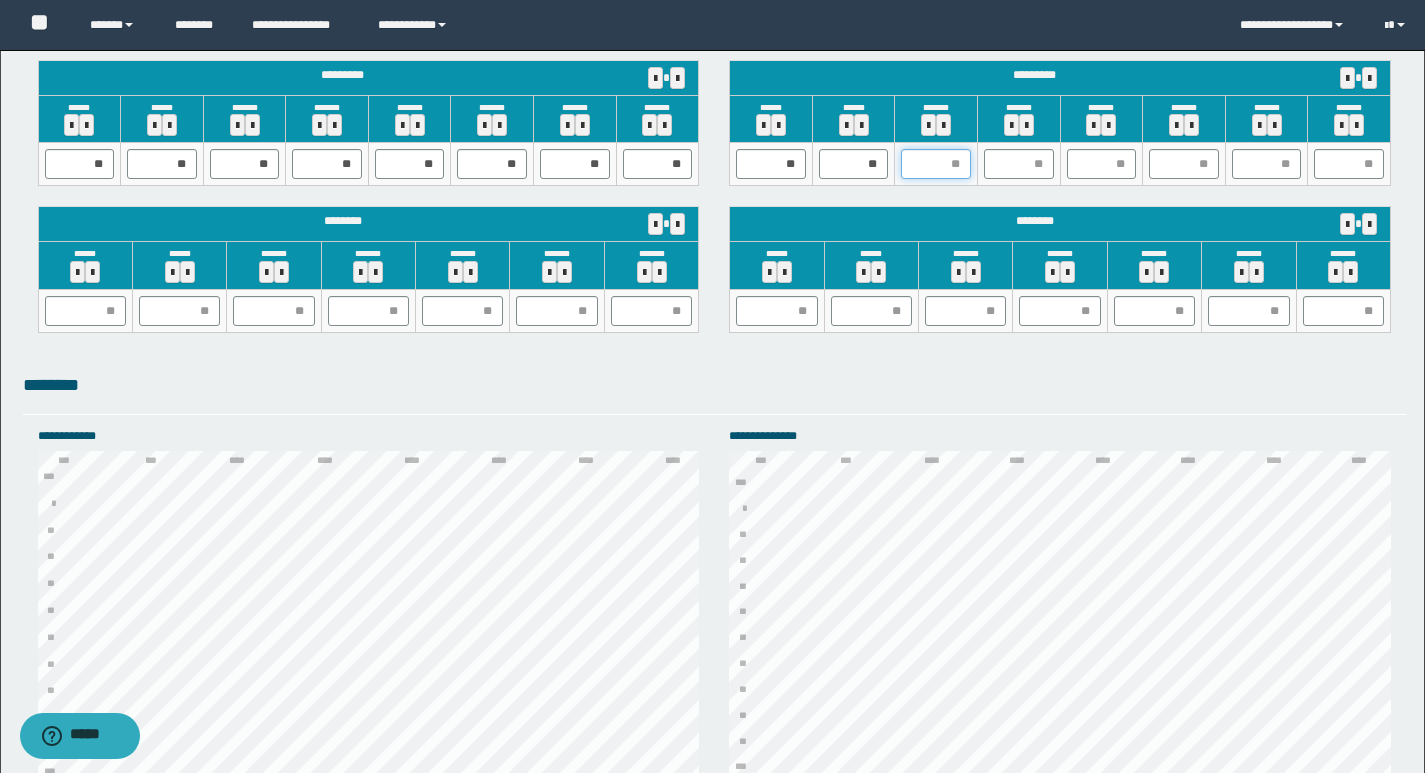 click at bounding box center (936, 164) 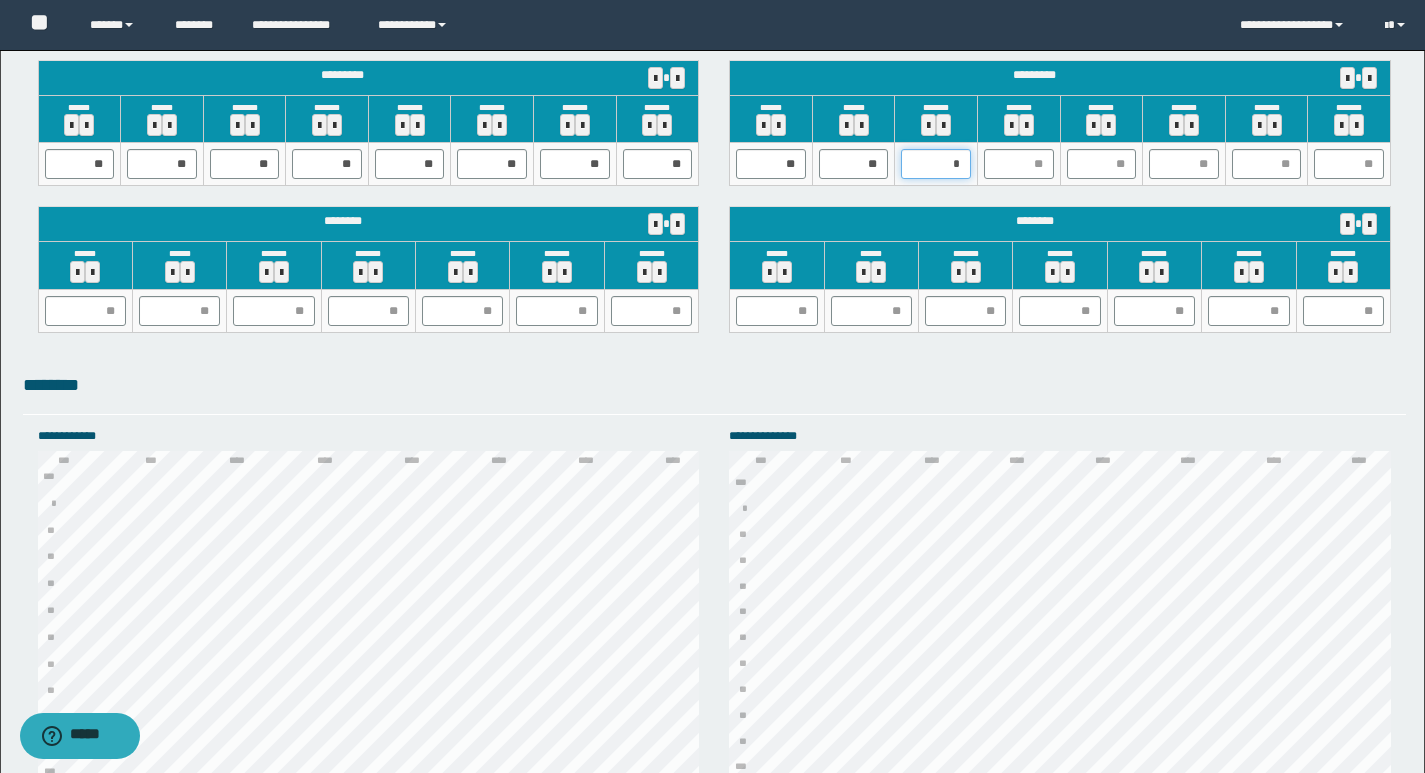 type on "**" 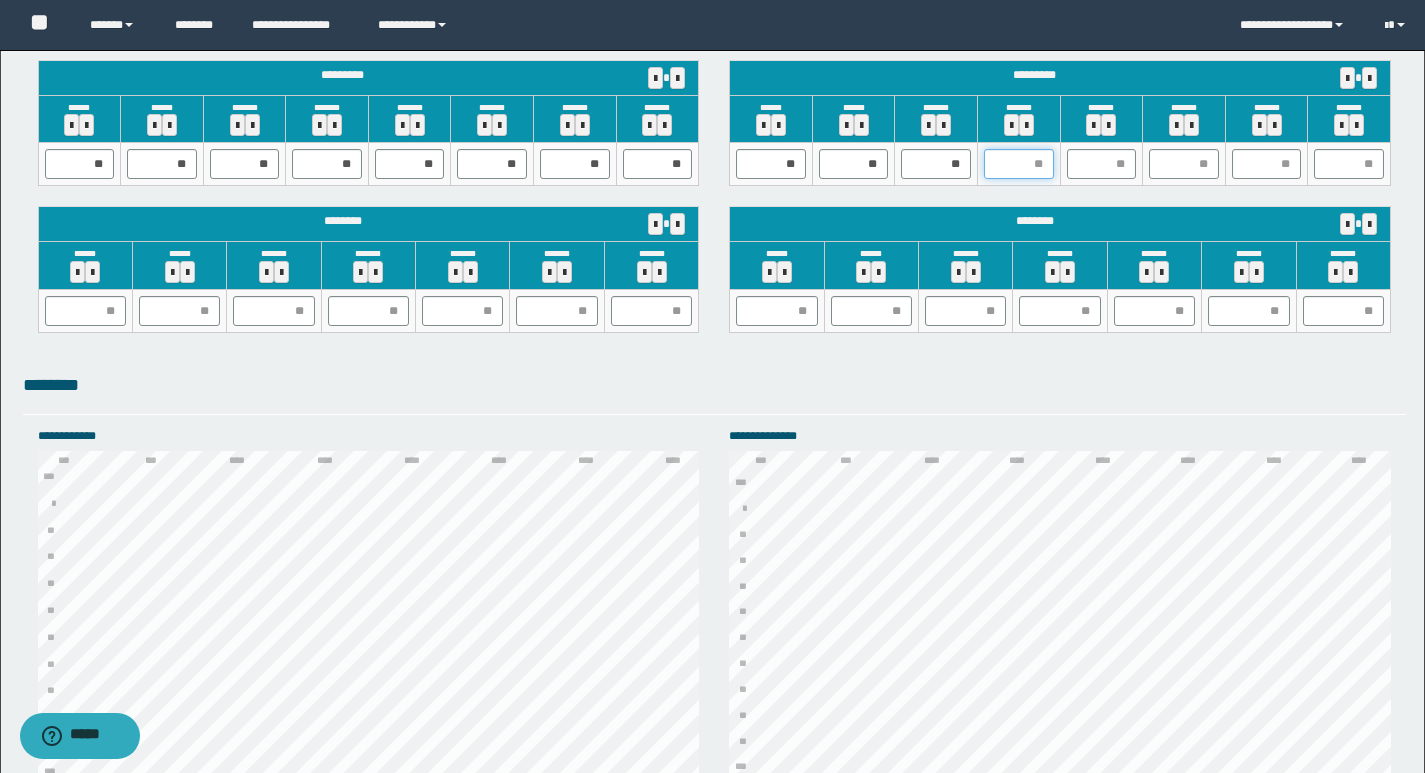 click at bounding box center [1019, 164] 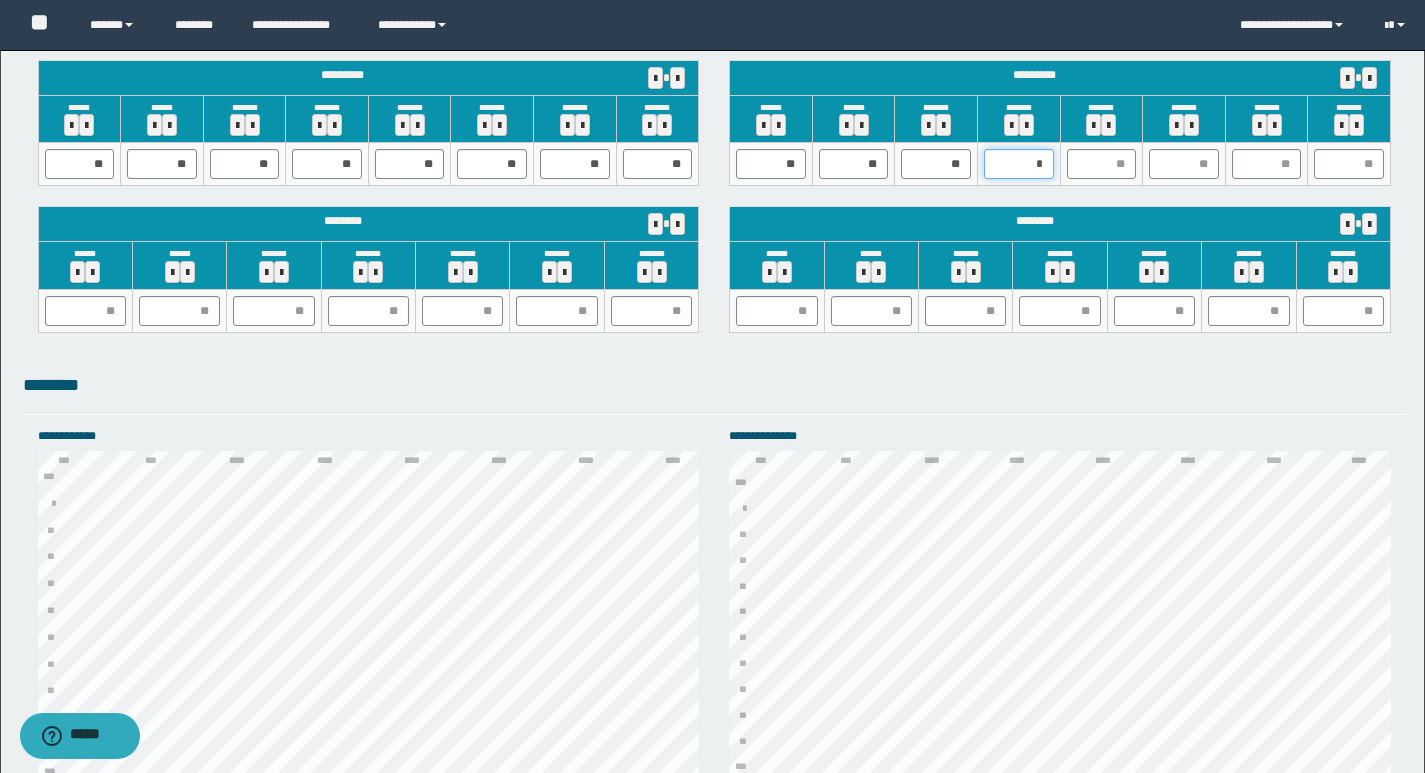 type on "**" 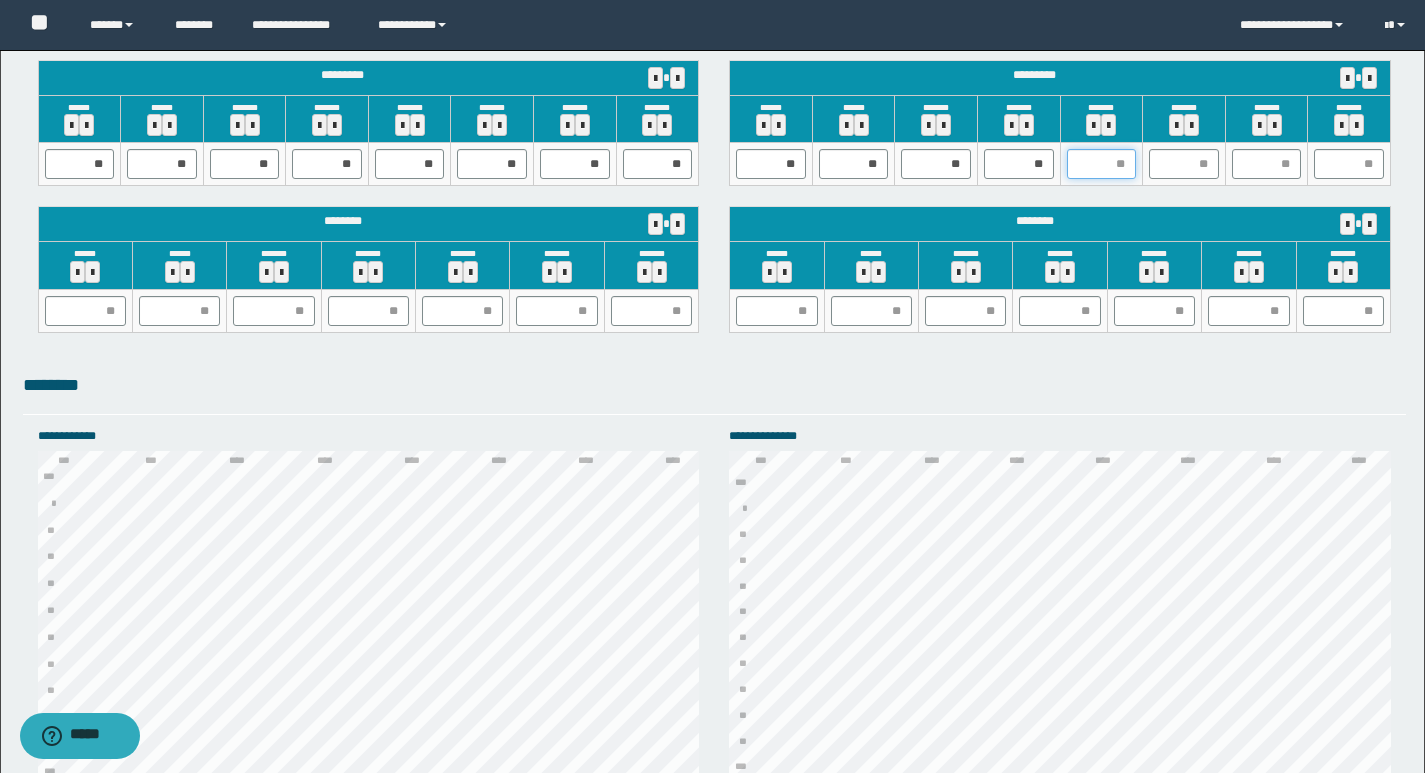 click at bounding box center [1102, 164] 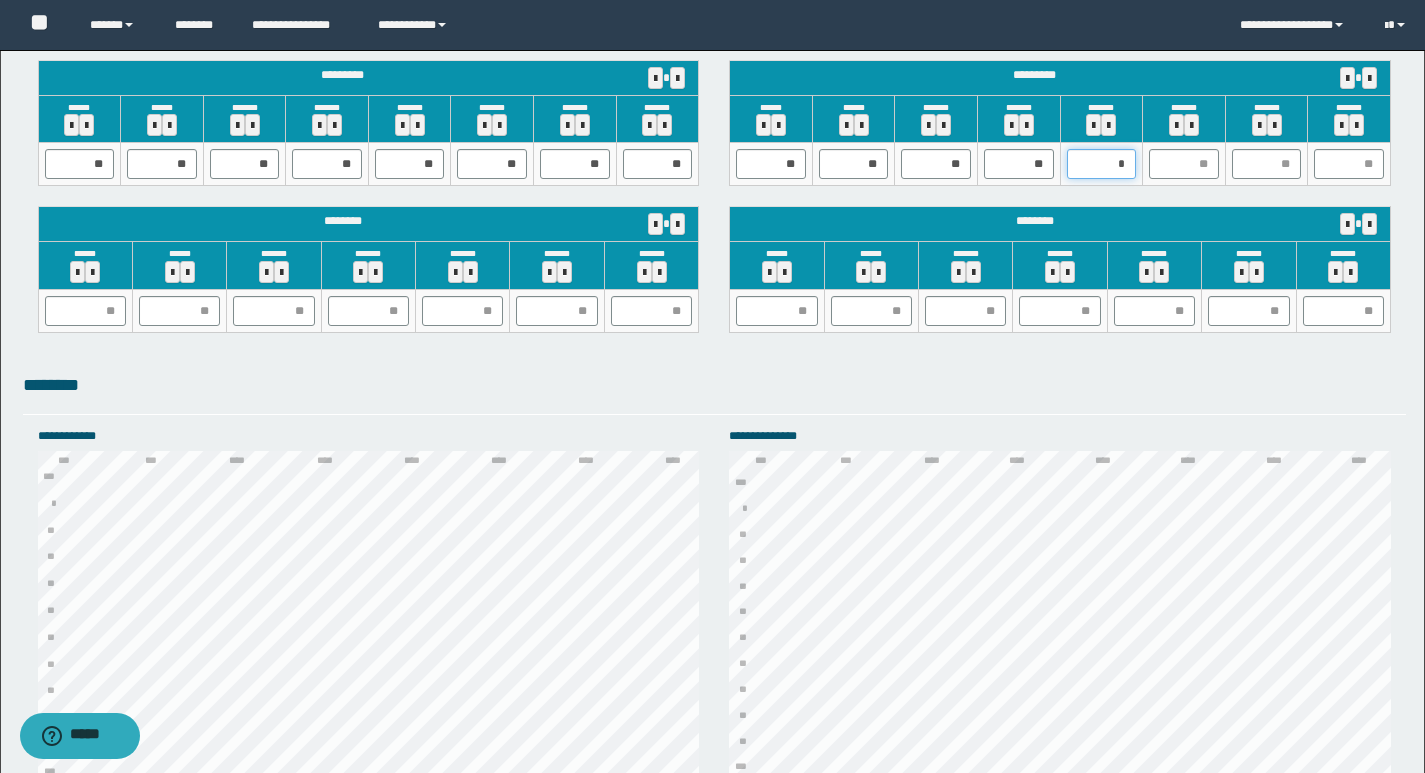 type on "**" 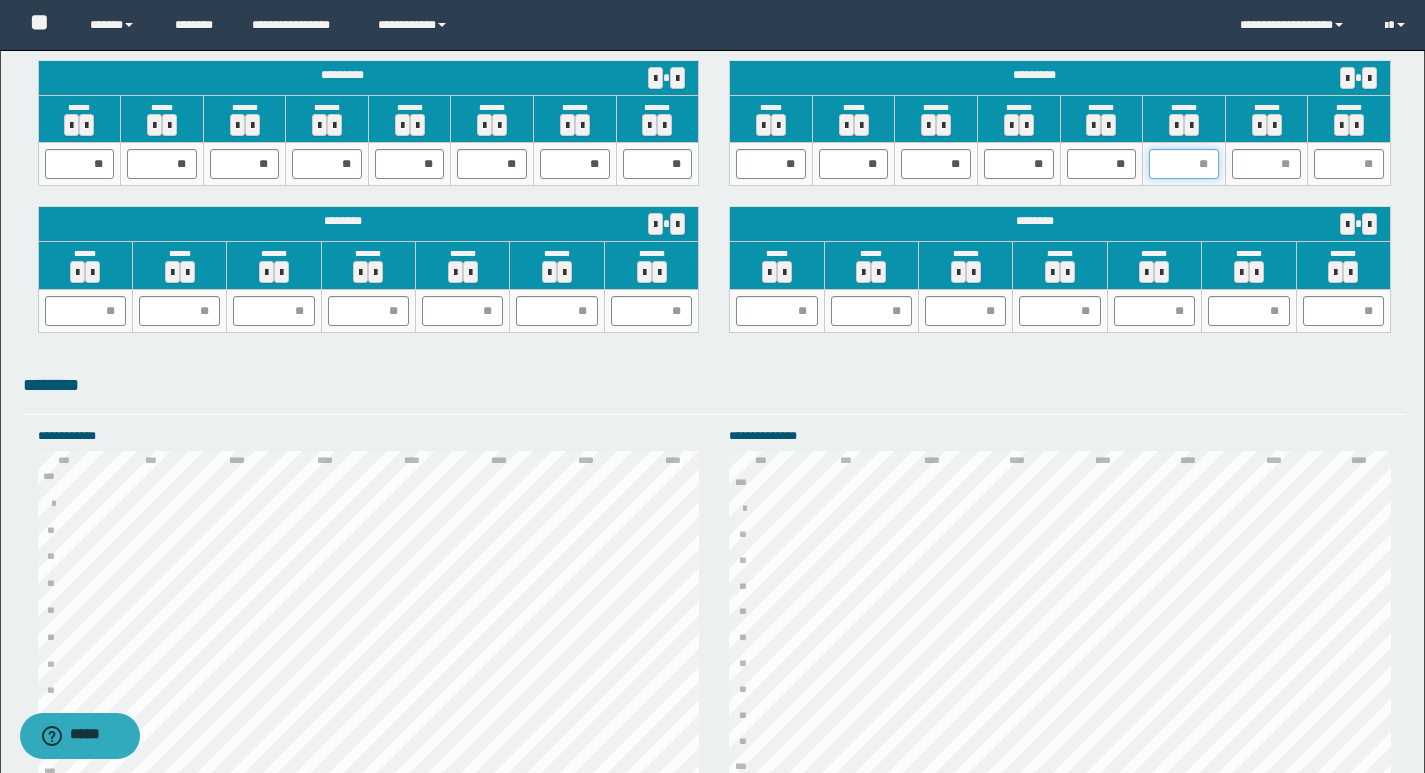 click at bounding box center [1184, 164] 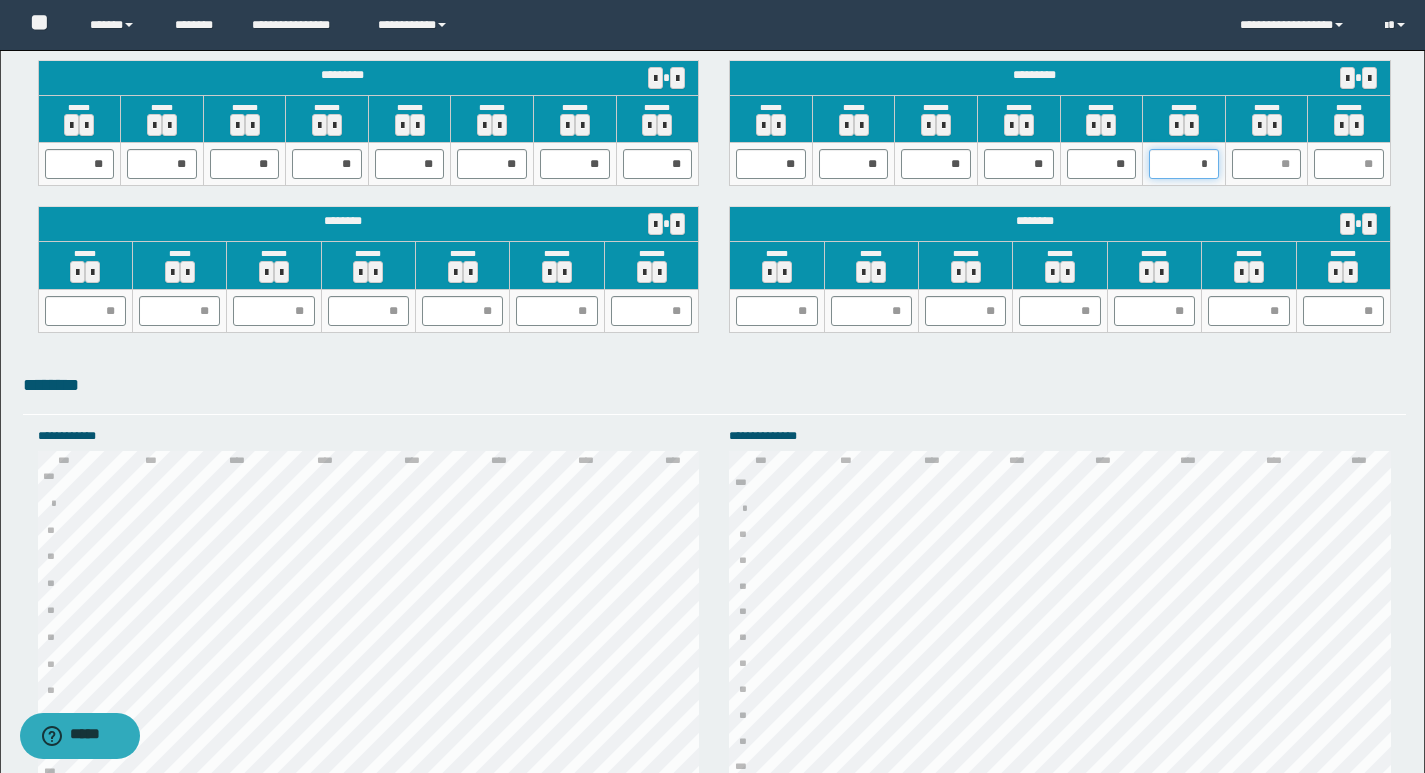type on "**" 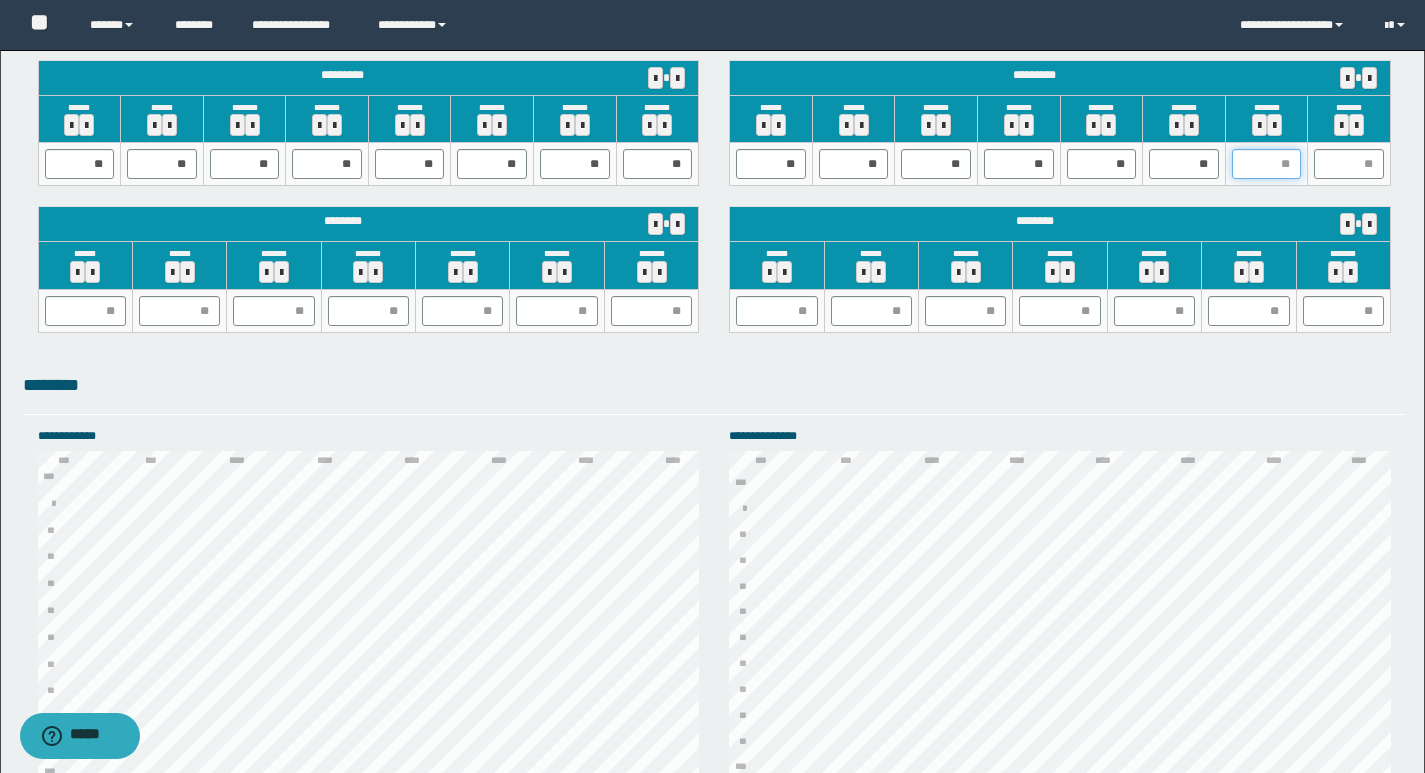 click at bounding box center (1267, 164) 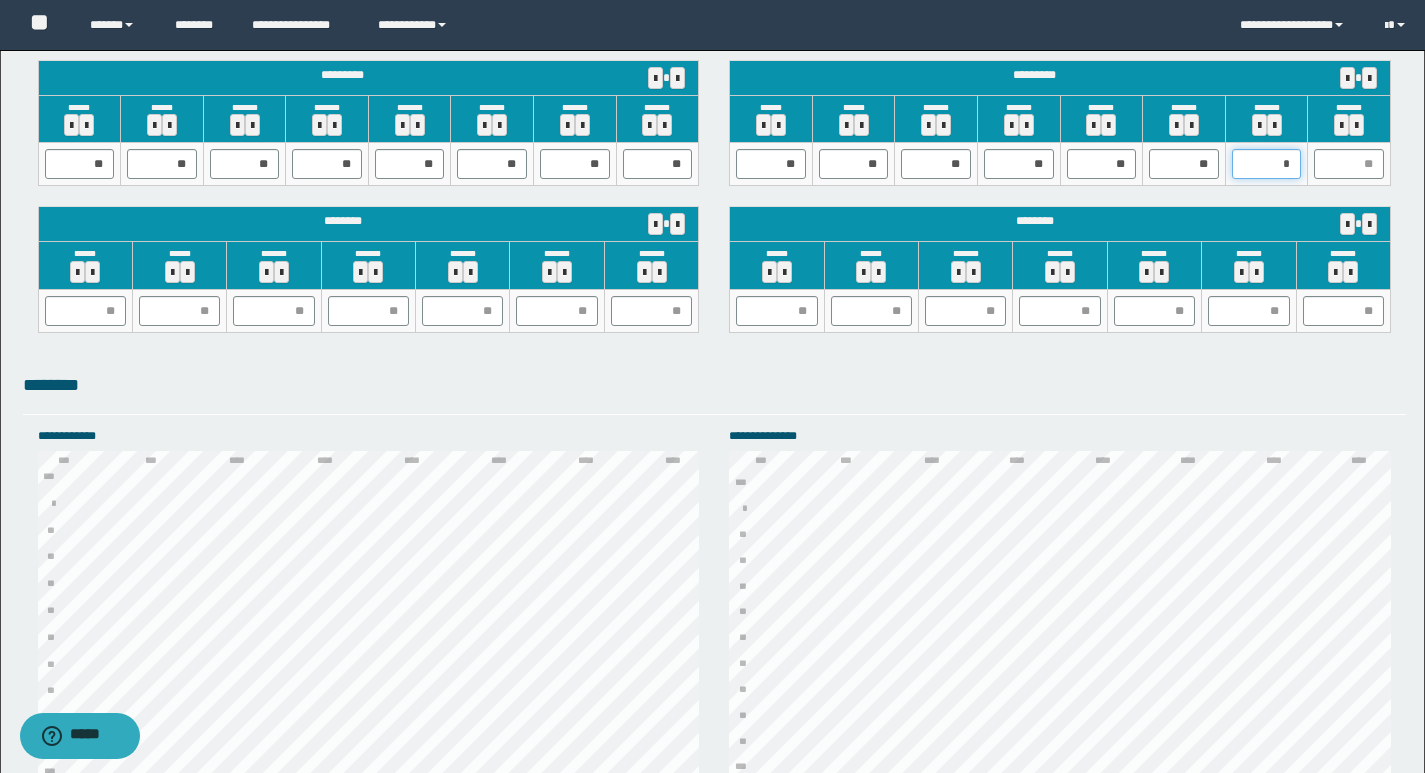 type on "**" 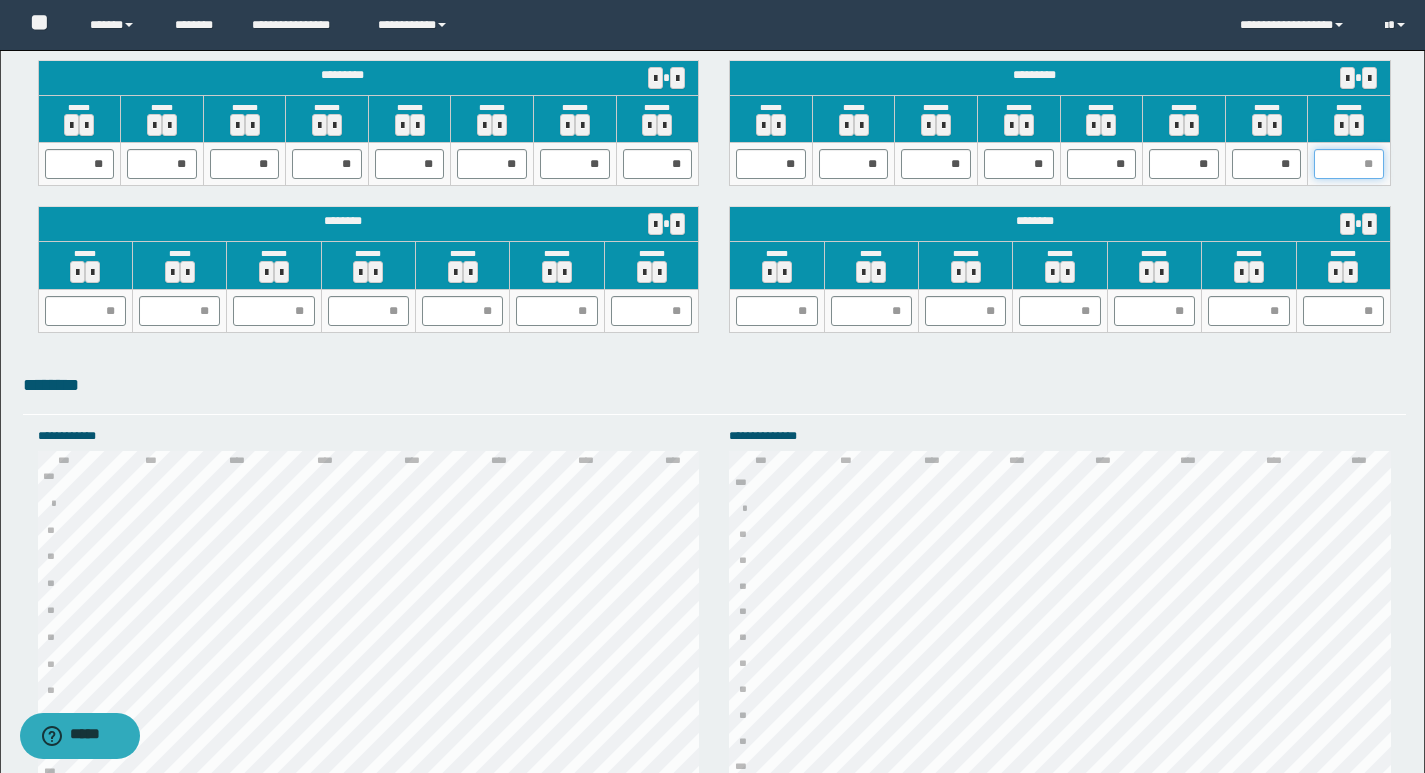 click at bounding box center (1349, 164) 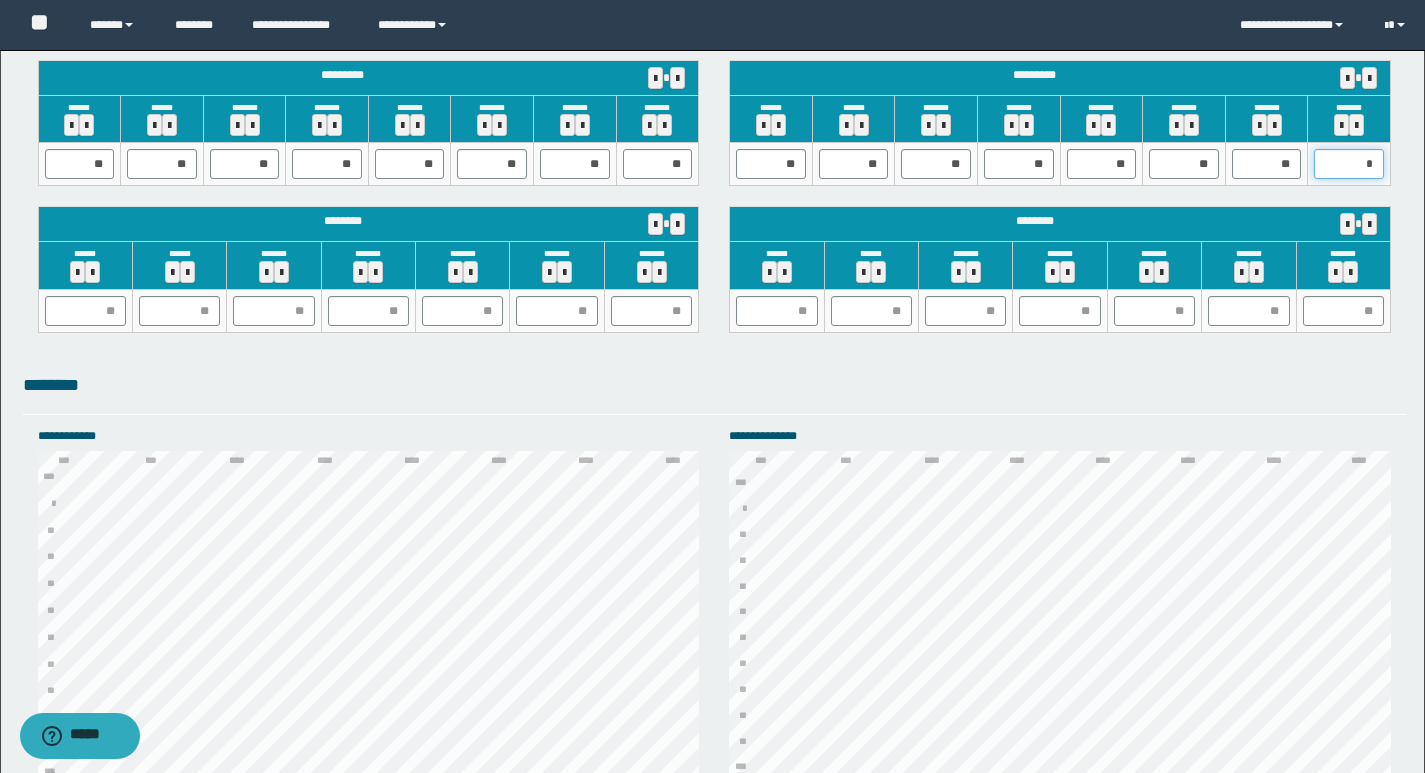 type on "**" 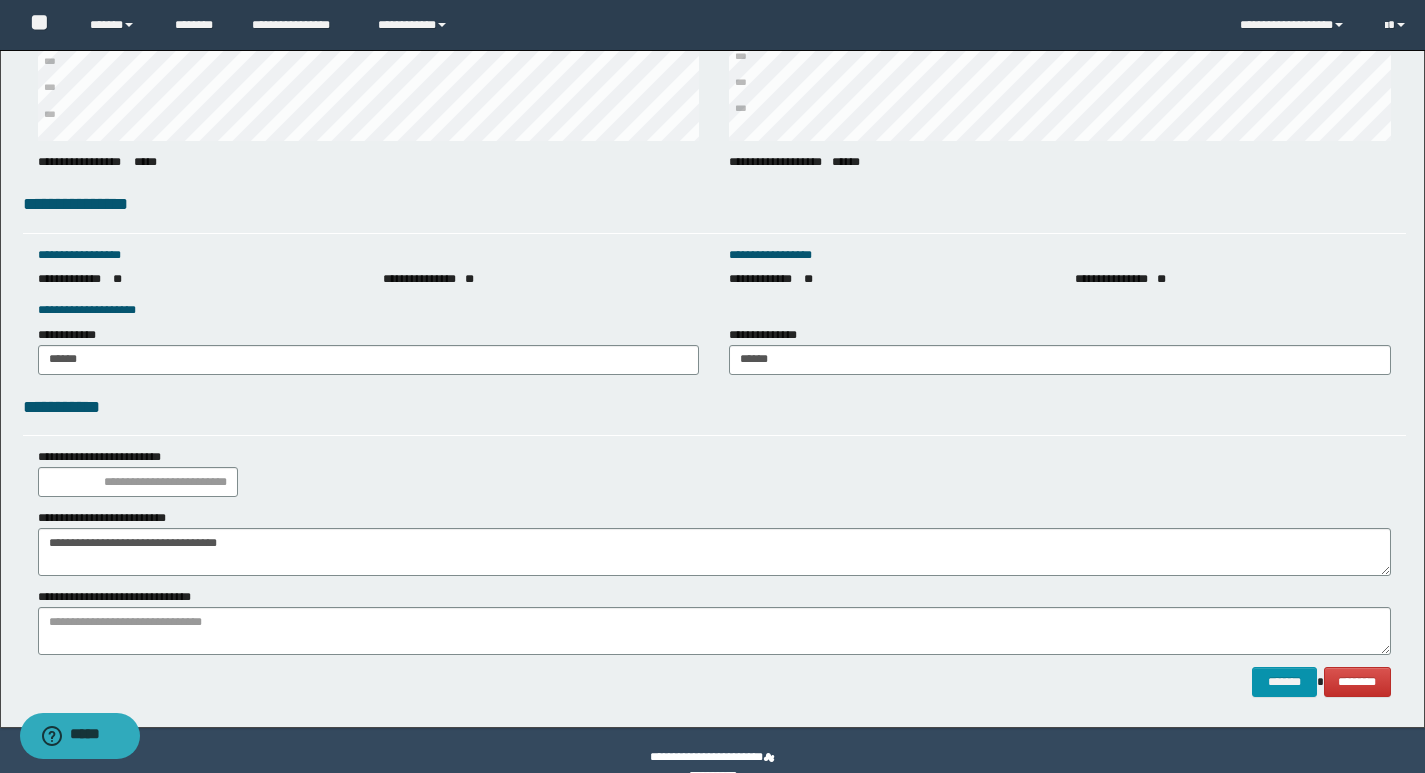 scroll, scrollTop: 2684, scrollLeft: 0, axis: vertical 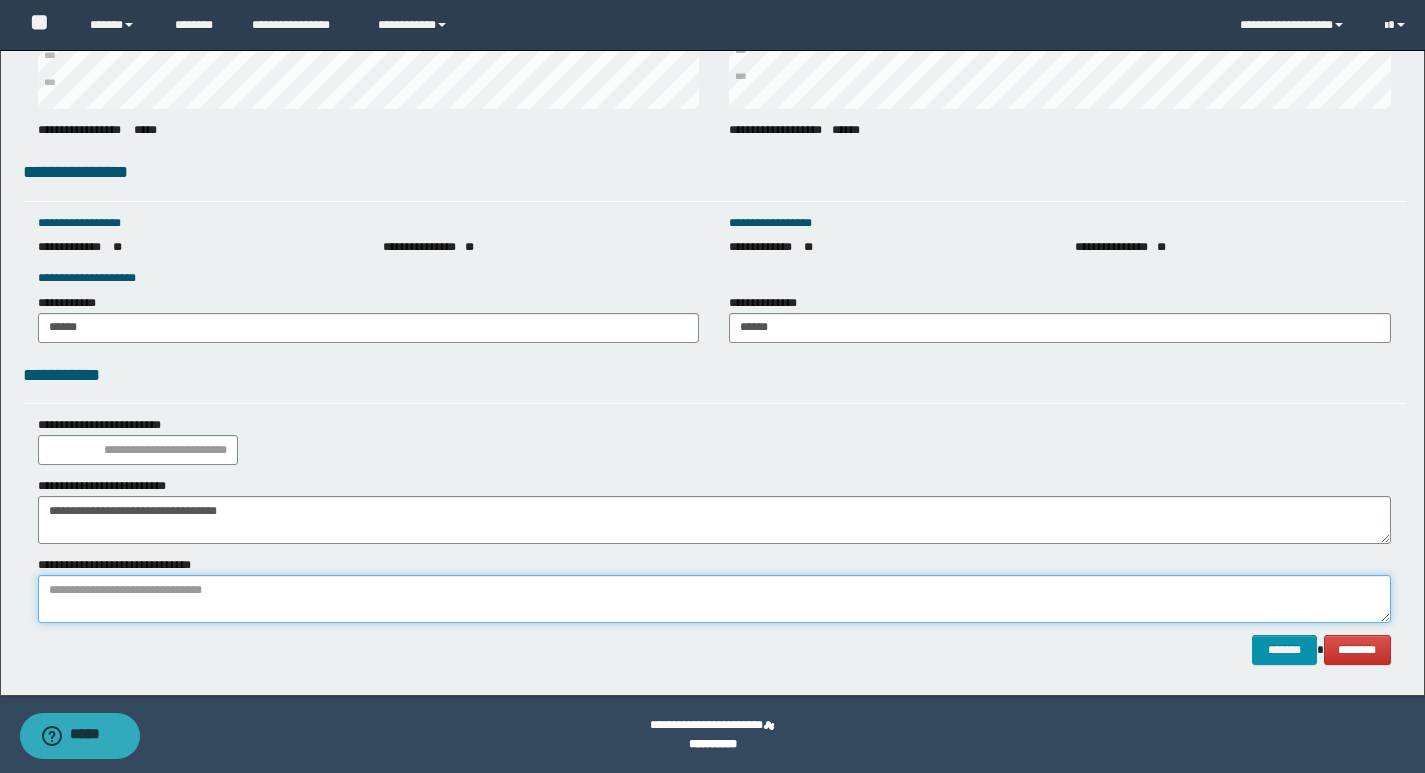 click at bounding box center (714, 599) 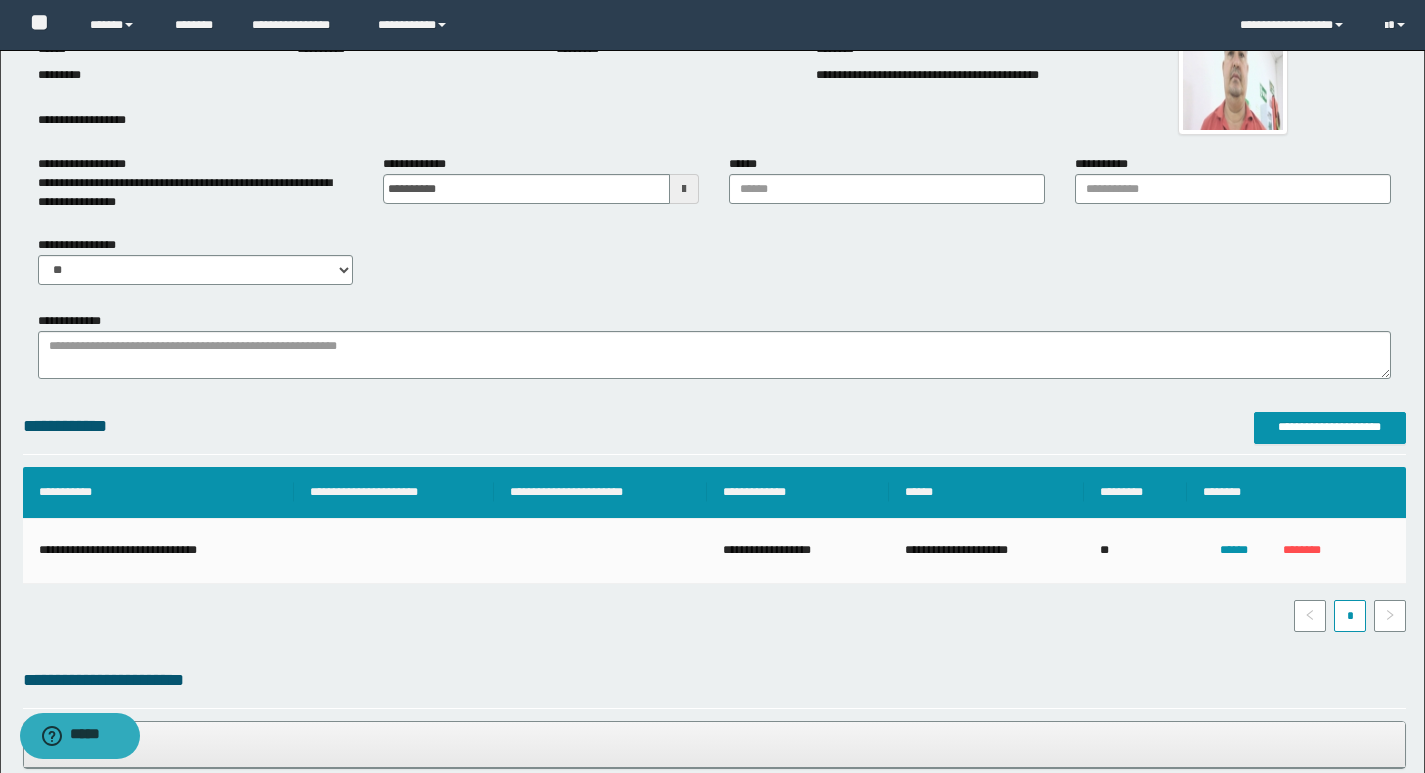 scroll, scrollTop: 400, scrollLeft: 0, axis: vertical 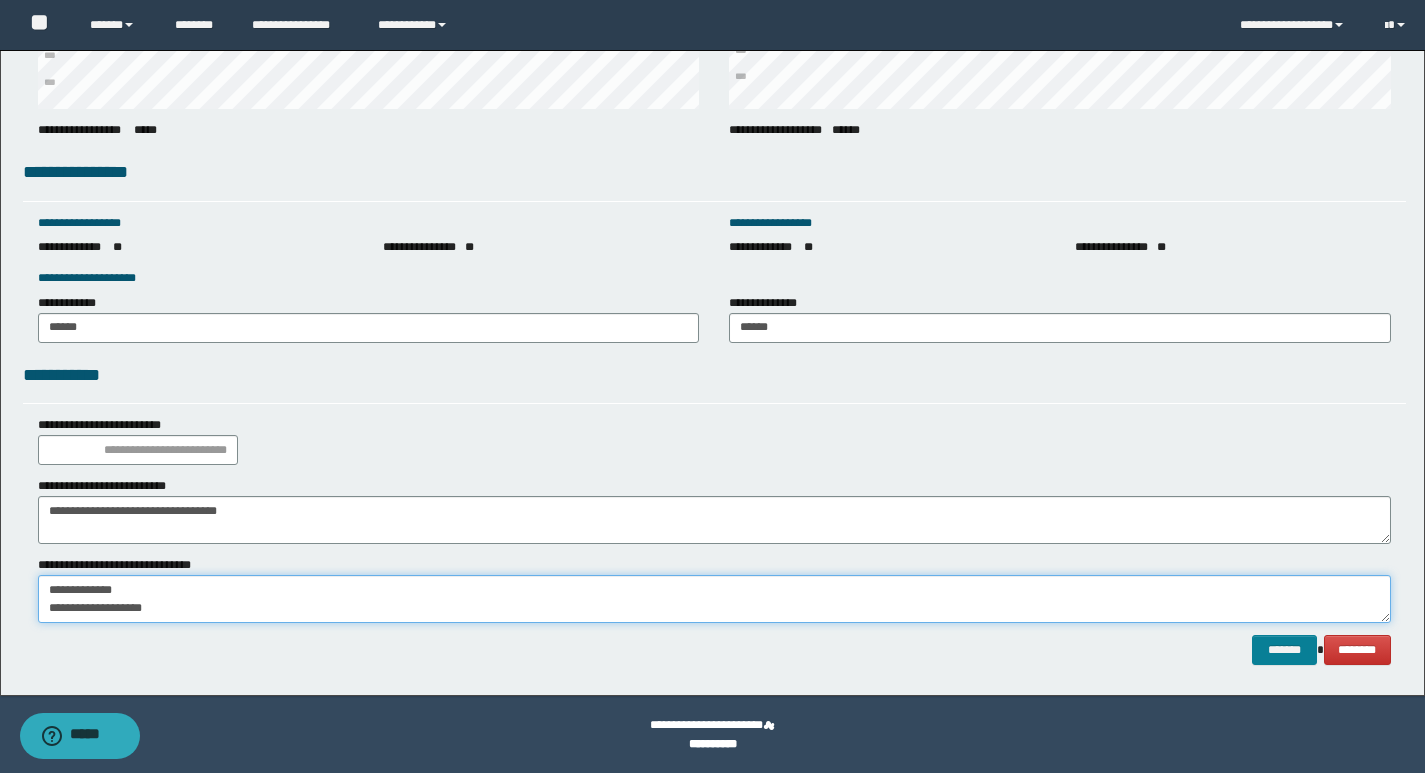 type on "**********" 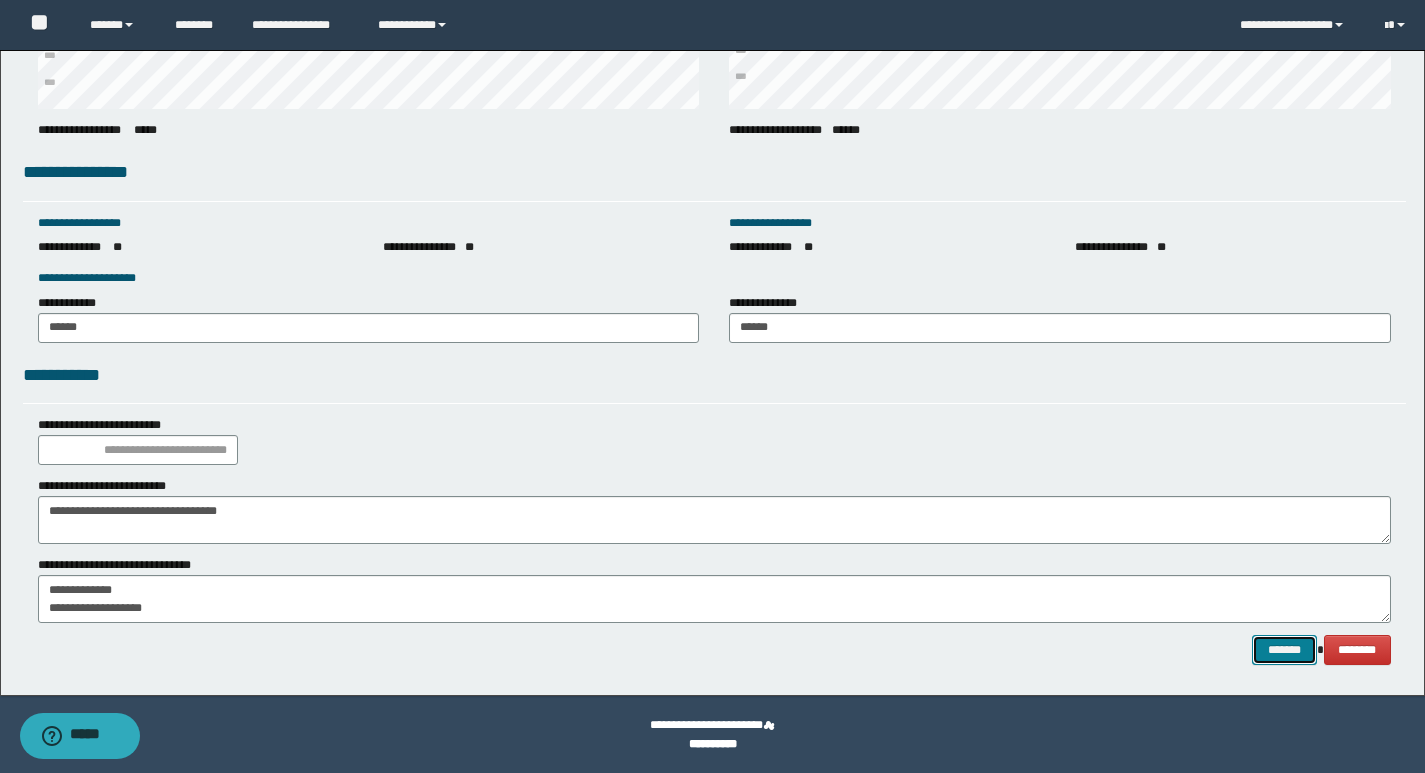 click on "*******" at bounding box center (1284, 650) 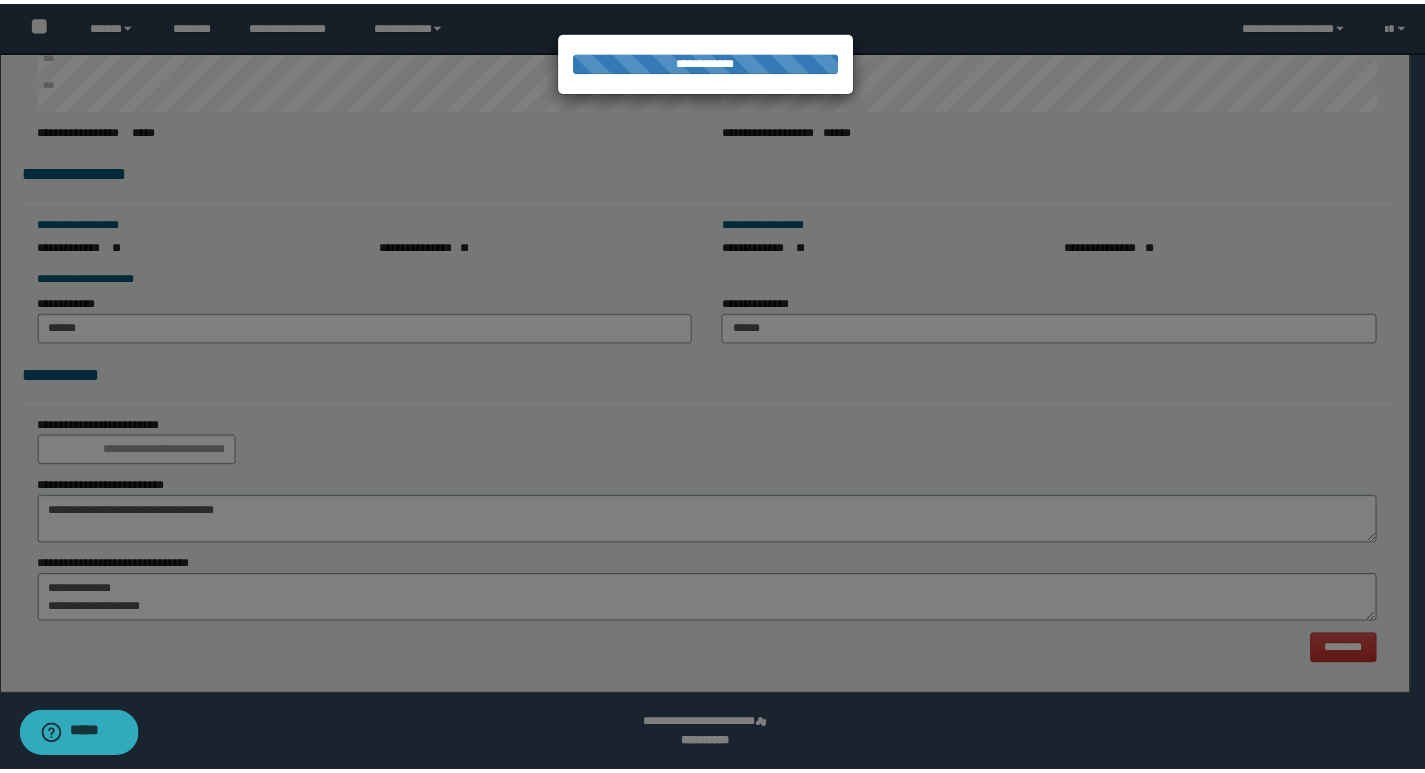scroll, scrollTop: 0, scrollLeft: 0, axis: both 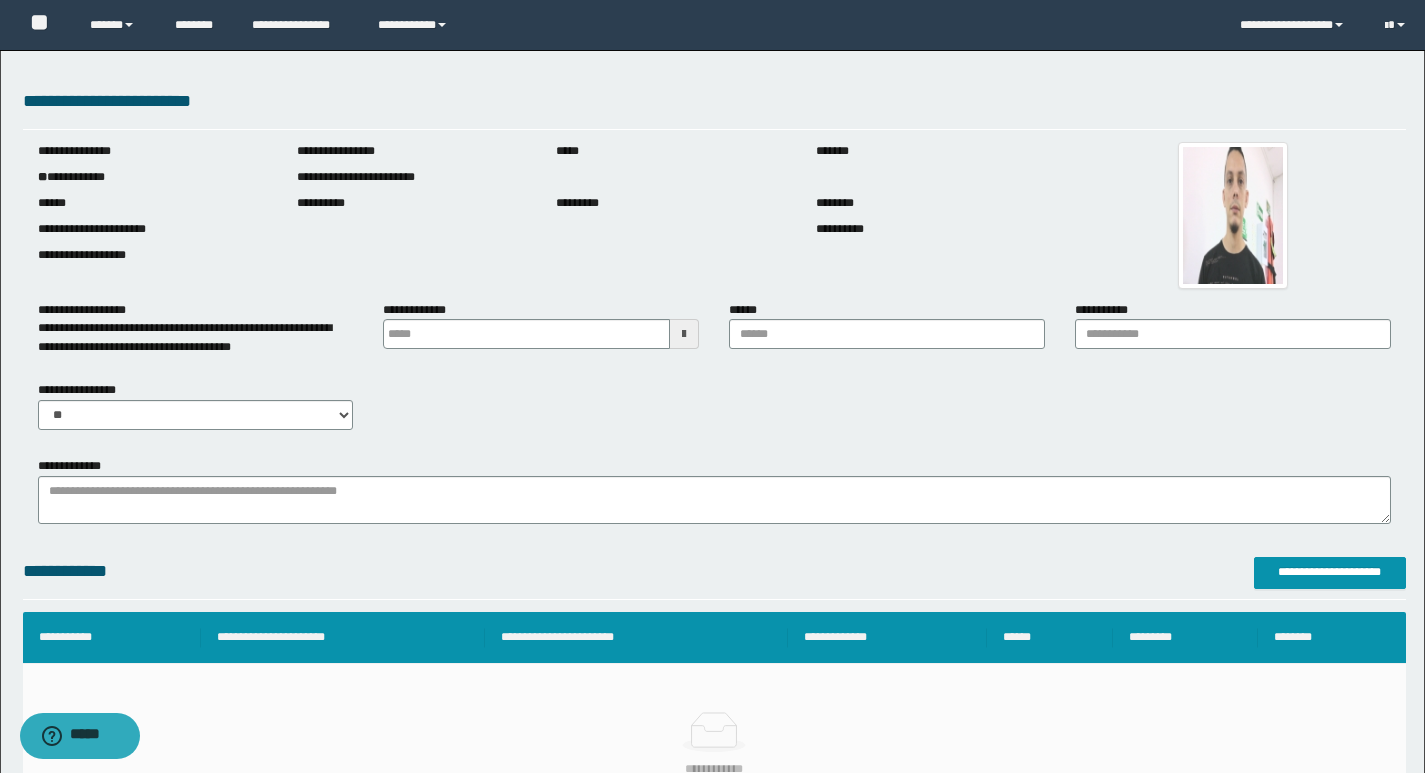 click at bounding box center (684, 334) 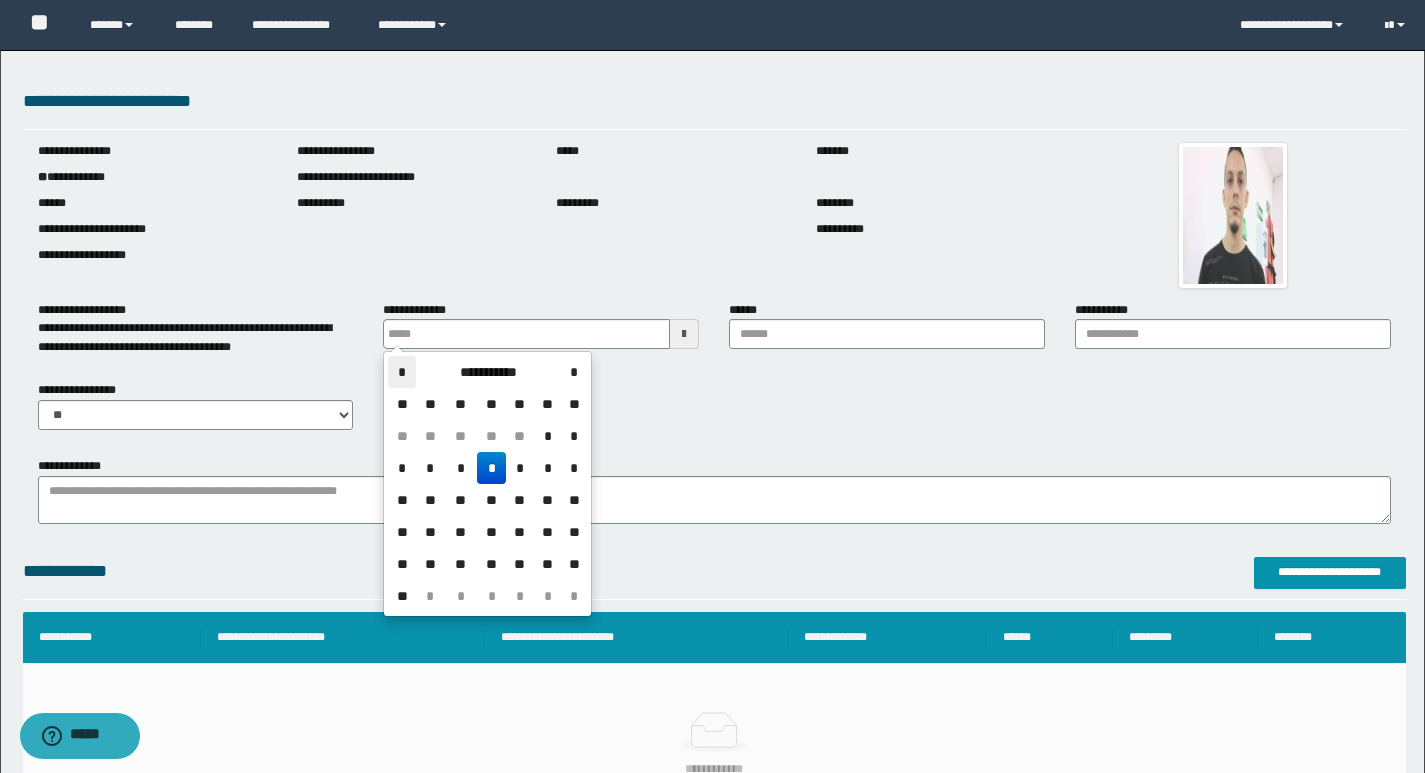 click on "*" at bounding box center [402, 372] 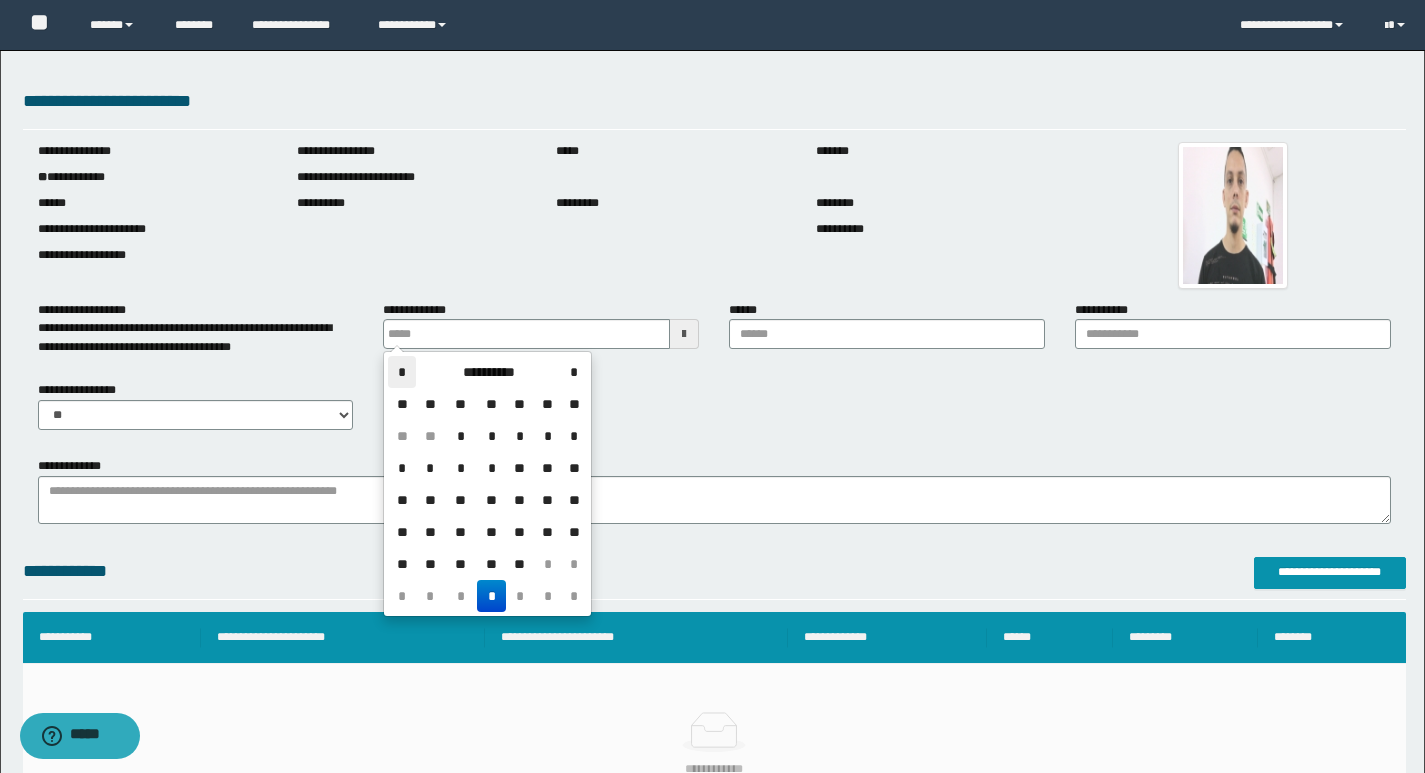 click on "*" at bounding box center (402, 372) 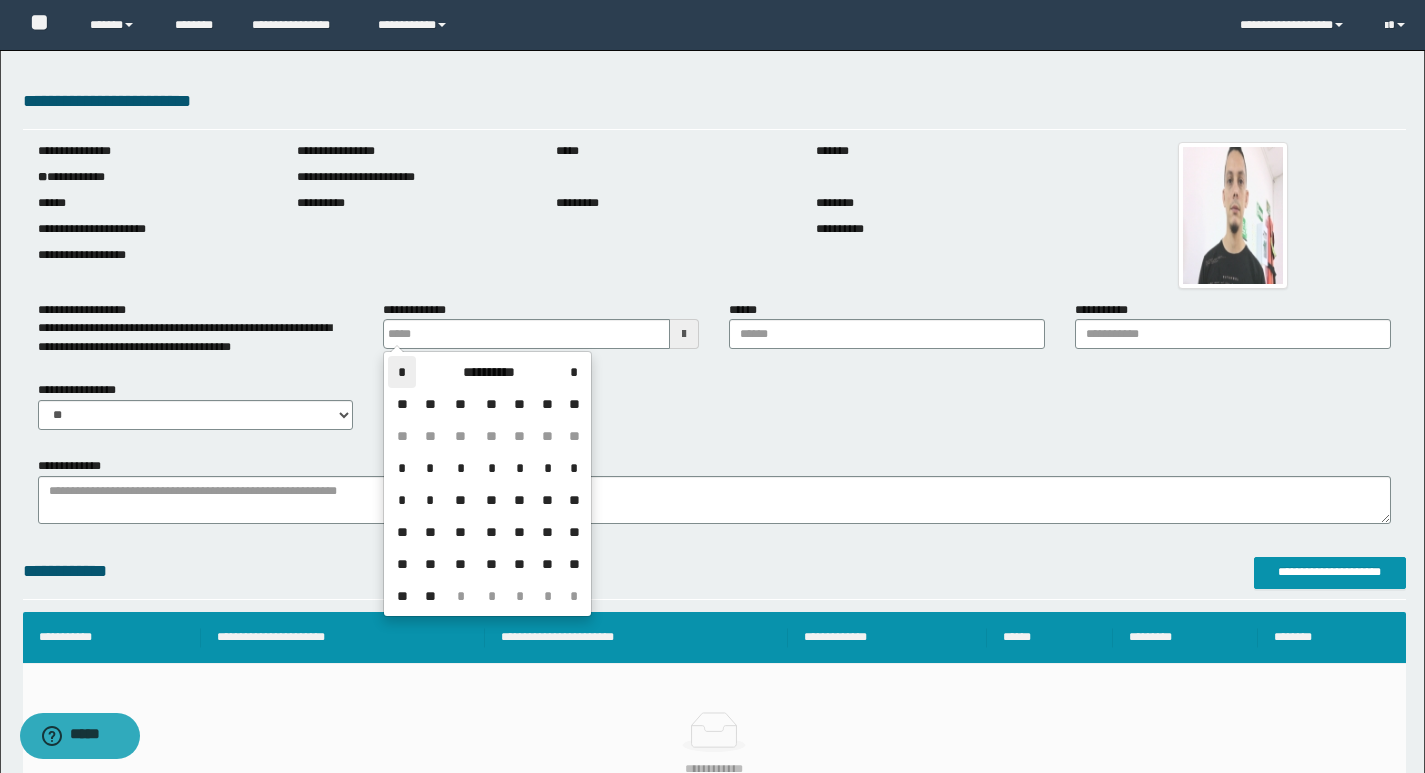 click on "*" at bounding box center [402, 372] 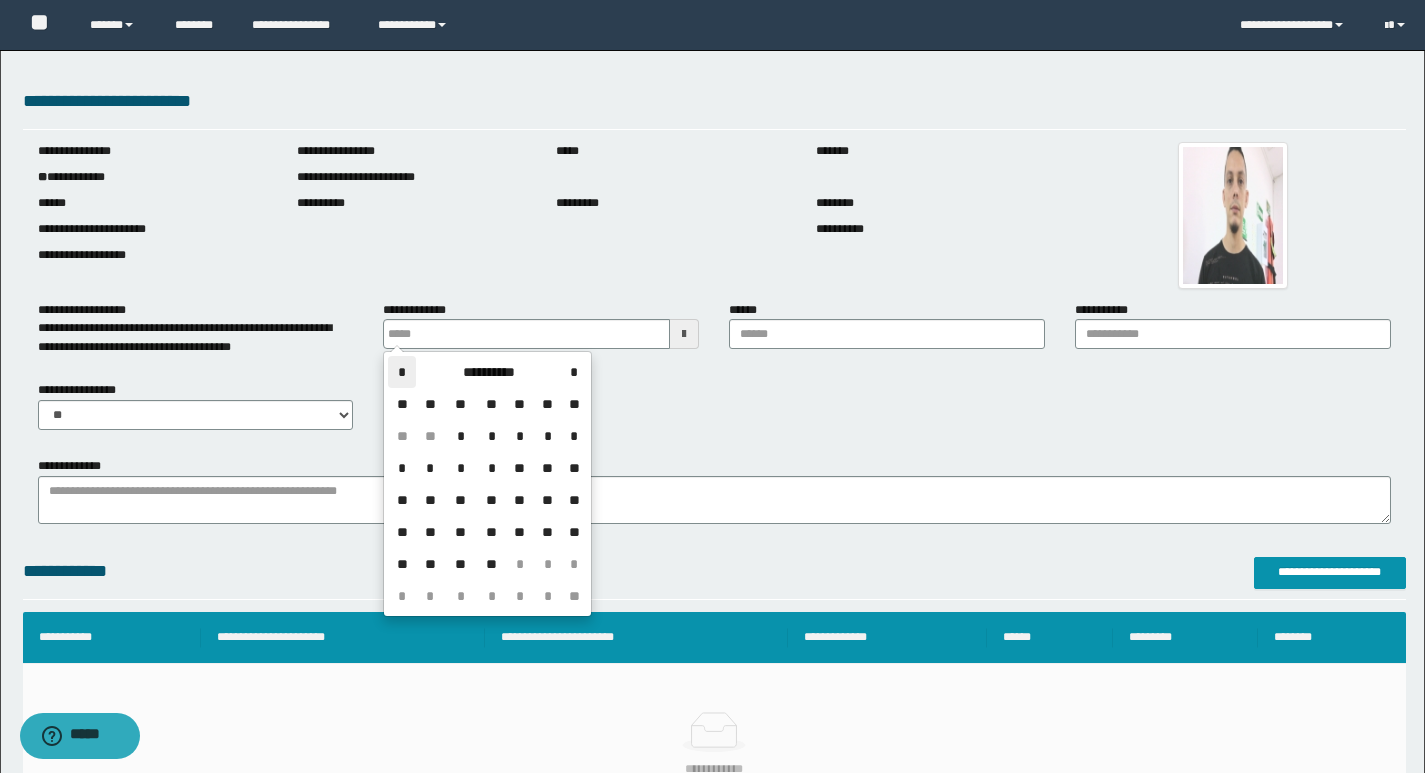 click on "*" at bounding box center (402, 372) 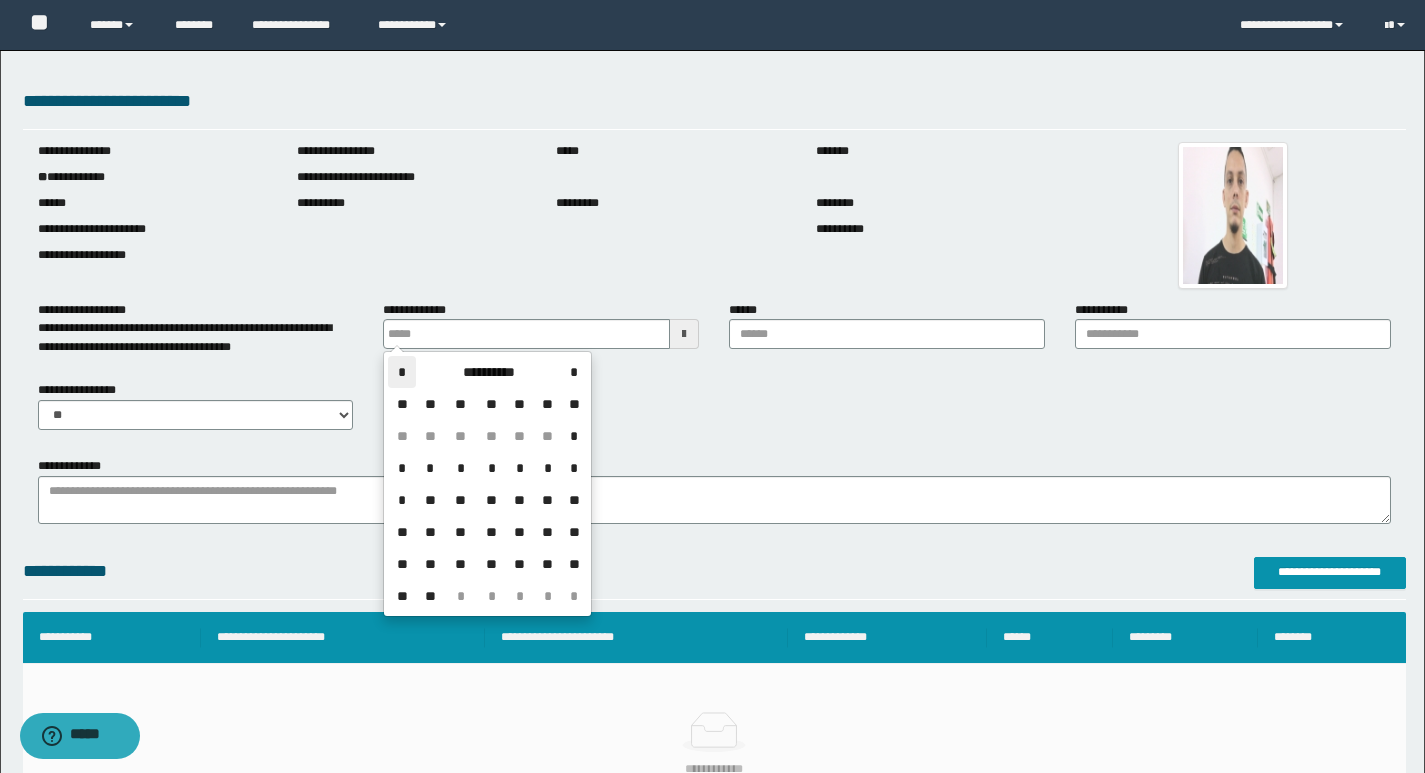 click on "*" at bounding box center (402, 372) 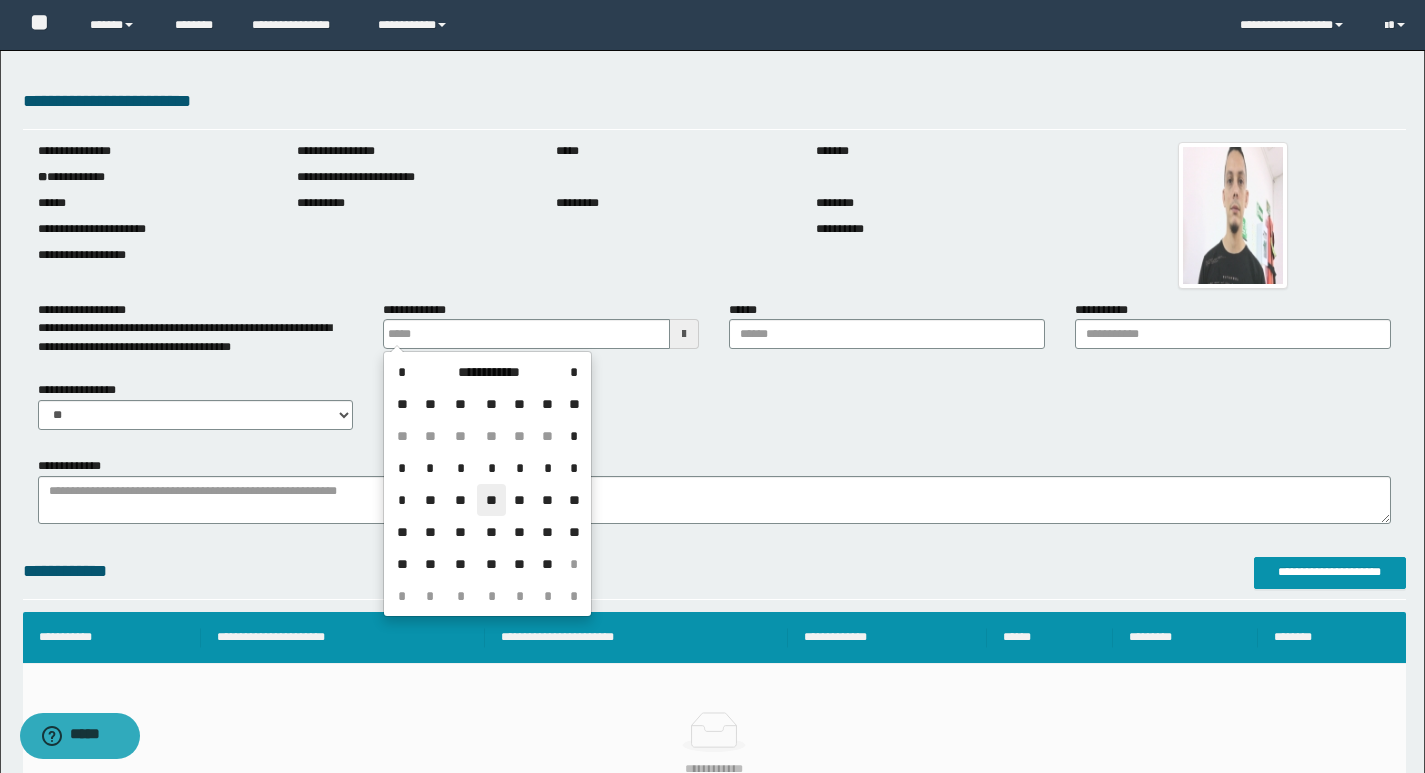 click on "**" at bounding box center [491, 500] 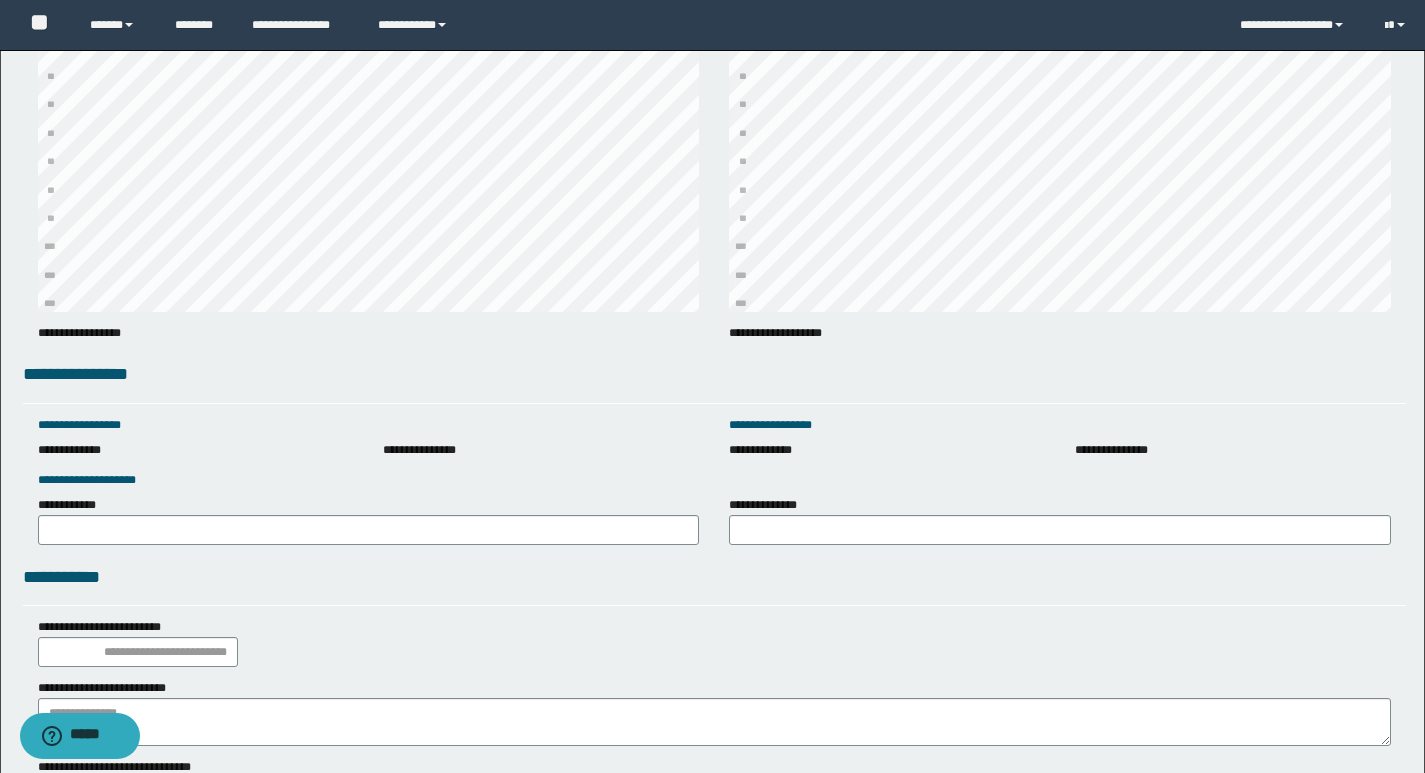 scroll, scrollTop: 2711, scrollLeft: 0, axis: vertical 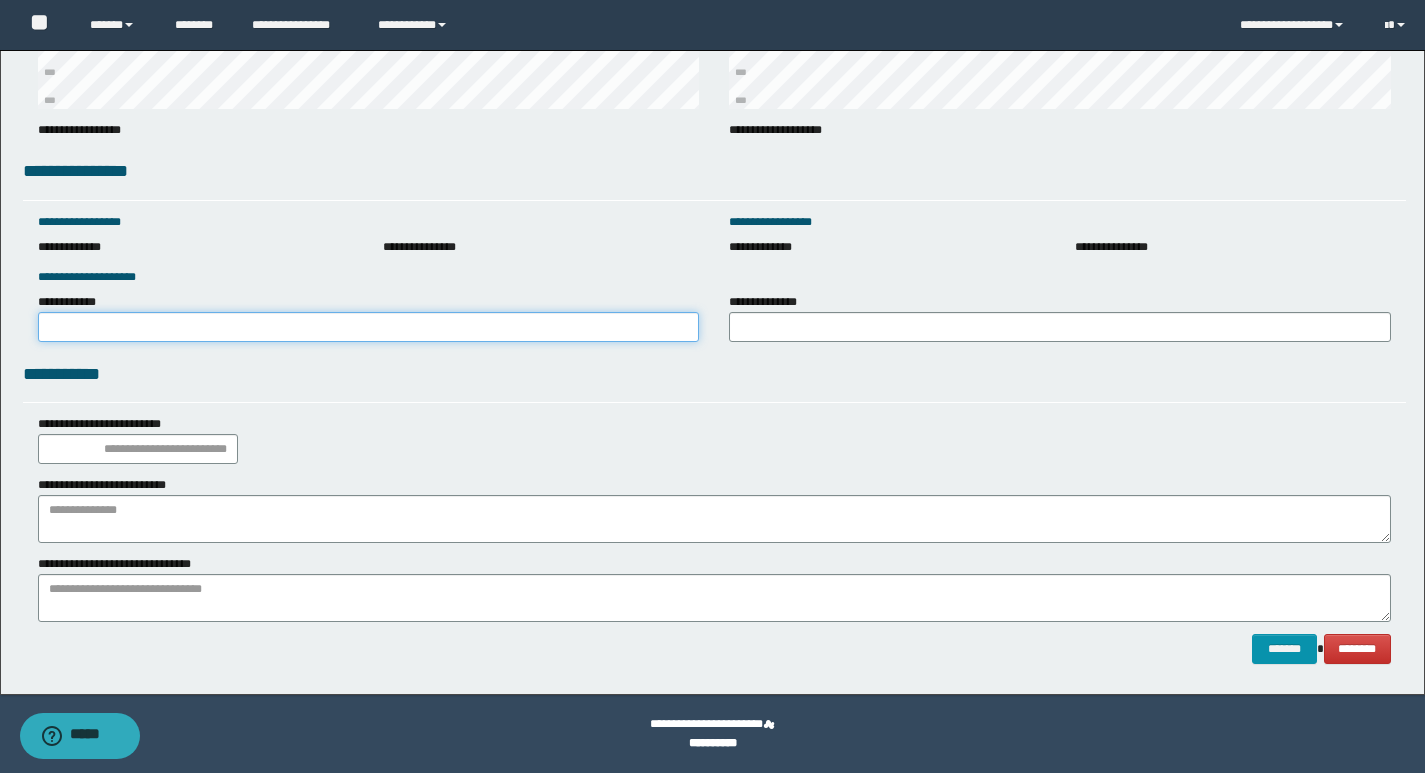 click on "**********" at bounding box center (369, 327) 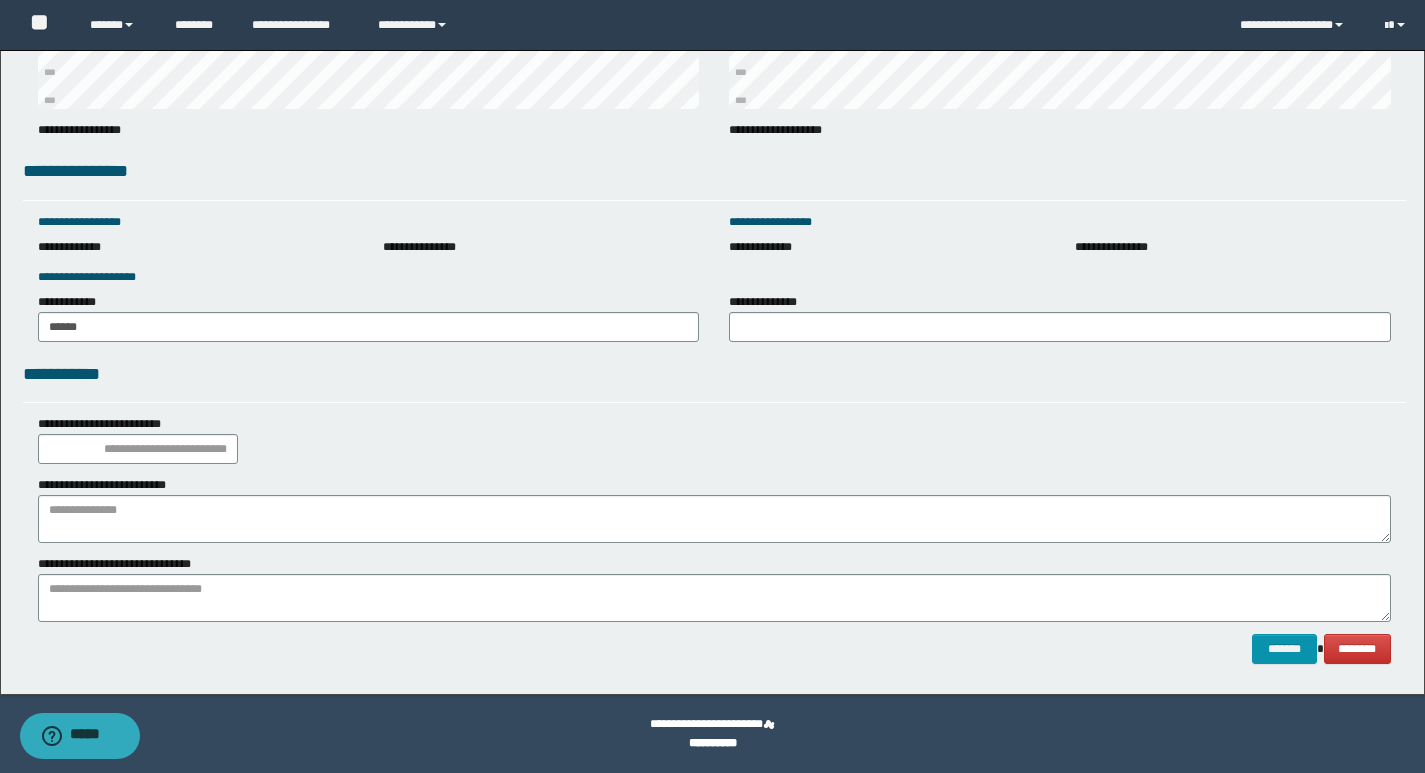 click on "**********" at bounding box center [1060, 317] 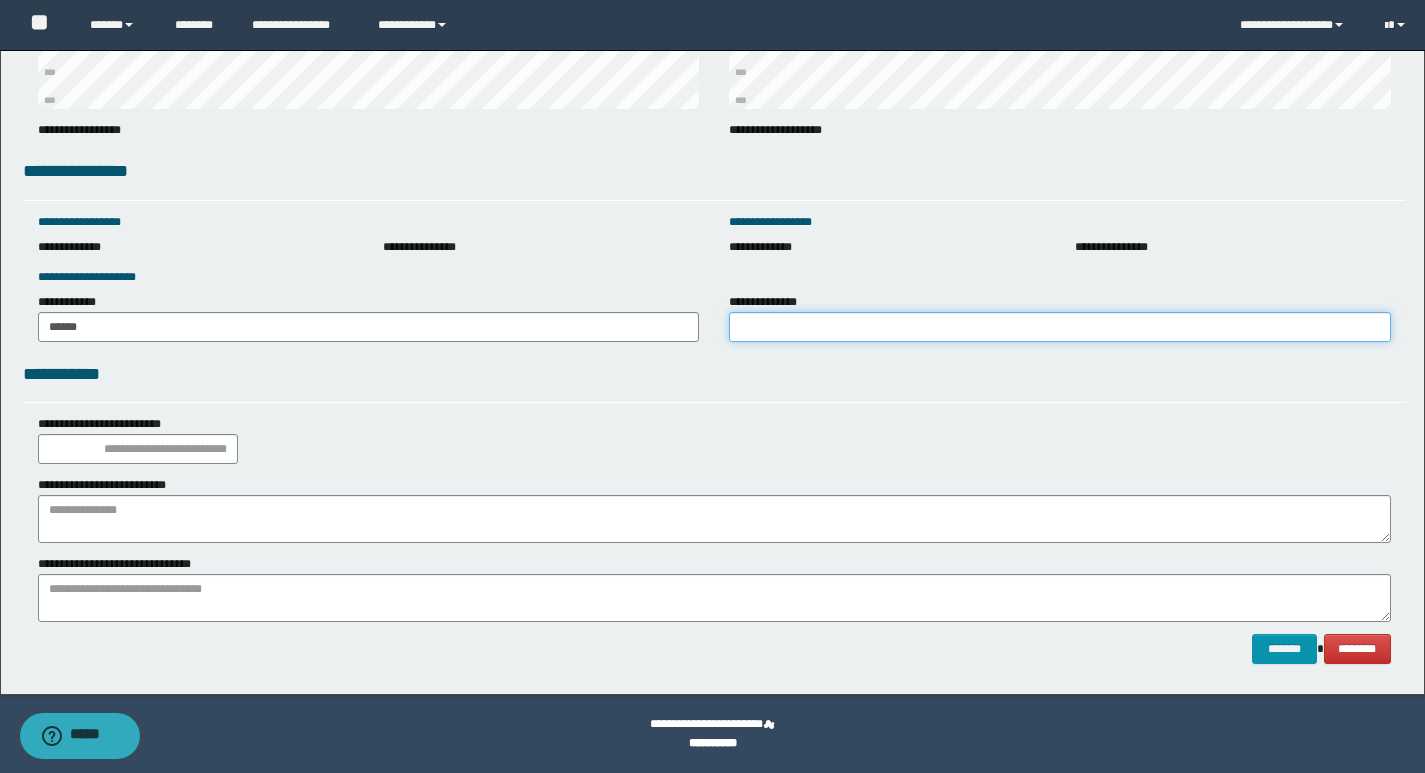 drag, startPoint x: 818, startPoint y: 322, endPoint x: 857, endPoint y: 342, distance: 43.829212 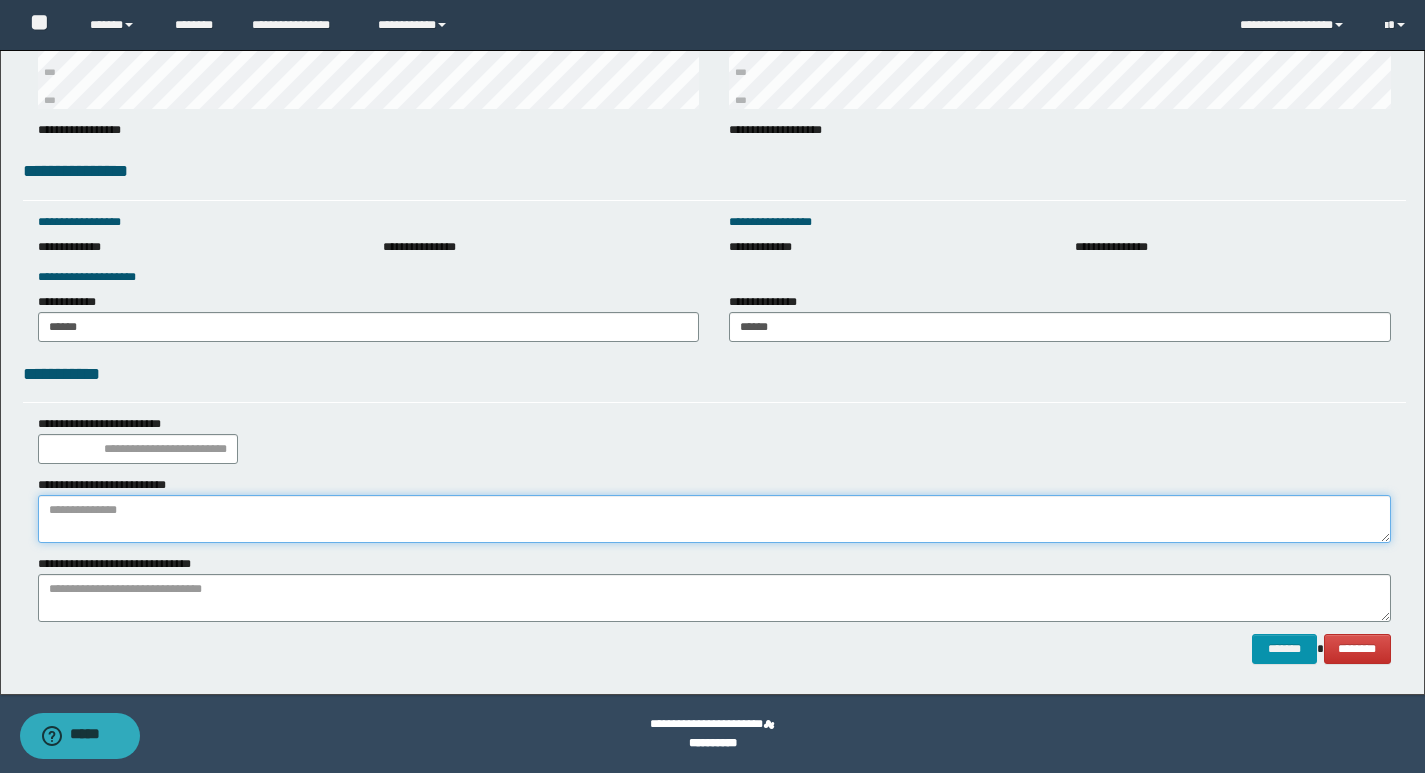 paste on "**********" 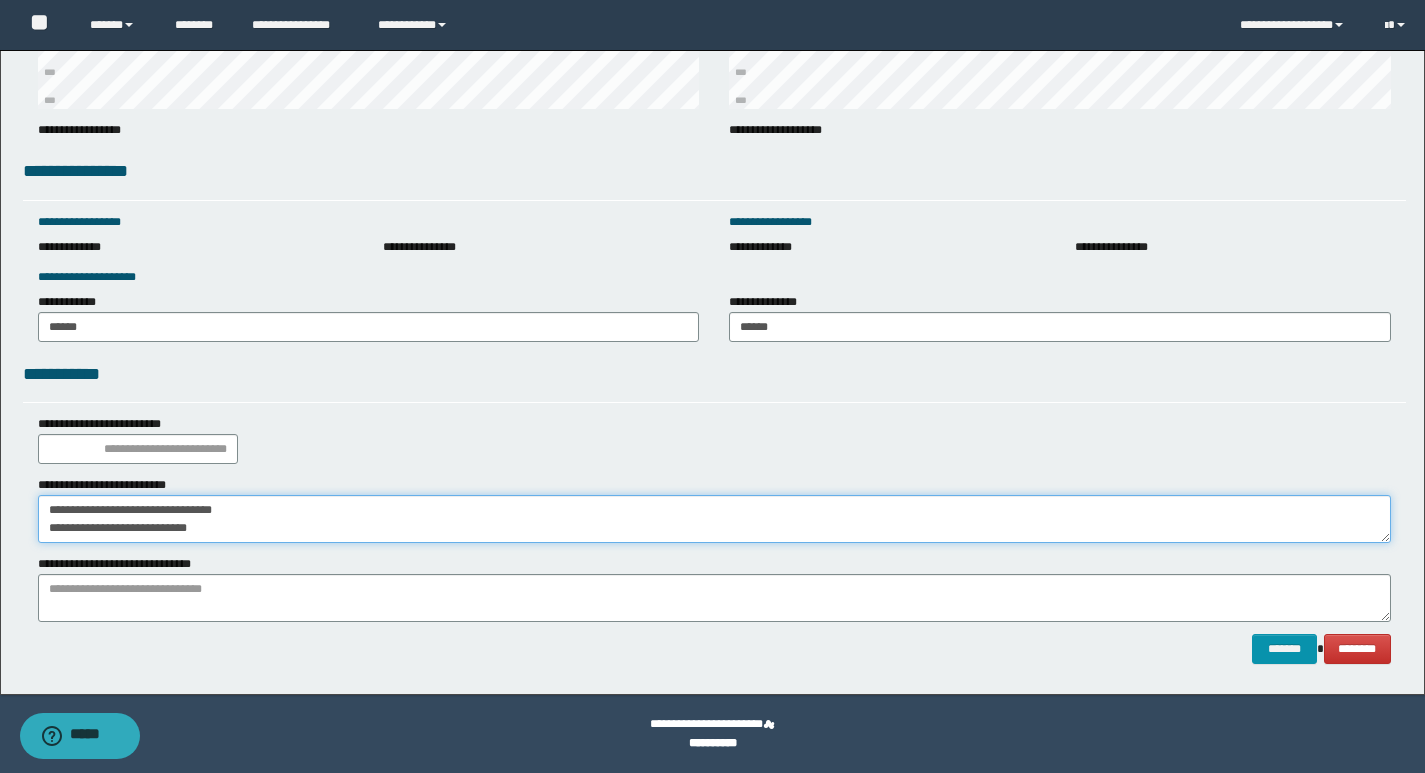type on "**********" 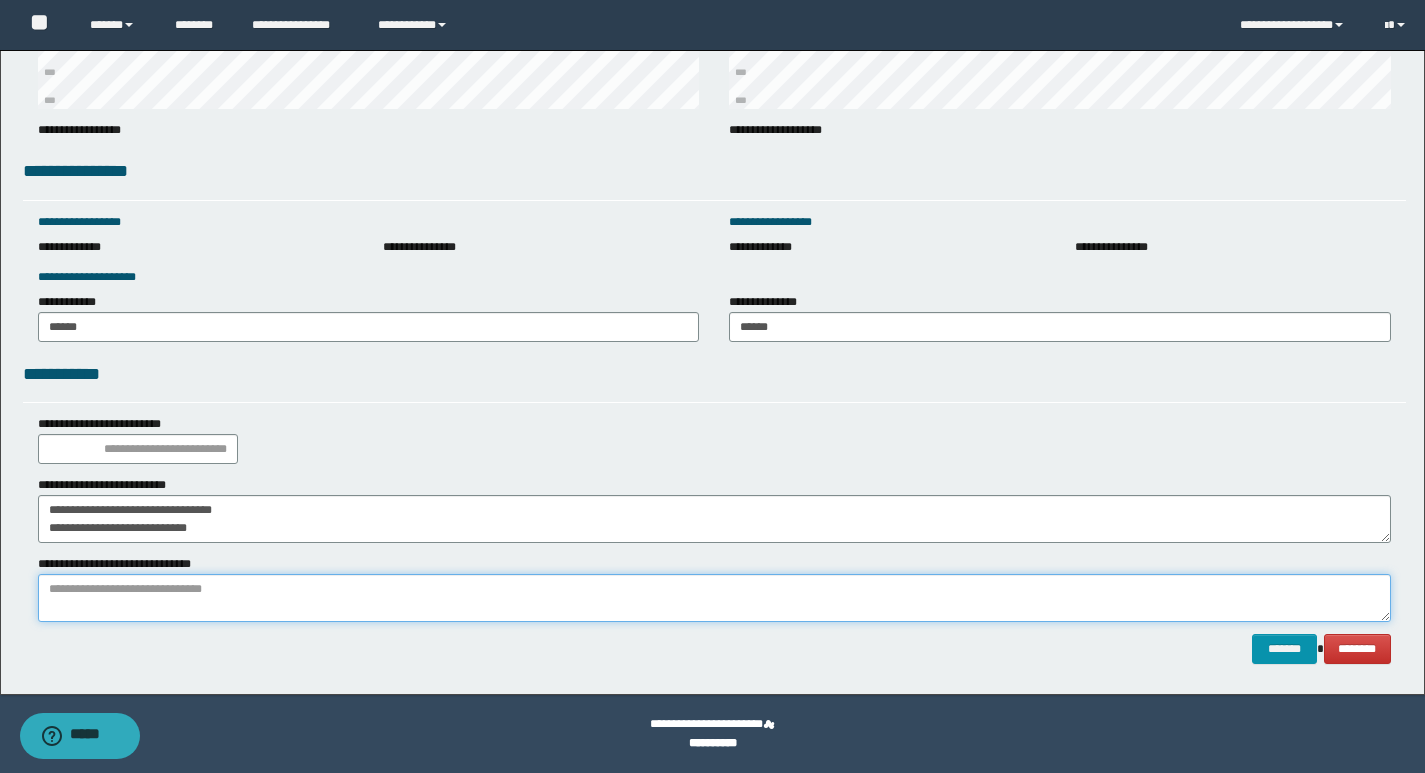 click at bounding box center [714, 598] 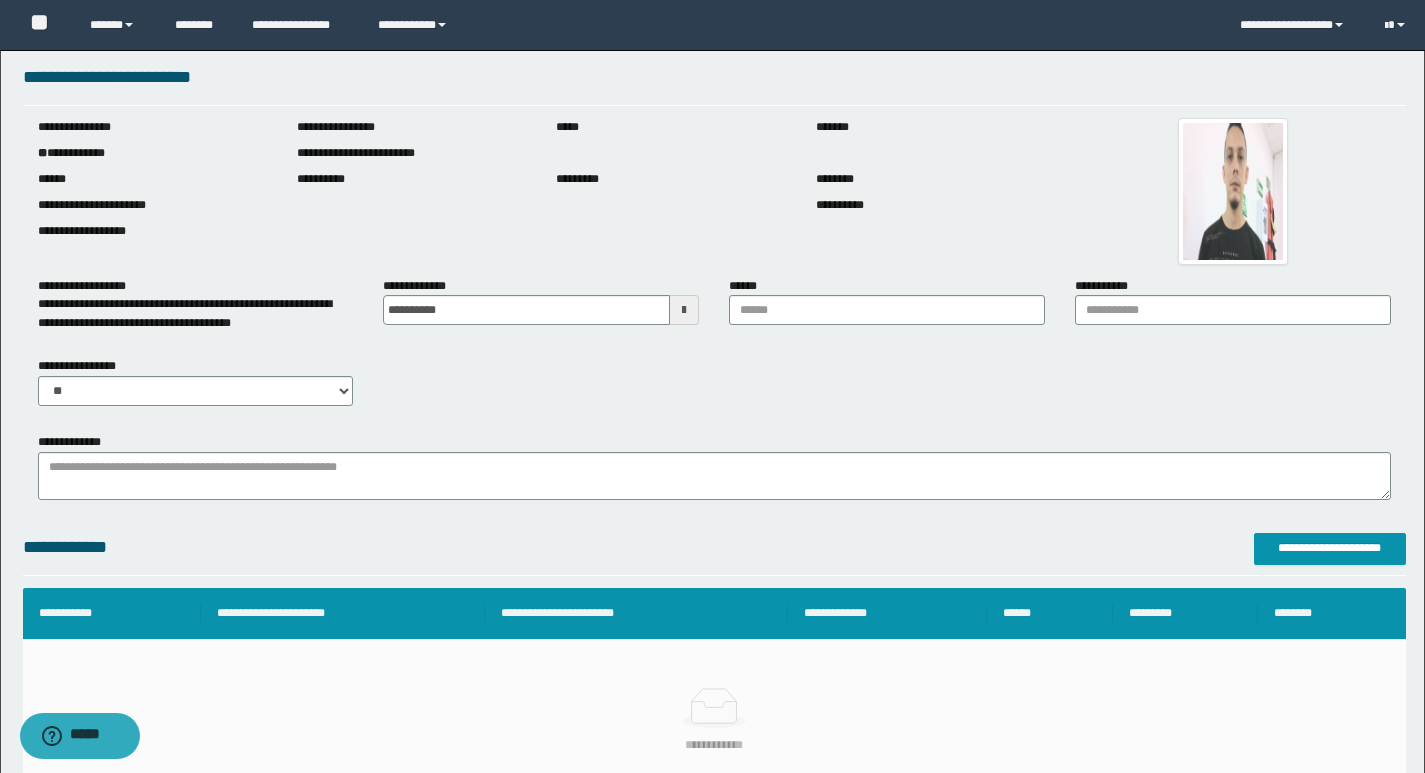 scroll, scrollTop: 0, scrollLeft: 0, axis: both 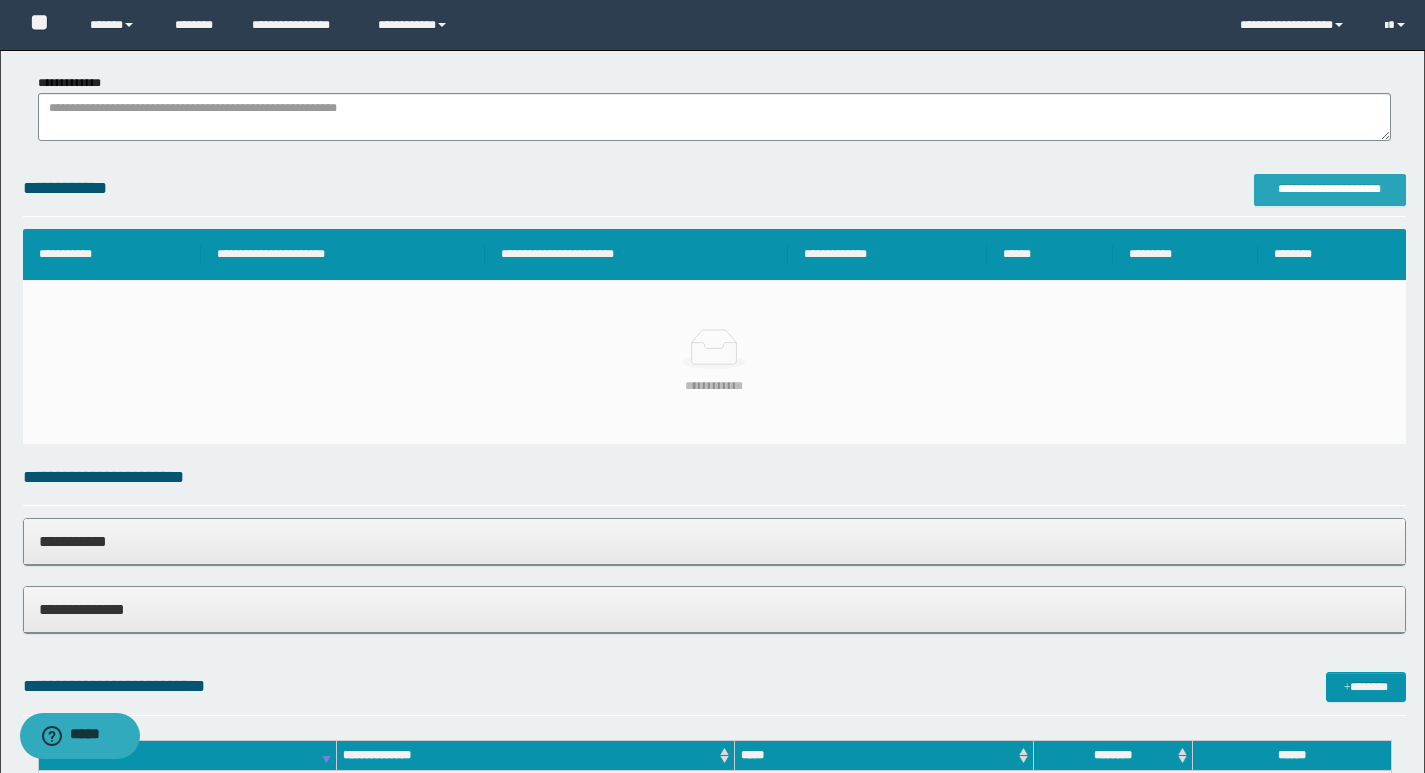 type on "**********" 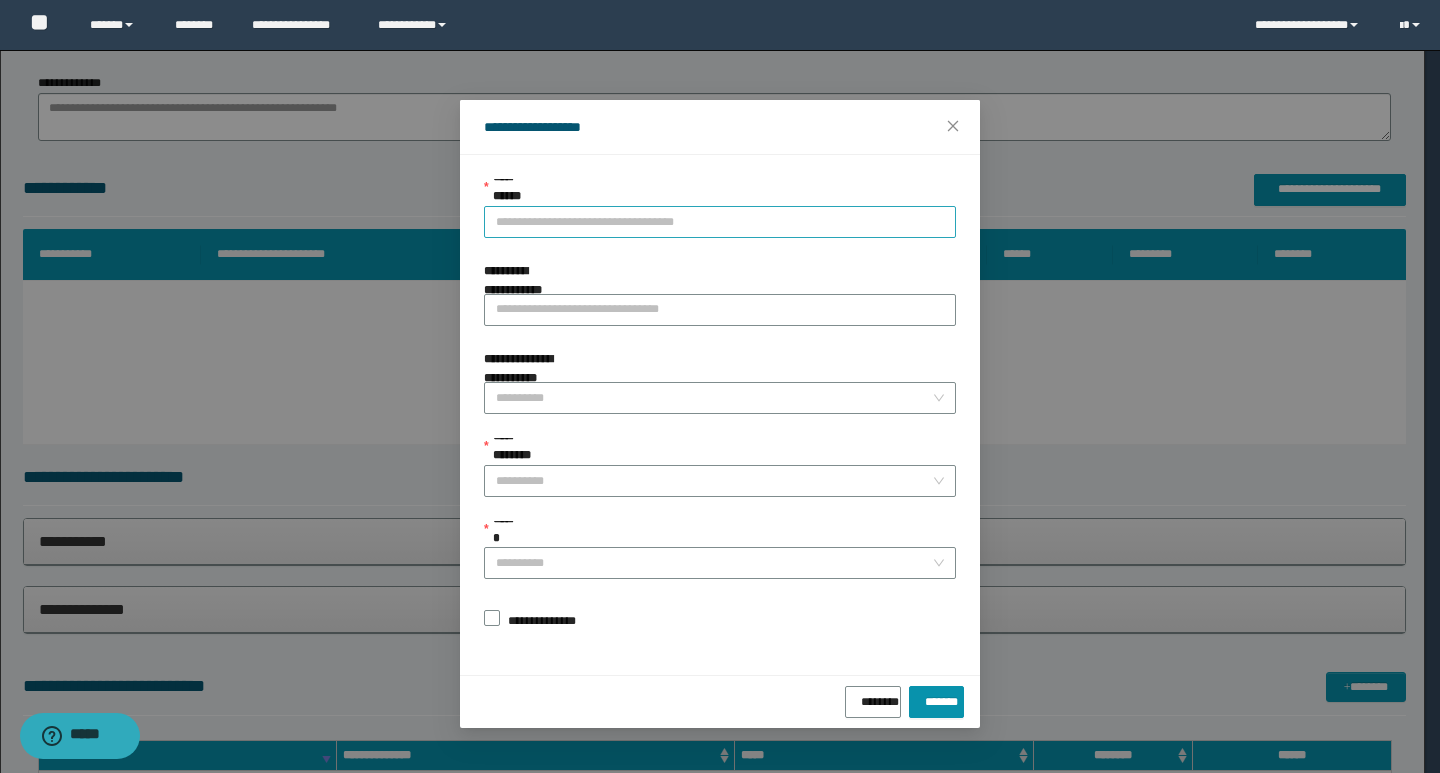 click on "**********" at bounding box center (720, 222) 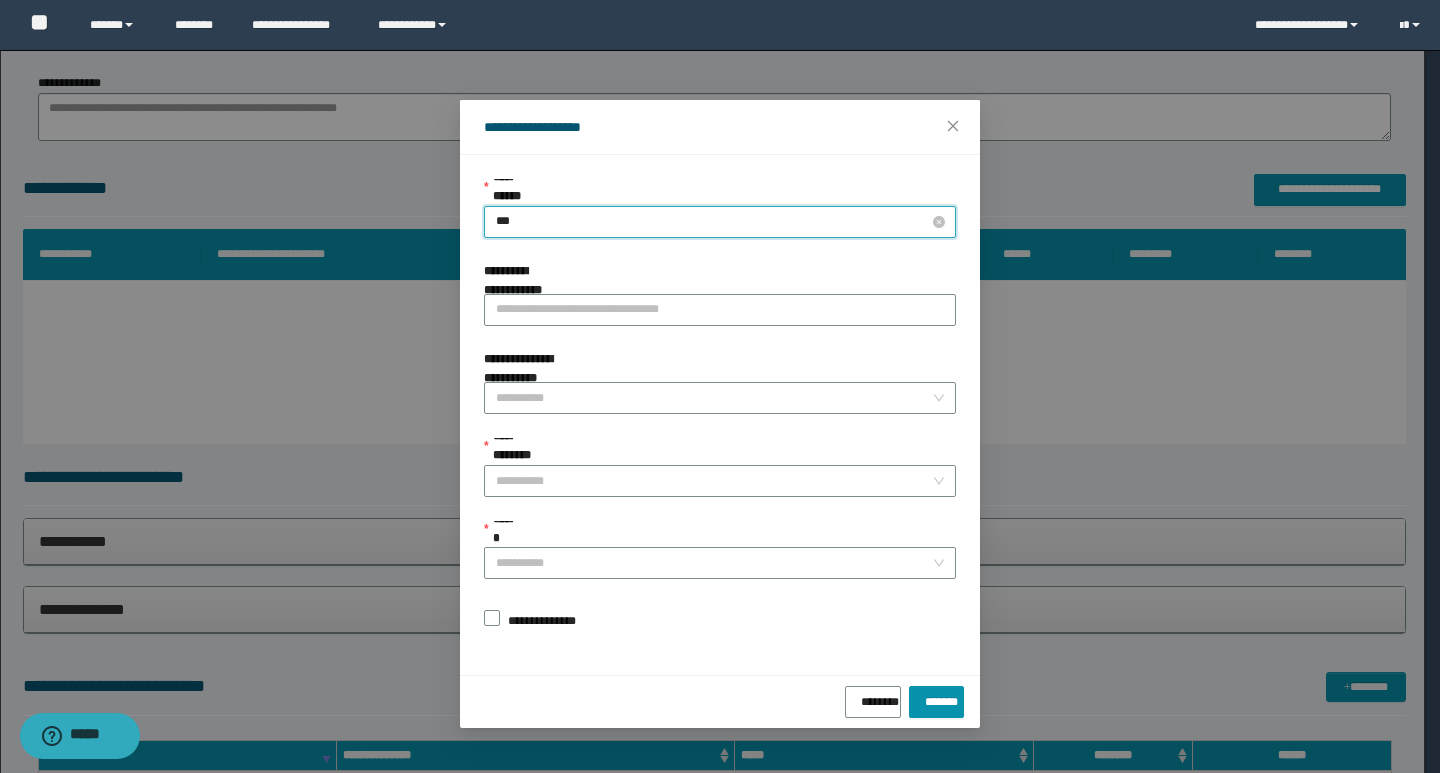 type on "****" 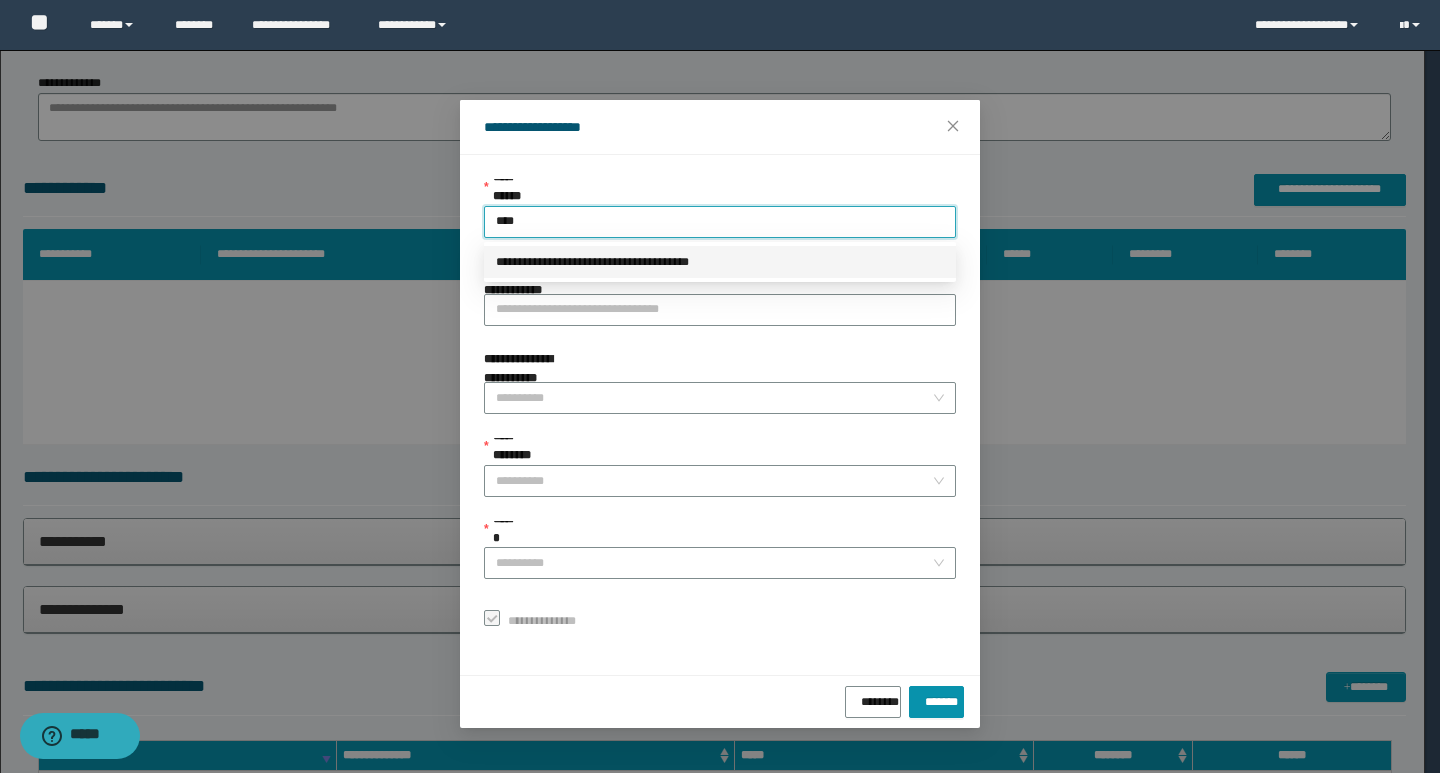 click on "**********" at bounding box center (720, 262) 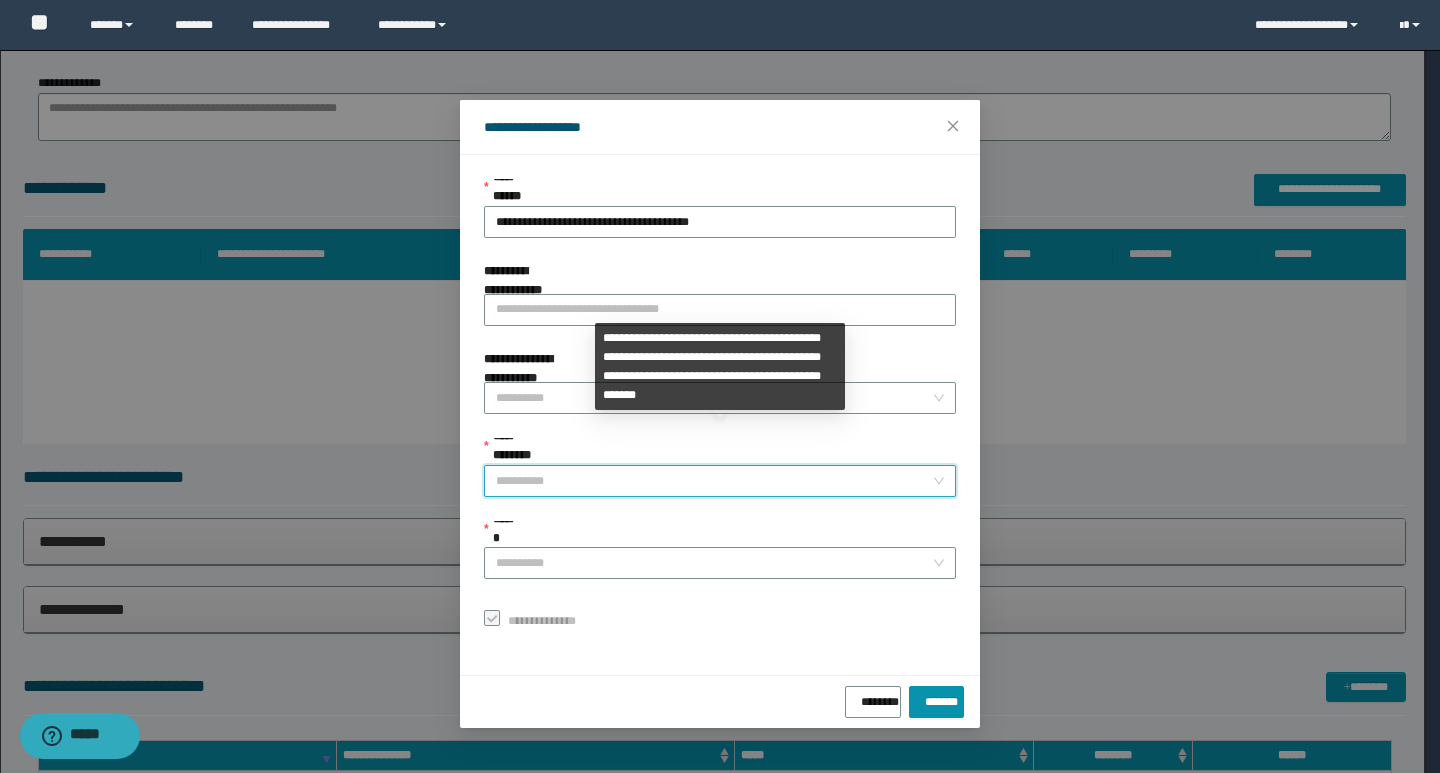 click on "**********" at bounding box center (714, 481) 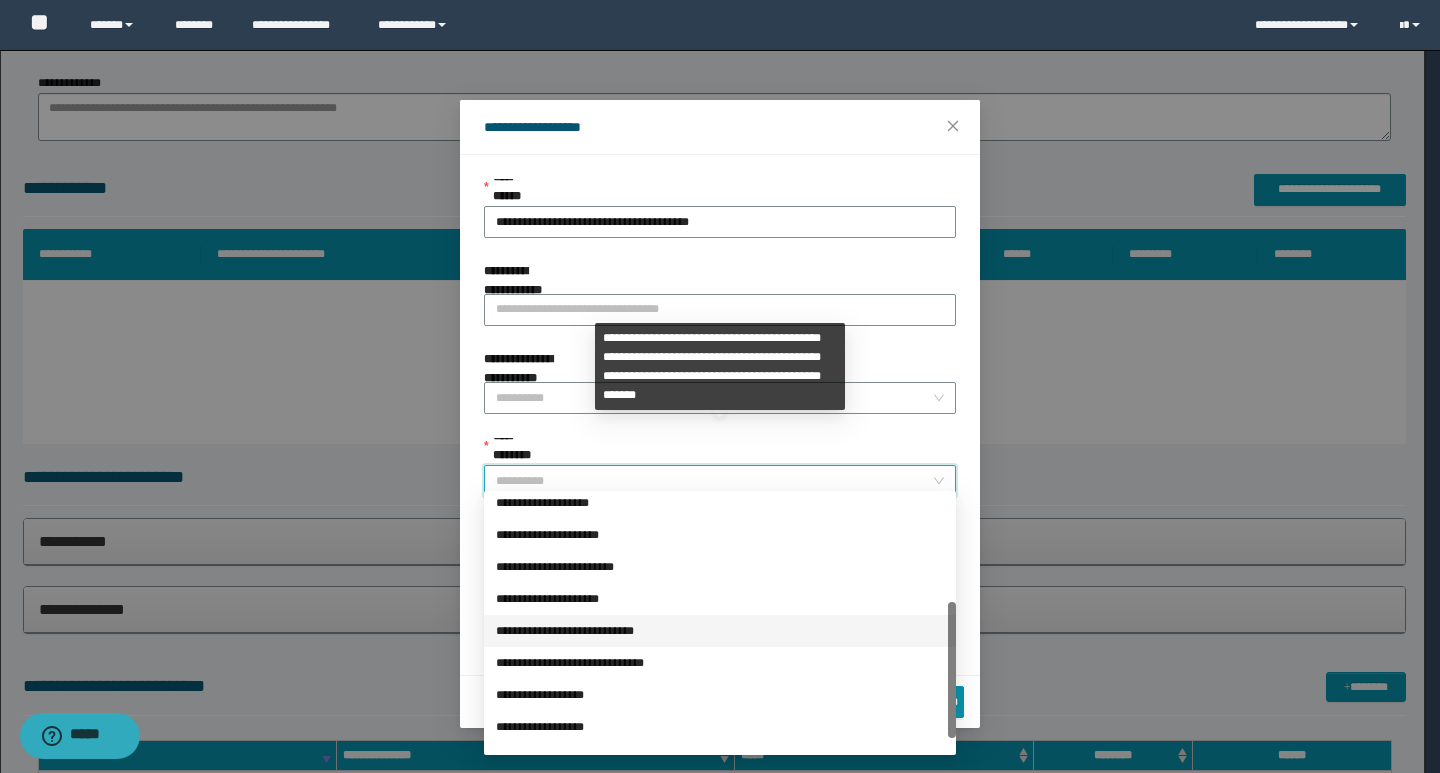 scroll, scrollTop: 224, scrollLeft: 0, axis: vertical 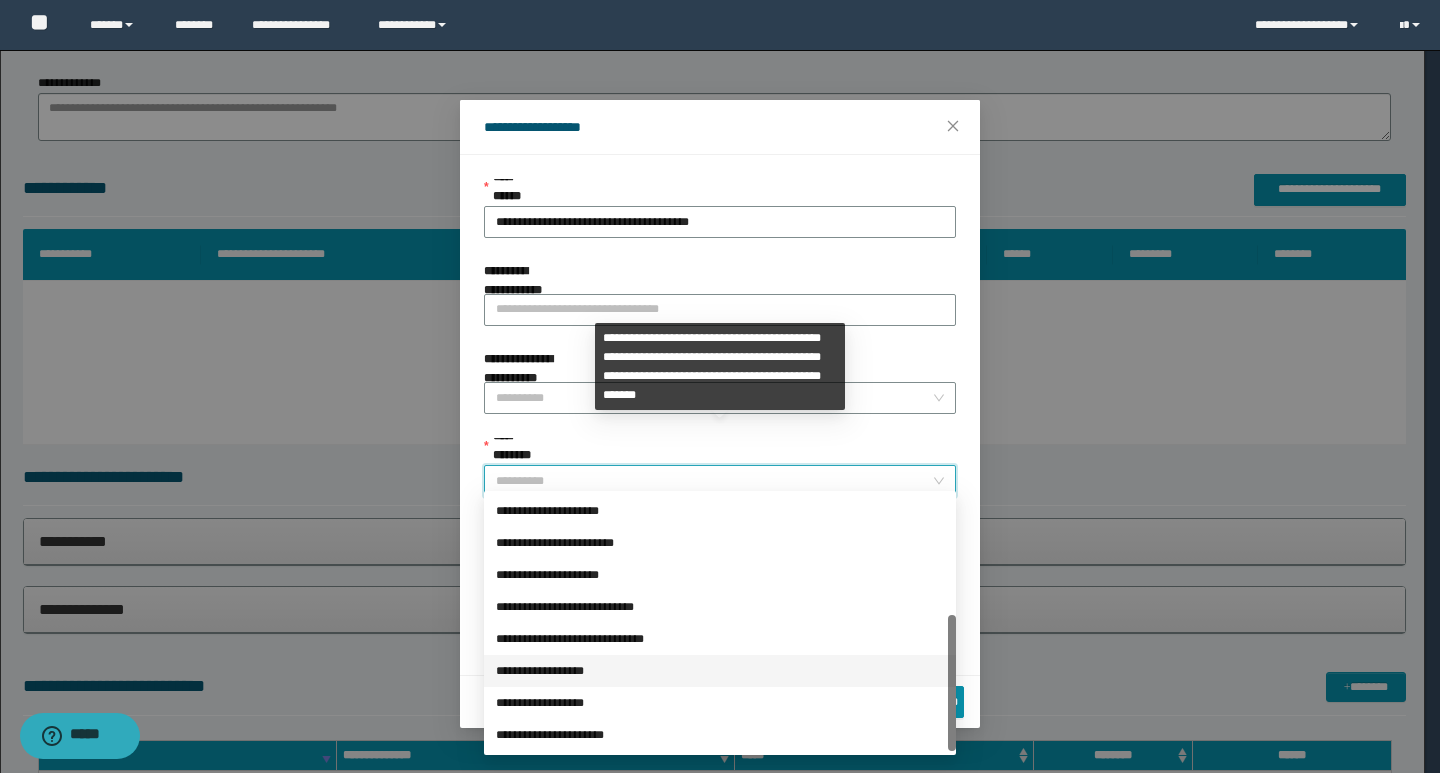 click on "**********" at bounding box center [720, 671] 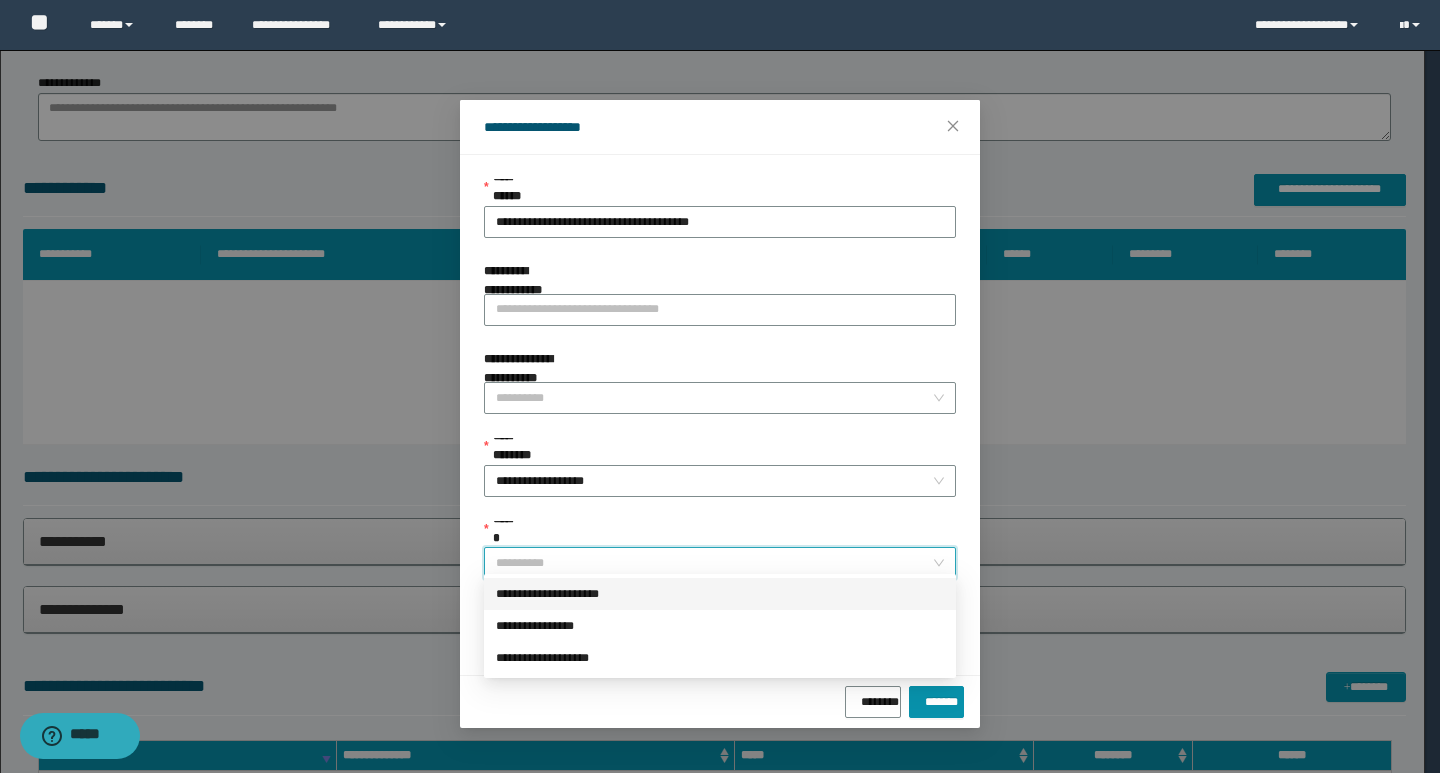 drag, startPoint x: 572, startPoint y: 568, endPoint x: 569, endPoint y: 556, distance: 12.369317 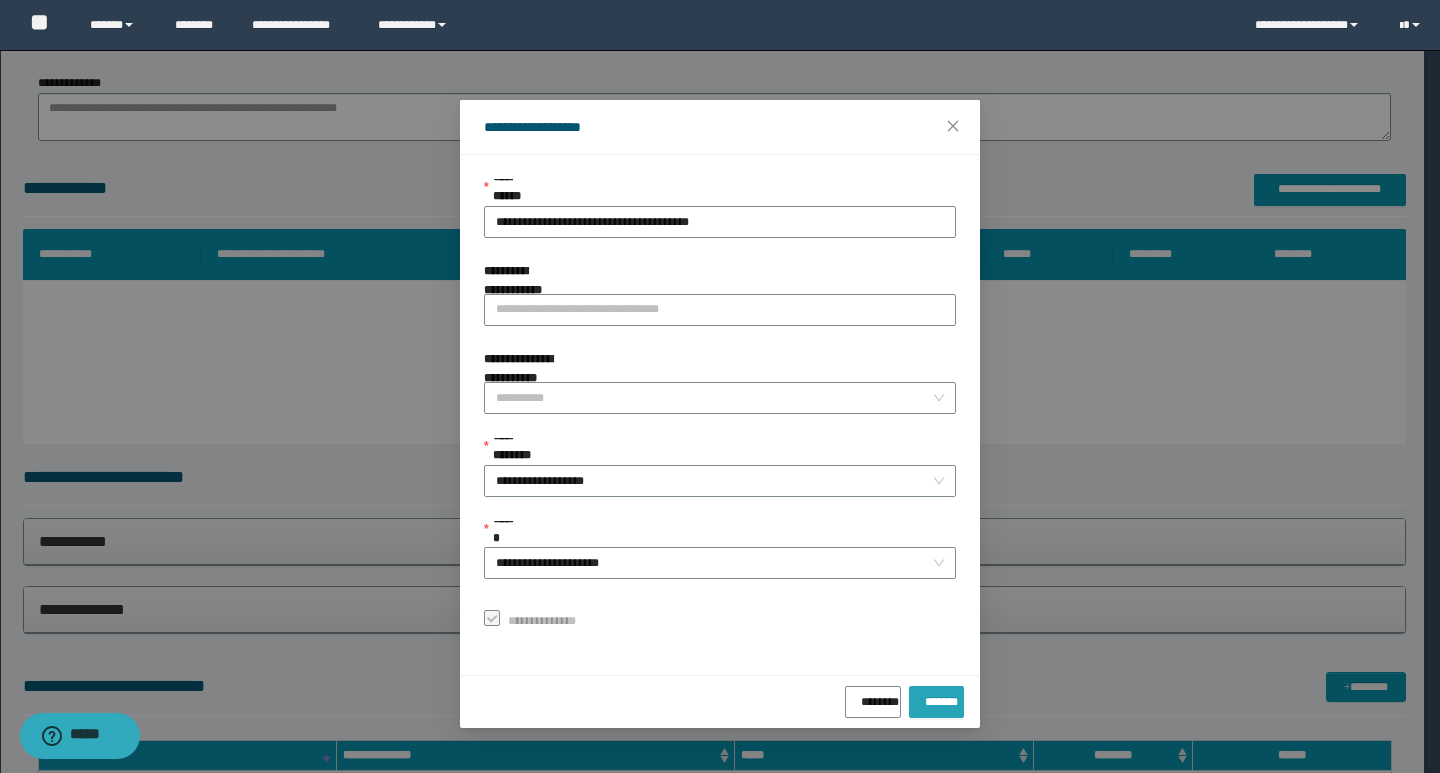 click on "*******" at bounding box center (936, 698) 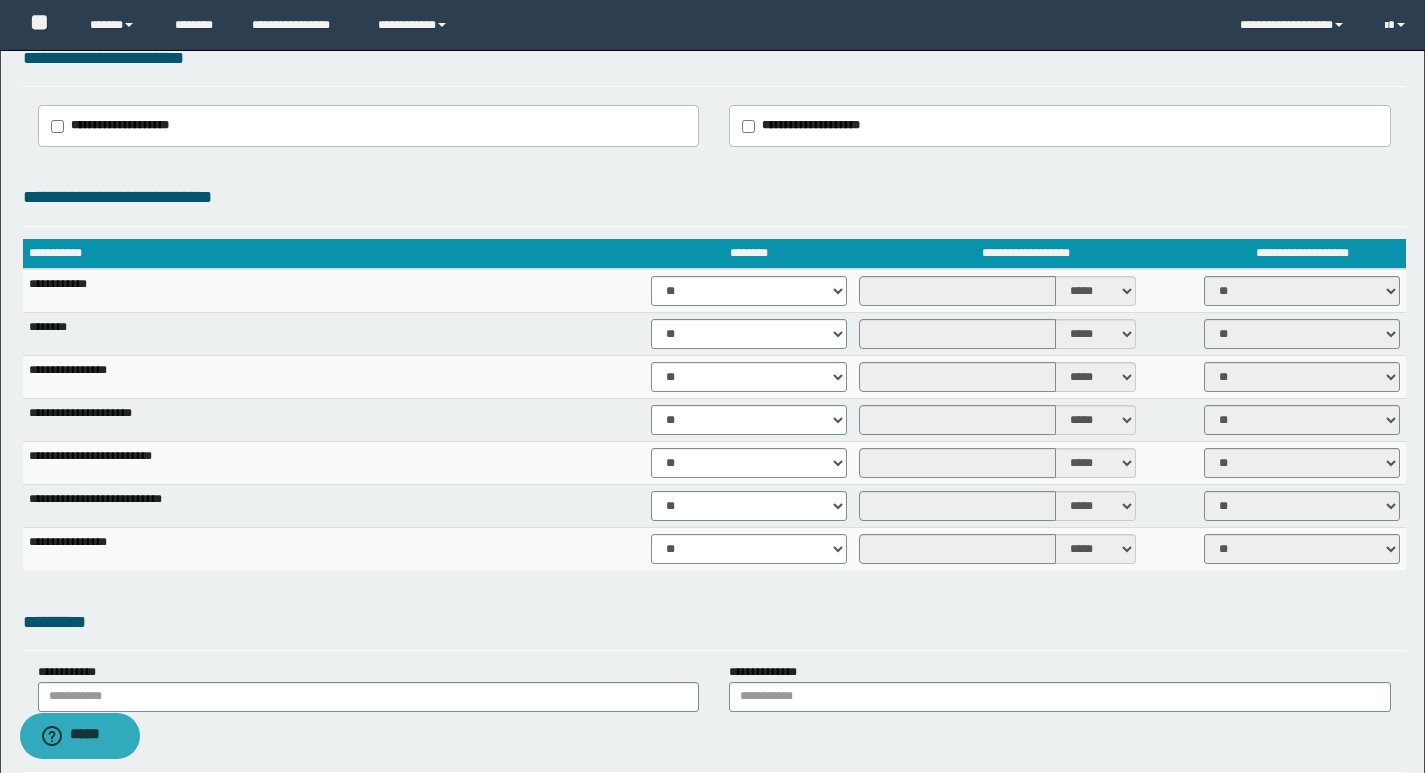 scroll, scrollTop: 1283, scrollLeft: 0, axis: vertical 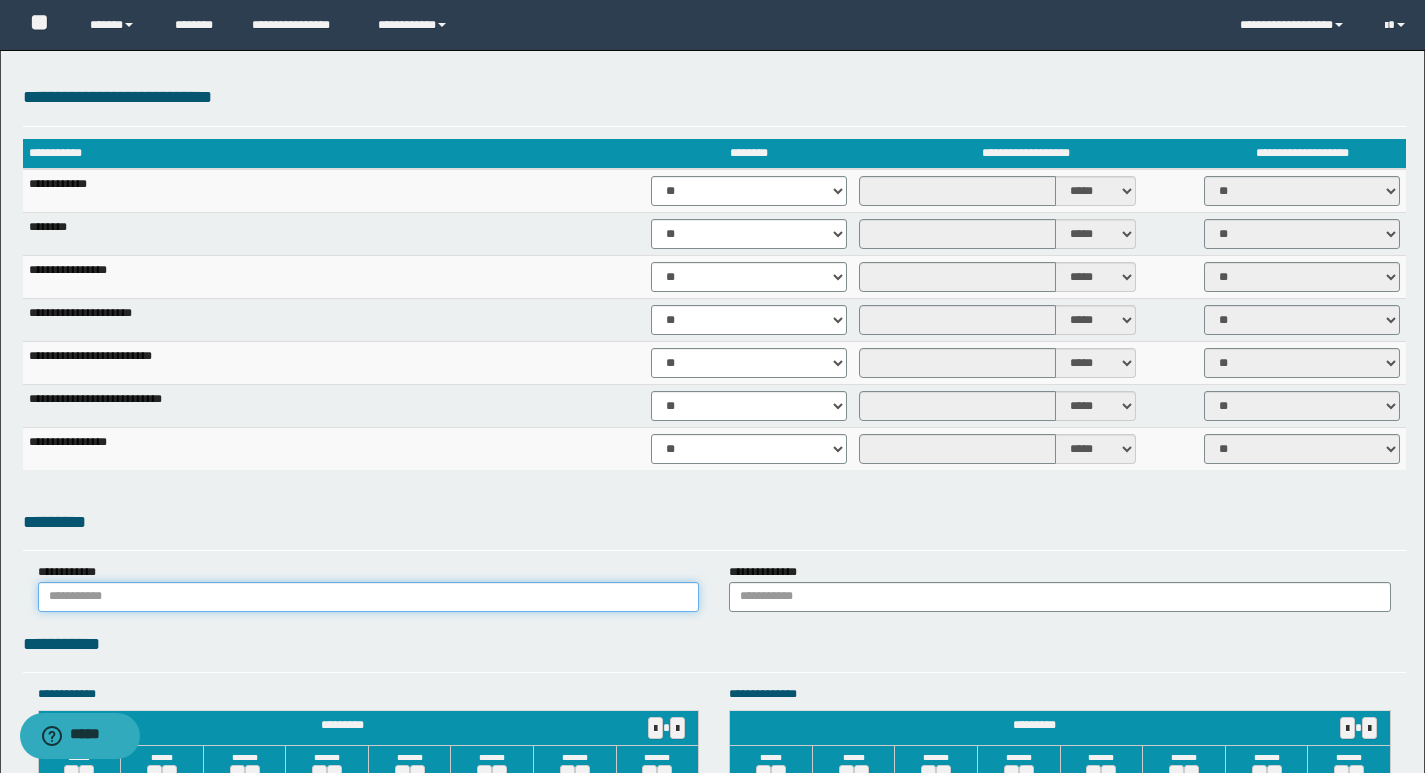 click at bounding box center (369, 597) 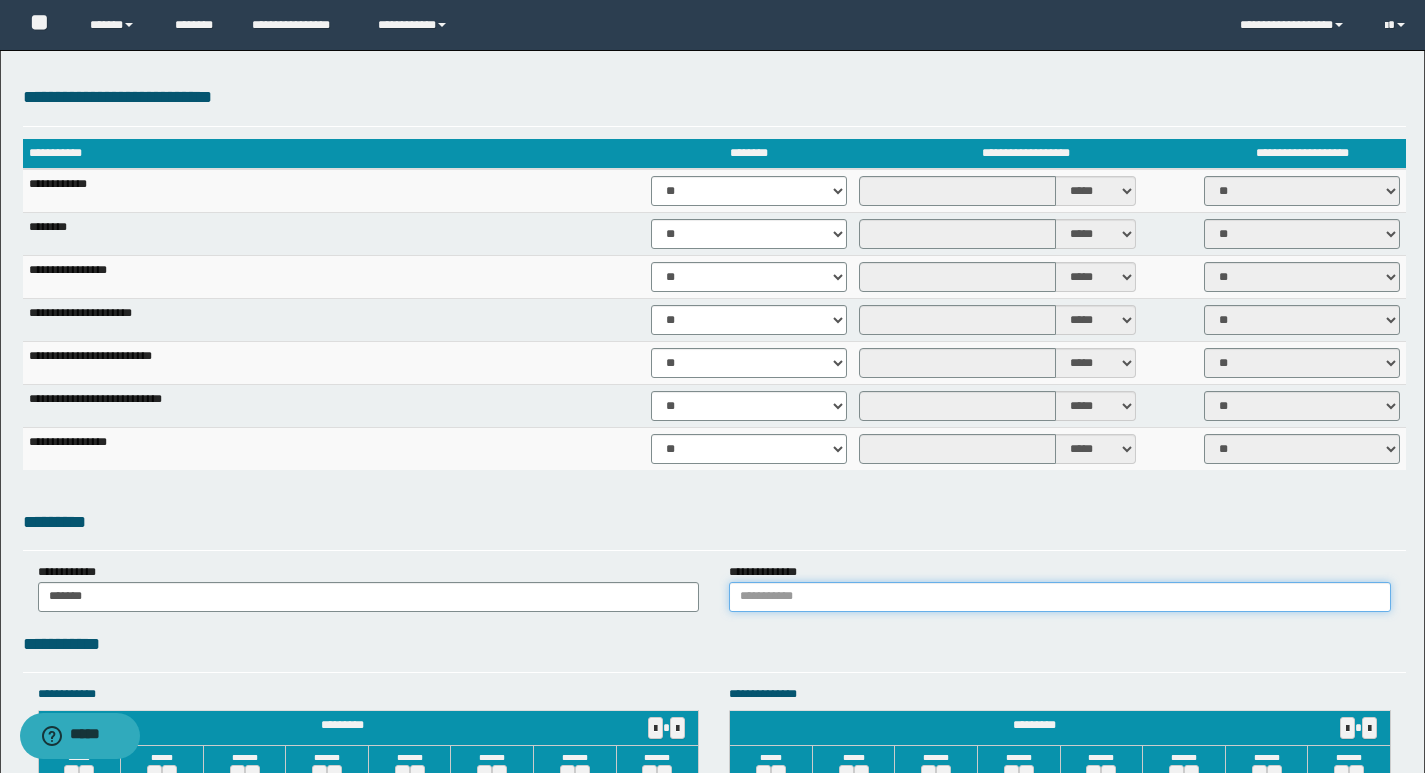 click at bounding box center (1060, 597) 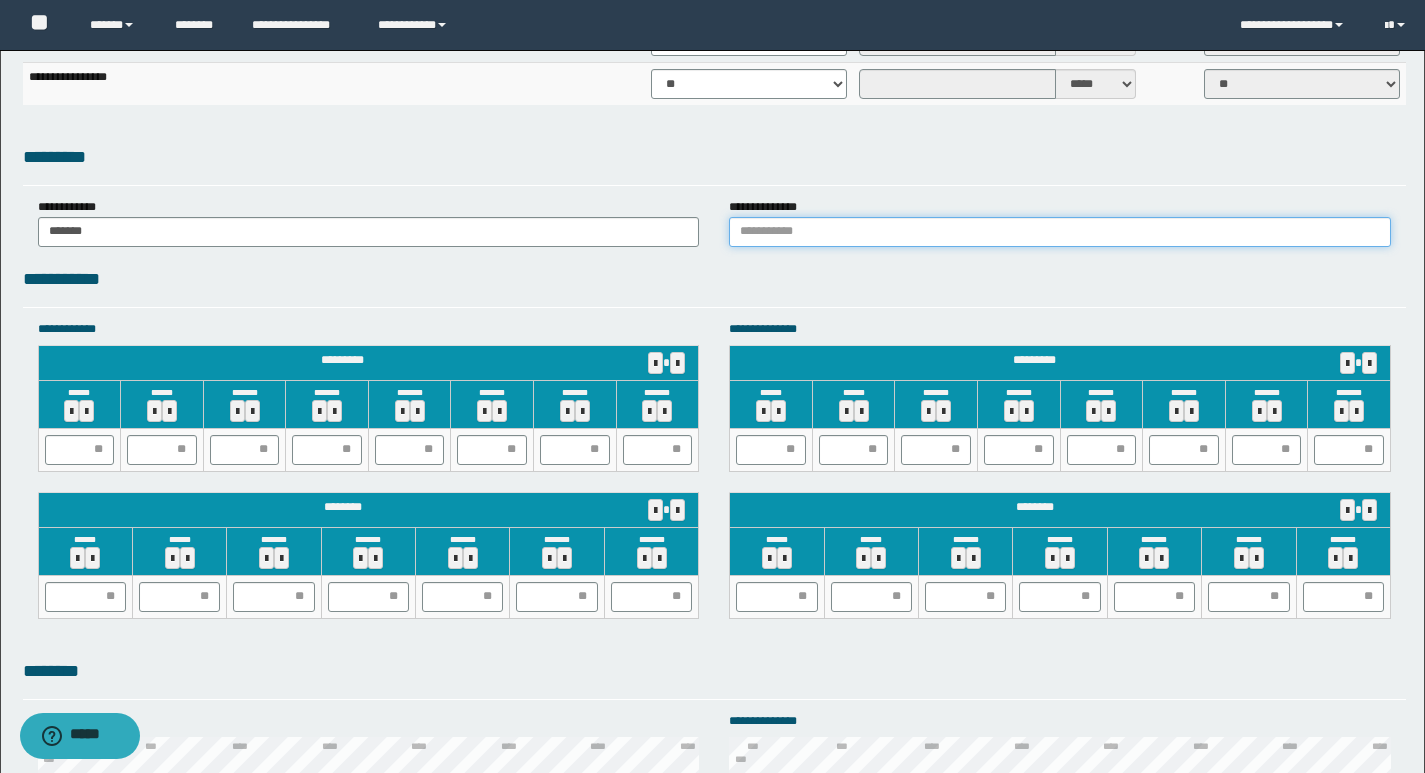 scroll, scrollTop: 1683, scrollLeft: 0, axis: vertical 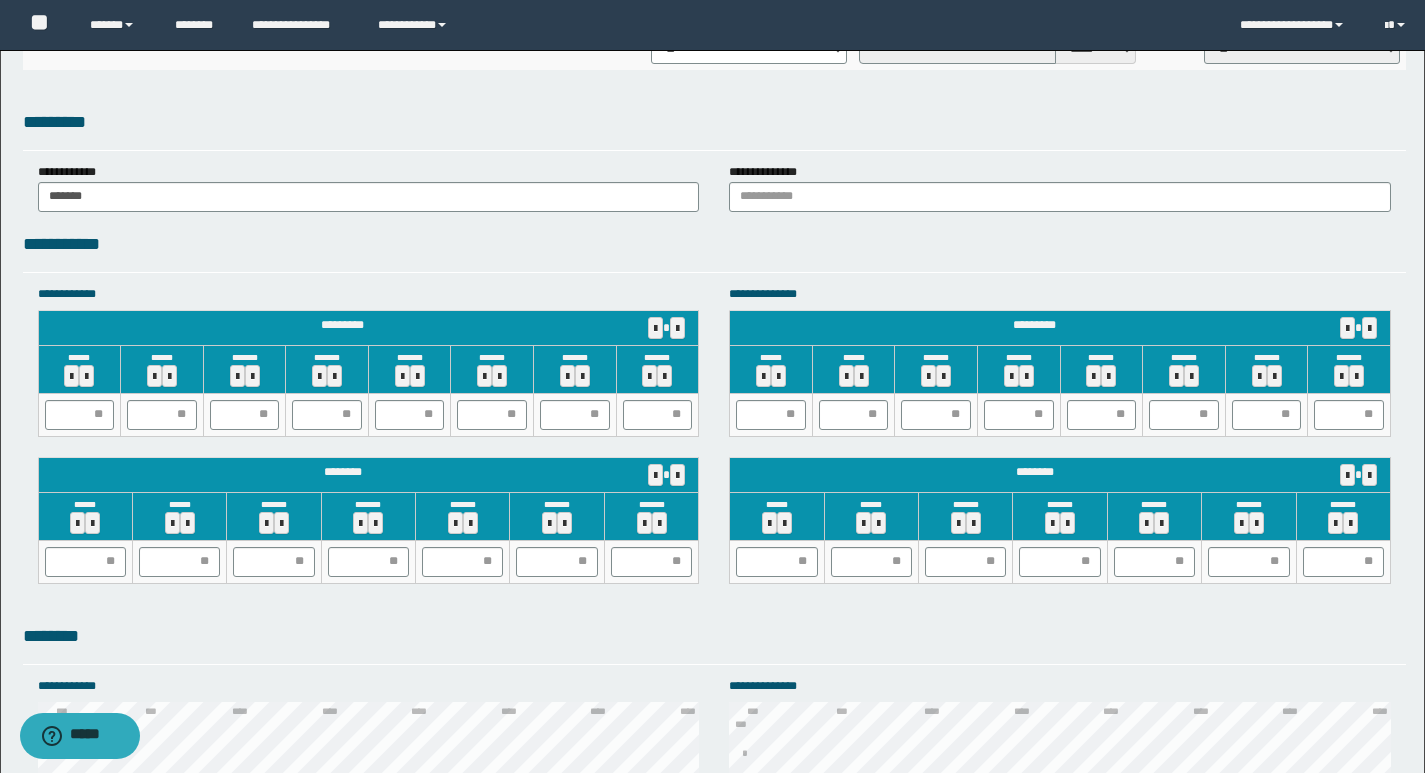 click on "**********" at bounding box center [768, 172] 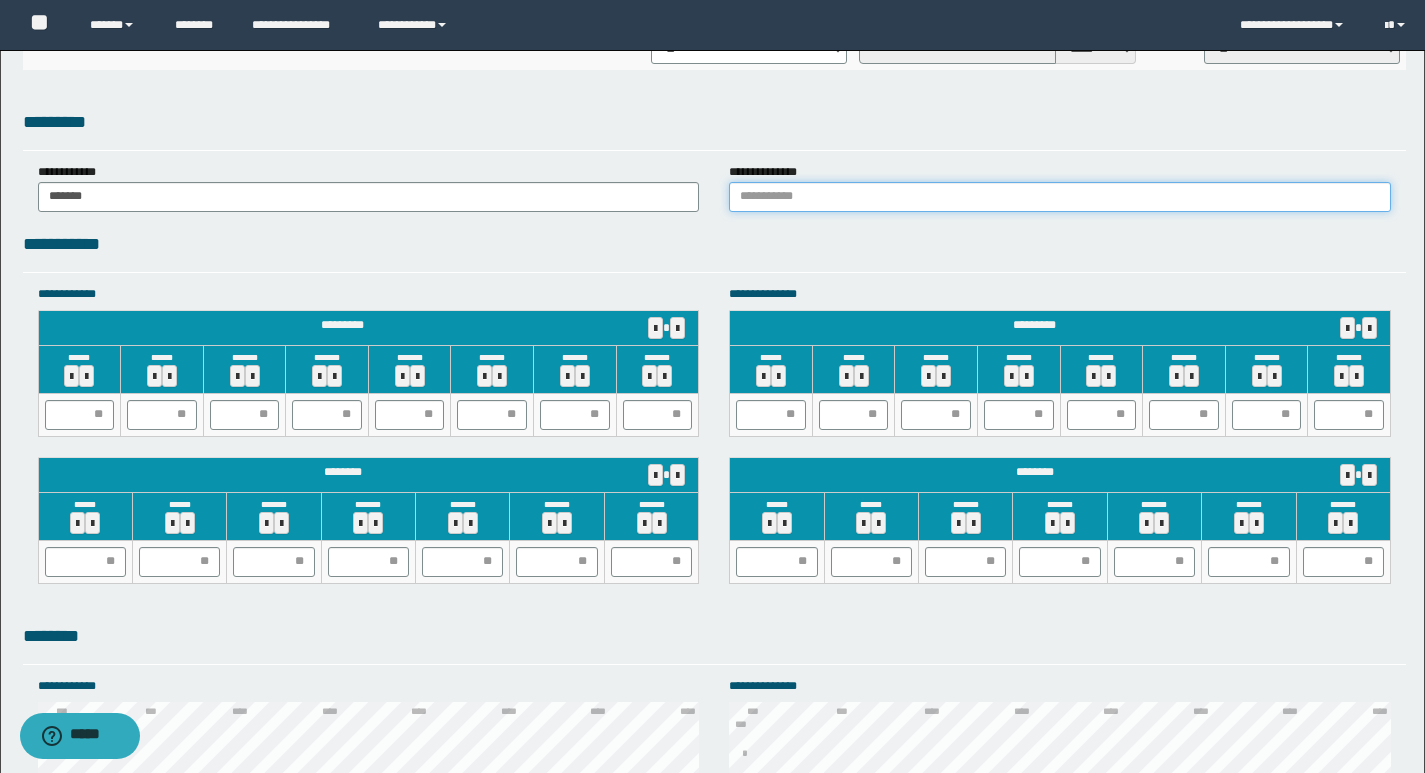 click at bounding box center [1060, 197] 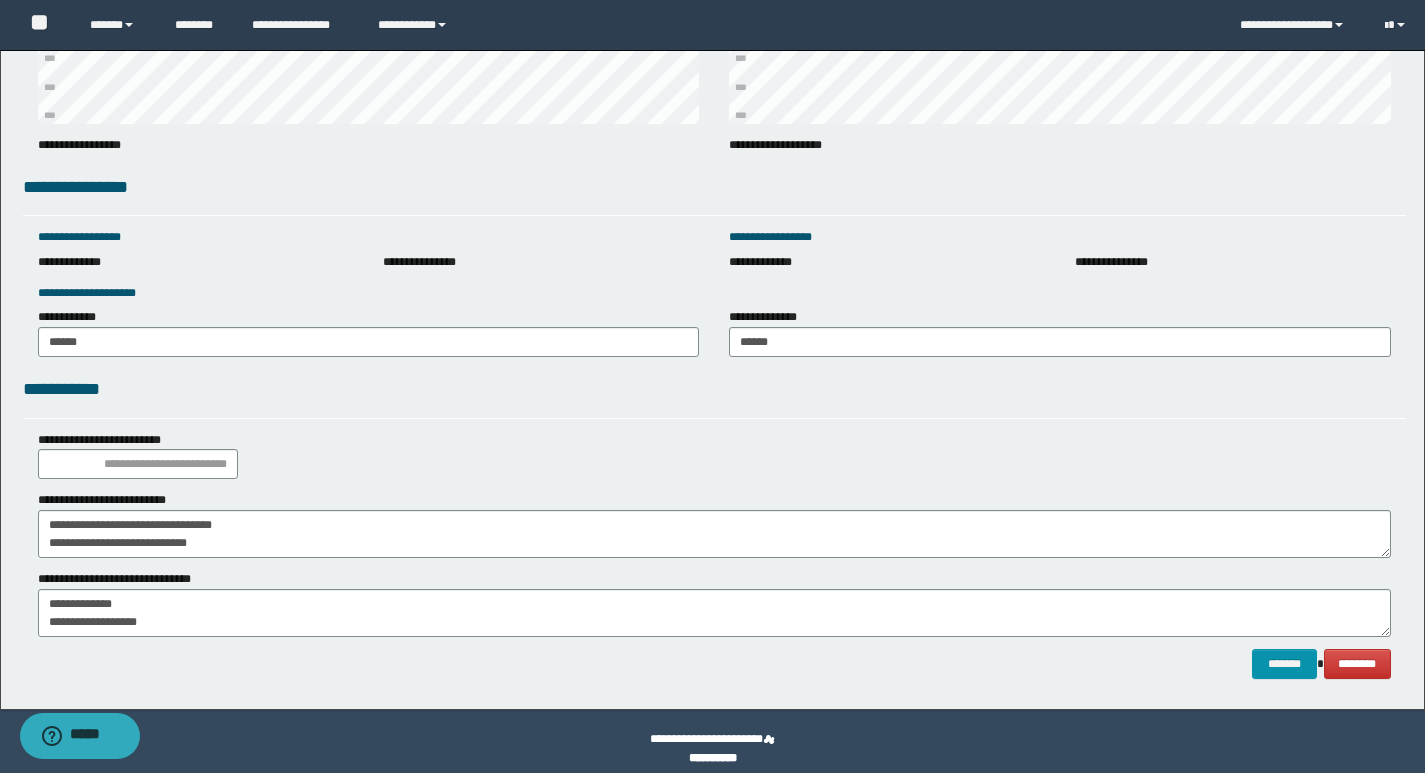 scroll, scrollTop: 2676, scrollLeft: 0, axis: vertical 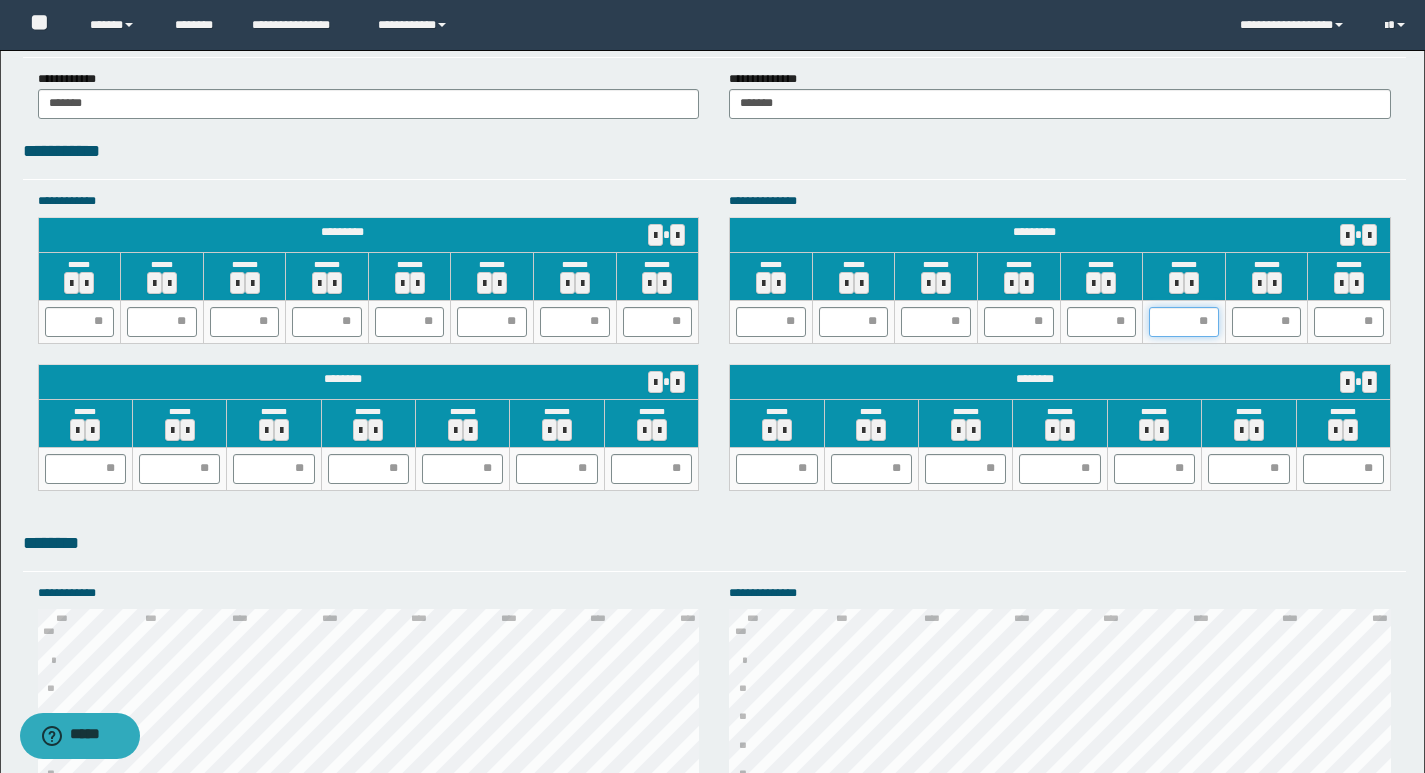 click at bounding box center [1184, 322] 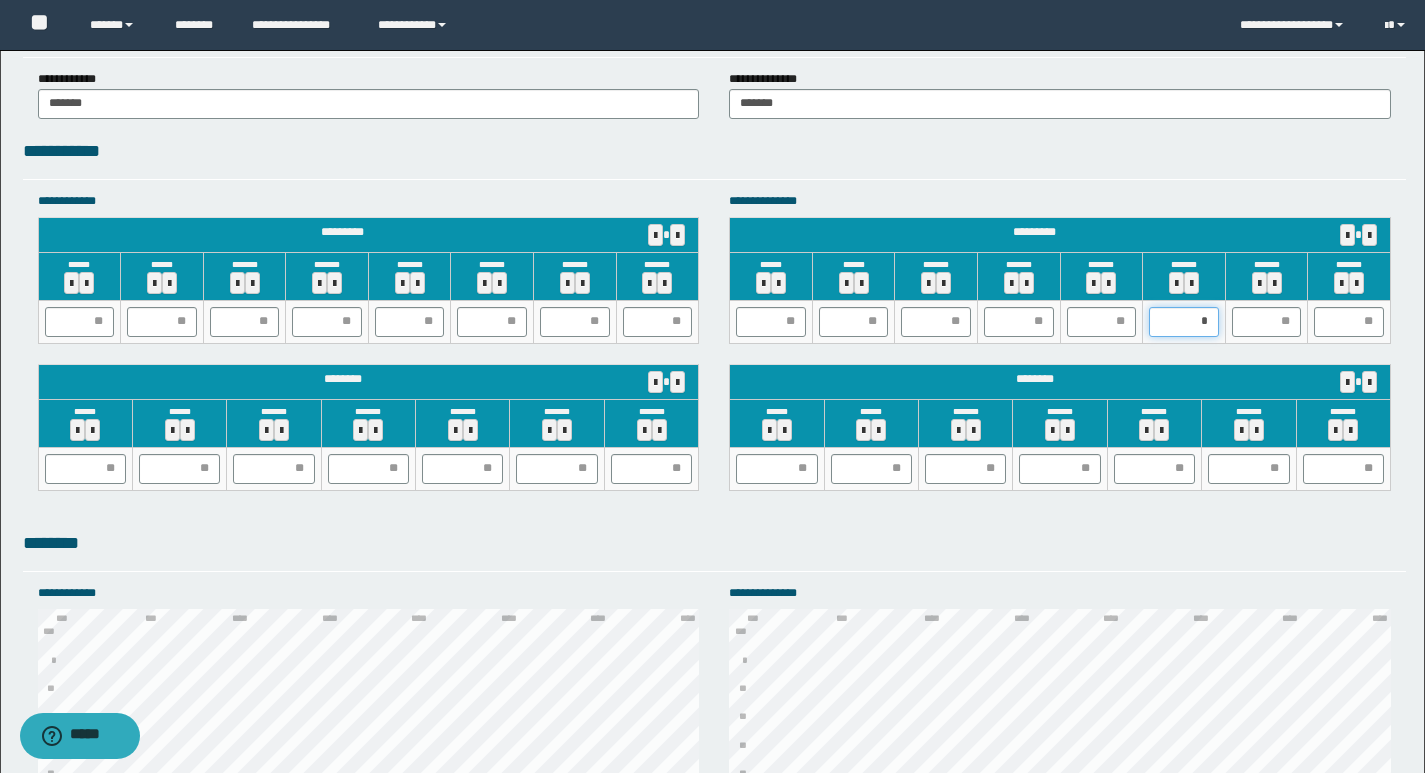type on "**" 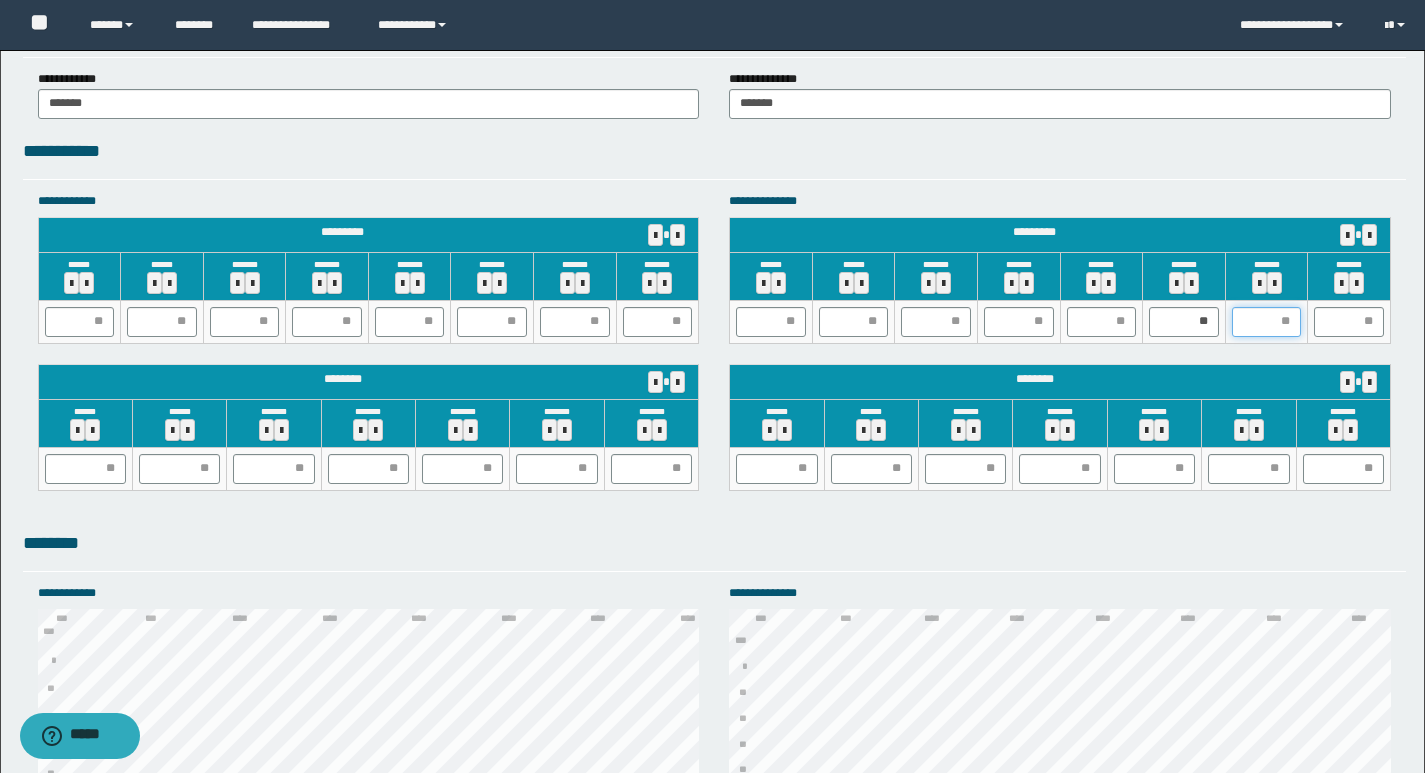 click at bounding box center [1267, 322] 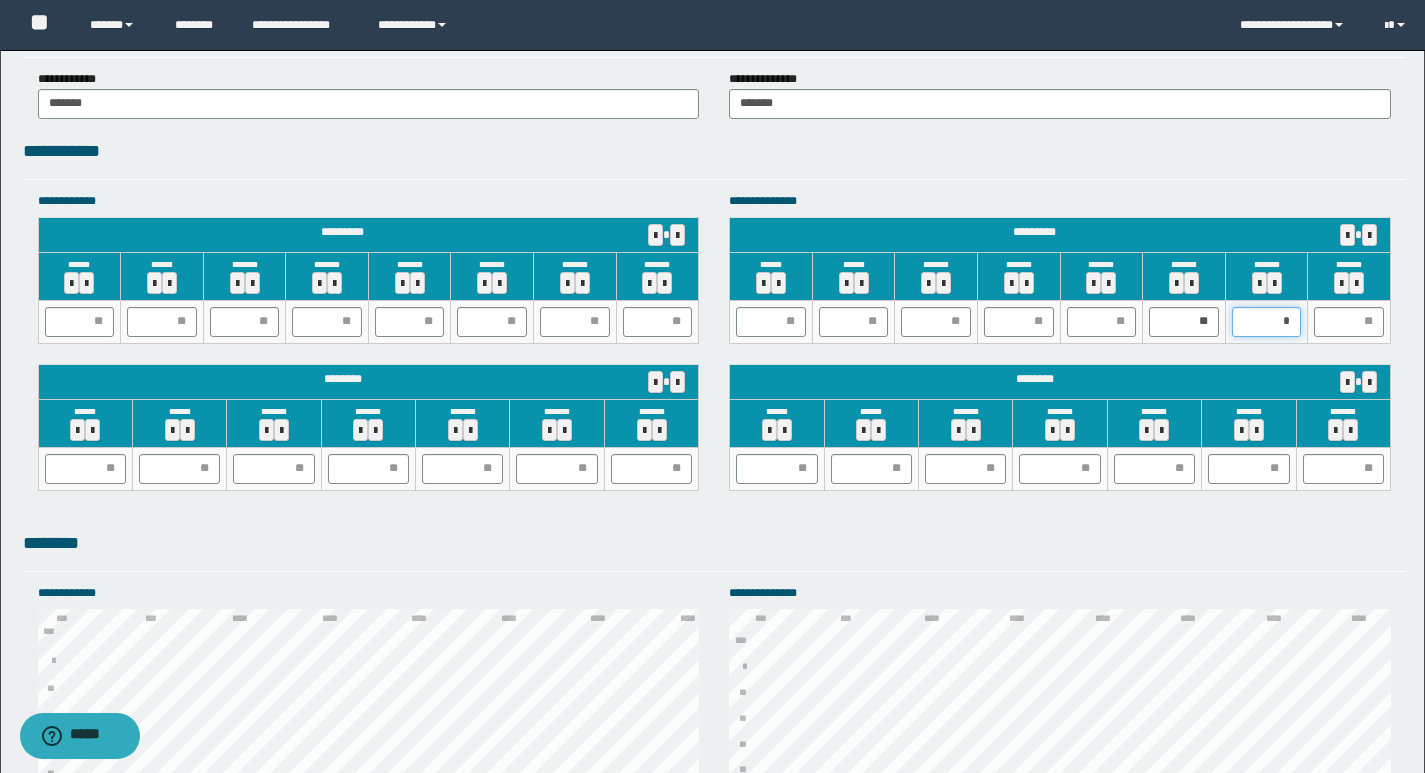 type on "**" 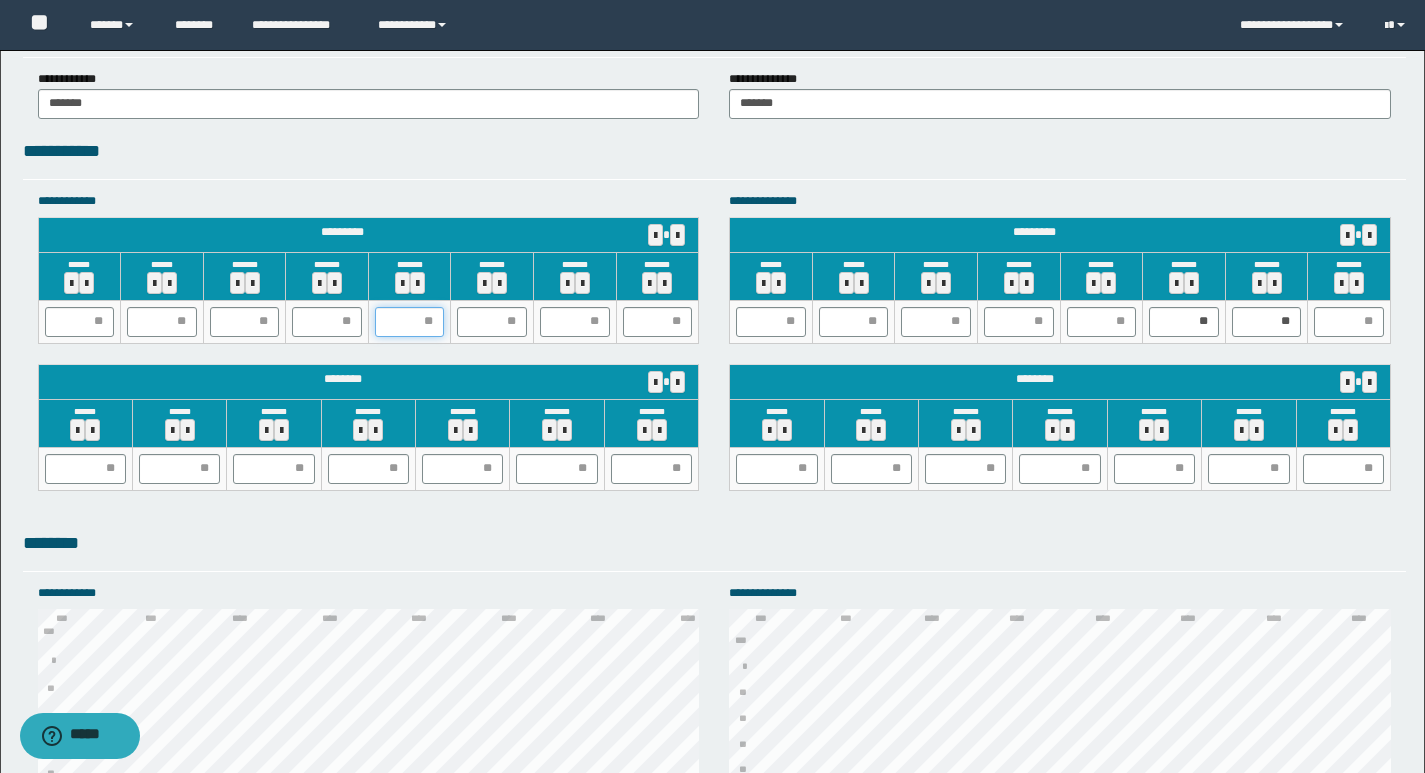 drag, startPoint x: 406, startPoint y: 327, endPoint x: 416, endPoint y: 321, distance: 11.661903 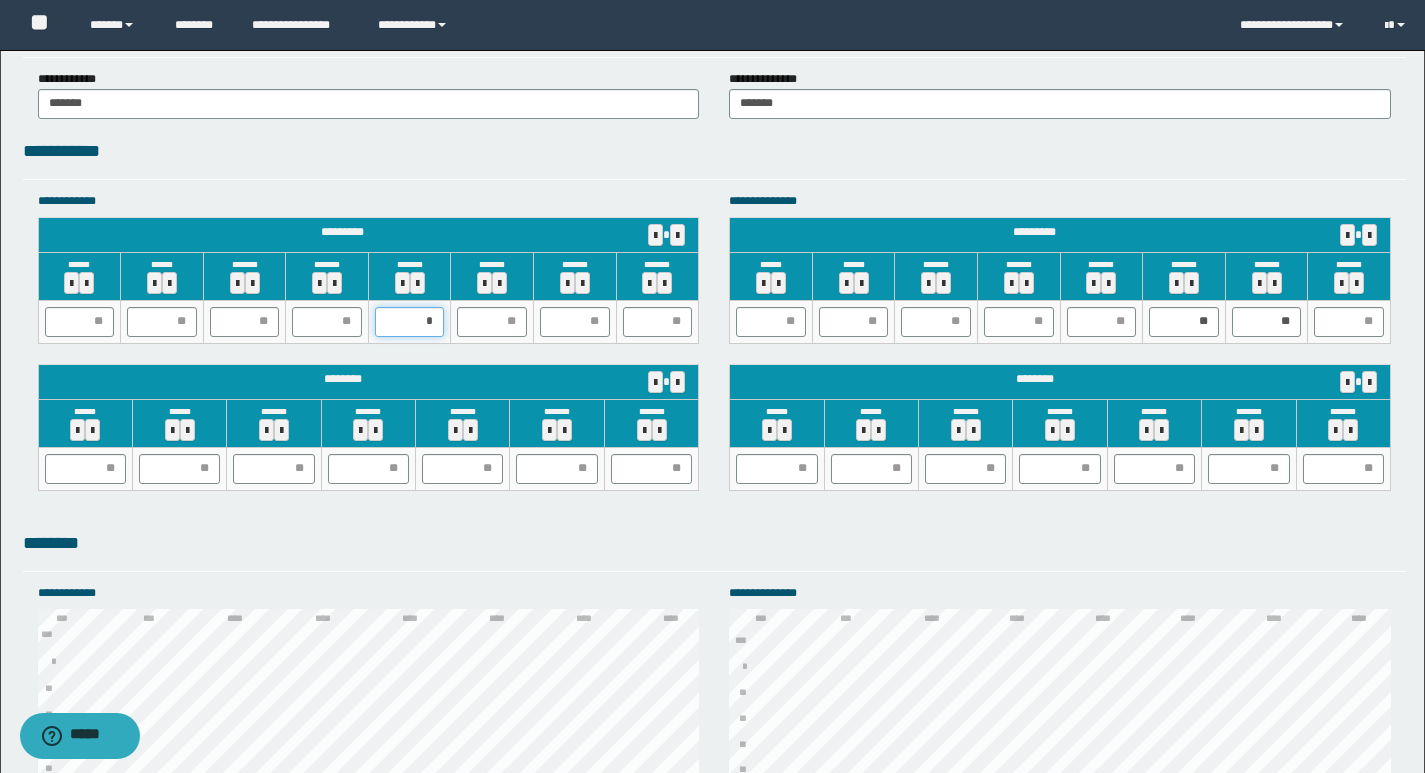 type on "**" 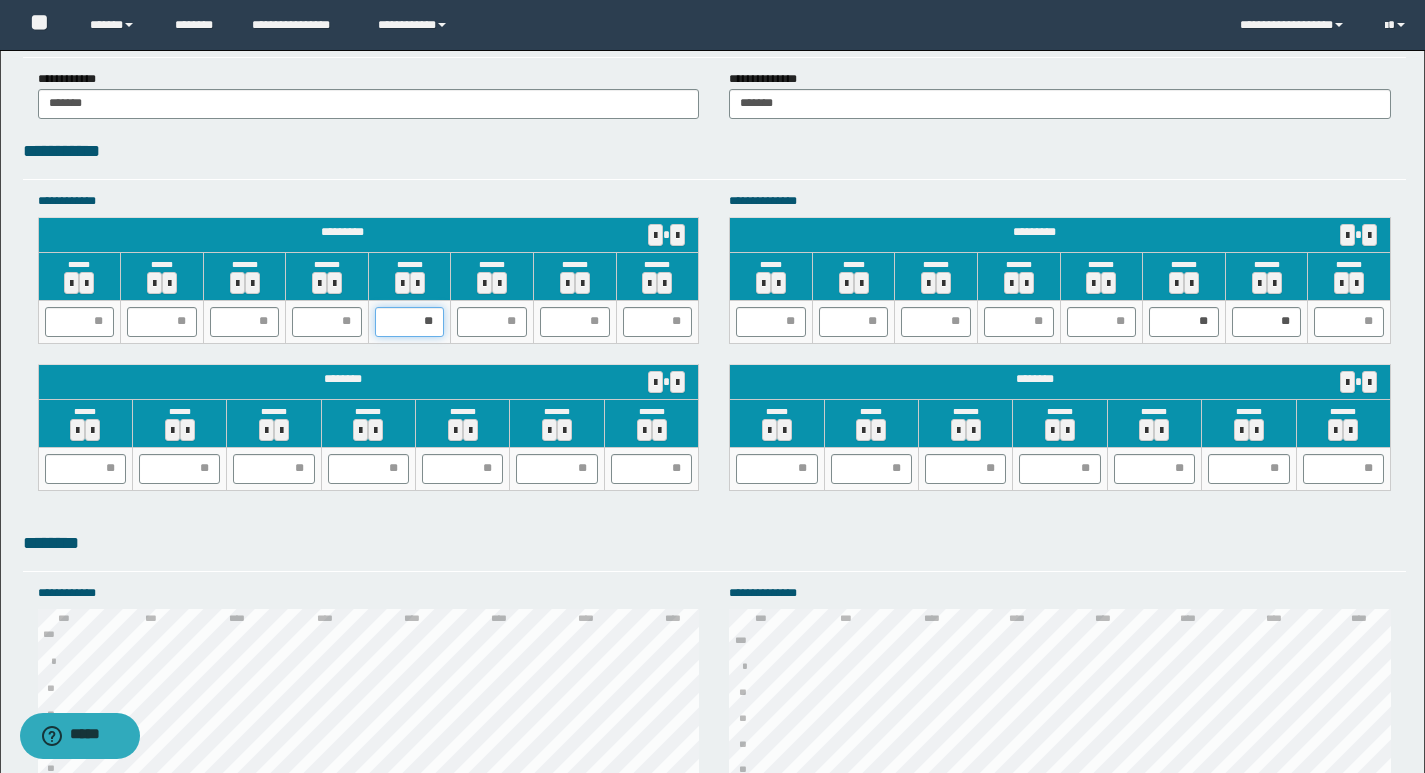 click on "**" at bounding box center (410, 322) 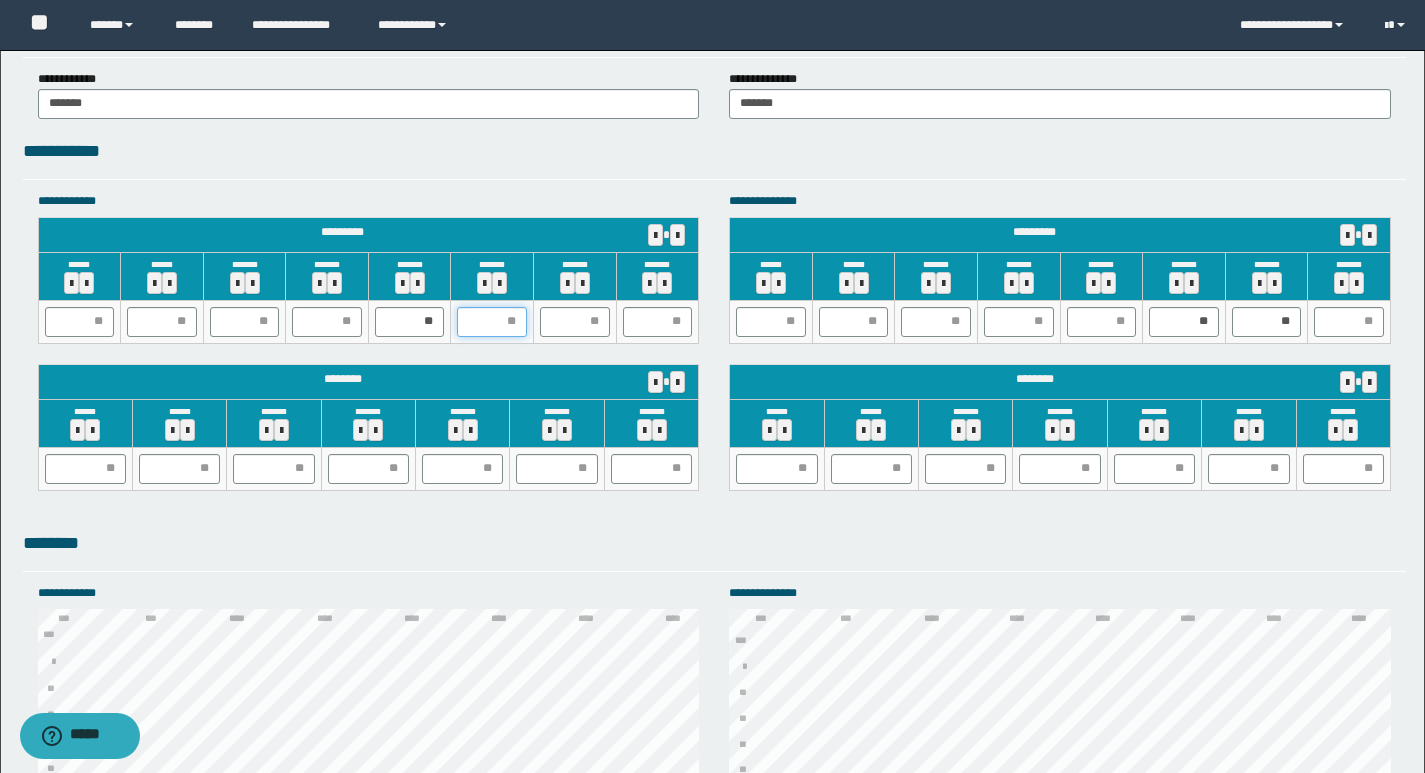 click at bounding box center [492, 322] 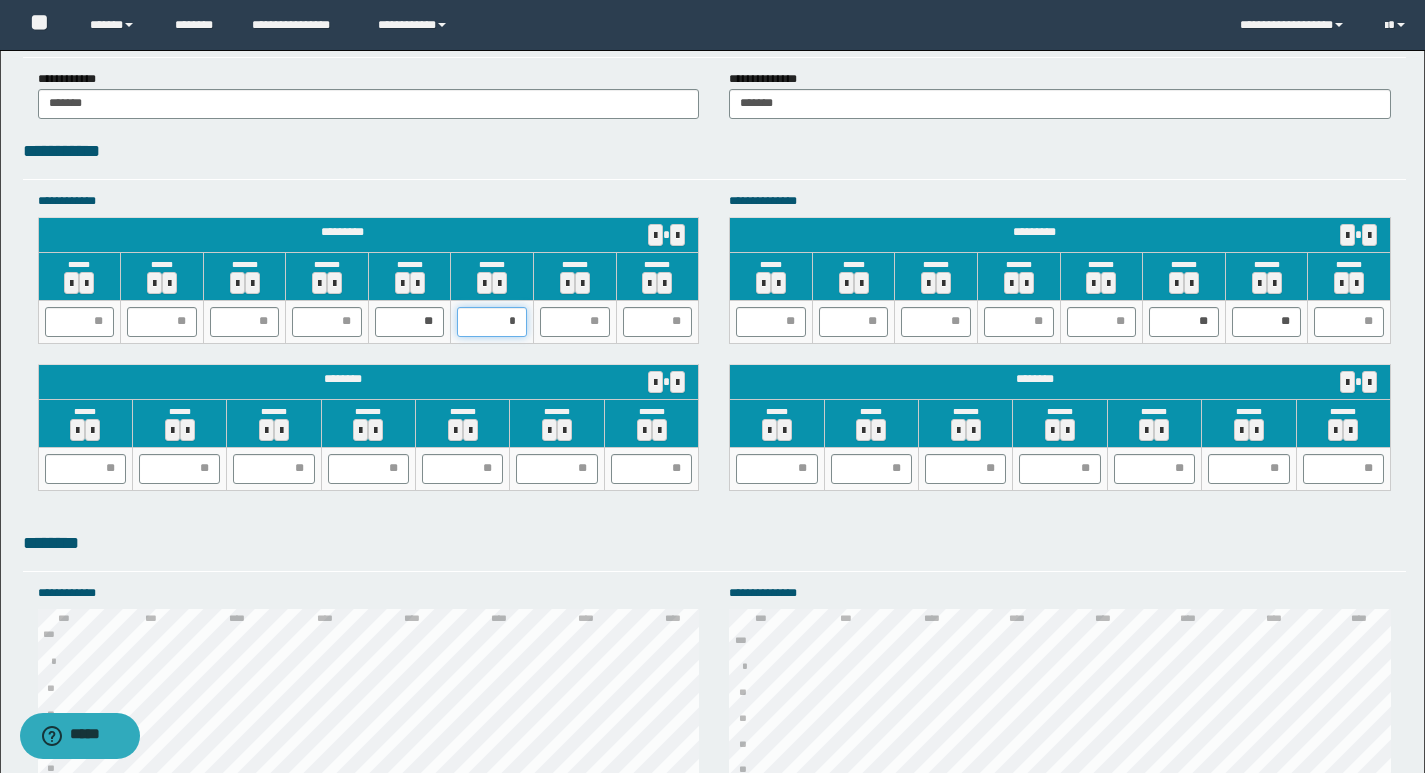 type on "**" 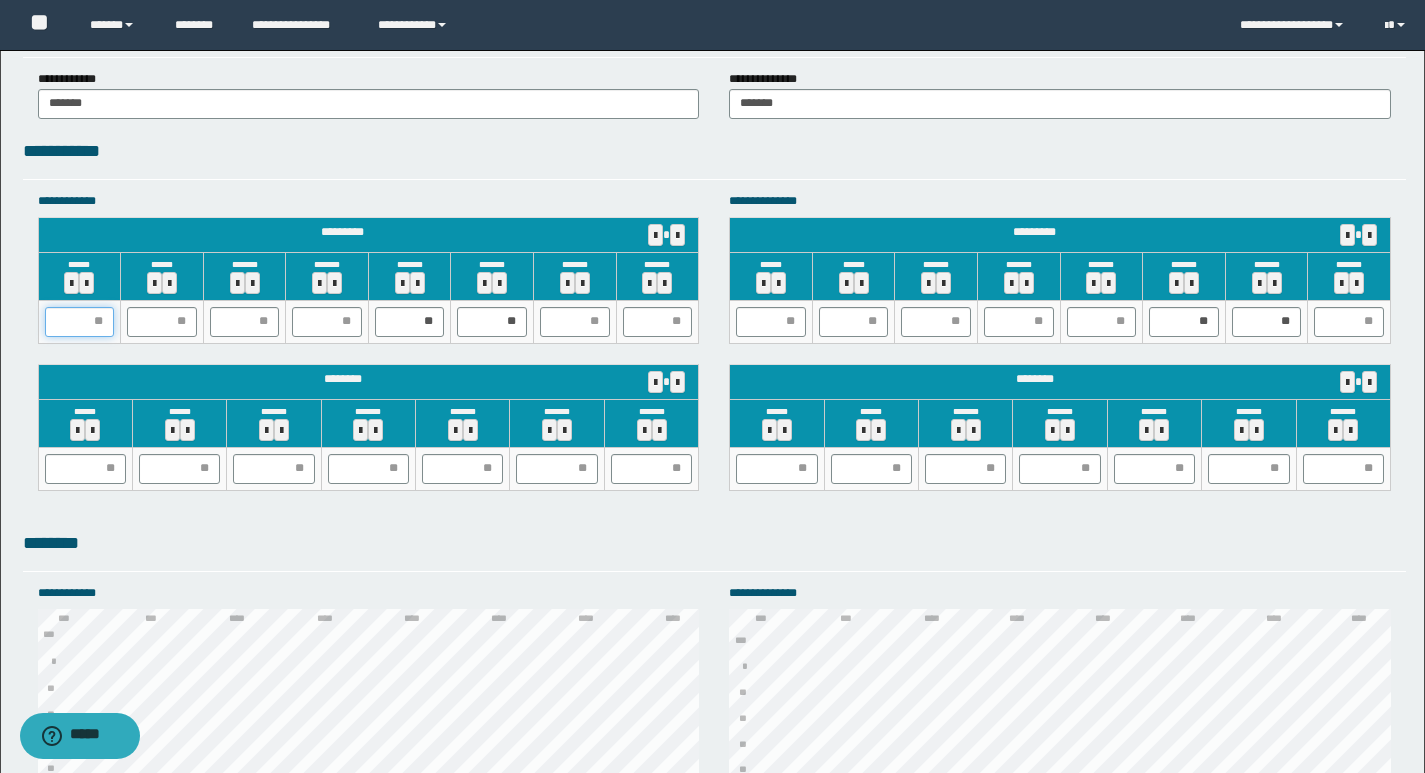 click at bounding box center (80, 322) 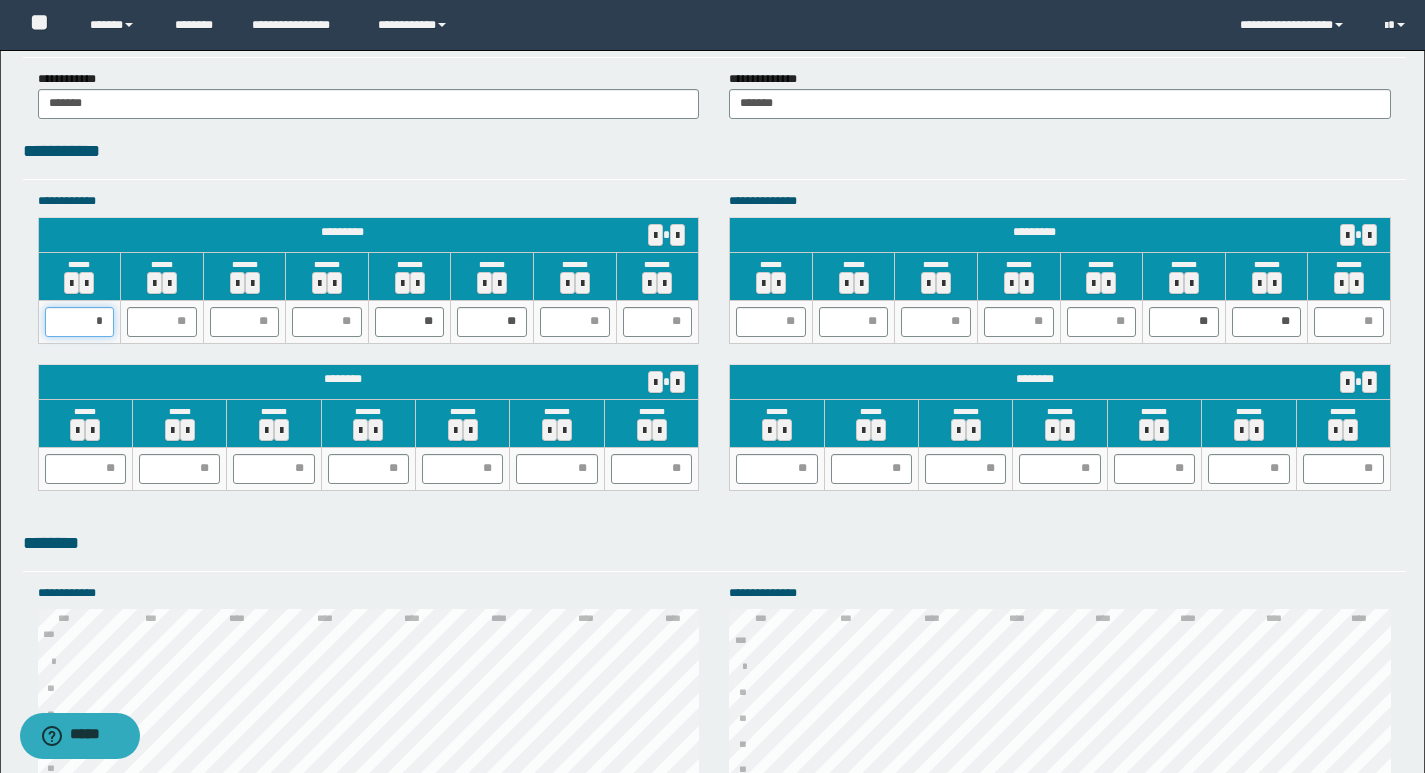 type on "**" 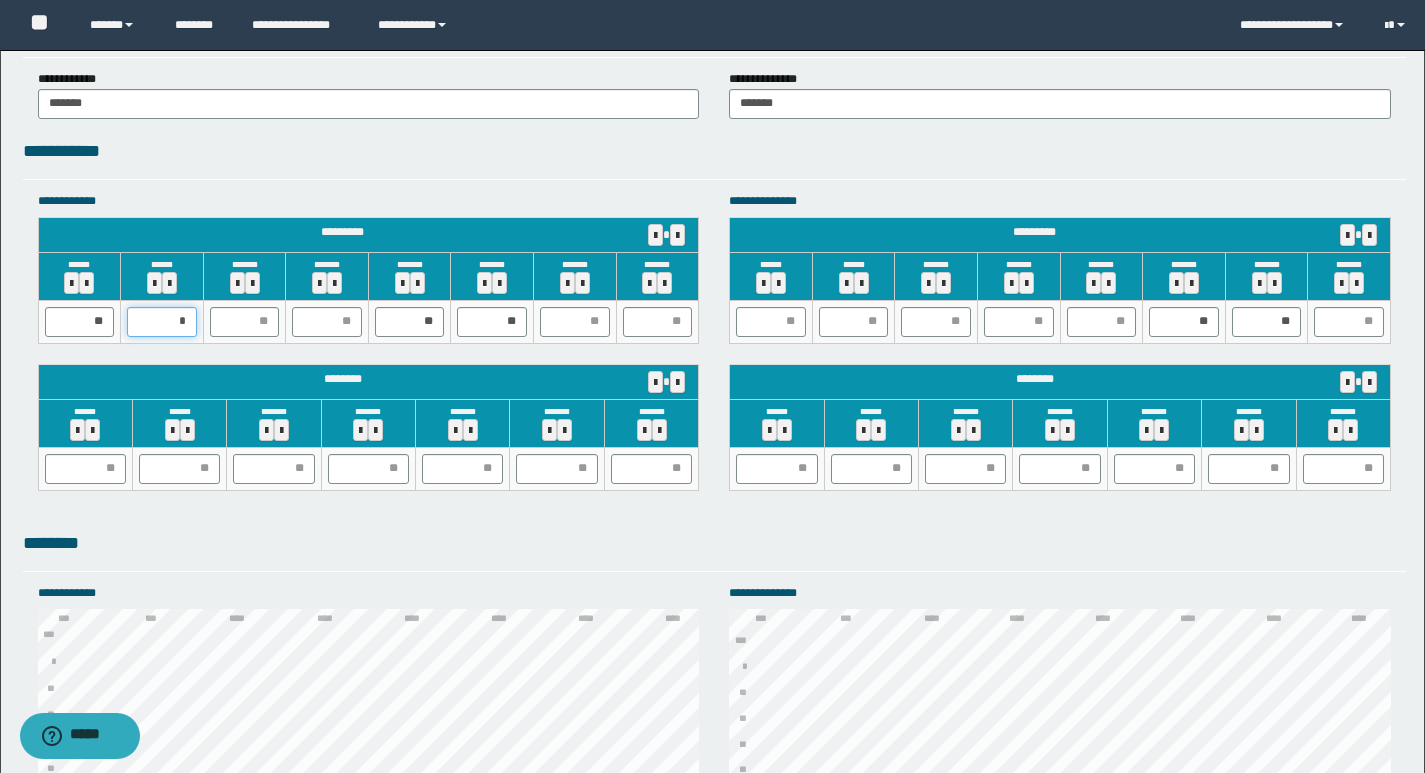 type on "**" 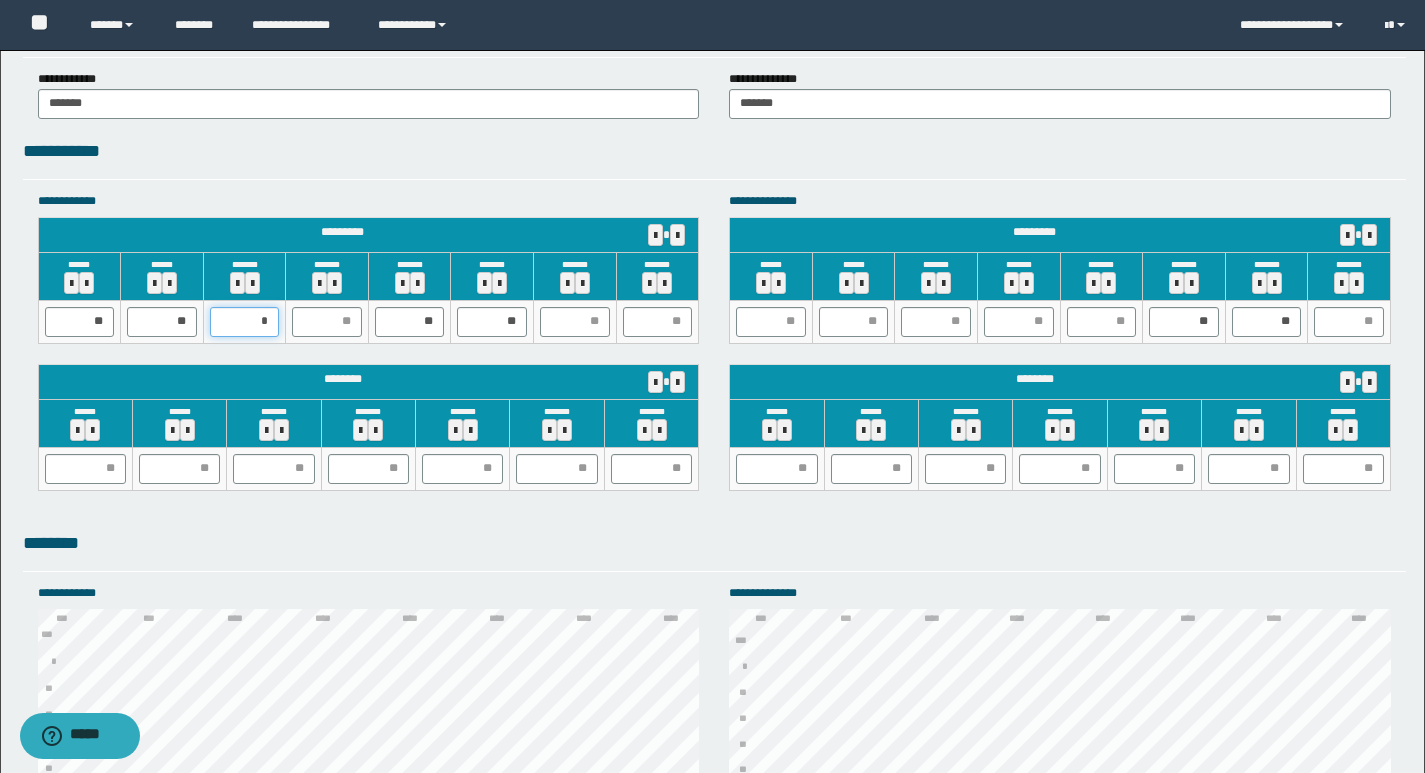type on "**" 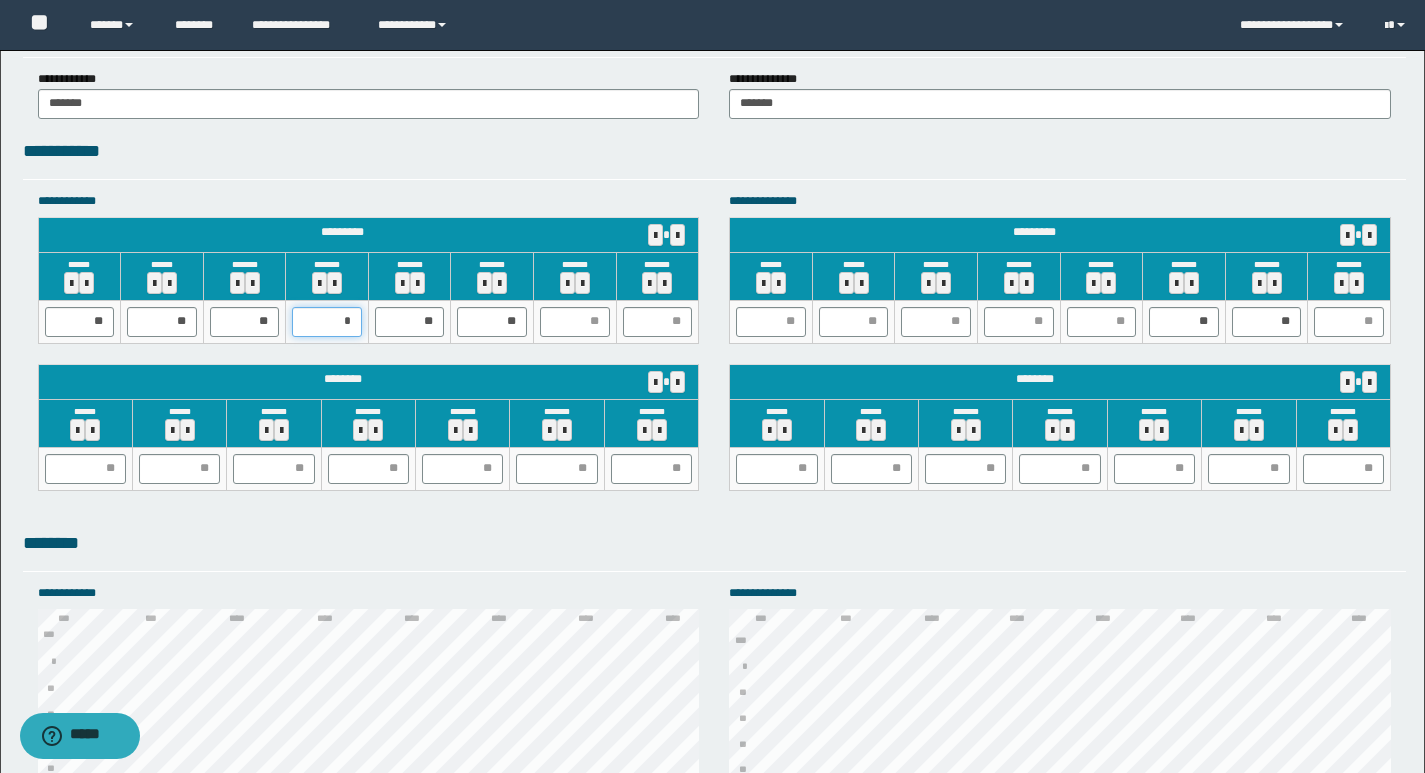 type on "**" 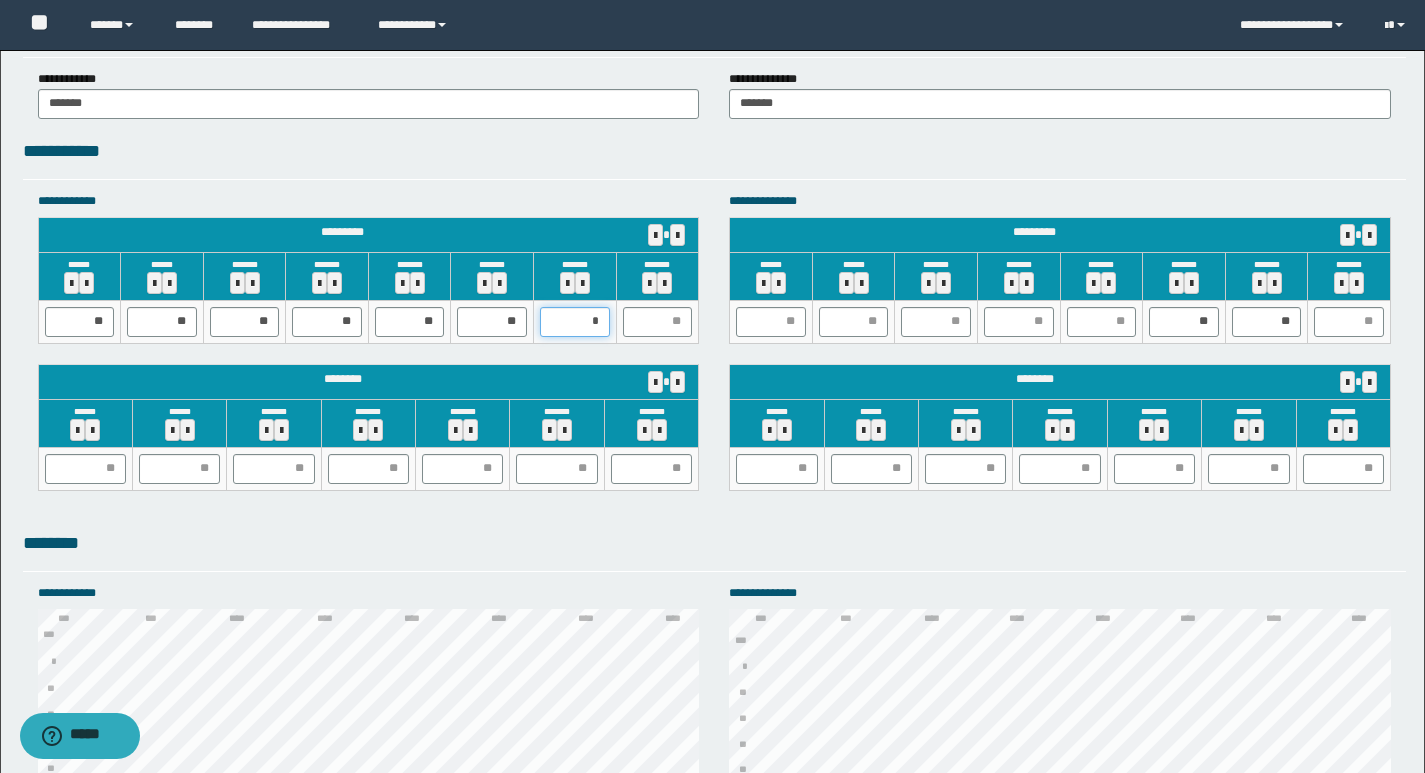 type on "**" 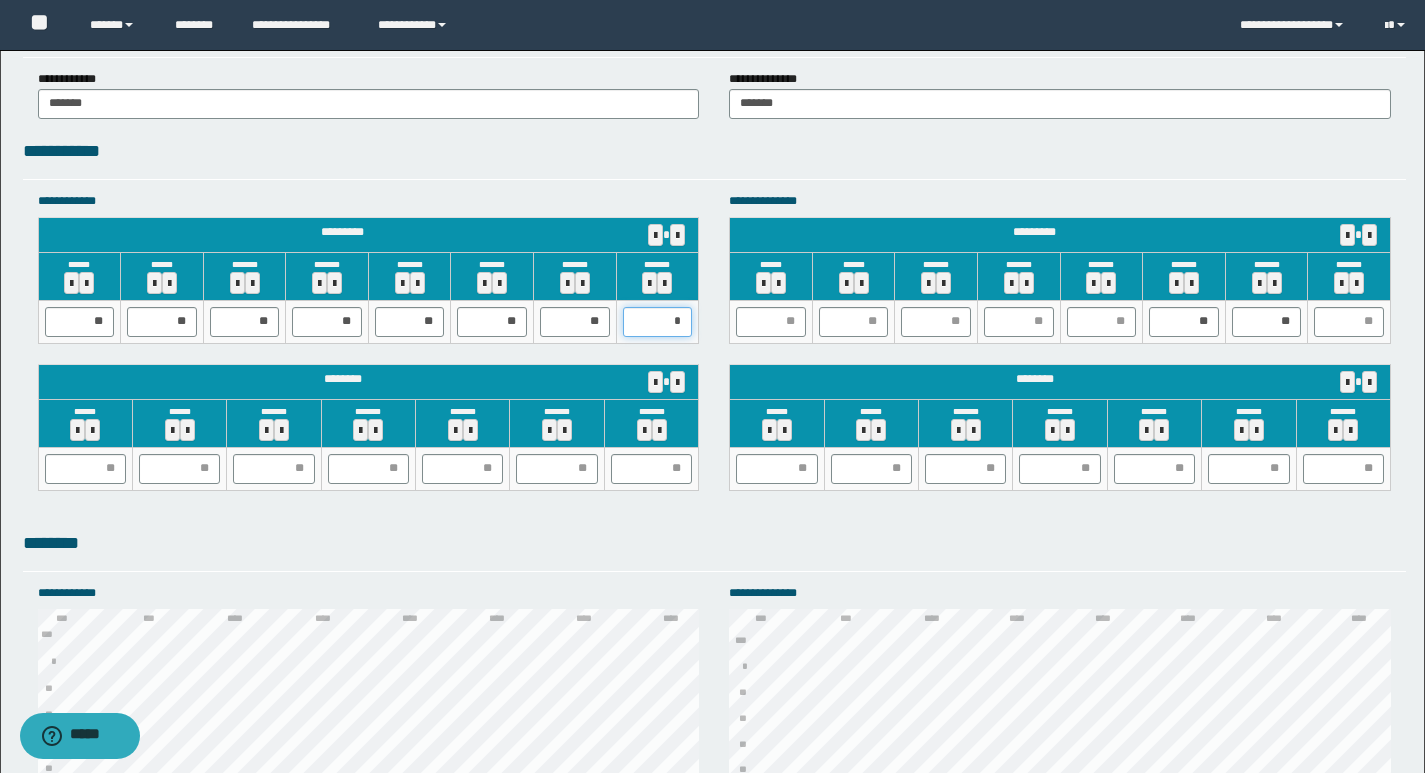 type on "**" 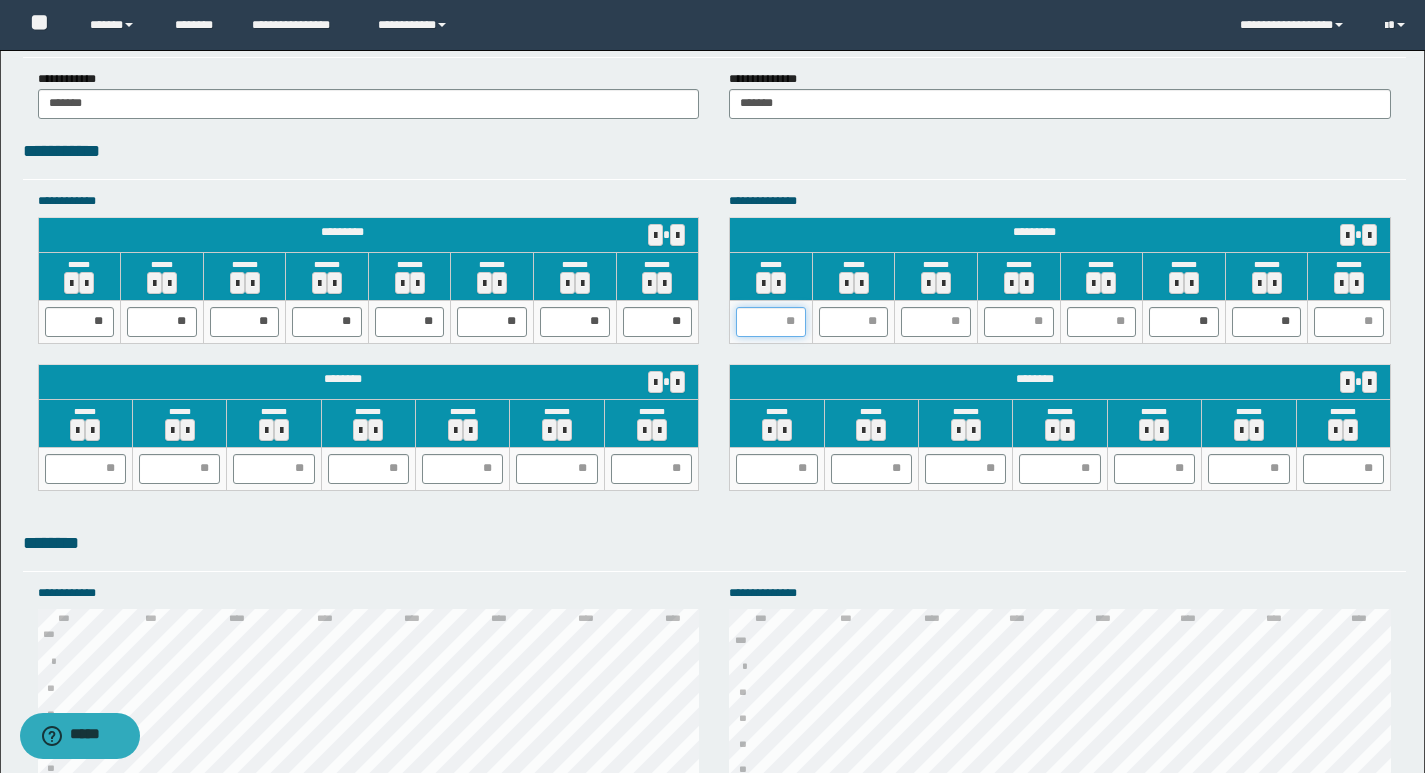 click at bounding box center (771, 322) 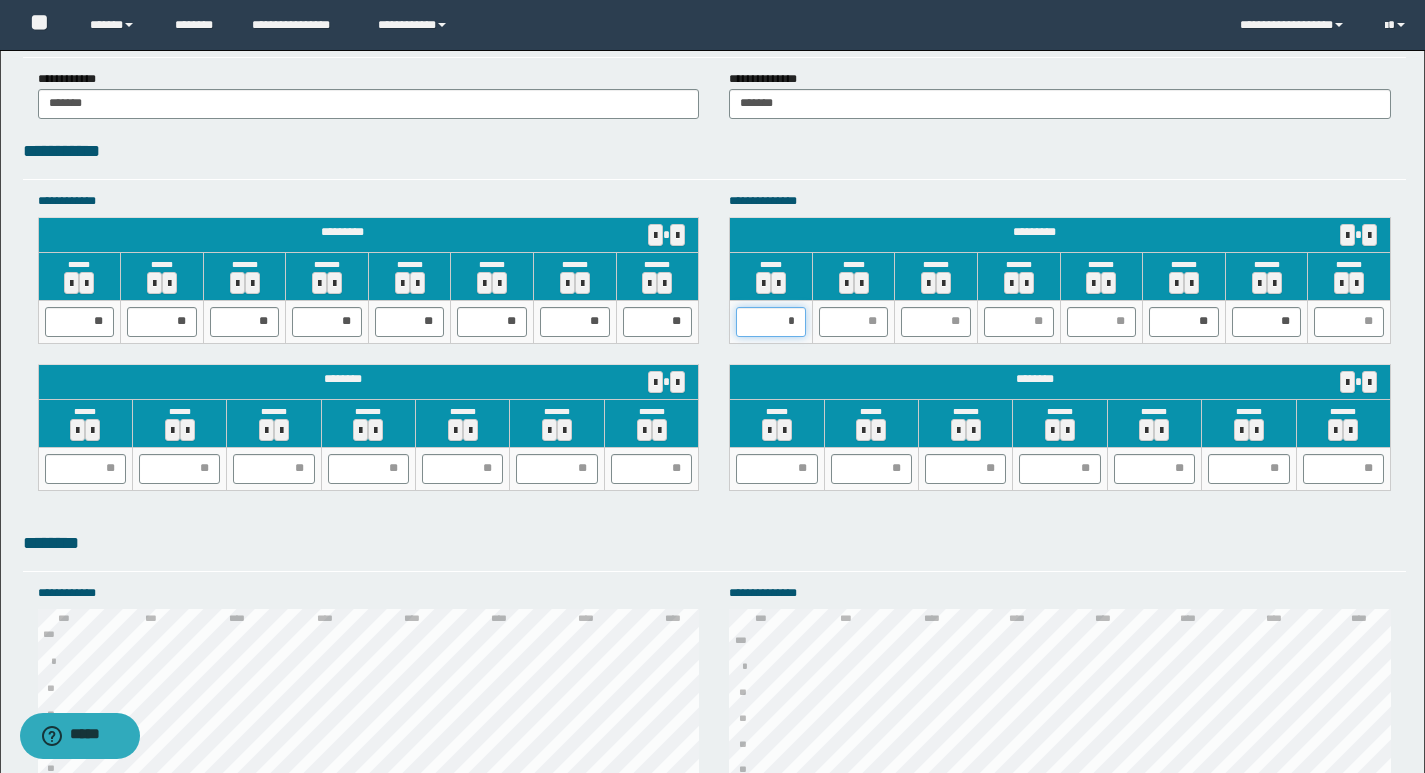 type on "**" 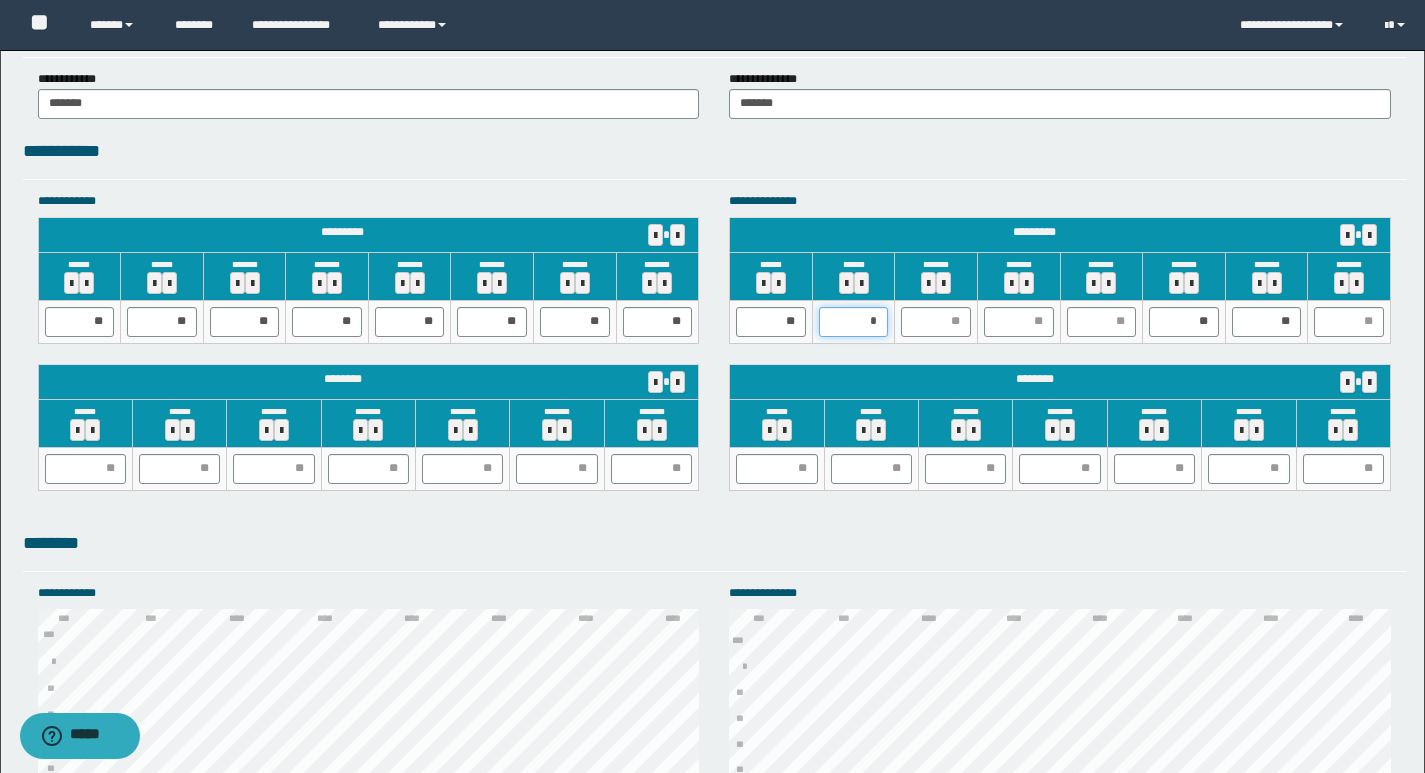 type on "**" 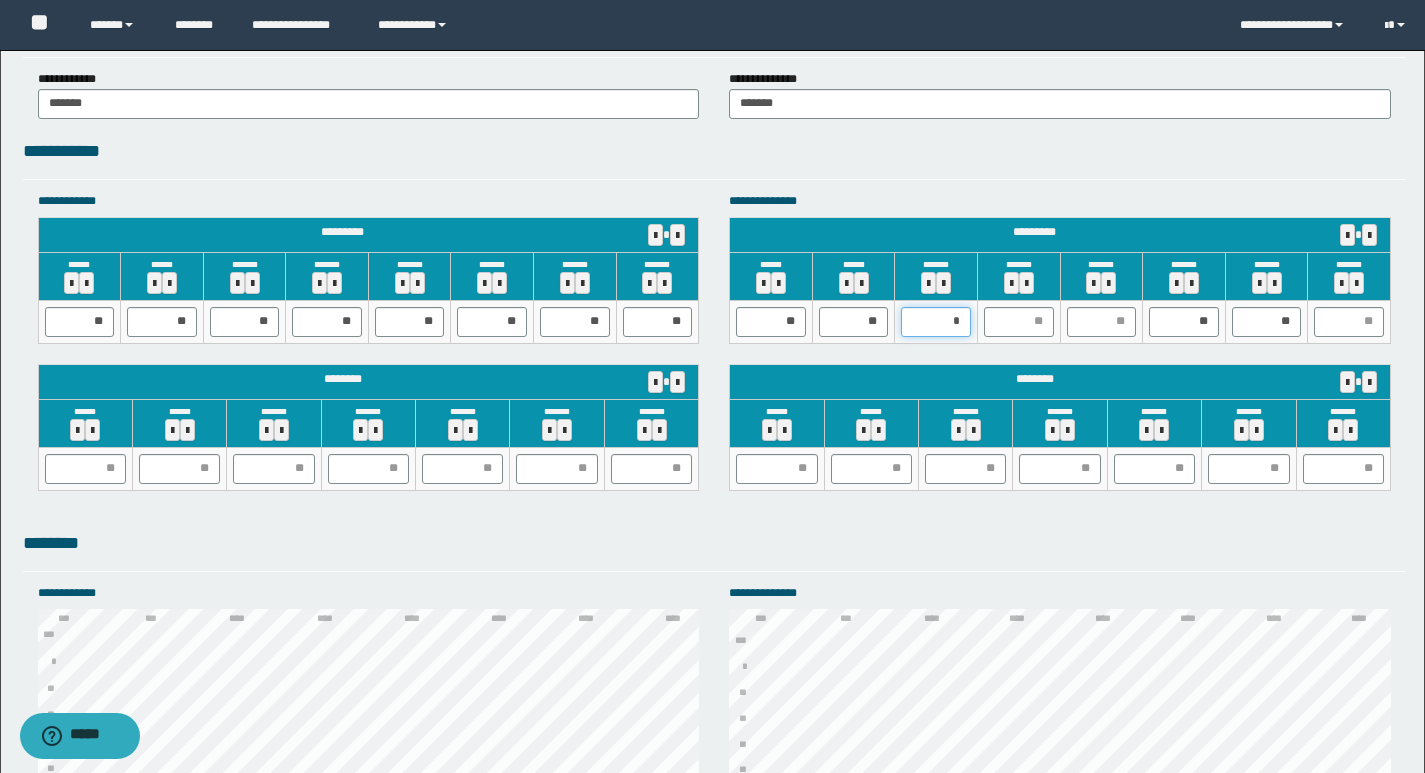 type on "**" 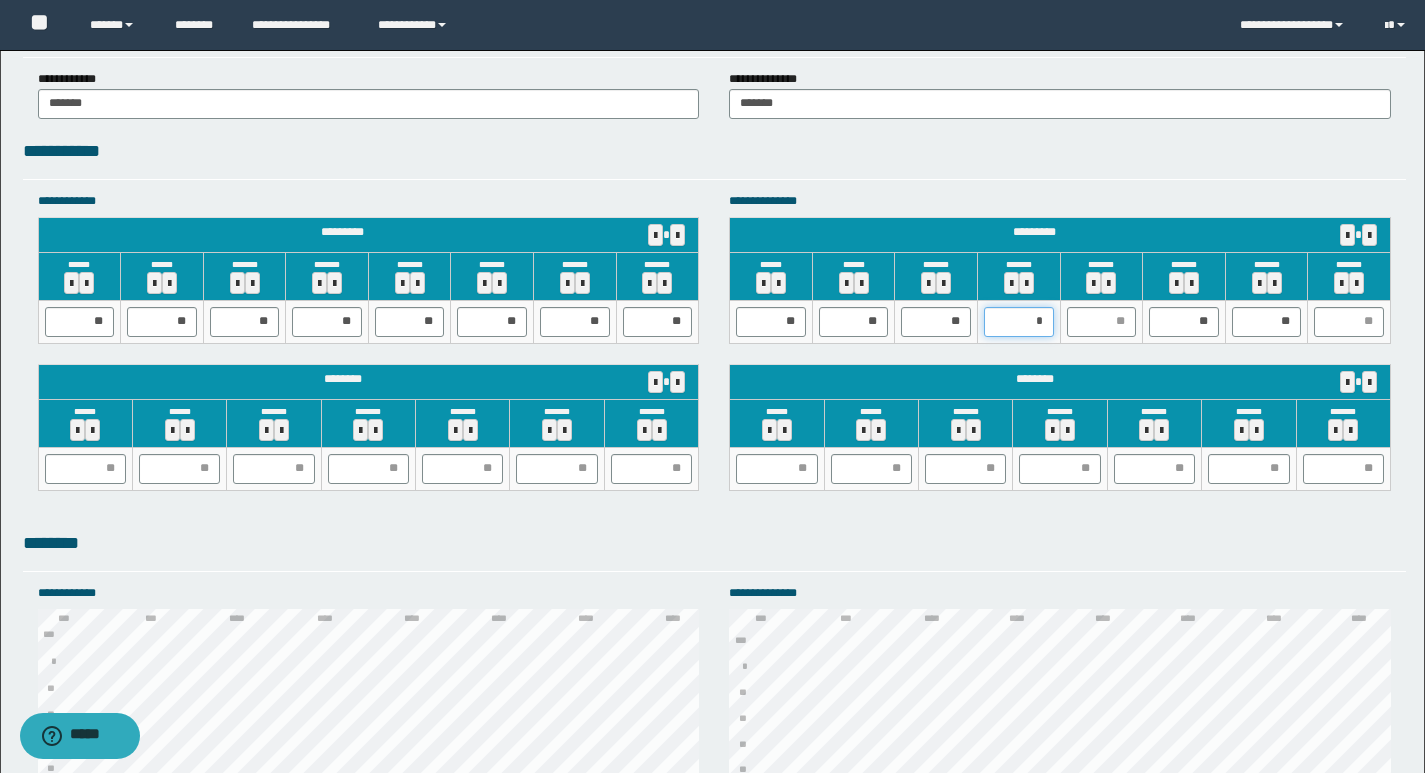 type on "**" 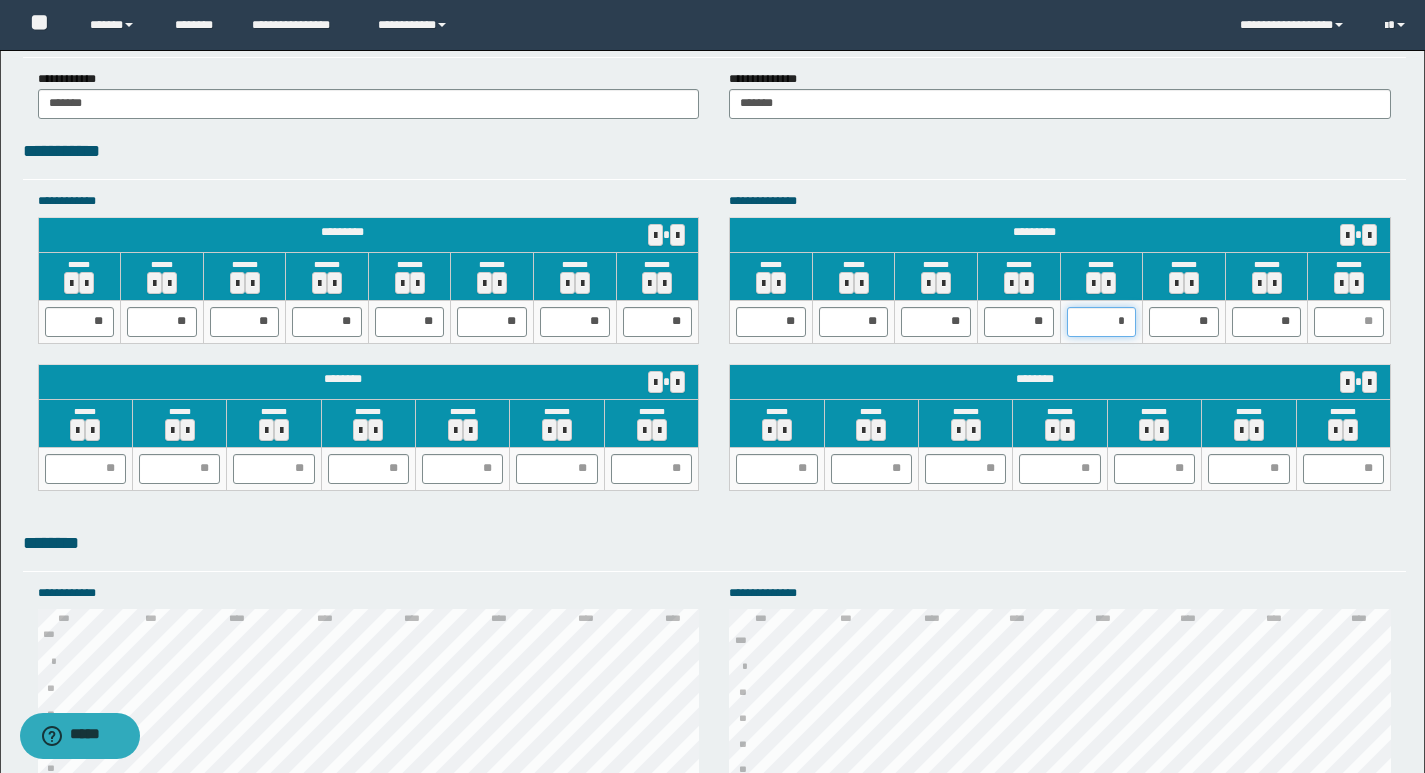 type on "**" 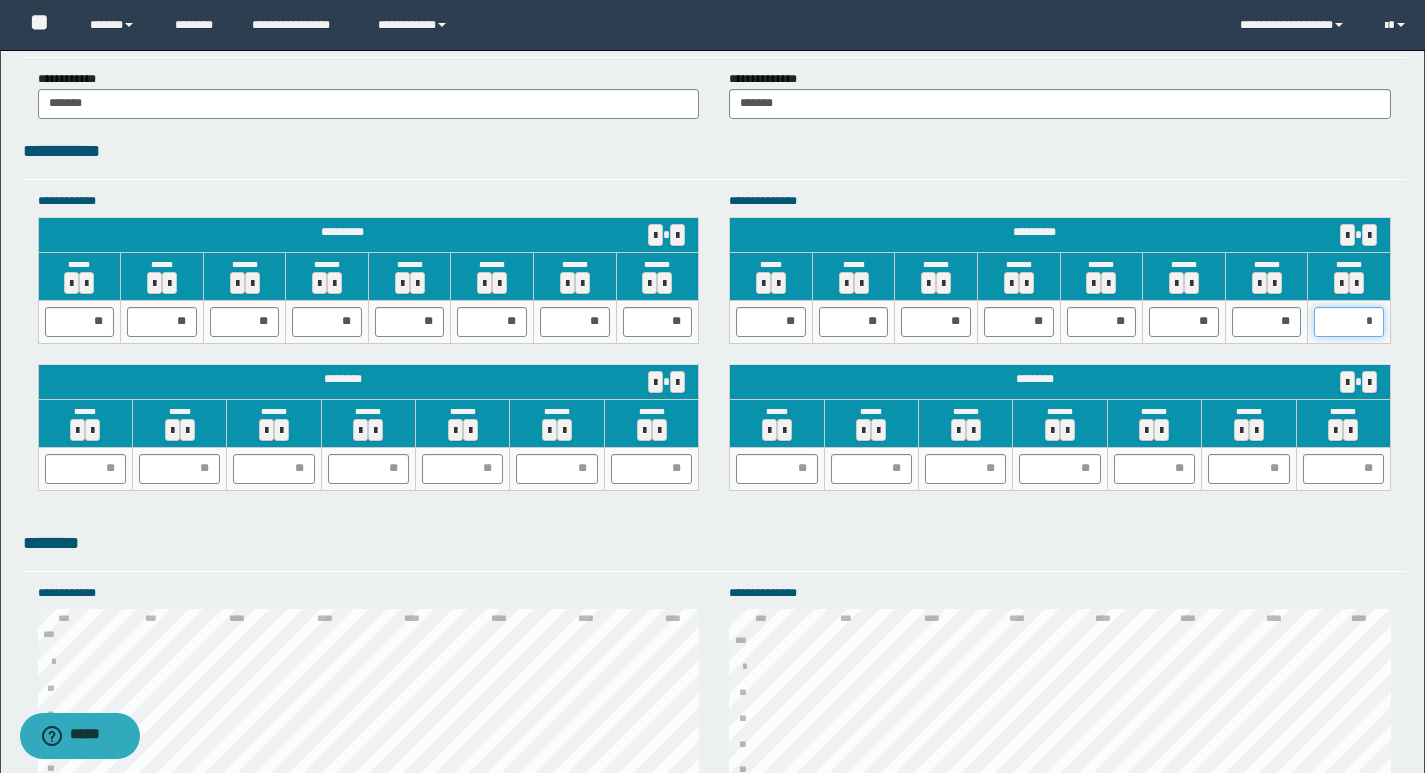 type on "**" 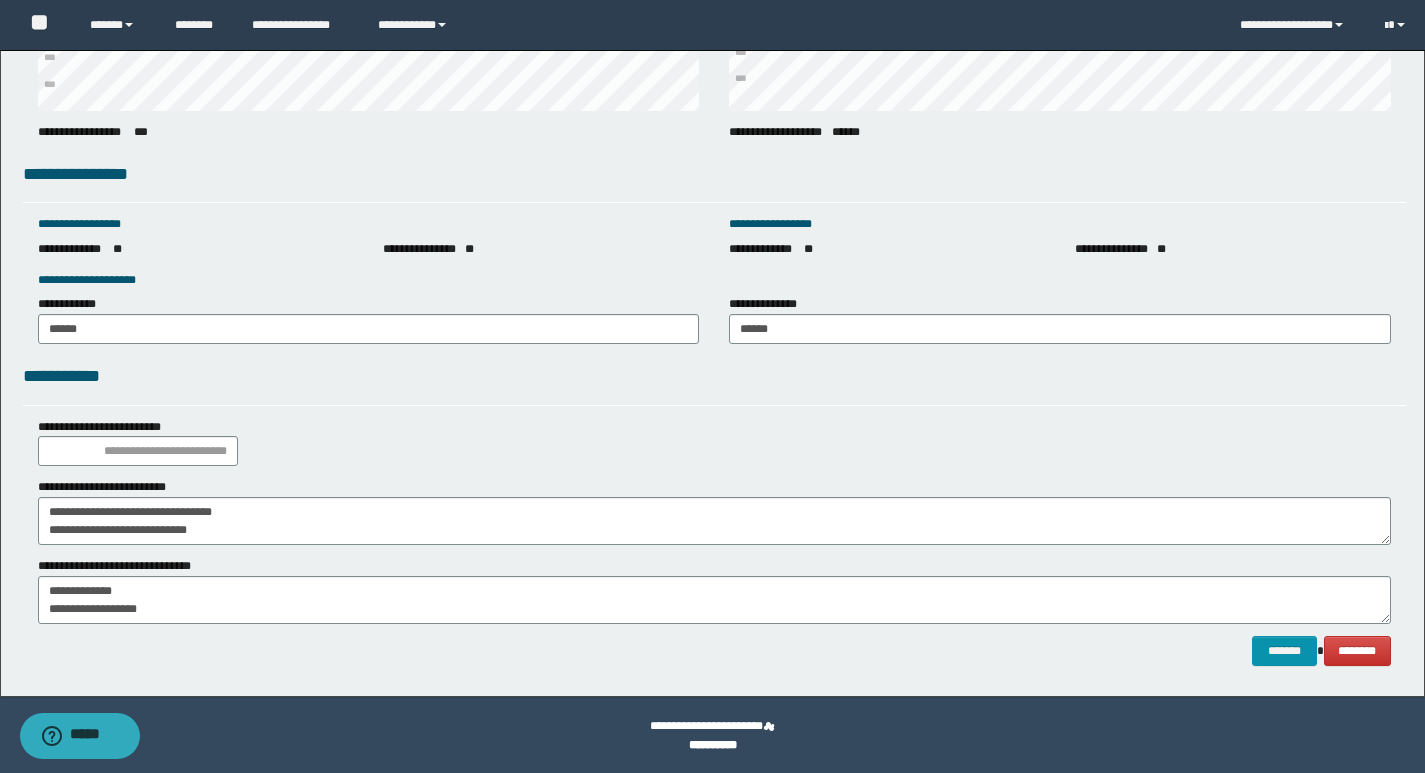 scroll, scrollTop: 2676, scrollLeft: 0, axis: vertical 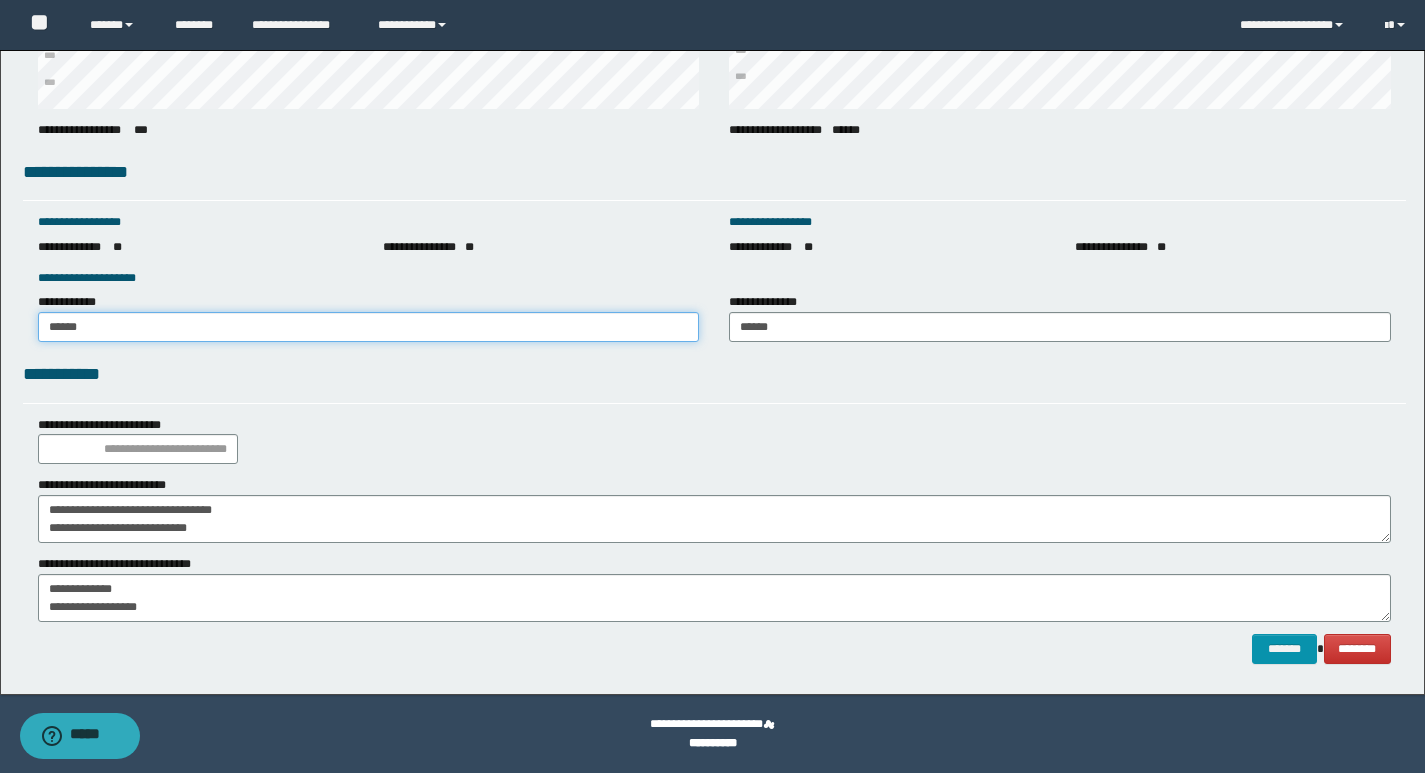click on "******" at bounding box center [369, 327] 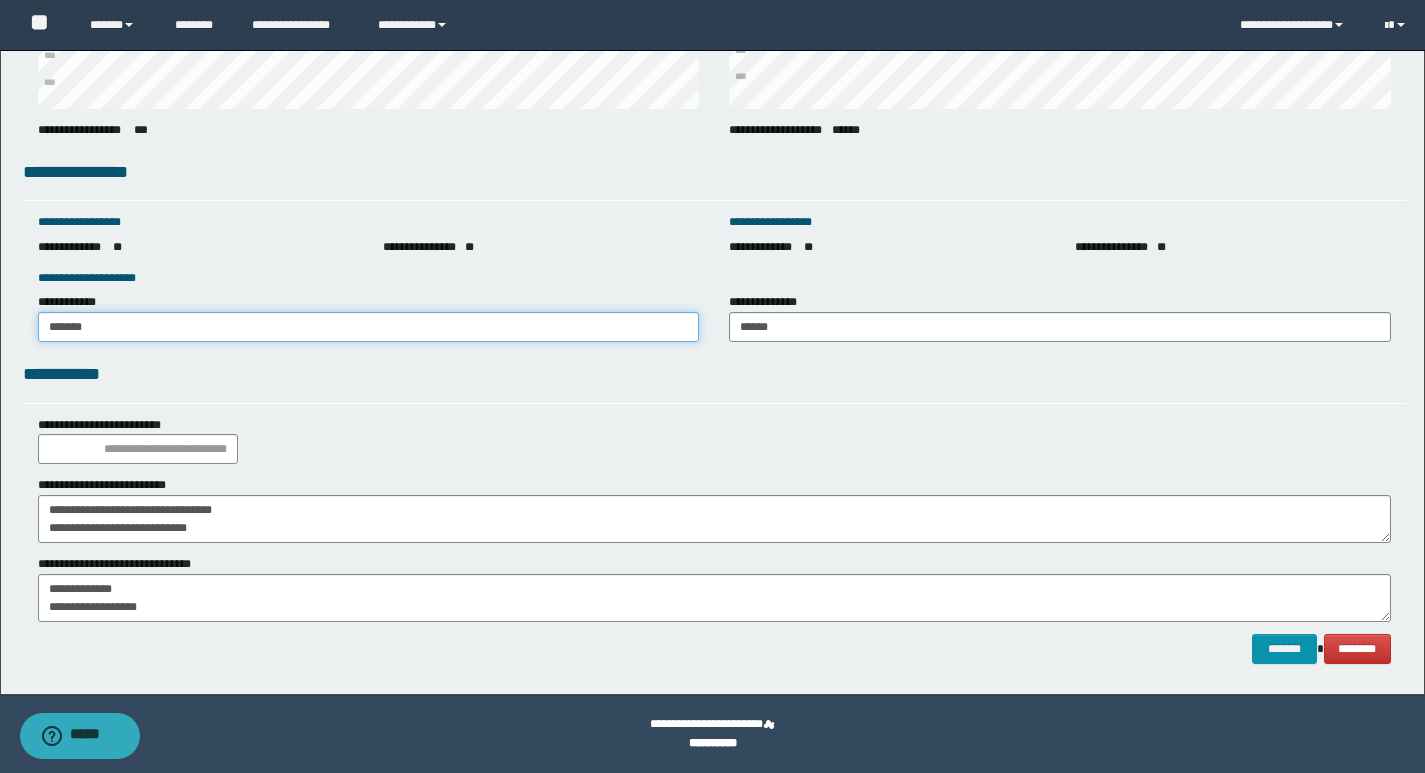 type on "*******" 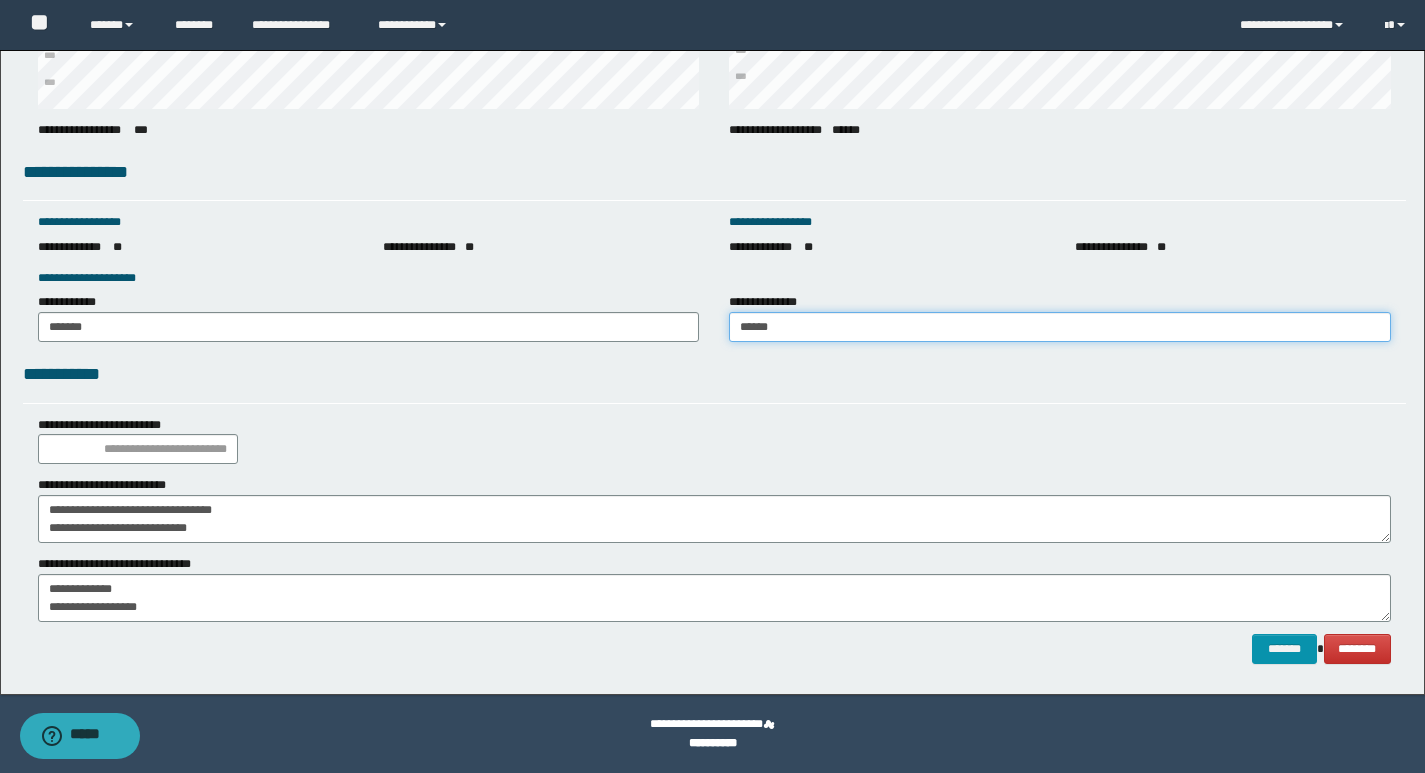 click on "******" at bounding box center (1060, 327) 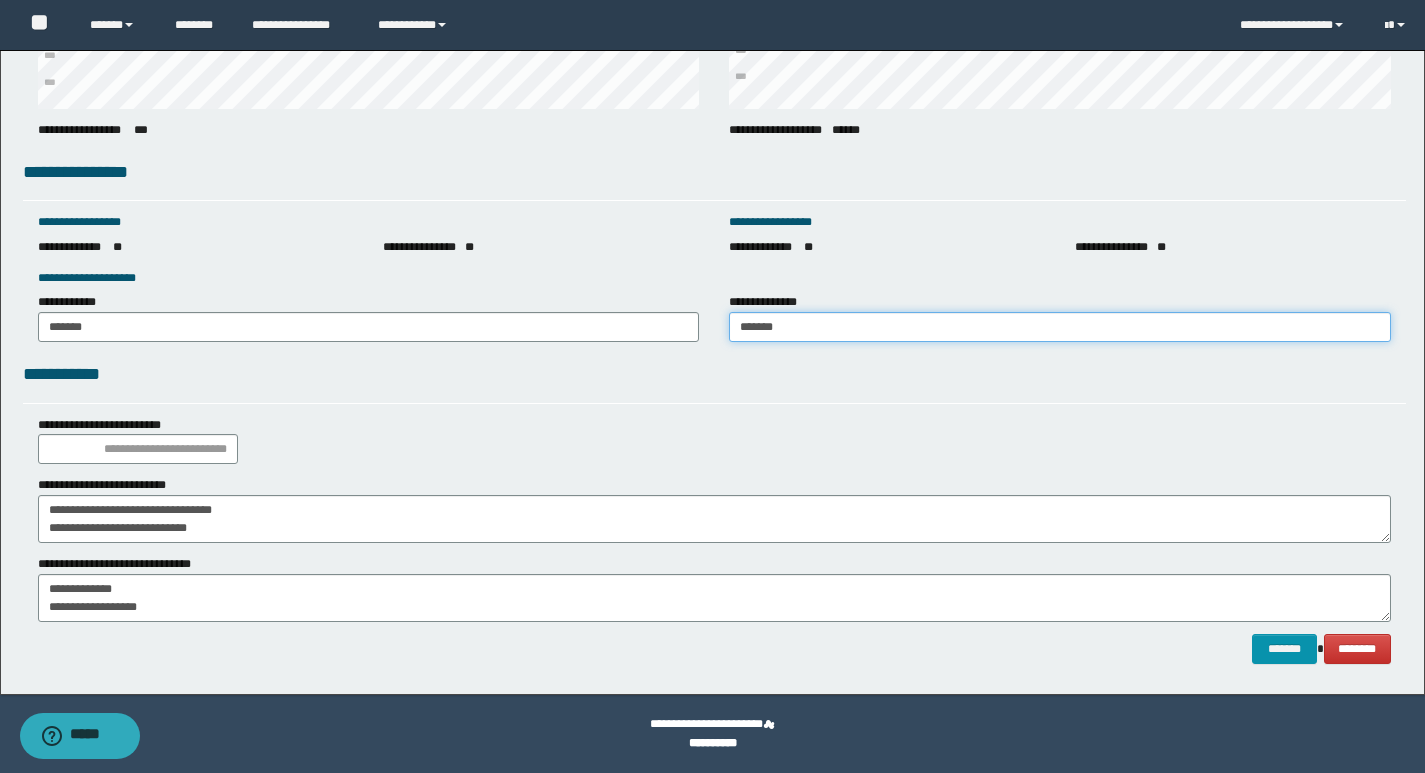 type on "*******" 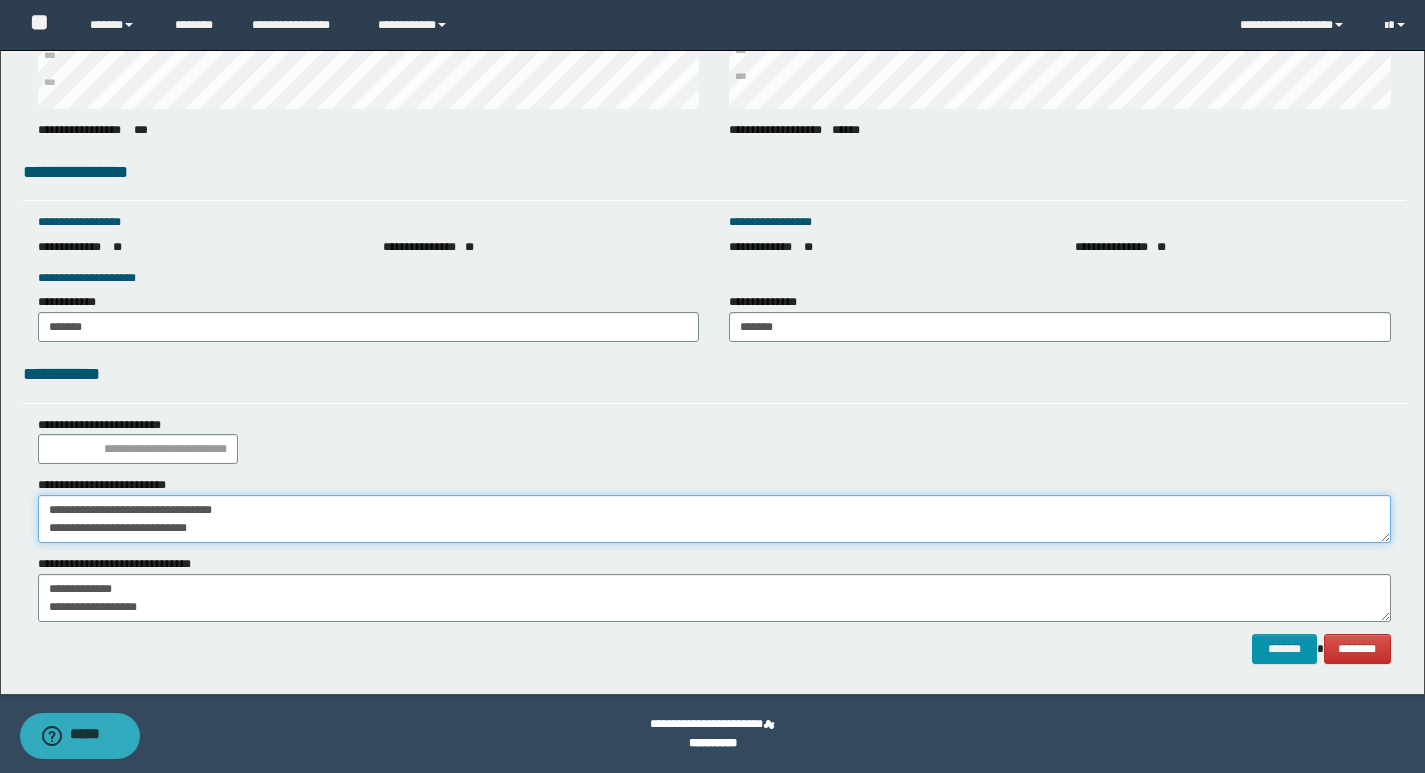 drag, startPoint x: 254, startPoint y: 534, endPoint x: 0, endPoint y: 447, distance: 268.4865 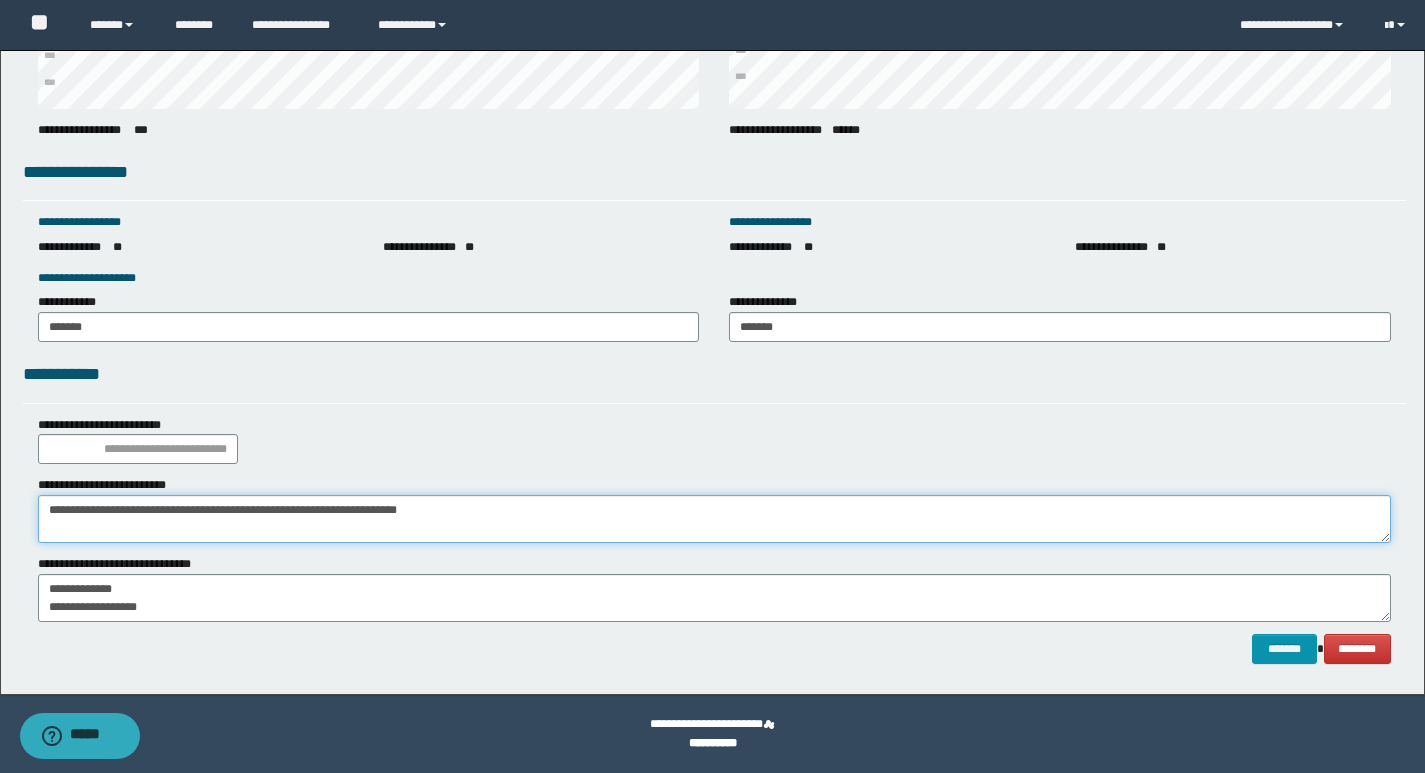 click on "**********" at bounding box center [714, 519] 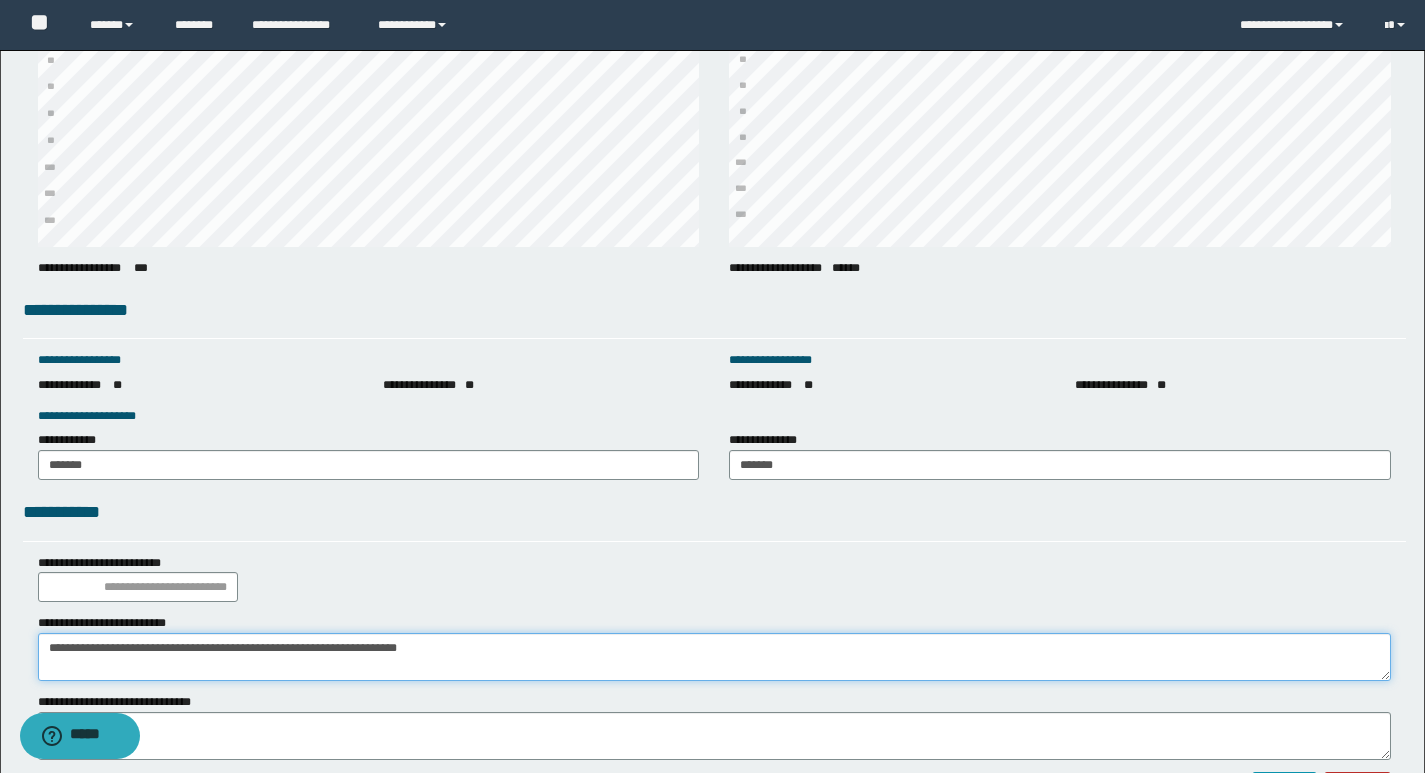 scroll, scrollTop: 2676, scrollLeft: 0, axis: vertical 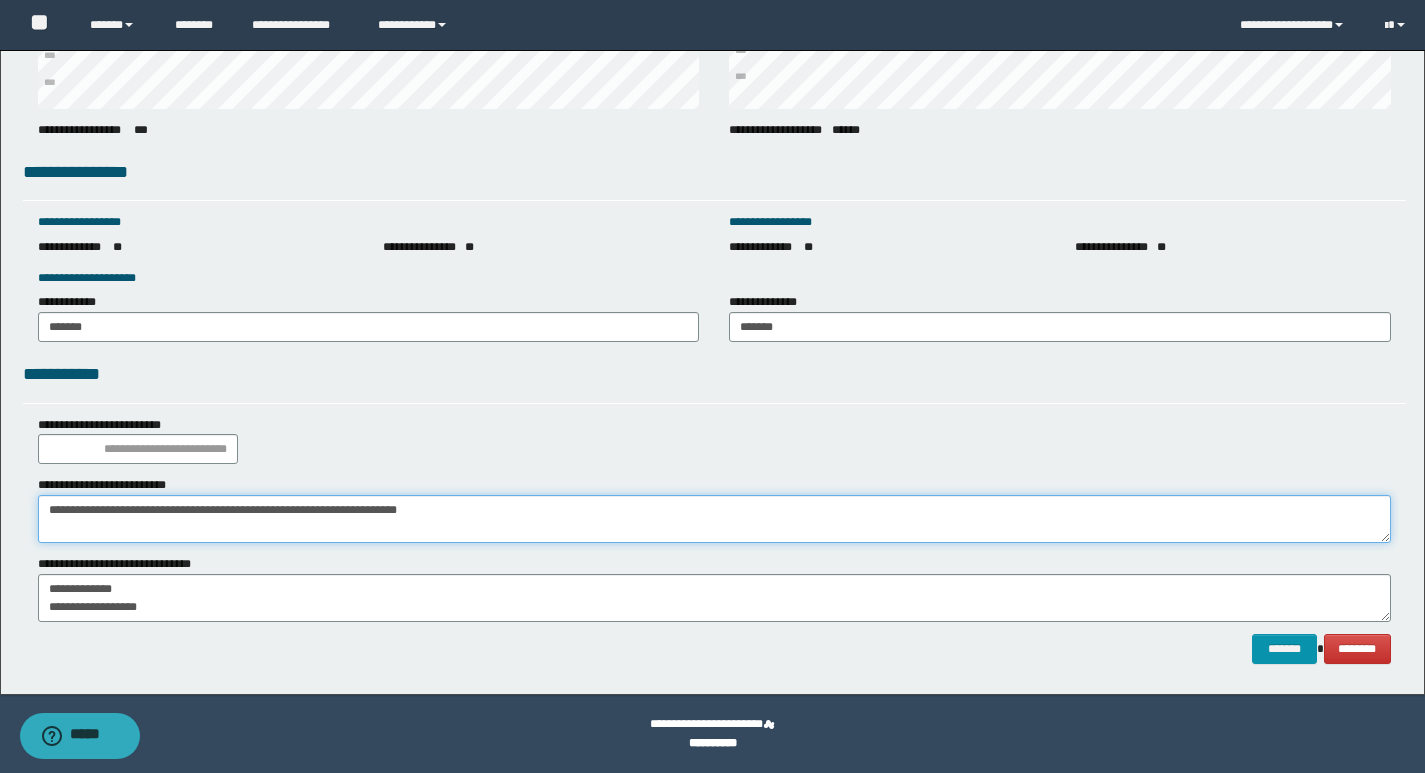 type on "**********" 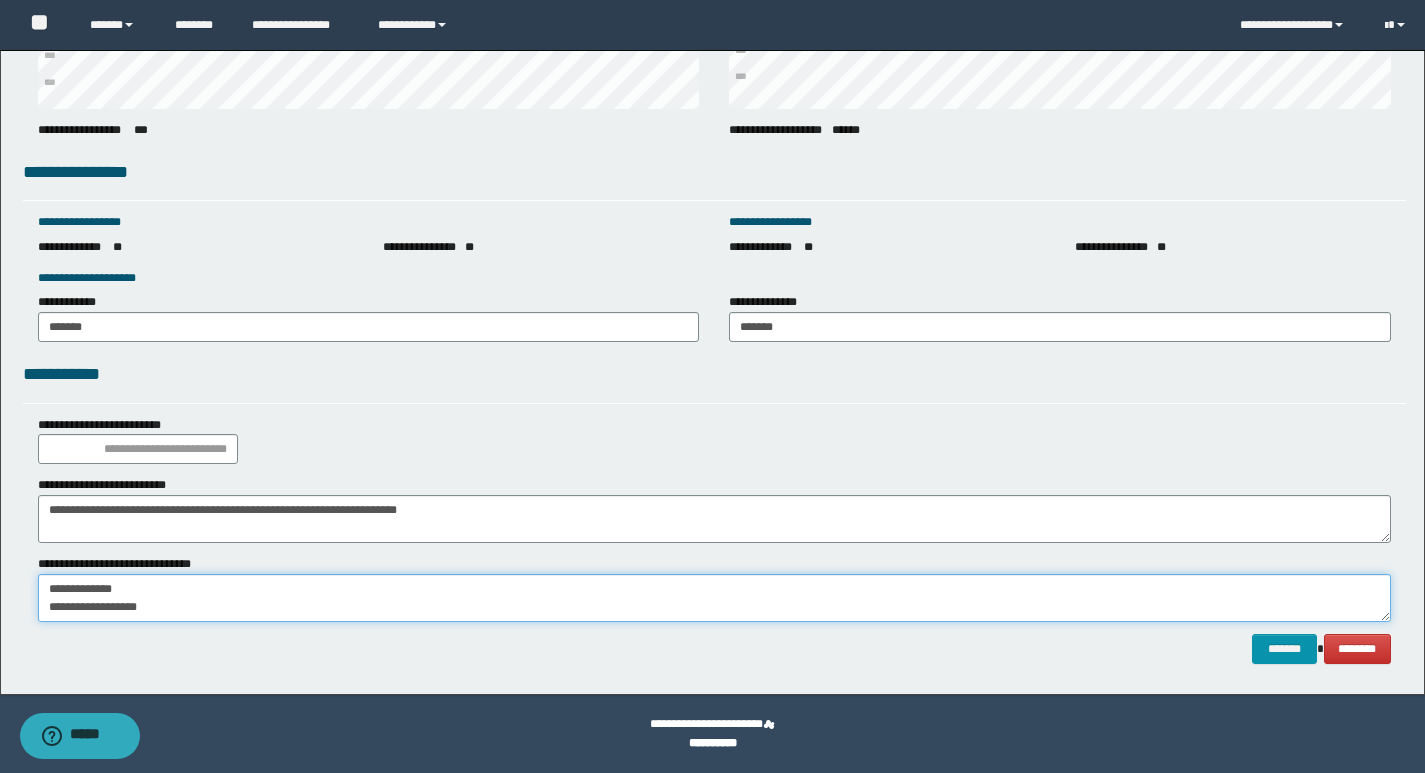 click on "**********" at bounding box center [714, 598] 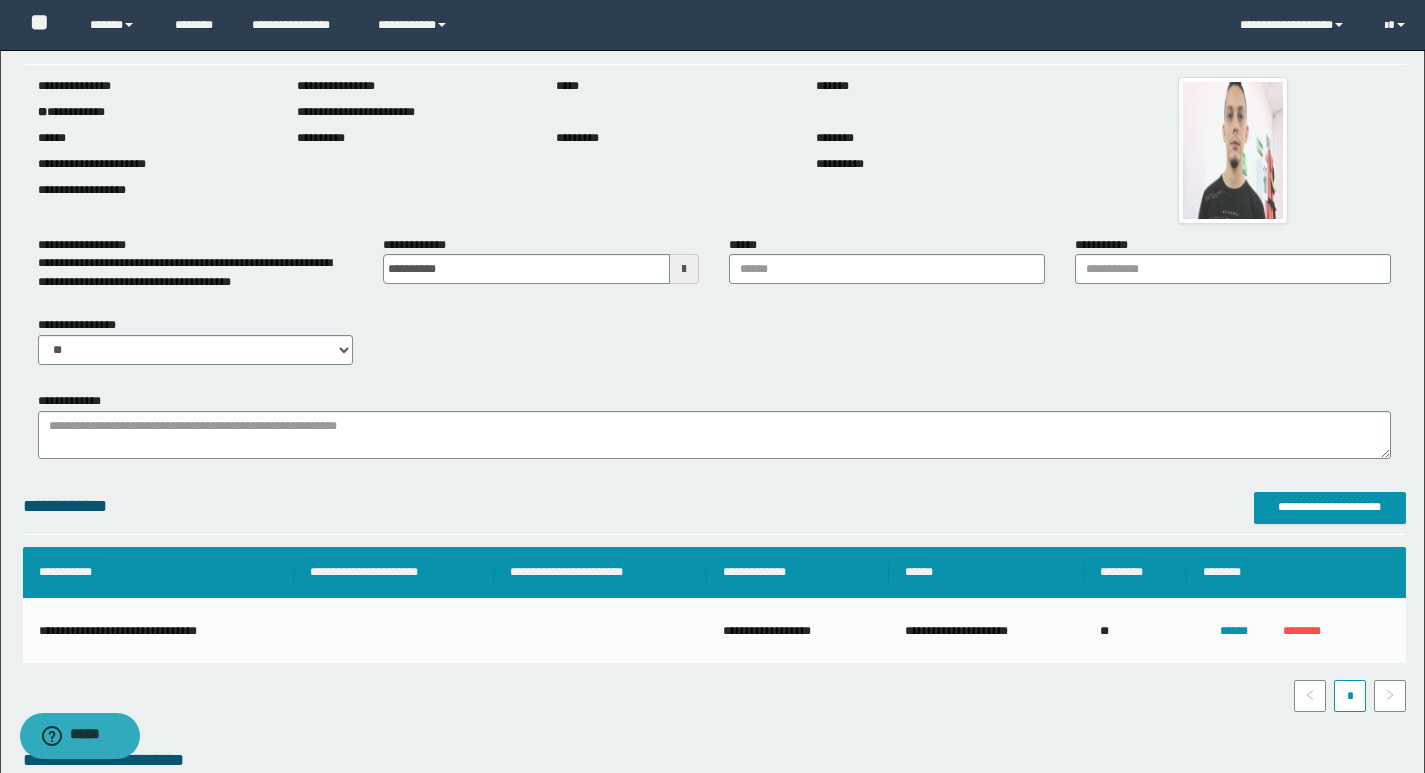 scroll, scrollTop: 0, scrollLeft: 0, axis: both 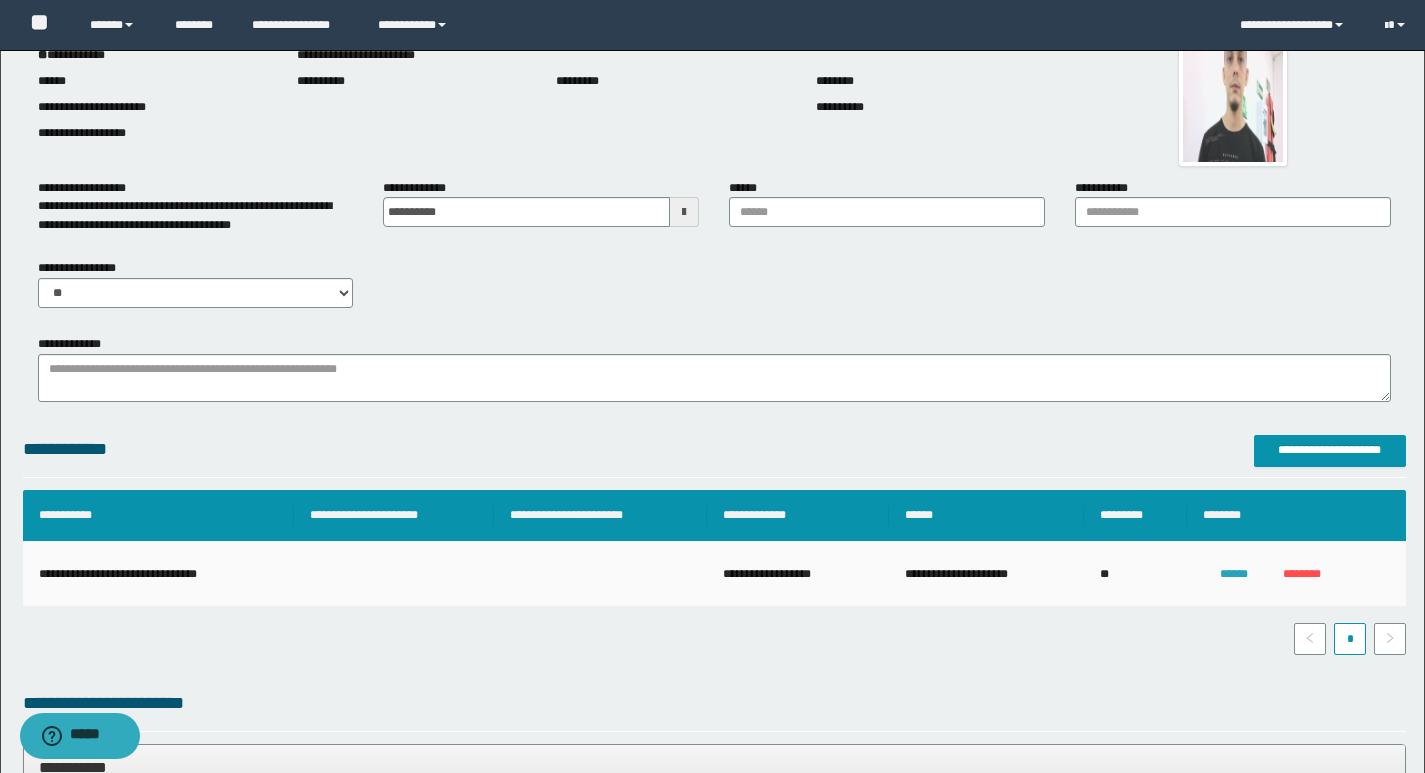 type on "**********" 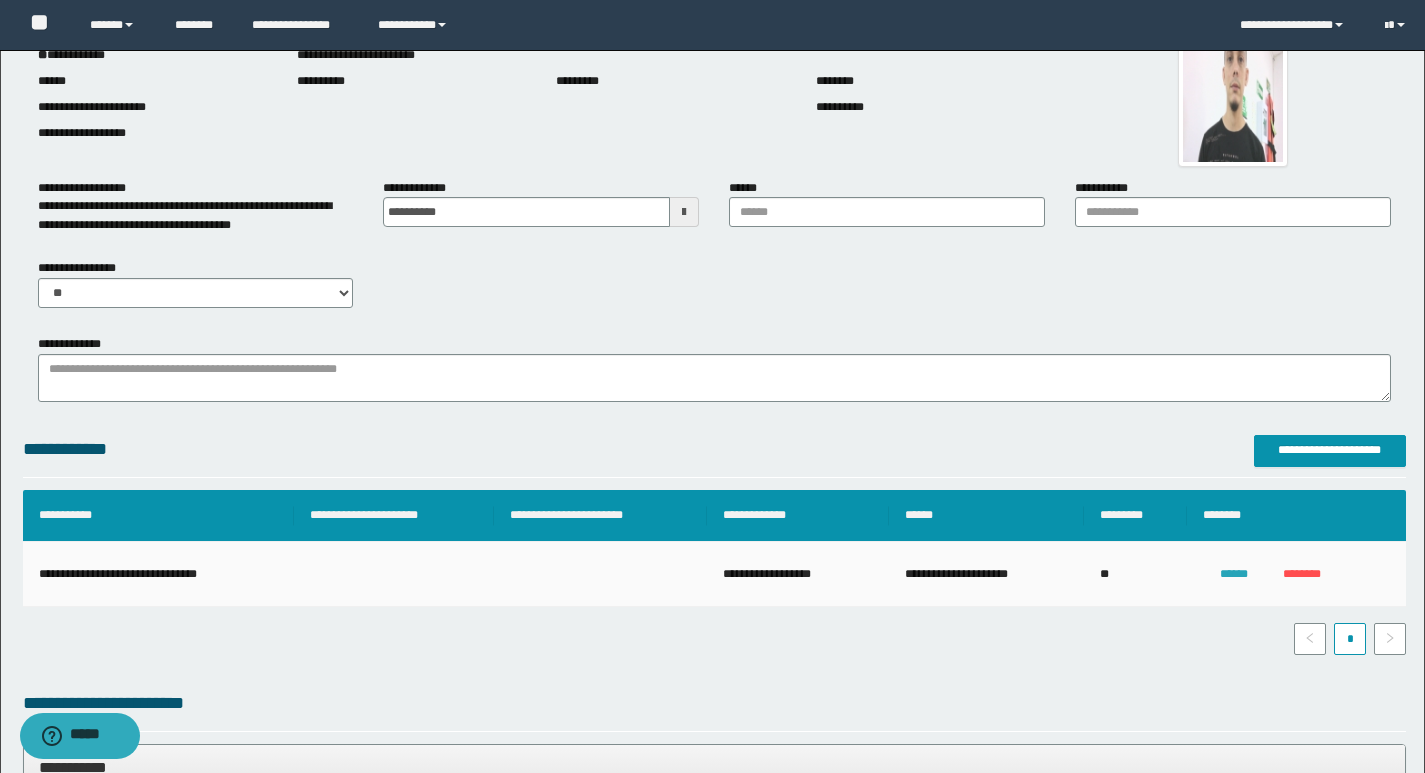 click on "******" at bounding box center [1234, 574] 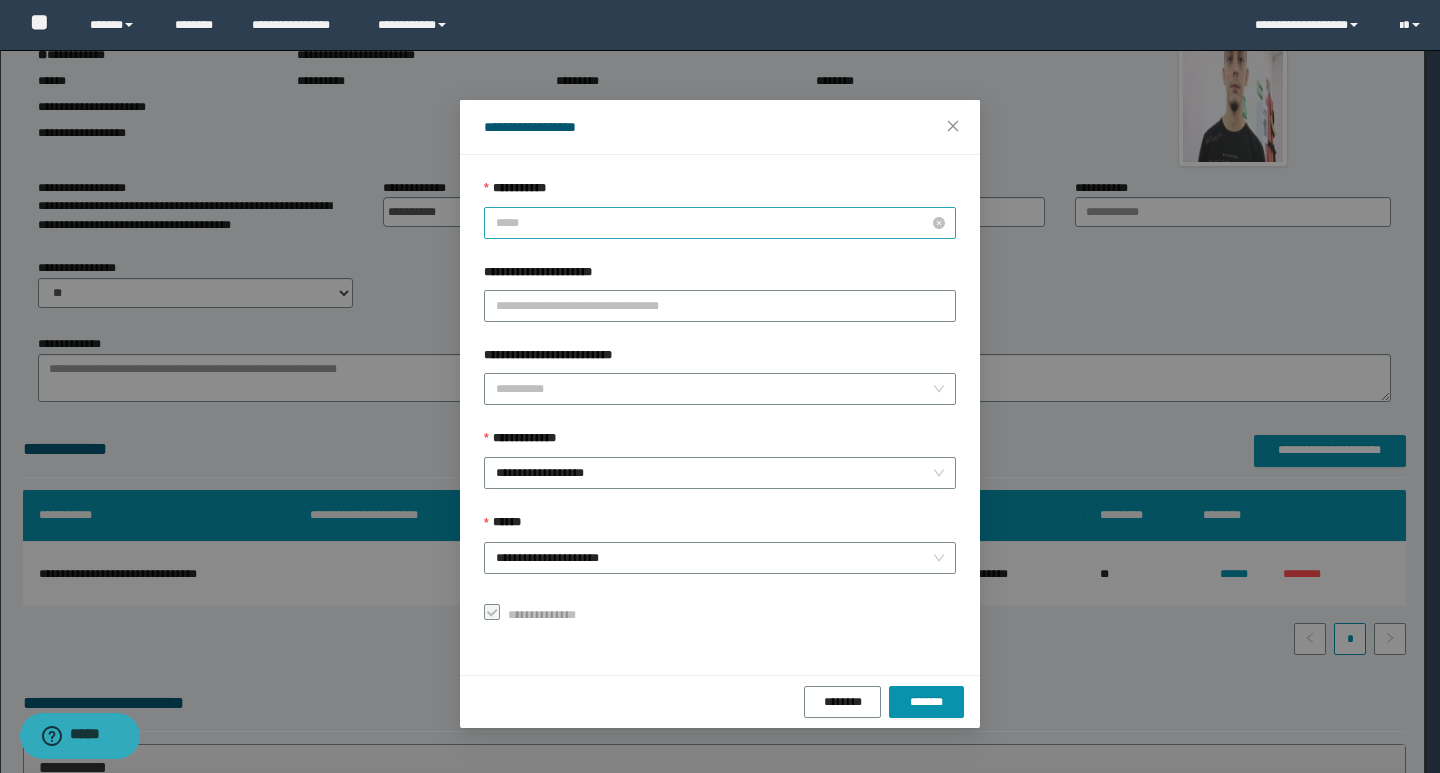 click on "*****" at bounding box center [720, 223] 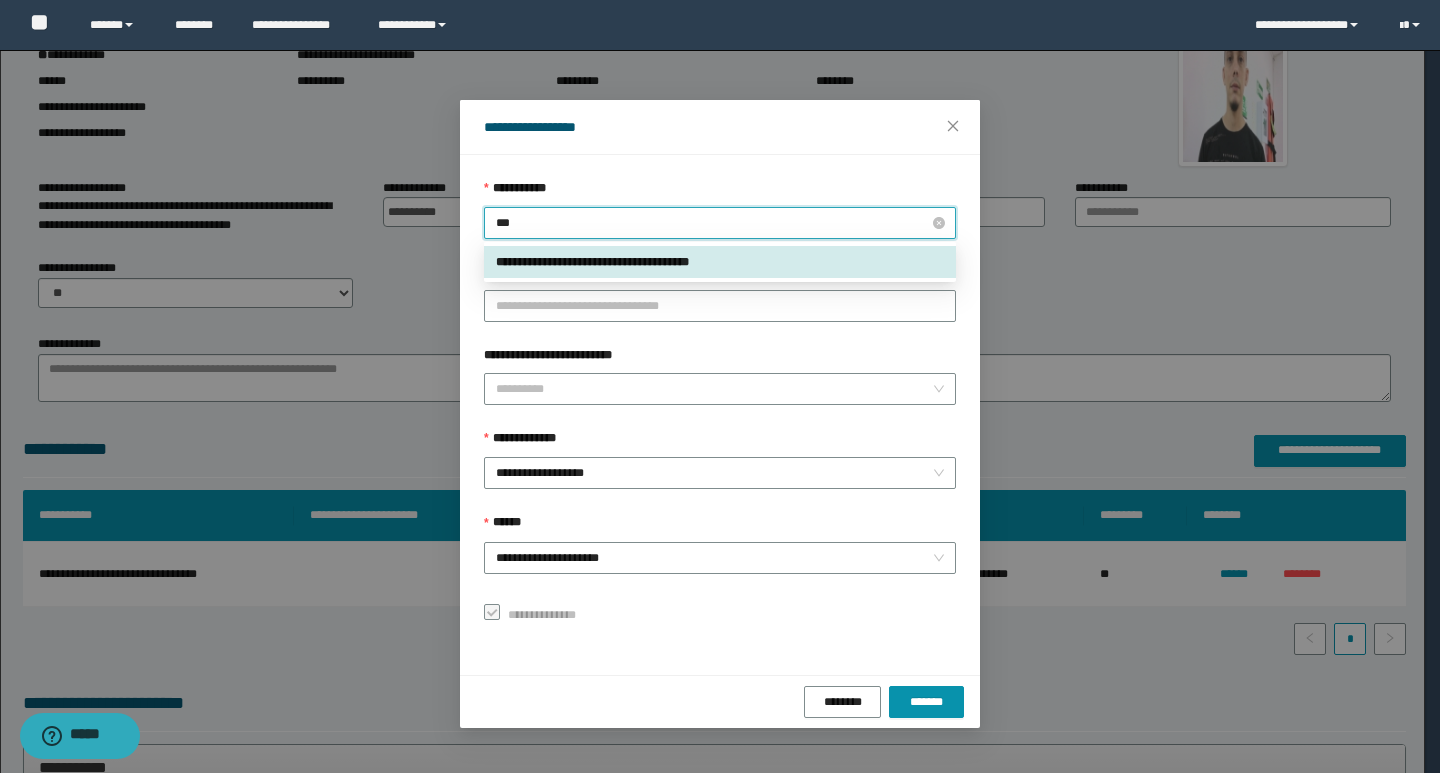 type on "****" 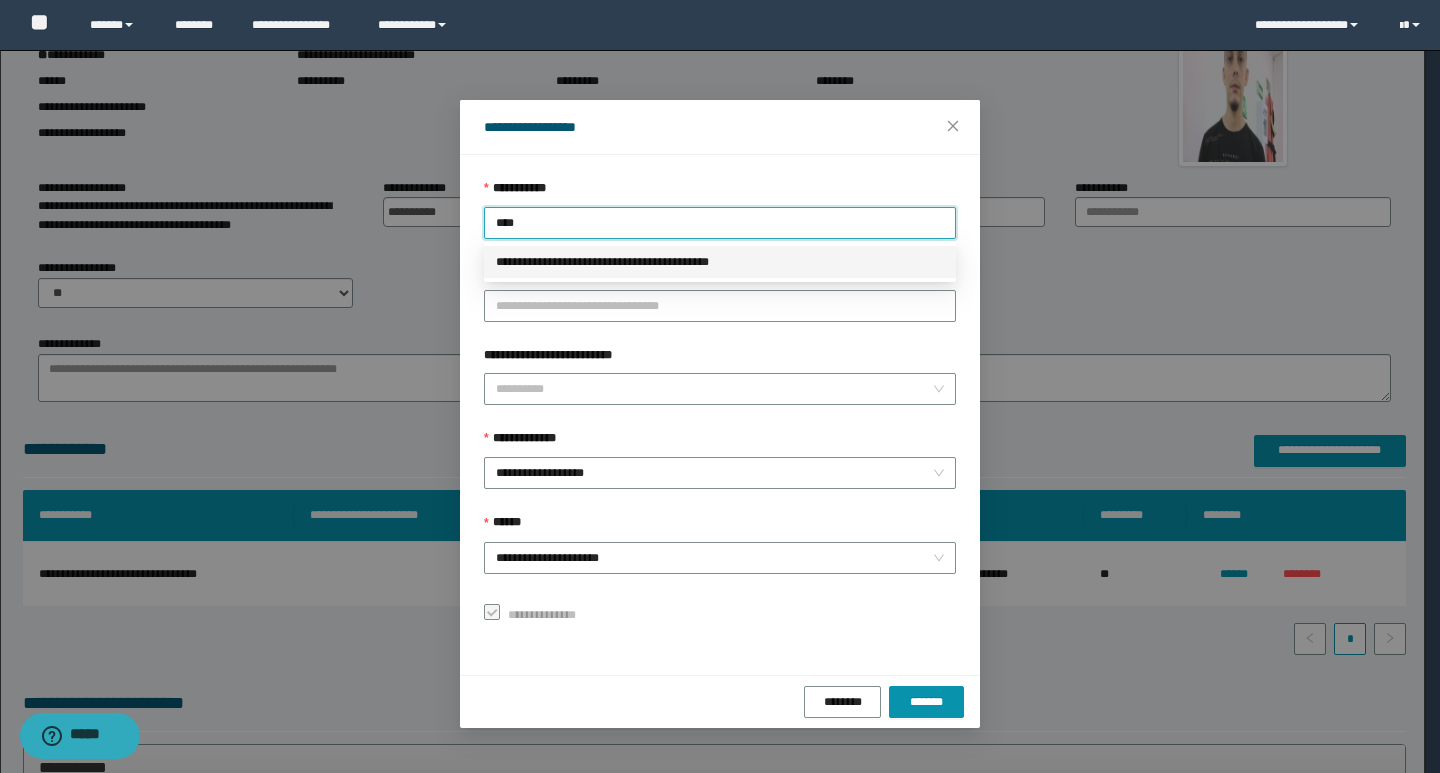 click on "**********" at bounding box center (720, 262) 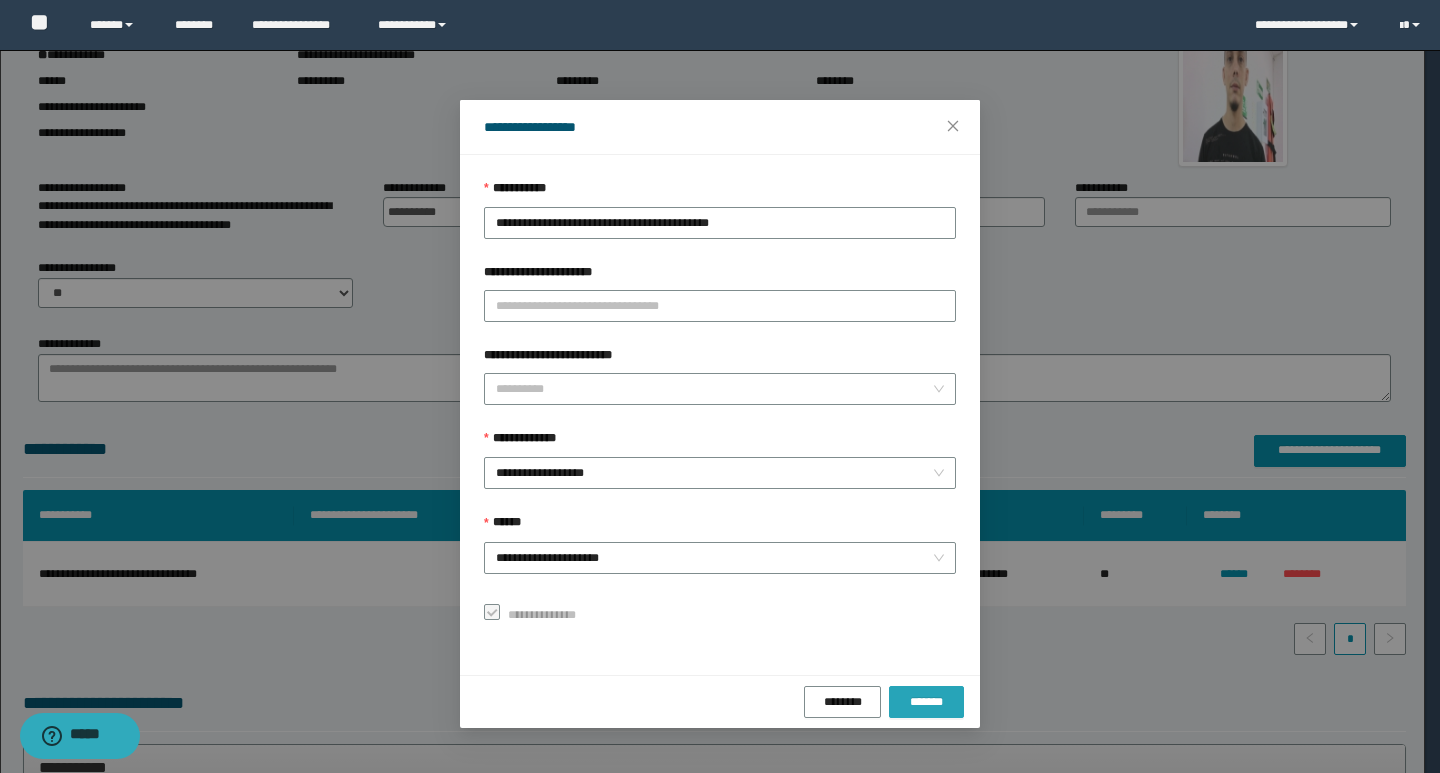 click on "*******" at bounding box center [926, 702] 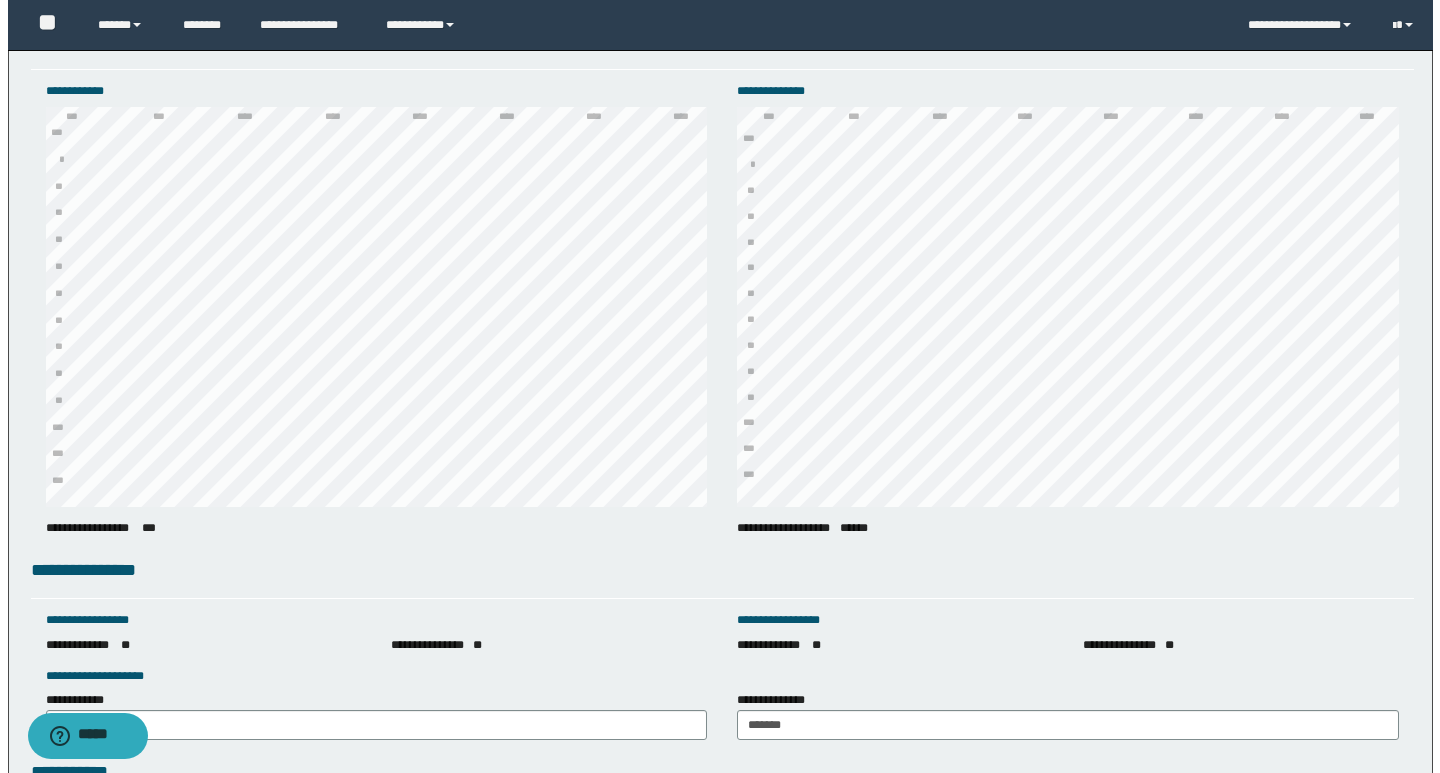 scroll, scrollTop: 2676, scrollLeft: 0, axis: vertical 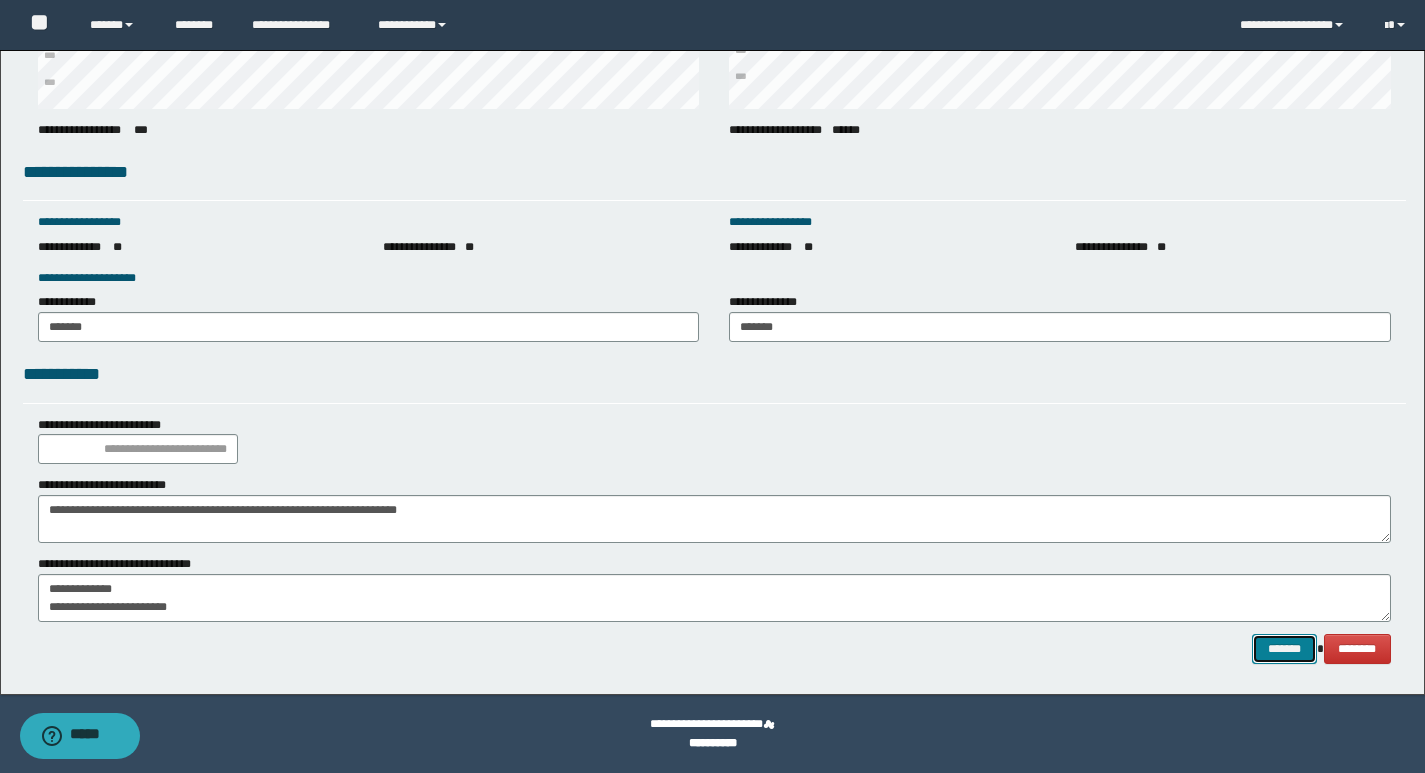 click on "*******" at bounding box center (1284, 649) 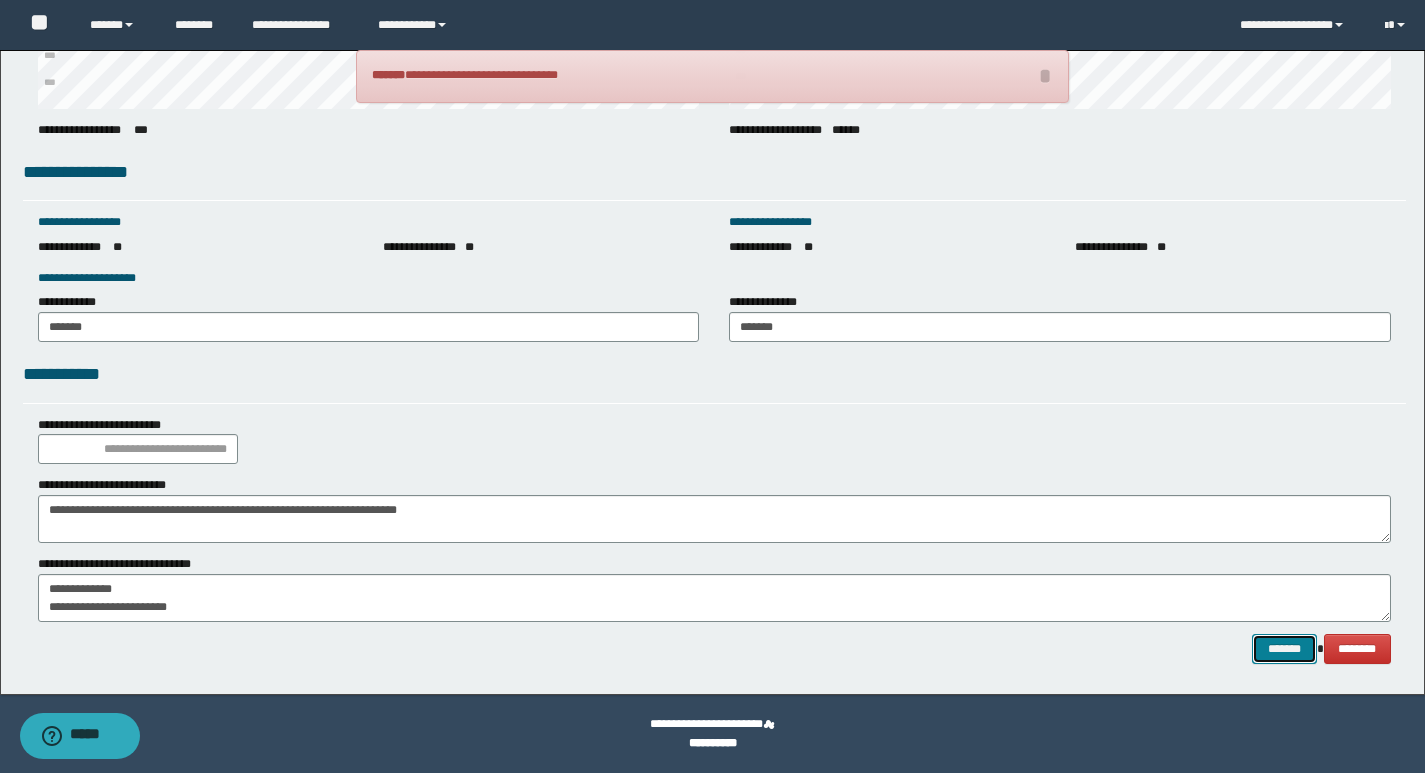 click on "*******" at bounding box center (1284, 649) 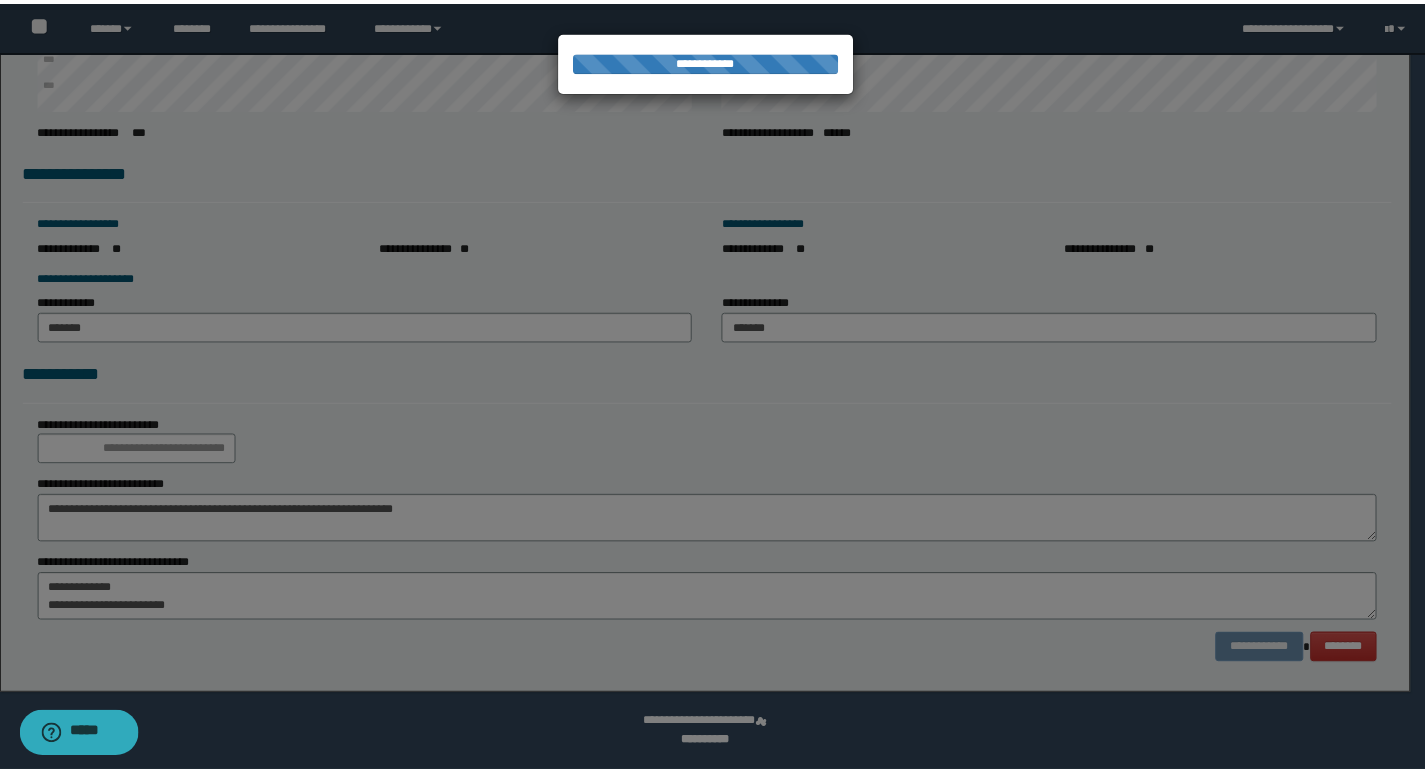 scroll, scrollTop: 0, scrollLeft: 0, axis: both 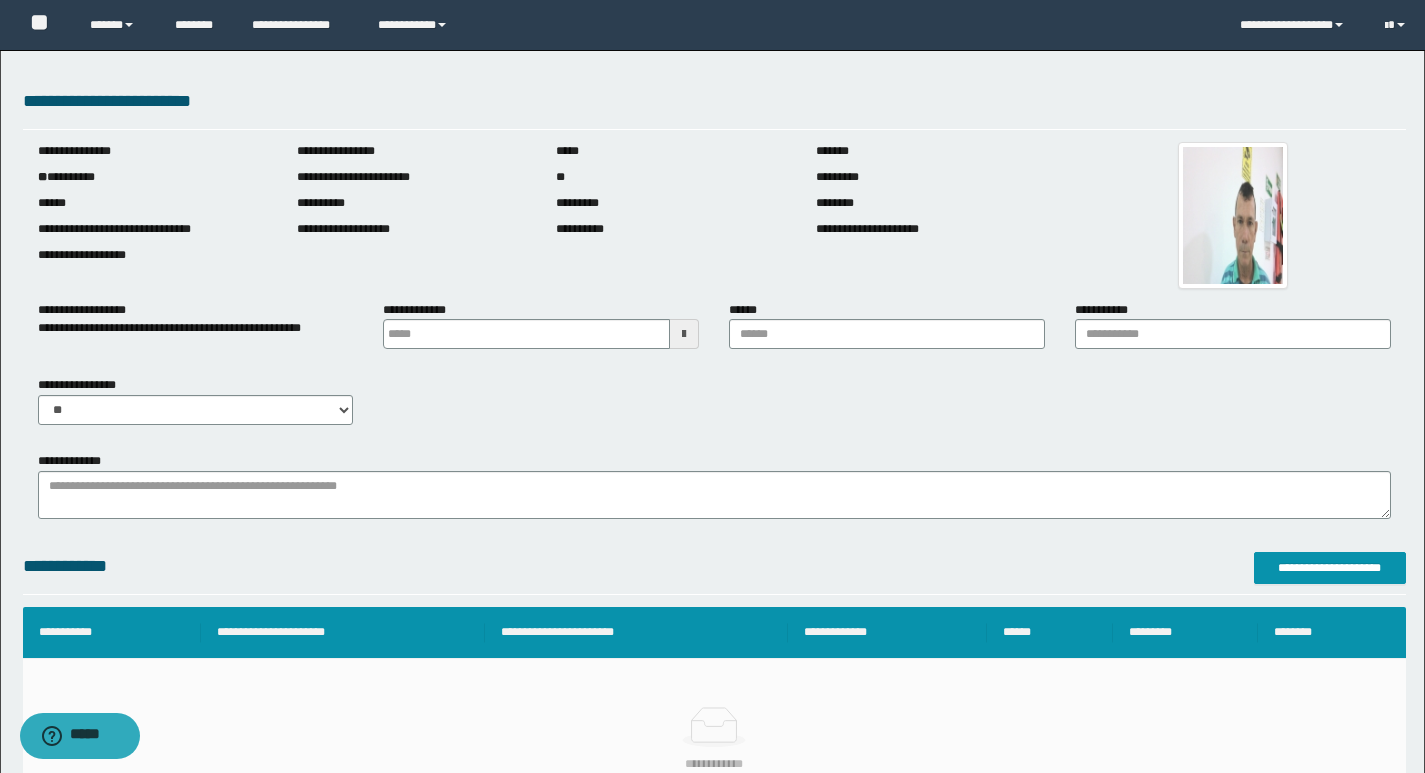 click at bounding box center (684, 334) 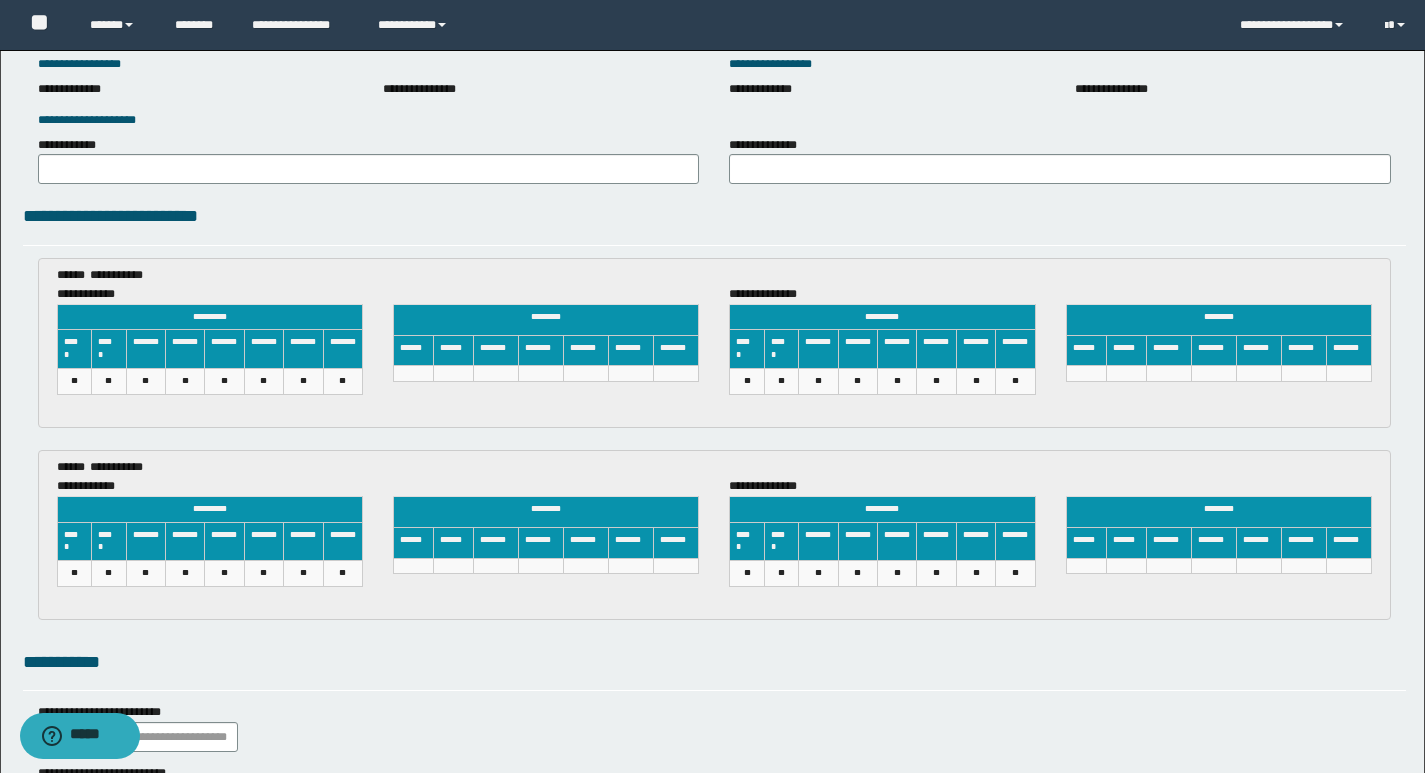 scroll, scrollTop: 2880, scrollLeft: 0, axis: vertical 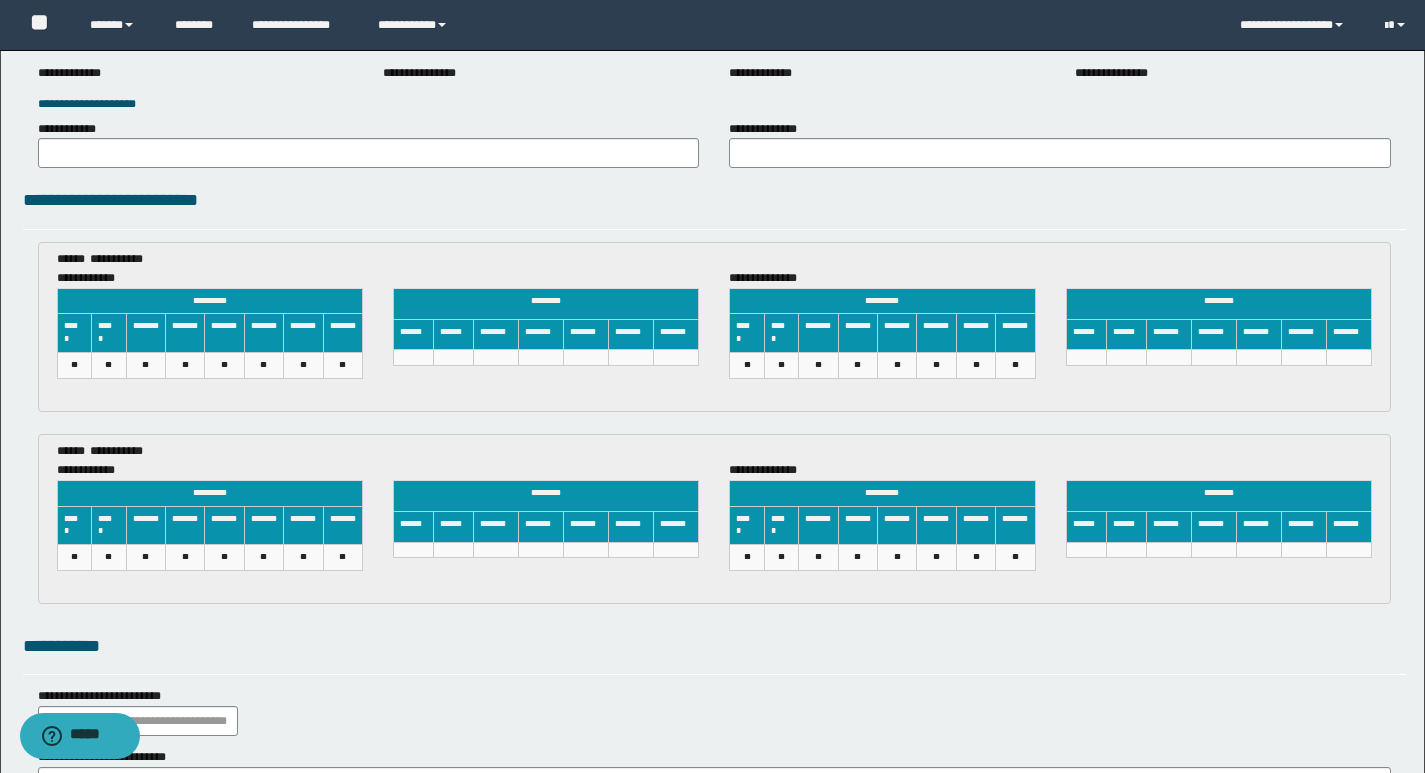 type 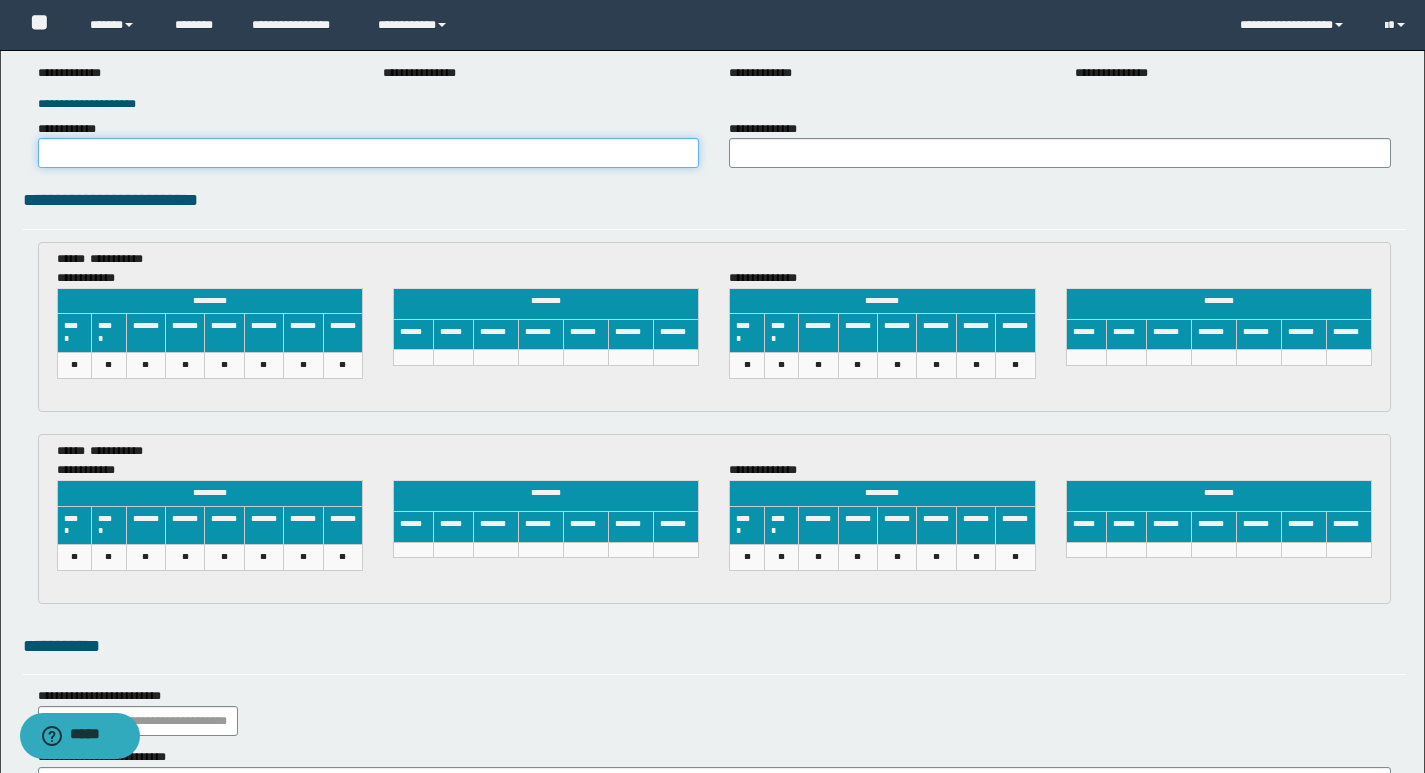 click on "**********" at bounding box center [369, 153] 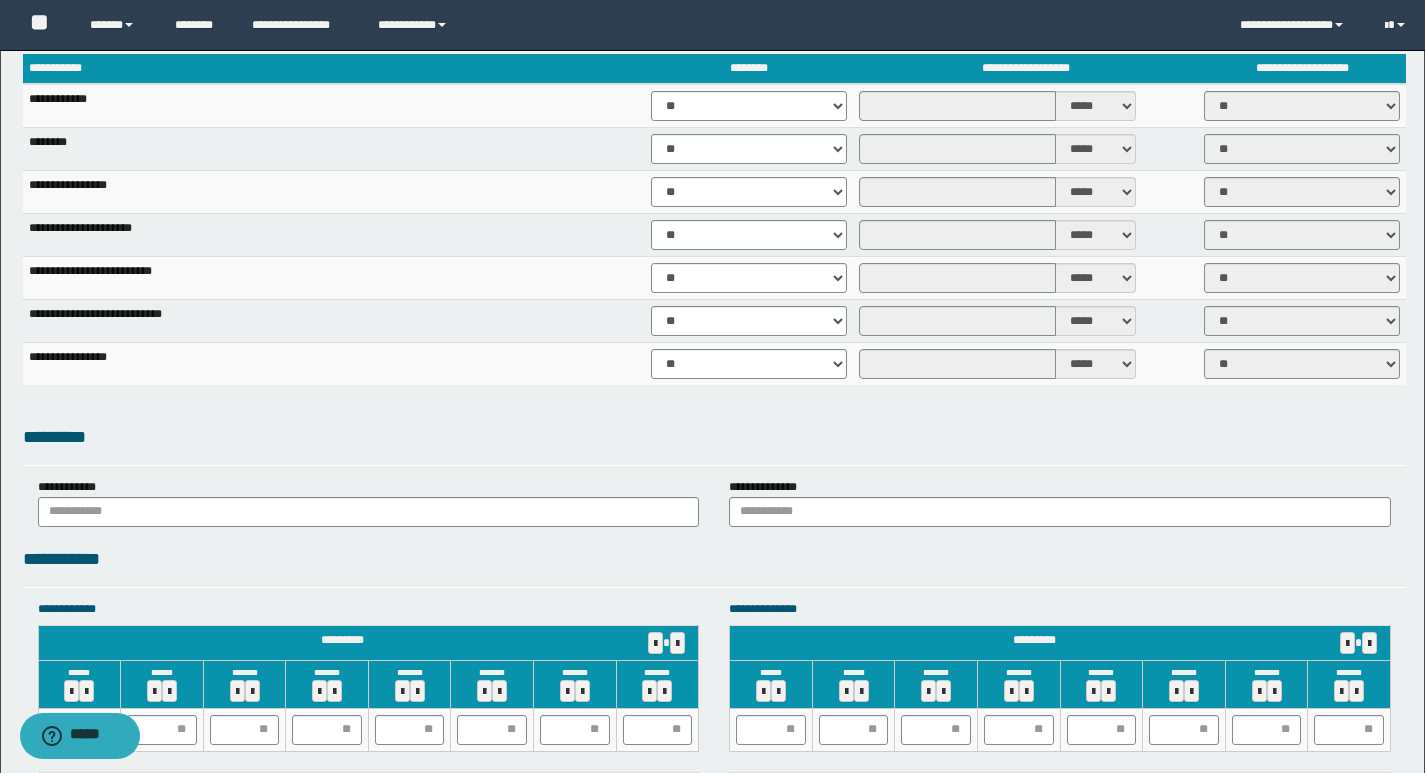 scroll, scrollTop: 1380, scrollLeft: 0, axis: vertical 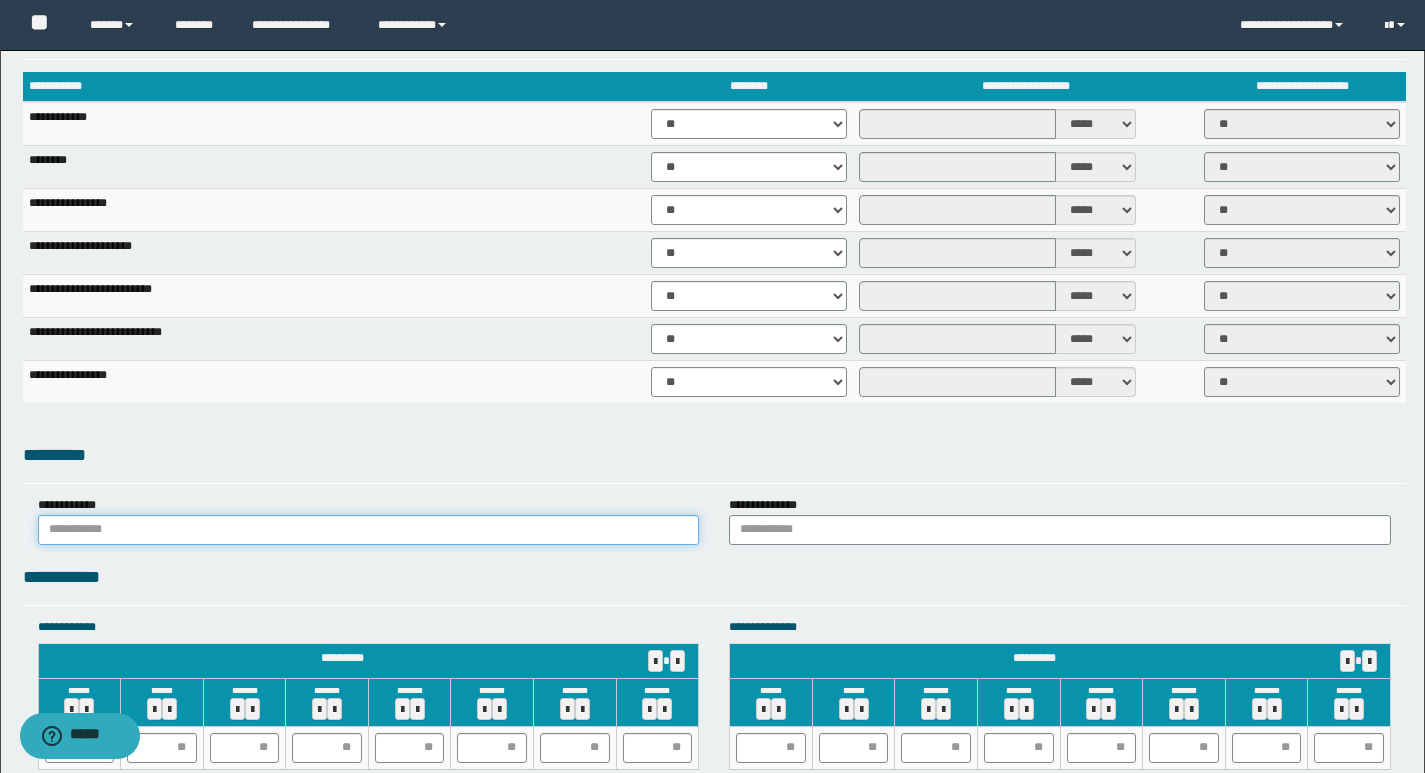 drag, startPoint x: 95, startPoint y: 529, endPoint x: 126, endPoint y: 527, distance: 31.06445 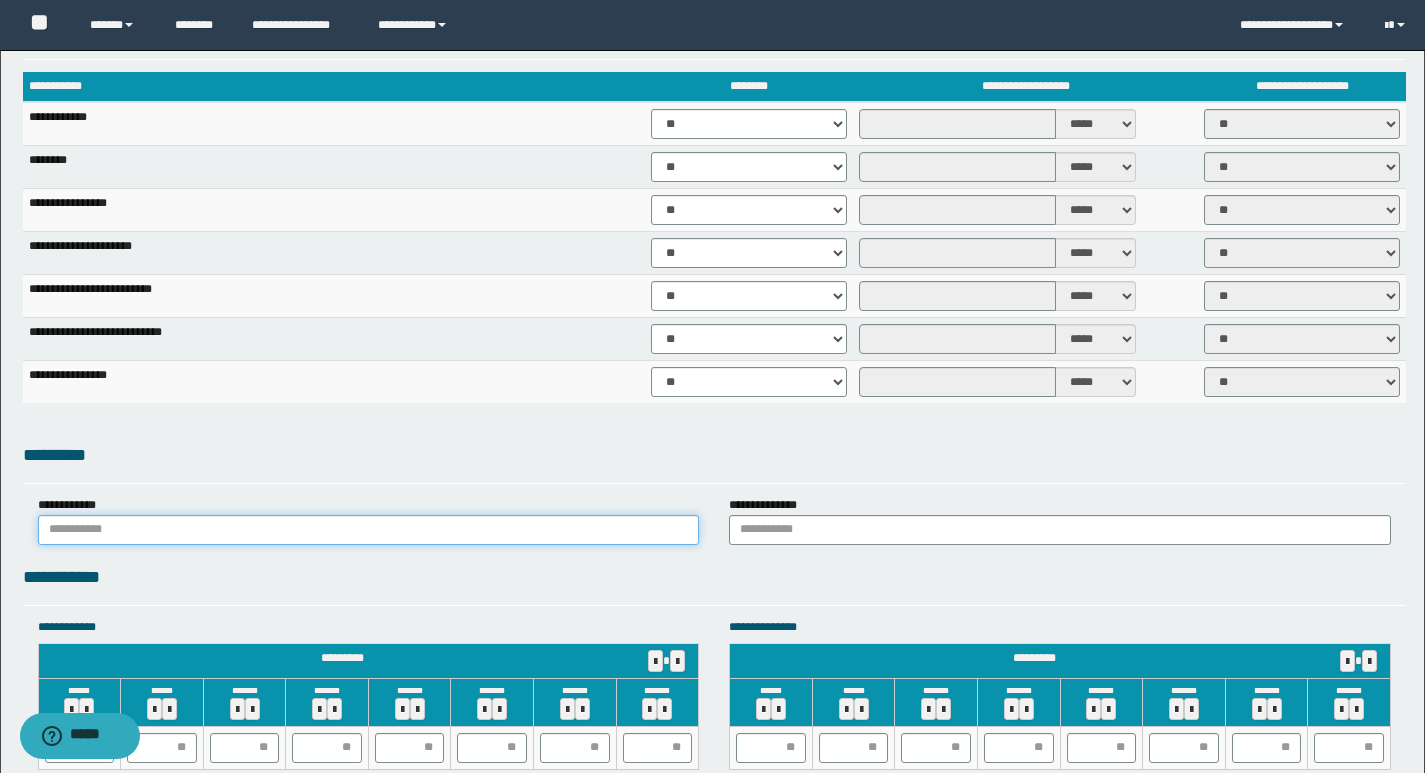 click at bounding box center [369, 530] 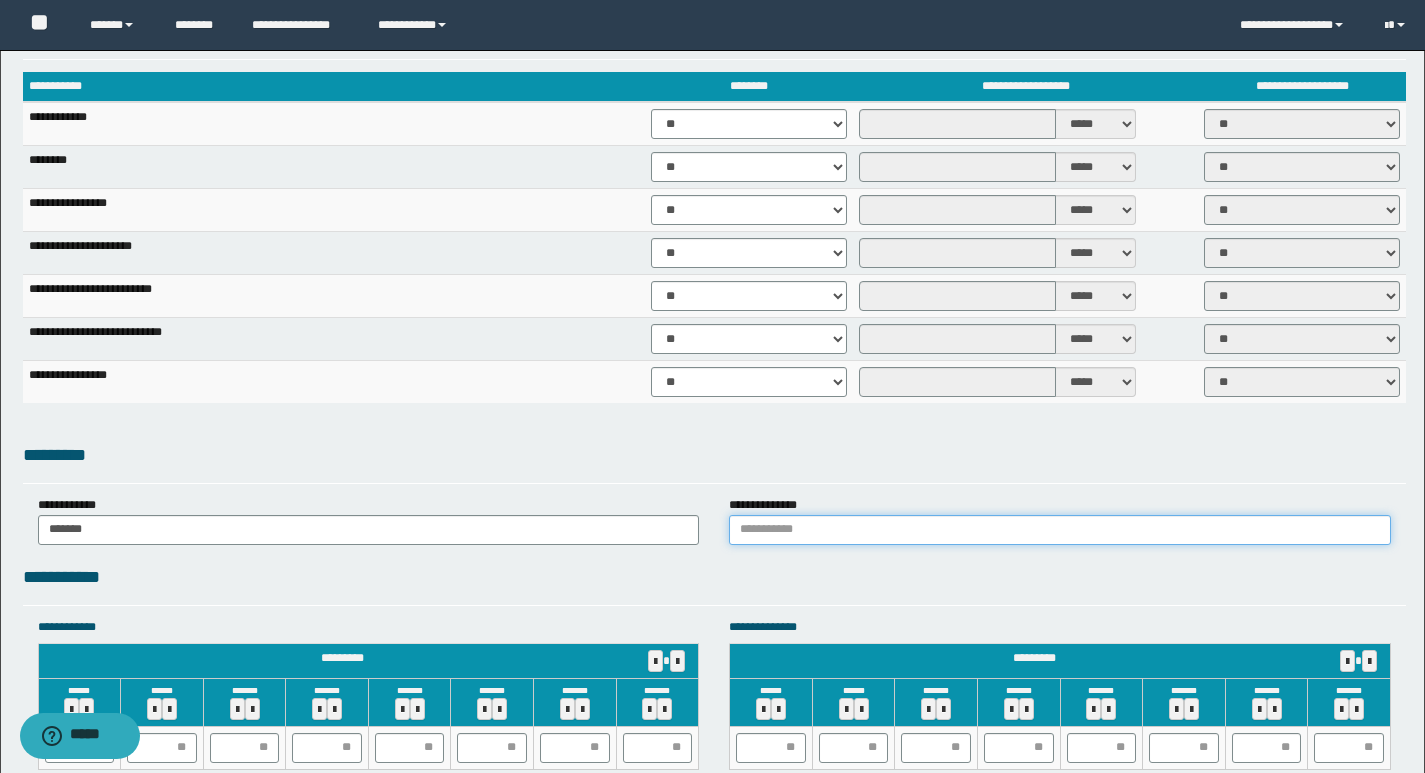 click at bounding box center (1060, 530) 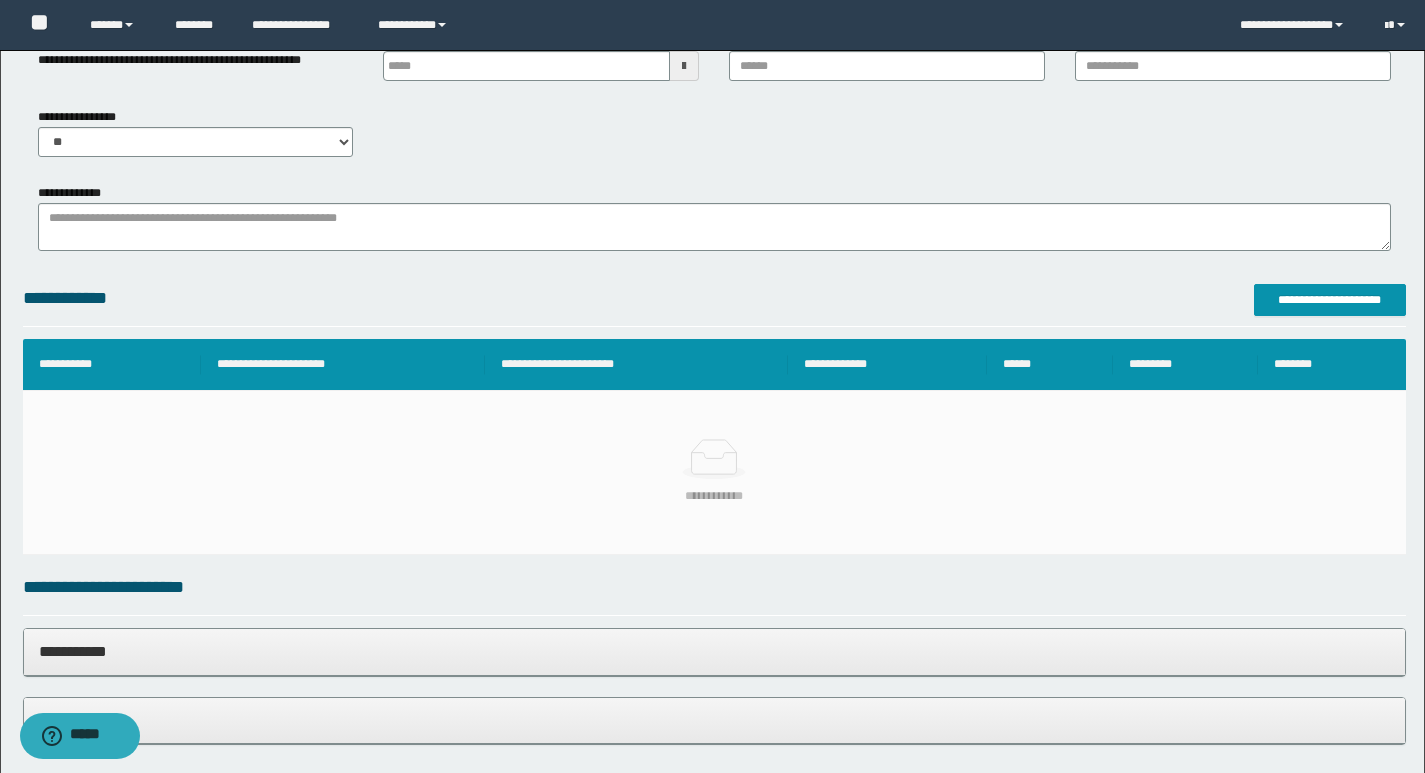 scroll, scrollTop: 0, scrollLeft: 0, axis: both 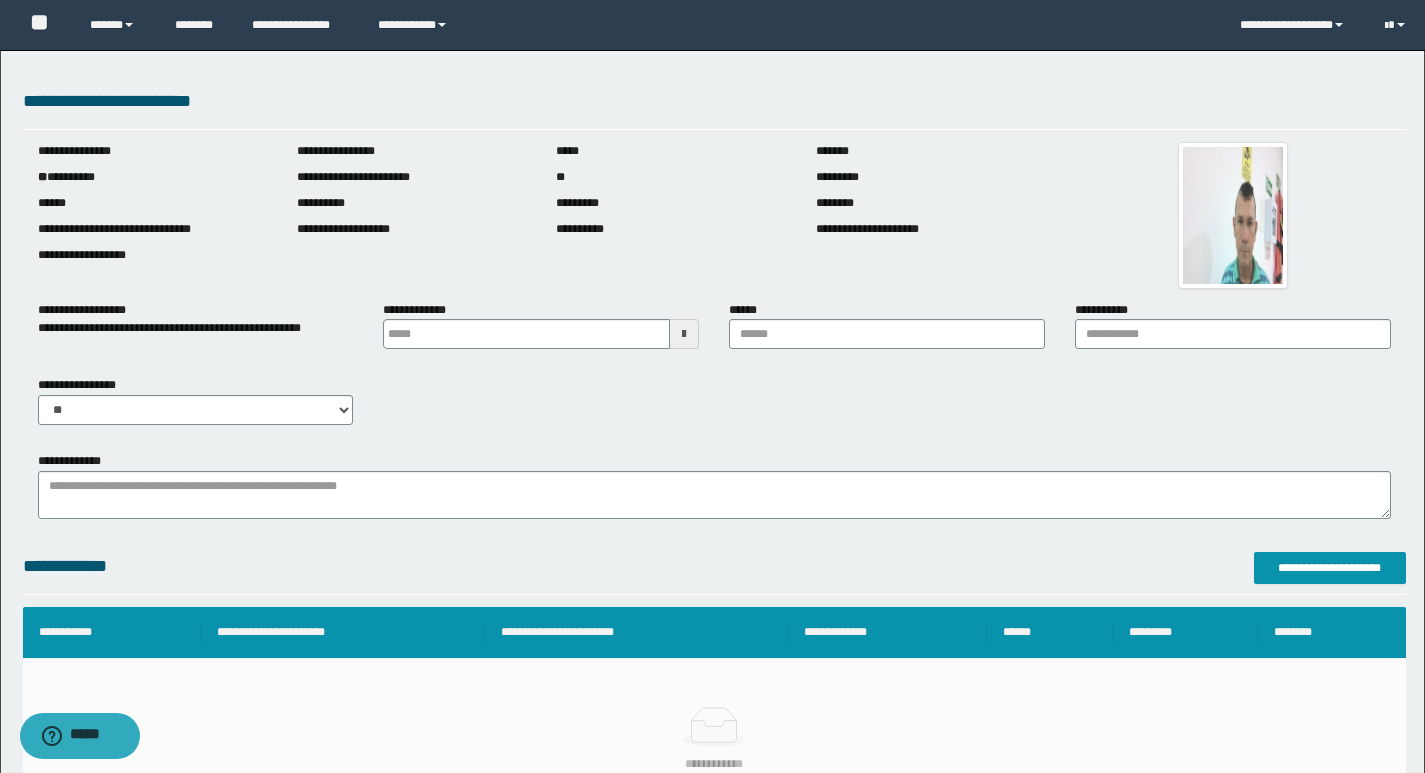 click at bounding box center [684, 334] 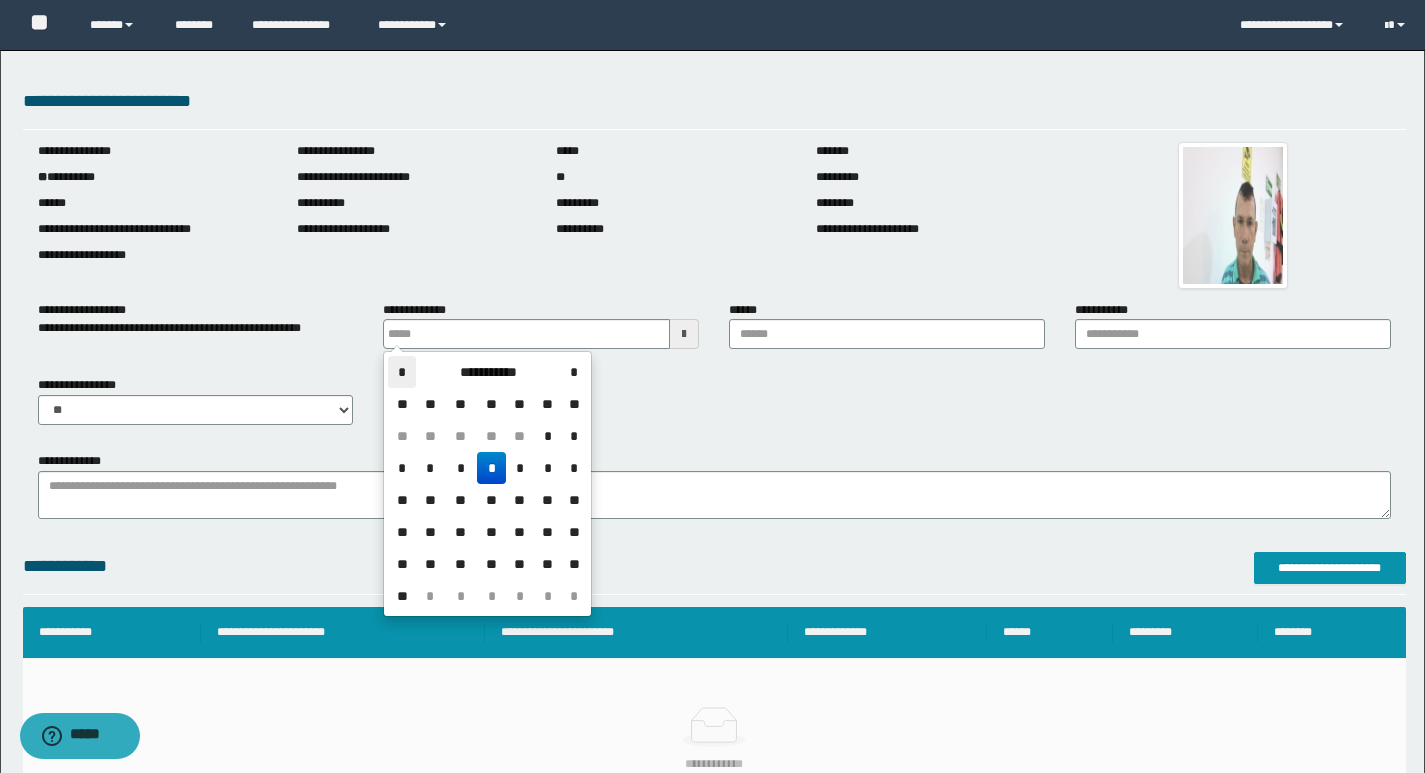 click on "*" at bounding box center (402, 372) 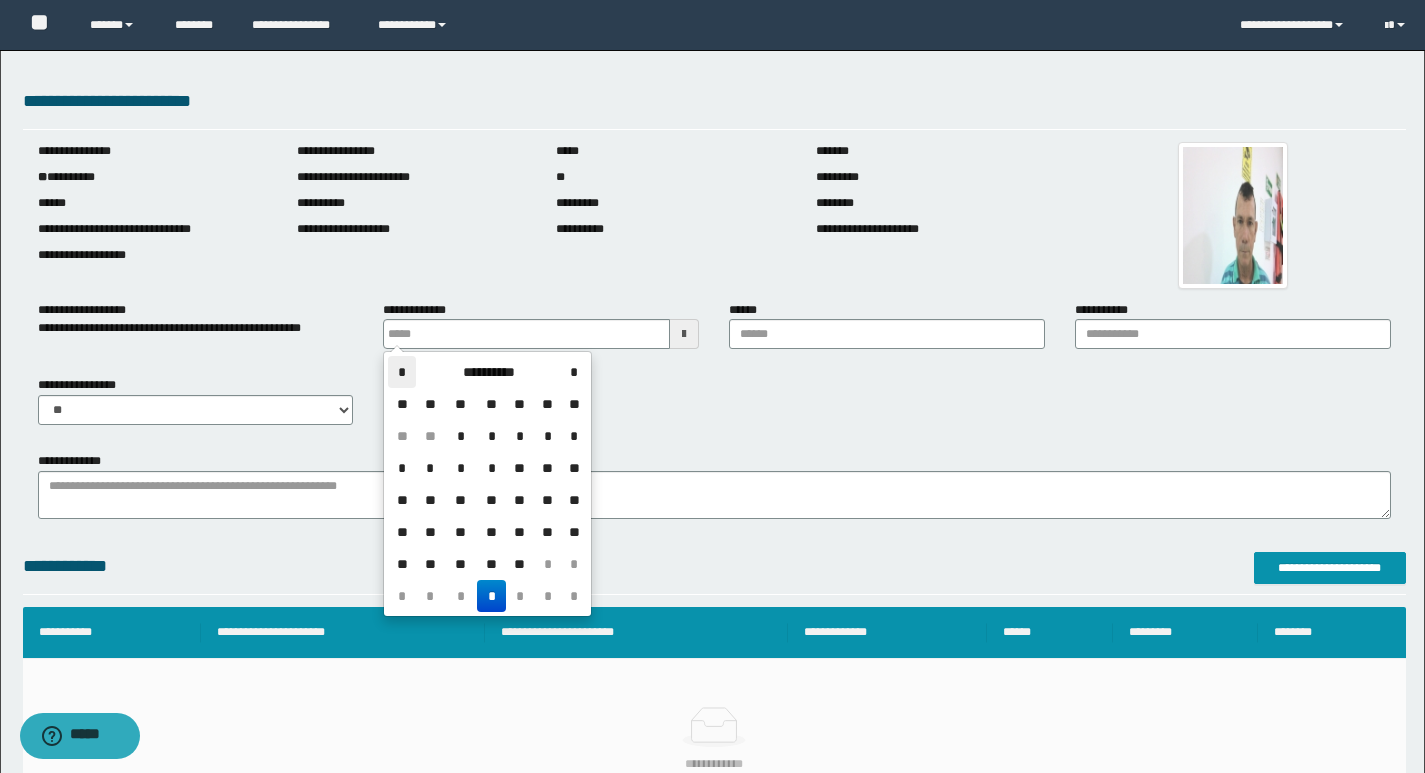click on "*" at bounding box center [402, 372] 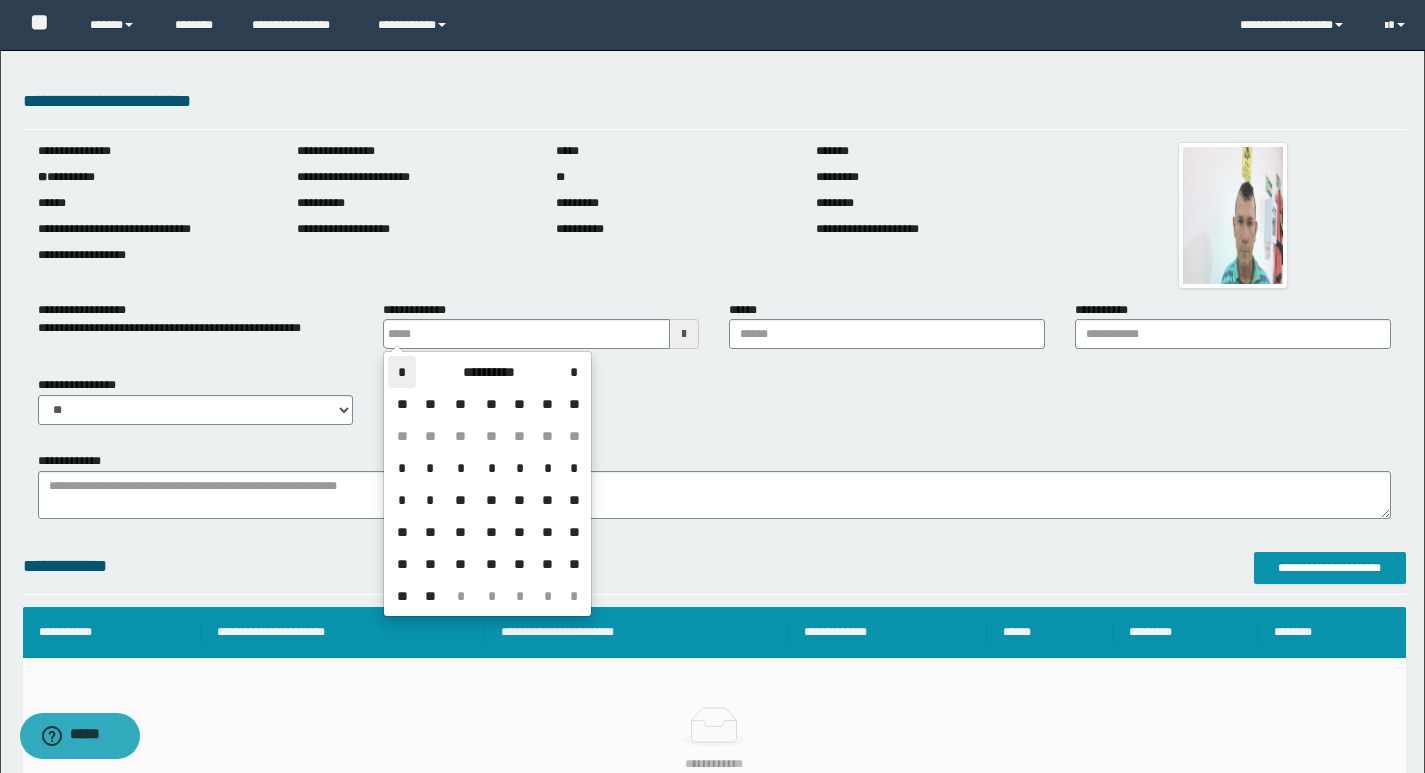 click on "*" at bounding box center (402, 372) 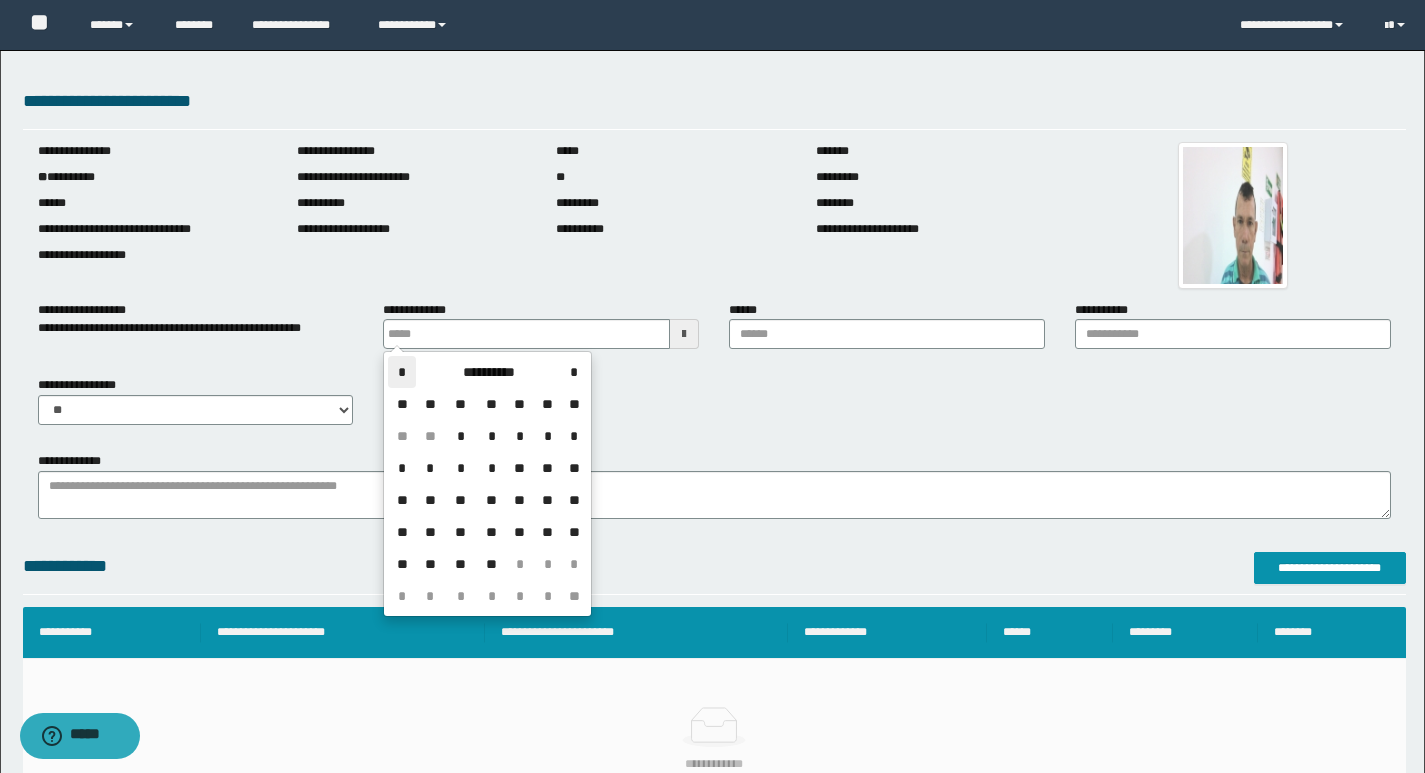 click on "*" at bounding box center [402, 372] 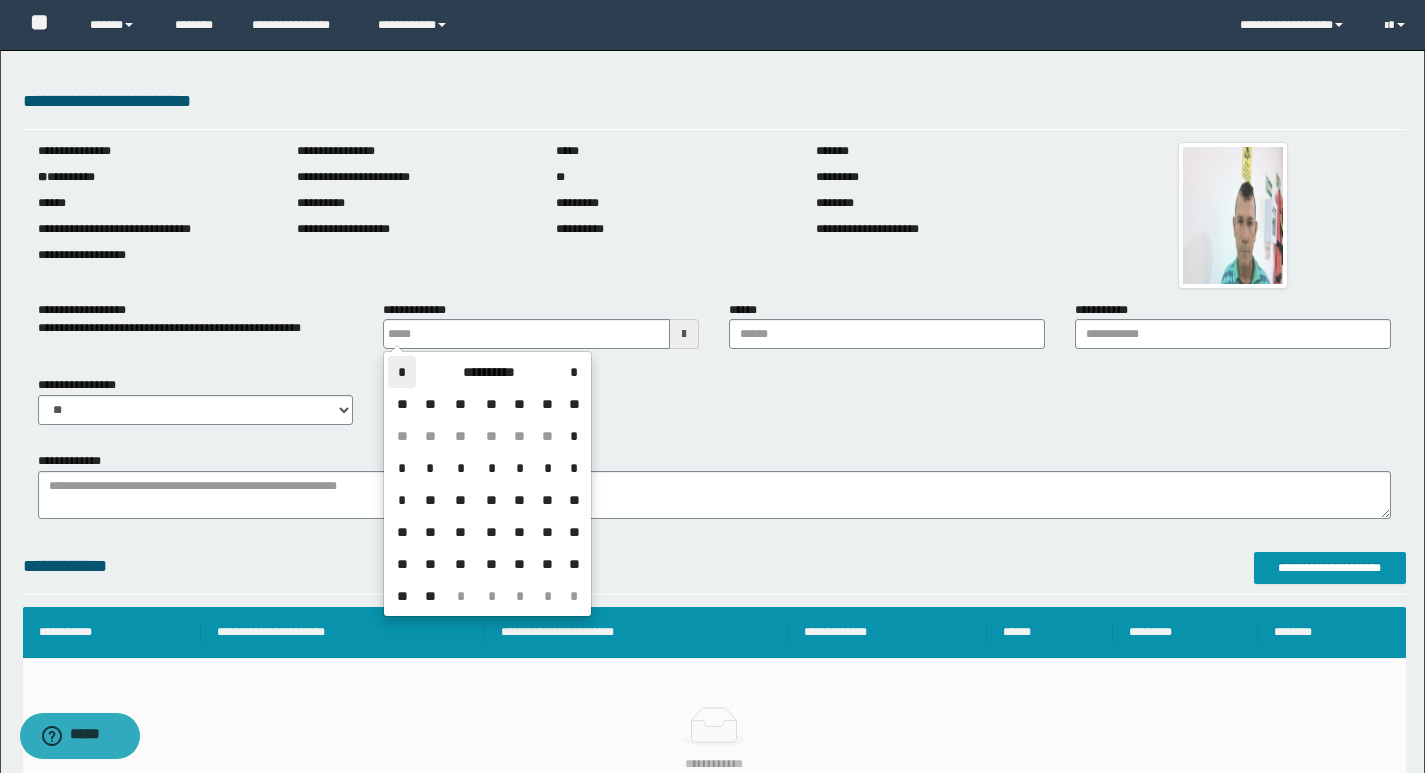click on "*" at bounding box center (402, 372) 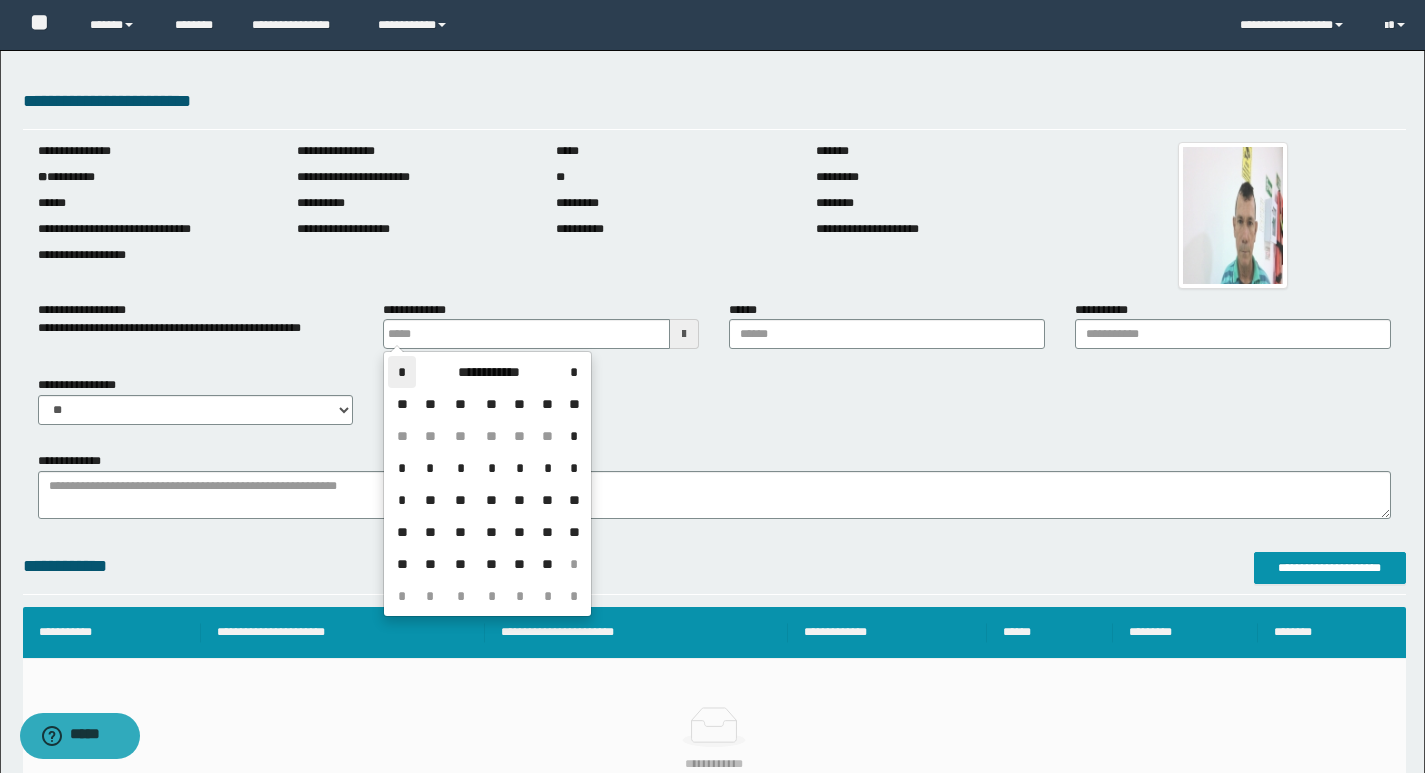 click on "*" at bounding box center (402, 372) 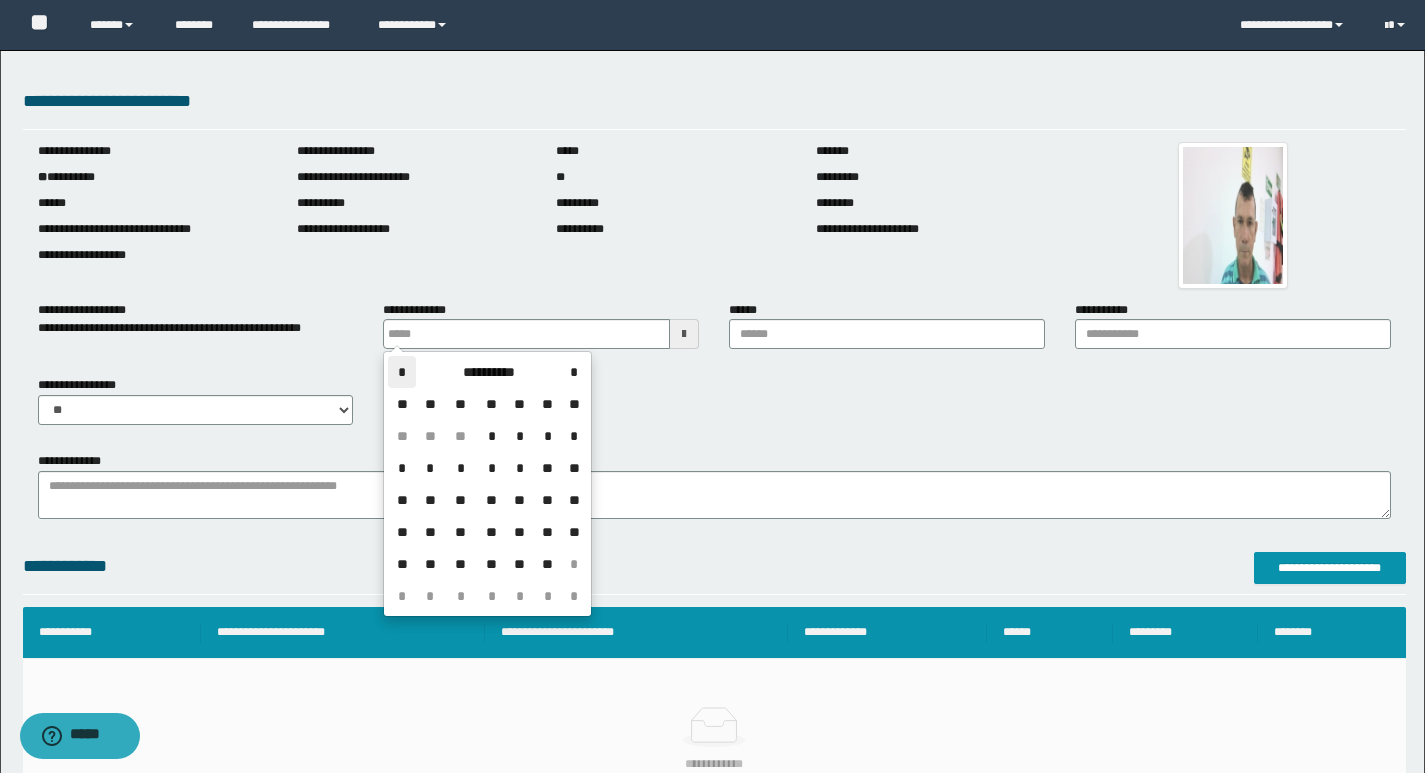 click on "*" at bounding box center [402, 372] 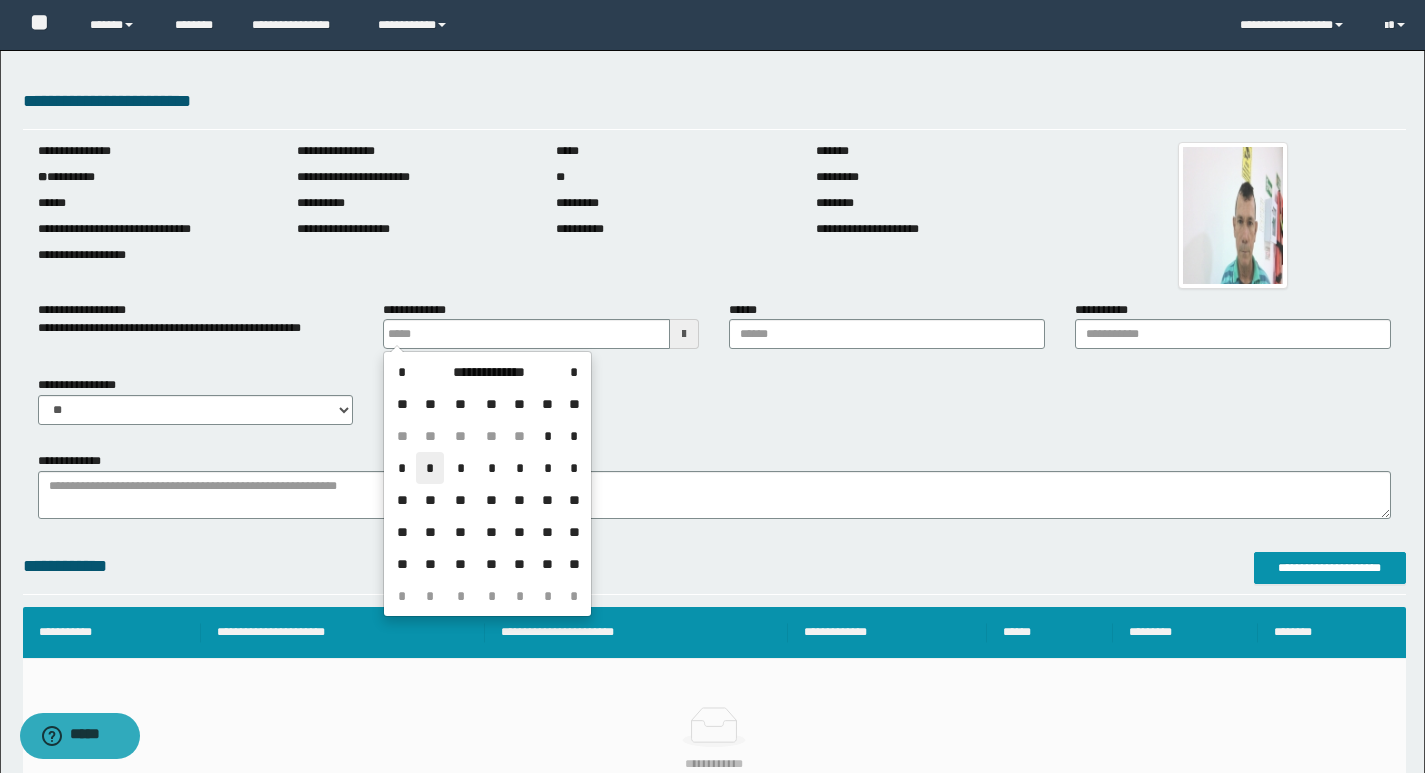 click on "*" at bounding box center [430, 468] 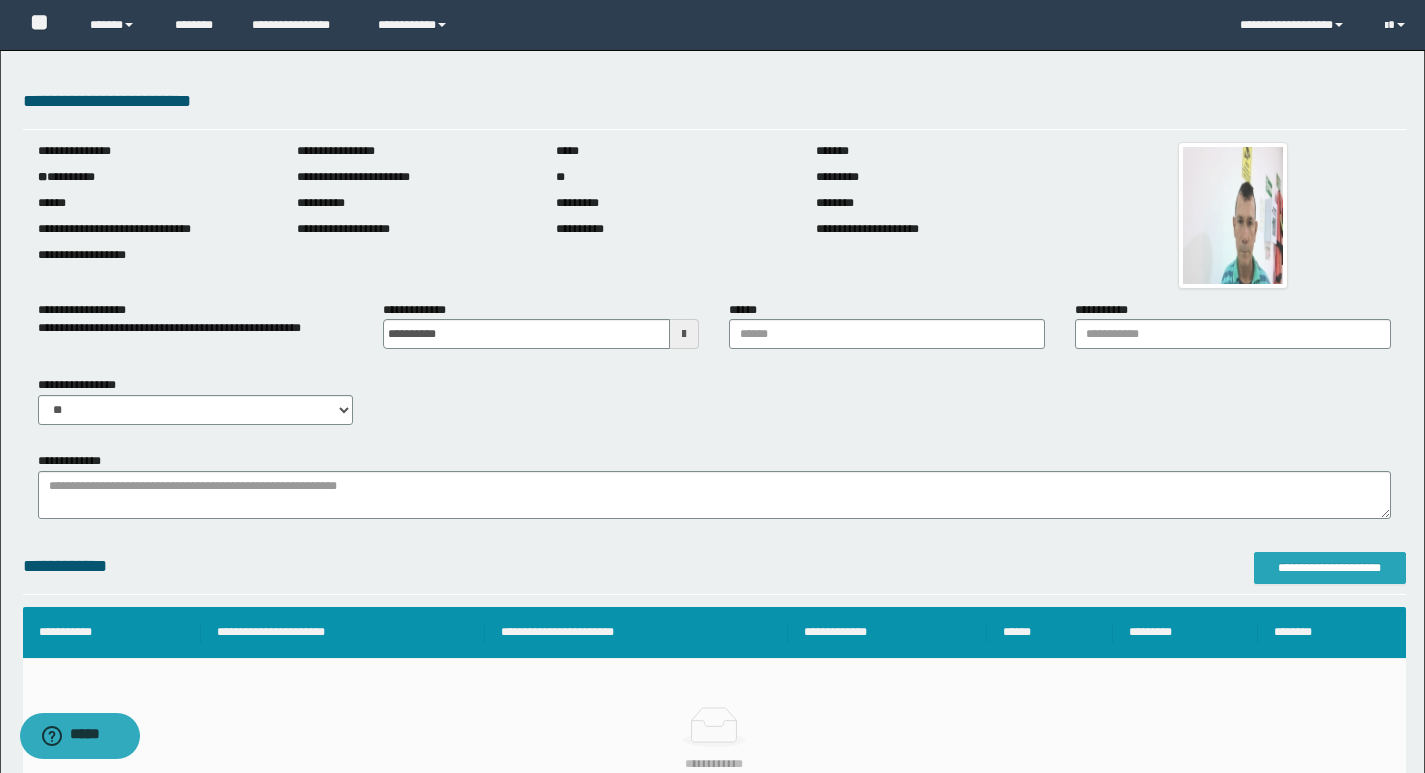 click on "**********" at bounding box center [1330, 568] 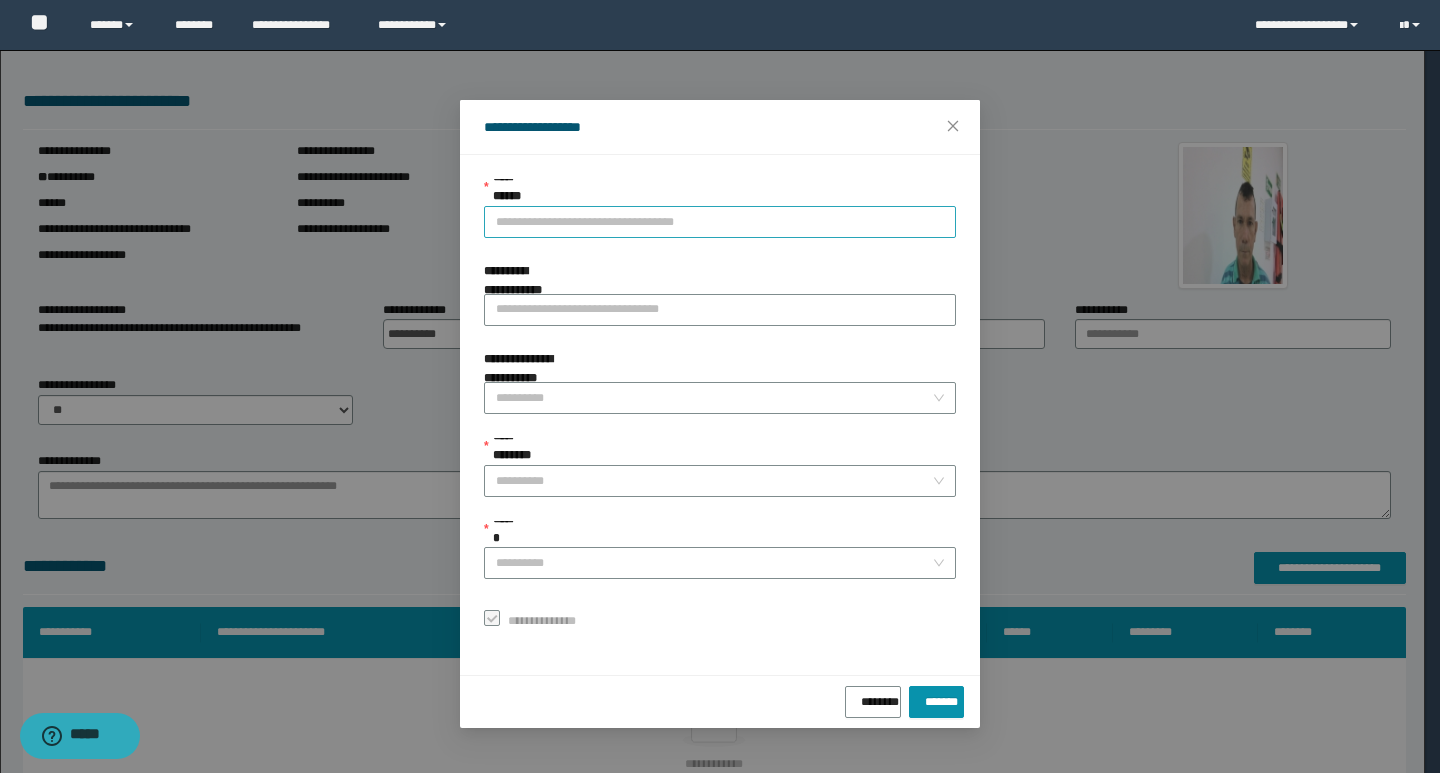 click on "**********" at bounding box center (720, 222) 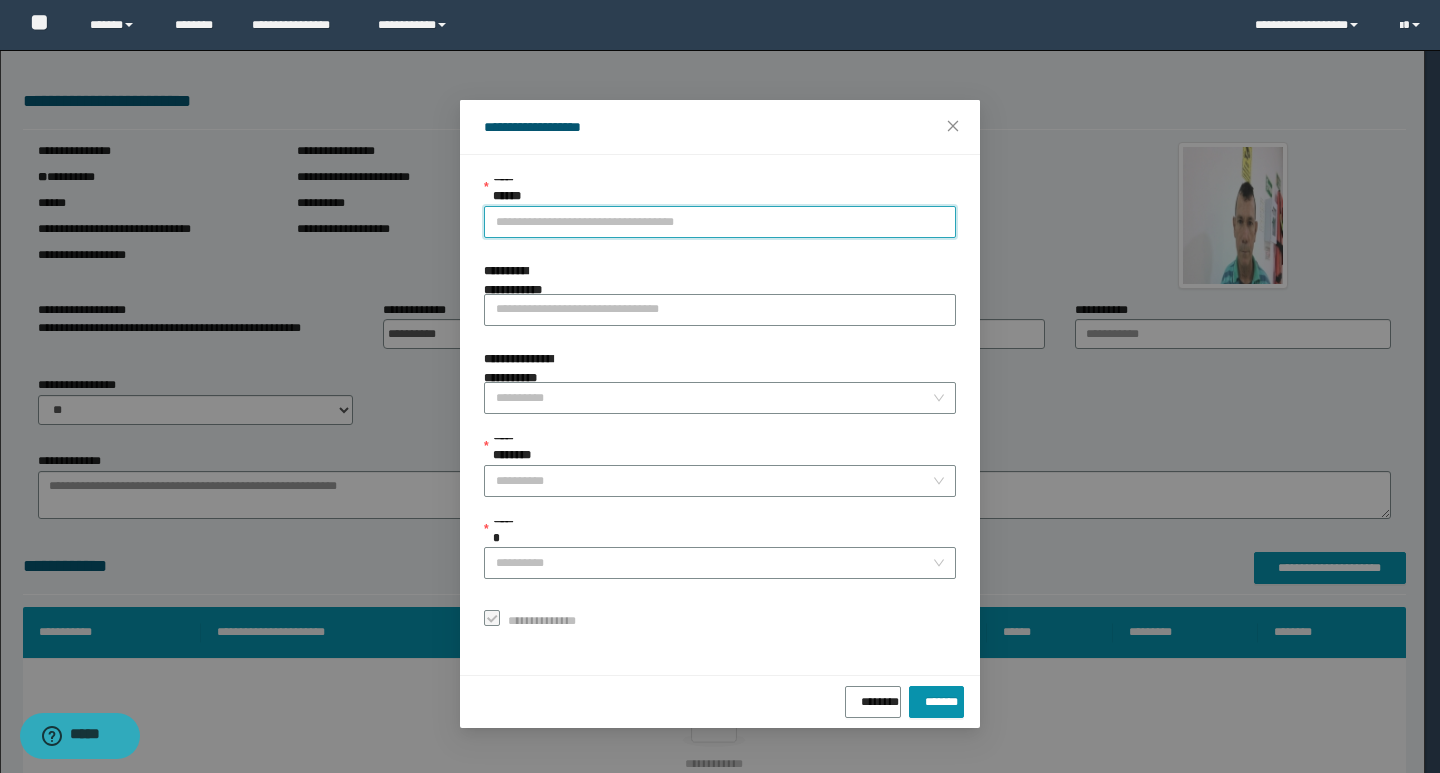 click on "**********" at bounding box center (720, 222) 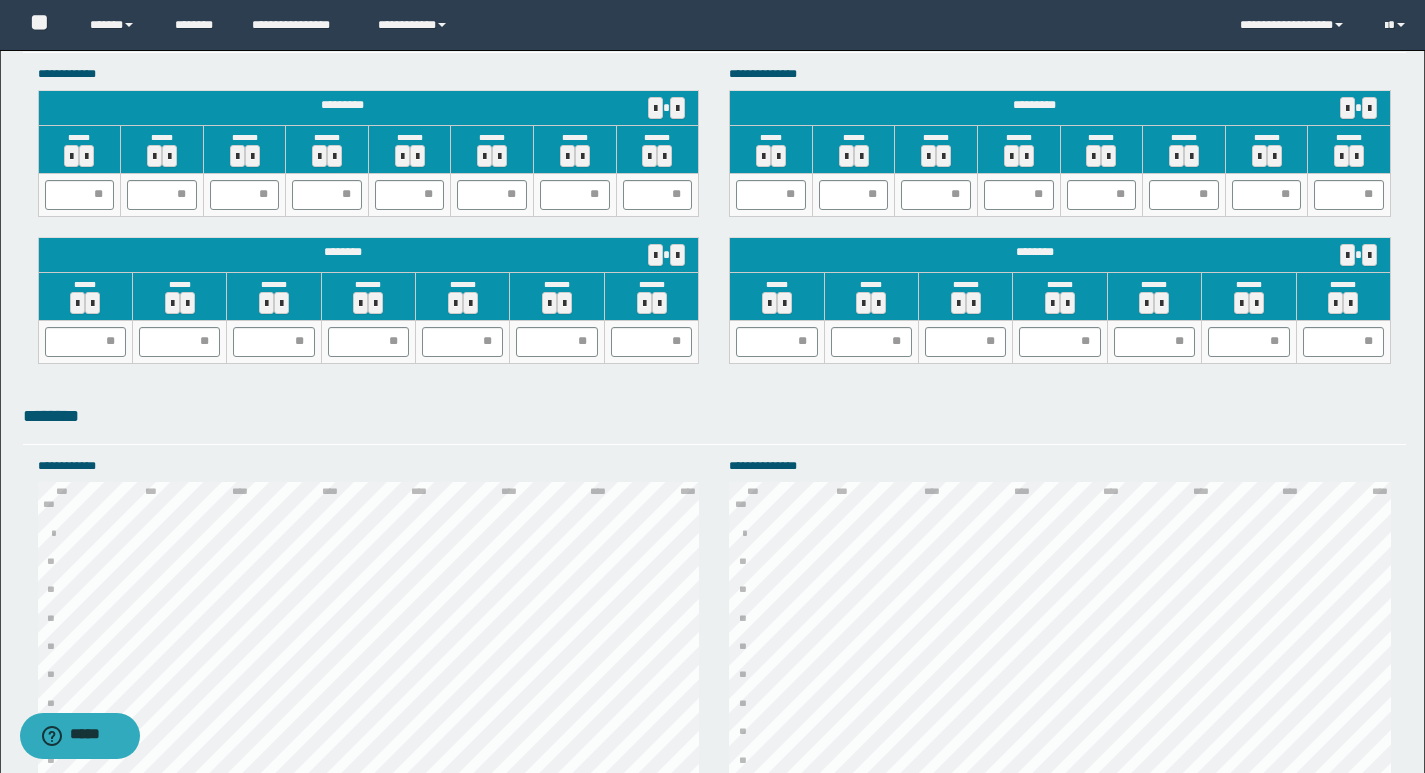scroll, scrollTop: 1994, scrollLeft: 0, axis: vertical 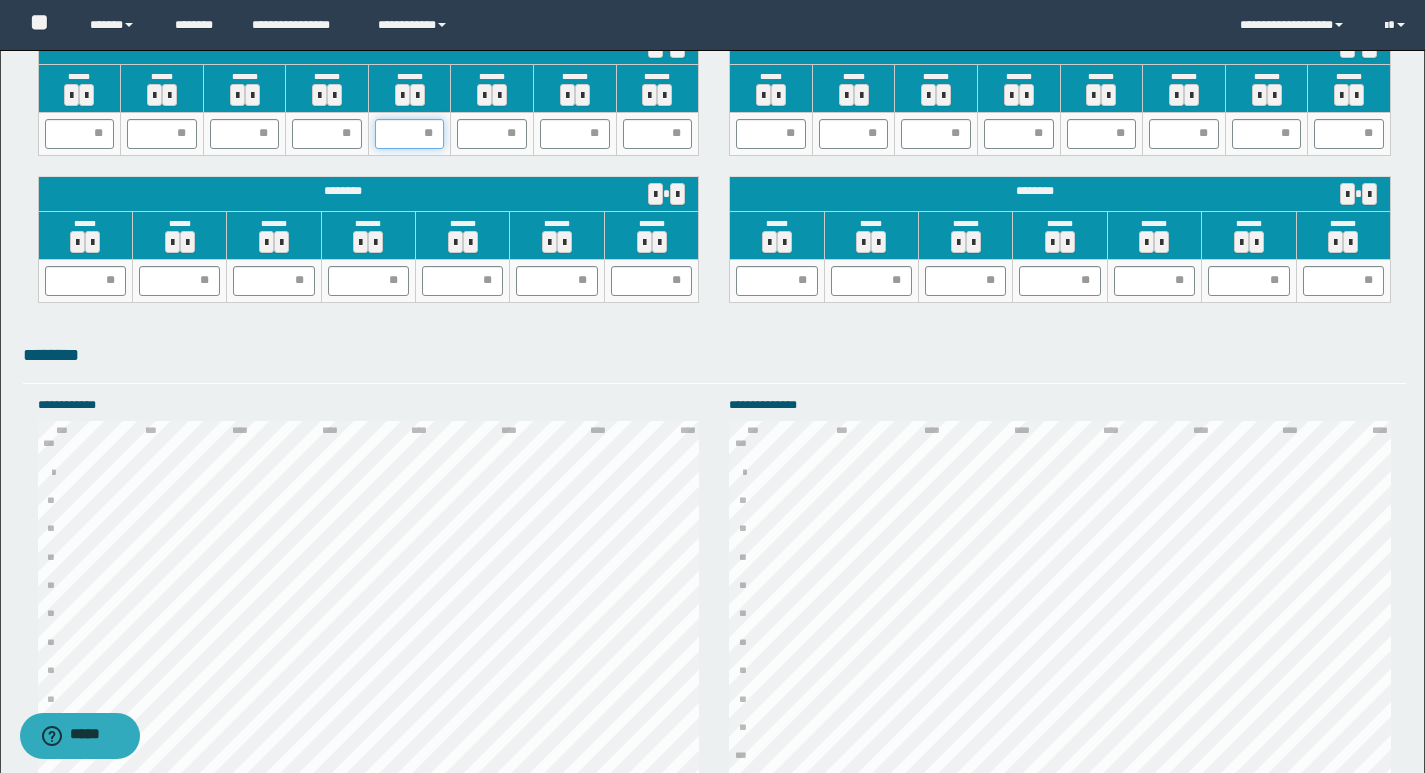 click at bounding box center (410, 134) 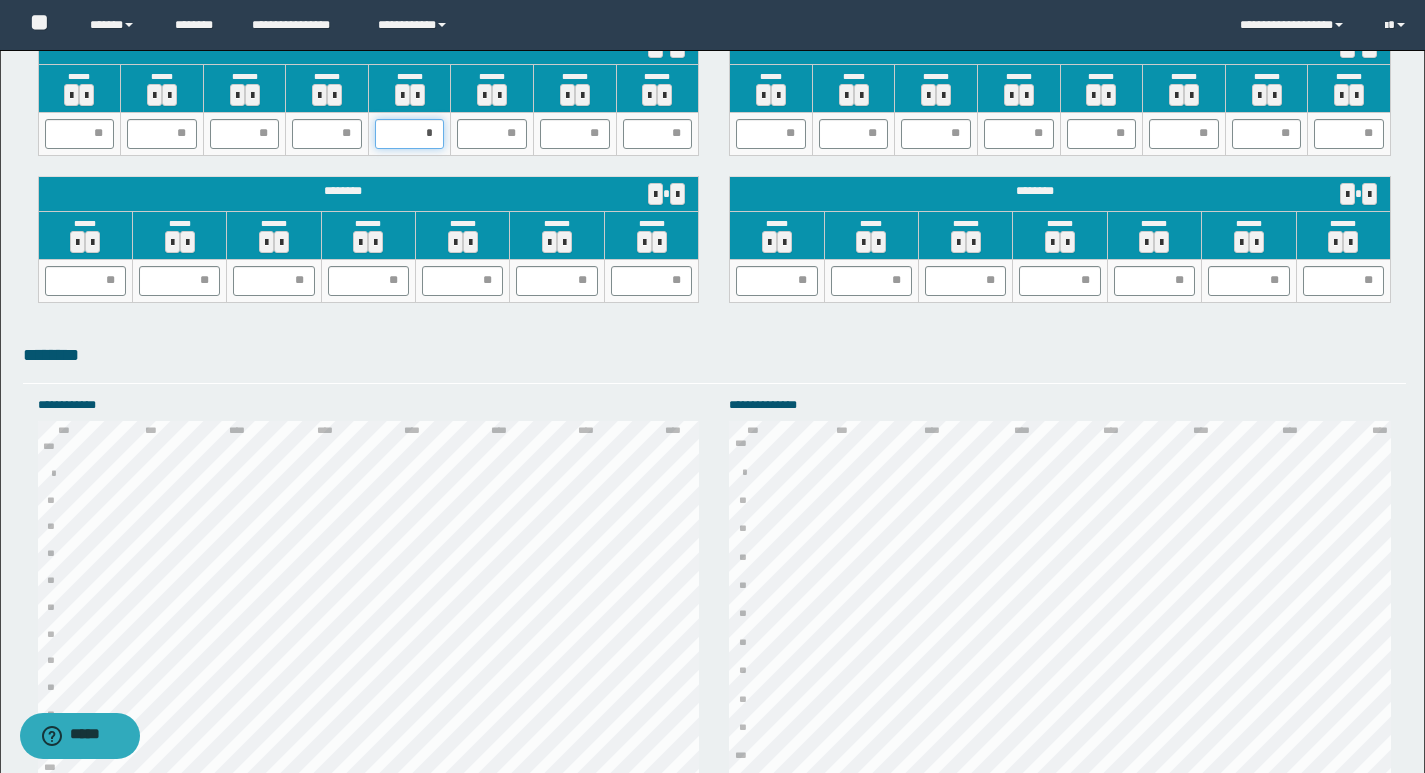 type on "**" 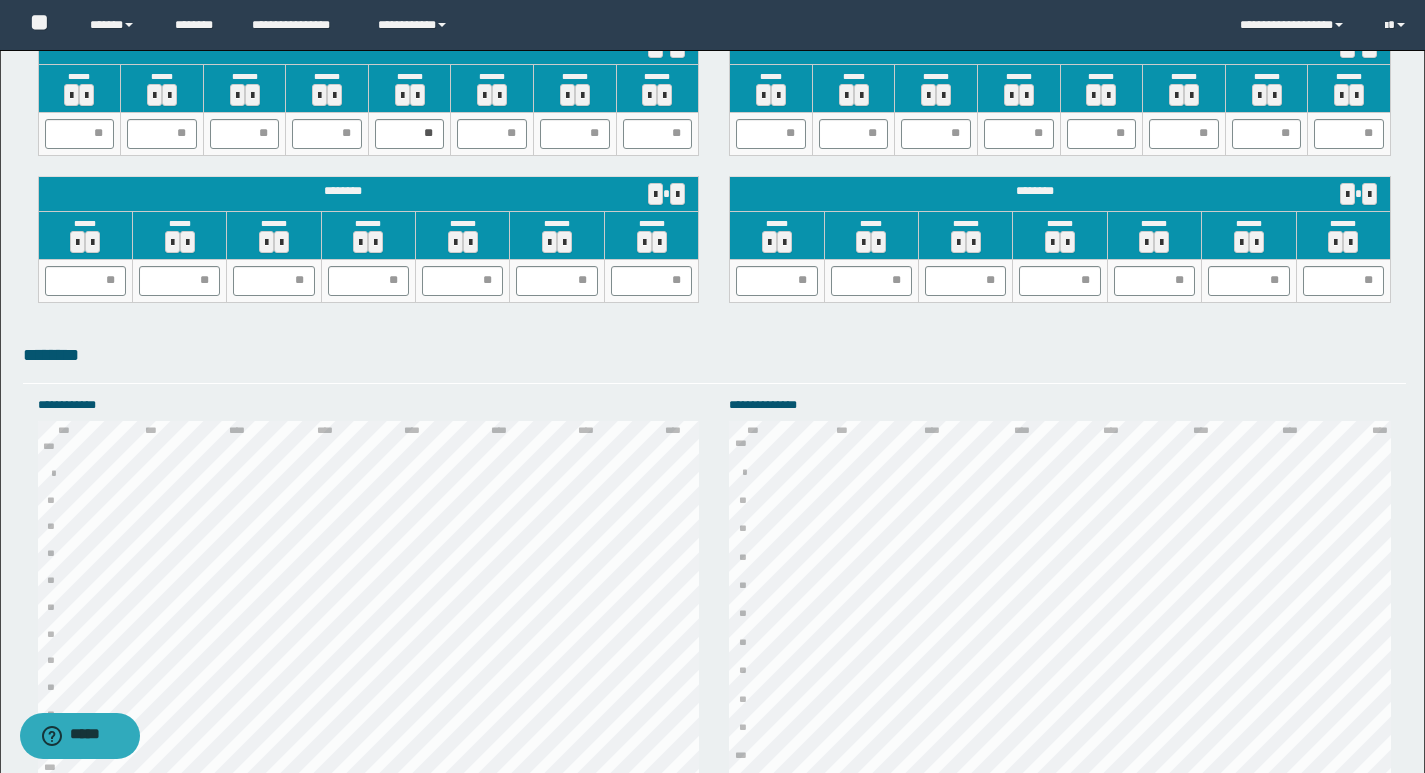 click on "**" at bounding box center (368, 133) 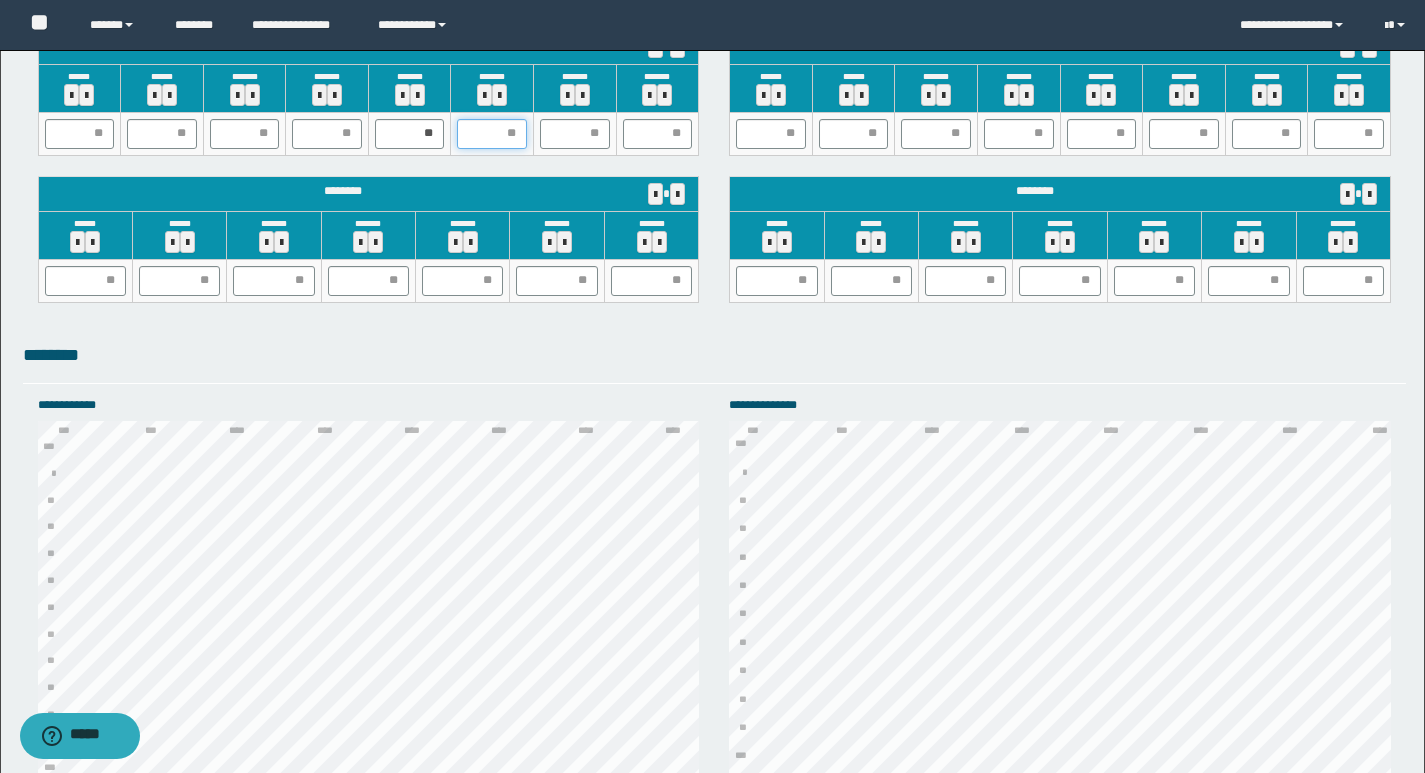 click at bounding box center (492, 134) 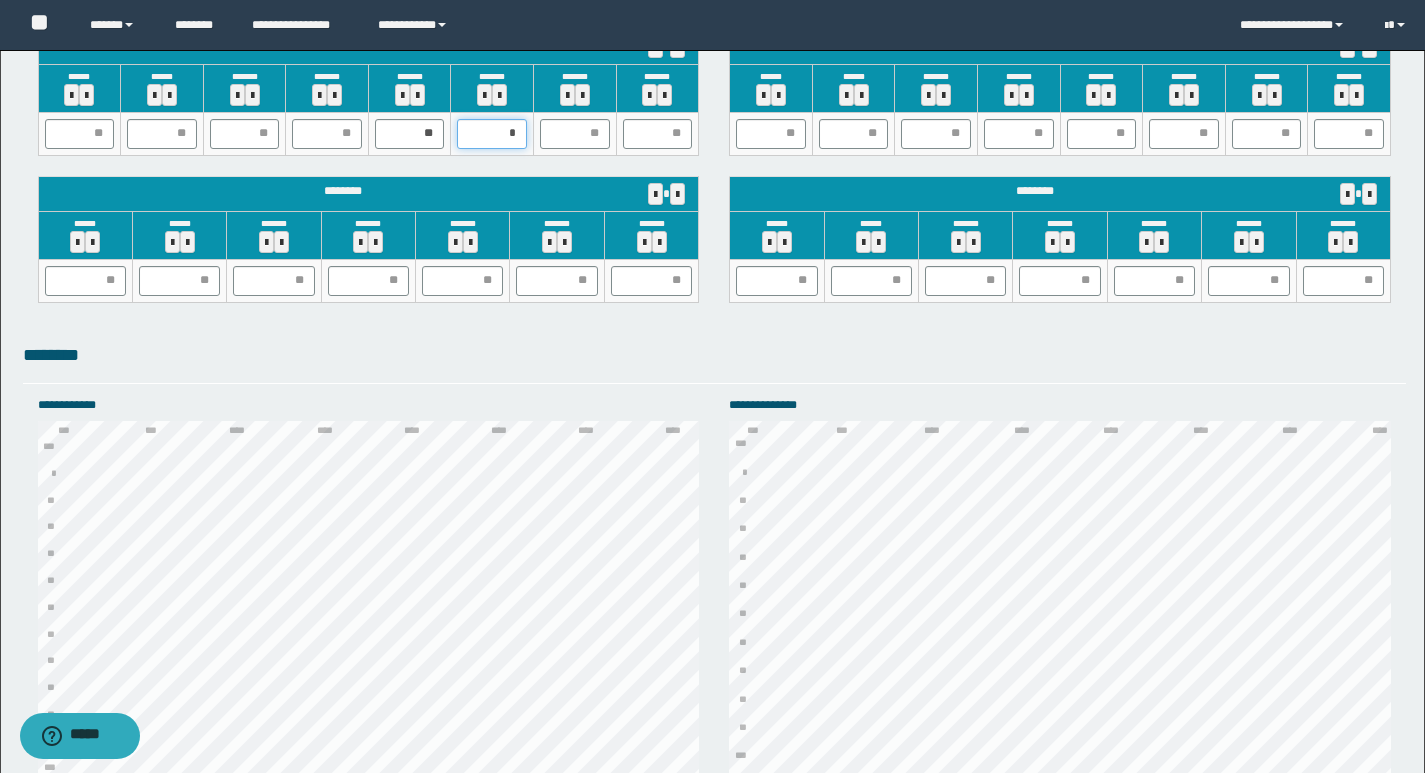 type on "**" 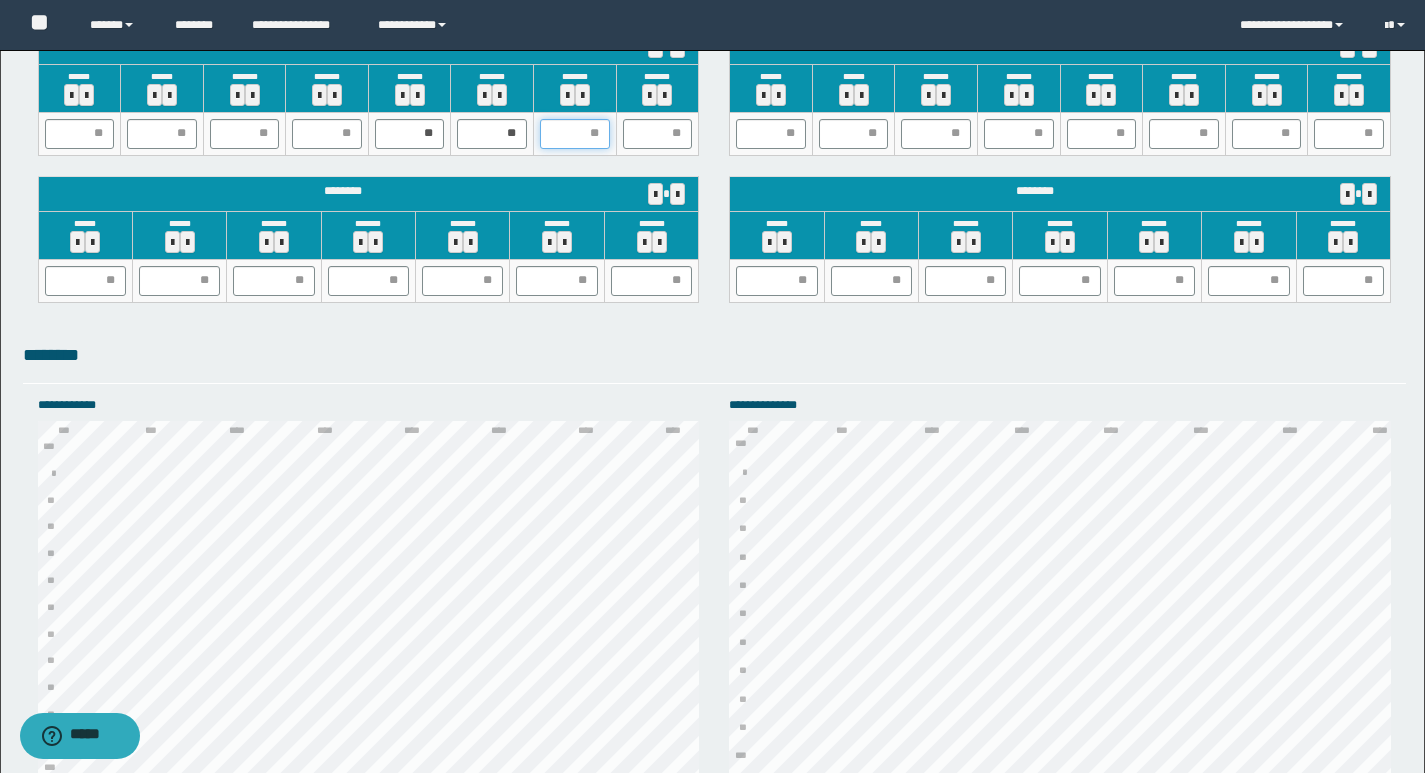 click at bounding box center (575, 134) 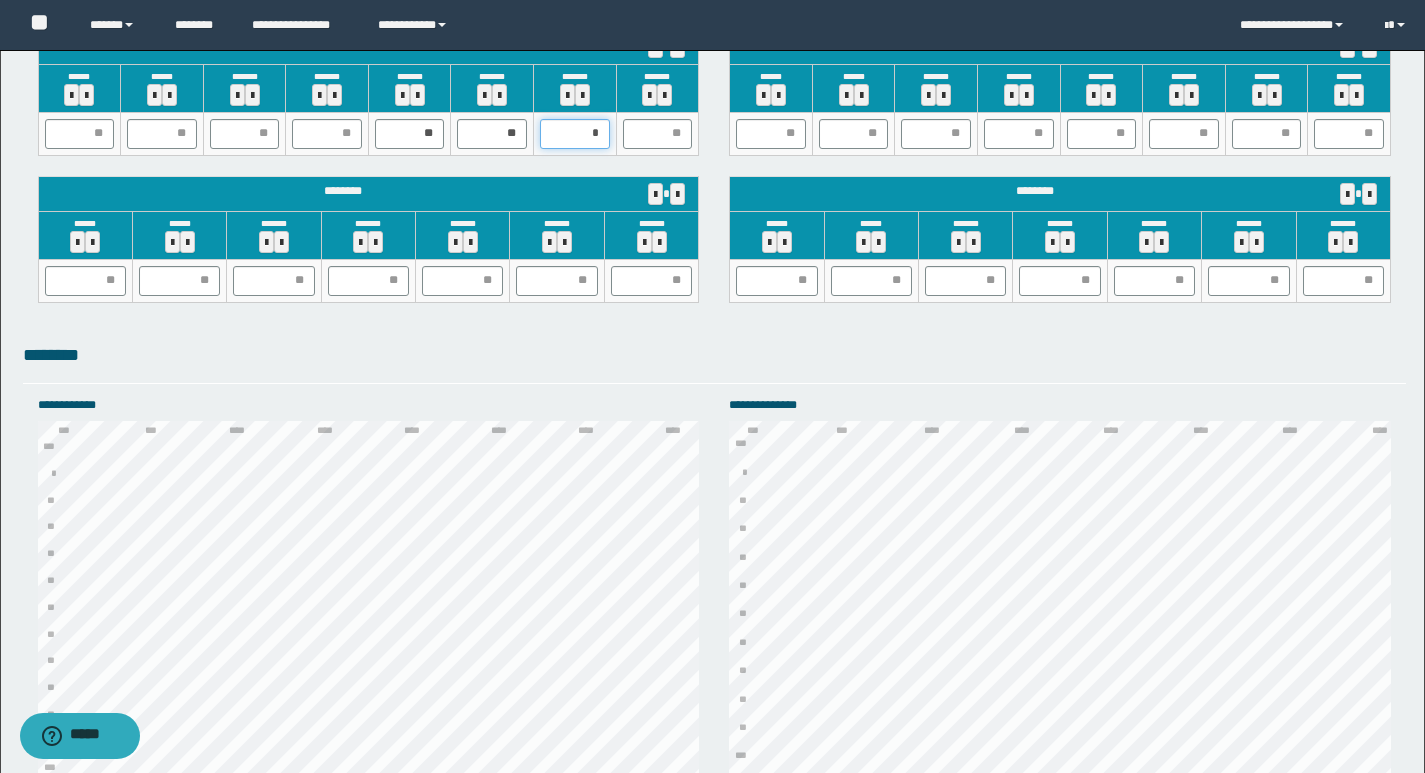 type on "**" 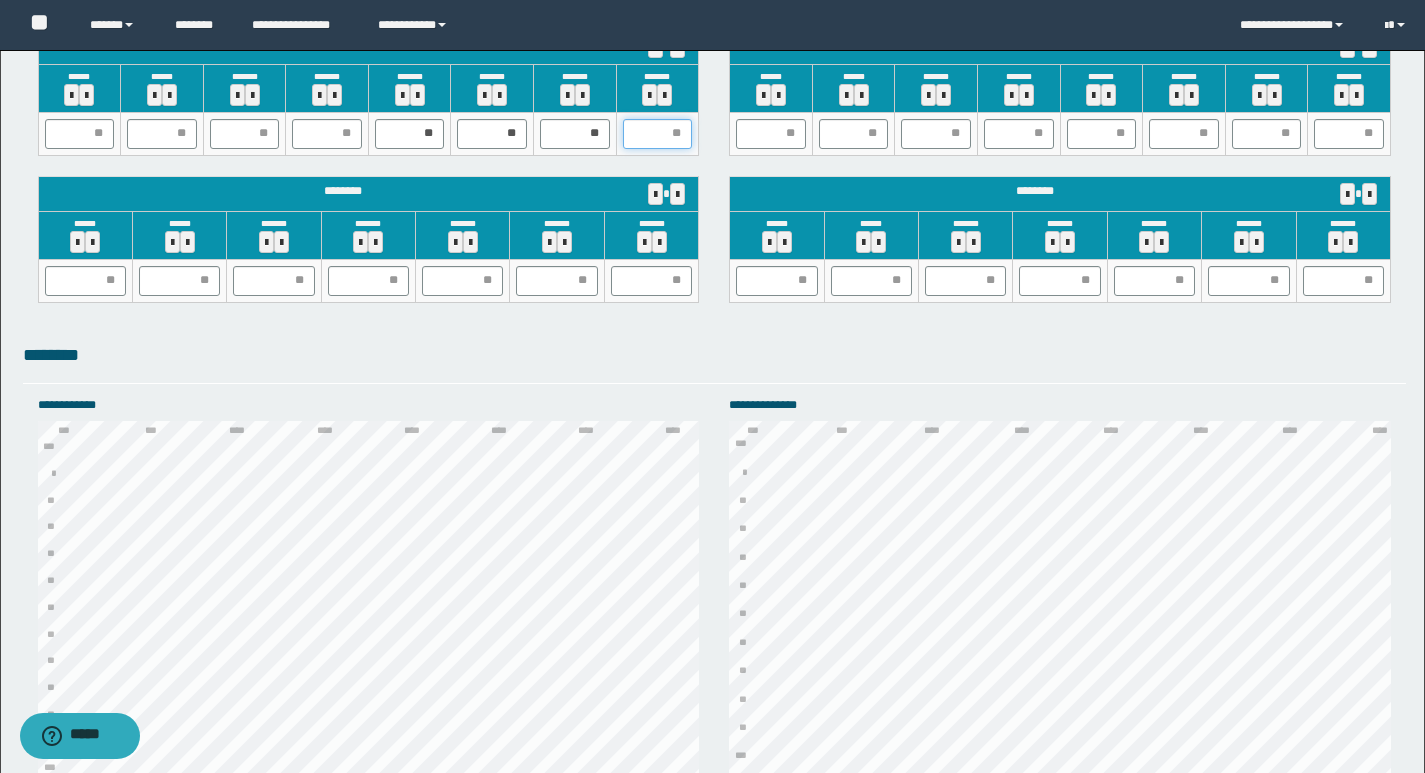 click at bounding box center [658, 134] 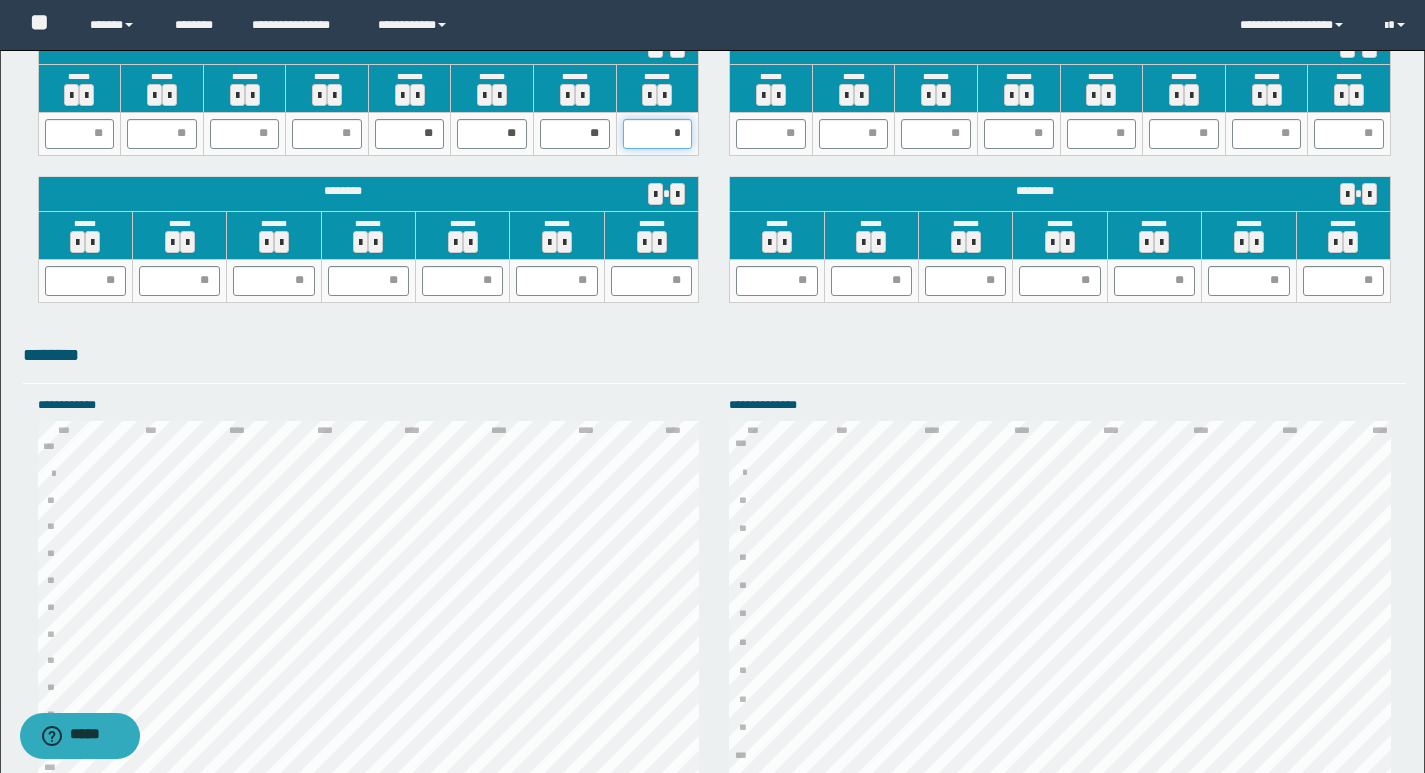 type on "**" 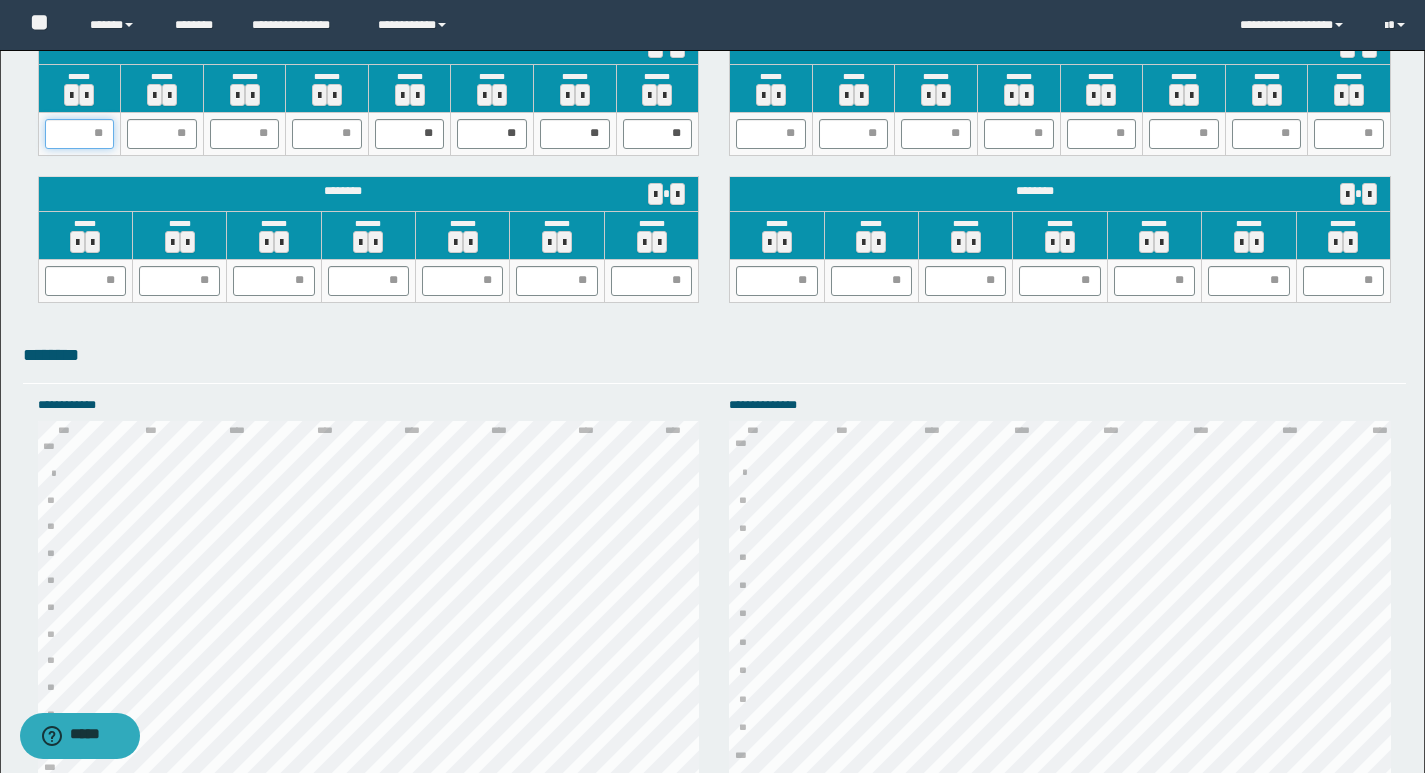 click at bounding box center [80, 134] 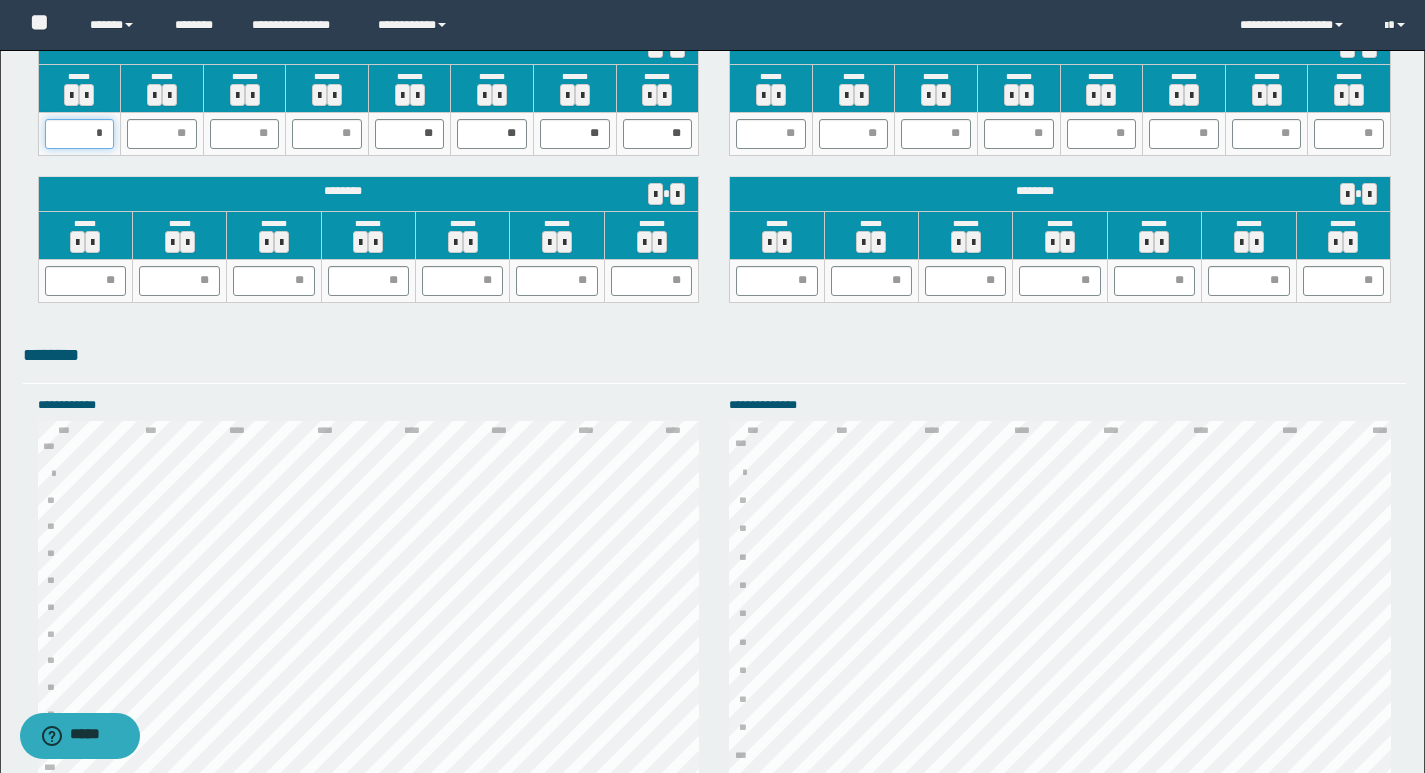 type on "**" 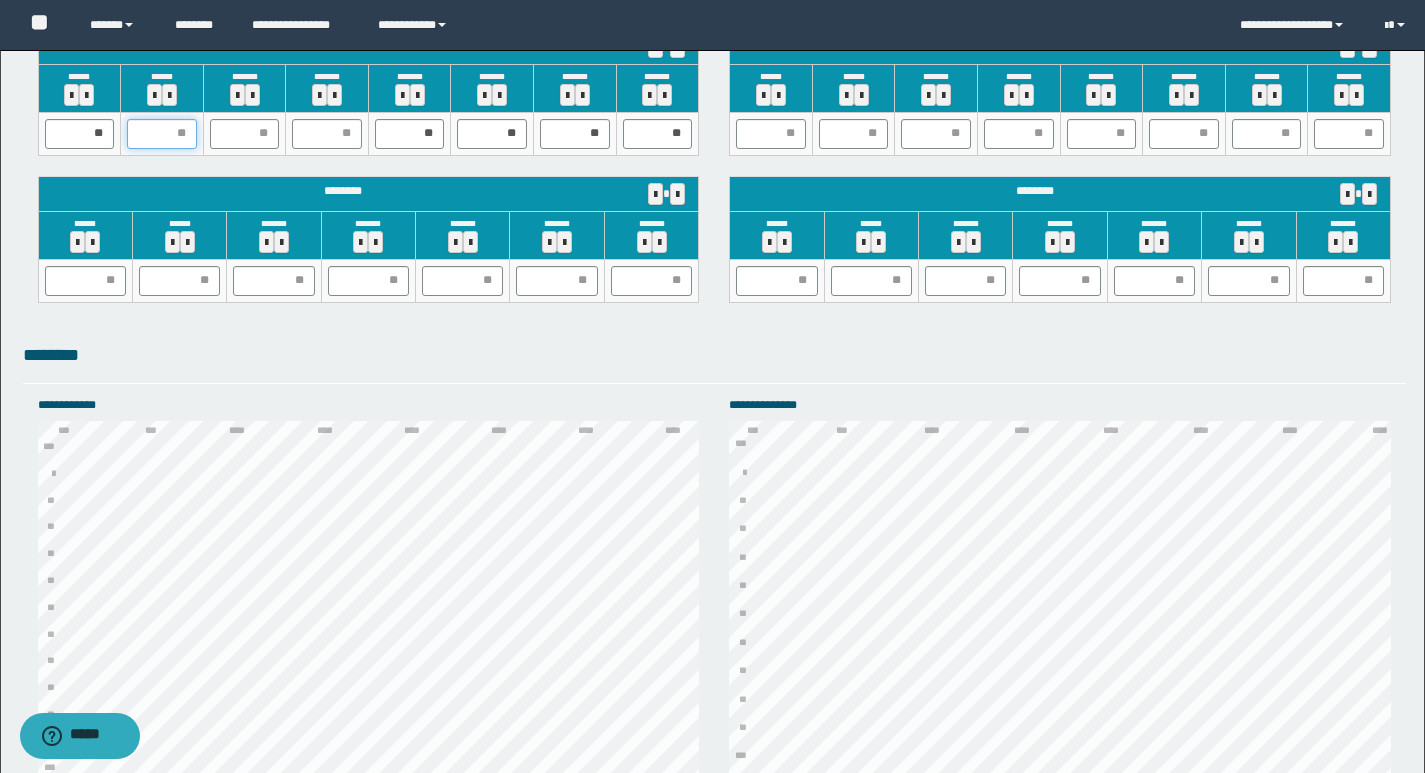click at bounding box center (162, 134) 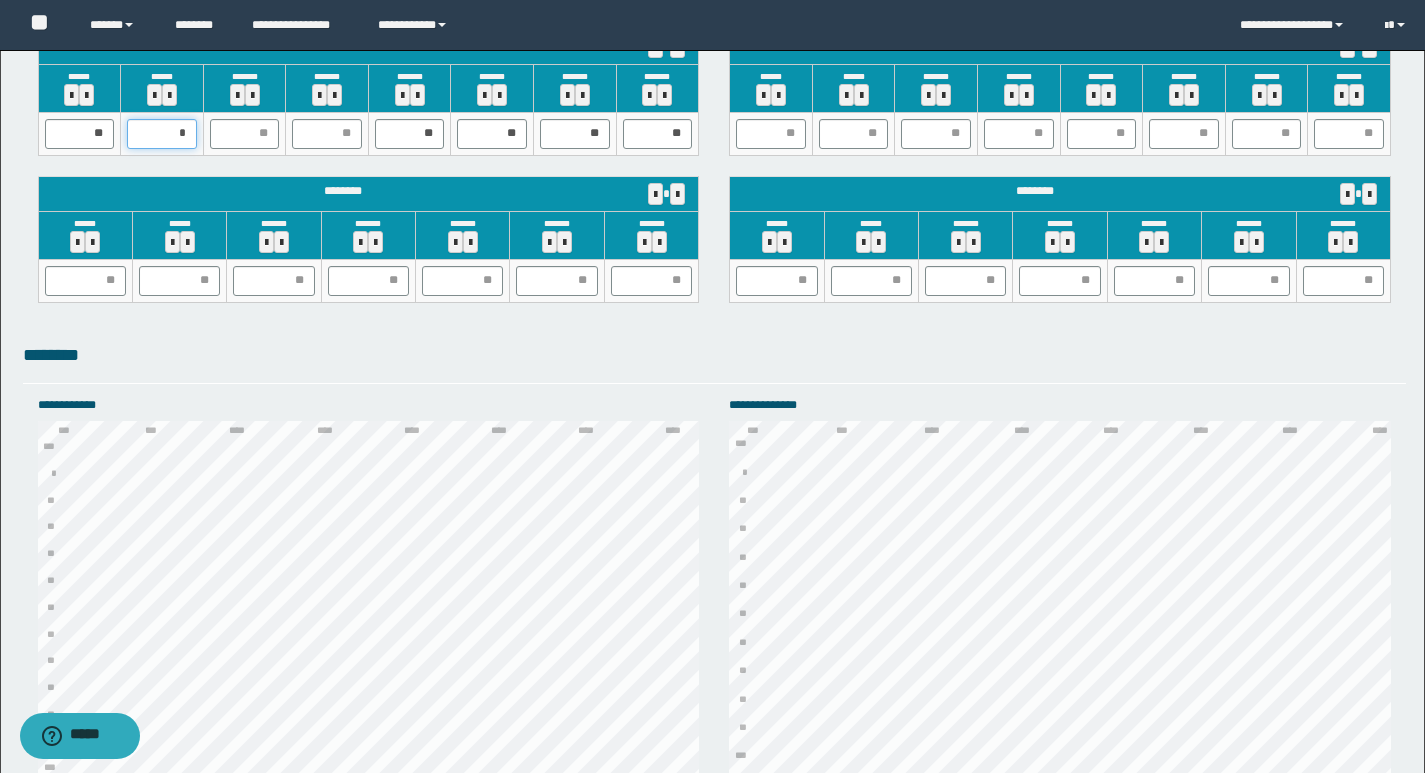 type on "**" 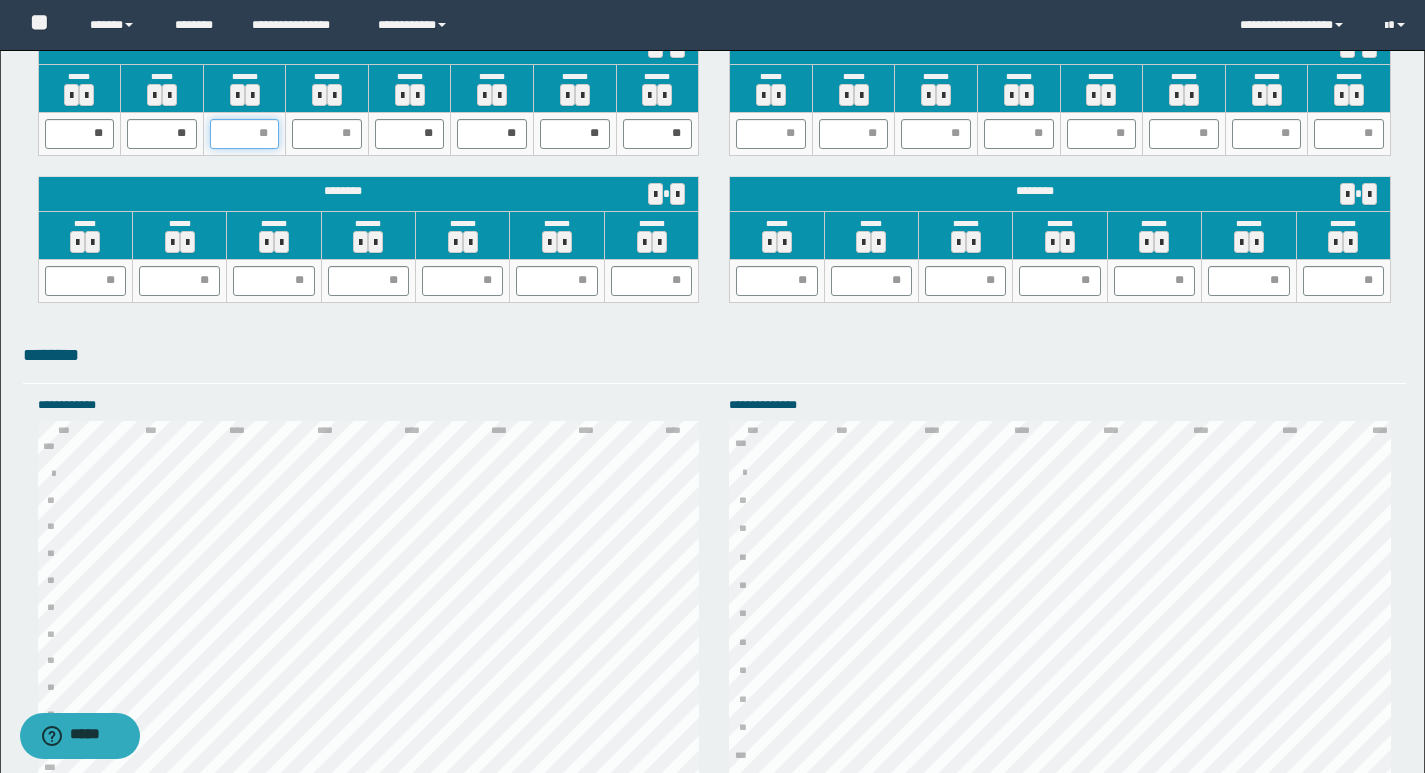 click at bounding box center (245, 134) 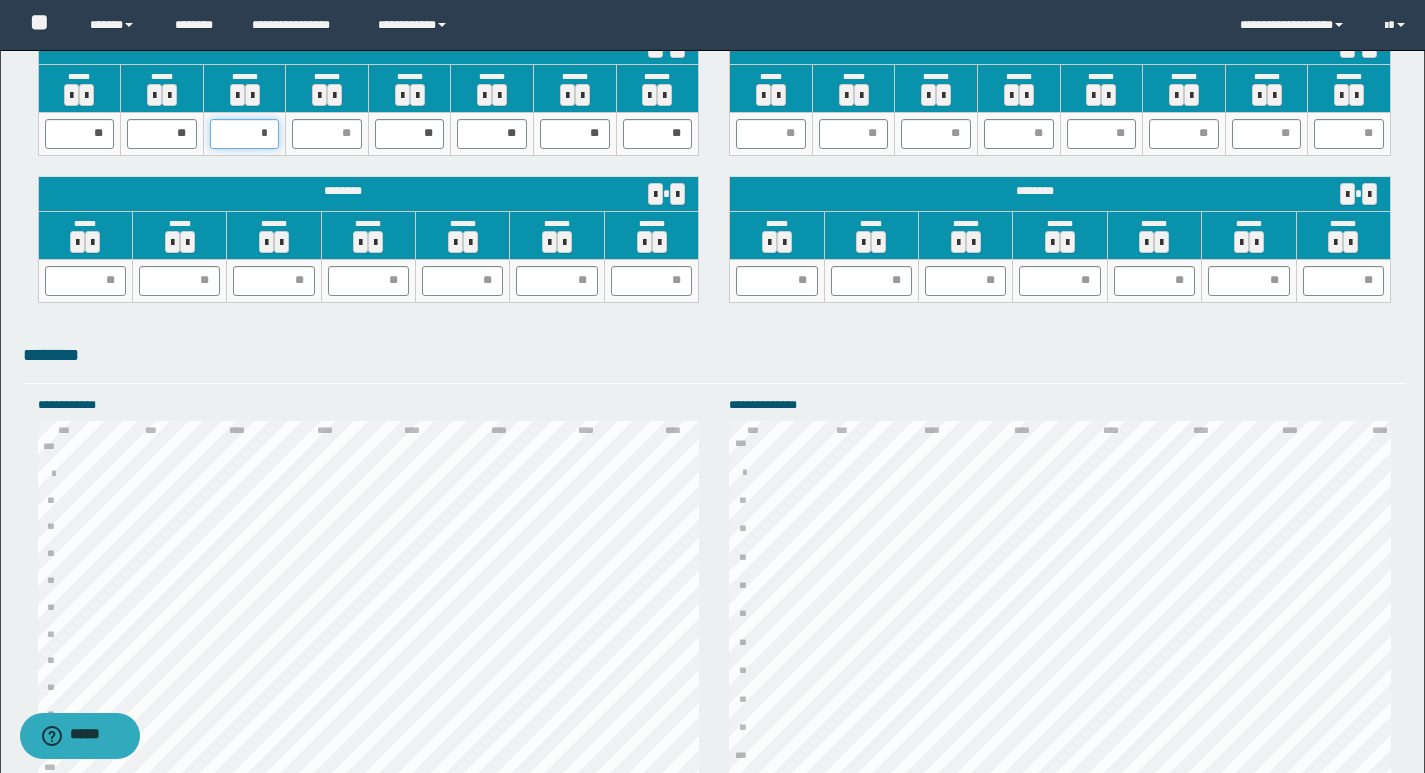 type on "**" 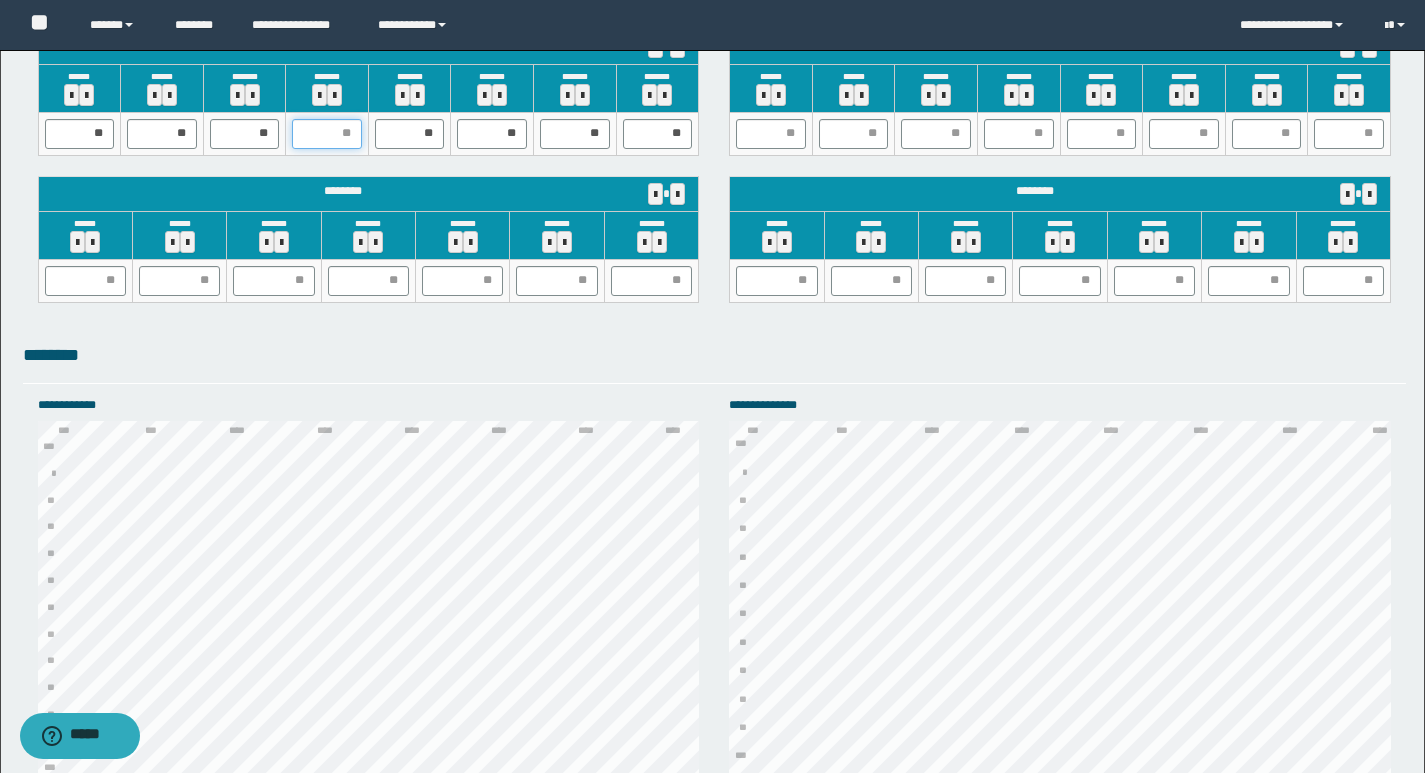 click at bounding box center [327, 134] 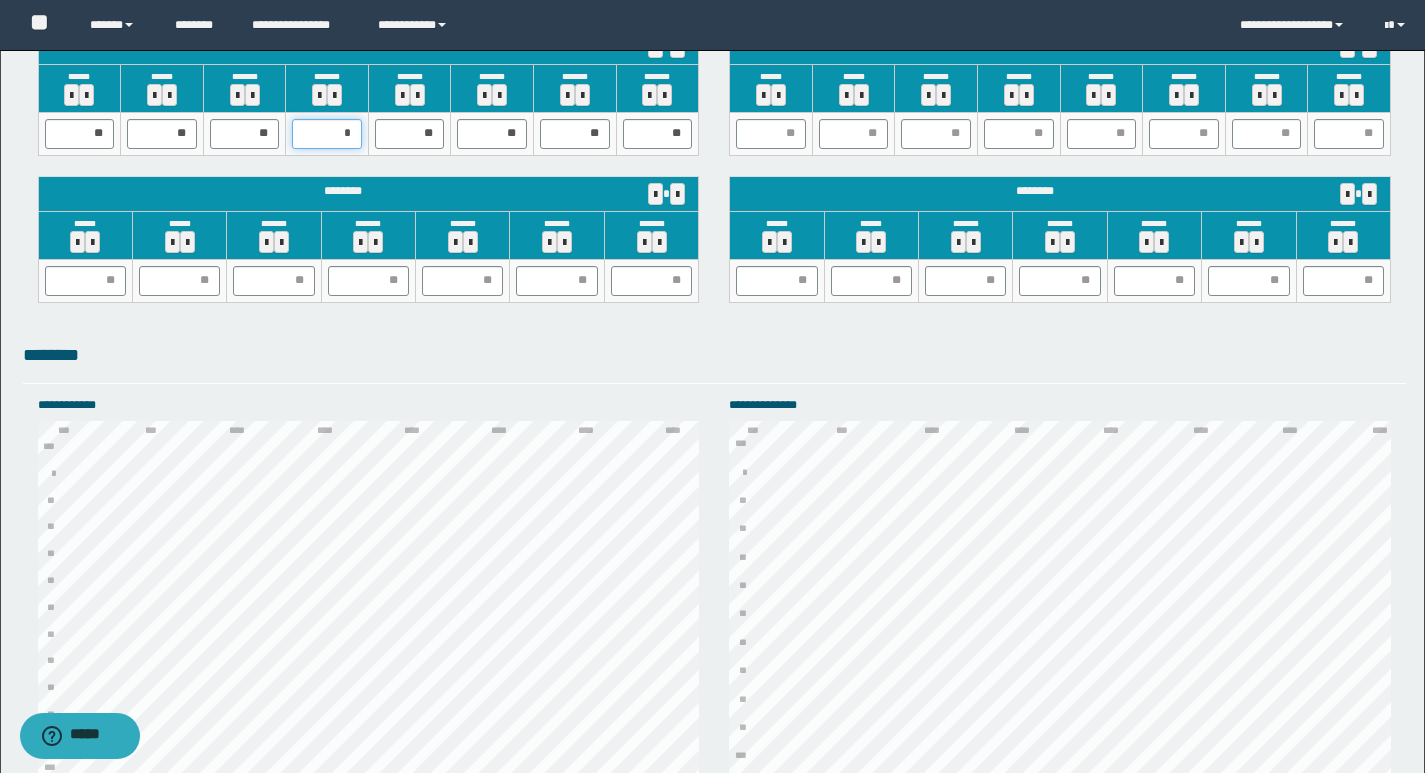 type on "**" 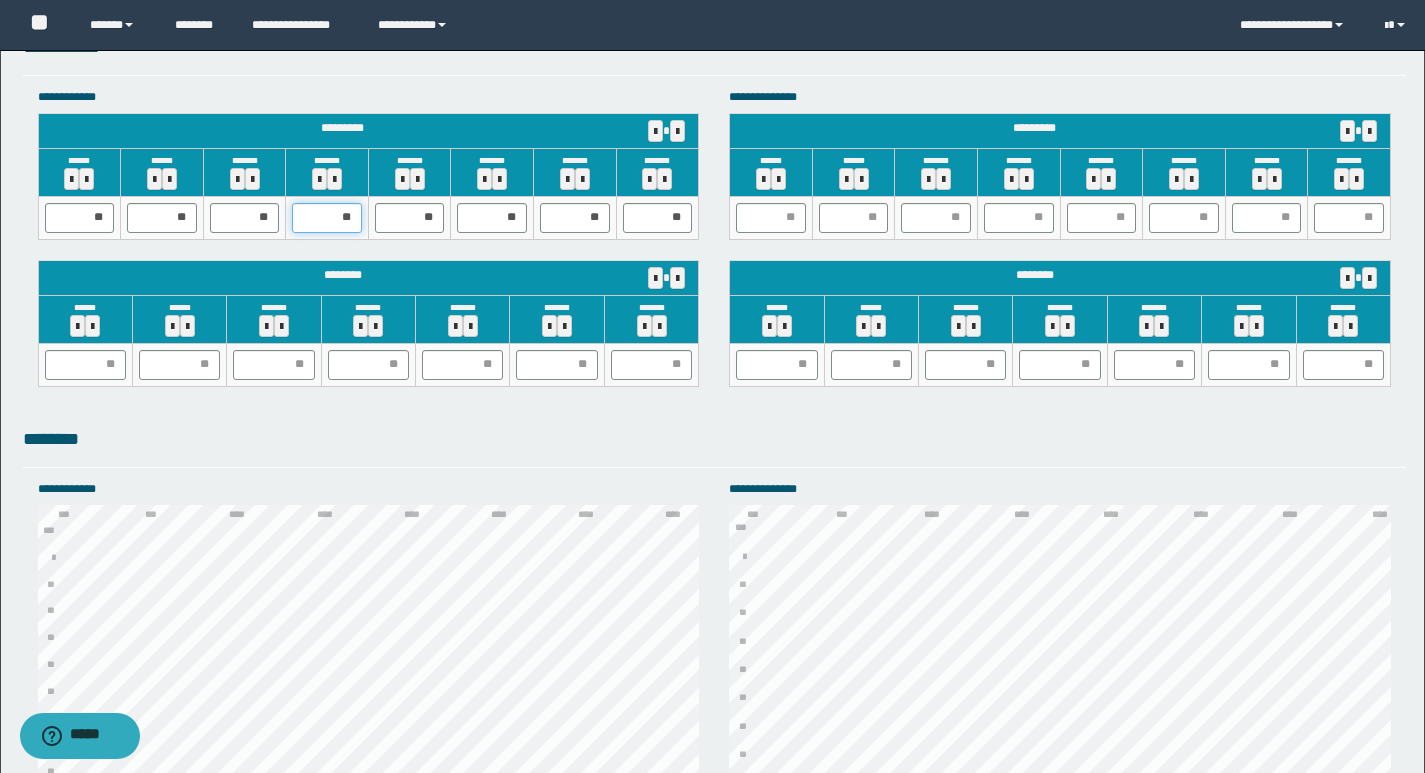 scroll, scrollTop: 1794, scrollLeft: 0, axis: vertical 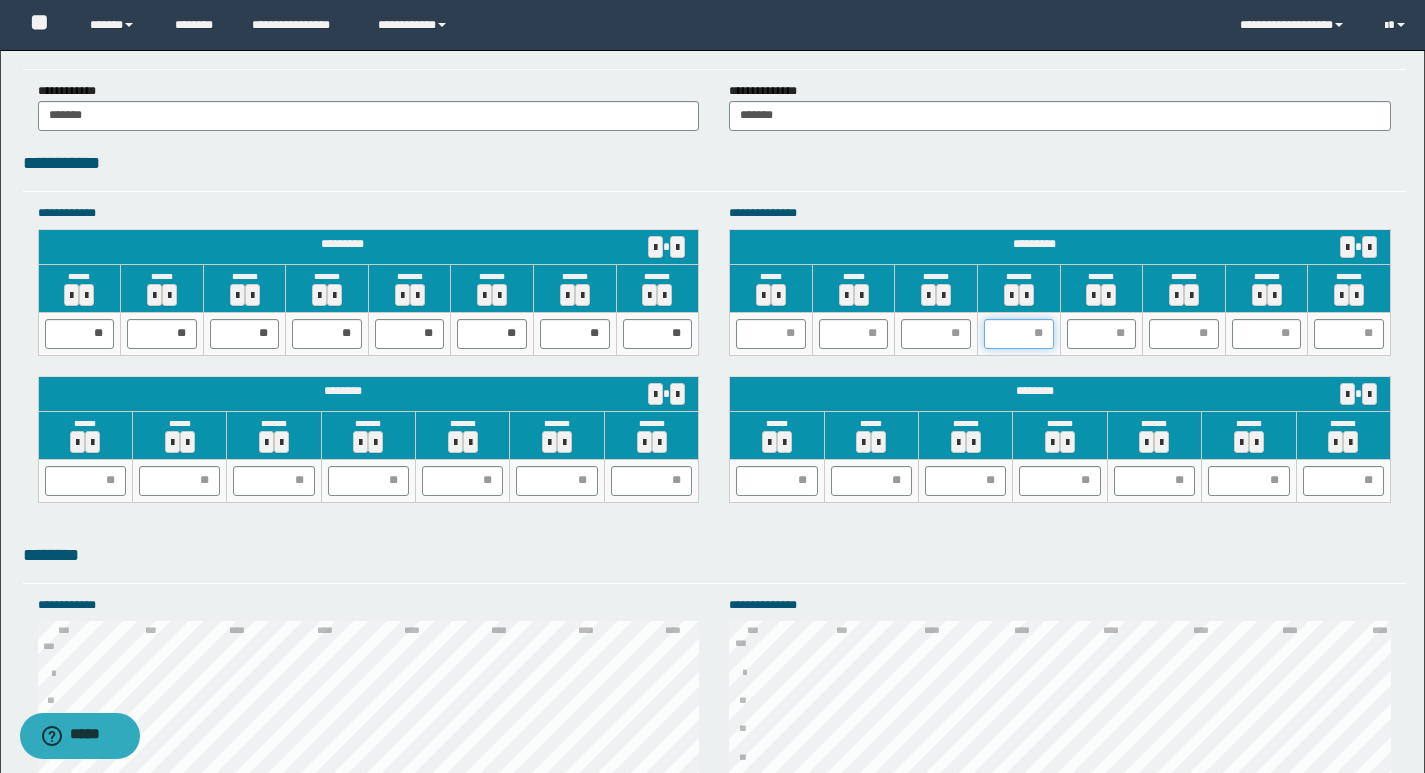click at bounding box center [1019, 334] 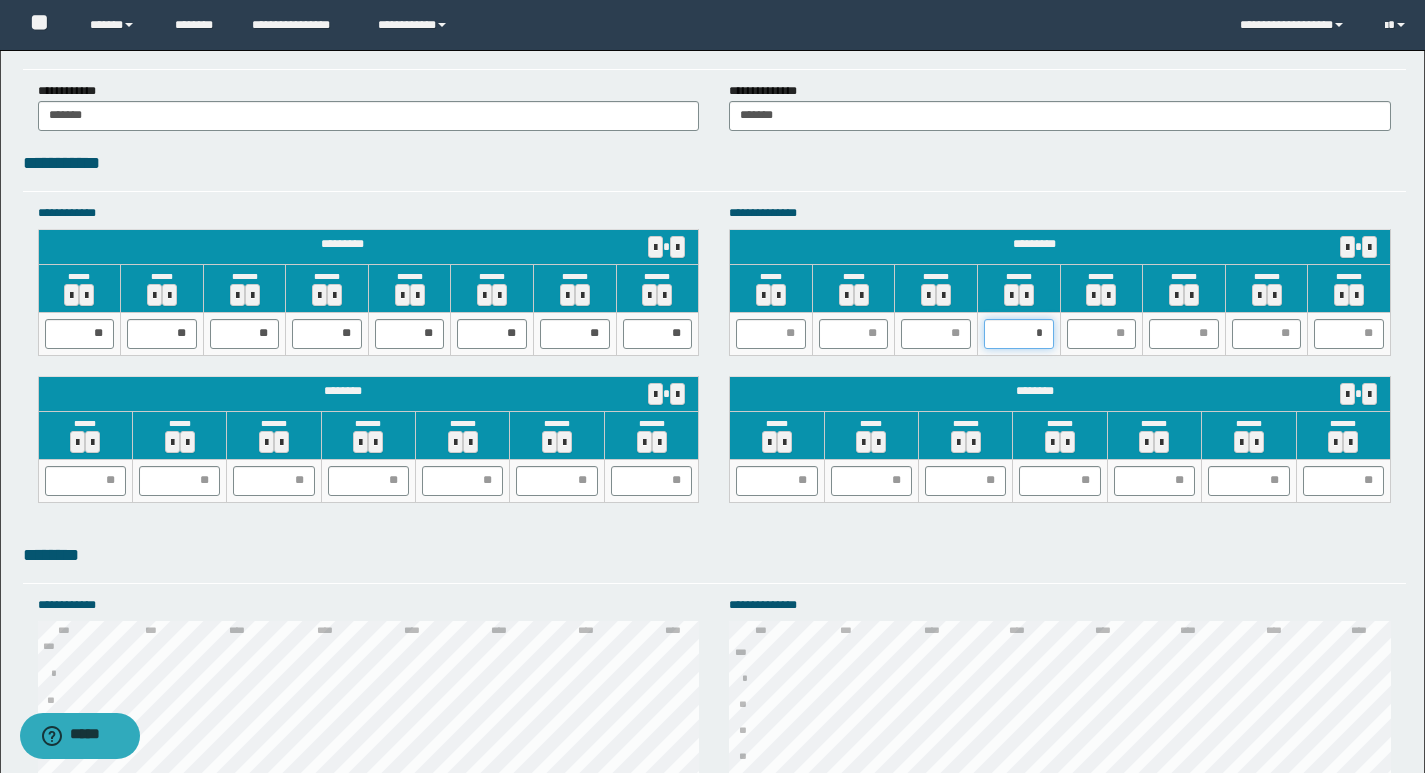 type on "**" 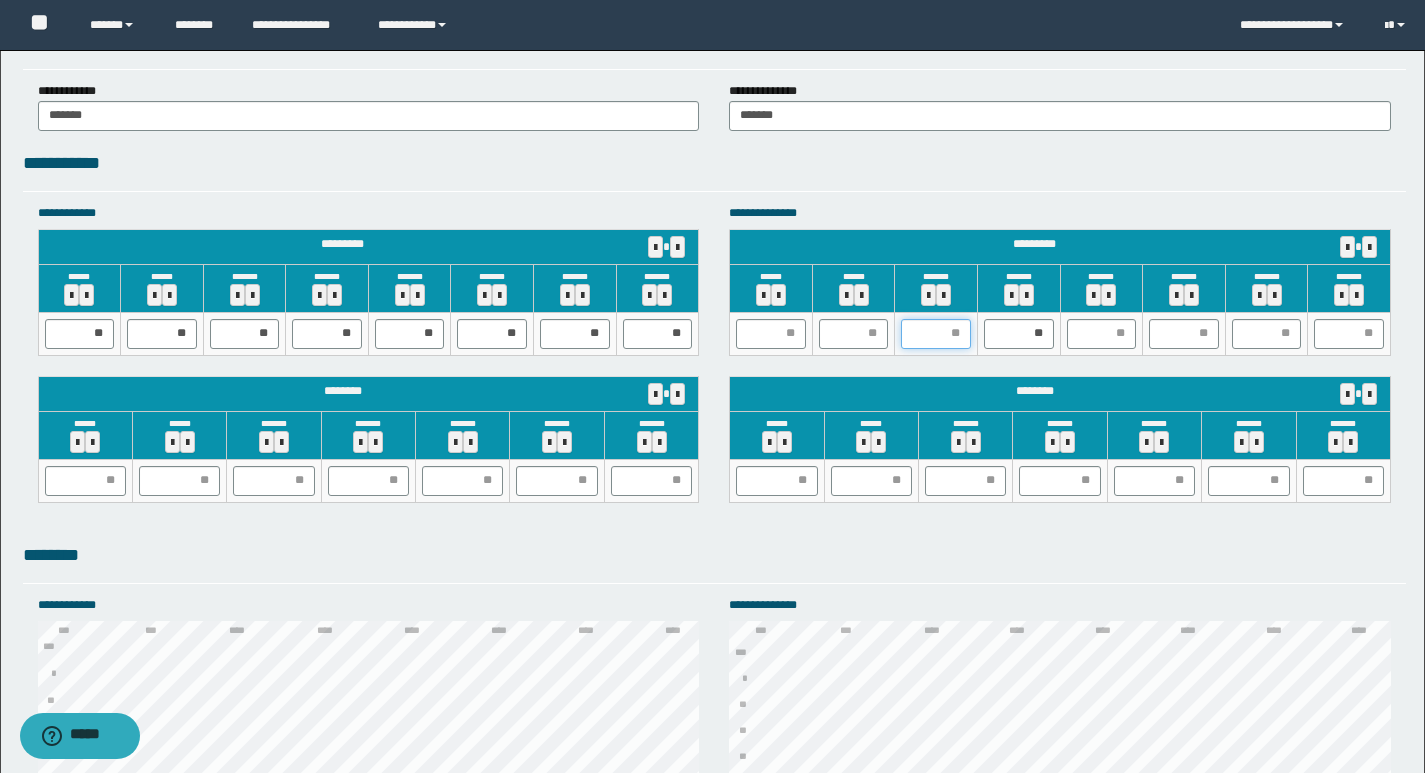 click at bounding box center [936, 334] 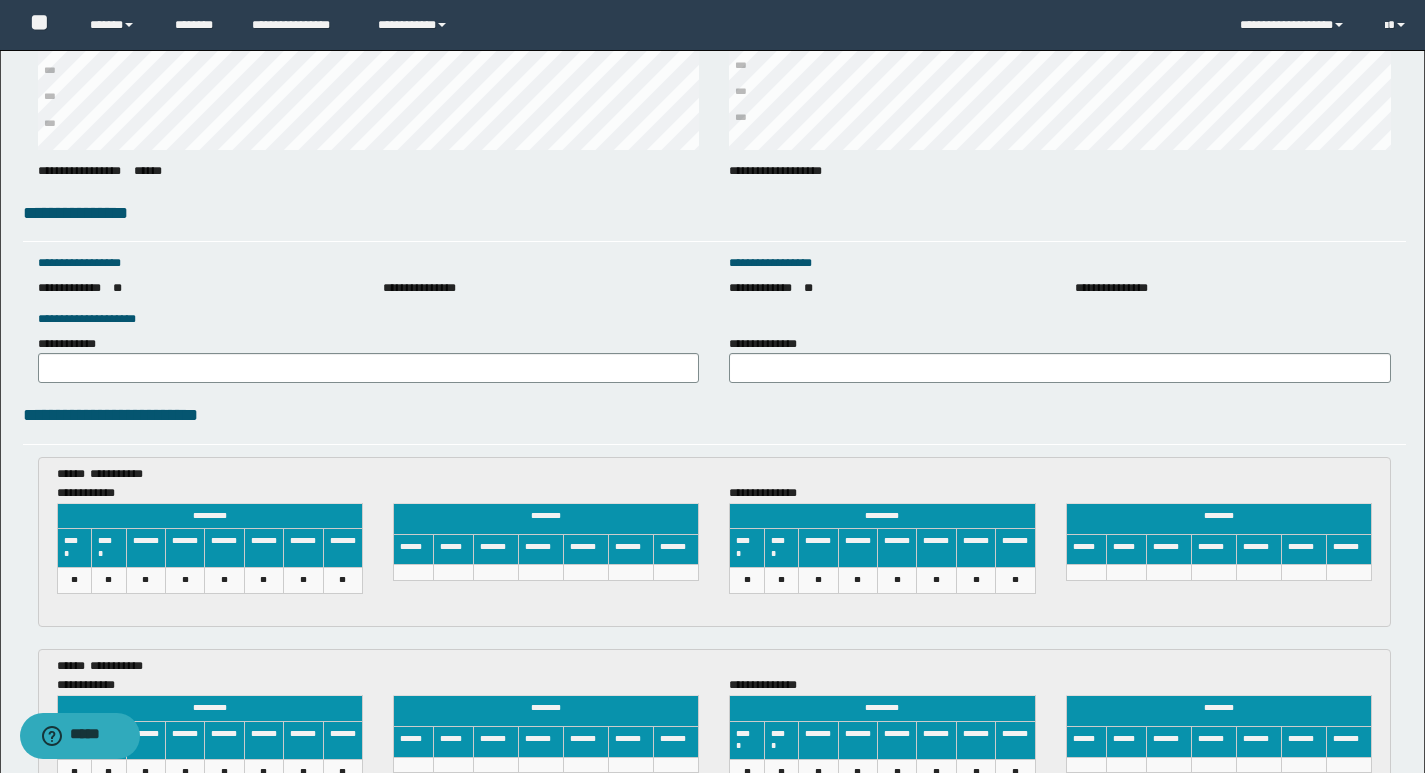 scroll, scrollTop: 2700, scrollLeft: 0, axis: vertical 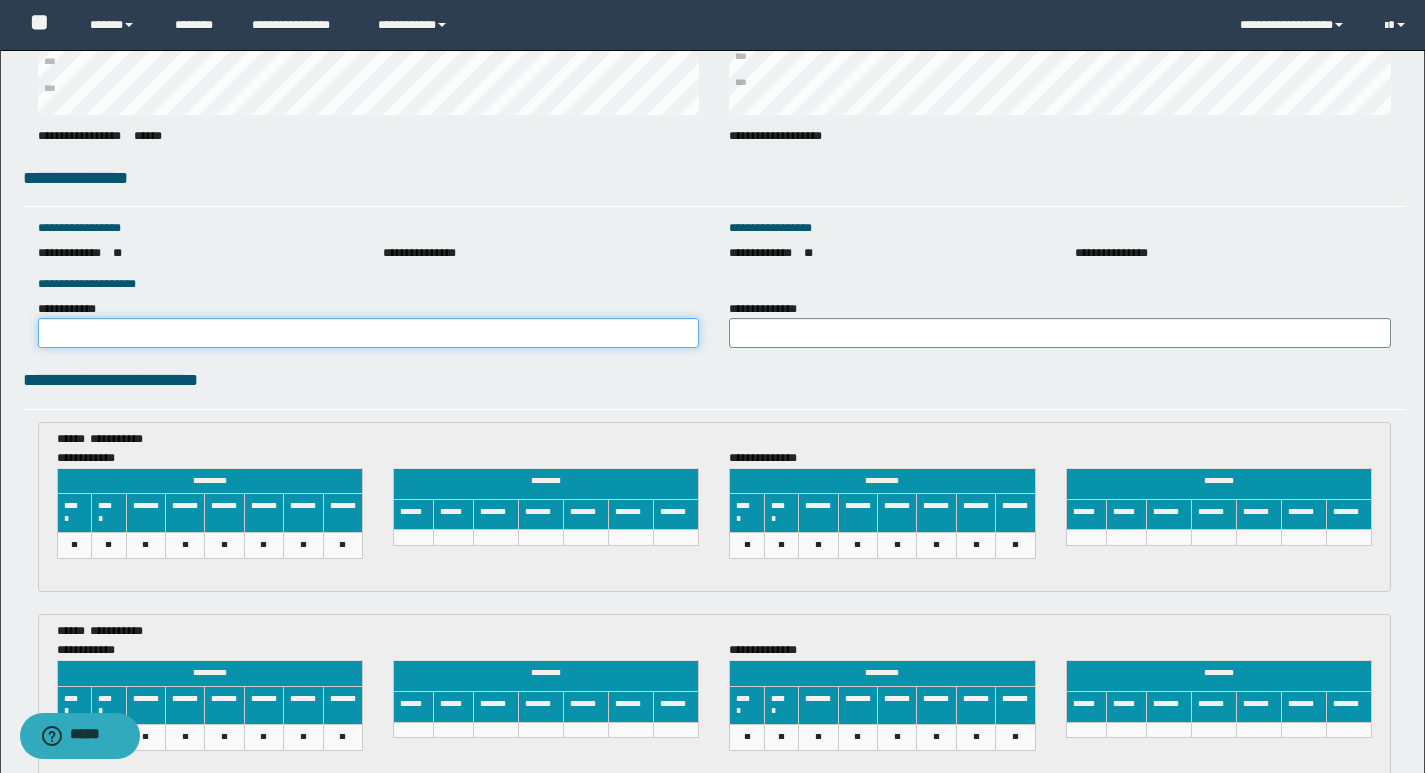 click on "**********" at bounding box center (369, 333) 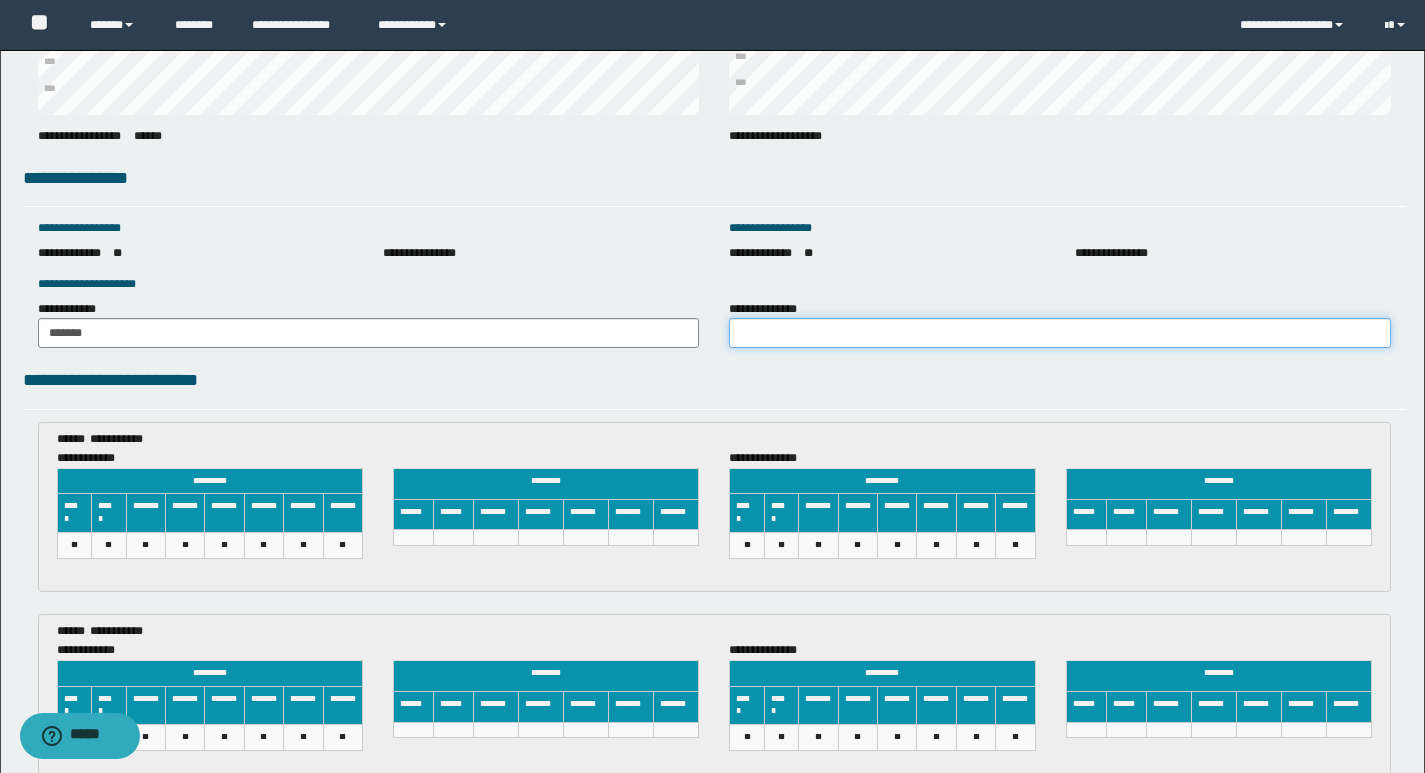 click on "**********" at bounding box center (1060, 333) 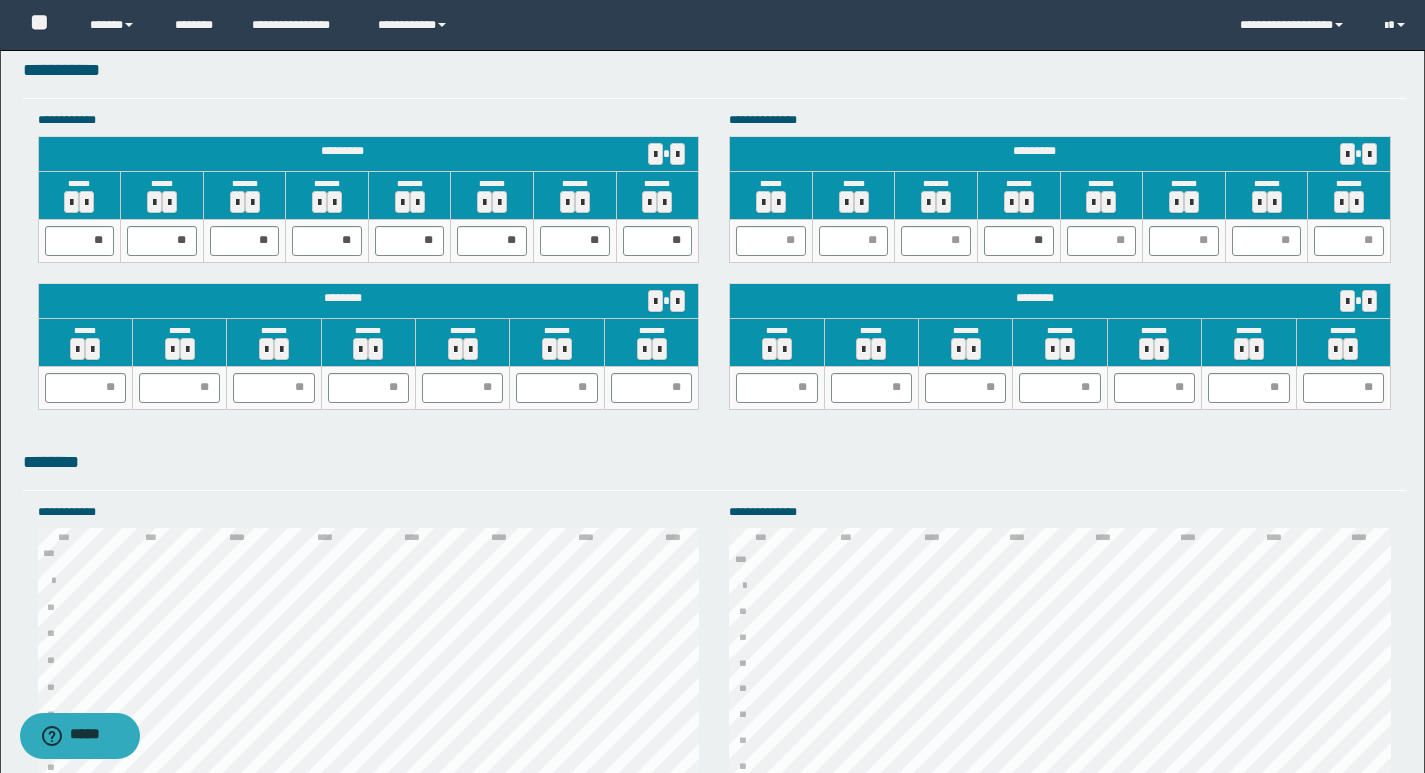 scroll, scrollTop: 1852, scrollLeft: 0, axis: vertical 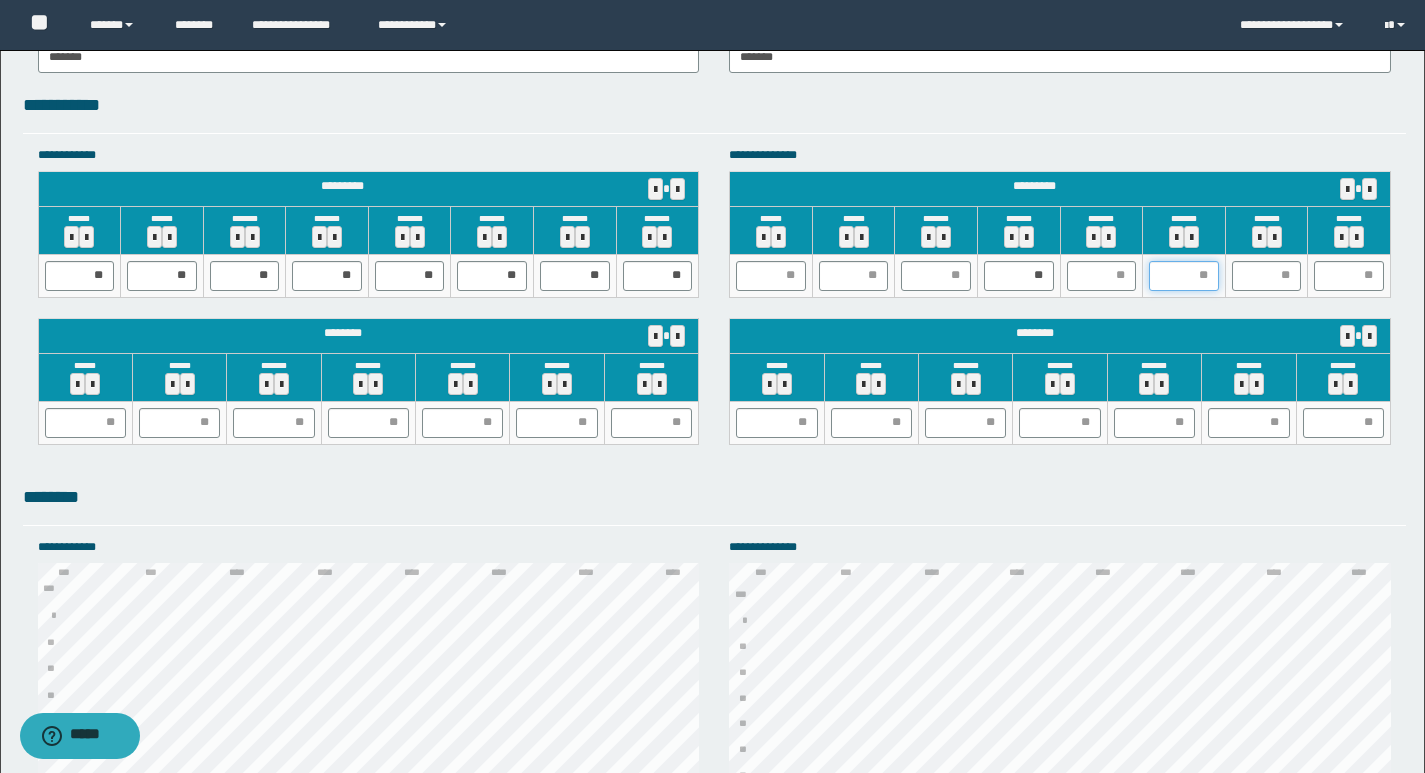 click at bounding box center [1184, 276] 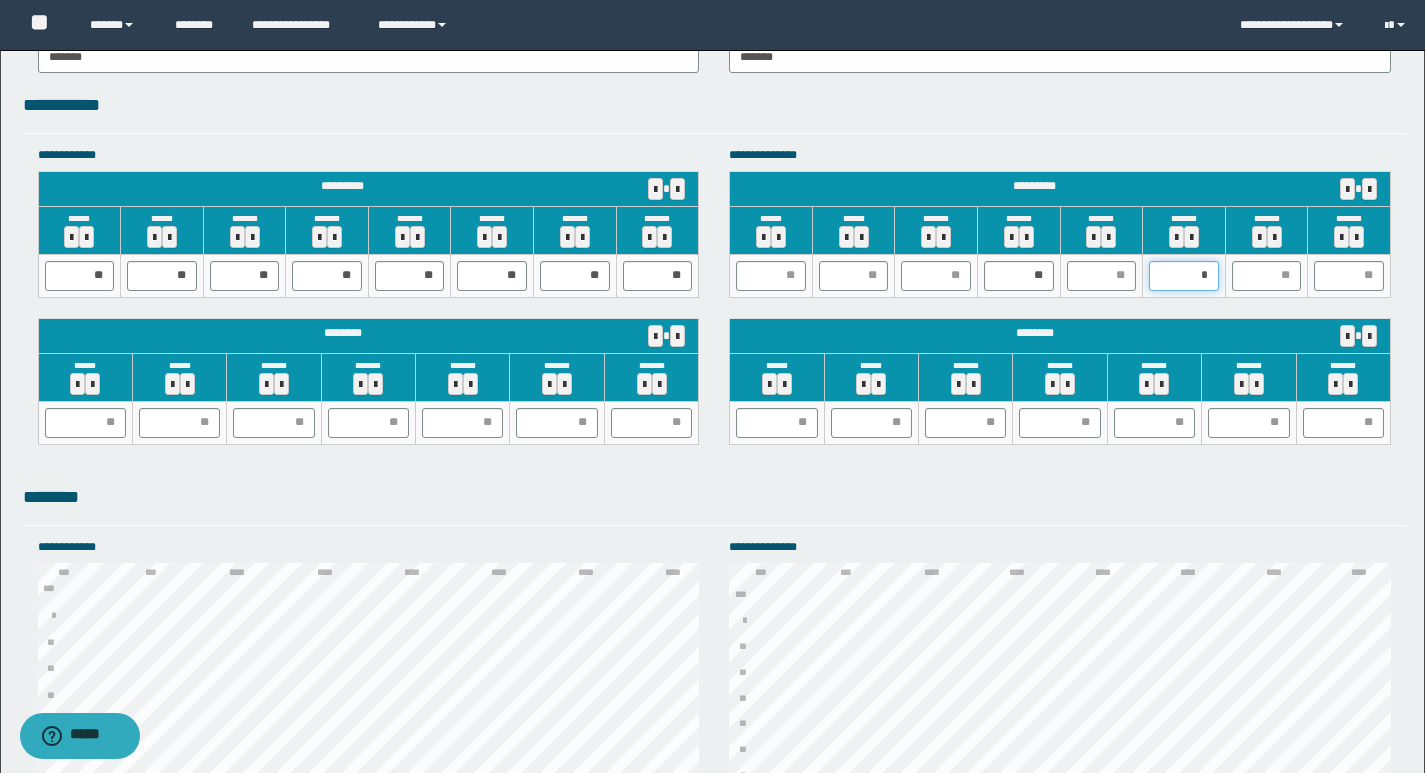 type on "**" 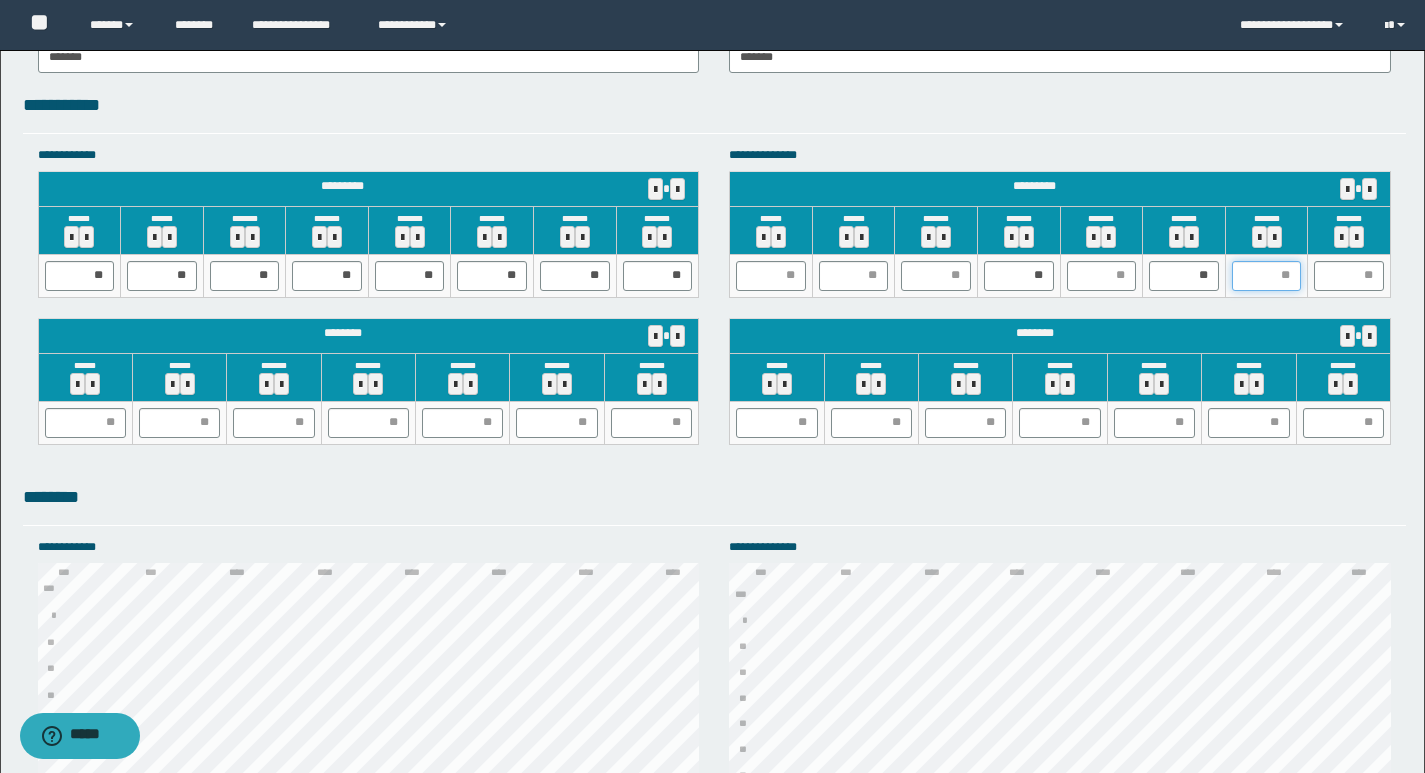click at bounding box center (1267, 276) 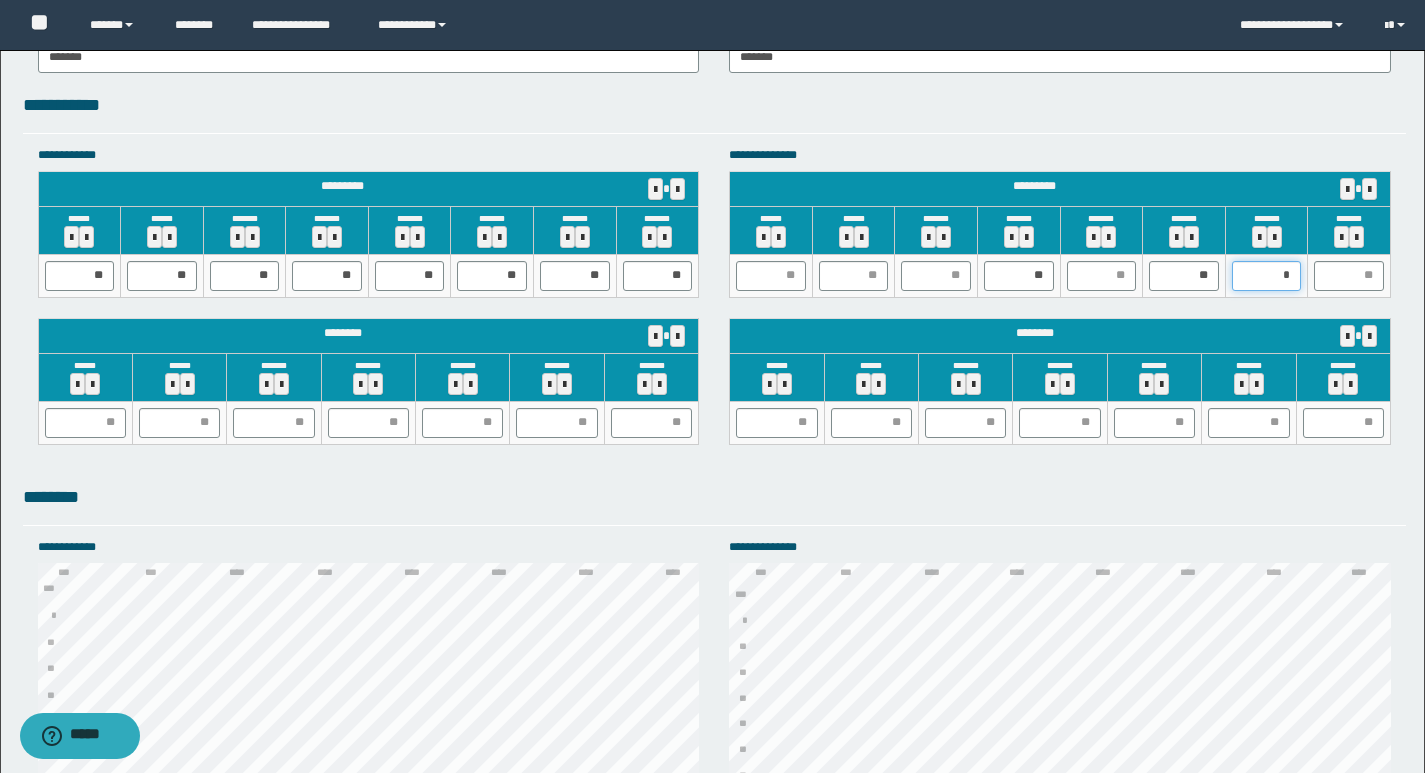 type on "**" 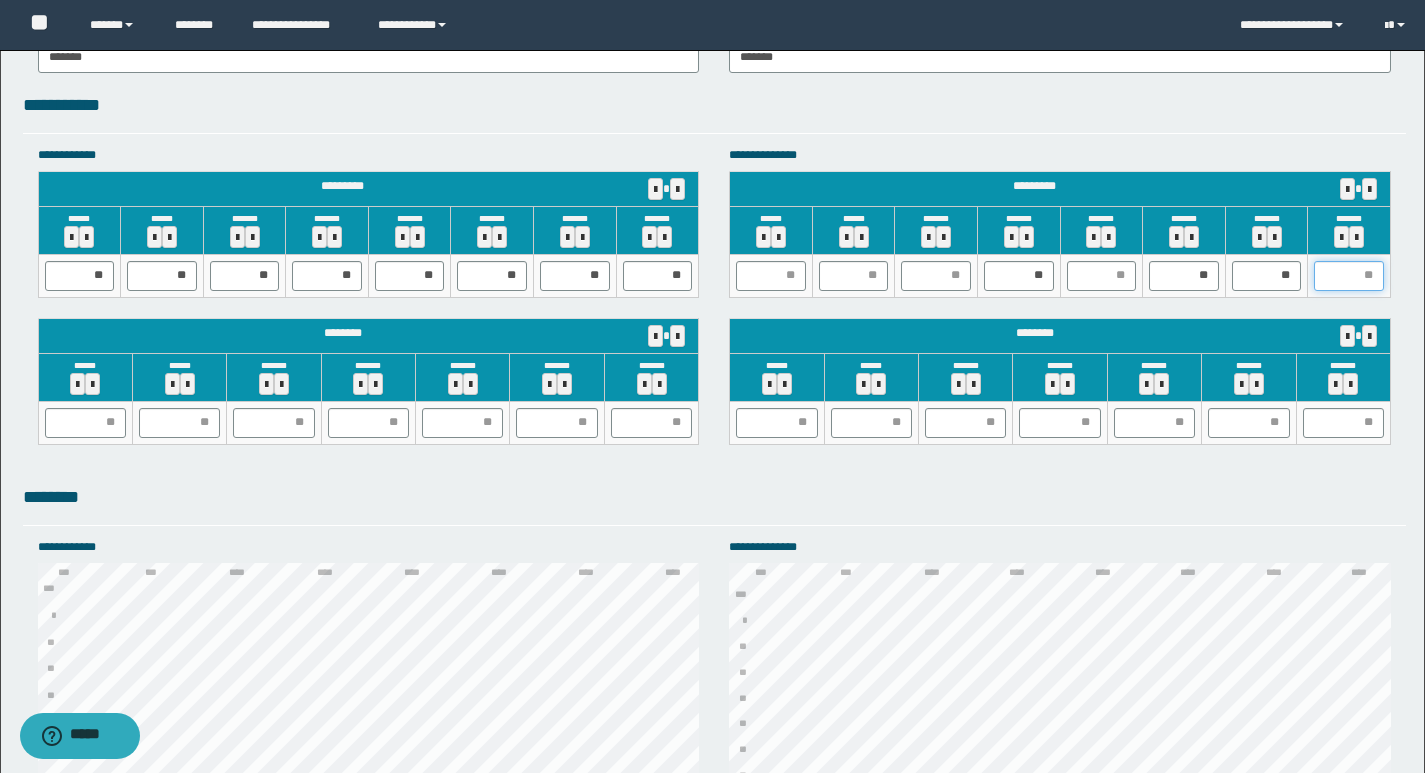 click at bounding box center (1349, 276) 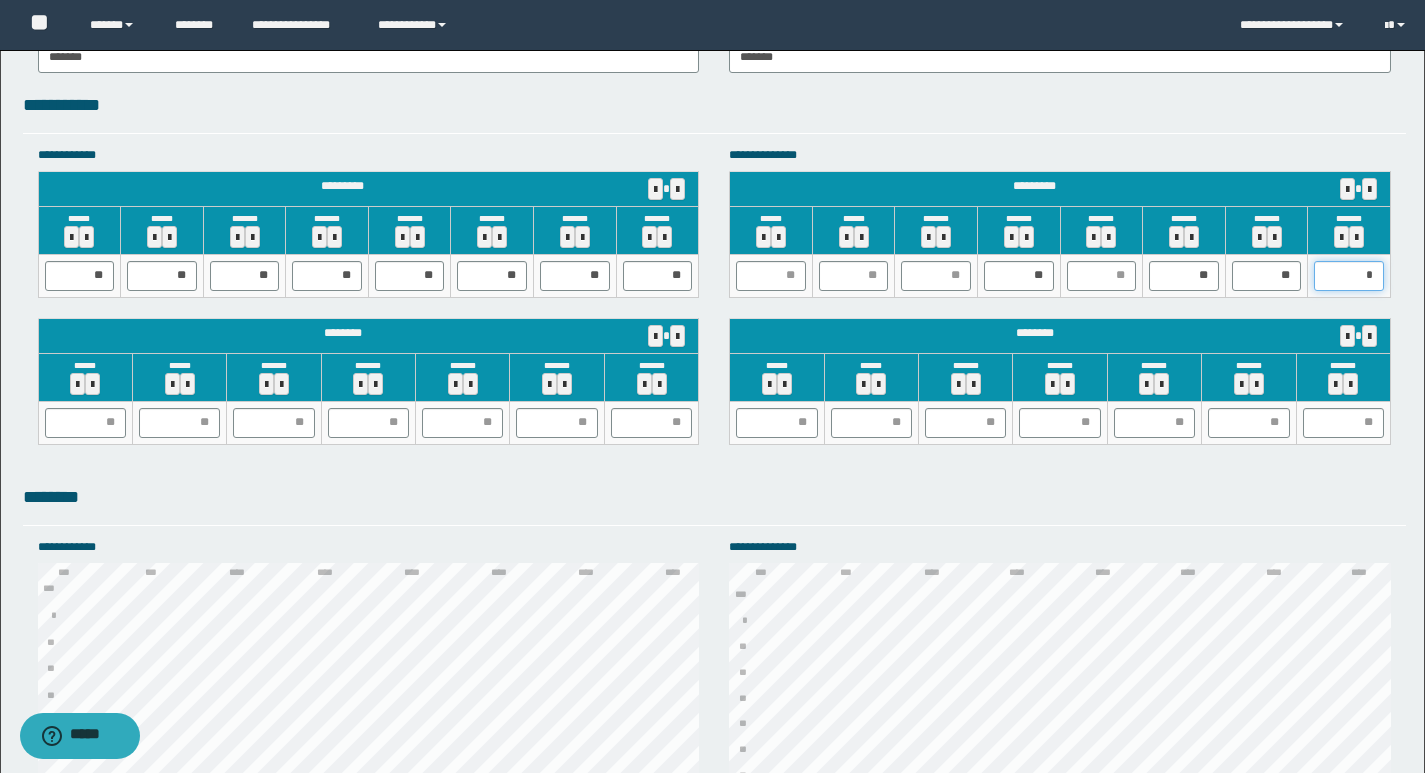 type on "**" 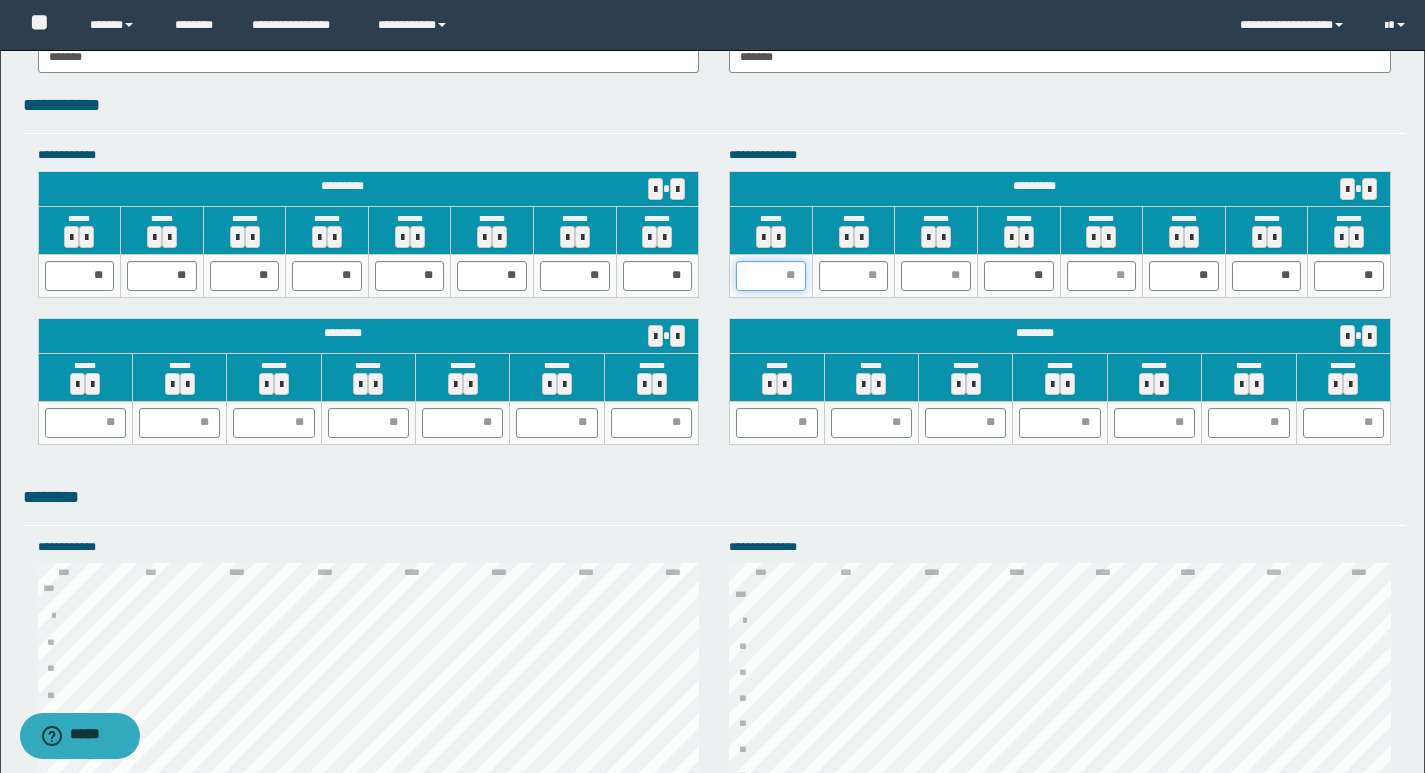 click at bounding box center [771, 276] 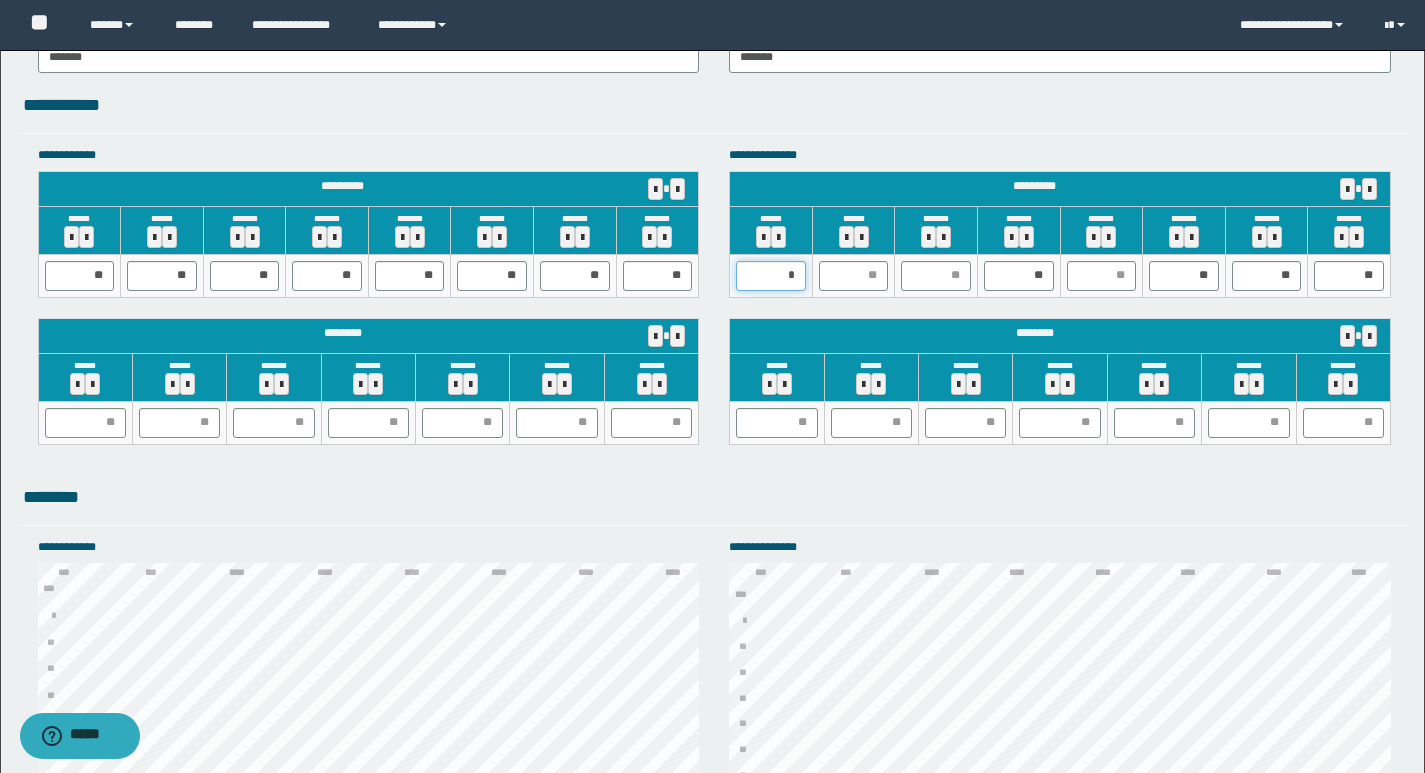 type on "**" 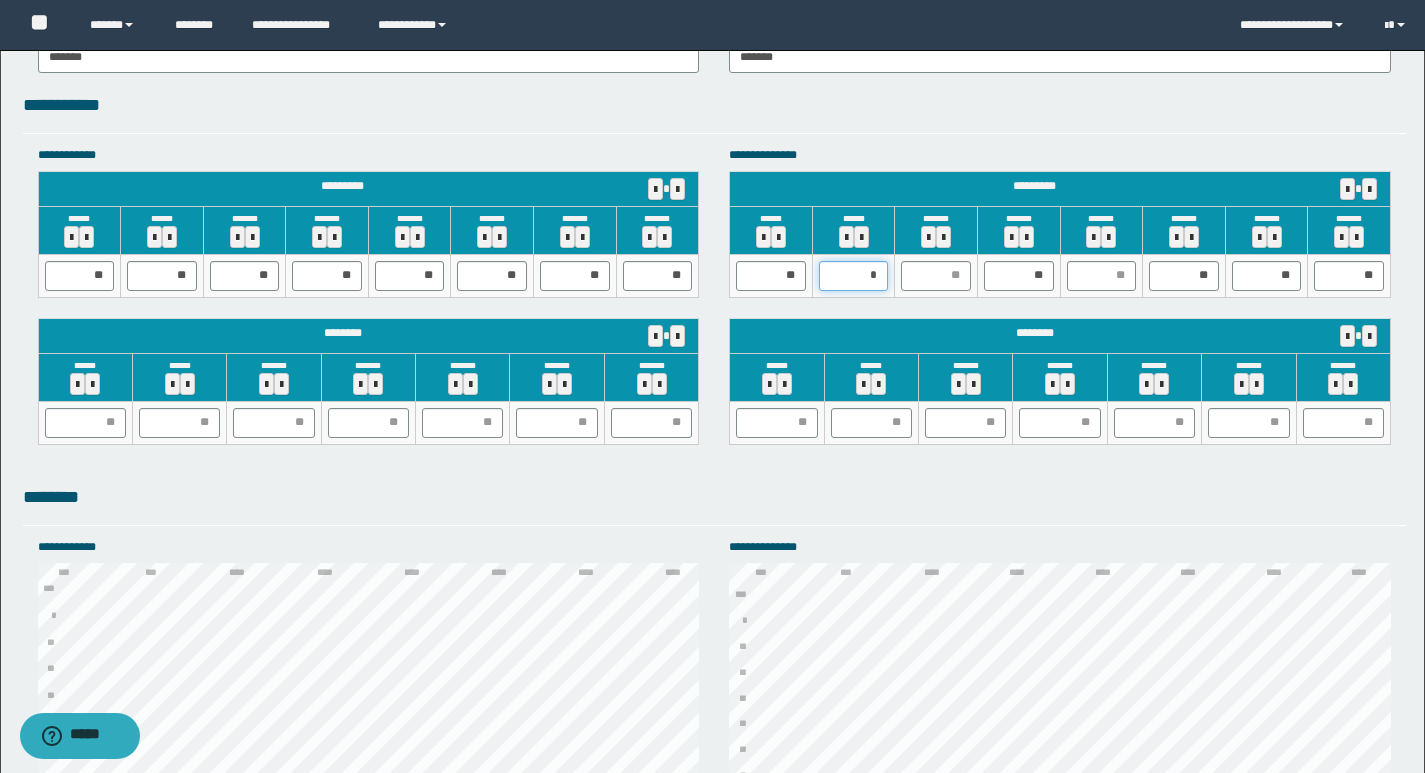 type on "**" 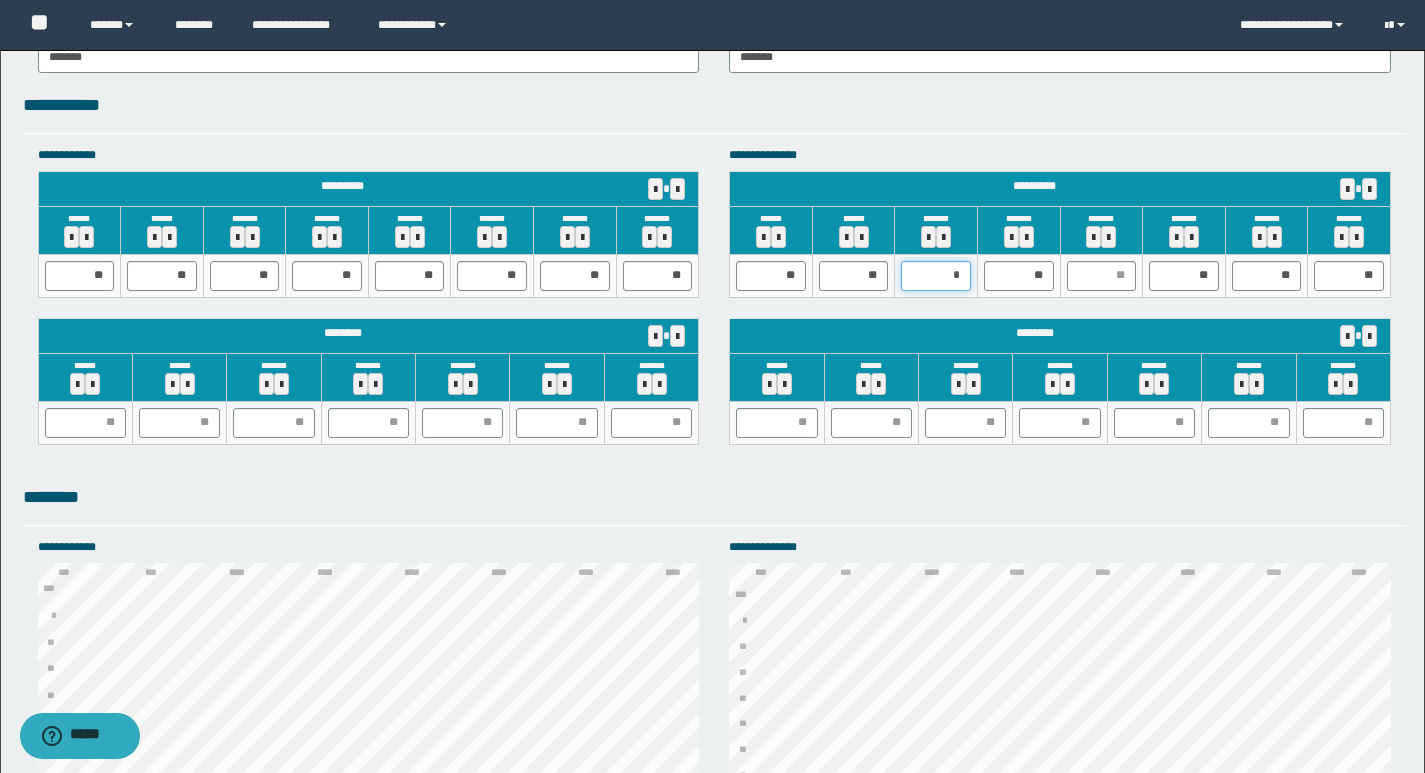 type on "**" 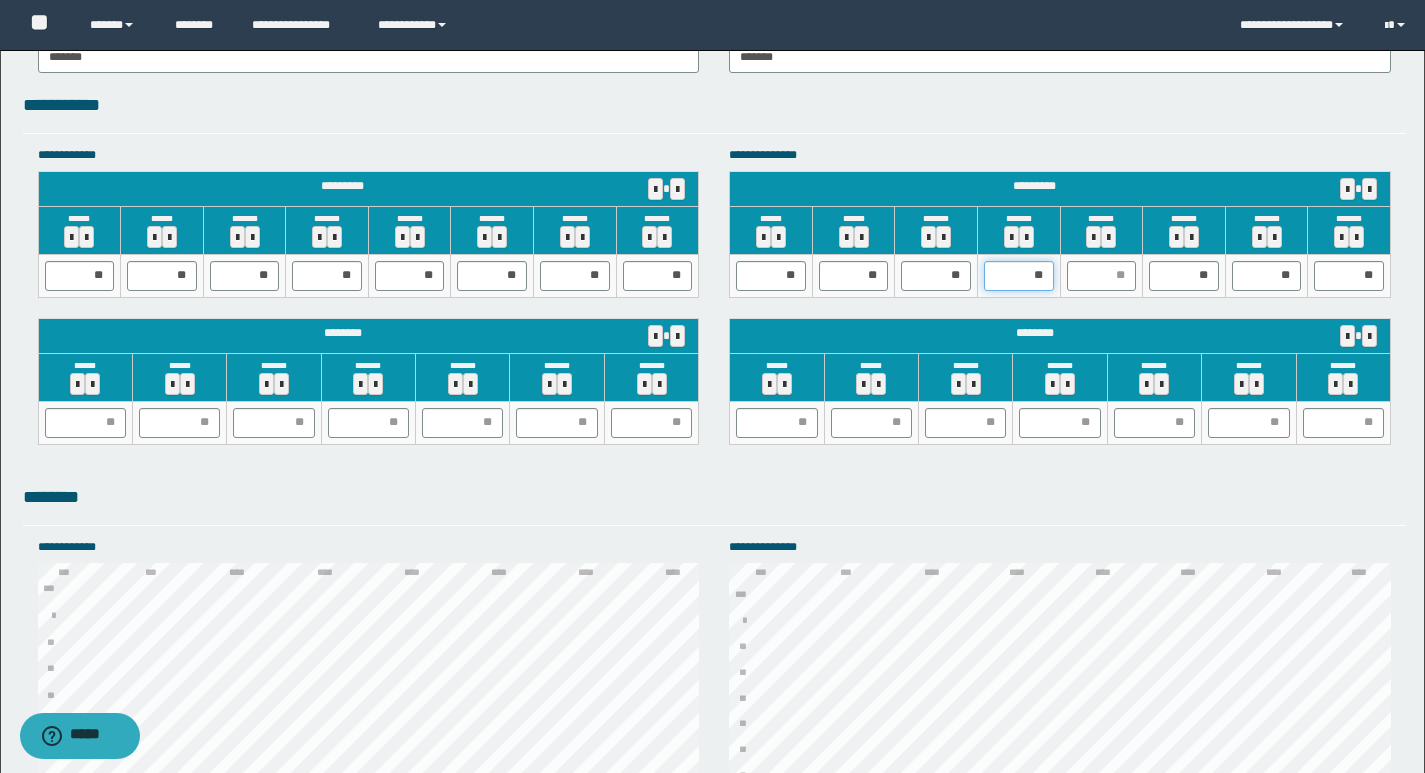 type on "*" 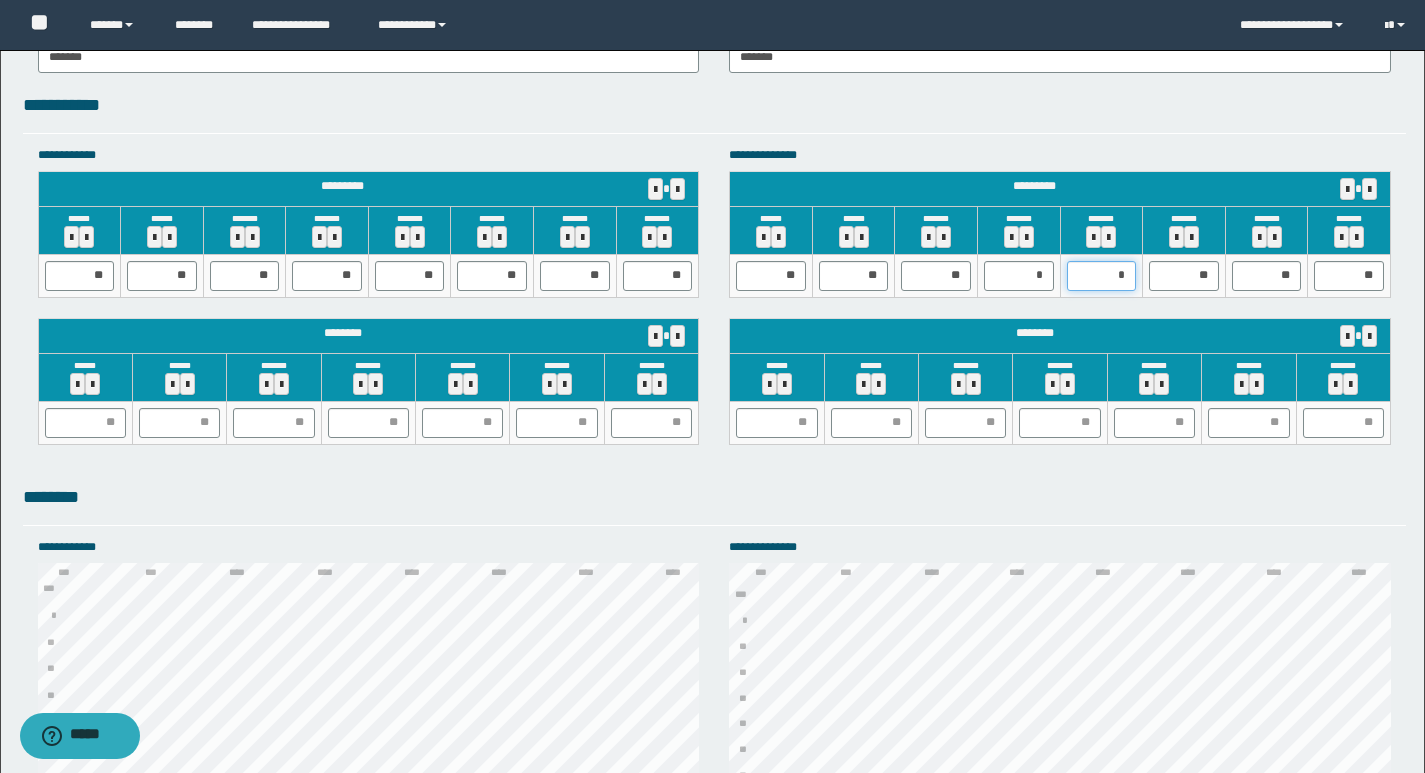 type on "**" 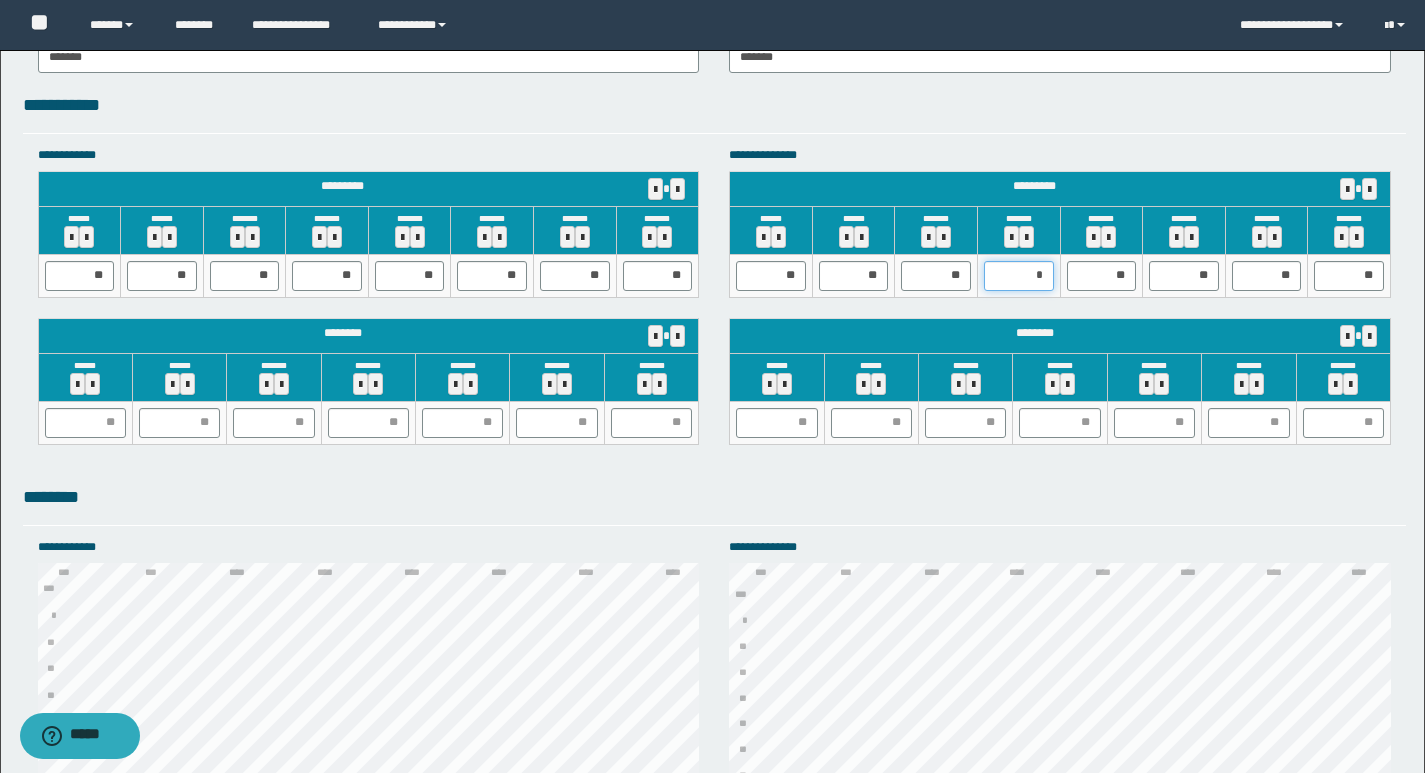click on "*" at bounding box center [1019, 276] 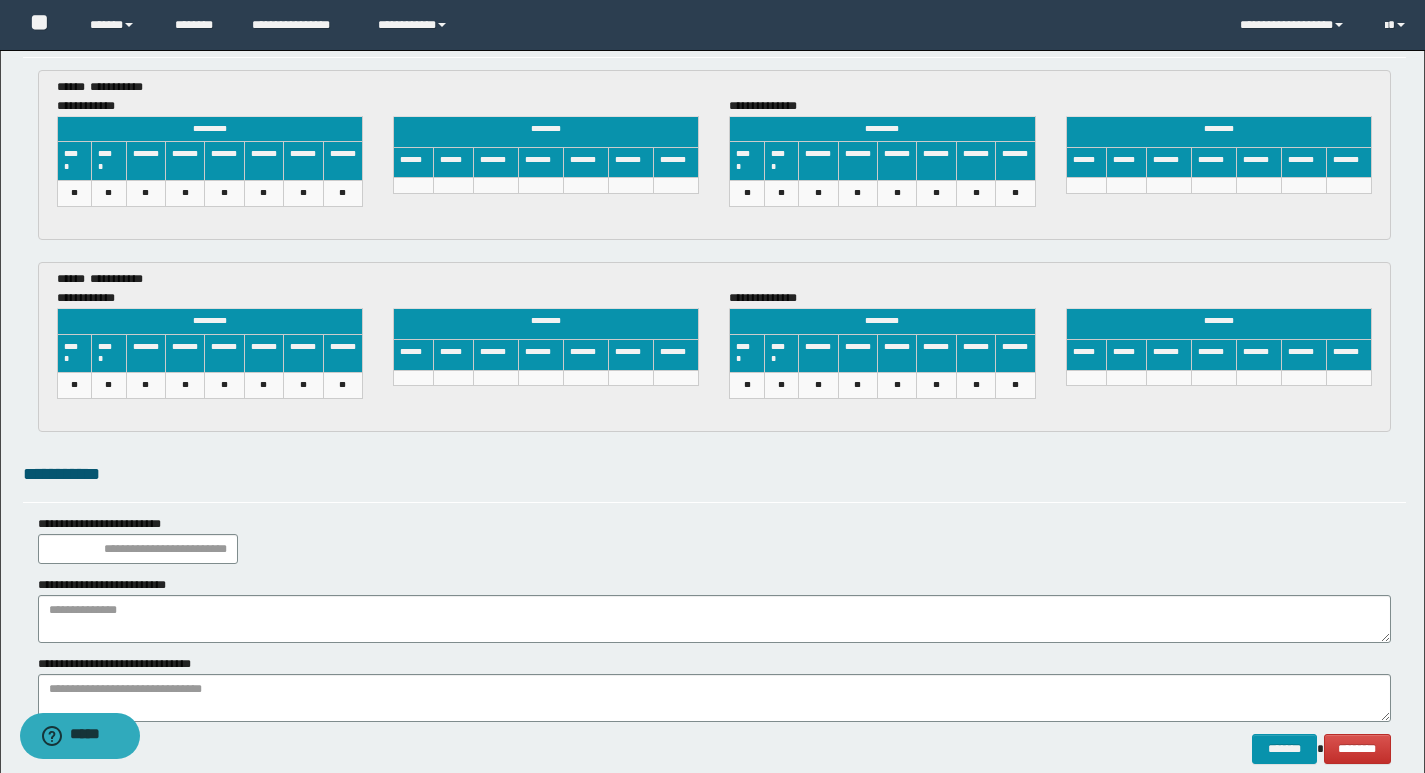 scroll, scrollTop: 3152, scrollLeft: 0, axis: vertical 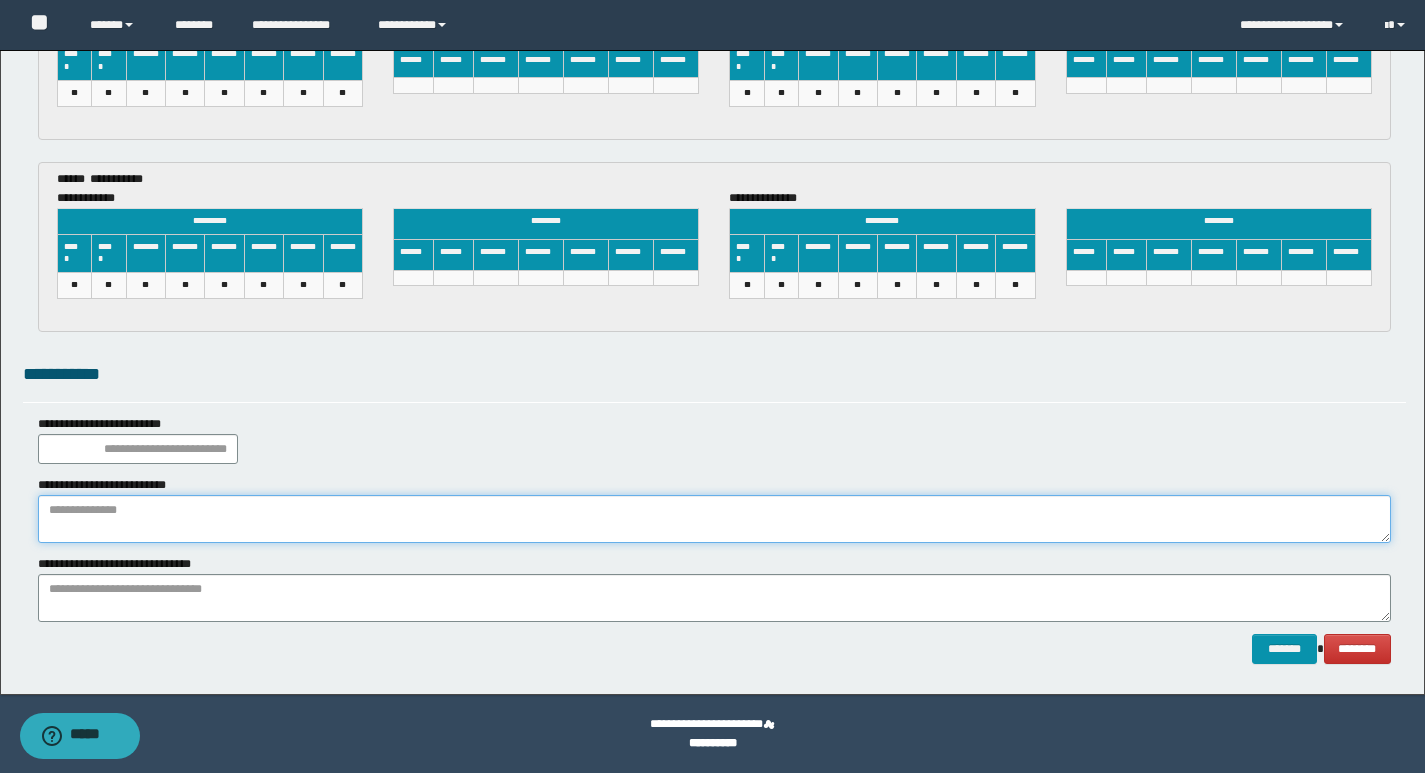 paste on "**********" 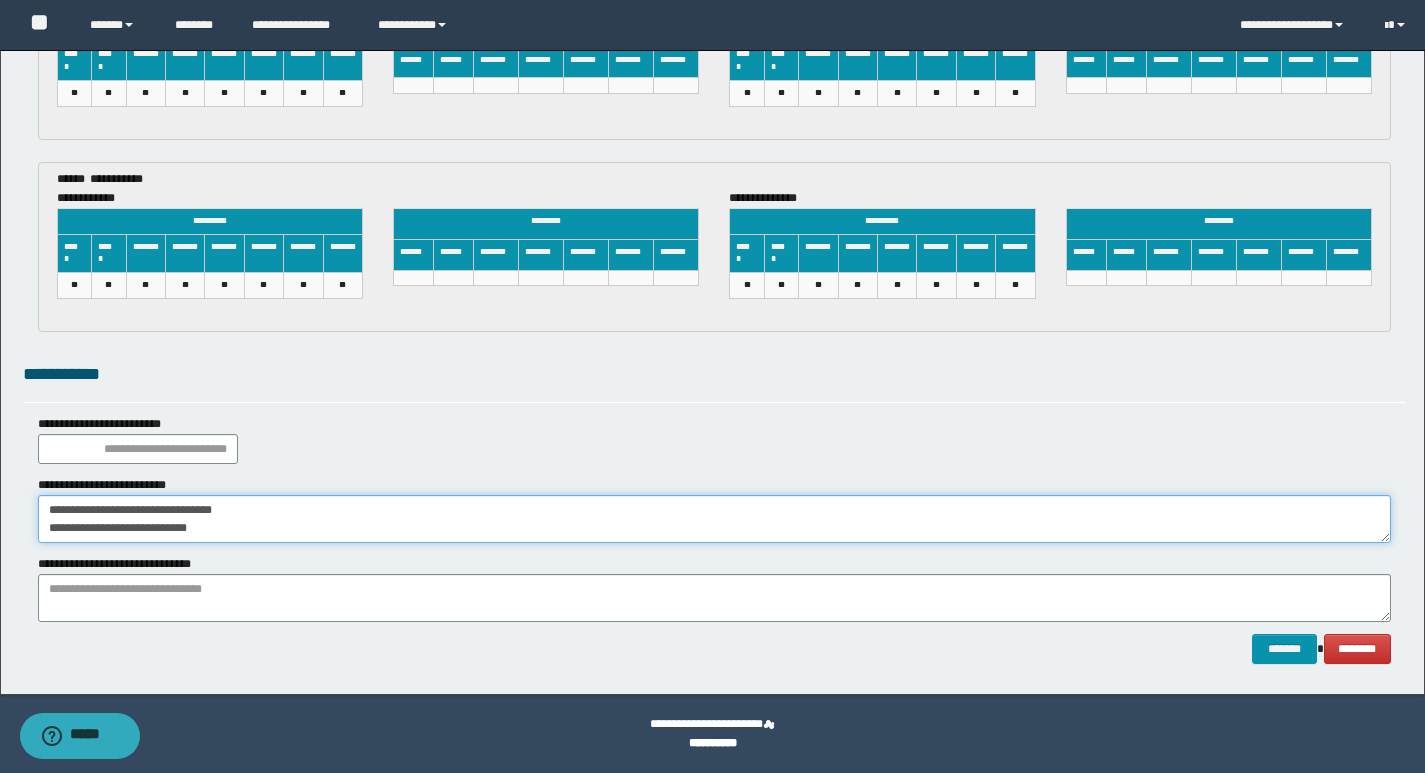 drag, startPoint x: 269, startPoint y: 501, endPoint x: 0, endPoint y: 492, distance: 269.1505 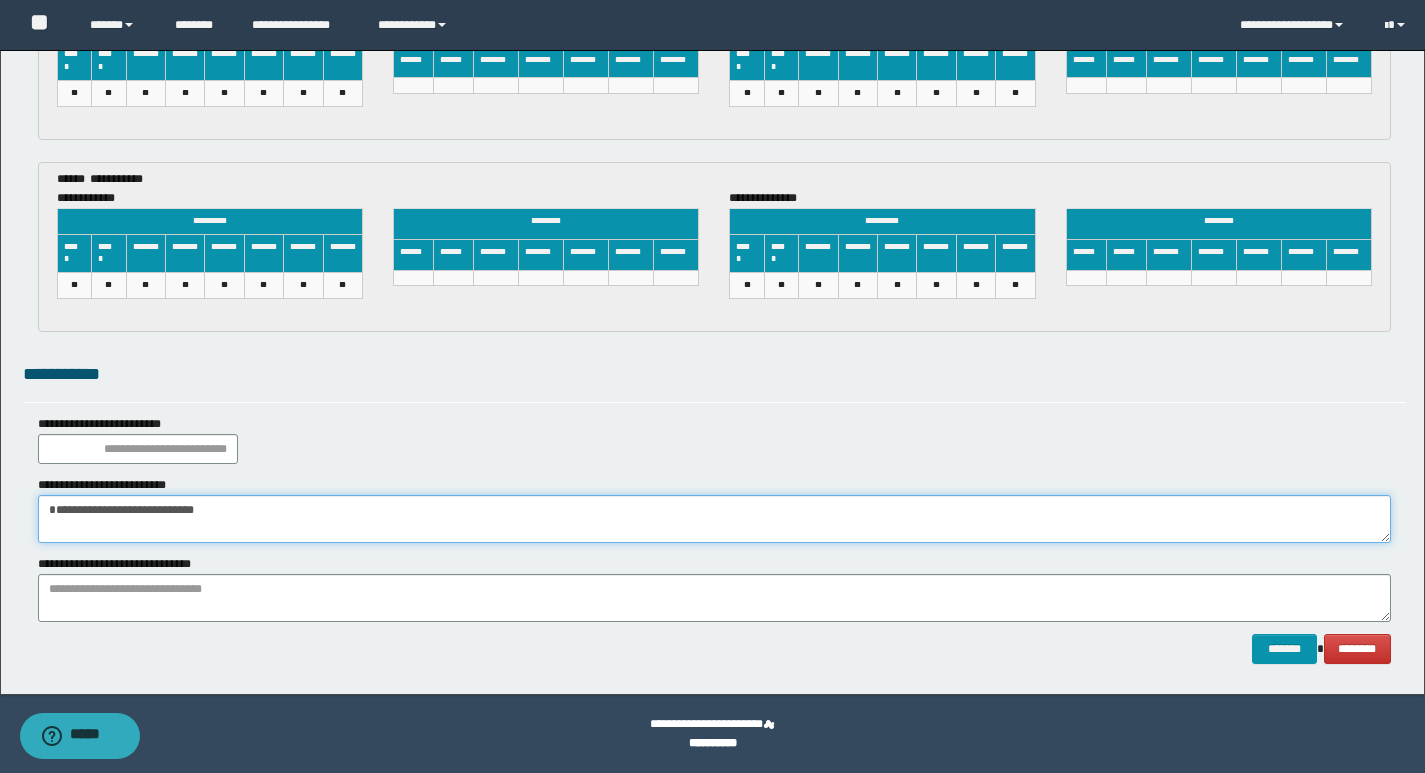 drag, startPoint x: 148, startPoint y: 529, endPoint x: 136, endPoint y: 521, distance: 14.422205 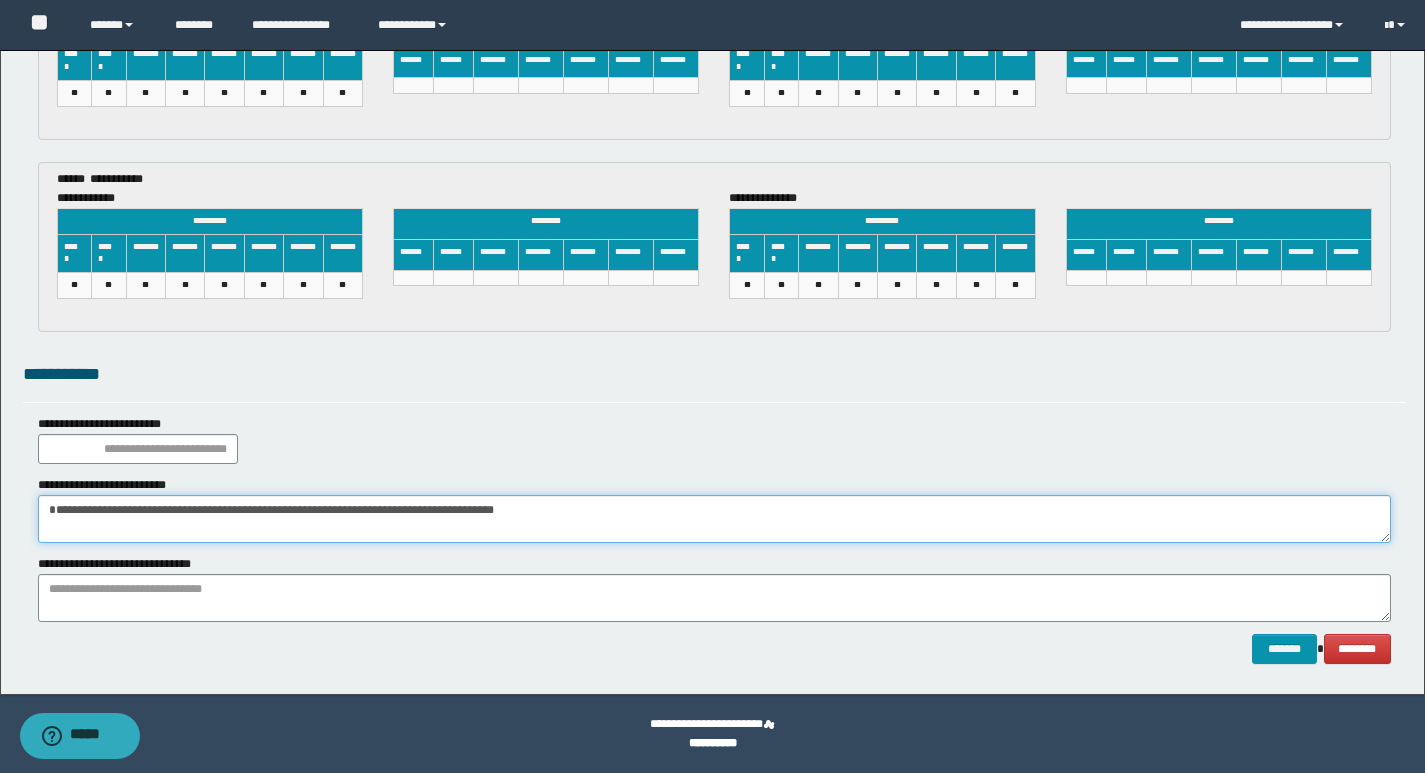 click on "**********" at bounding box center [714, 519] 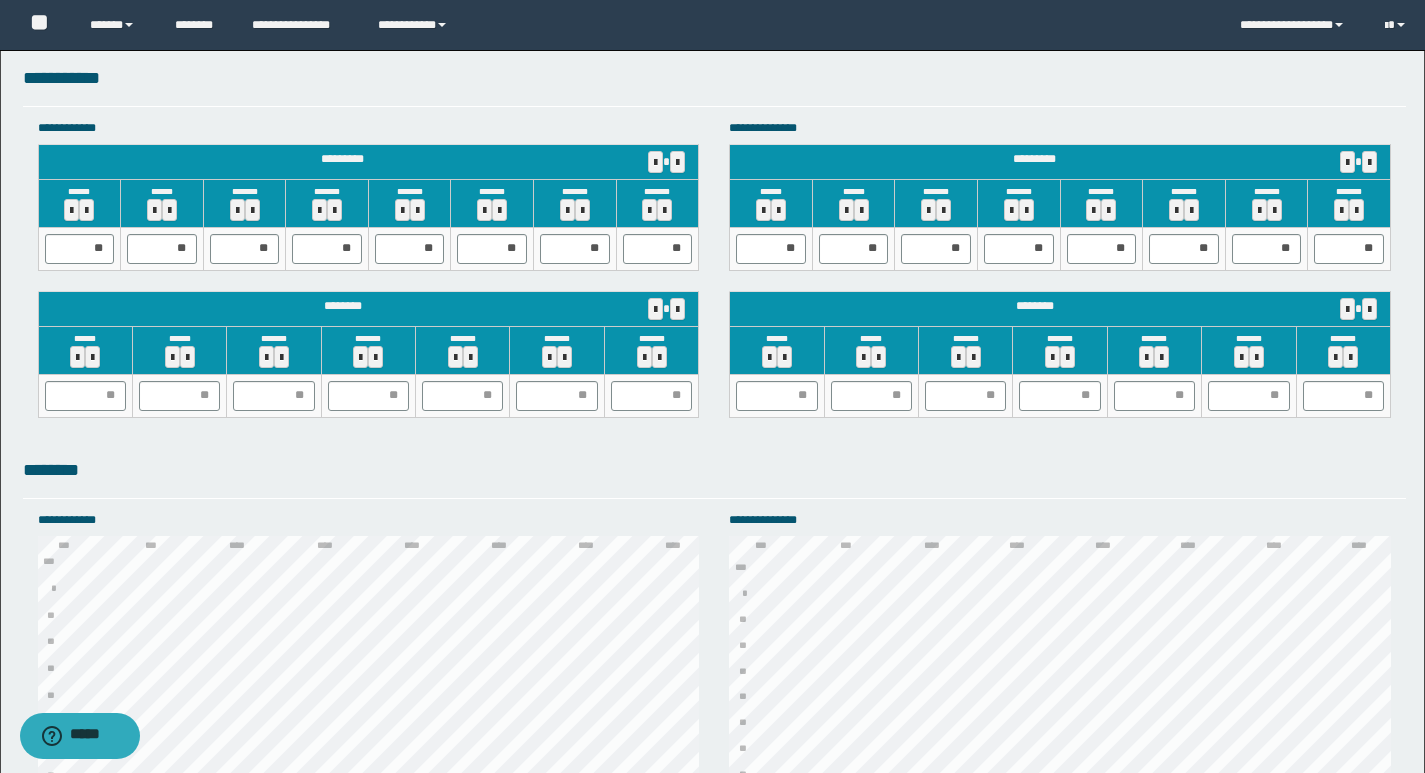 scroll, scrollTop: 3152, scrollLeft: 0, axis: vertical 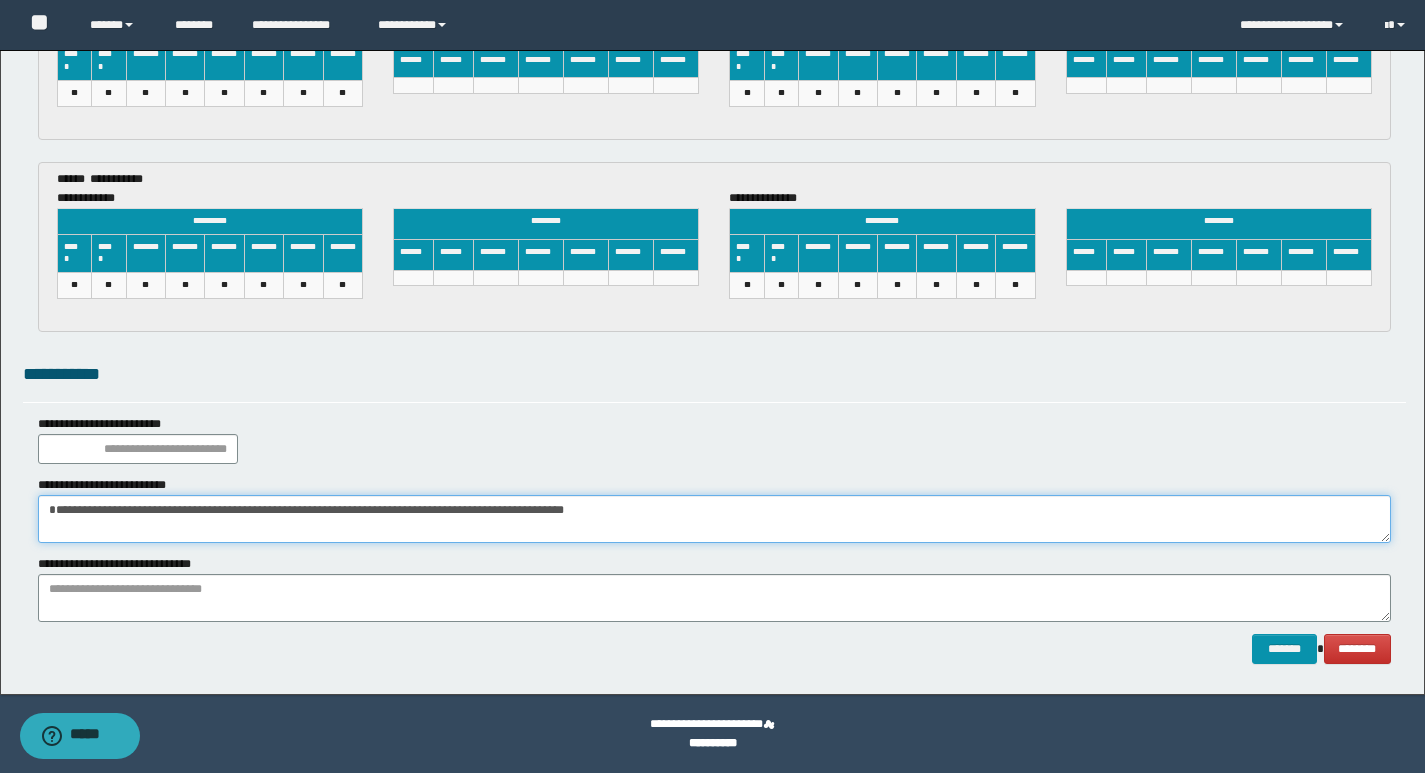click on "**********" at bounding box center (714, 519) 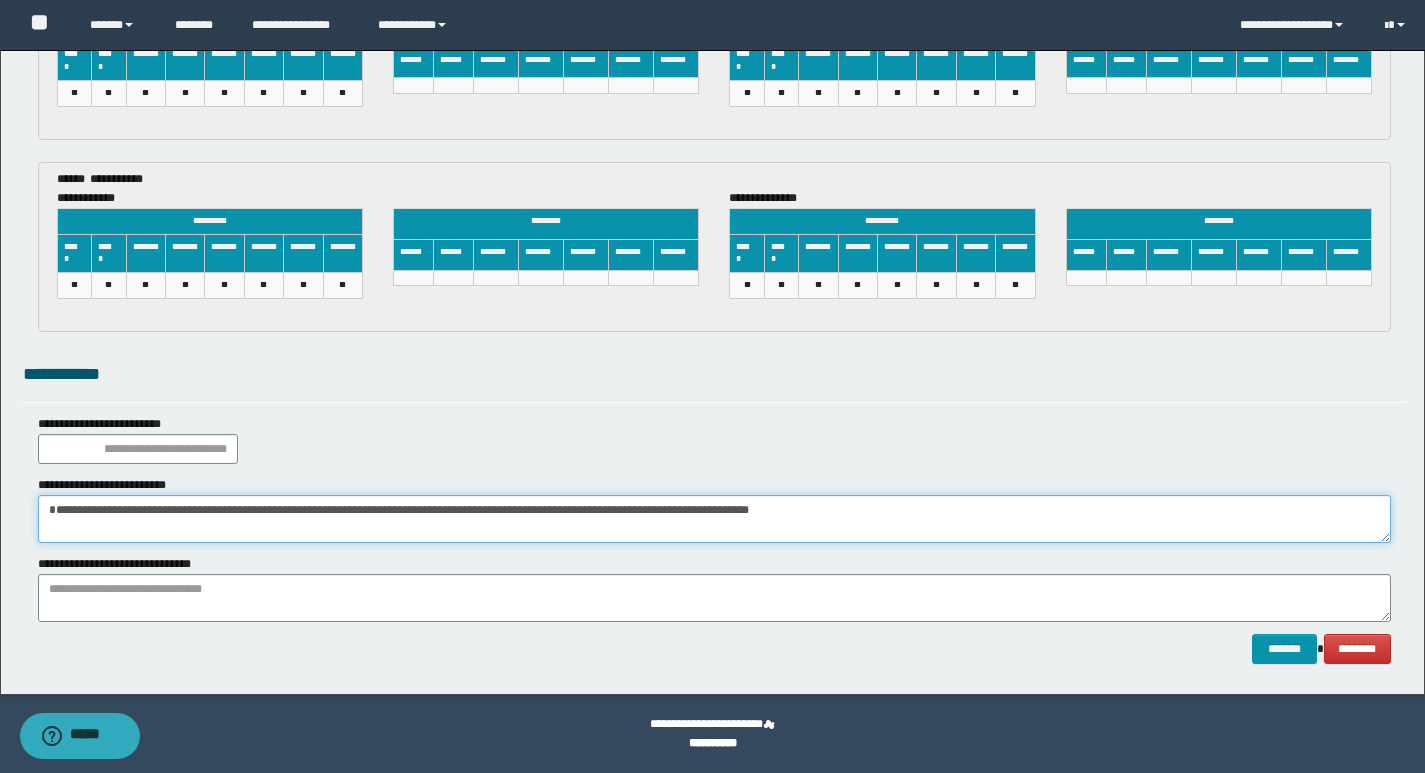 type on "**********" 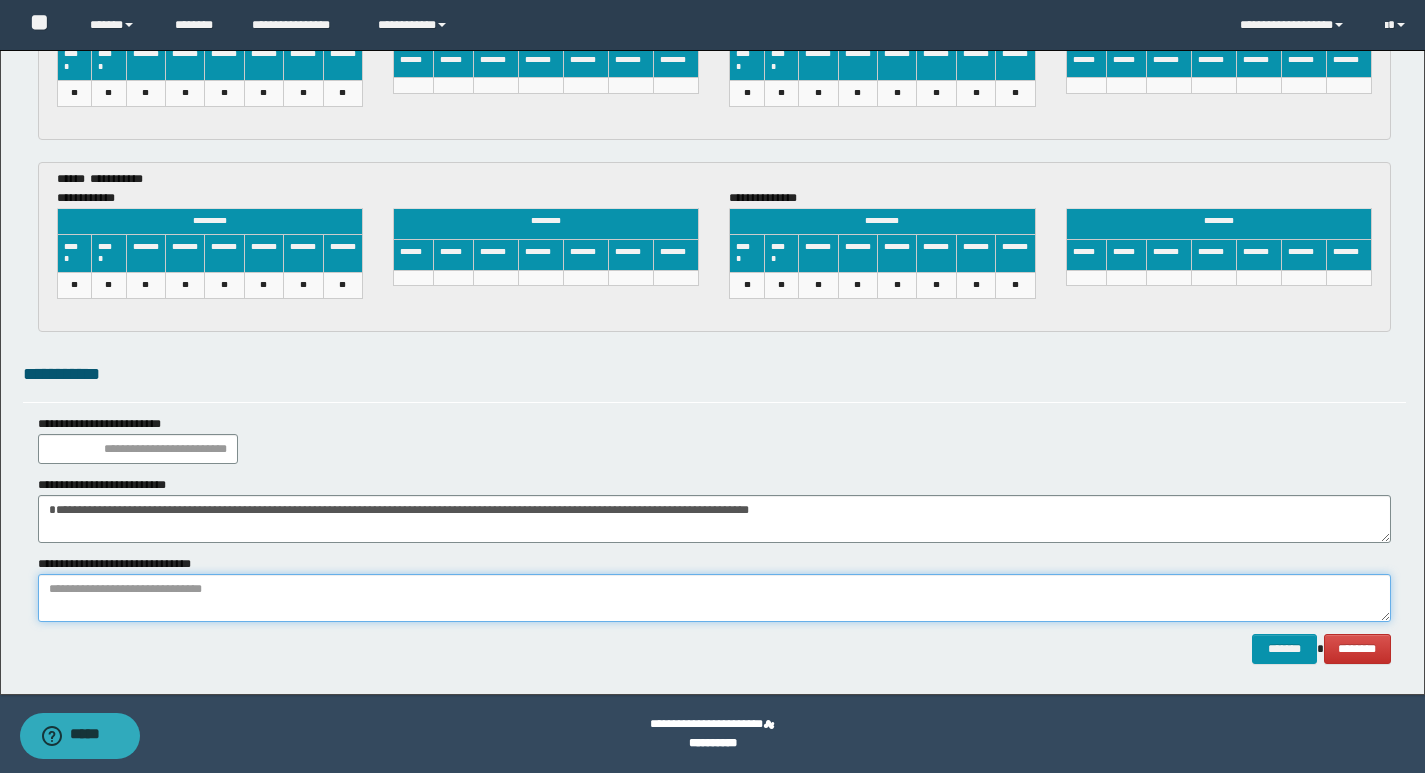 click at bounding box center (714, 598) 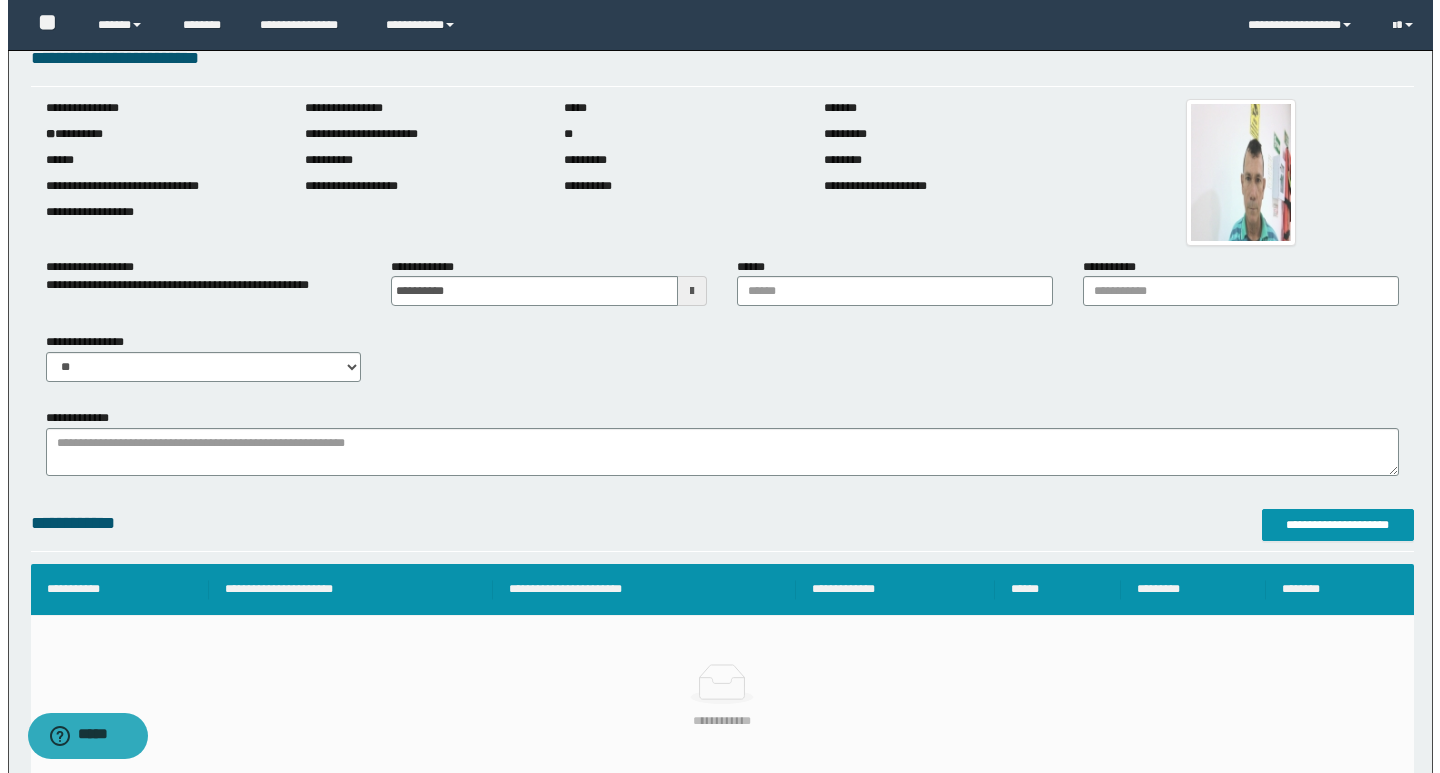 scroll, scrollTop: 91, scrollLeft: 0, axis: vertical 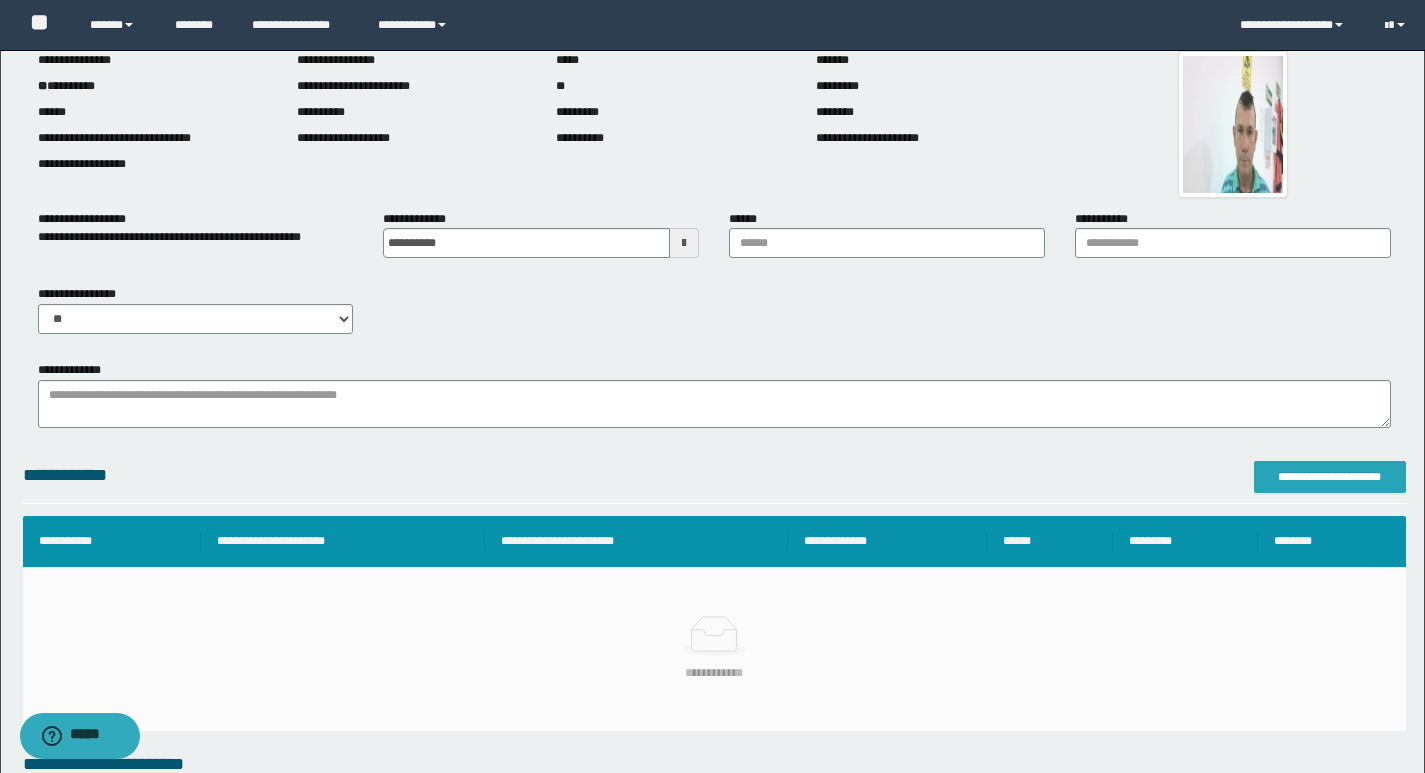 type on "**********" 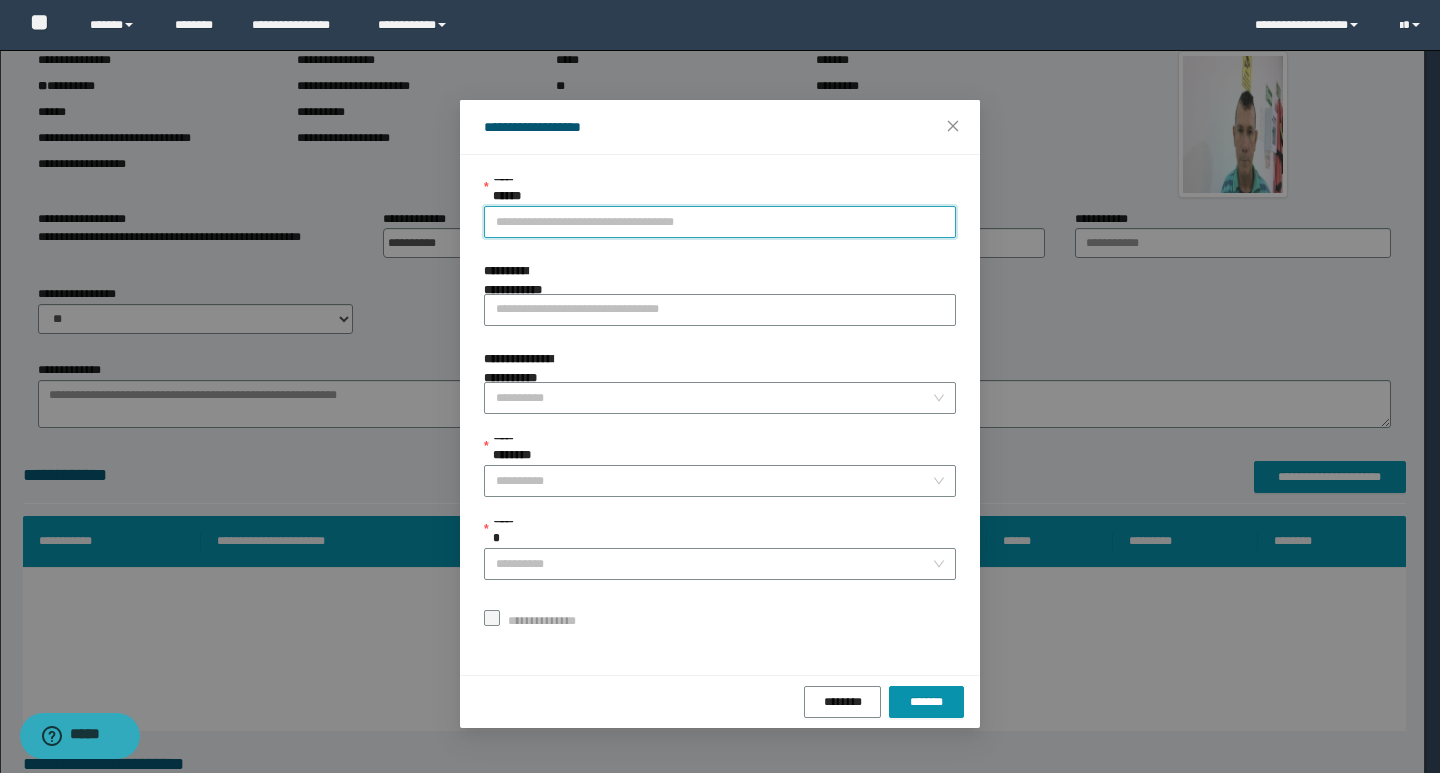click on "**********" at bounding box center [720, 222] 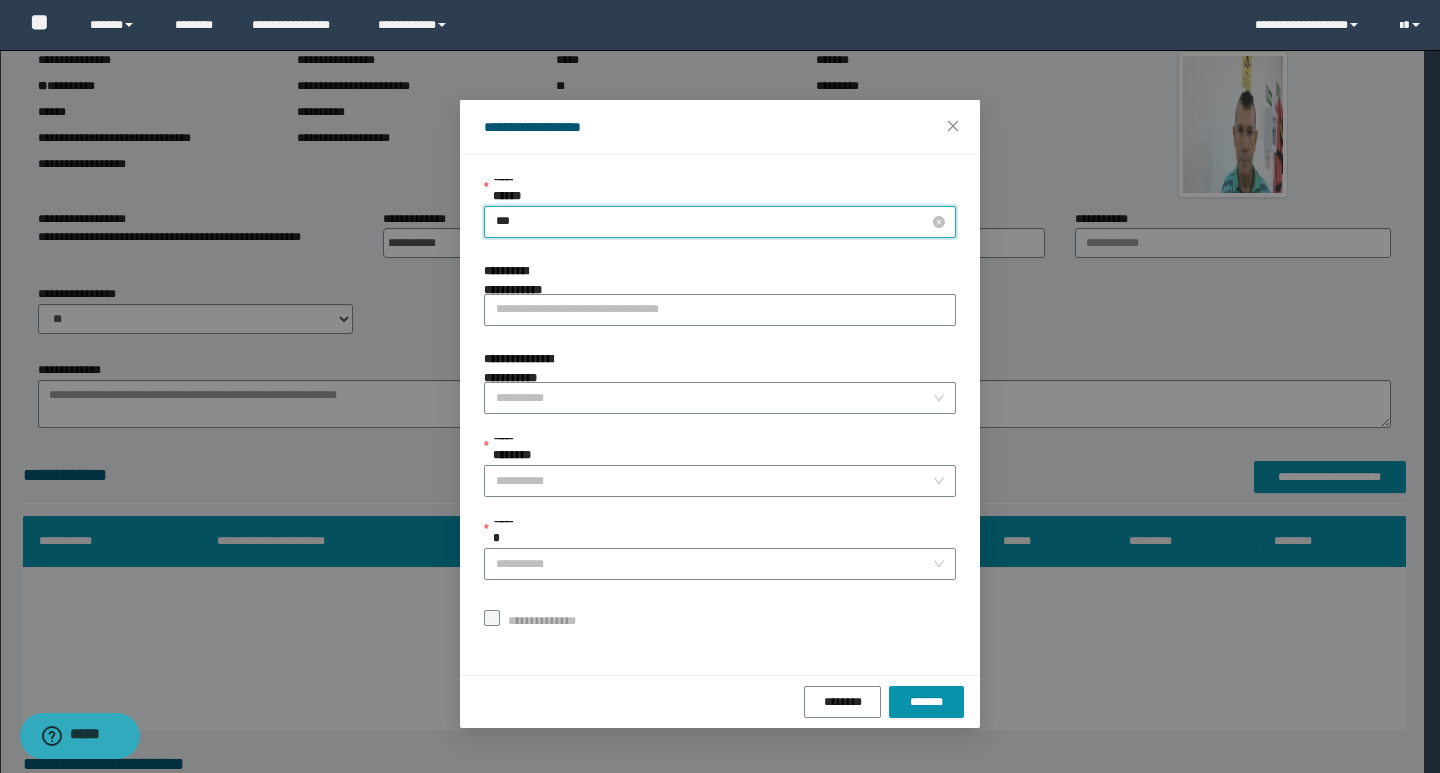 type on "****" 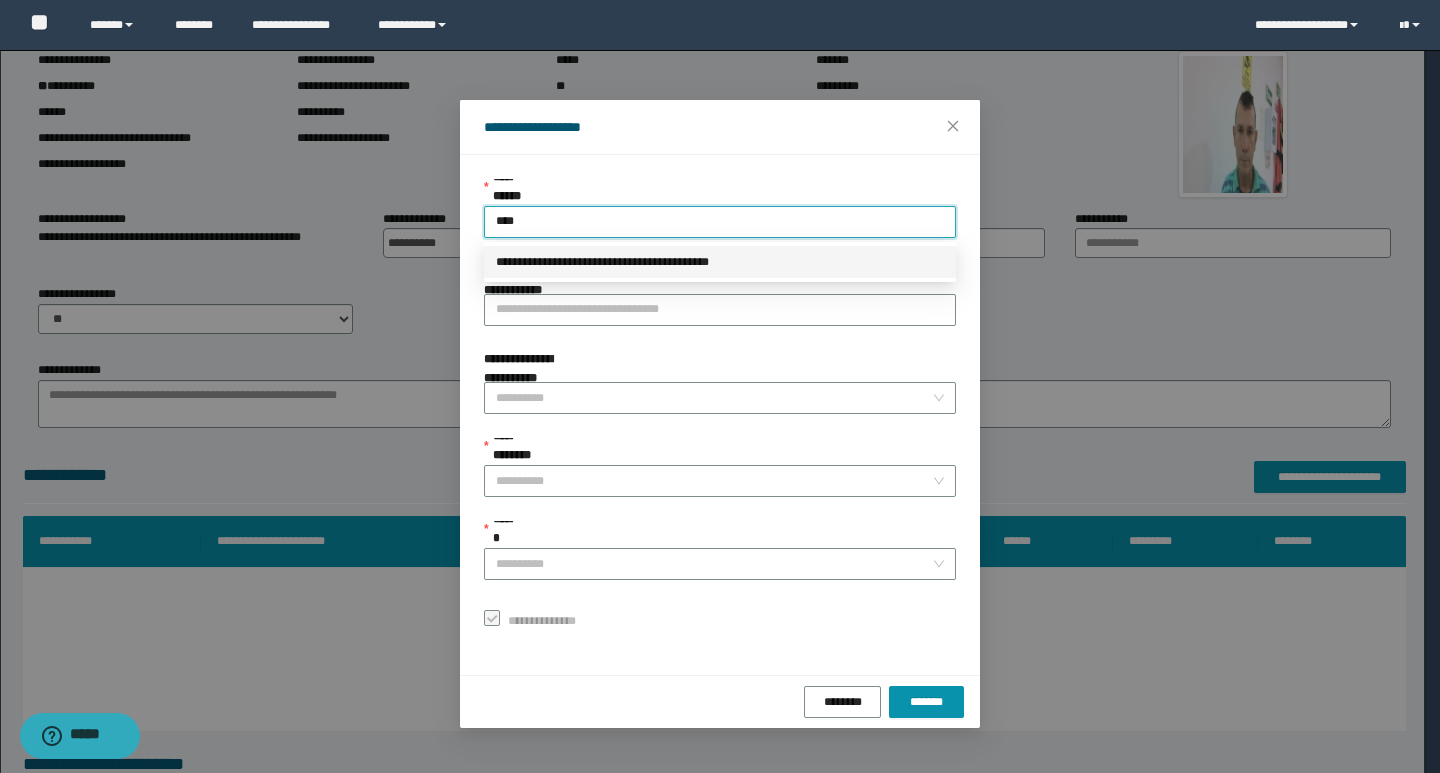 click on "**********" at bounding box center [720, 262] 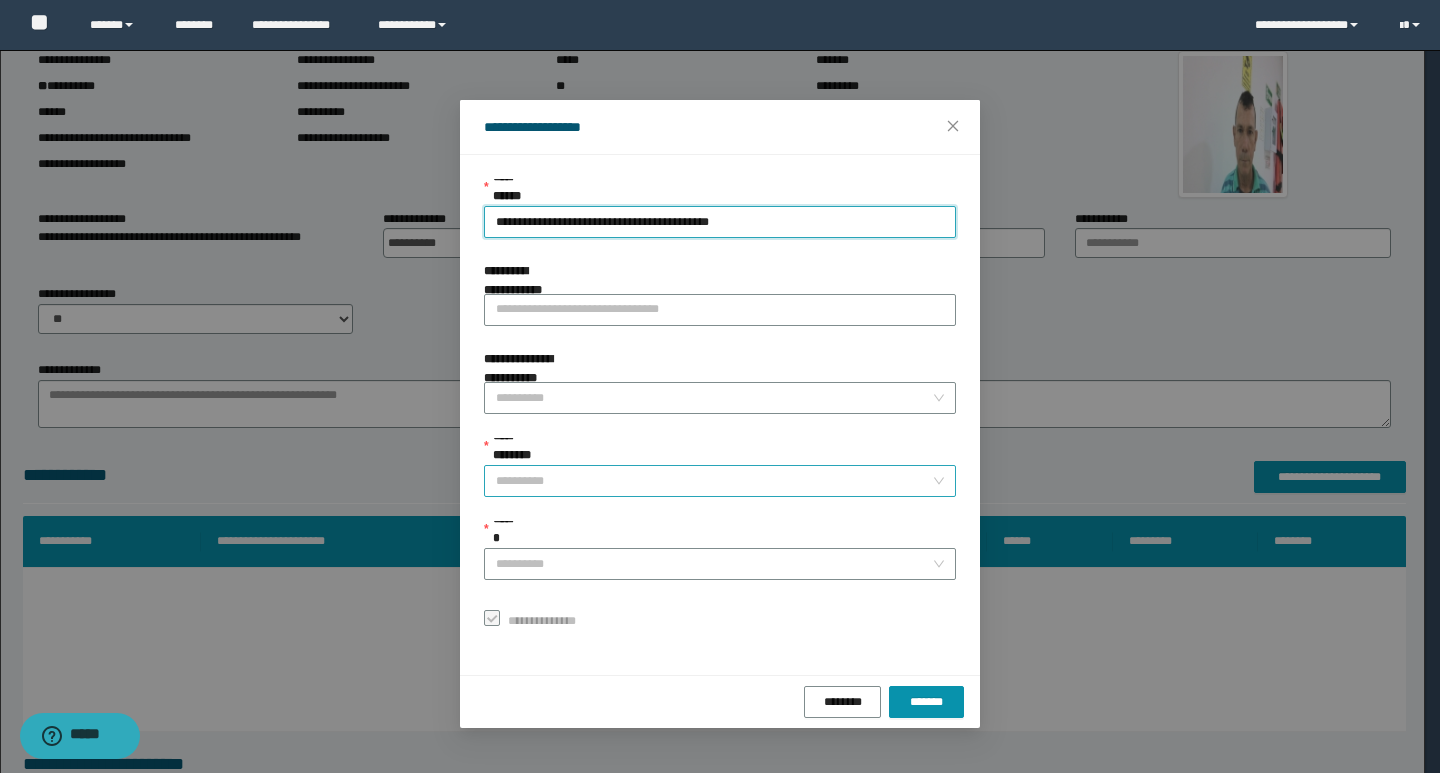 click on "**********" at bounding box center (714, 481) 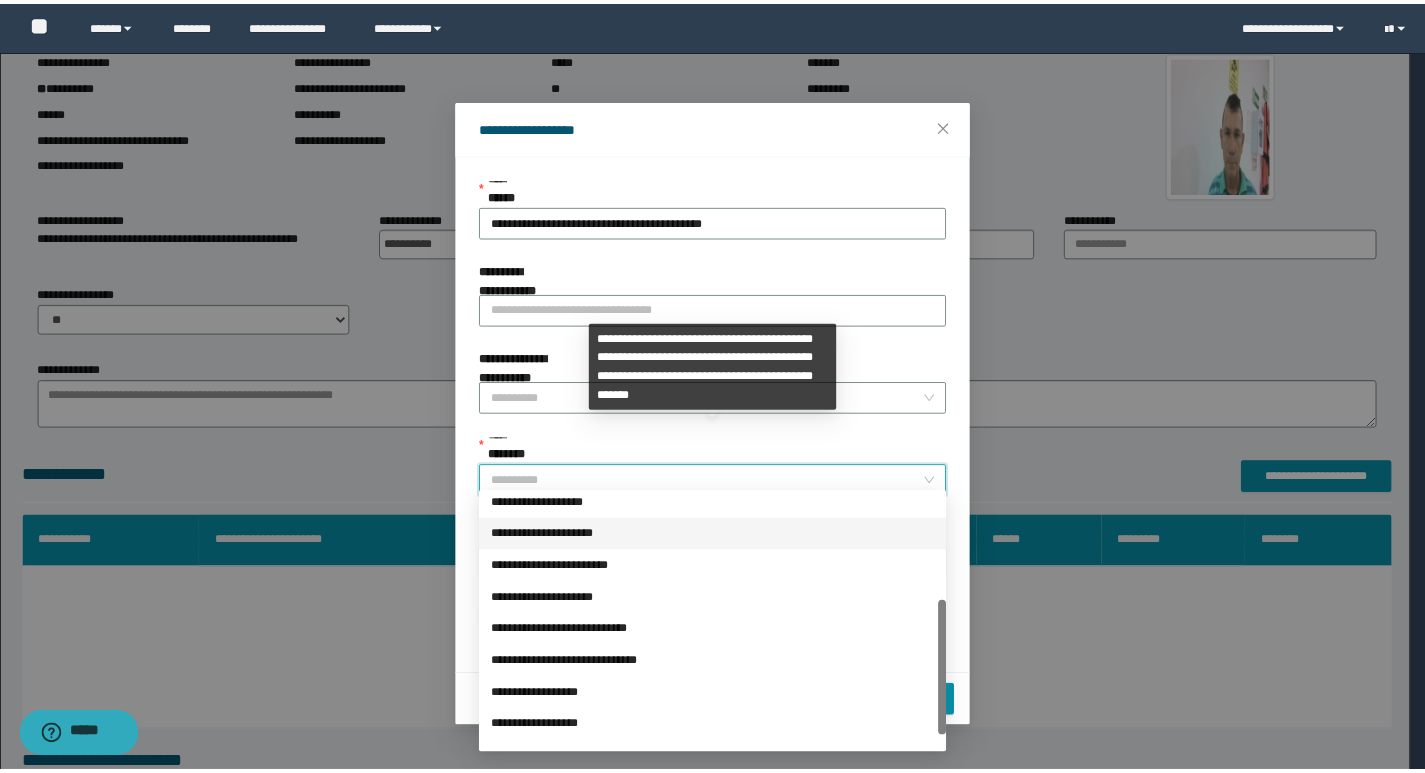 scroll, scrollTop: 224, scrollLeft: 0, axis: vertical 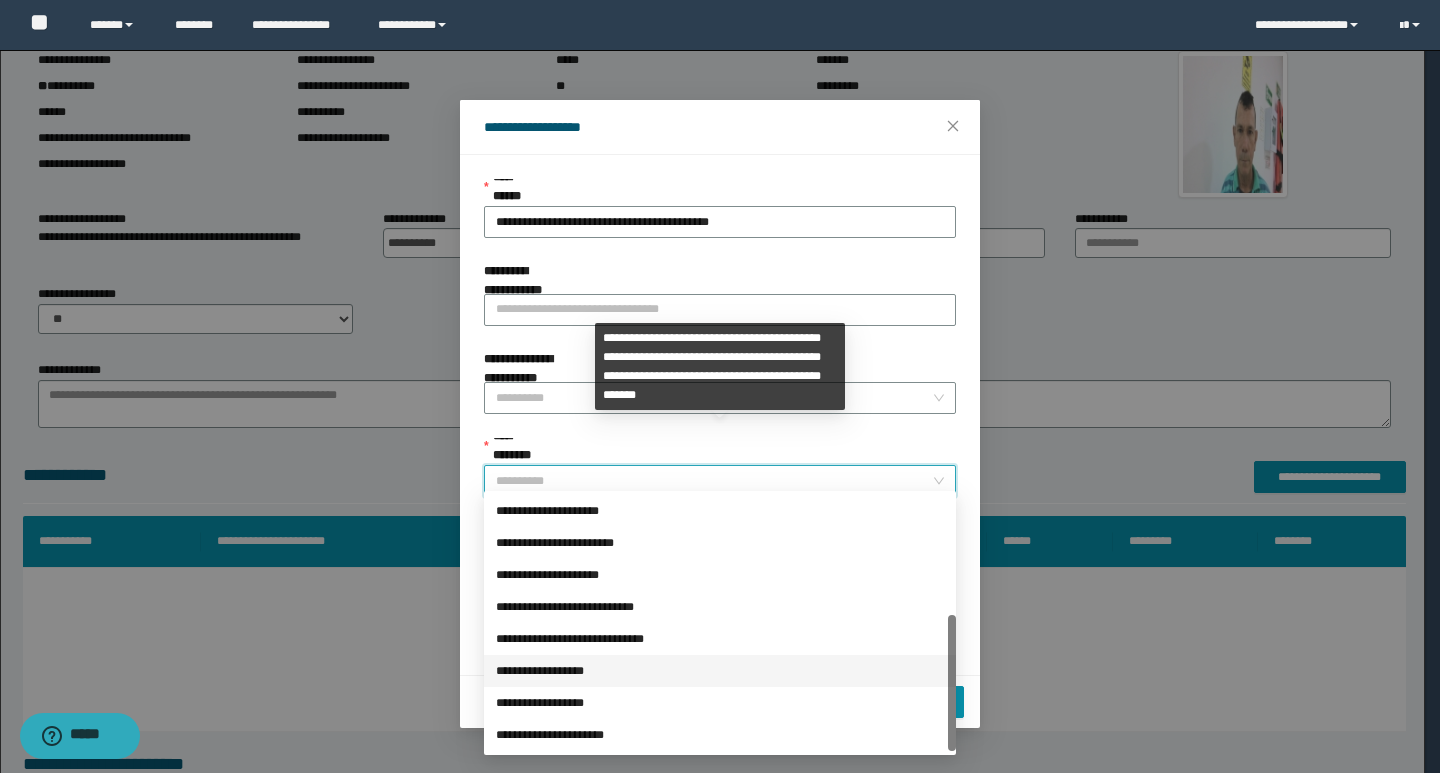 click on "**********" at bounding box center (720, 671) 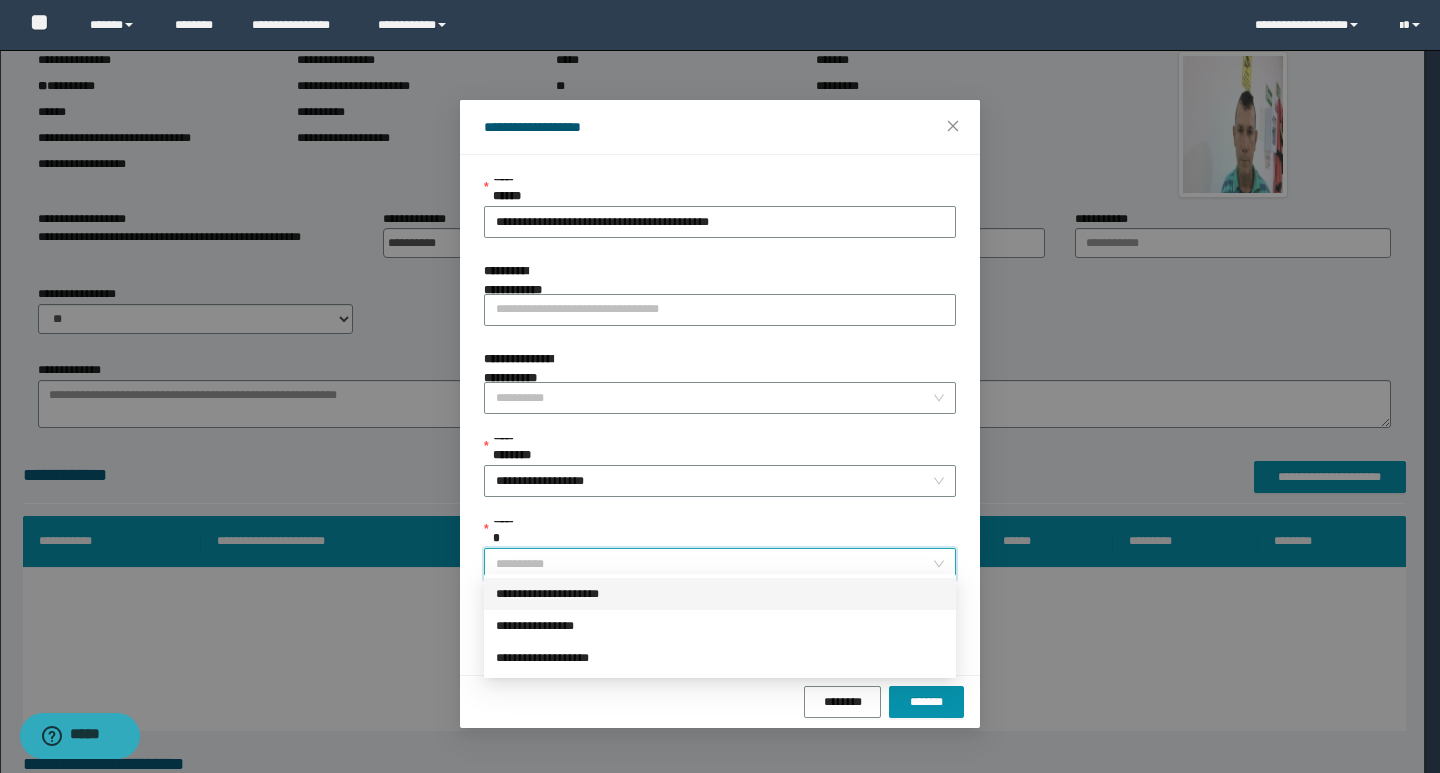 click on "******" at bounding box center (714, 564) 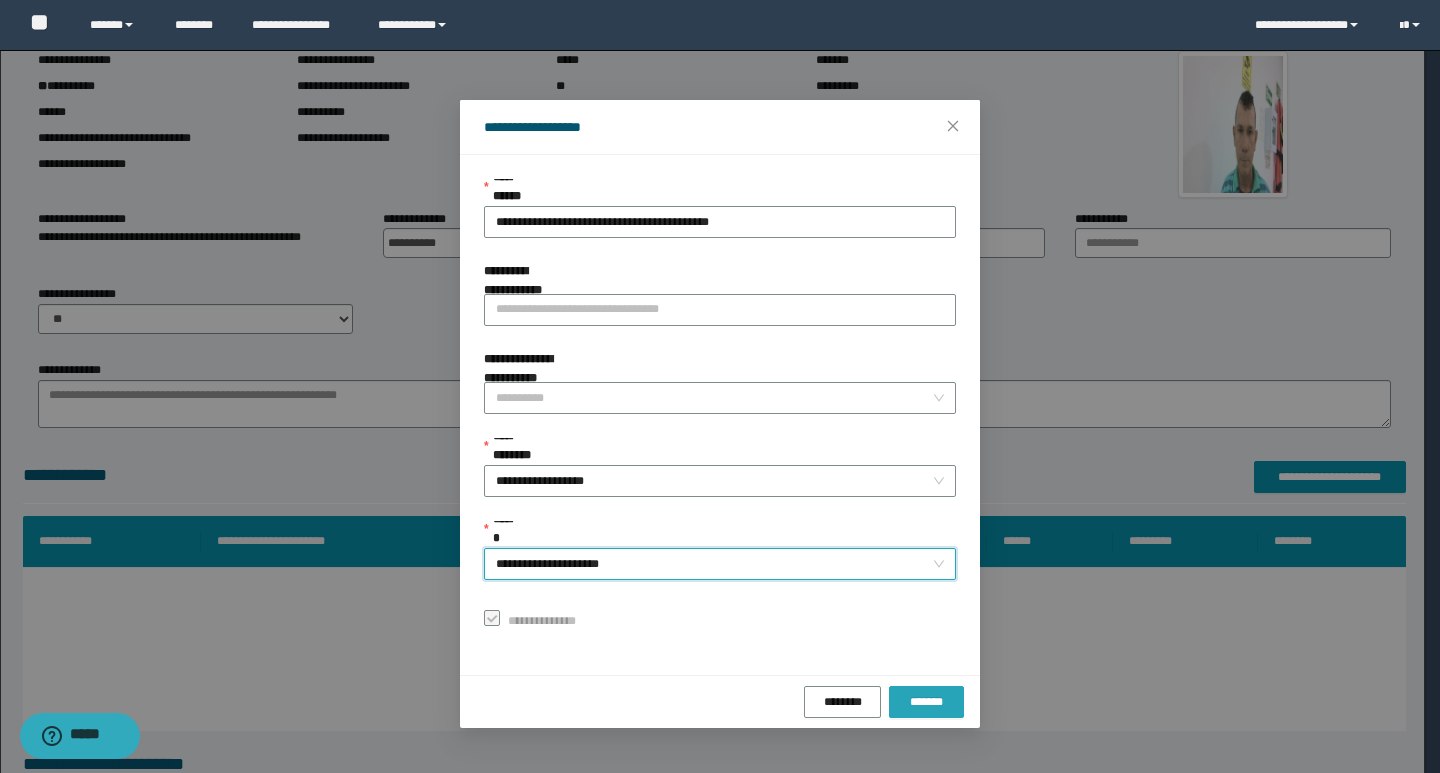 click on "*******" at bounding box center [926, 702] 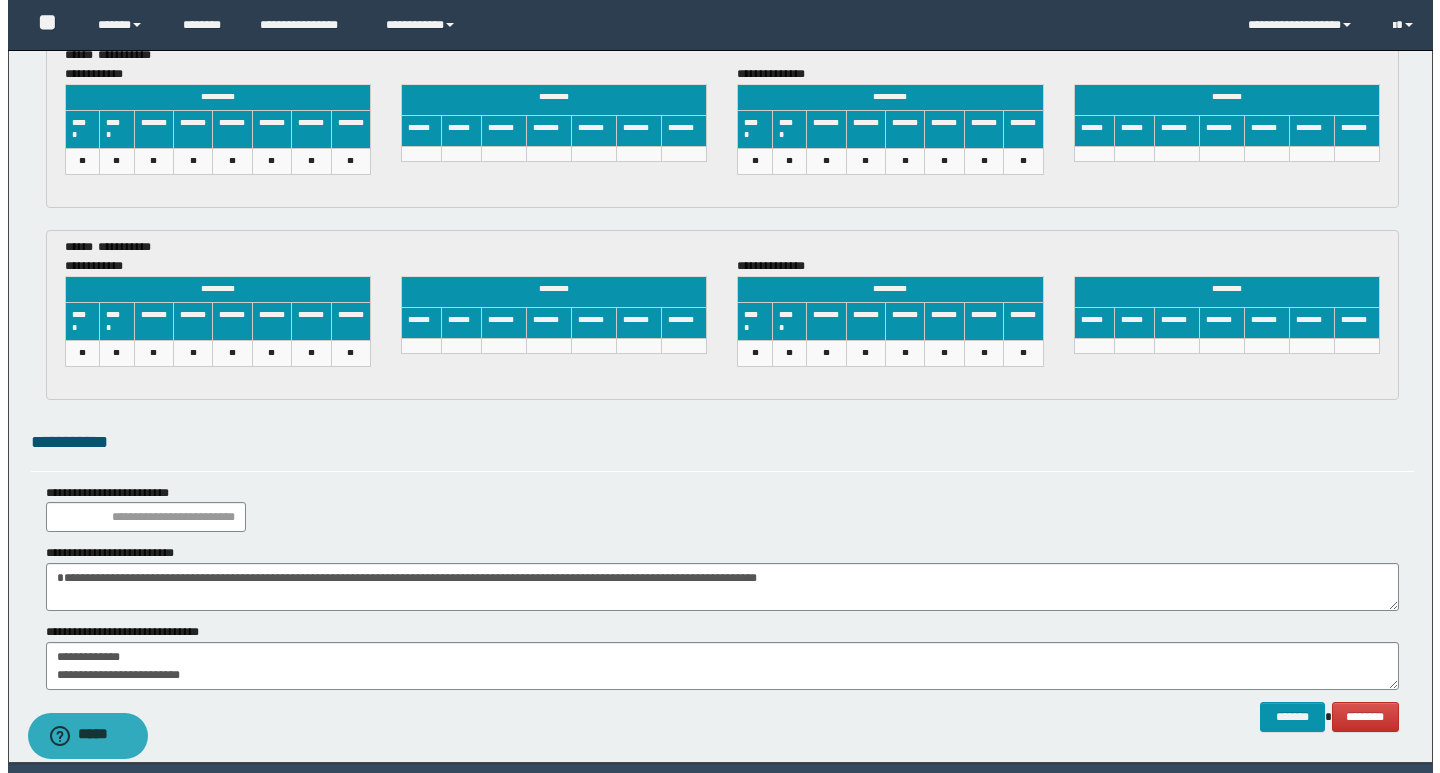 scroll, scrollTop: 3117, scrollLeft: 0, axis: vertical 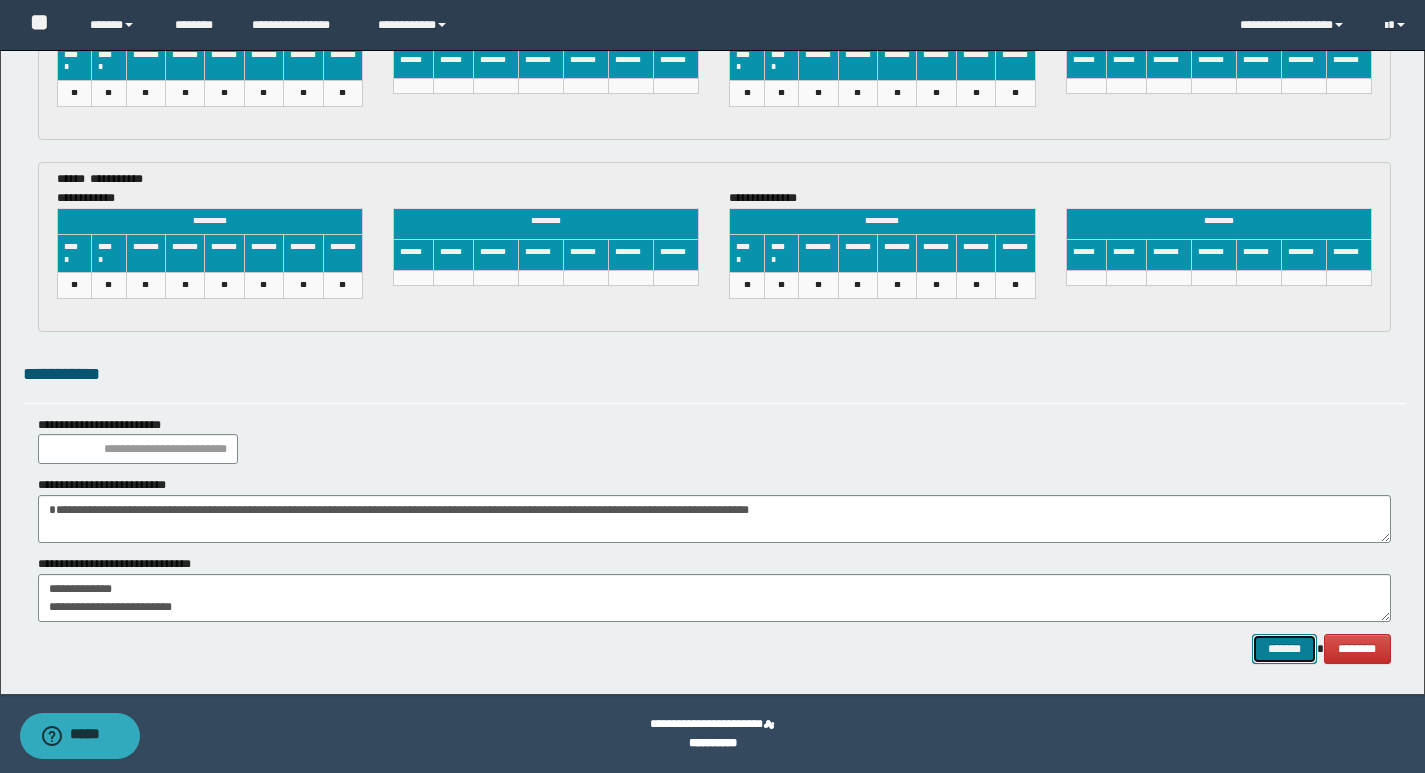 click on "*******" at bounding box center (1284, 649) 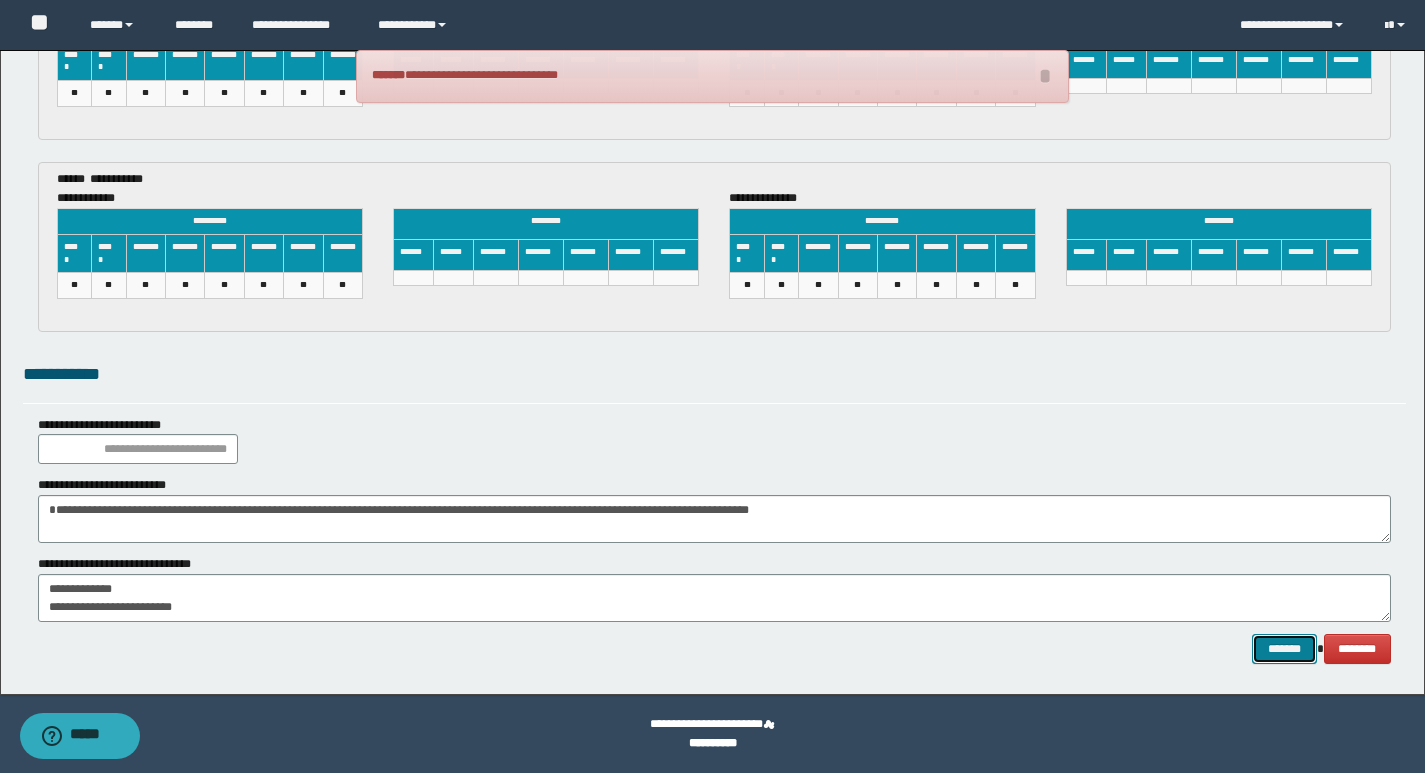 click on "*******" at bounding box center (1284, 649) 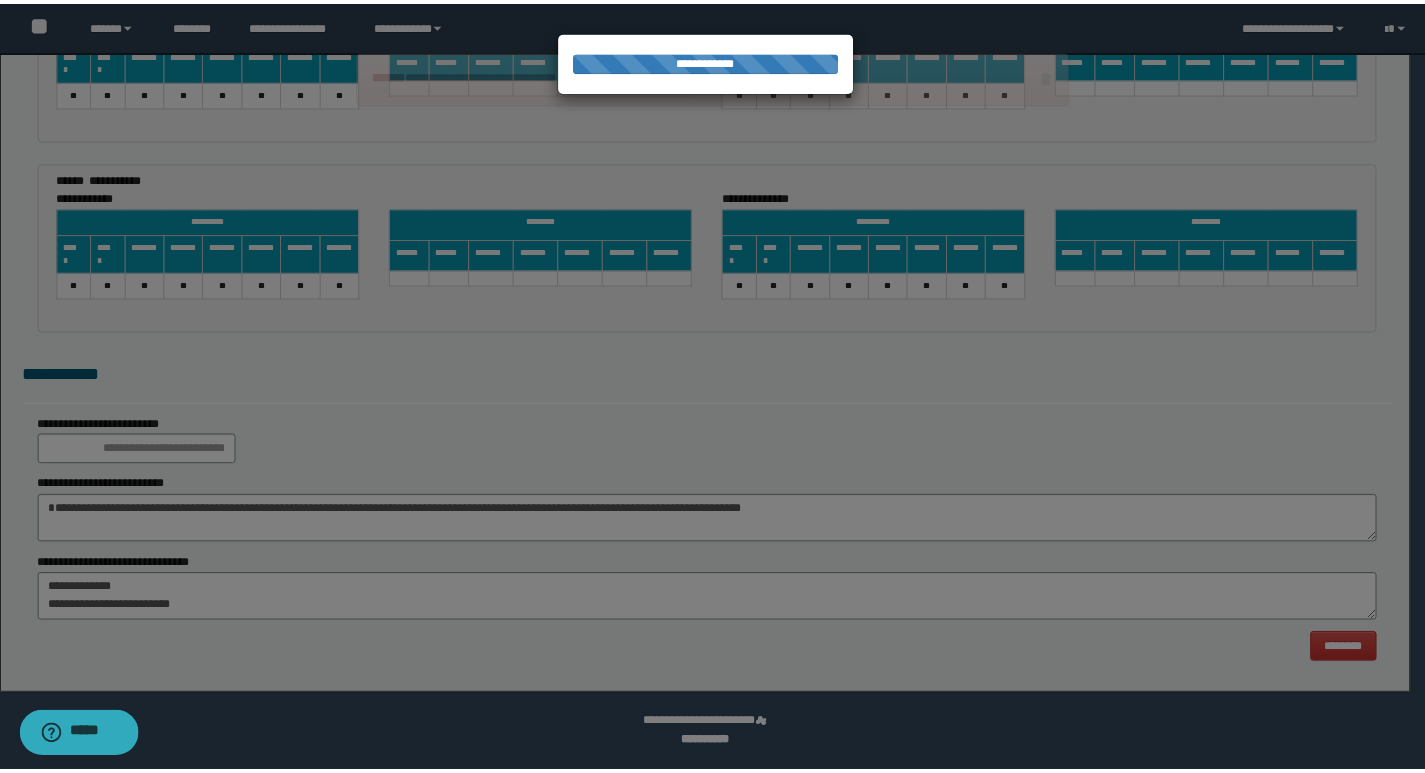 scroll, scrollTop: 0, scrollLeft: 0, axis: both 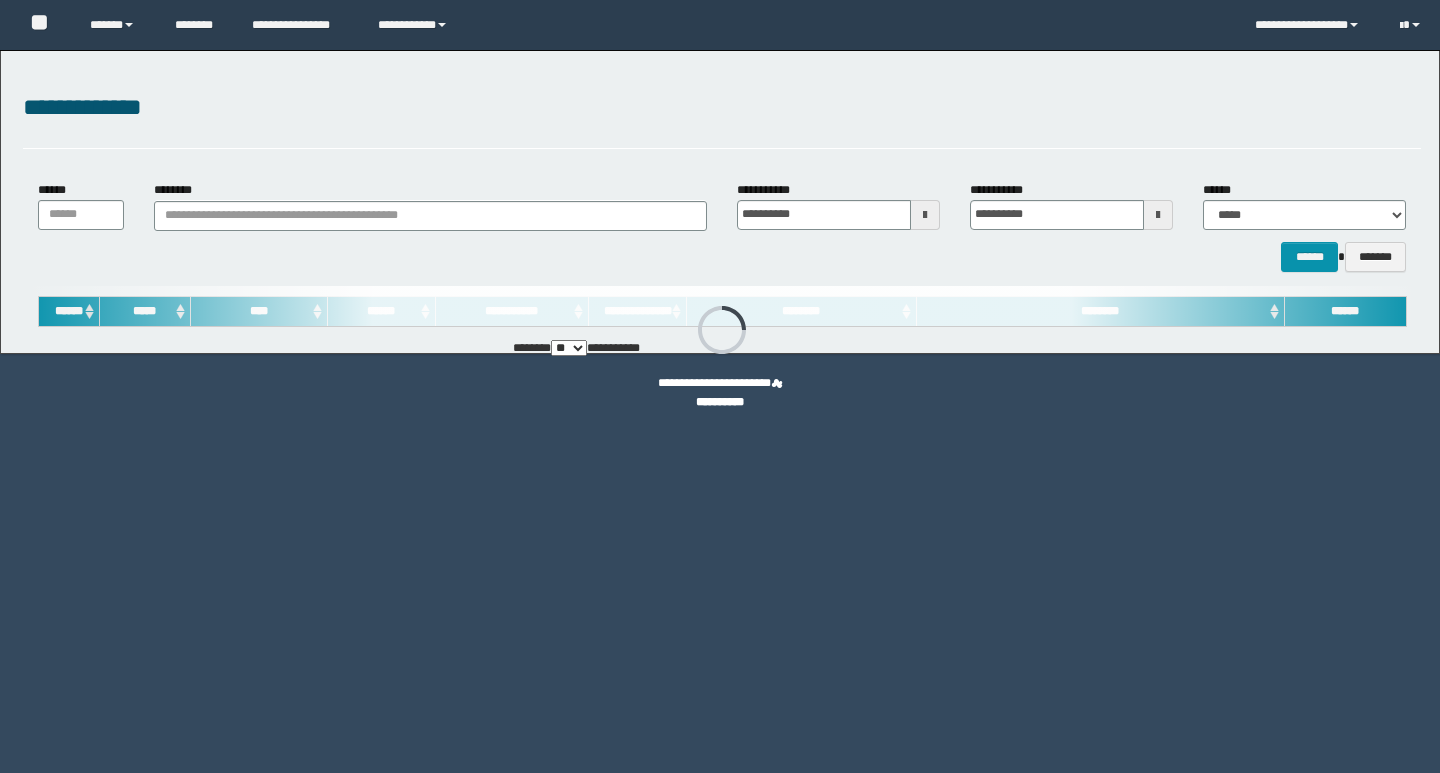 type on "**********" 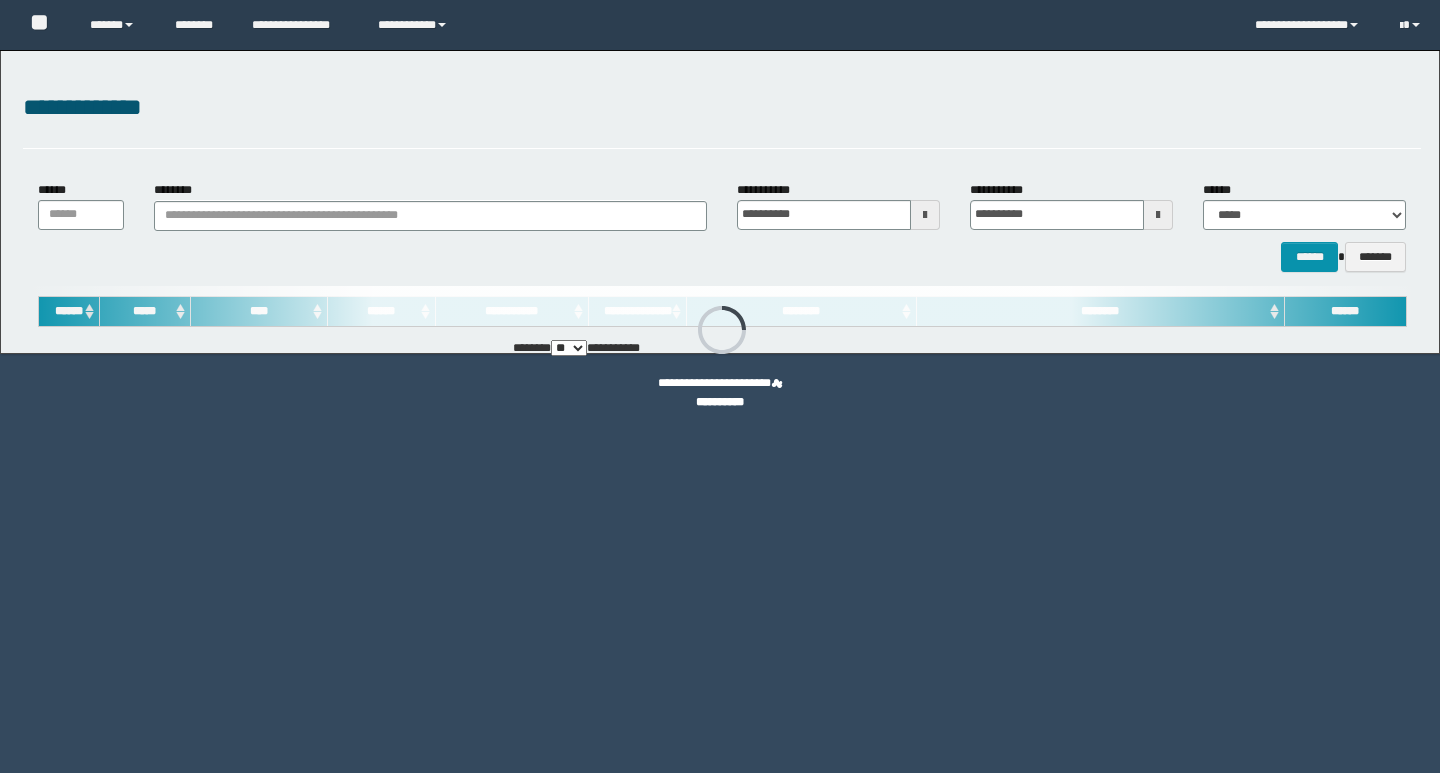 type on "**********" 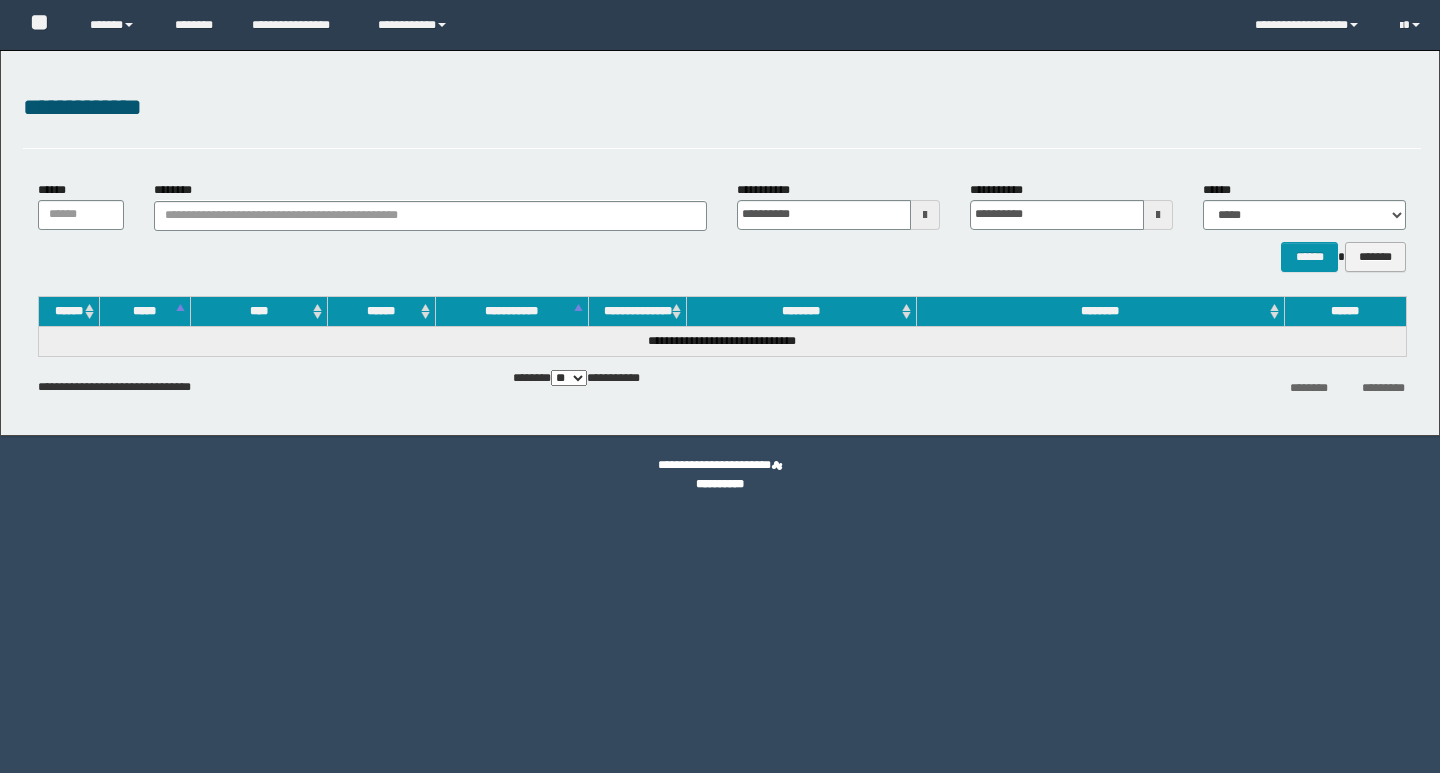 scroll, scrollTop: 0, scrollLeft: 0, axis: both 